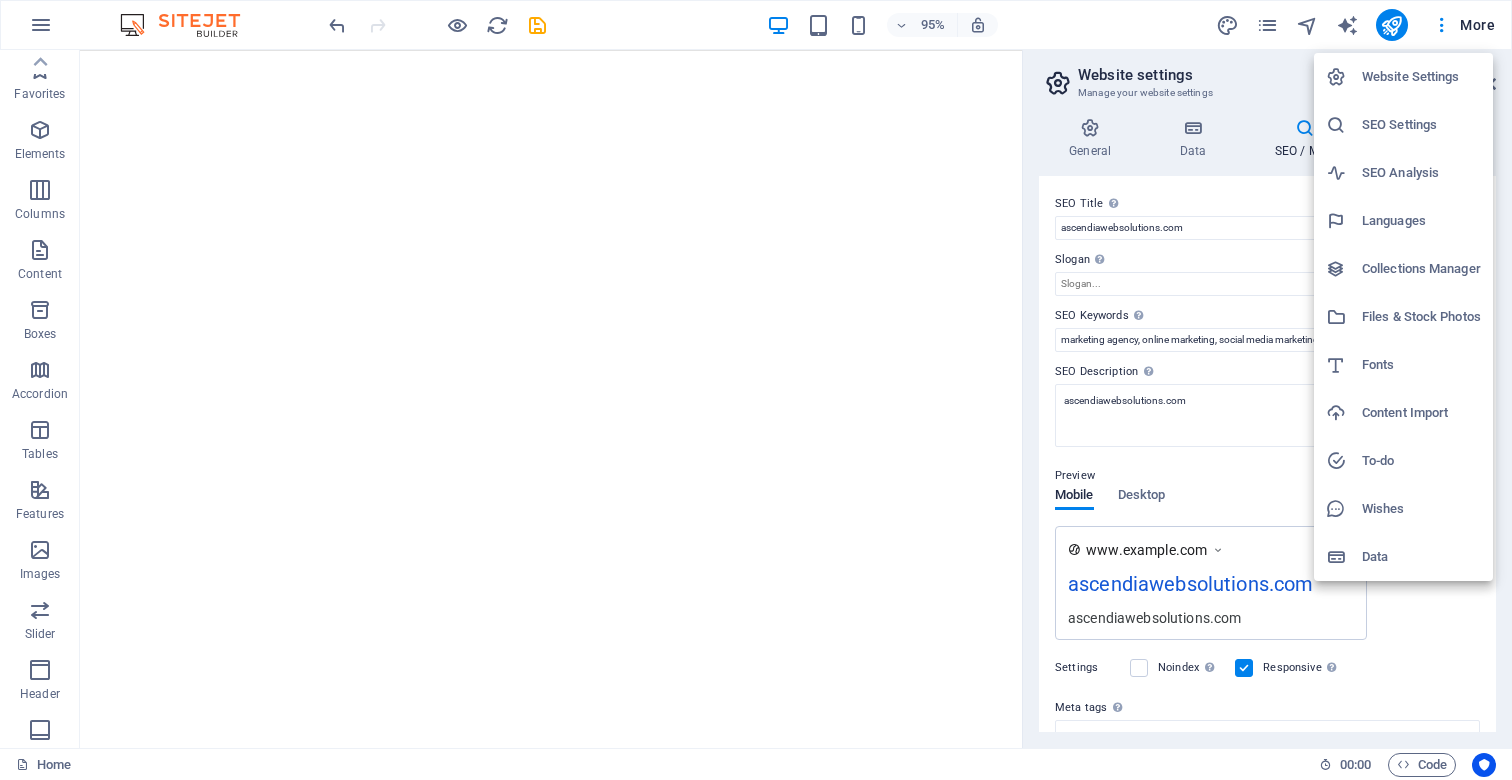 scroll, scrollTop: 0, scrollLeft: 0, axis: both 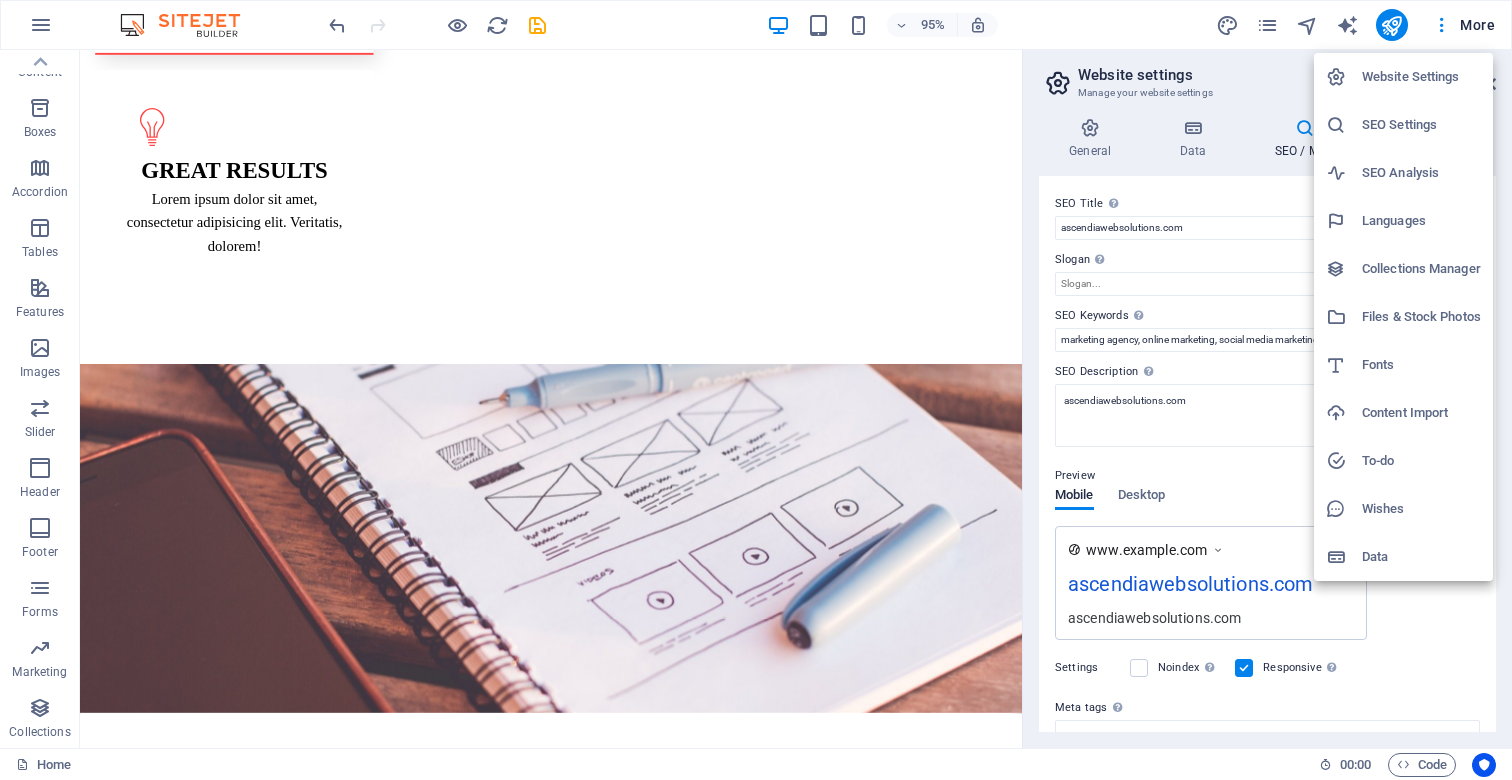 click on "SEO Analysis" at bounding box center [1421, 173] 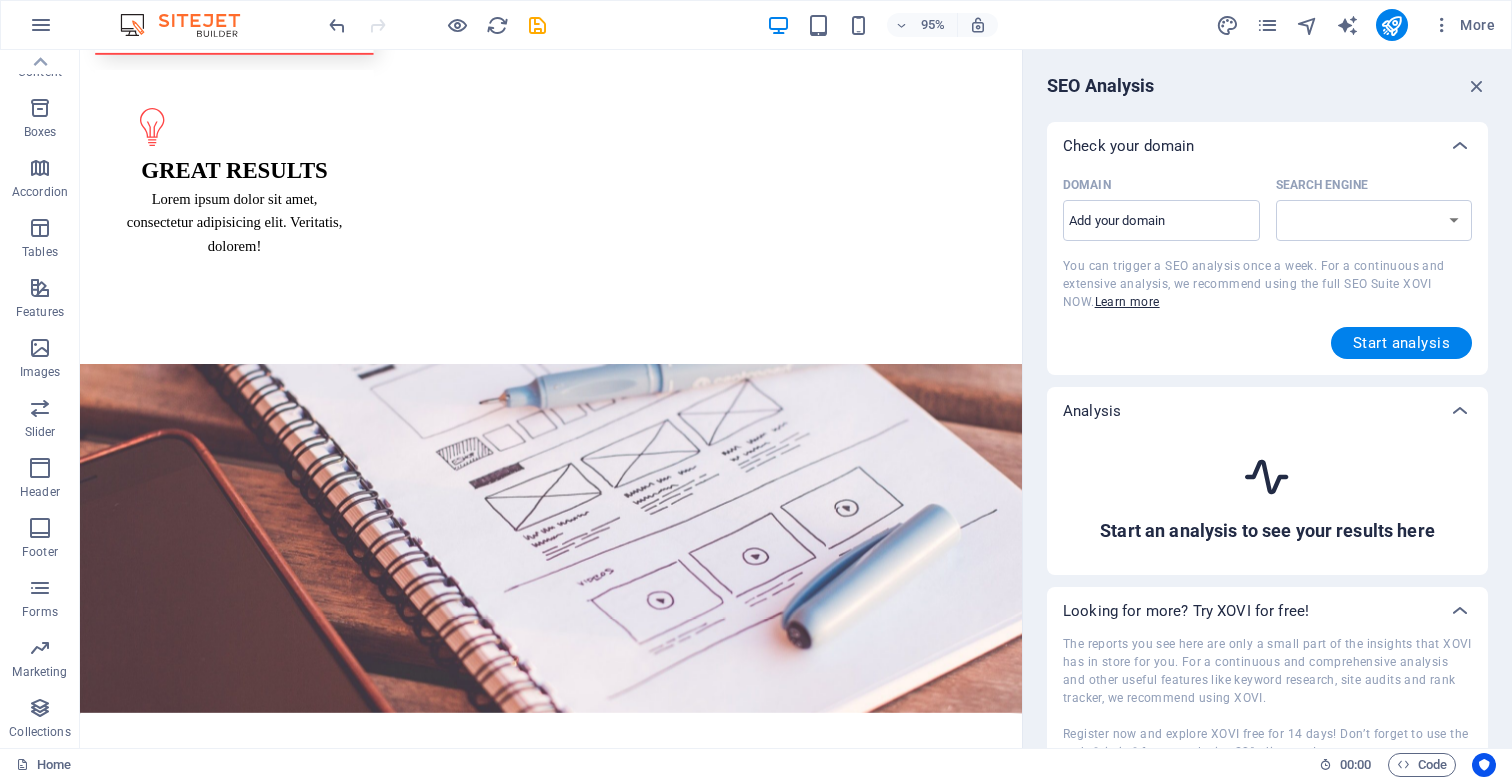 select on "google.com" 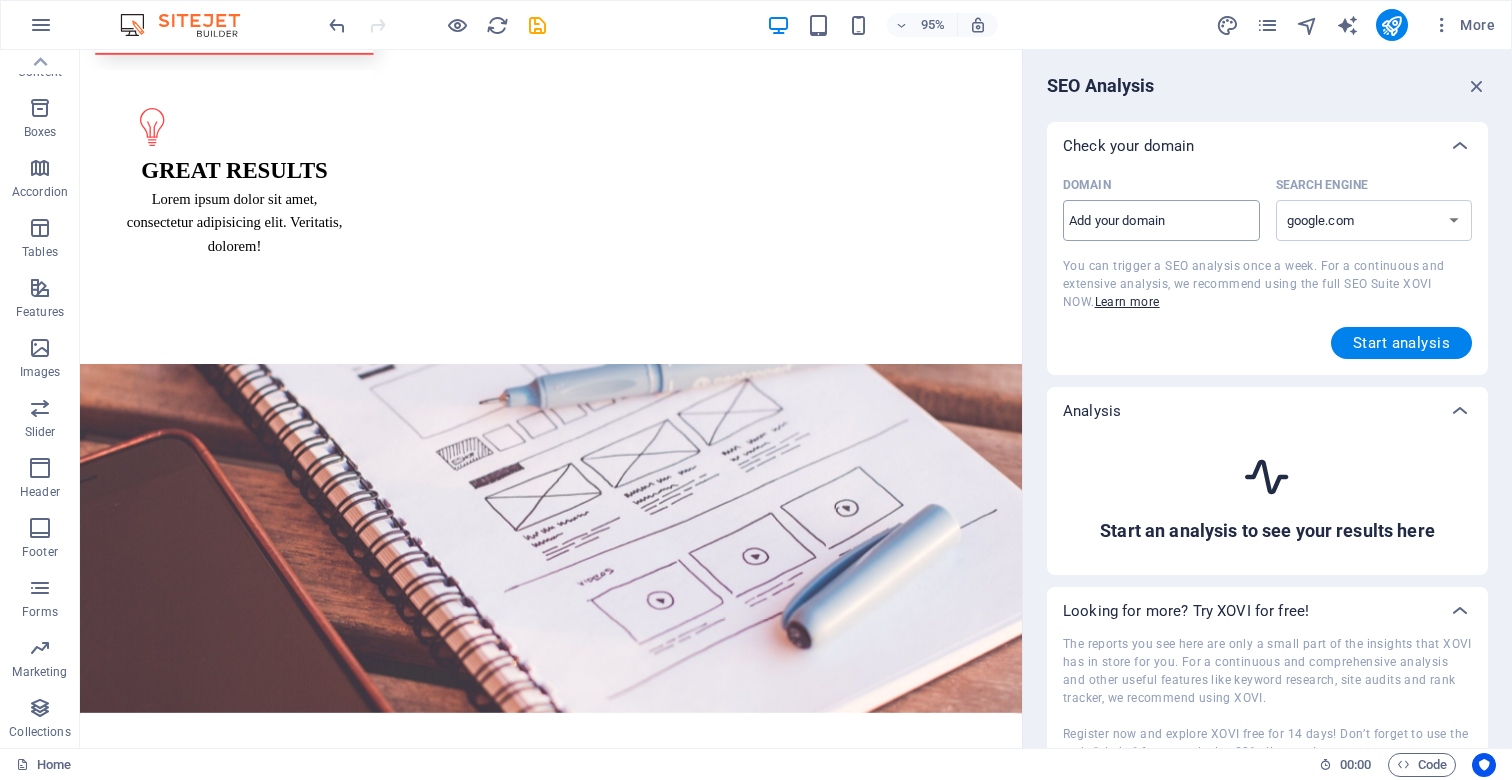 click on "Domain ​" at bounding box center [1161, 221] 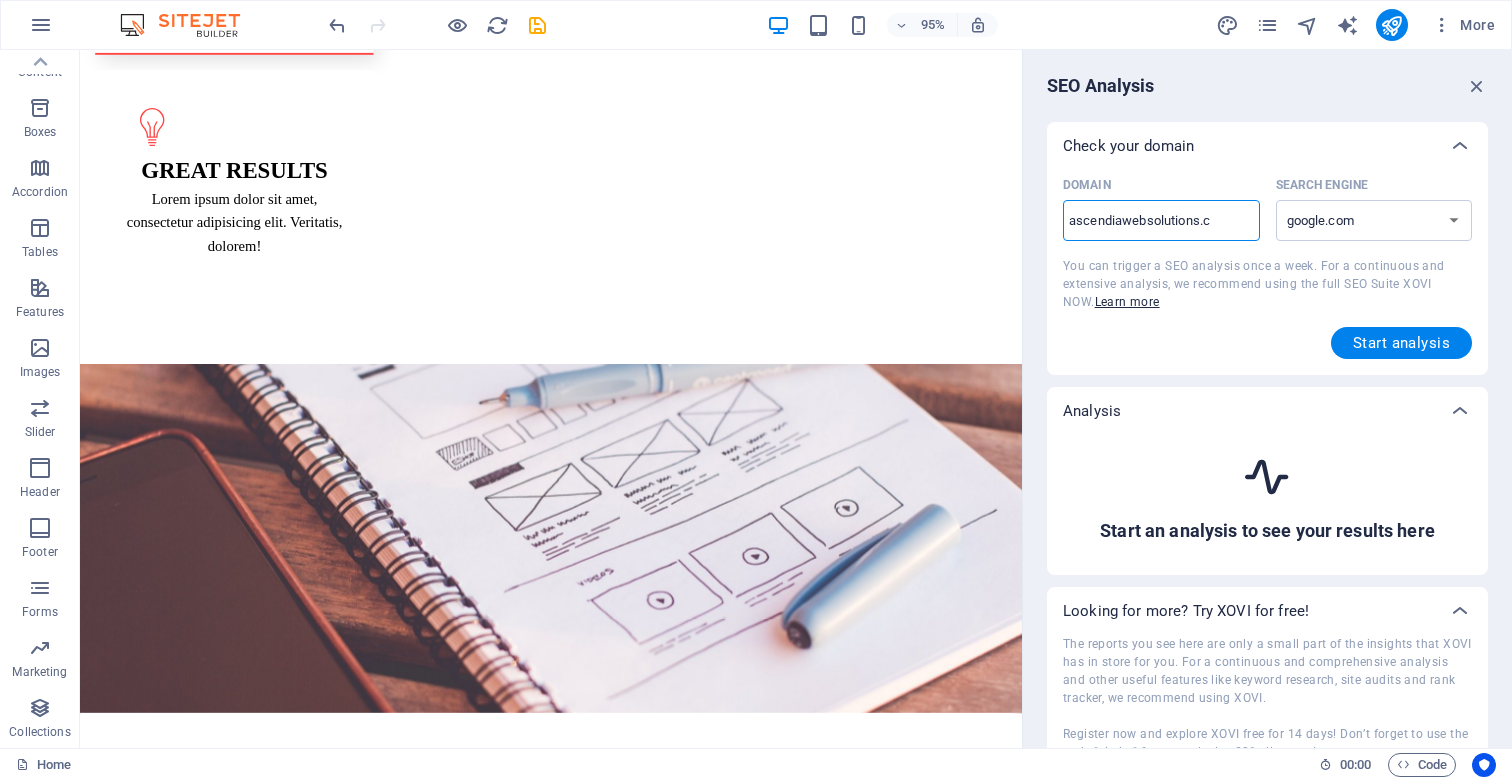 type on "[DOMAIN]" 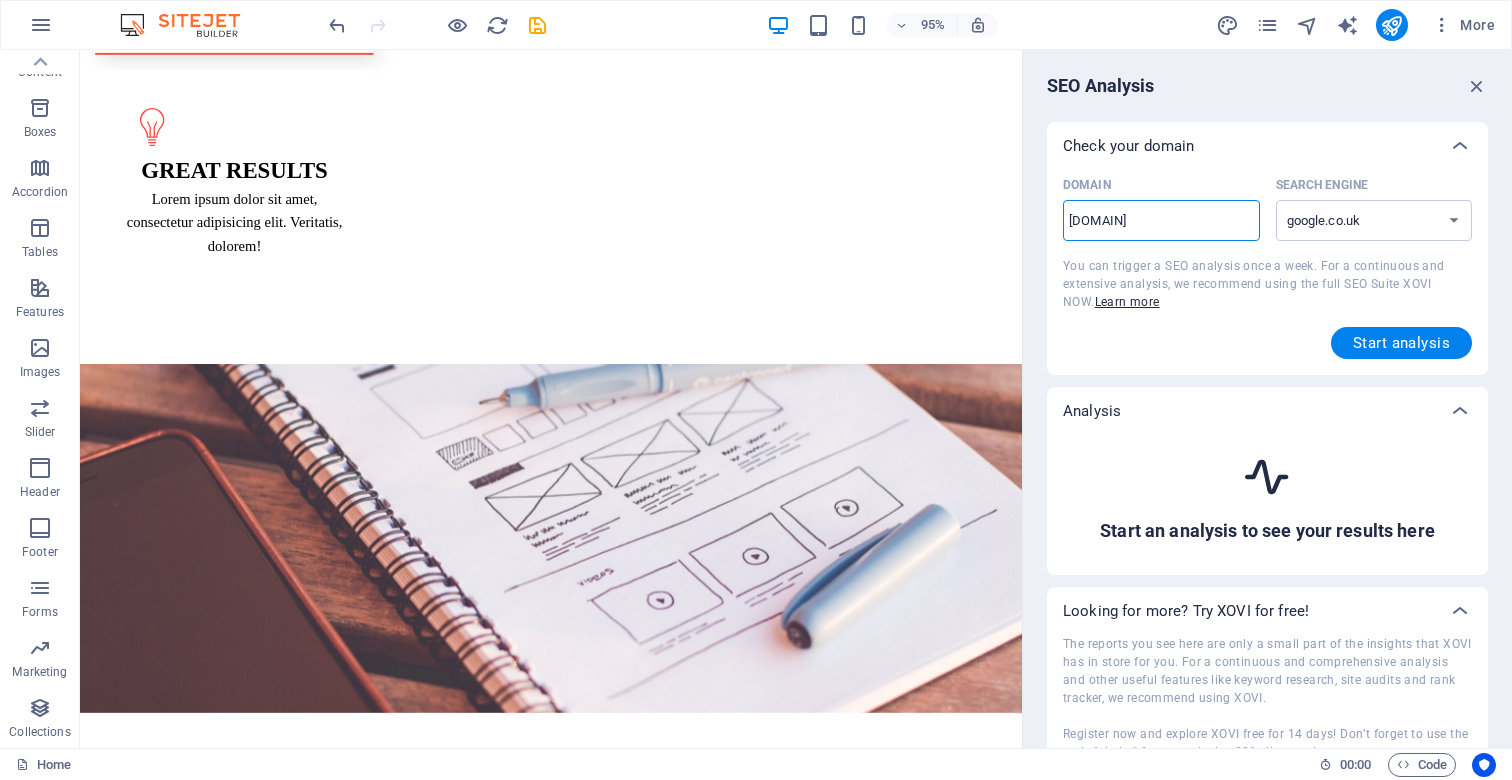 type on "ascendiawebsolutions.com" 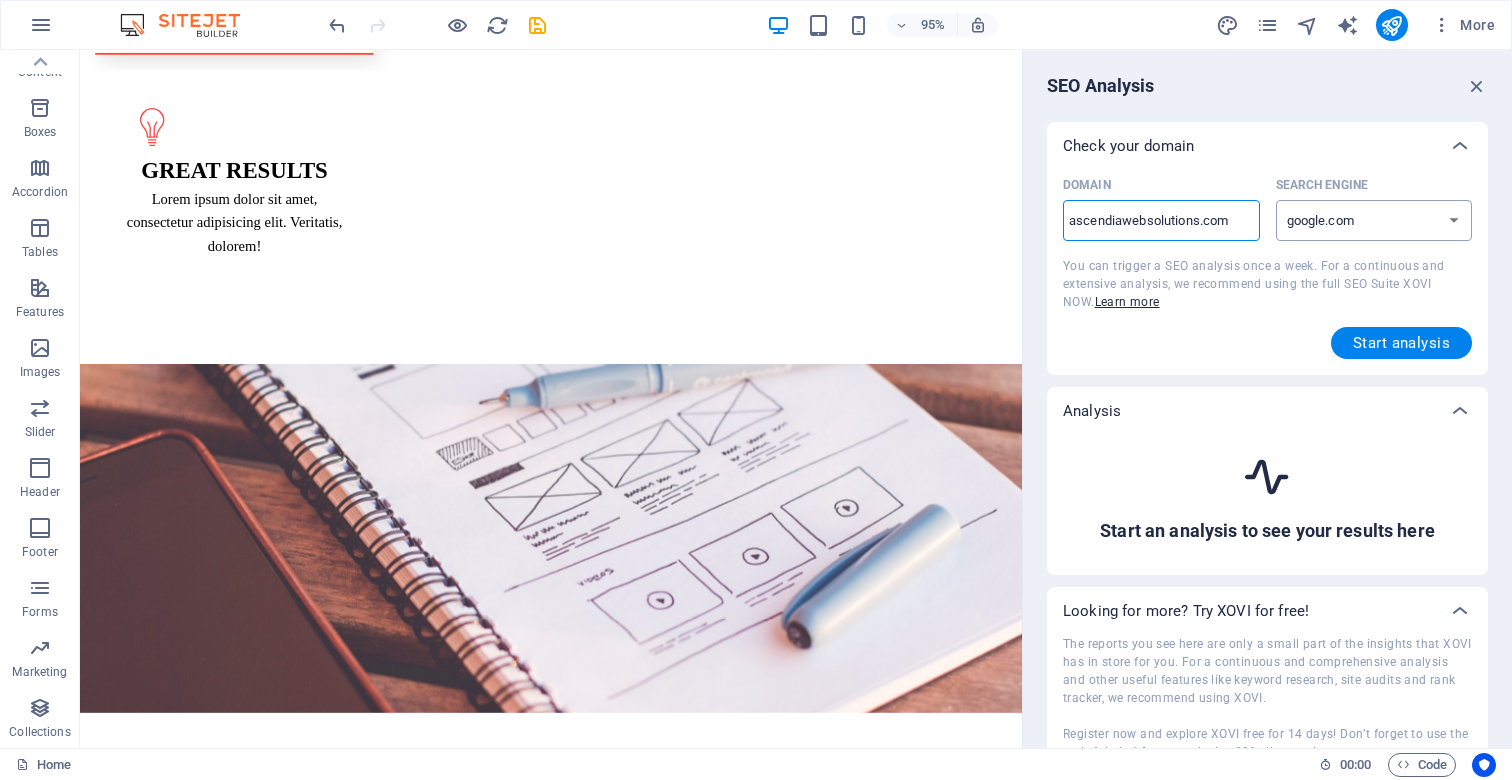 type on "ascendiawebsolutions.com" 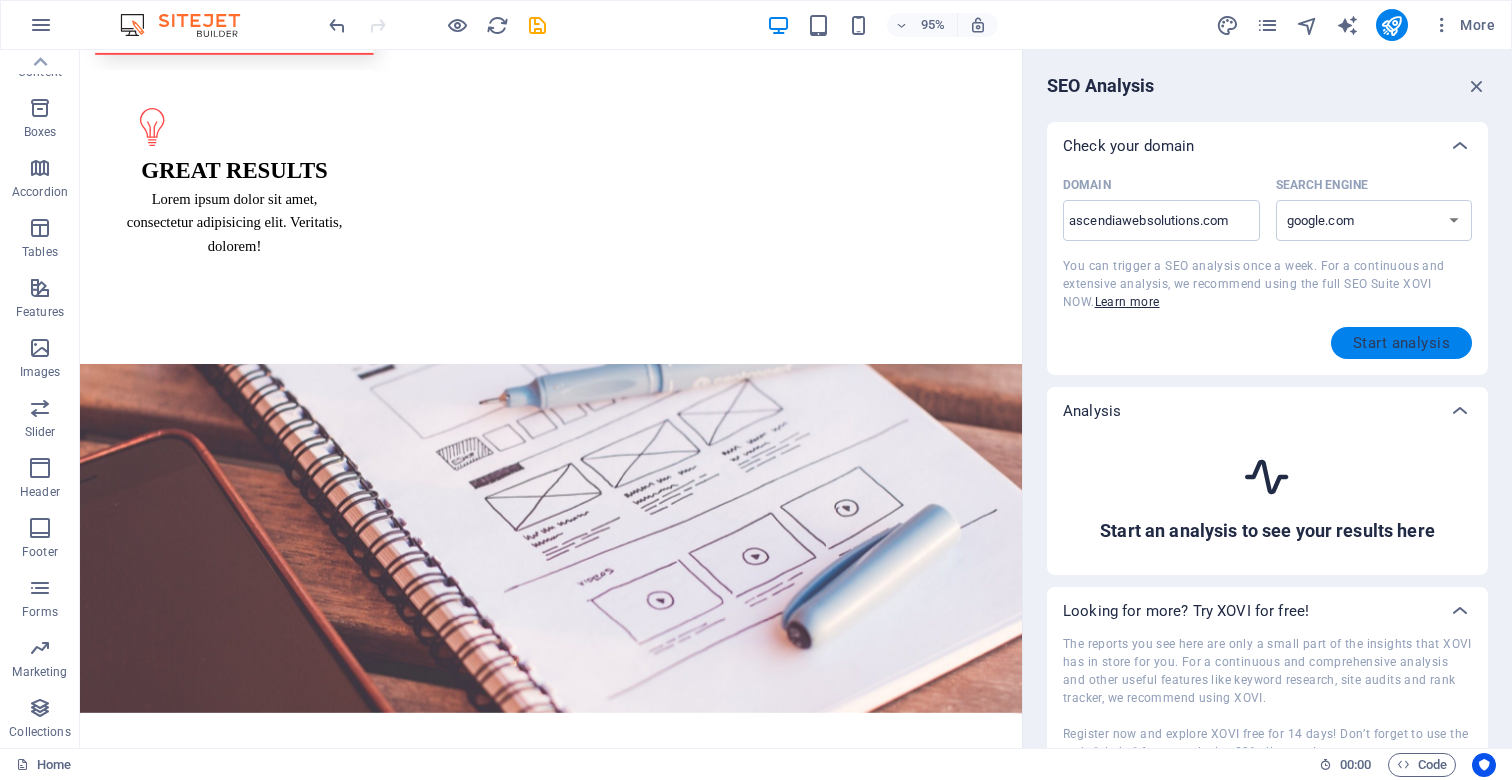 click on "Start analysis" at bounding box center (1401, 343) 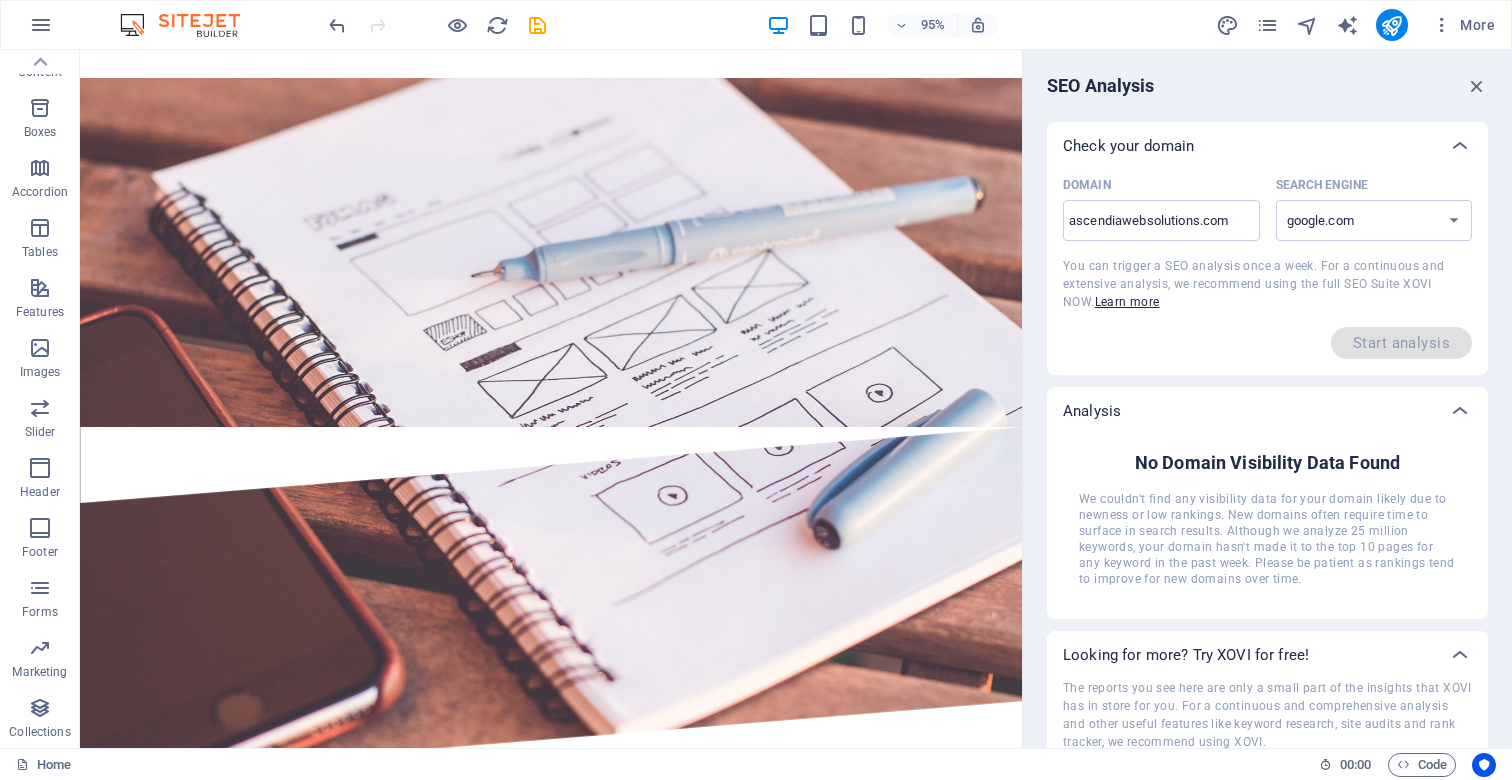 scroll, scrollTop: 3468, scrollLeft: 0, axis: vertical 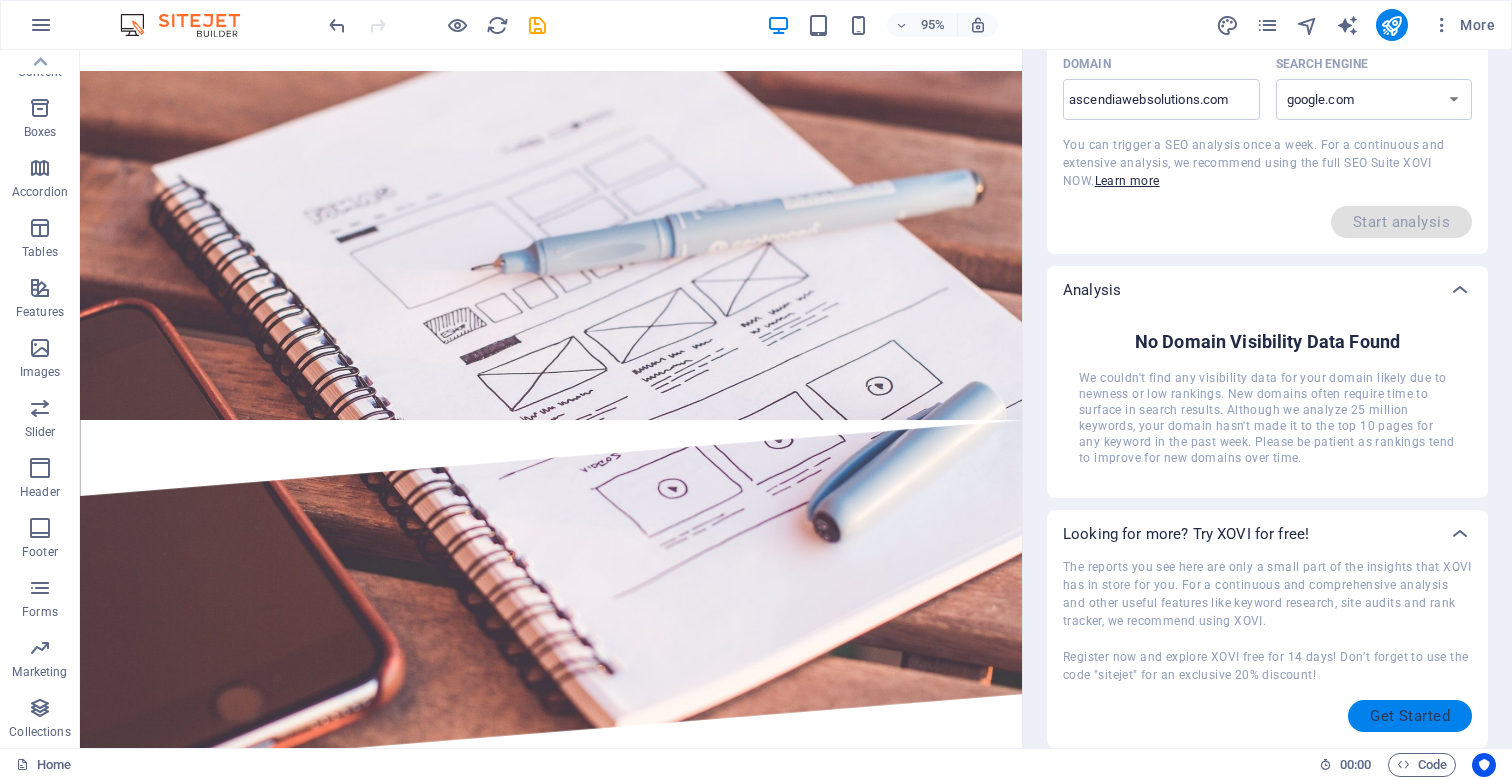 click on "Get Started" at bounding box center (1410, 716) 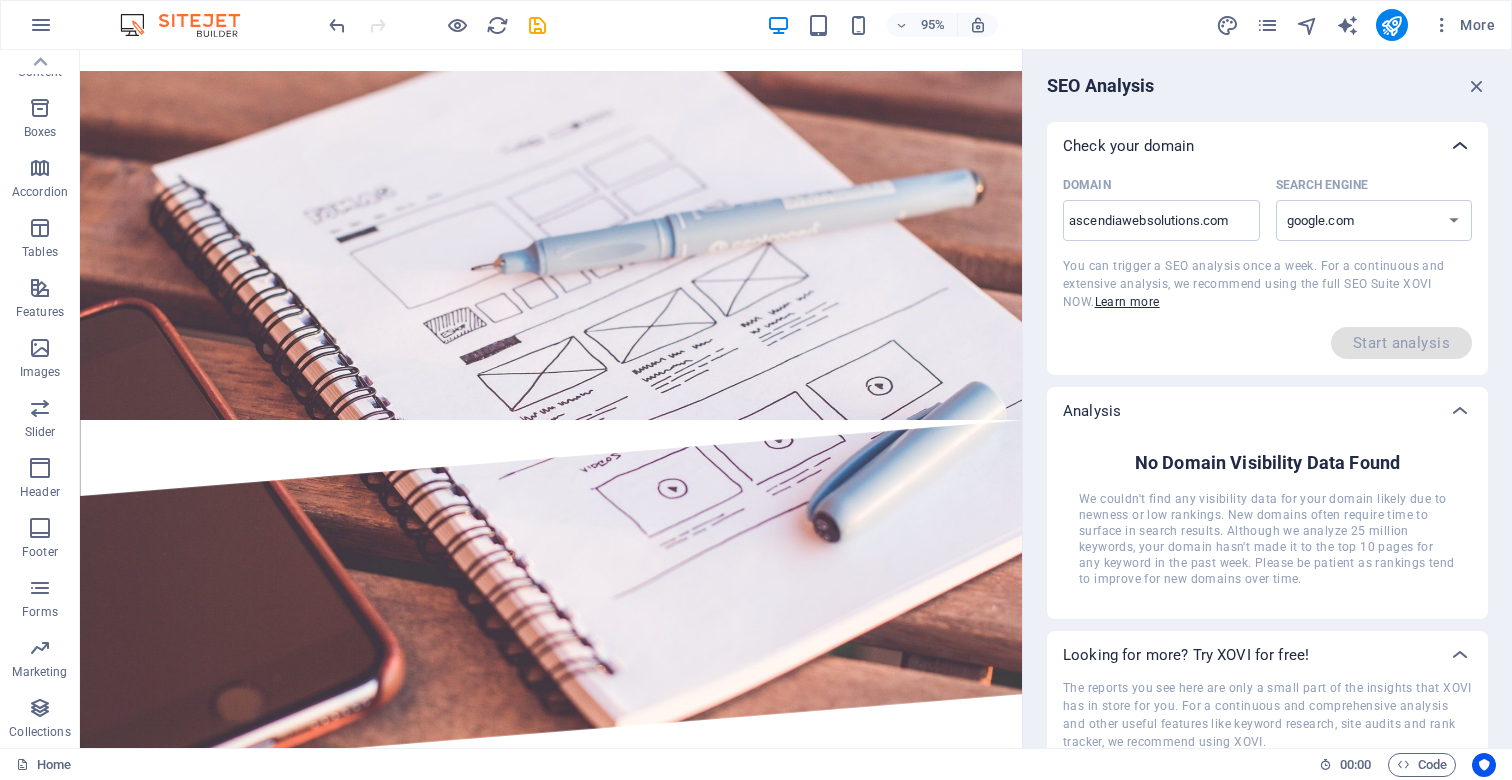 scroll, scrollTop: 1, scrollLeft: 0, axis: vertical 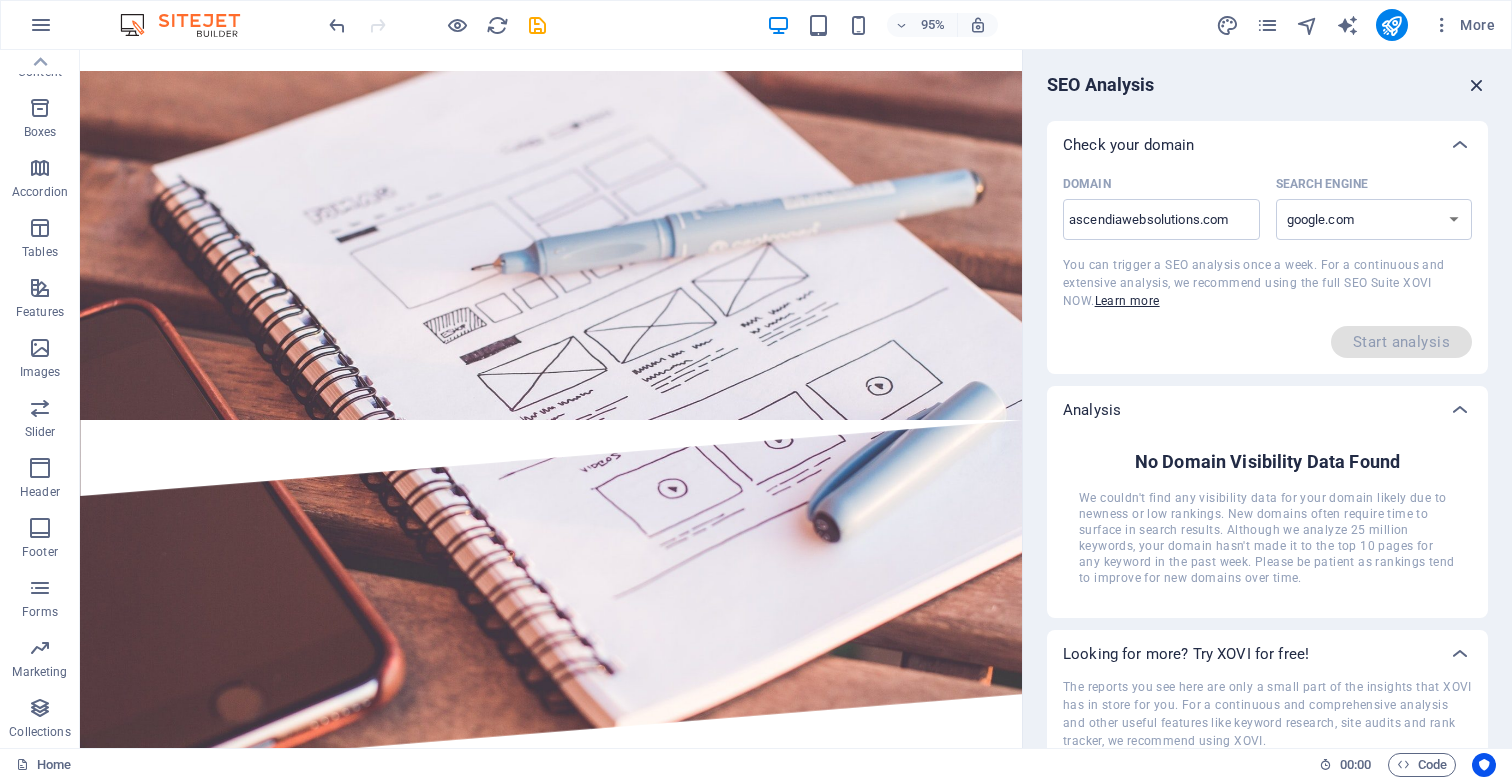 click at bounding box center (1477, 85) 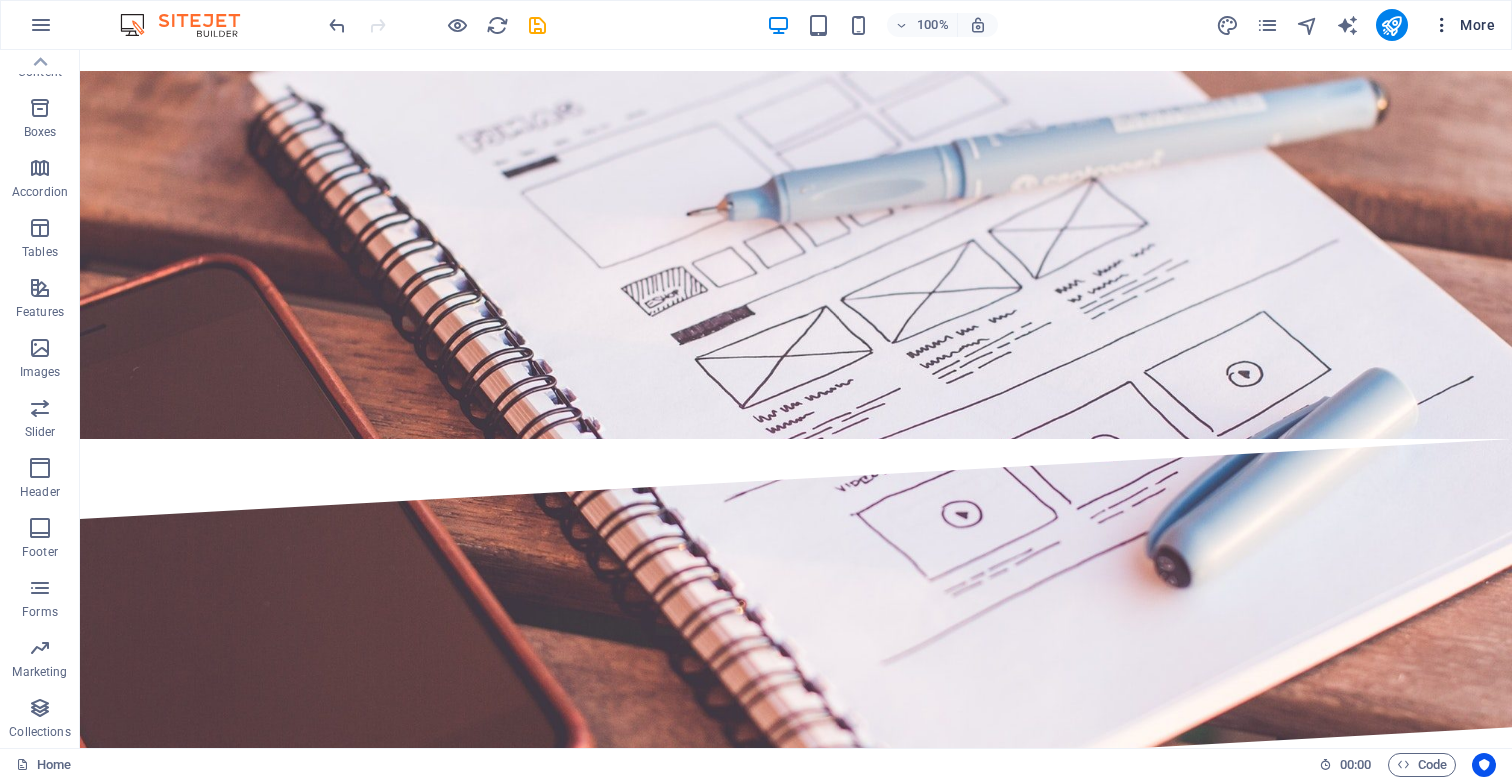 click on "More" at bounding box center [1463, 25] 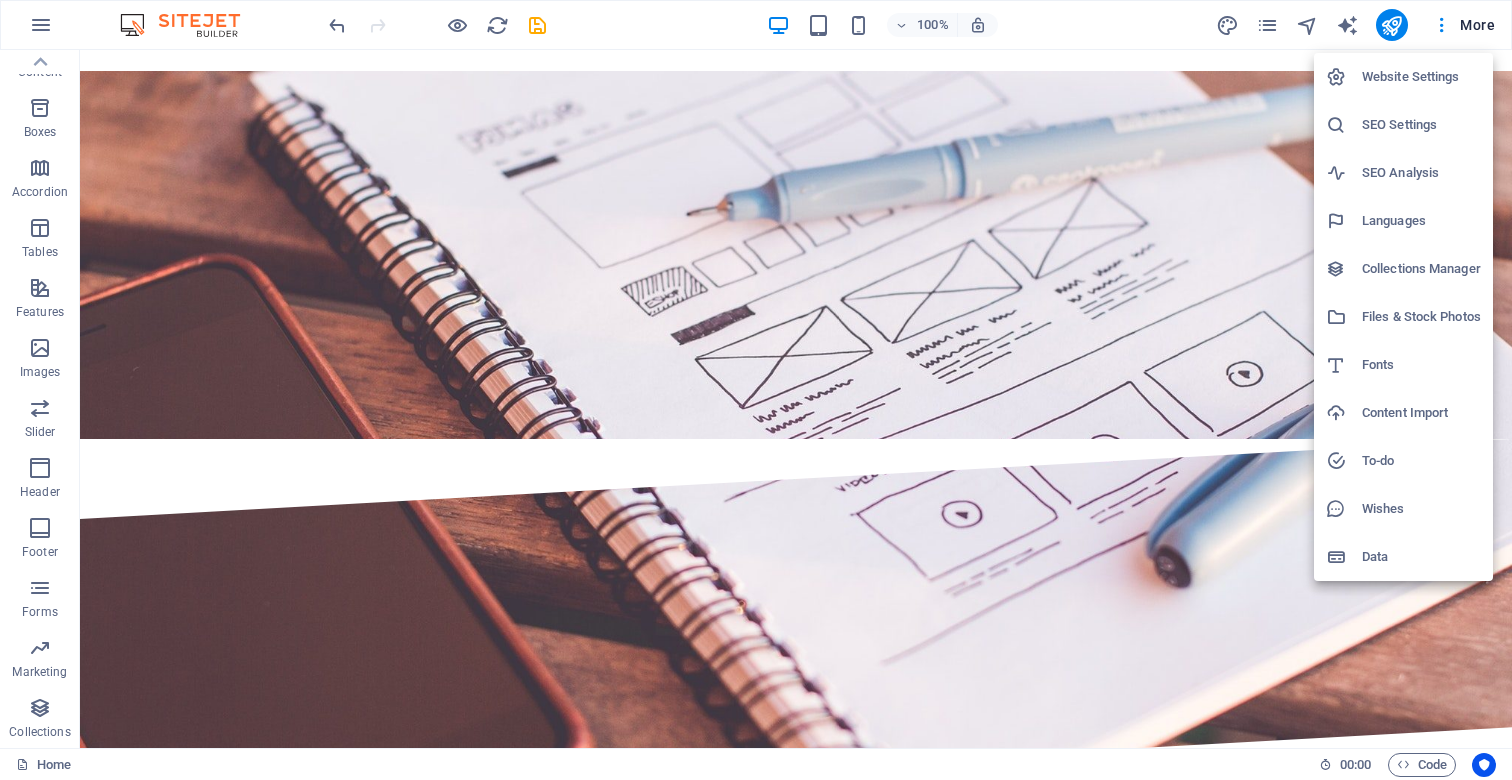 click on "SEO Settings" at bounding box center [1421, 125] 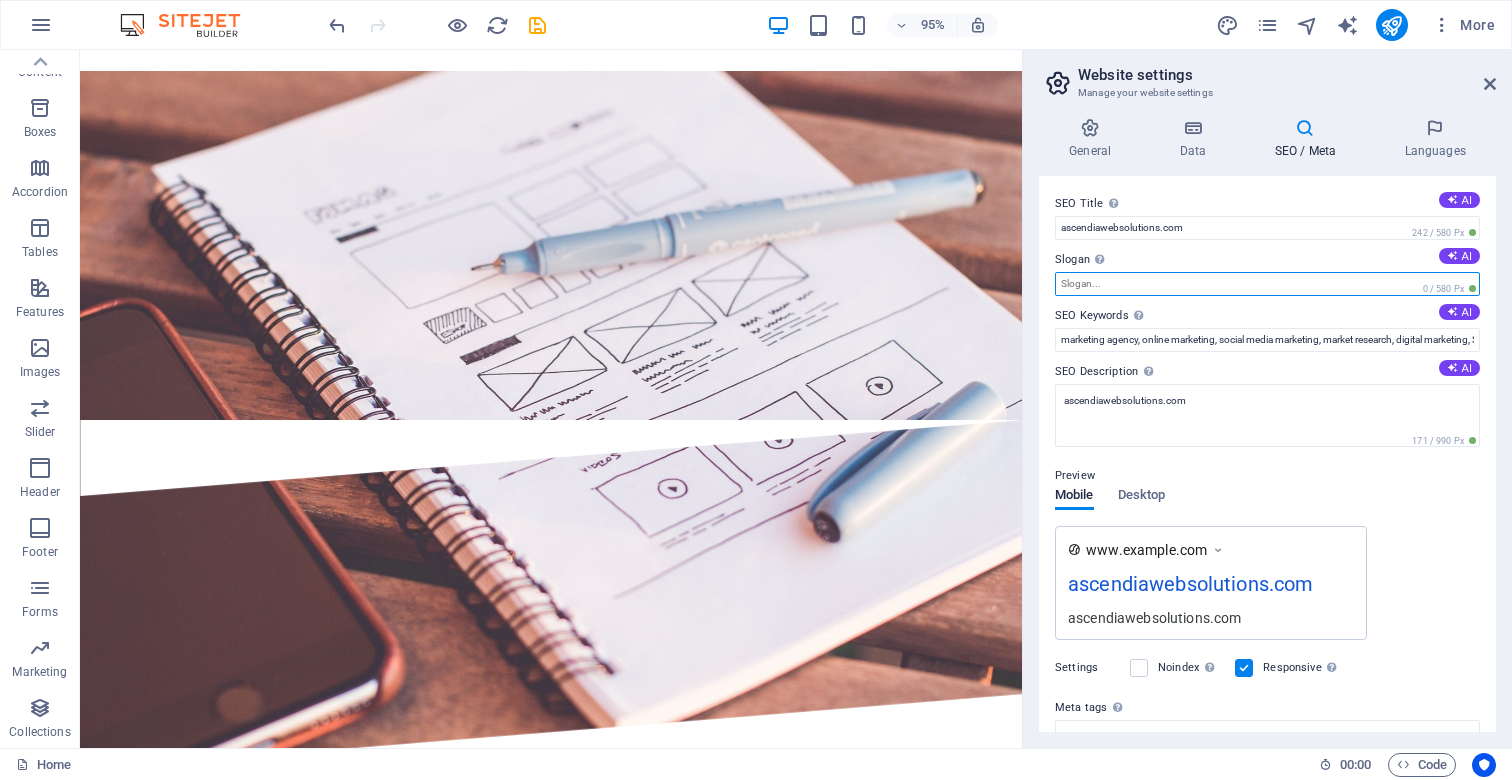 click on "Slogan The slogan of your website. AI" at bounding box center (1267, 284) 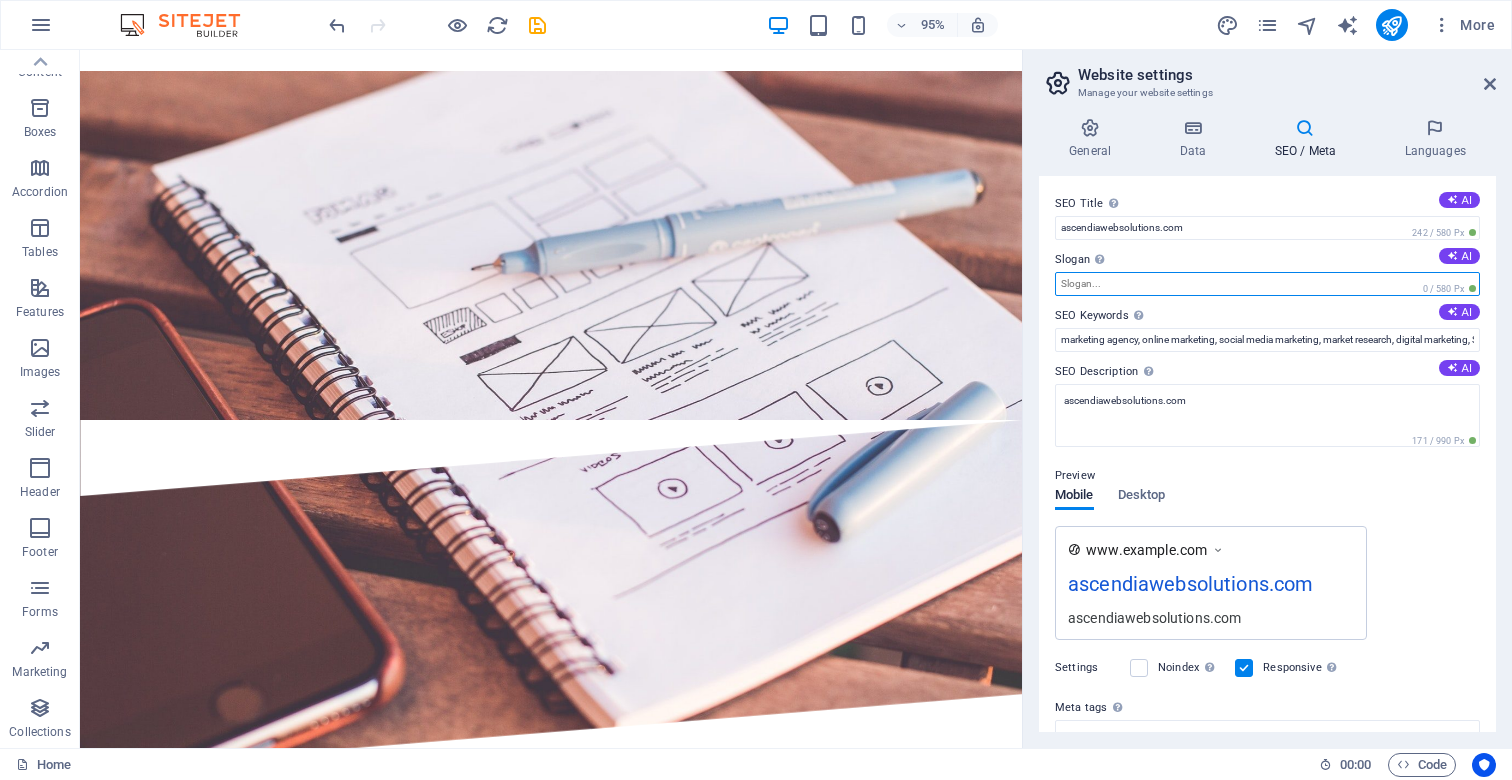 type on "N" 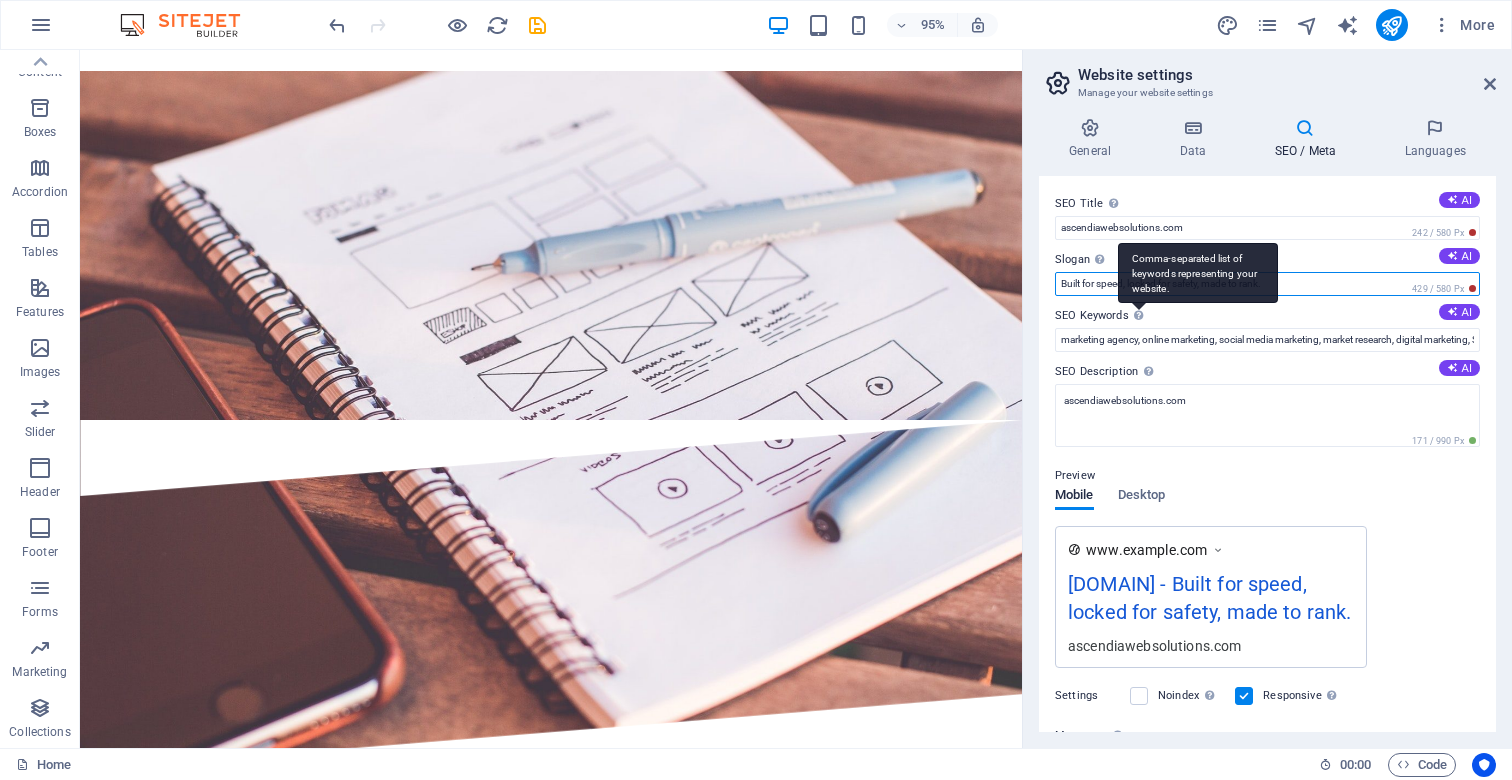 type on "Built for speed, locked for safety, made to rank." 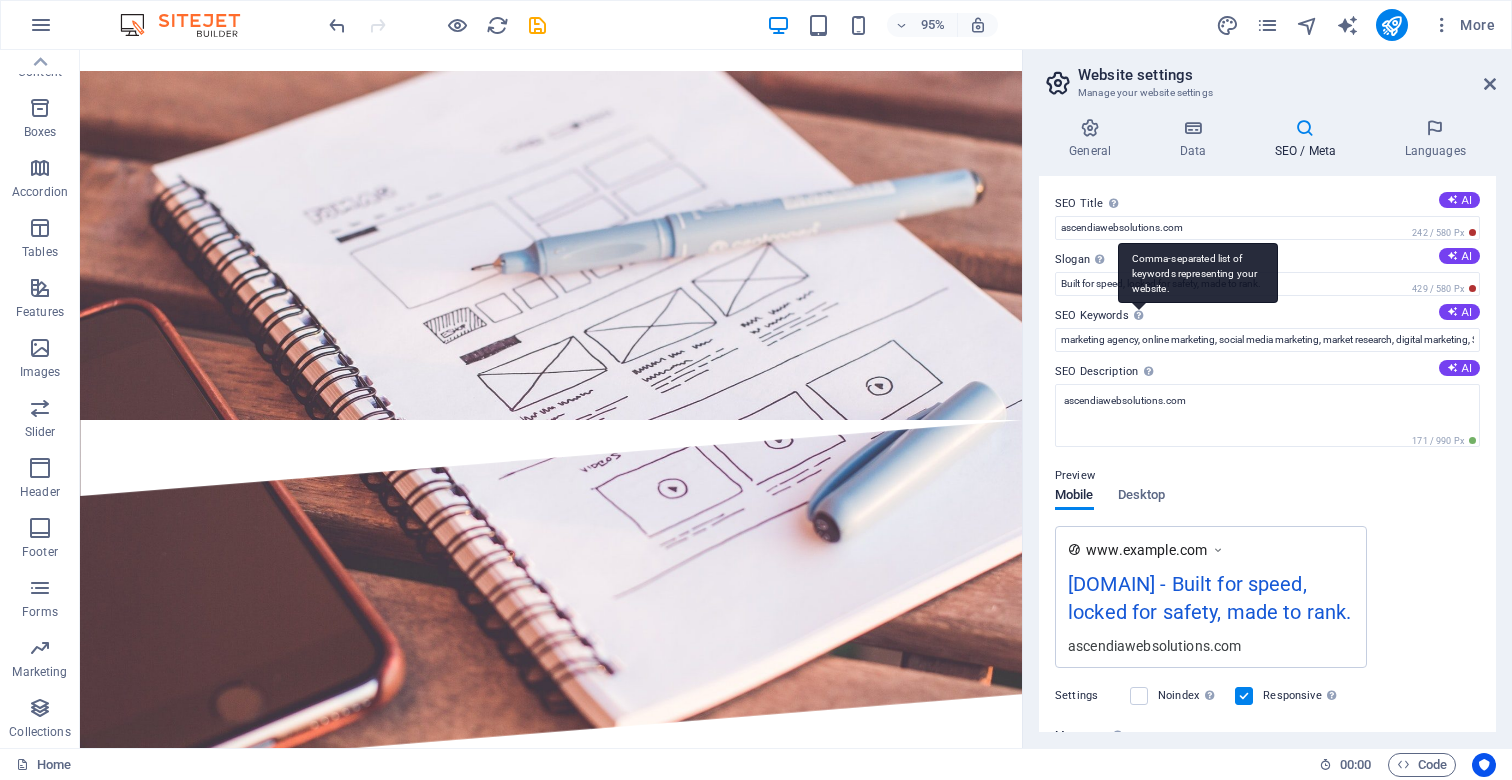 drag, startPoint x: 1162, startPoint y: 291, endPoint x: 1135, endPoint y: 258, distance: 42.638012 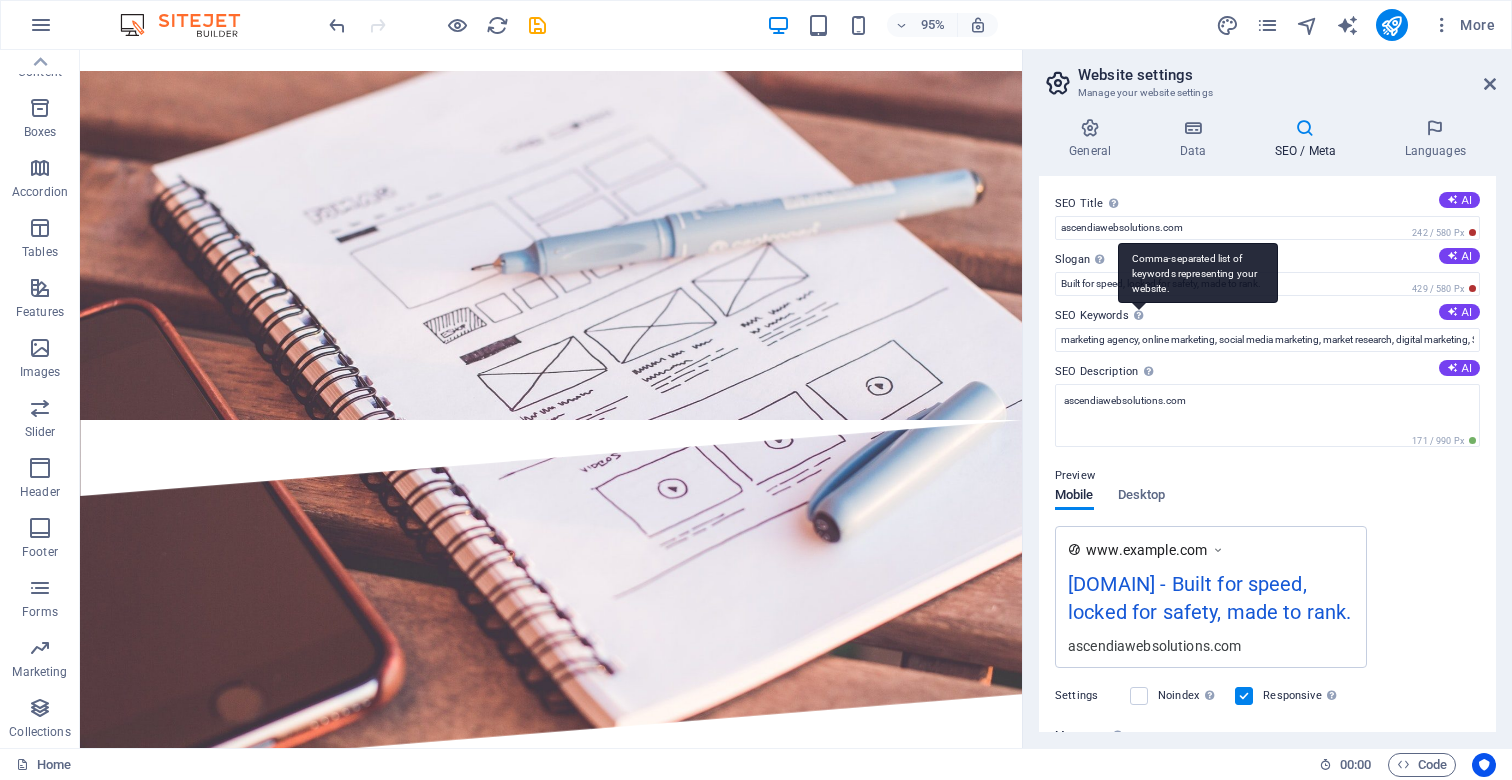 drag, startPoint x: 1134, startPoint y: 258, endPoint x: 1167, endPoint y: 283, distance: 41.400482 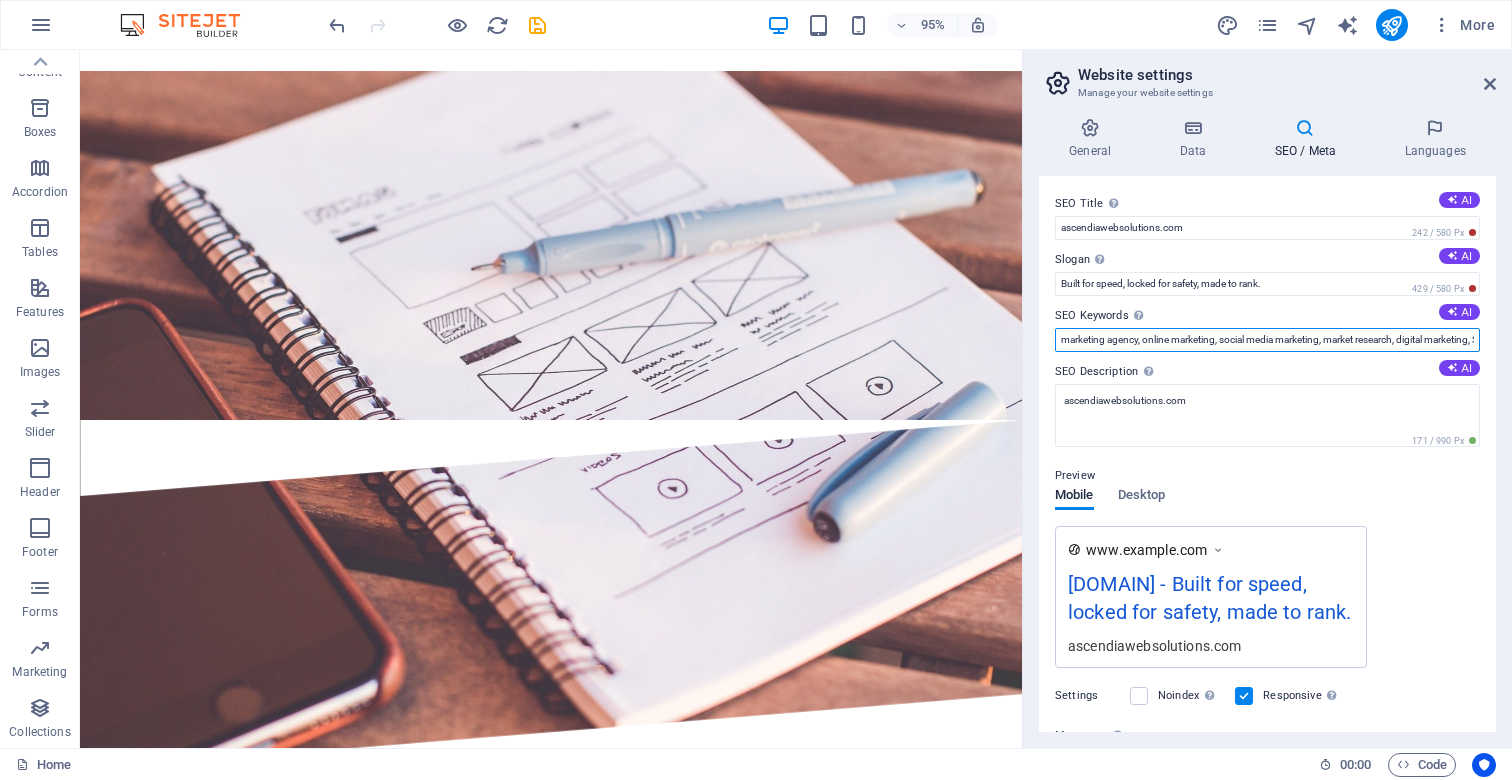 click on "marketing agency, online marketing, social media marketing, market research, digital marketing, SEO, SEM, lead generation, [EMAIL], [CITY]" at bounding box center (1267, 340) 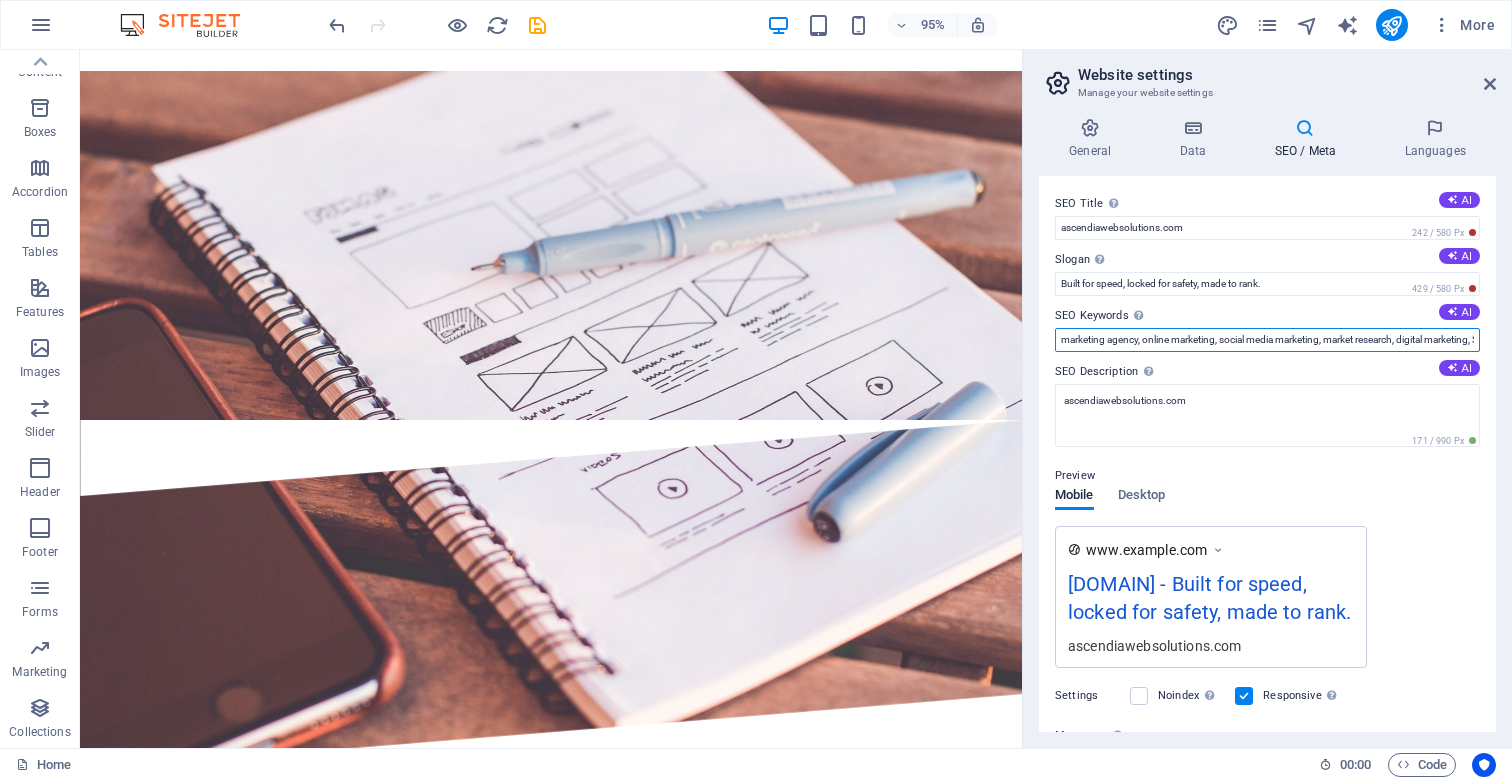 click on "marketing agency, online marketing, social media marketing, market research, digital marketing, SEO, SEM, lead generation, [EMAIL], [CITY]" at bounding box center (1267, 340) 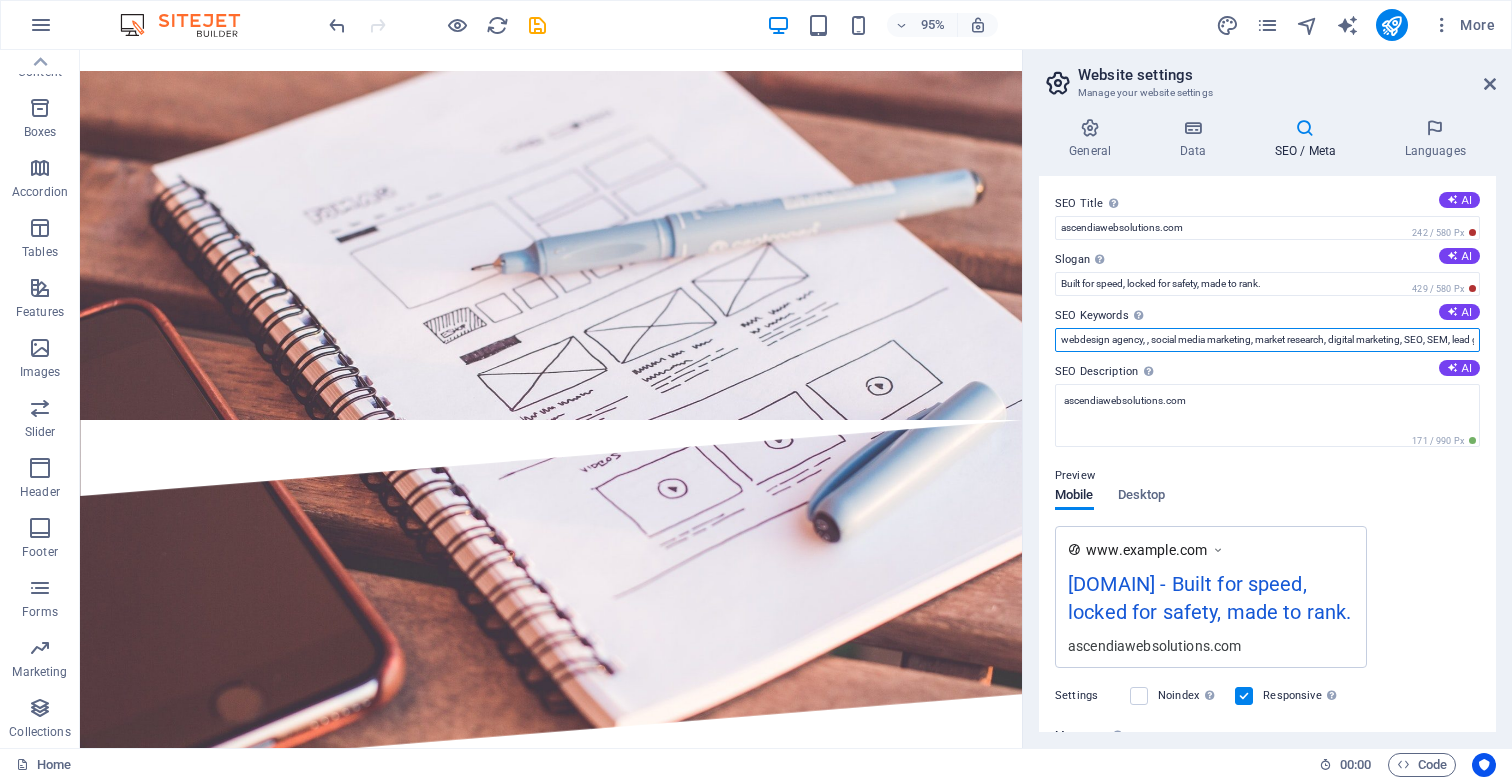click on "webdesign agency, , social media marketing, market research, digital marketing, SEO, SEM, lead generation, [DOMAIN]," at bounding box center [1267, 340] 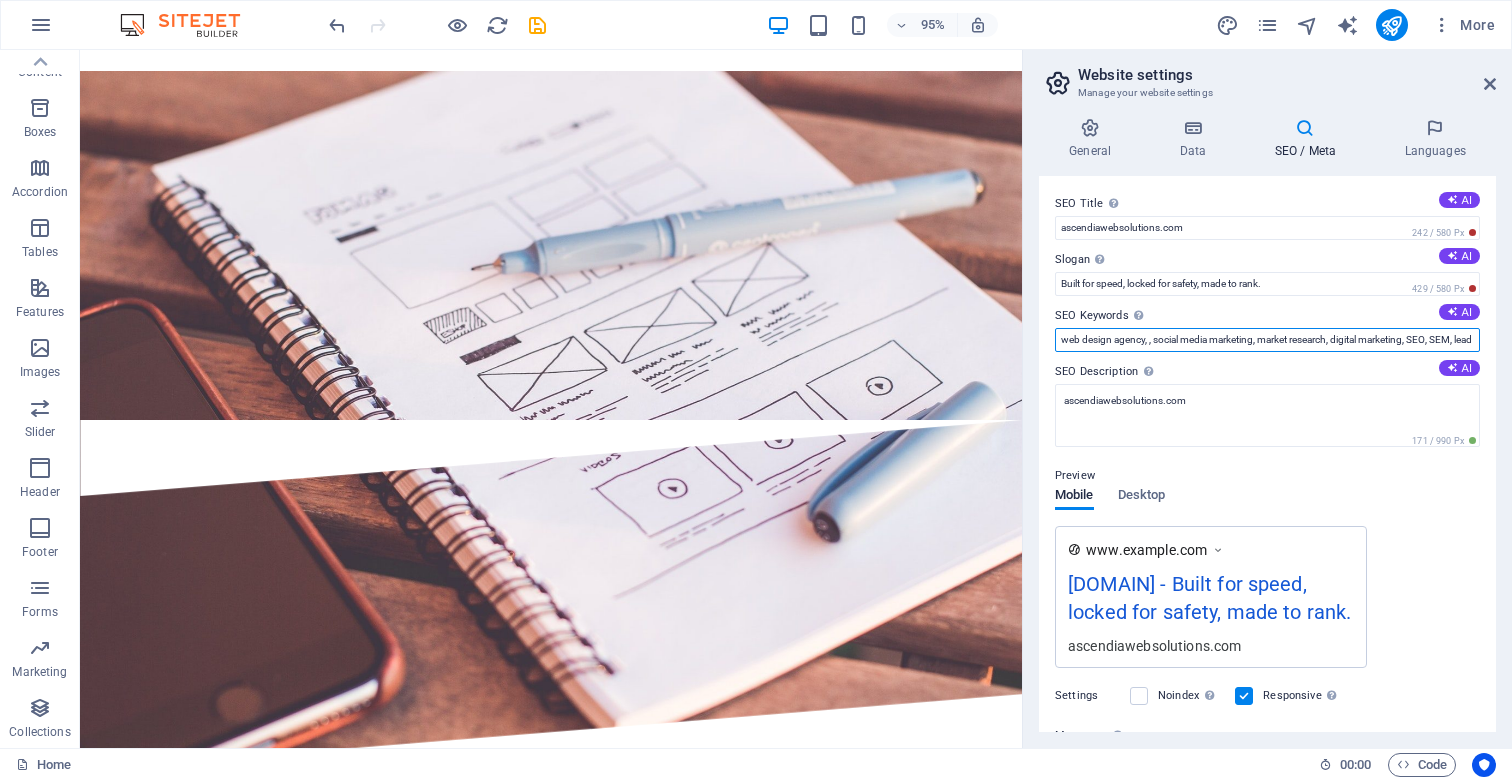click on "web design agency, , social media marketing, market research, digital marketing, SEO, SEM, lead generation, [DOMAIN]," at bounding box center (1267, 340) 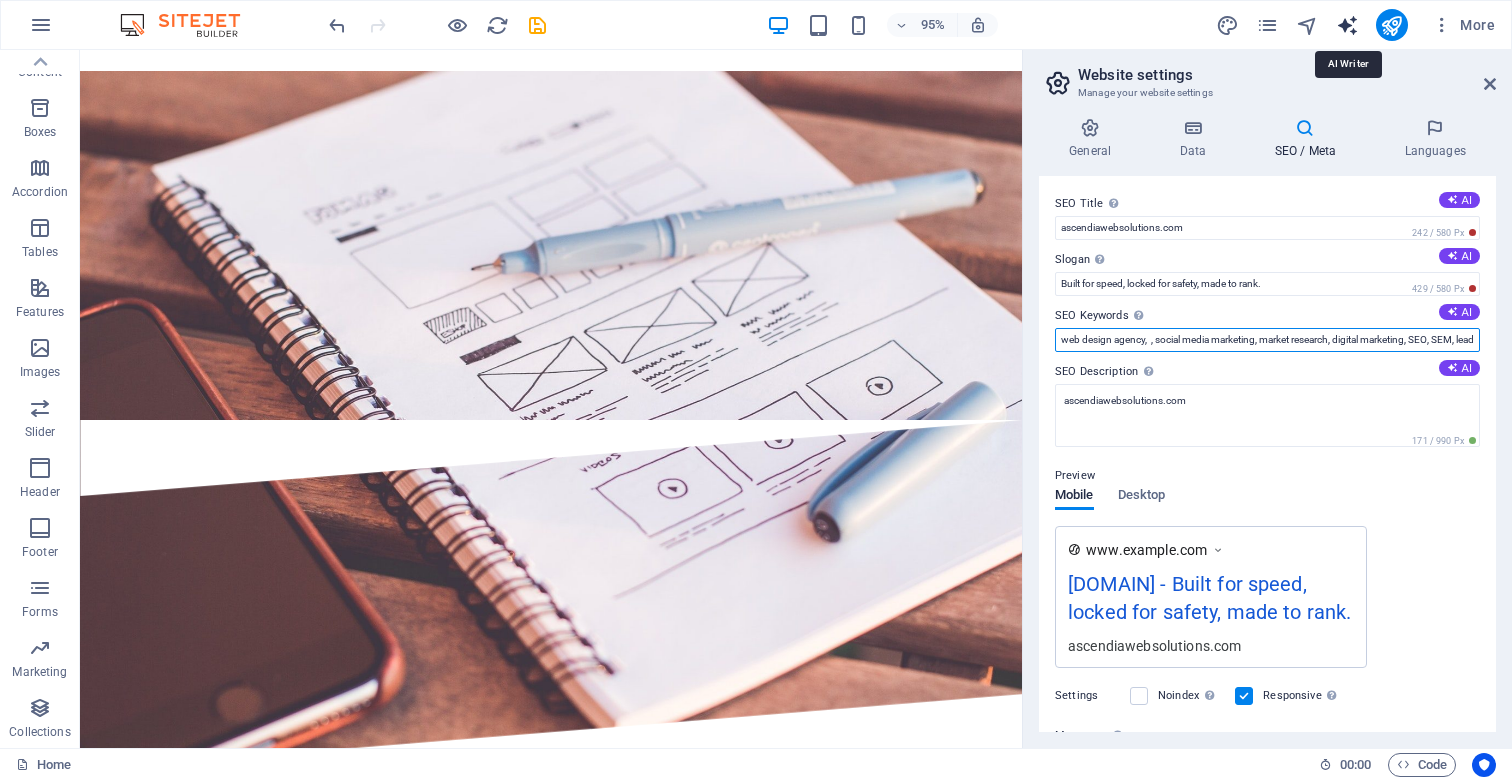 type on "web design agency,  , social media marketing, market research, digital marketing, SEO, SEM, lead generation, ascendiawebsolutions.com," 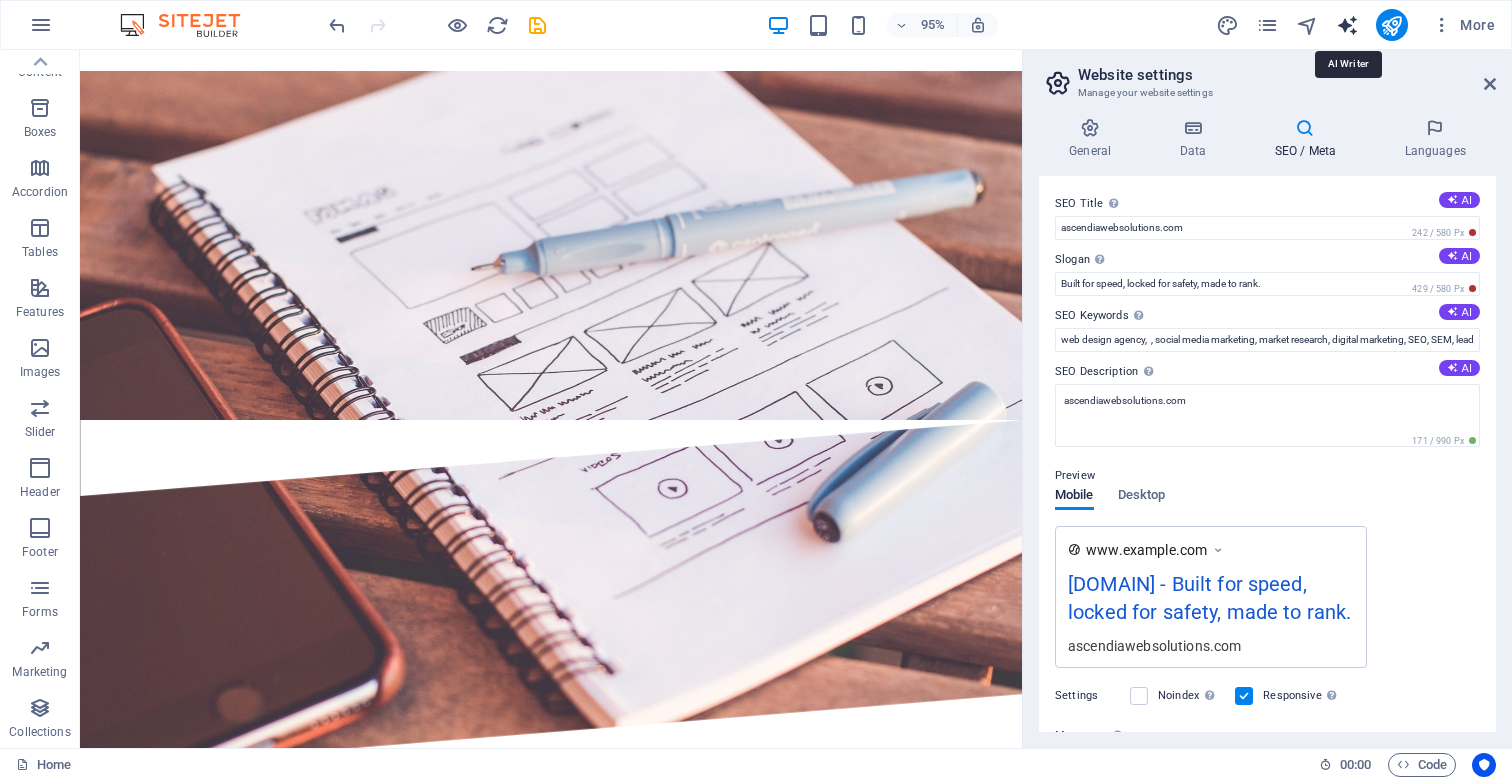 click at bounding box center [1347, 25] 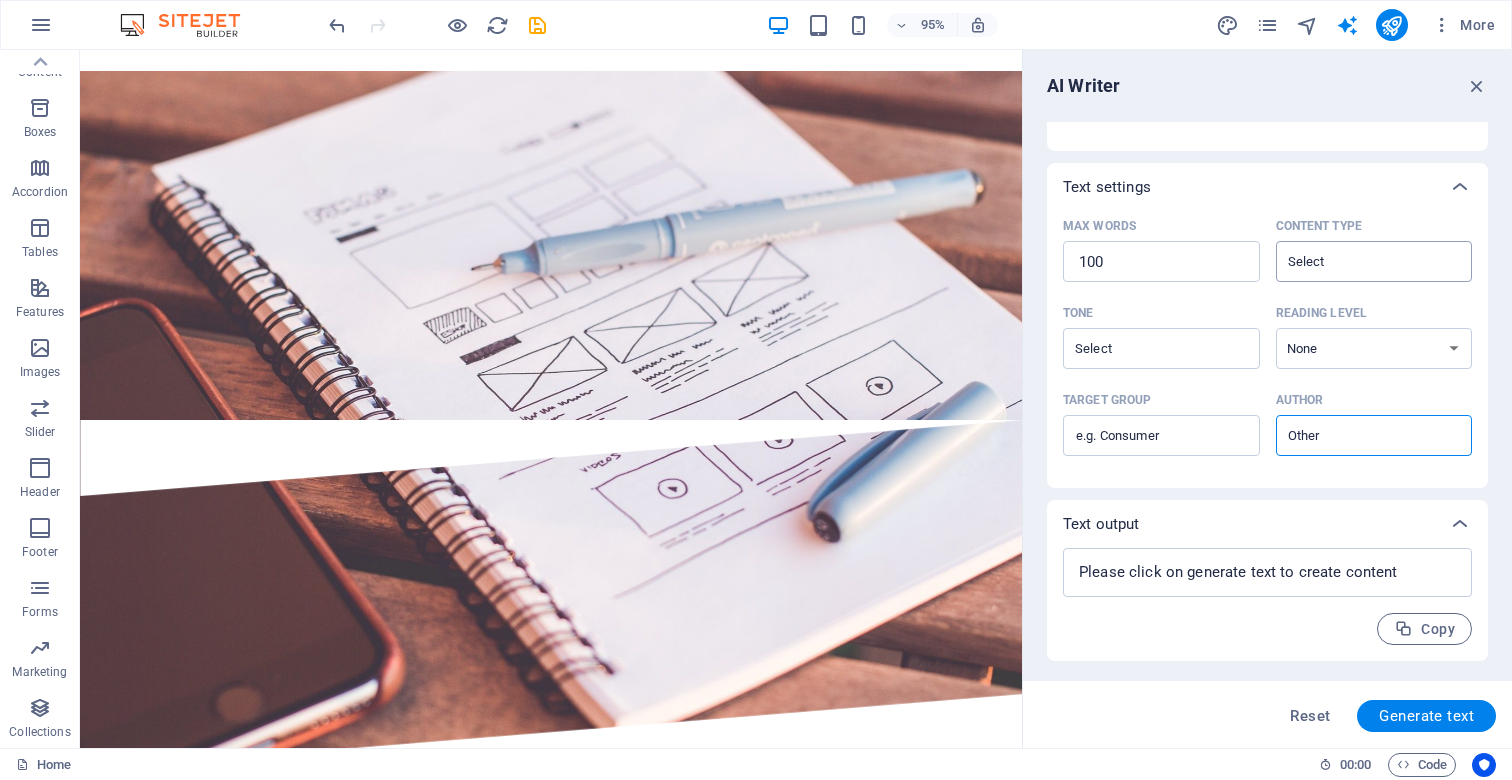 scroll, scrollTop: 375, scrollLeft: 0, axis: vertical 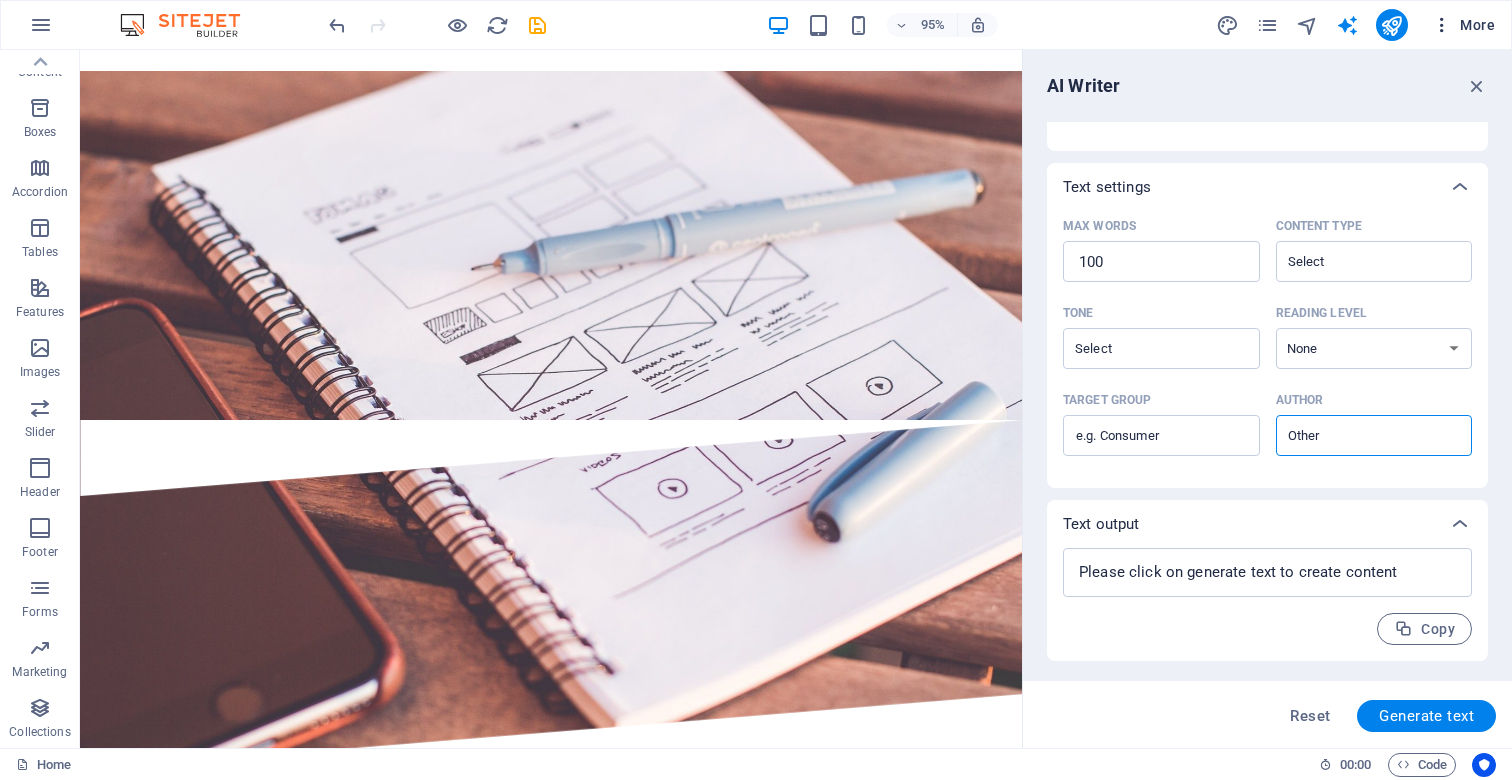 click at bounding box center (1442, 25) 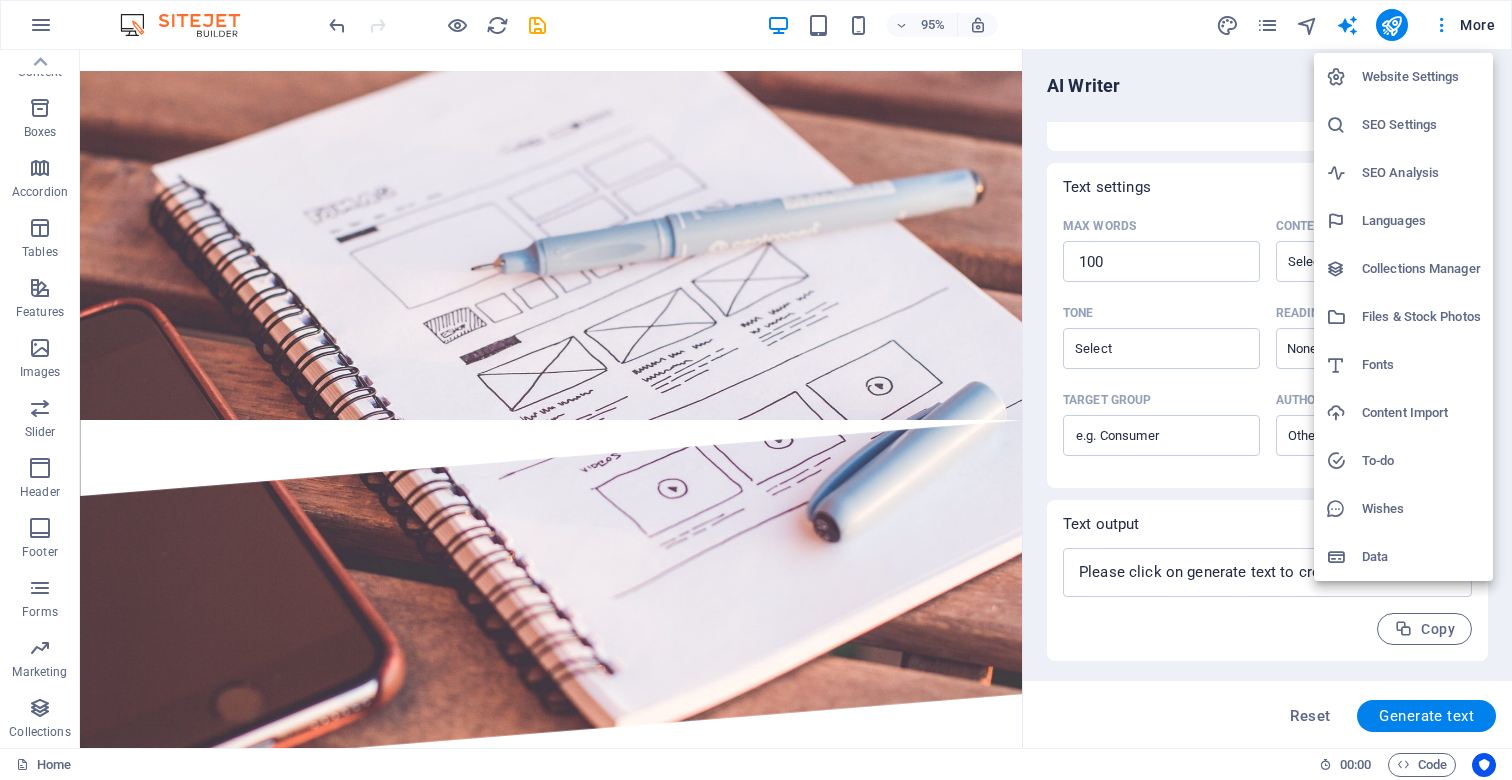 click on "SEO Settings" at bounding box center [1421, 125] 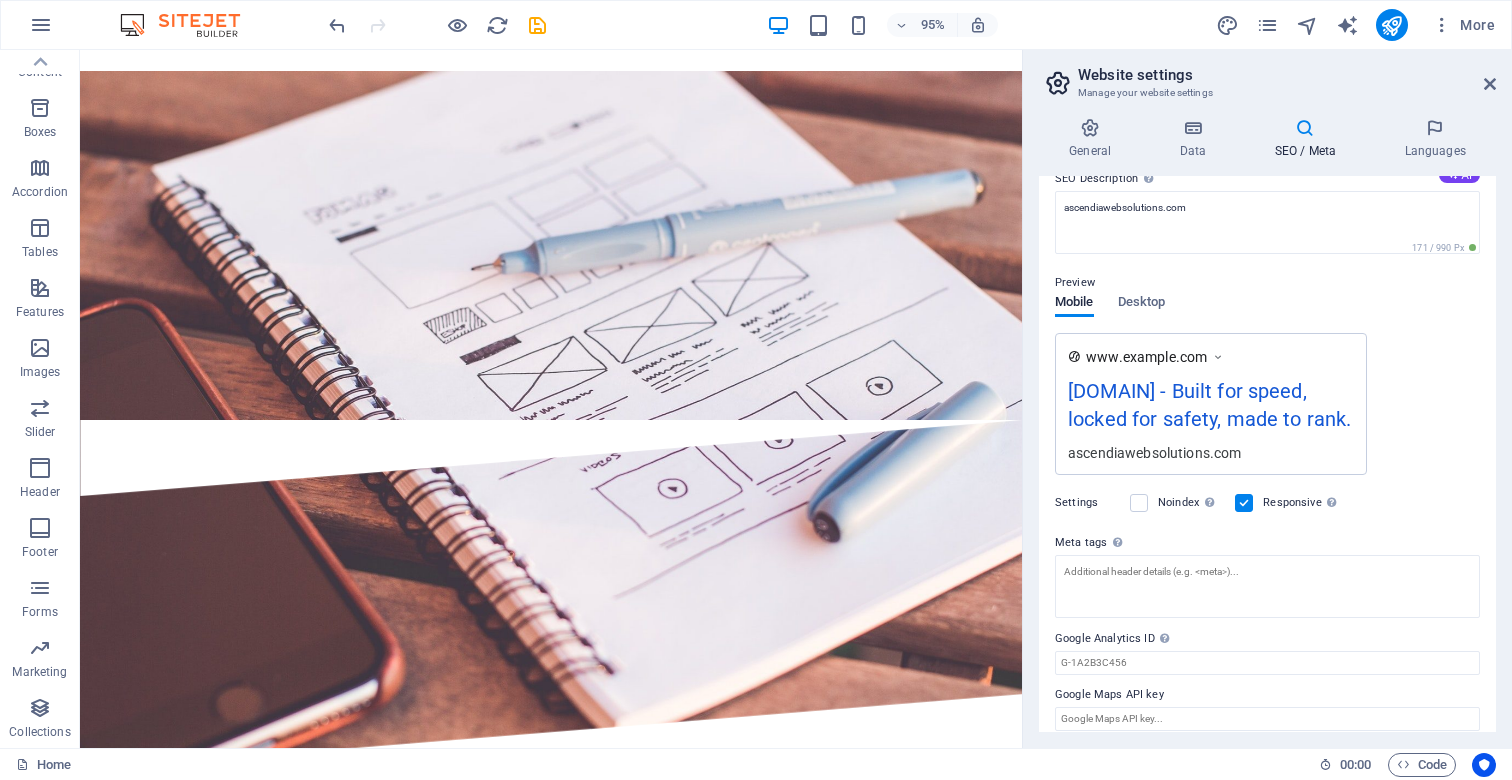 click on "Desktop" at bounding box center [1142, 304] 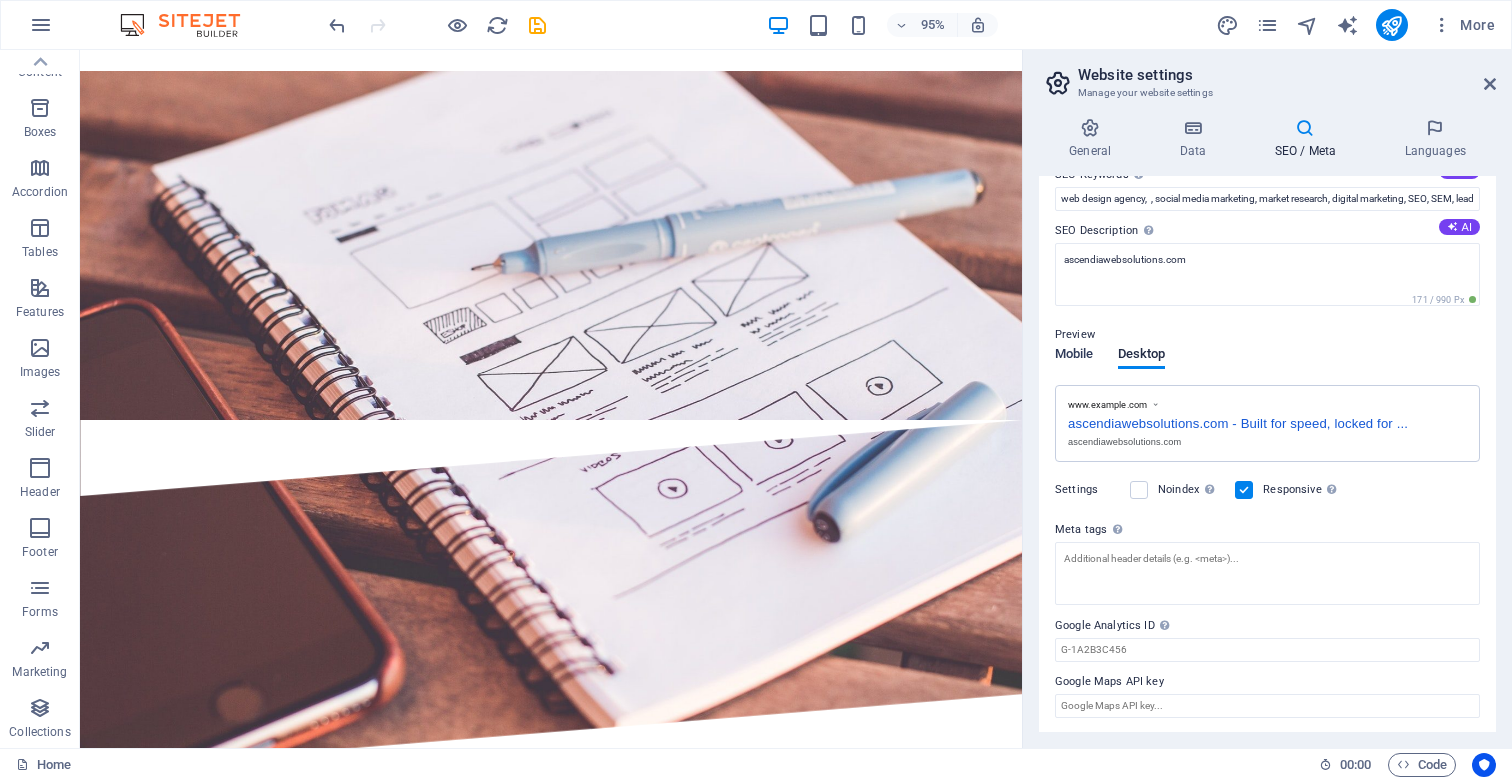 click on "Mobile" at bounding box center [1074, 356] 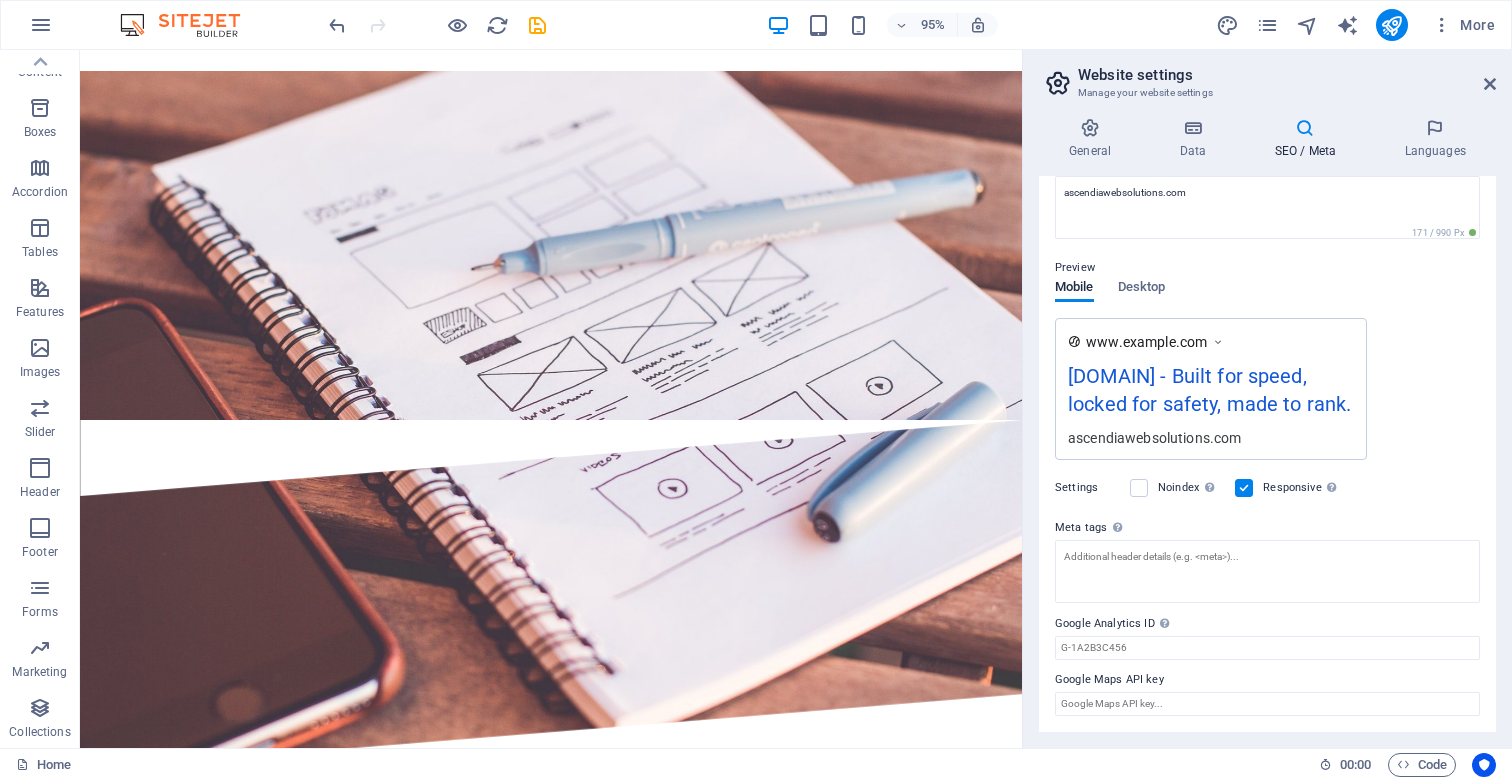 scroll, scrollTop: 235, scrollLeft: 0, axis: vertical 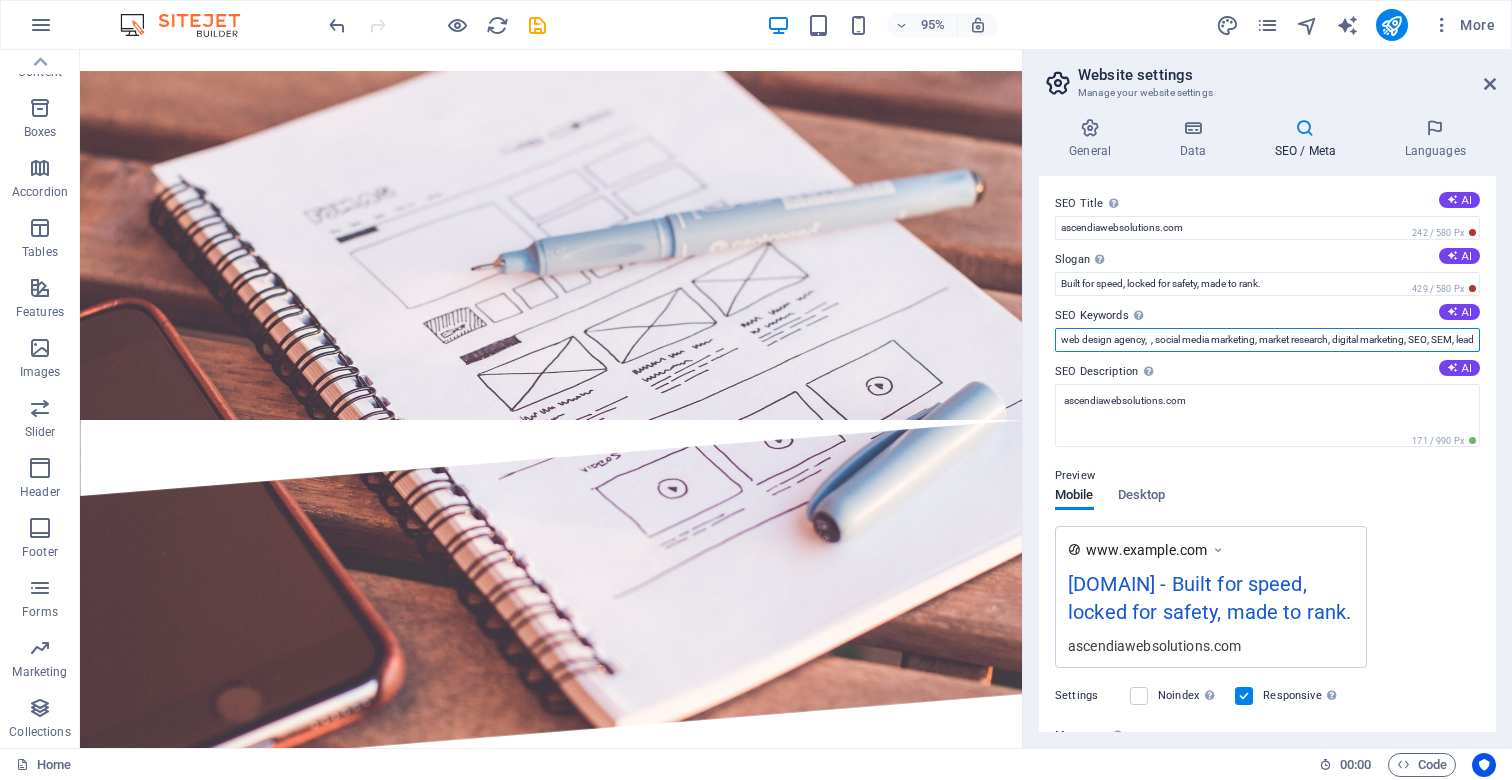 click on "web design agency,  , social media marketing, market research, digital marketing, SEO, SEM, lead generation, ascendiawebsolutions.com," at bounding box center [1267, 340] 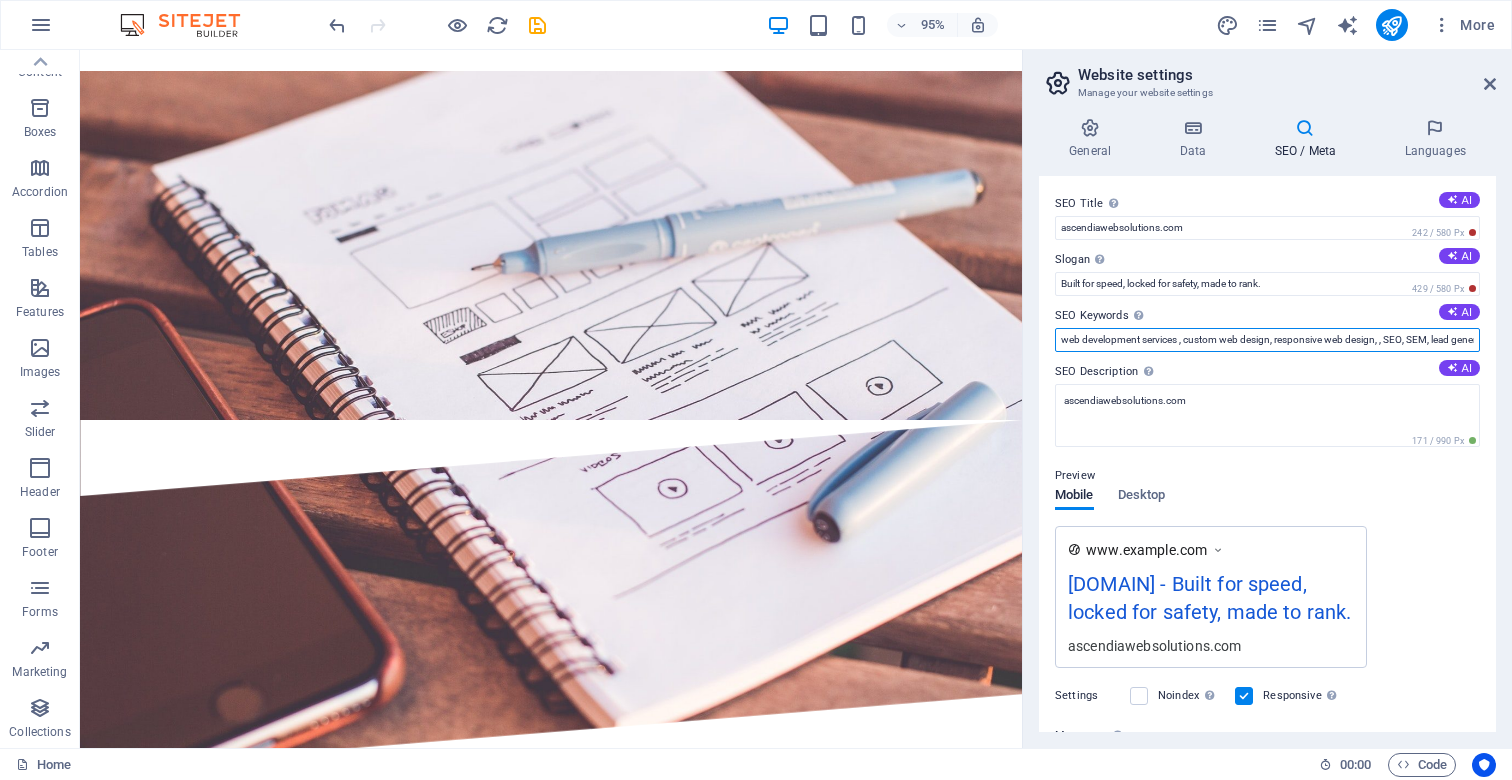 click on "web development services , custom web design, responsive web design, , SEO, SEM, lead generation, [DOMAIN]," at bounding box center (1267, 340) 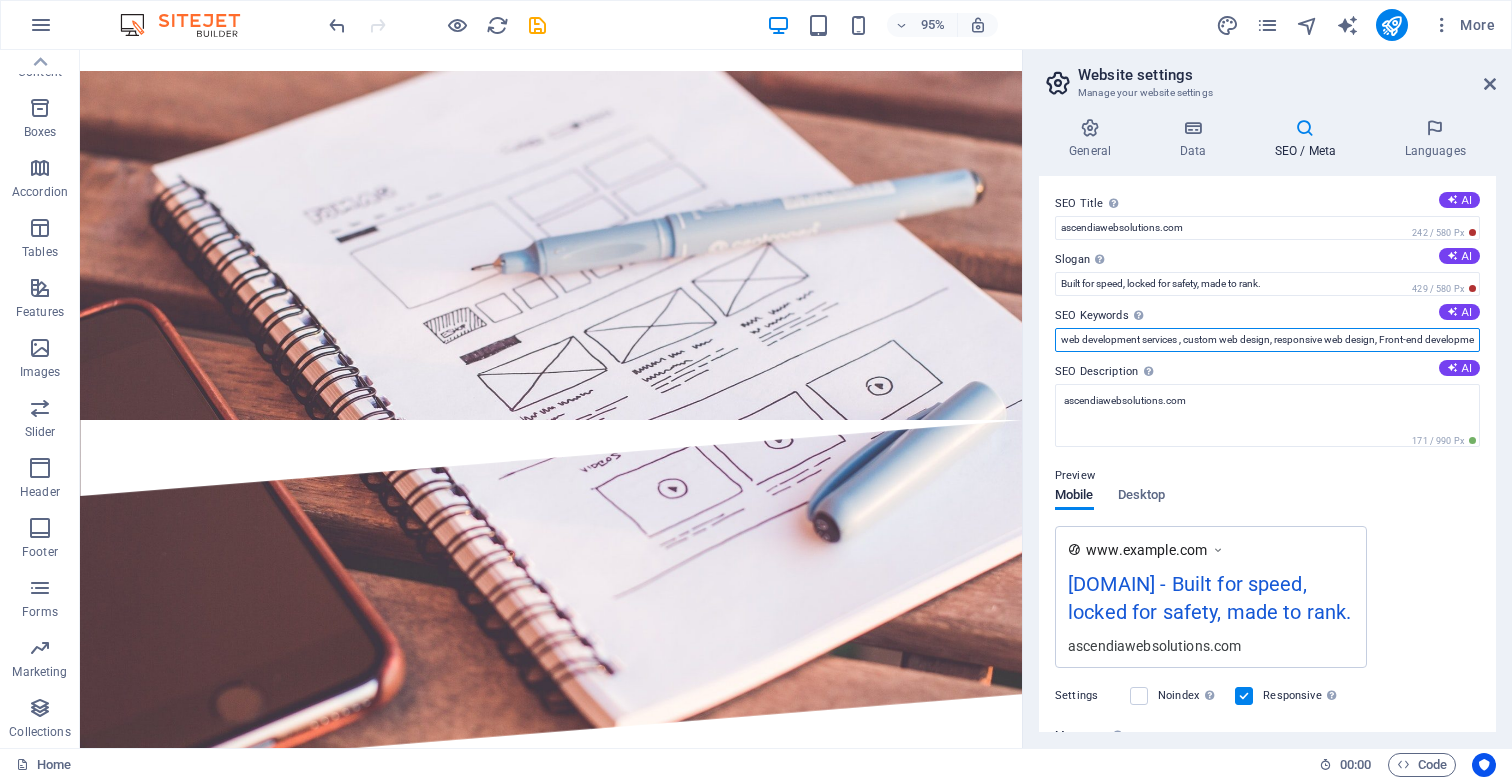 click on "web development services , custom web design, responsive web design, Front-end development experts Web development company near me SEO, SEM, lead generation, ascendiawebsolutions.com," at bounding box center (1267, 340) 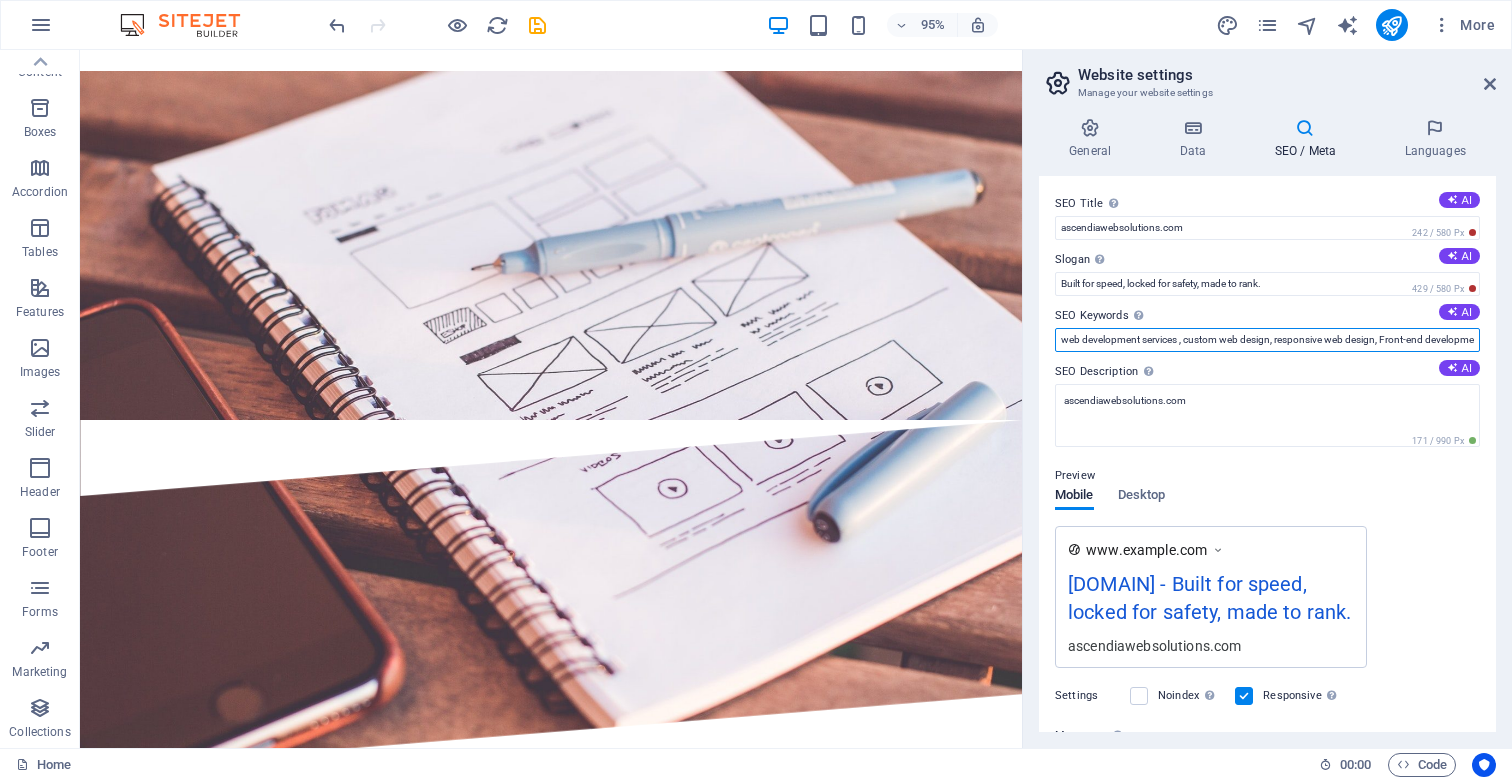 click on "web development services , custom web design, responsive web design, Front-end development experts ,Web development company near me SEO, SEM, lead generation, [EMAIL]," at bounding box center (1267, 340) 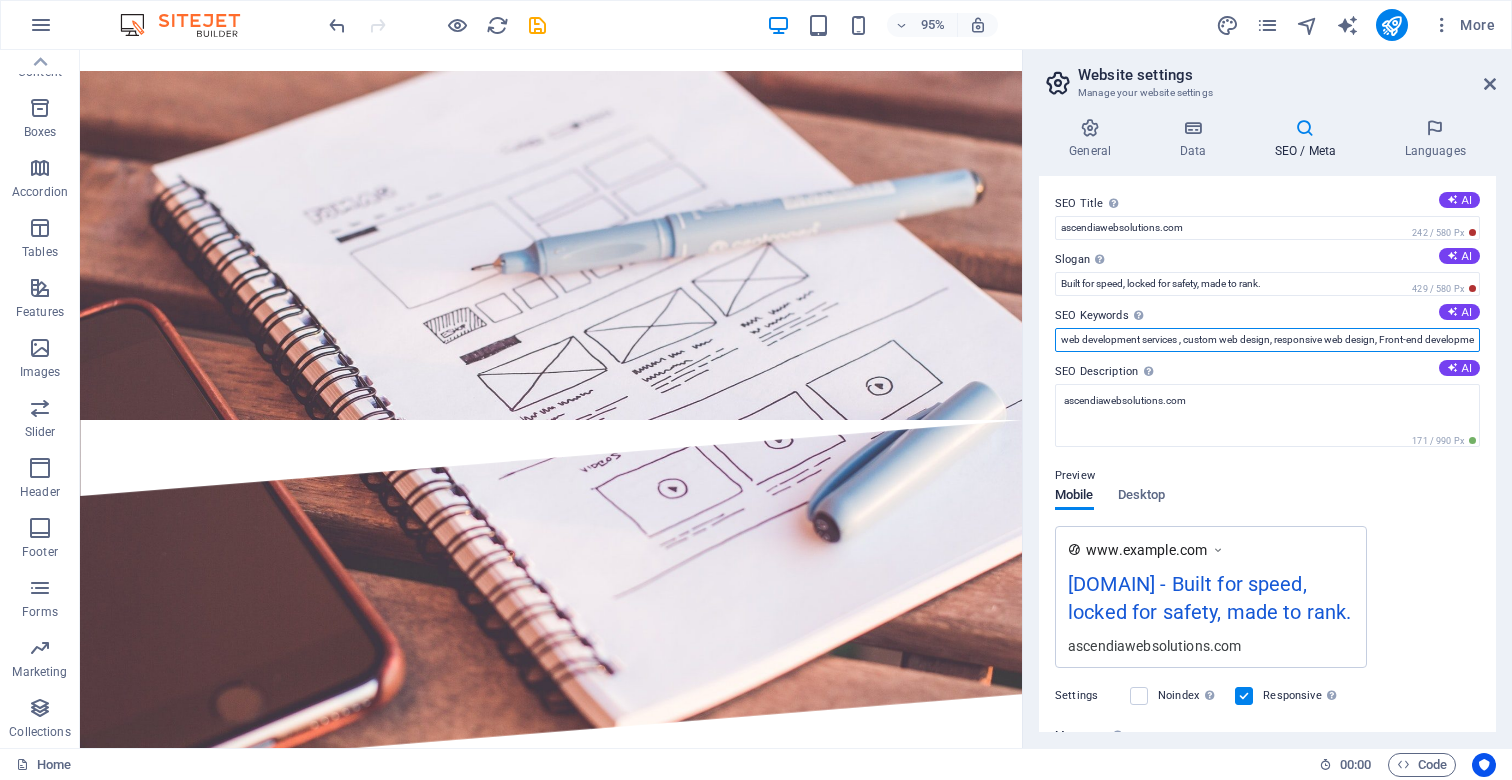 click on "web development services , custom web design, responsive web design, Front-end development experts ,Web development company near me, SEO, SEM, lead generation, [EMAIL]," at bounding box center (1267, 340) 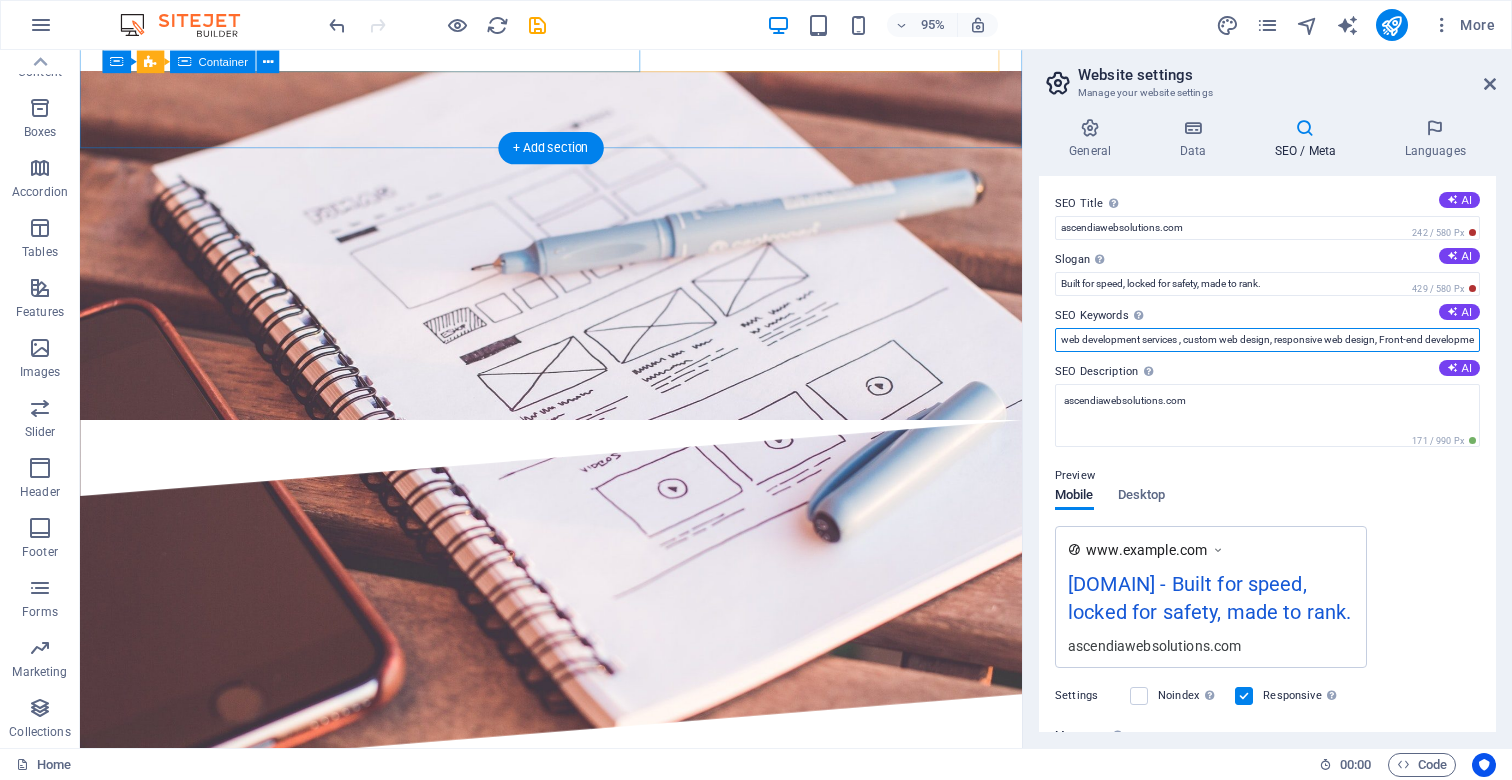 paste on "SEO services for small business Local SEO optimization On-page and off-page SEO SEO consulting services Affordable SEO packages" 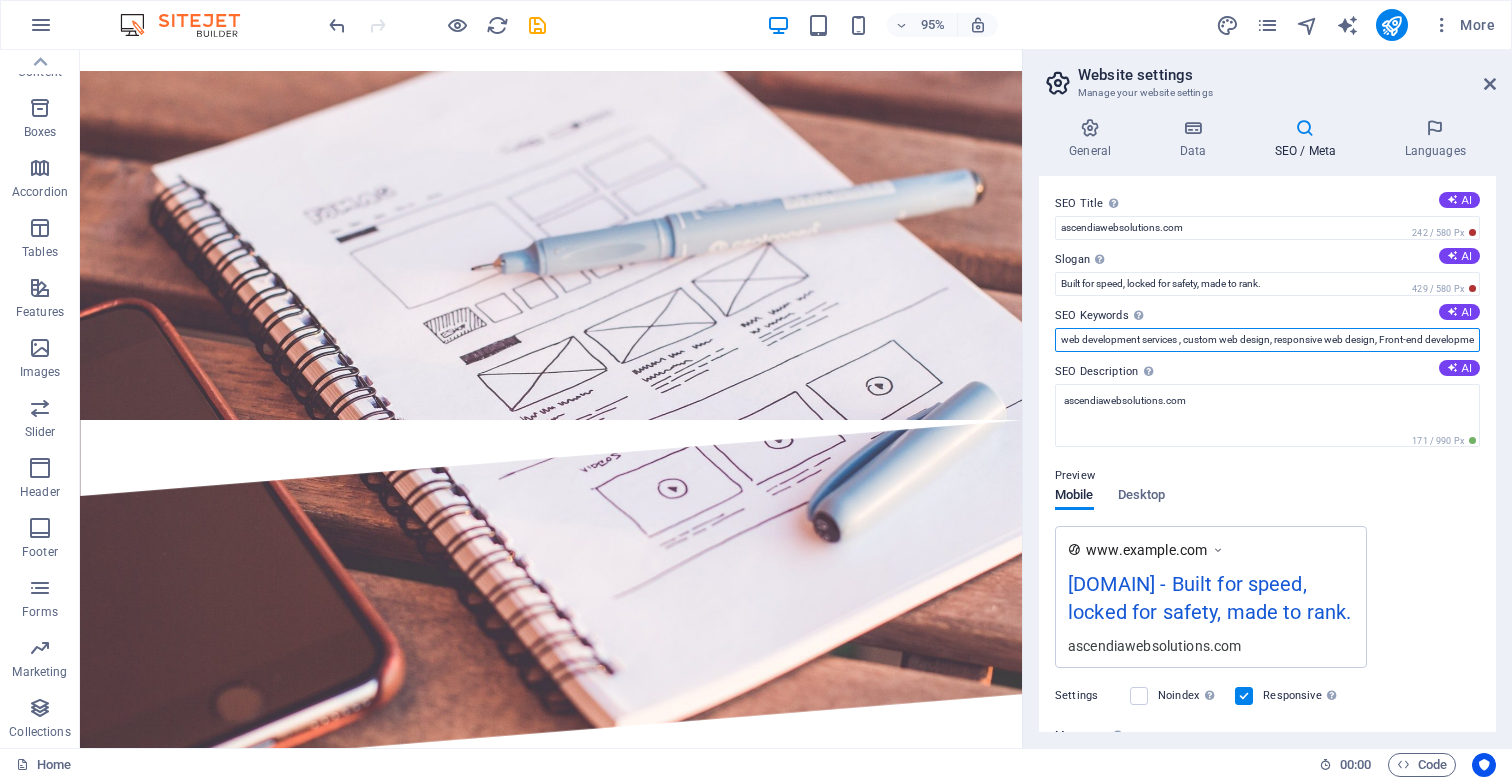 paste on "Small business cybersecurity Website security services Secure web hosting solutions Cybersecurity for WordPress Malware removal services" 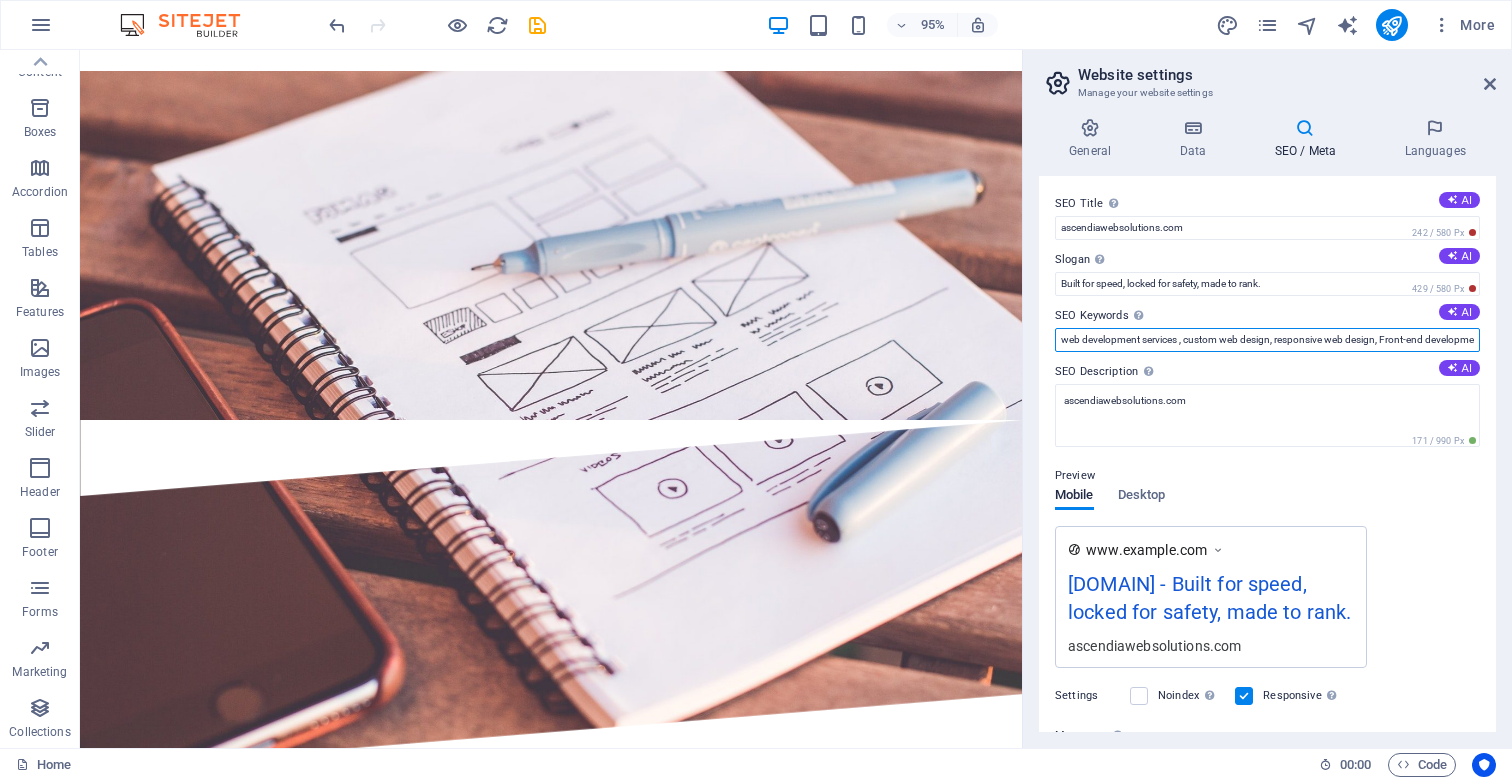 click on "web development services , custom web design, responsive web design, Front-end development experts ,Web development company near me, SEO, SEM, lead generation, [EMAIL],SEO services for small business, Local SEO optimization, On-page and off-page SEO, SEO consulting services, Affordable SEO packages,Small business cybersecurity Website security services Secure web hosting solutions Cybersecurity for WordPress Malware removal services," at bounding box center [1267, 340] 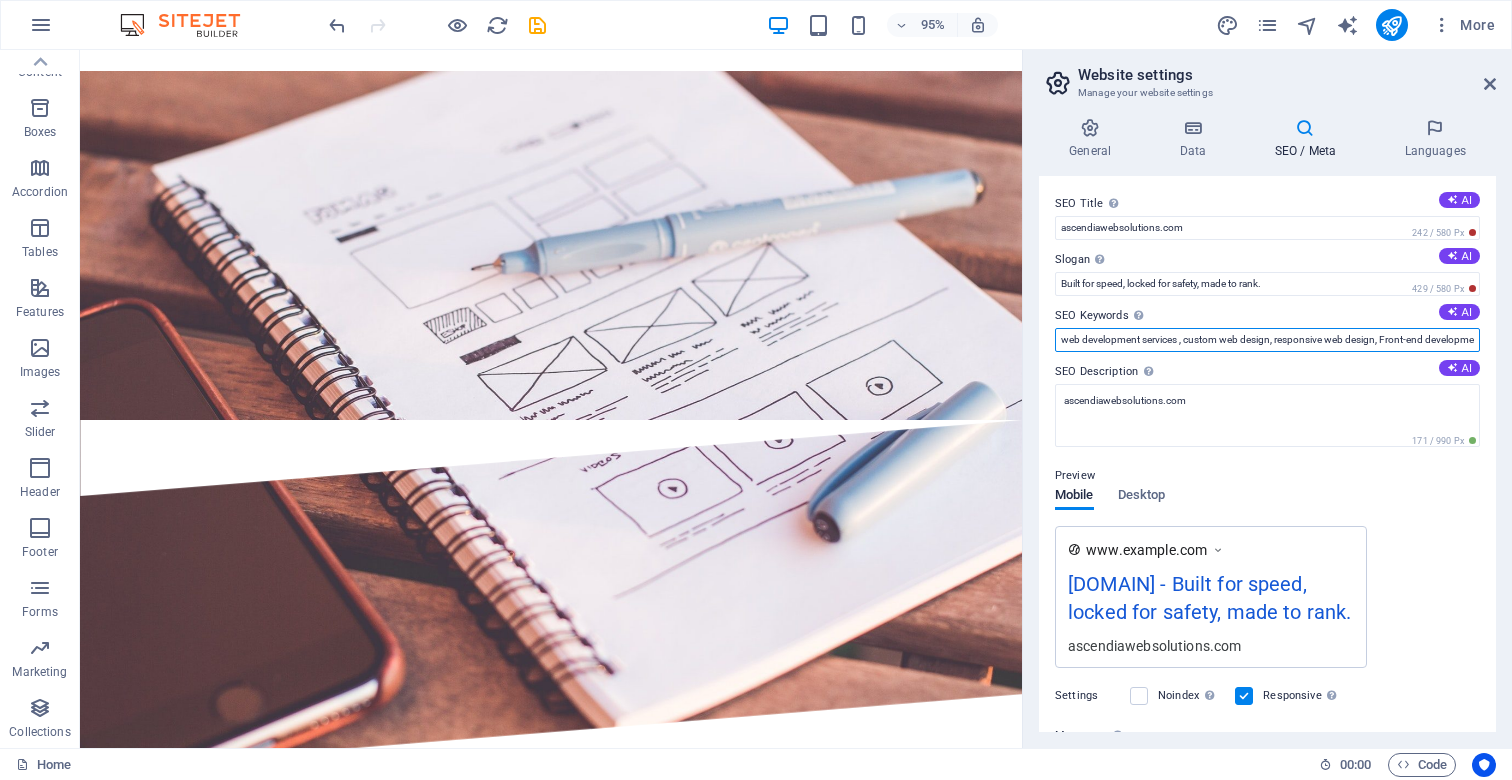 click on "web development services , custom web design, responsive web design, Front-end development experts ,Web development company near me, SEO, SEM, lead generation, [EMAIL],SEO services for small business, Local SEO optimization, On-page and off-page SEO, SEO consulting services, Affordable SEO packages,Small business cybersecurity Website security services Secure web hosting solutions Cybersecurity for WordPress Malware removal services," at bounding box center [1267, 340] 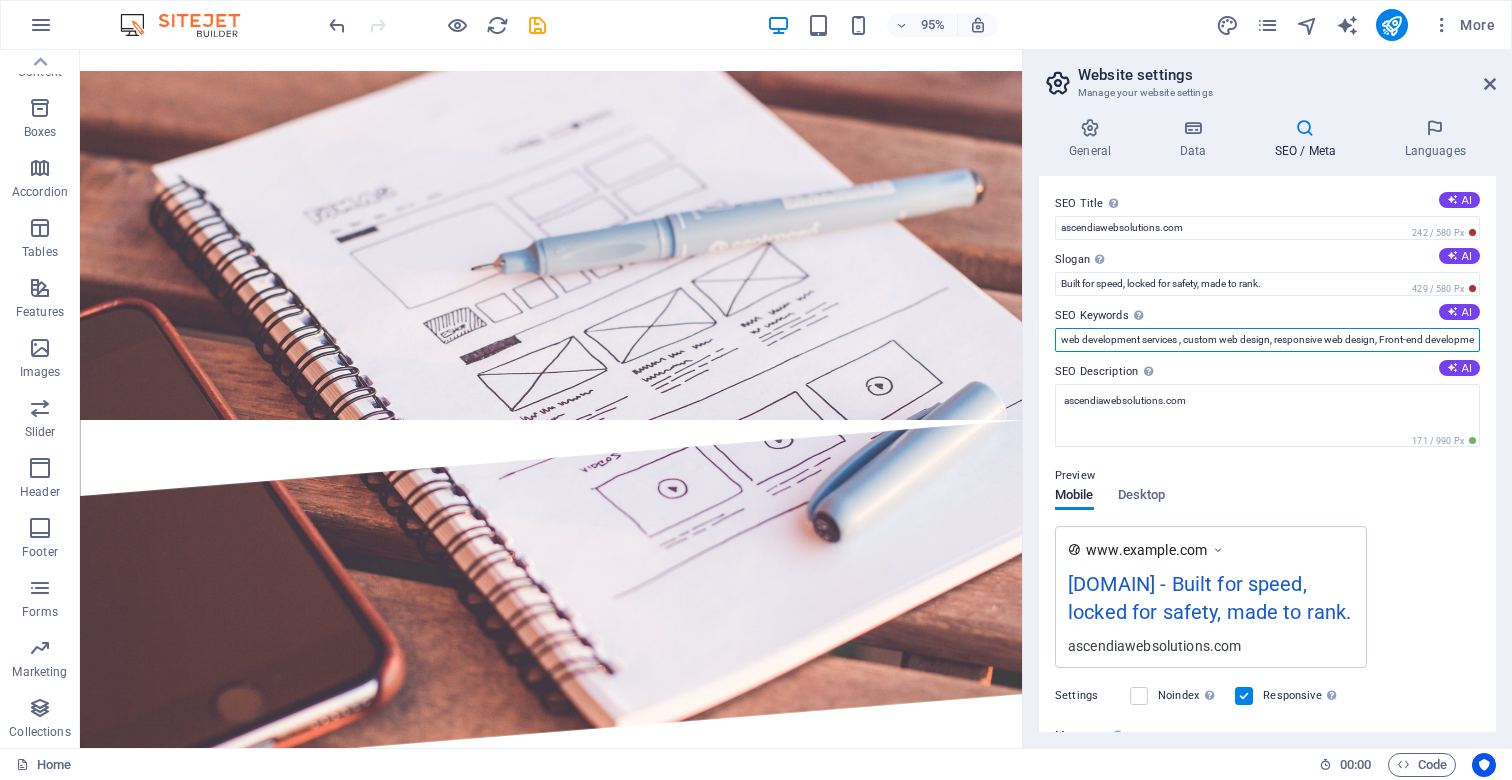 click on "web development services , custom web design, responsive web design, Front-end development experts ,Web development company near me, SEO, SEM, lead generation, [EMAIL],SEO services for small business, Local SEO optimization, On-page and off-page SEO, SEO consulting services, Affordable SEO packages,Small business cybersecurity, Website security services, Secure web hosting solutions, Cybersecurity for WordPress, Malware removal services,ROI-driven digital marketing, Website optimization experts Fast-loading website solutions Website redesign agency Scalable web solutions for startups" at bounding box center (1267, 340) 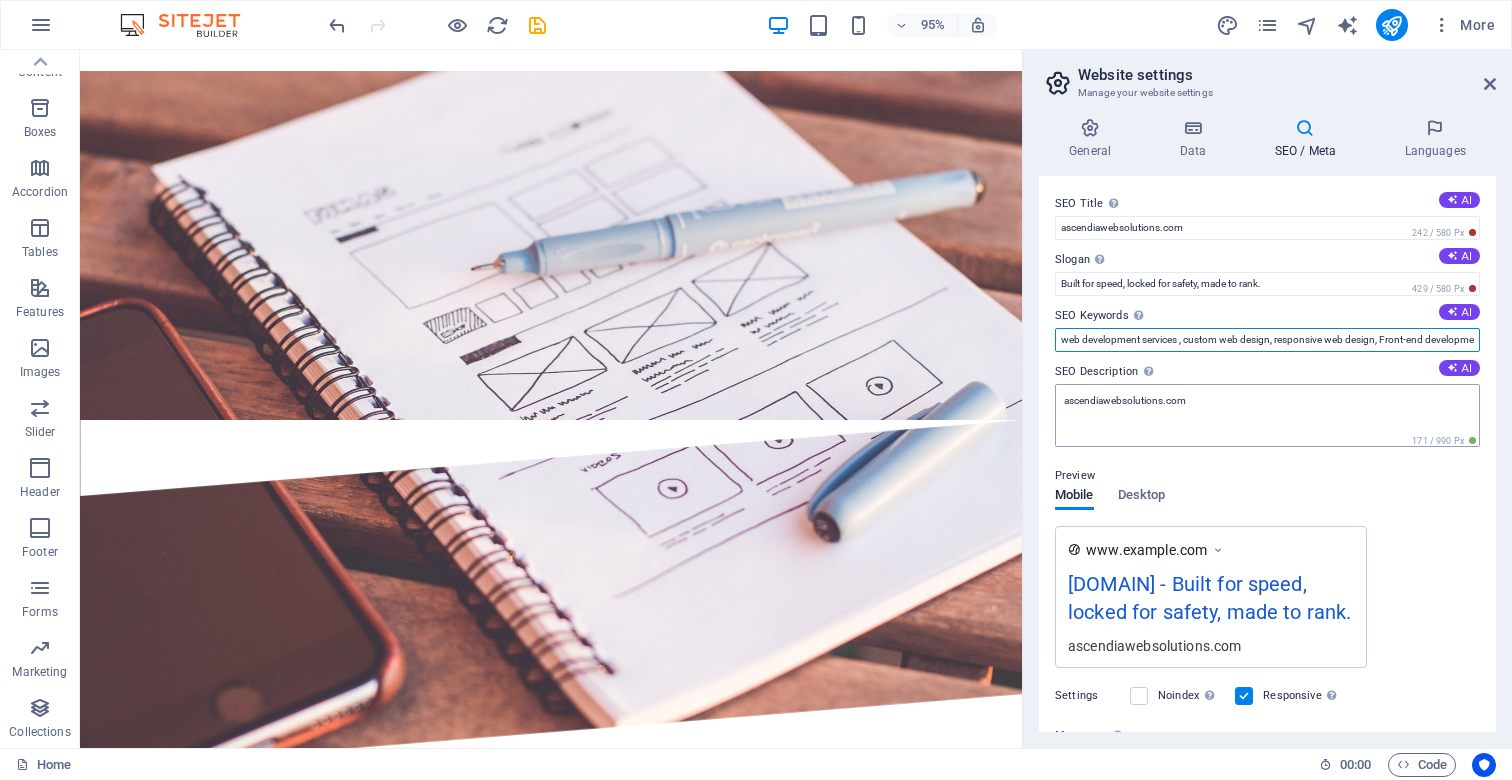 type on "web development services , custom web design, responsive web design, Front-end development experts ,Web development company near me, SEO, SEM, lead generation, [EMAIL],SEO services for small business, Local SEO optimization, On-page and off-page SEO, SEO consulting services, Affordable SEO packages,Small business cybersecurity, Website security services, Secure web hosting solutions, Cybersecurity for WordPress, Malware removal services,ROI-driven digital marketing, Website optimization experts, Fast-loading website solutions, Website redesign agency, Scalable web solutions for startups," 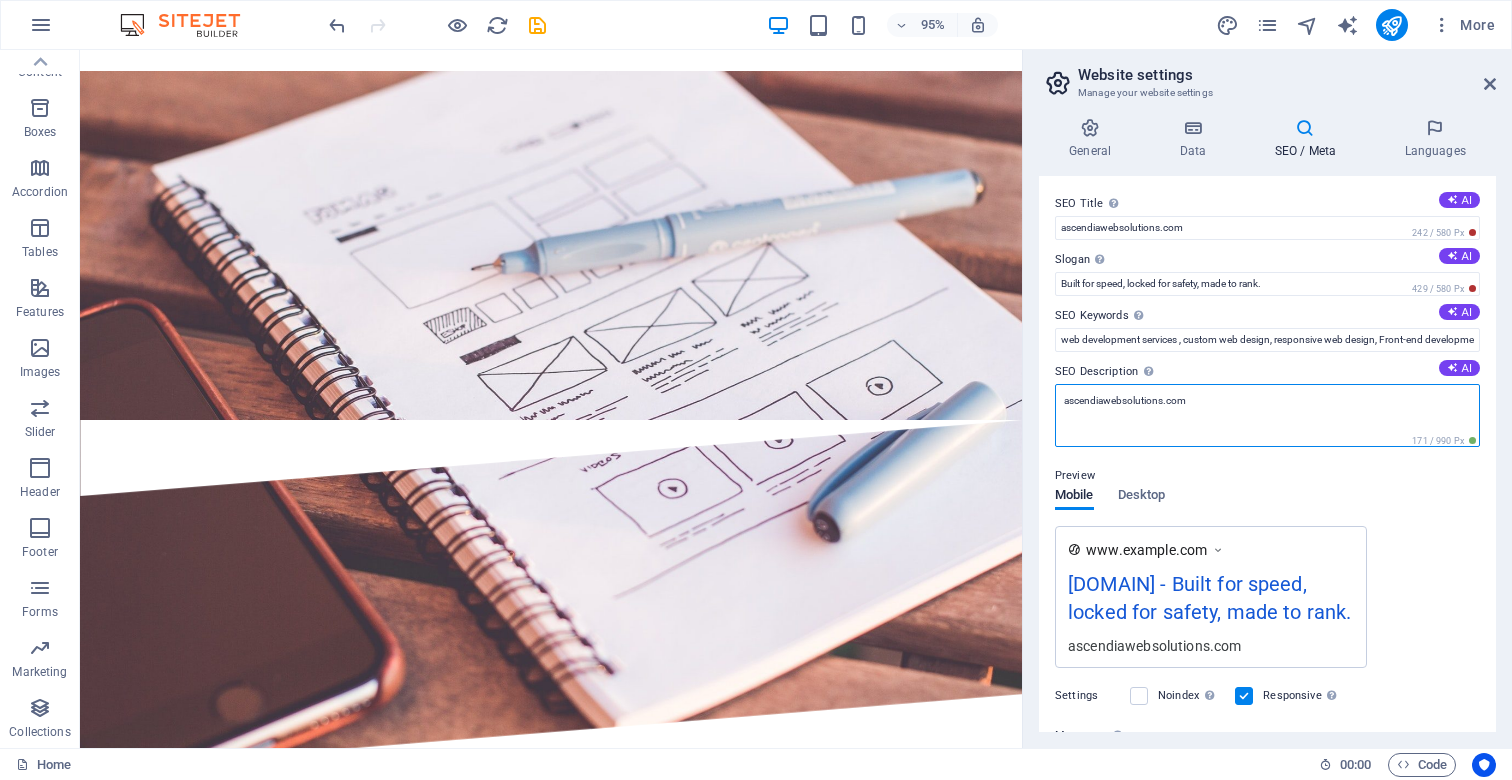 click on "ascendiawebsolutions.com" at bounding box center (1267, 415) 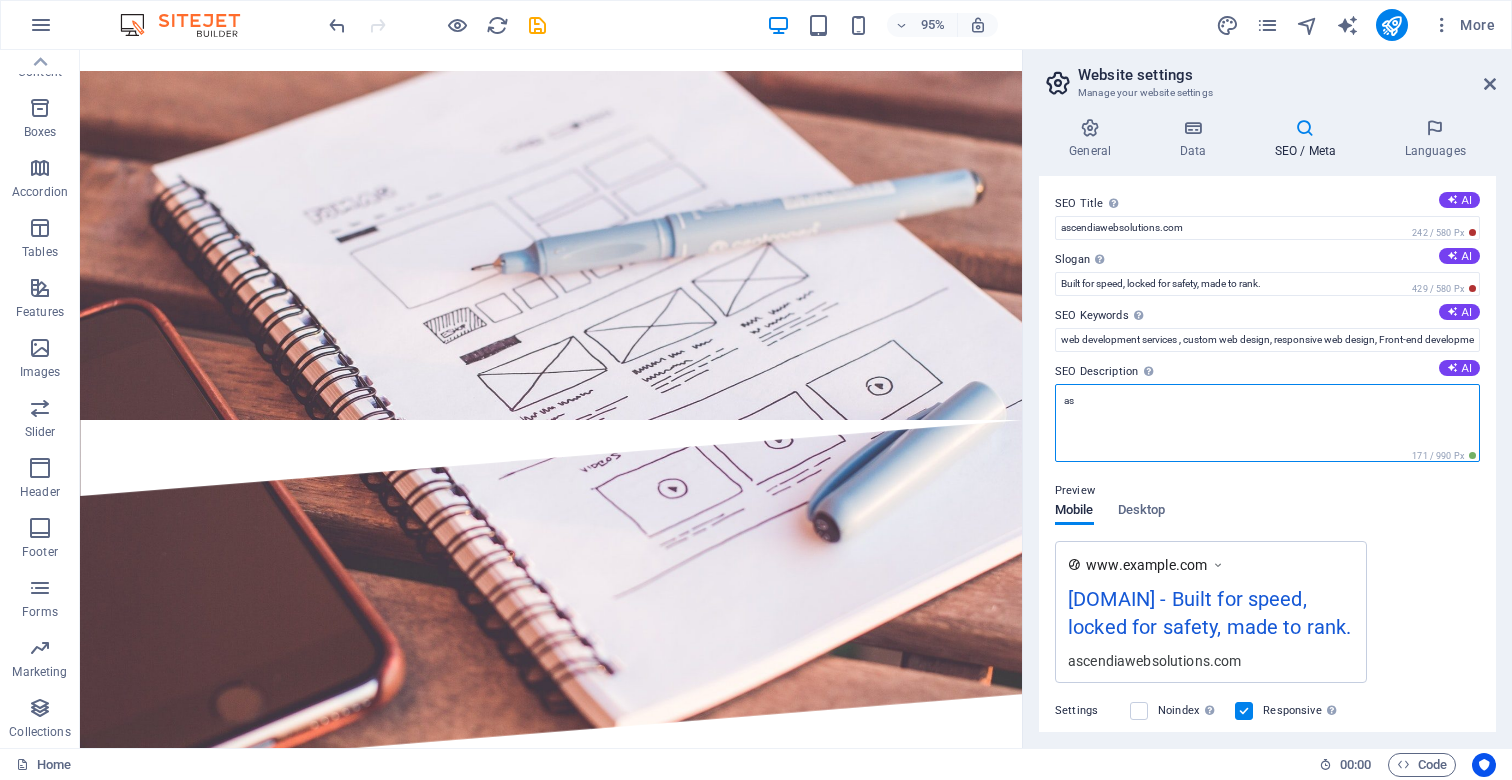 type on "a" 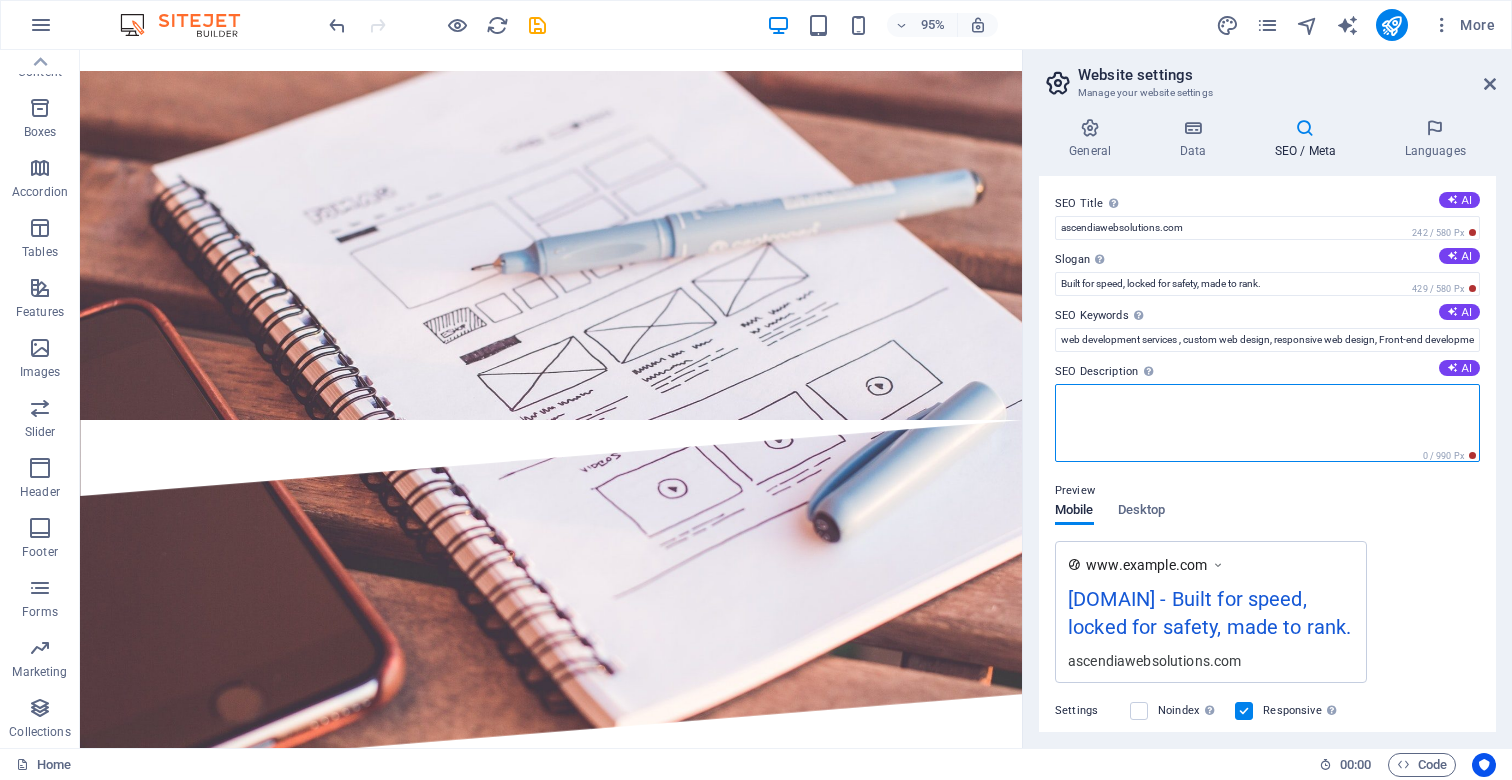 click on "SEO Description Describe the contents of your website - this is crucial for search engines and SEO! AI" at bounding box center (1267, 423) 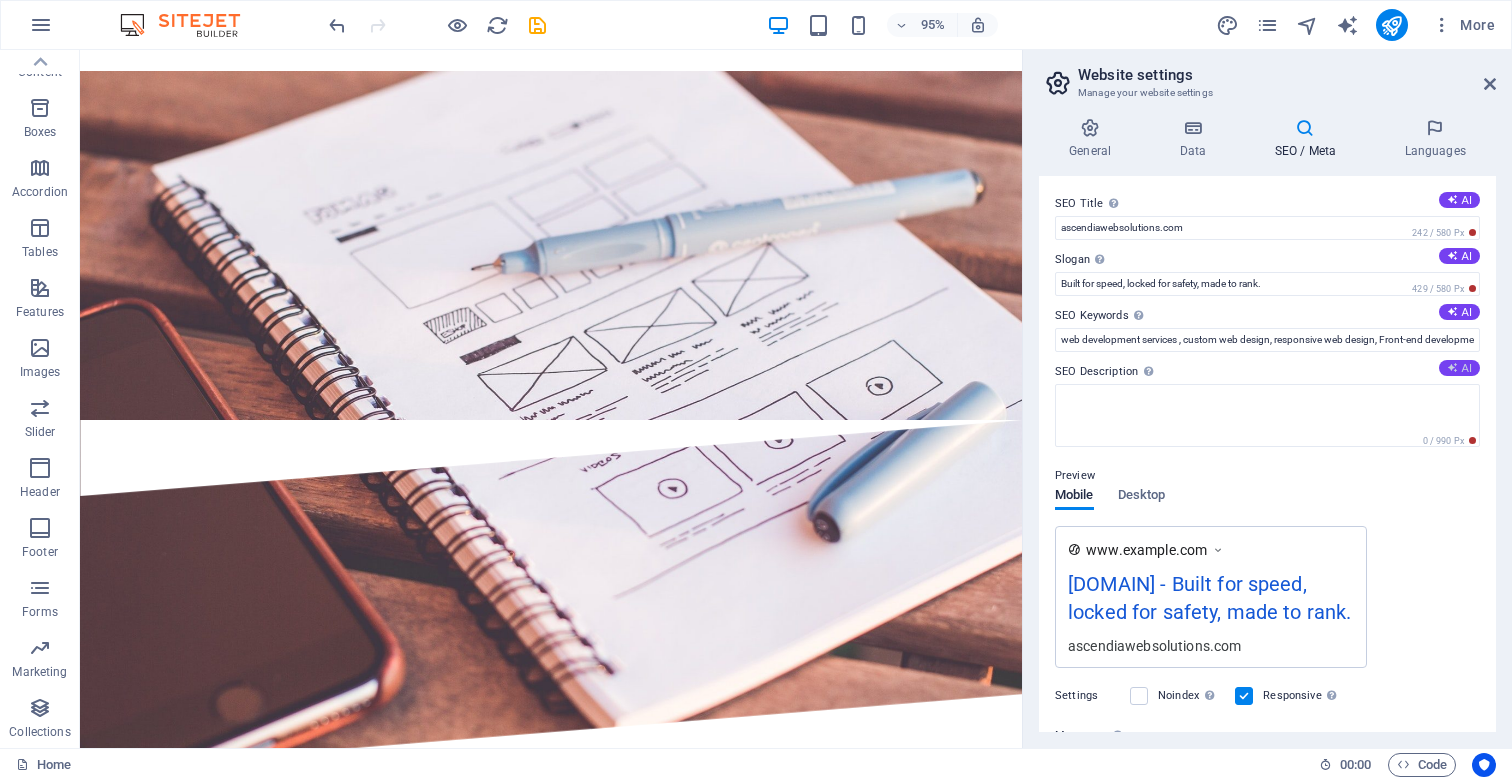 click on "AI" at bounding box center [1459, 368] 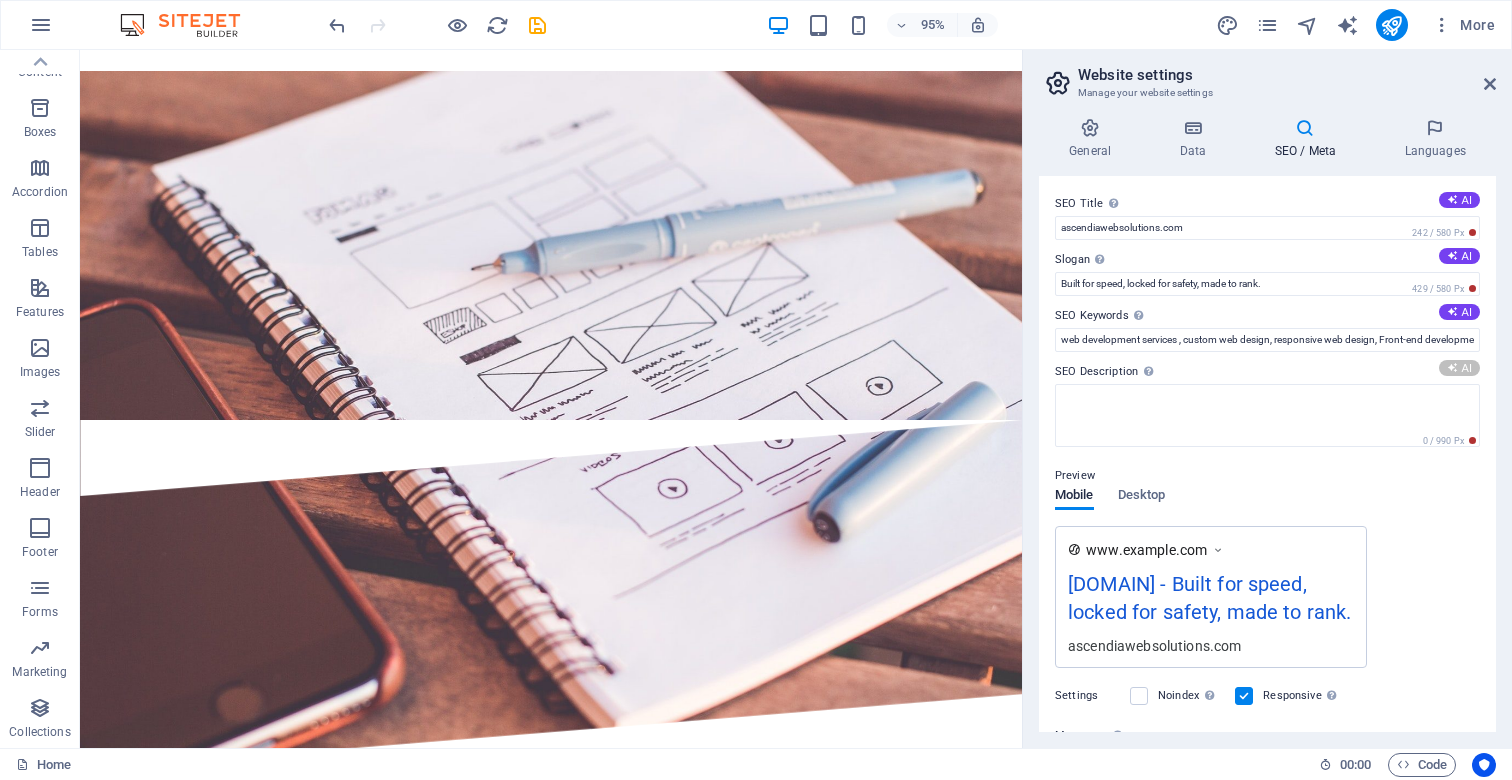 type on "Boost your brand with our expert social media marketing strategies and analytics for outstanding results. Connect with us today!" 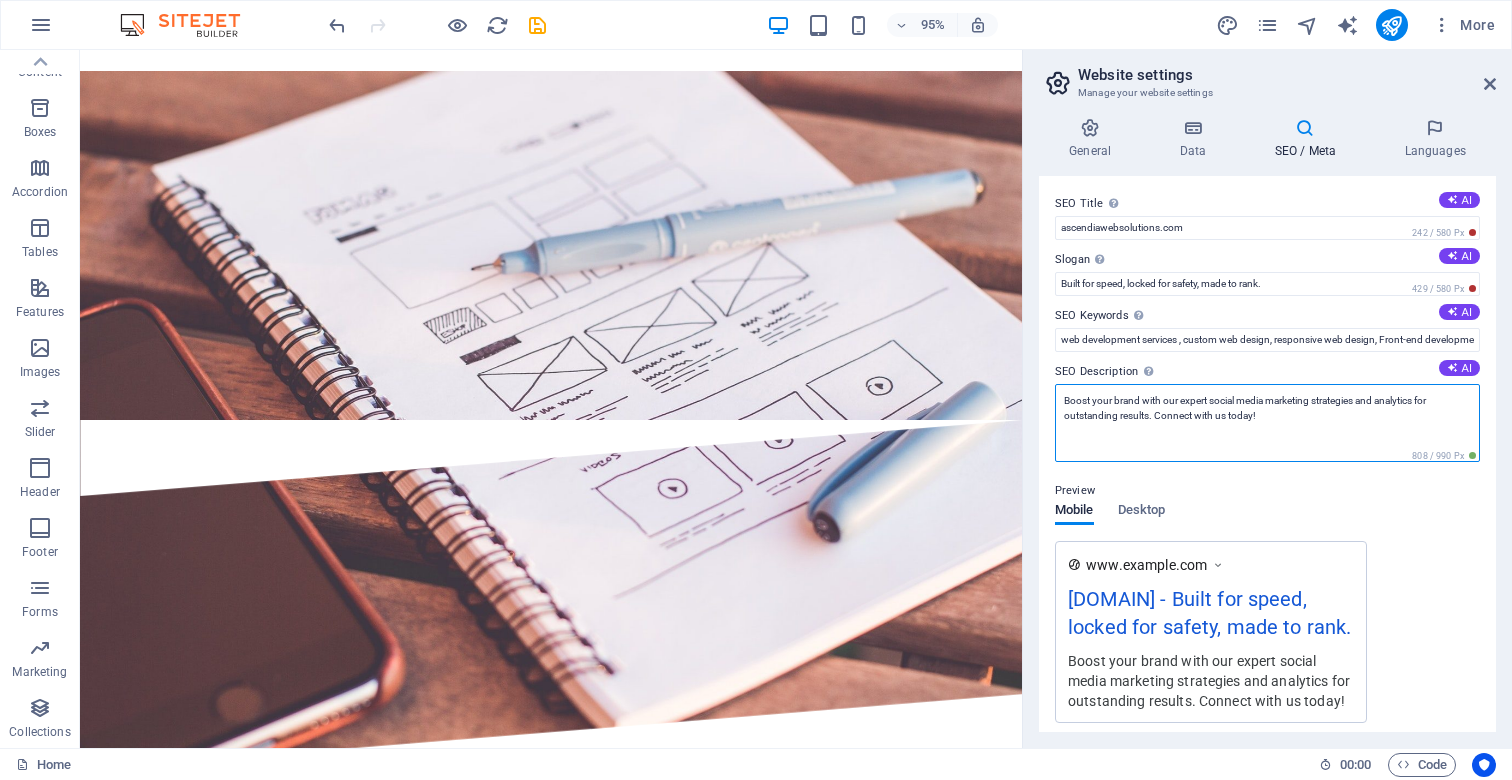 drag, startPoint x: 1264, startPoint y: 416, endPoint x: 1057, endPoint y: 399, distance: 207.6969 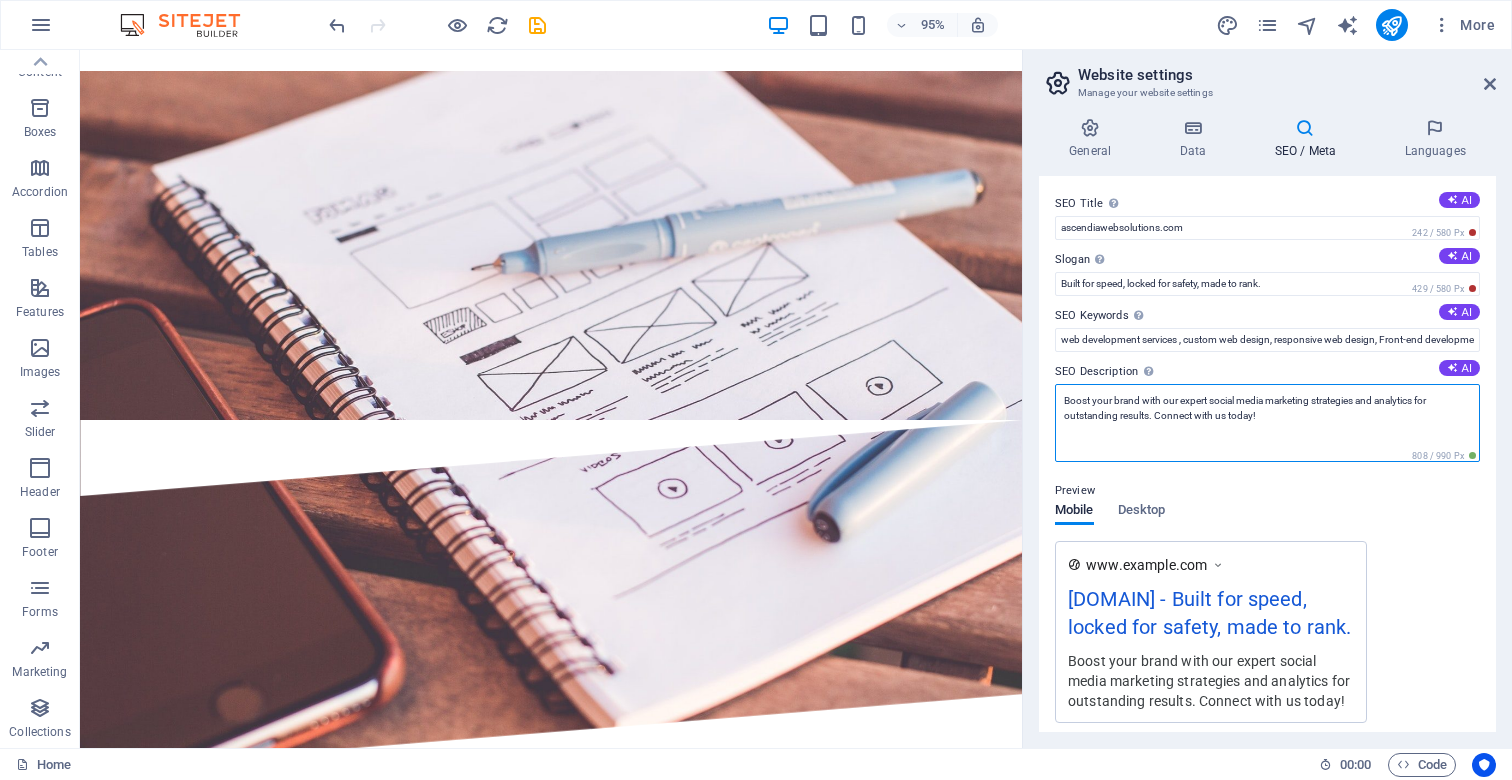 click on "Boost your brand with our expert social media marketing strategies and analytics for outstanding results. Connect with us today!" at bounding box center [1267, 423] 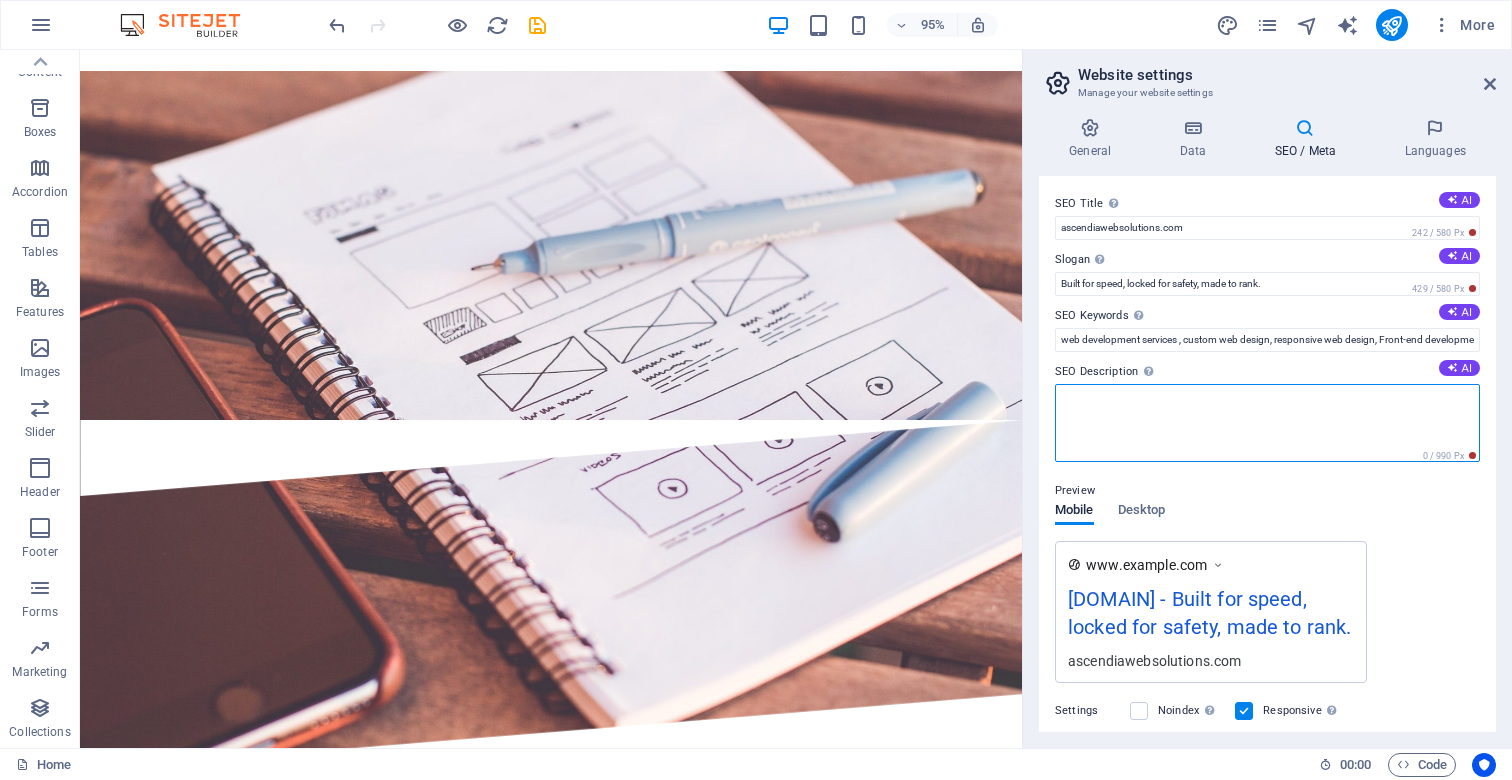 click on "SEO Description Describe the contents of your website - this is crucial for search engines and SEO! AI" at bounding box center (1267, 423) 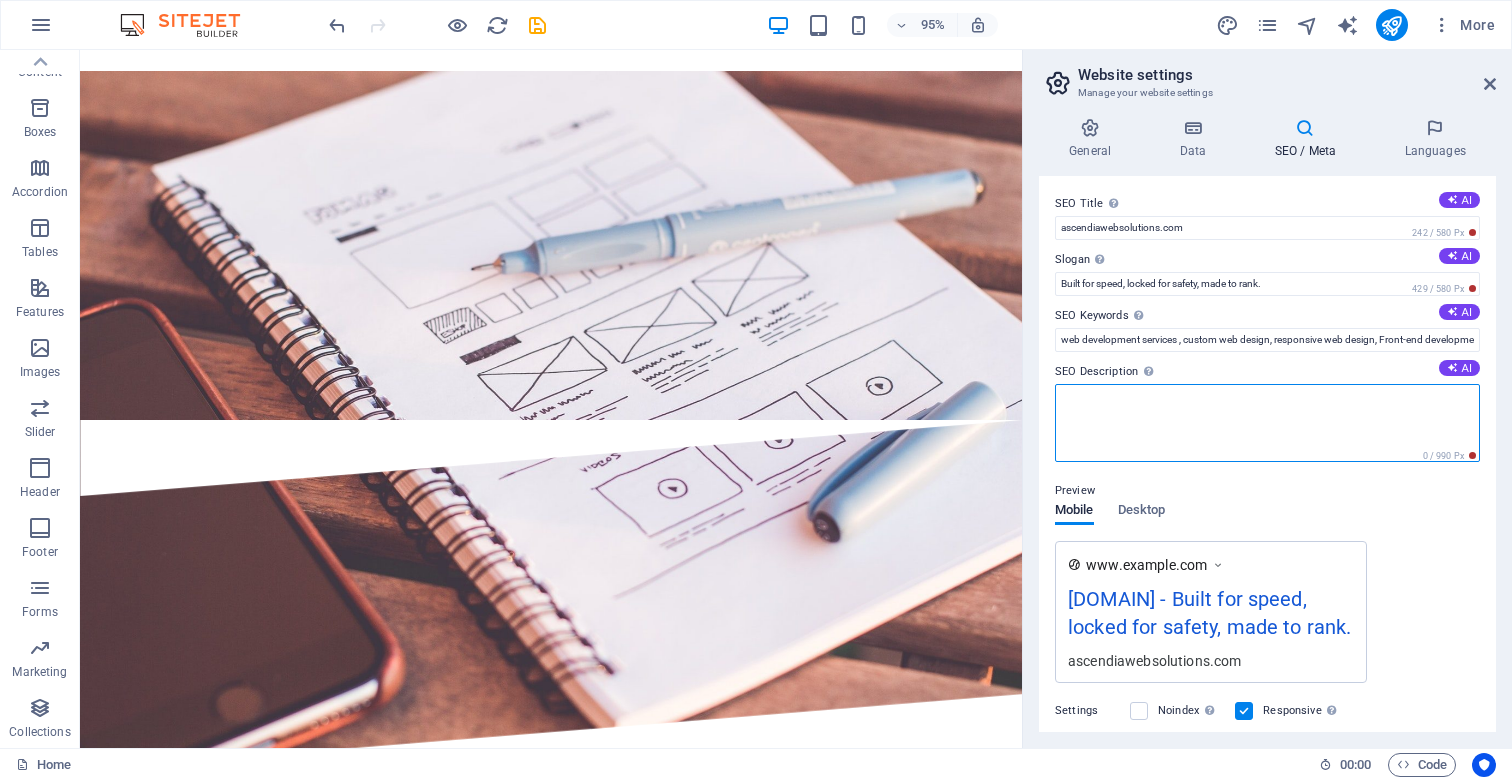 click on "SEO Description Describe the contents of your website - this is crucial for search engines and SEO! AI" at bounding box center [1267, 423] 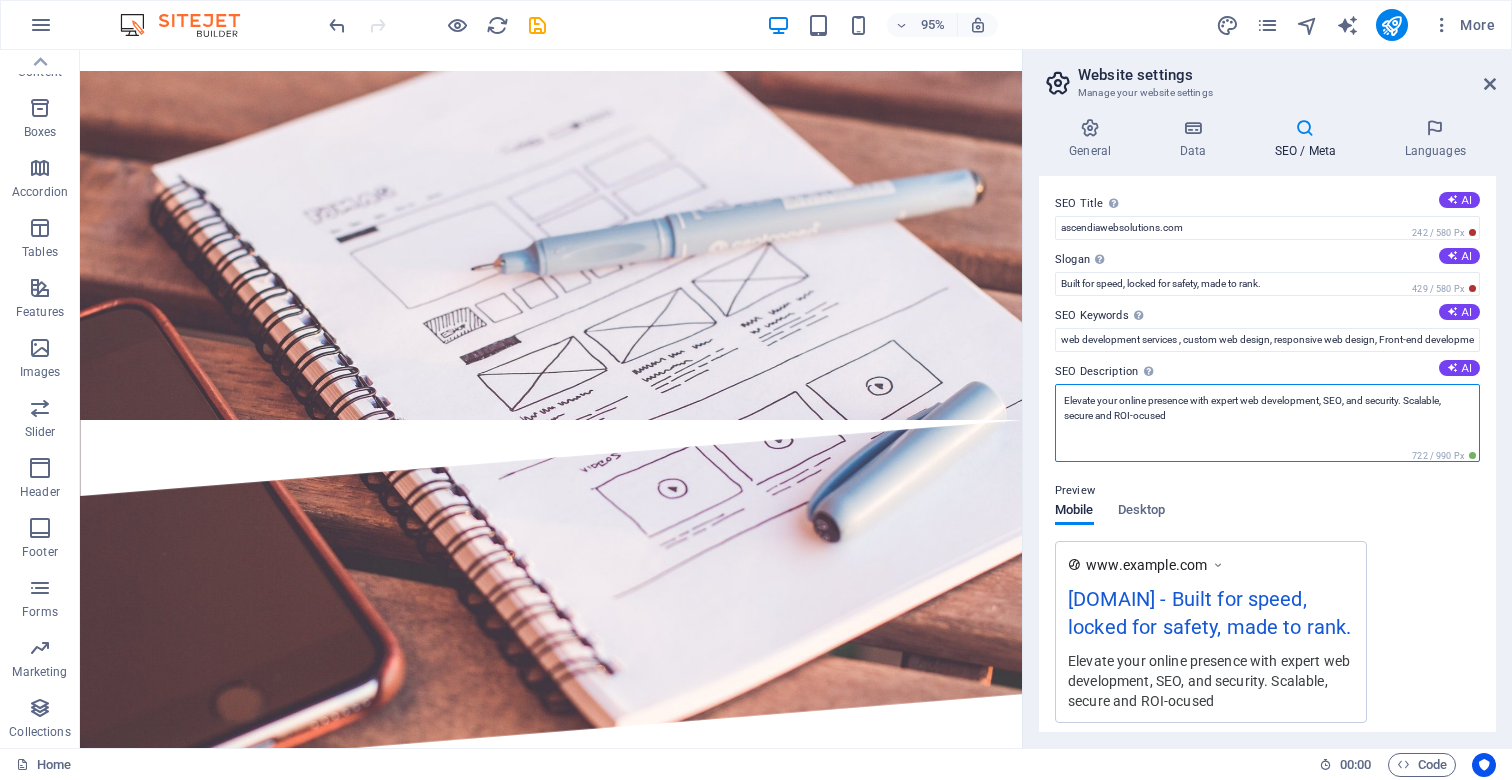 click on "Elevate your online presence with expert web development, SEO, and security. Scalable, secure and ROI-ocused" at bounding box center (1267, 423) 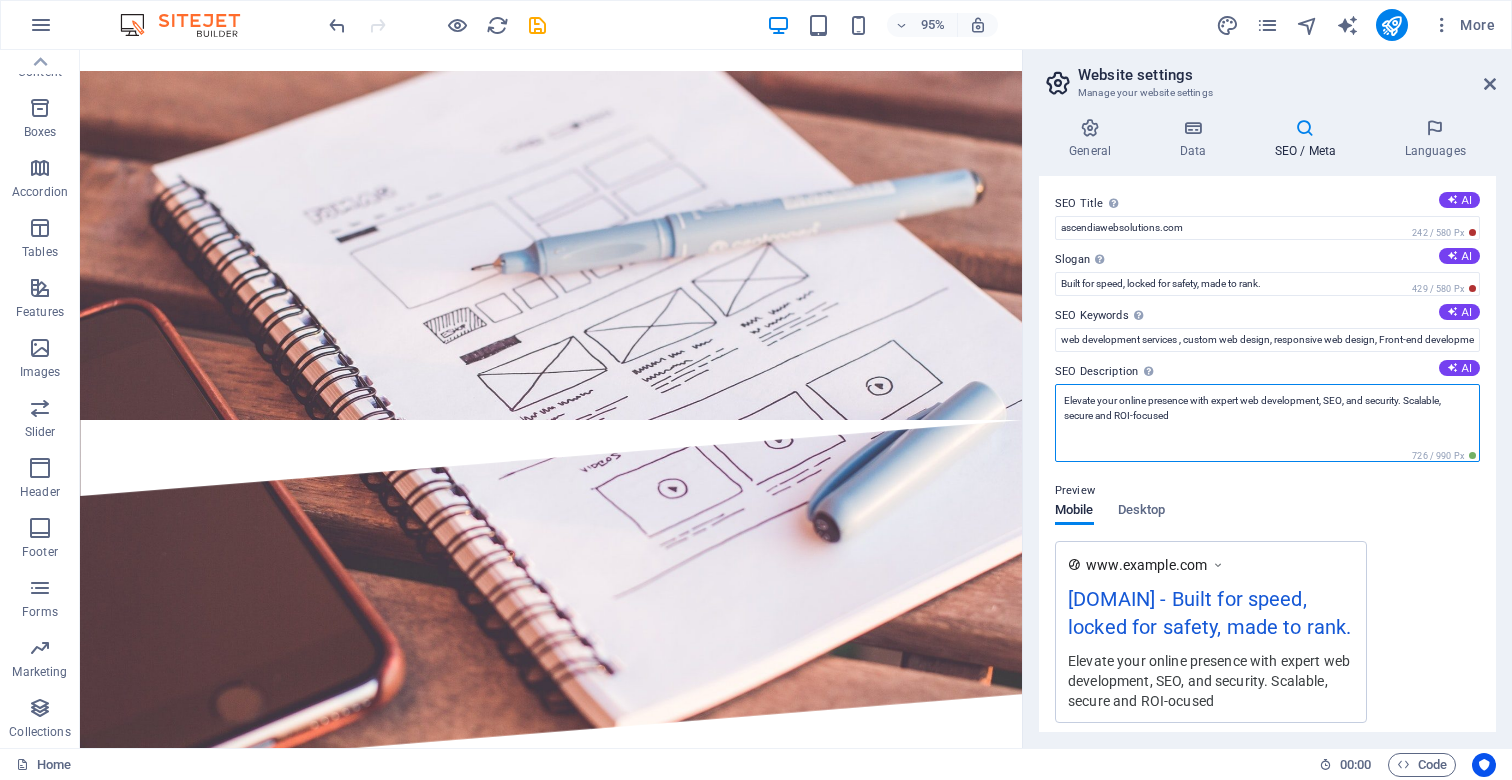 click on "Elevate your online presence with expert web development, SEO, and security. Scalable, secure and ROI-focused" at bounding box center (1267, 423) 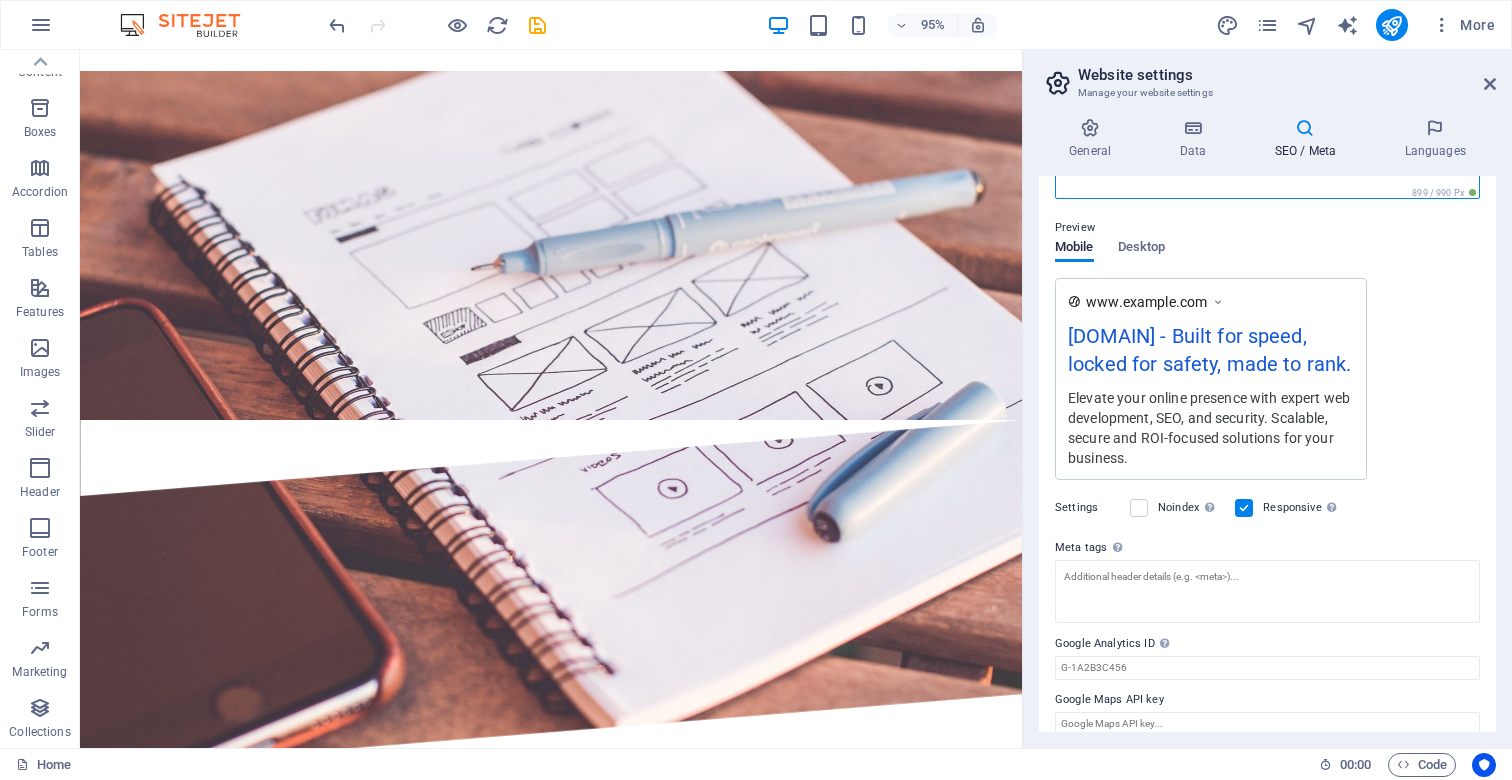 scroll, scrollTop: 264, scrollLeft: 0, axis: vertical 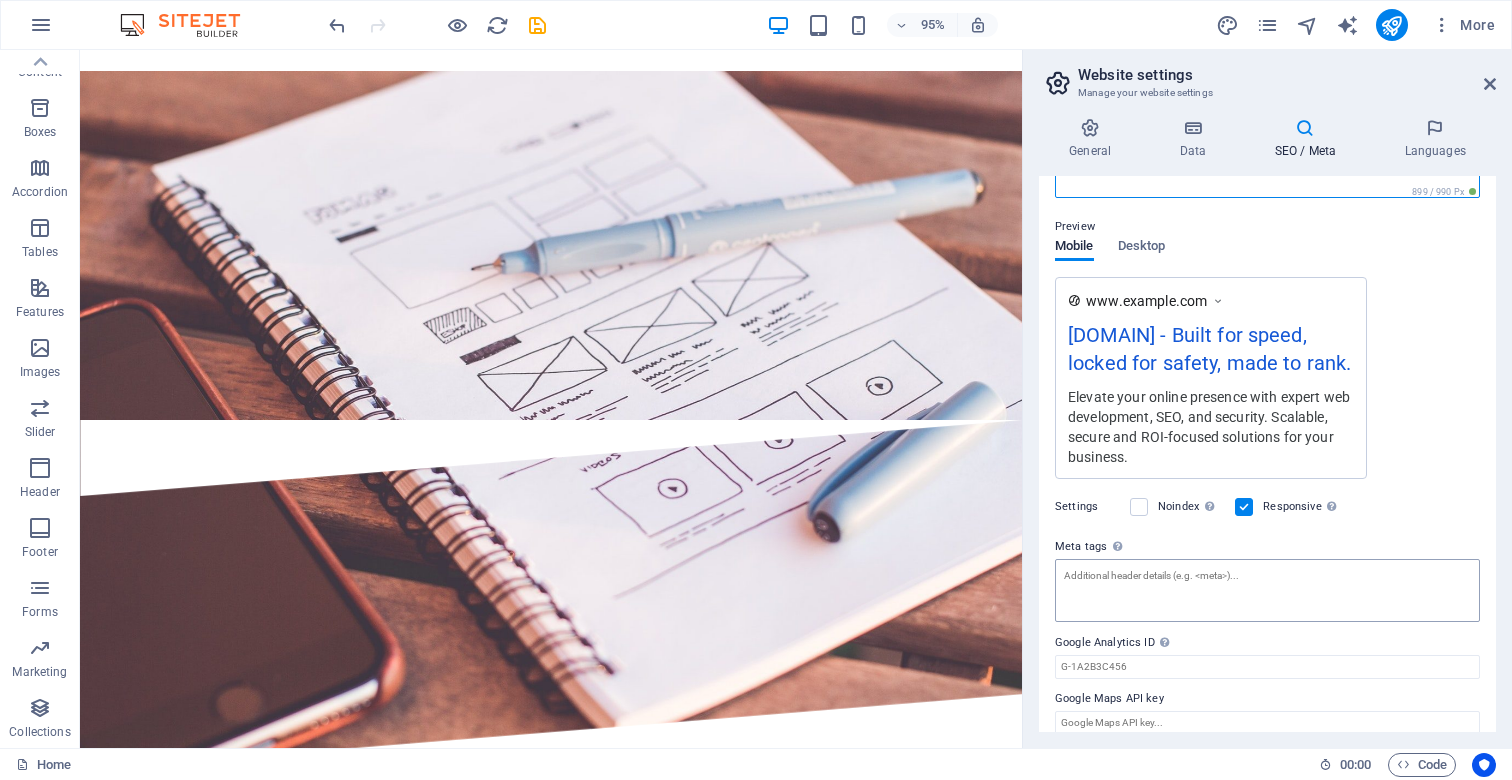 type on "Elevate your online presence with expert web development, SEO, and security. Scalable, secure and ROI-focused solutions for your business." 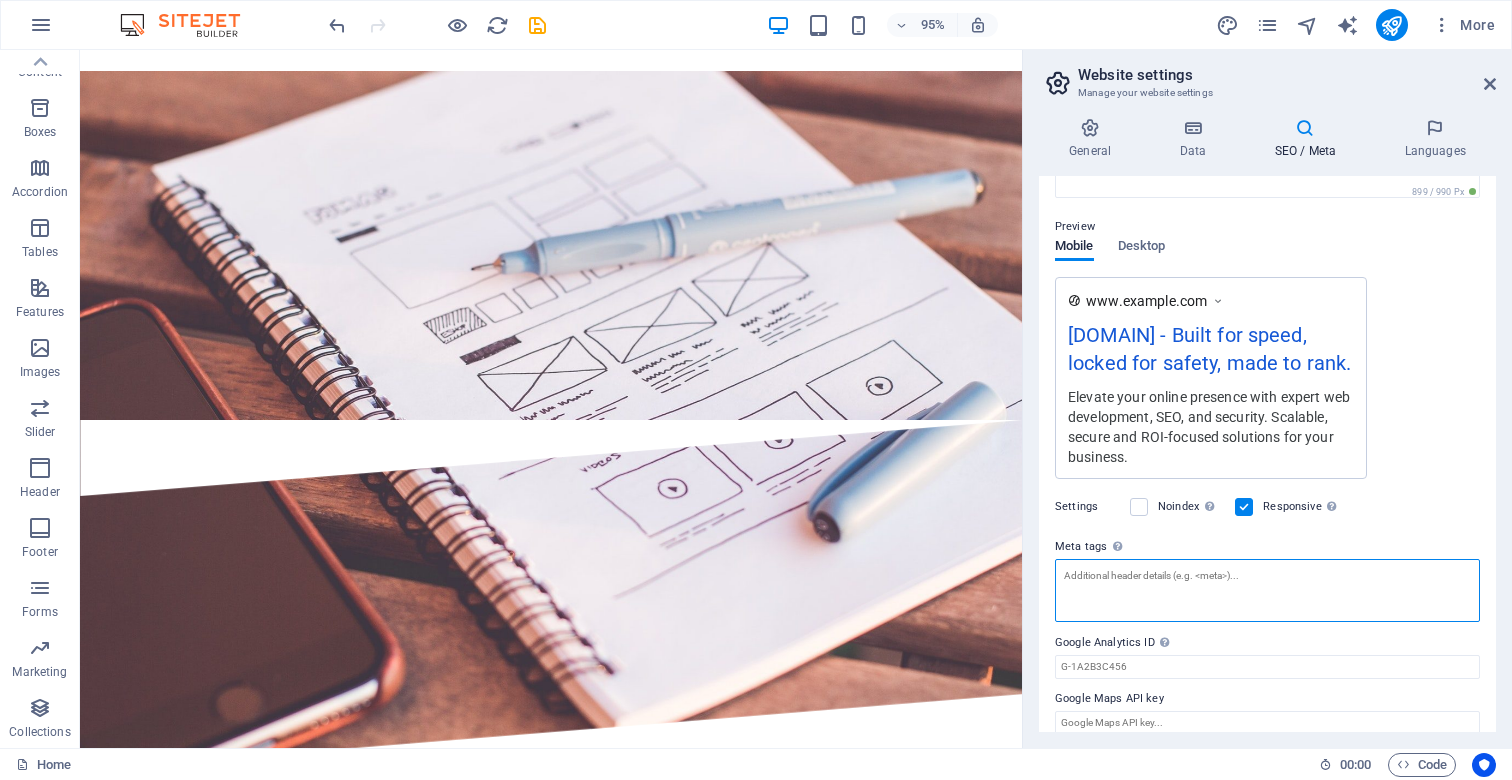 click on "Meta tags Enter HTML code here that will be placed inside the  tags of your website. Please note that your website may not function if you include code with errors." at bounding box center (1267, 590) 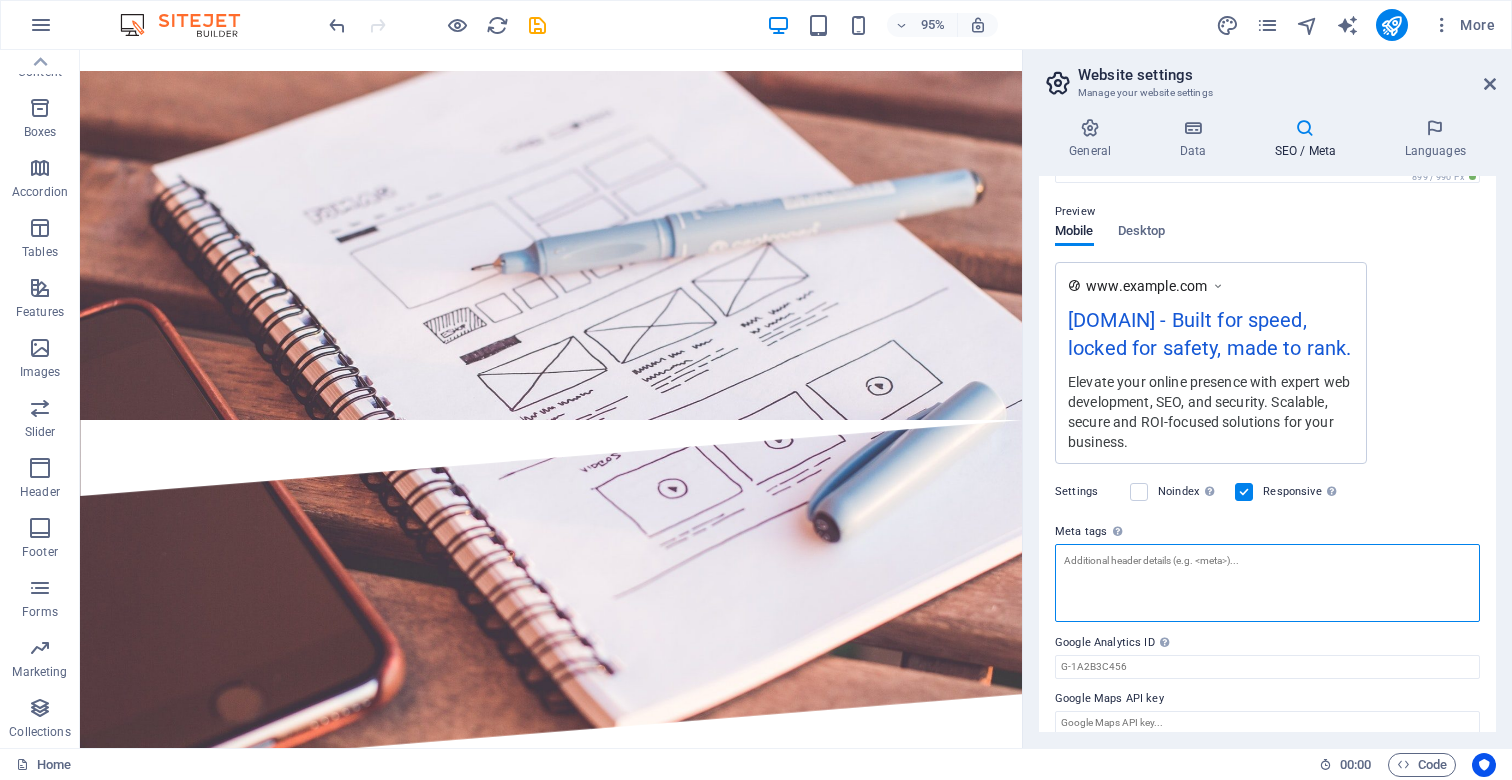 click on "Meta tags Enter HTML code here that will be placed inside the  tags of your website. Please note that your website may not function if you include code with errors." at bounding box center [1267, 583] 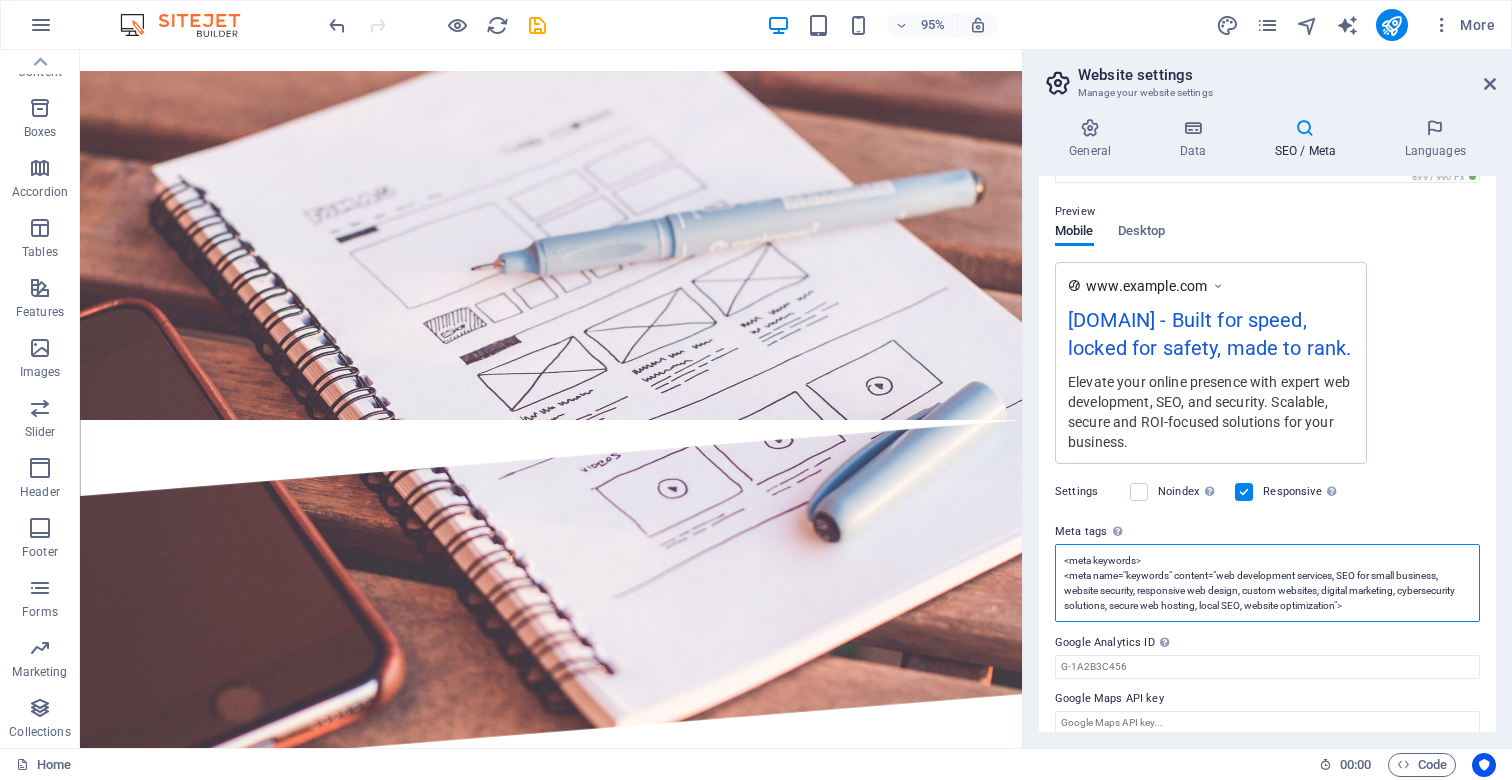 scroll, scrollTop: 135, scrollLeft: 0, axis: vertical 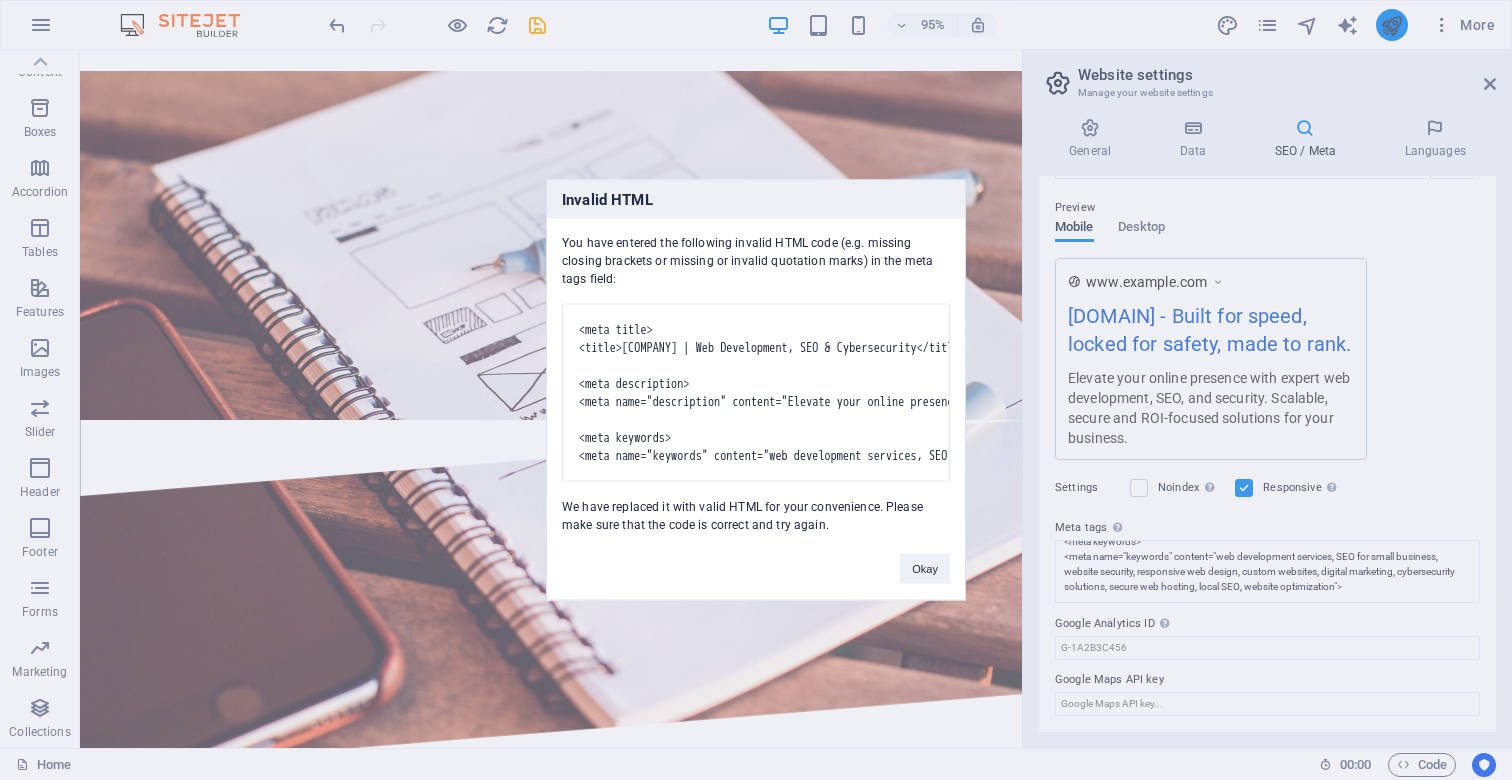 type on "<!-- Meta Title -->
<title>Ascendia Web Solutions | Web Development, SEO &amp; Cybersecurity</title>
<-- Meta Description -->
<meta name="description" content="Elevate your online presence with expert web development, SEO, and cybersecurity. Scalable, secure, and ROI-focused solutions for your business.">
<-- Meta Keywords -->
<meta name="keywords" content="web development services, SEO for small business, website security, responsive web design, custom websites, digital marketing, cybersecurity solutions, secure web hosting, local SEO, website optimization">" 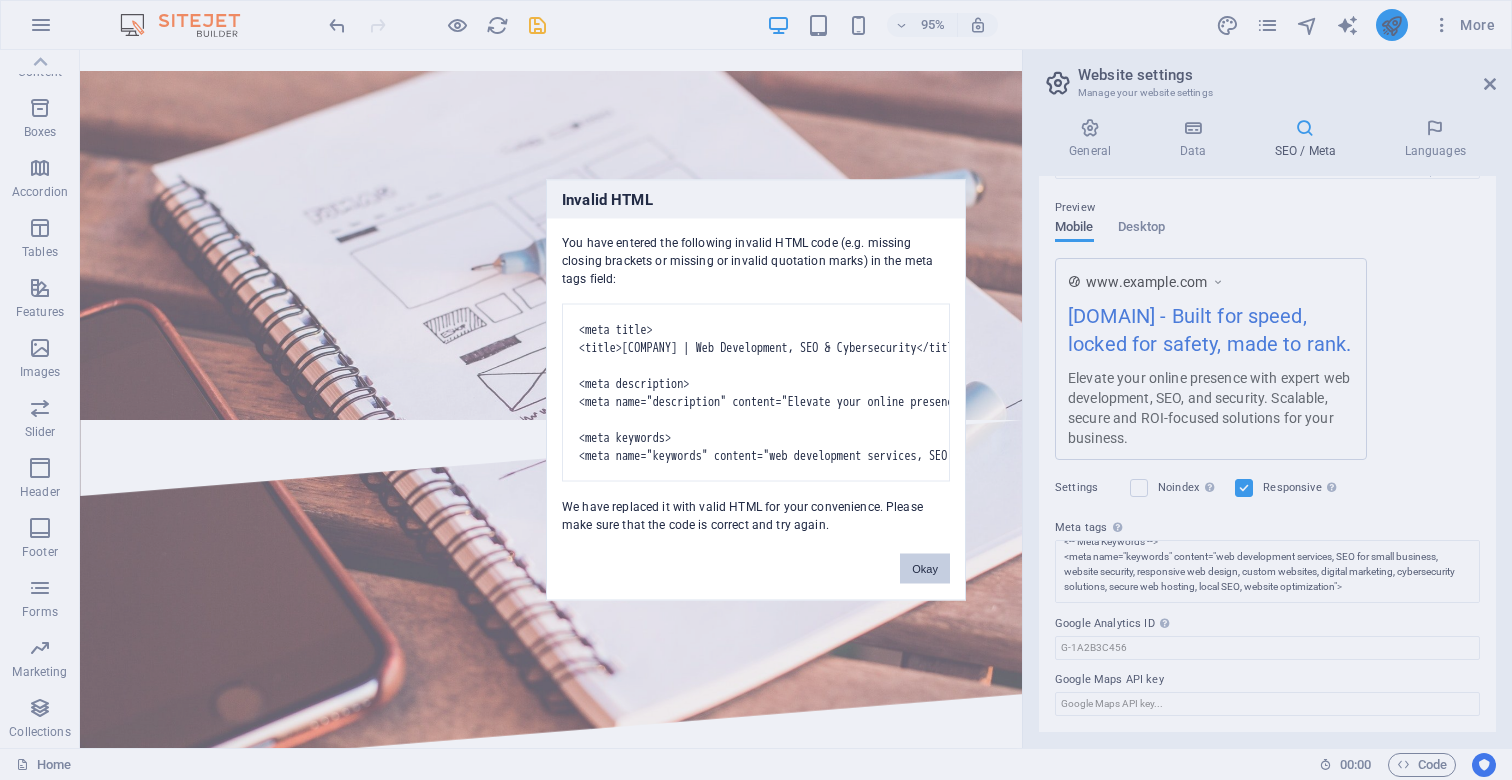 scroll, scrollTop: 295, scrollLeft: 0, axis: vertical 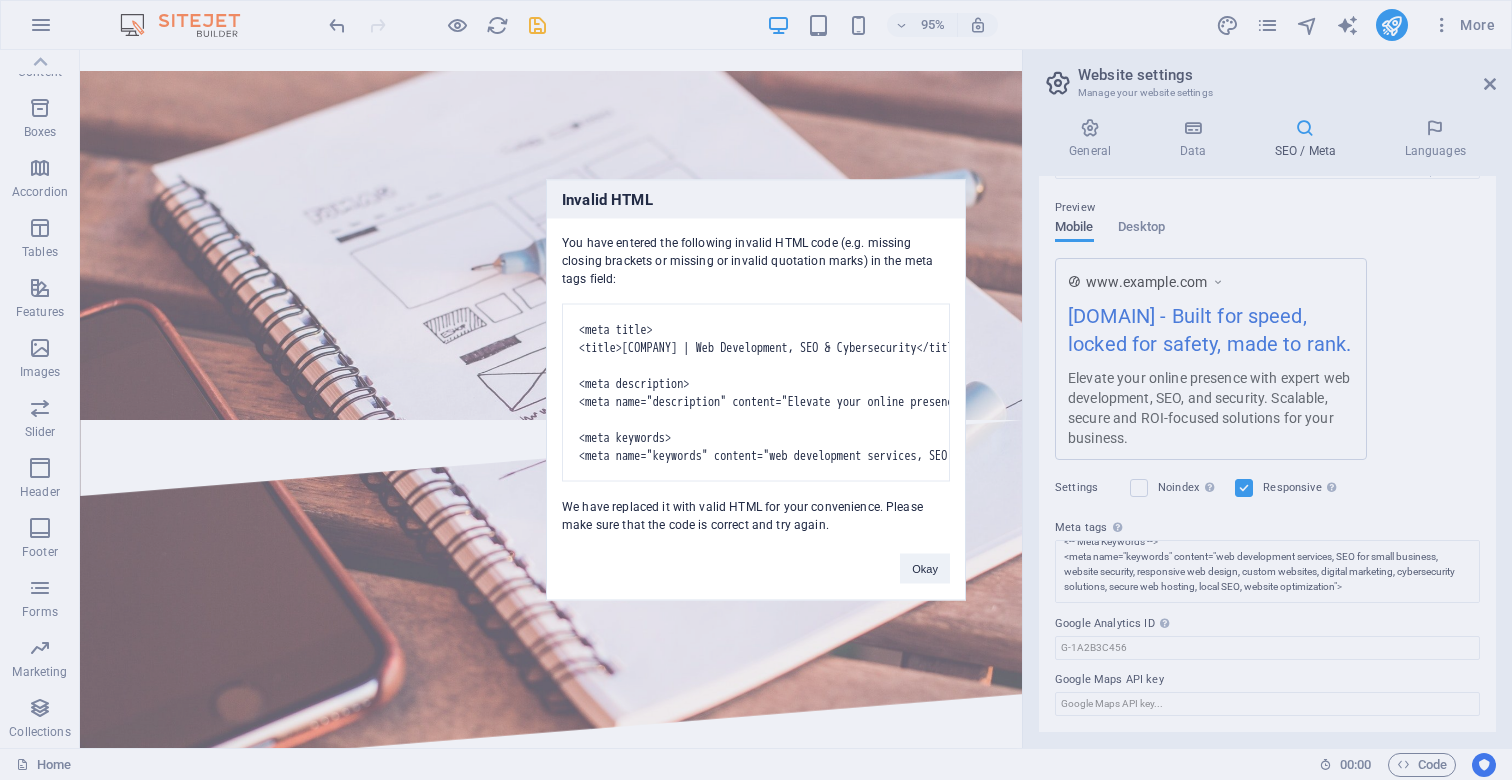 click on "Invalid HTML
You have entered the following invalid HTML code (e.g. missing closing brackets or missing or invalid quotation marks) in the meta tags field:
<-- Meta Title -->
<title>Ascendia Web Solutions | Web Development, SEO & Cybersecurity</title>
<-- Meta Description -->
<meta name="description" content="Elevate your online presence with expert web development, SEO, and cybersecurity. Scalable, secure, and ROI-focused solutions for your business.">
<-- Meta Keywords -->
<meta name="keywords" content="web development services, SEO for small business, website security, responsive web design, custom websites, digital marketing, cybersecurity solutions, secure web hosting, local SEO, website optimization">
We have replaced it with valid HTML for your convenience. Please make sure that the code is correct and try again.
Okay" at bounding box center (756, 390) 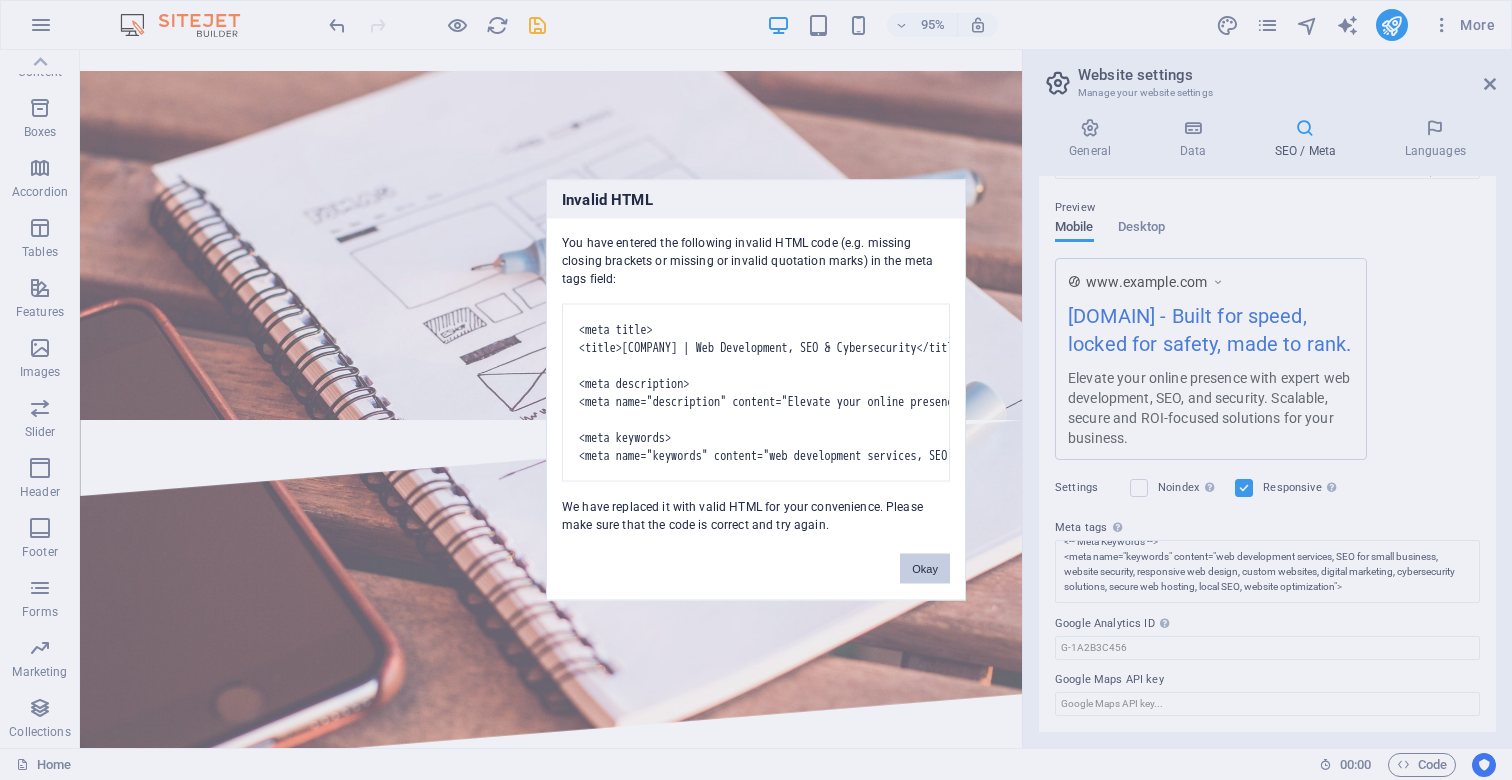click on "Okay" at bounding box center (925, 569) 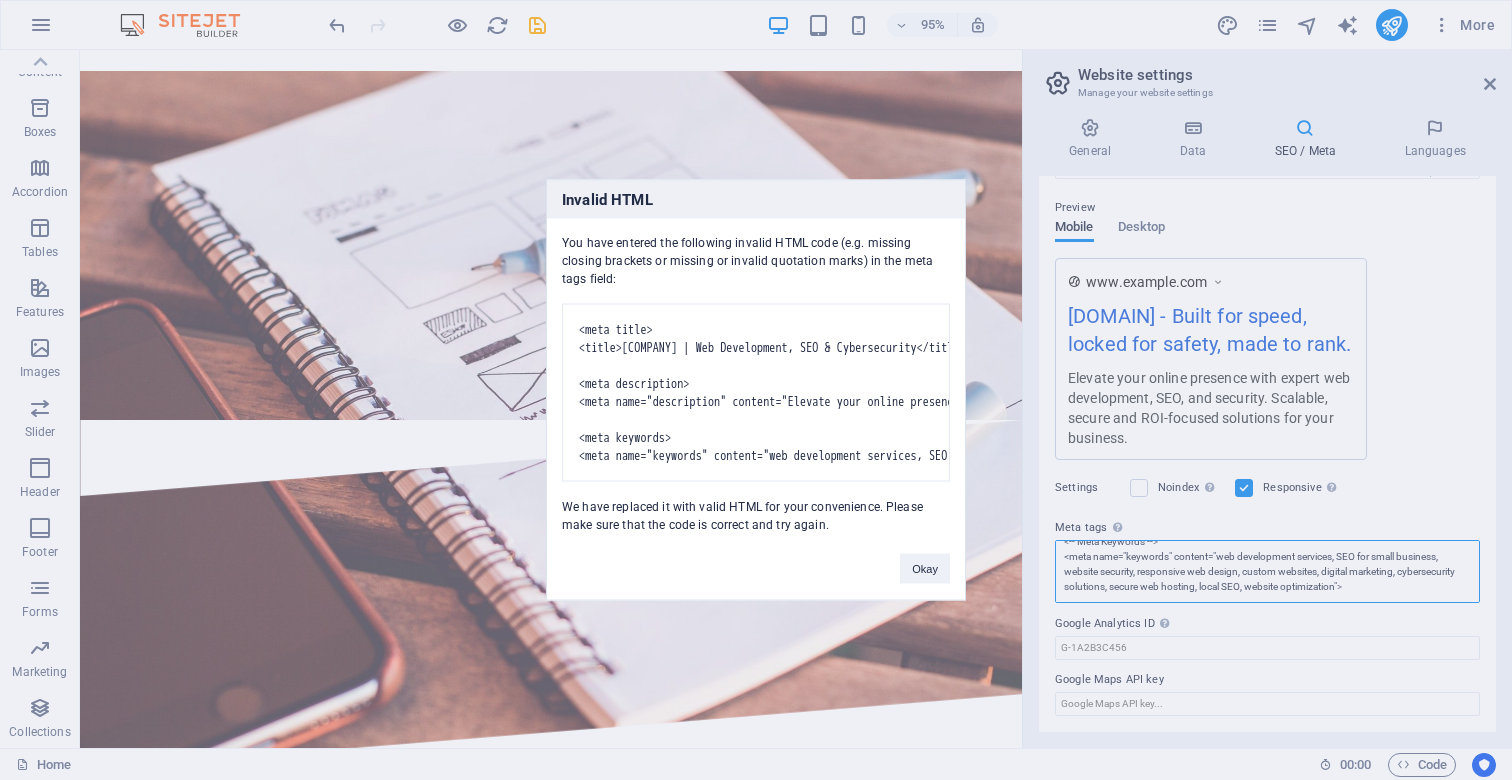 scroll, scrollTop: 280, scrollLeft: 0, axis: vertical 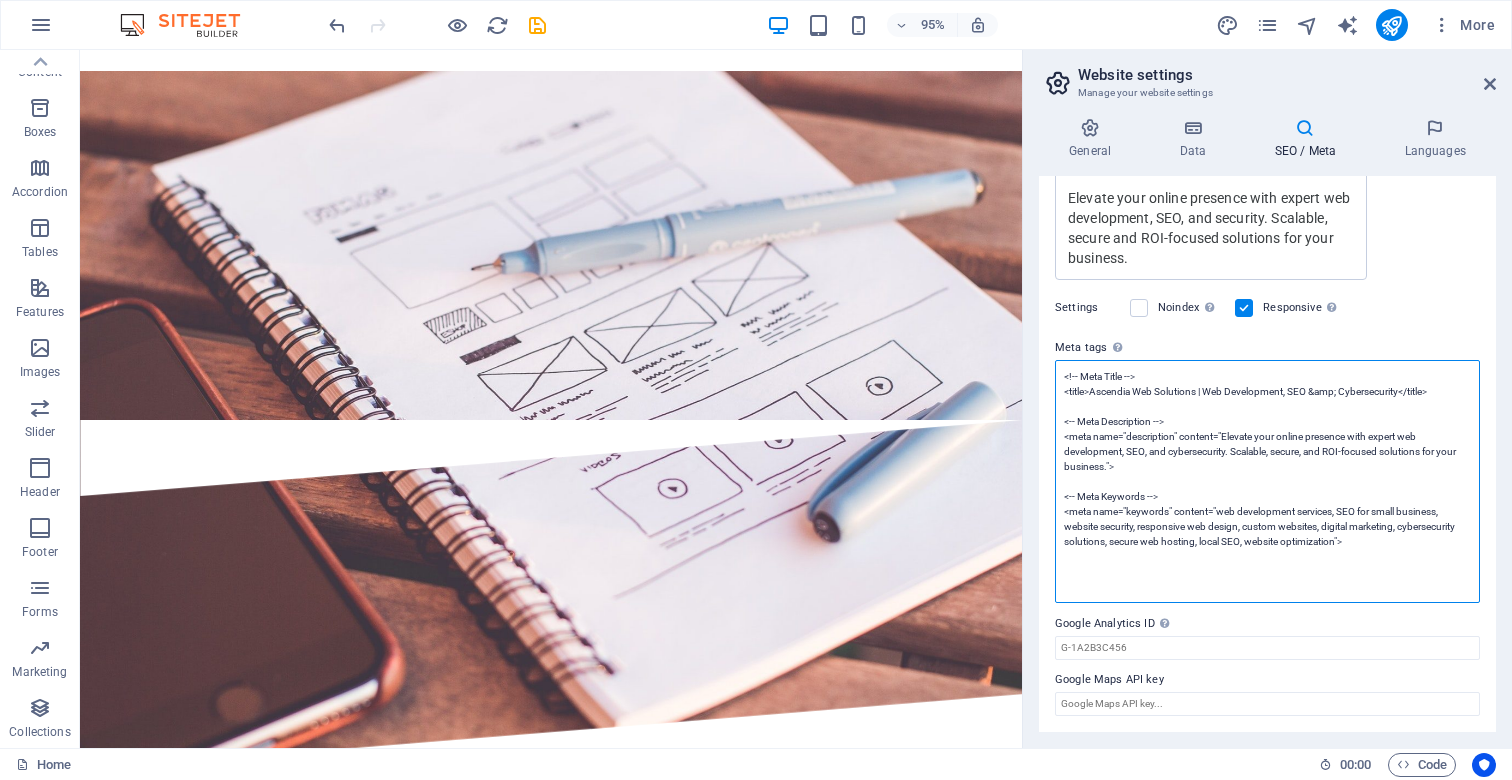 click on "<!-- Meta Title -->
<title>Ascendia Web Solutions | Web Development, SEO &amp; Cybersecurity</title>
<-- Meta Description -->
<meta name="description" content="Elevate your online presence with expert web development, SEO, and cybersecurity. Scalable, secure, and ROI-focused solutions for your business.">
<-- Meta Keywords -->
<meta name="keywords" content="web development services, SEO for small business, website security, responsive web design, custom websites, digital marketing, cybersecurity solutions, secure web hosting, local SEO, website optimization">" at bounding box center [1267, 481] 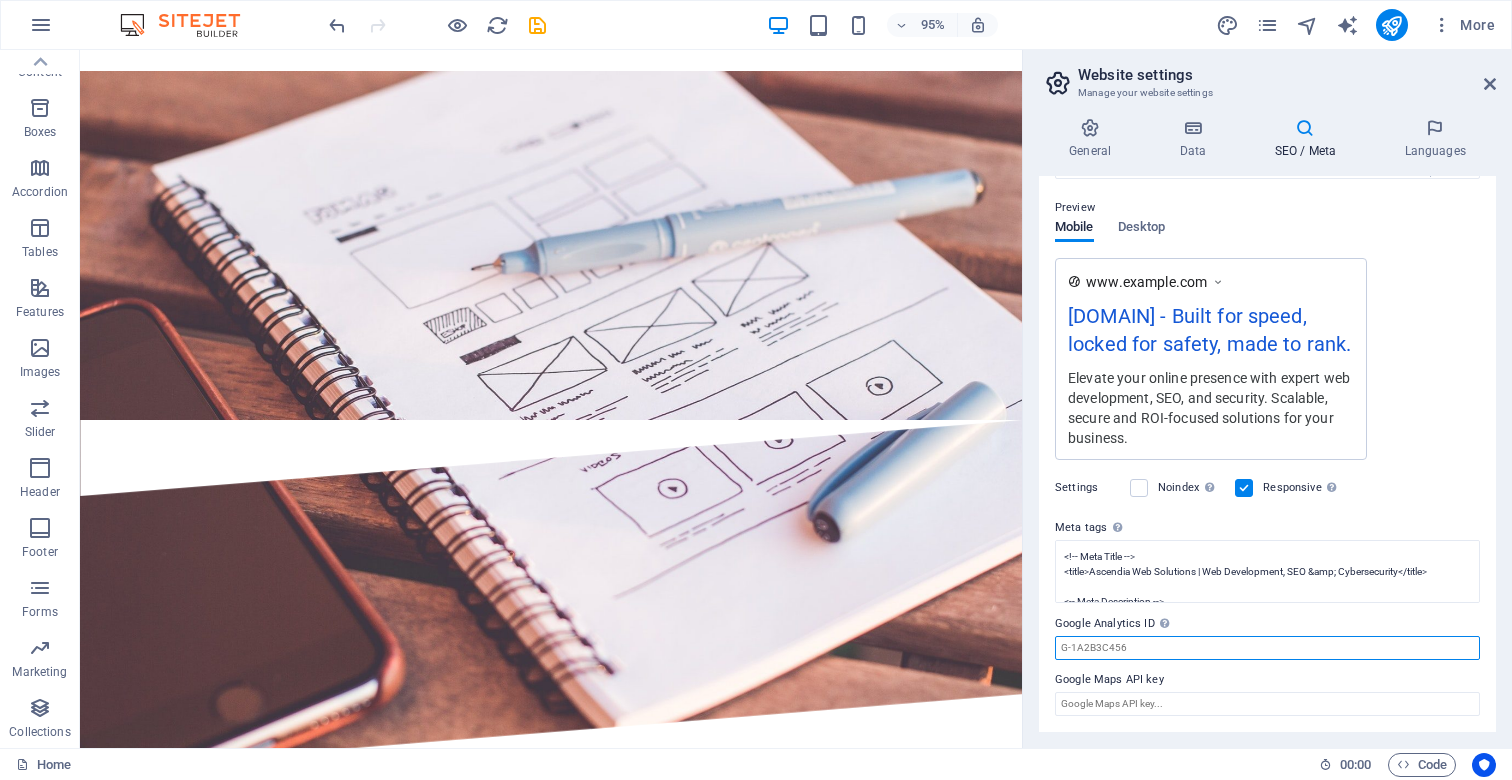 scroll, scrollTop: 295, scrollLeft: 0, axis: vertical 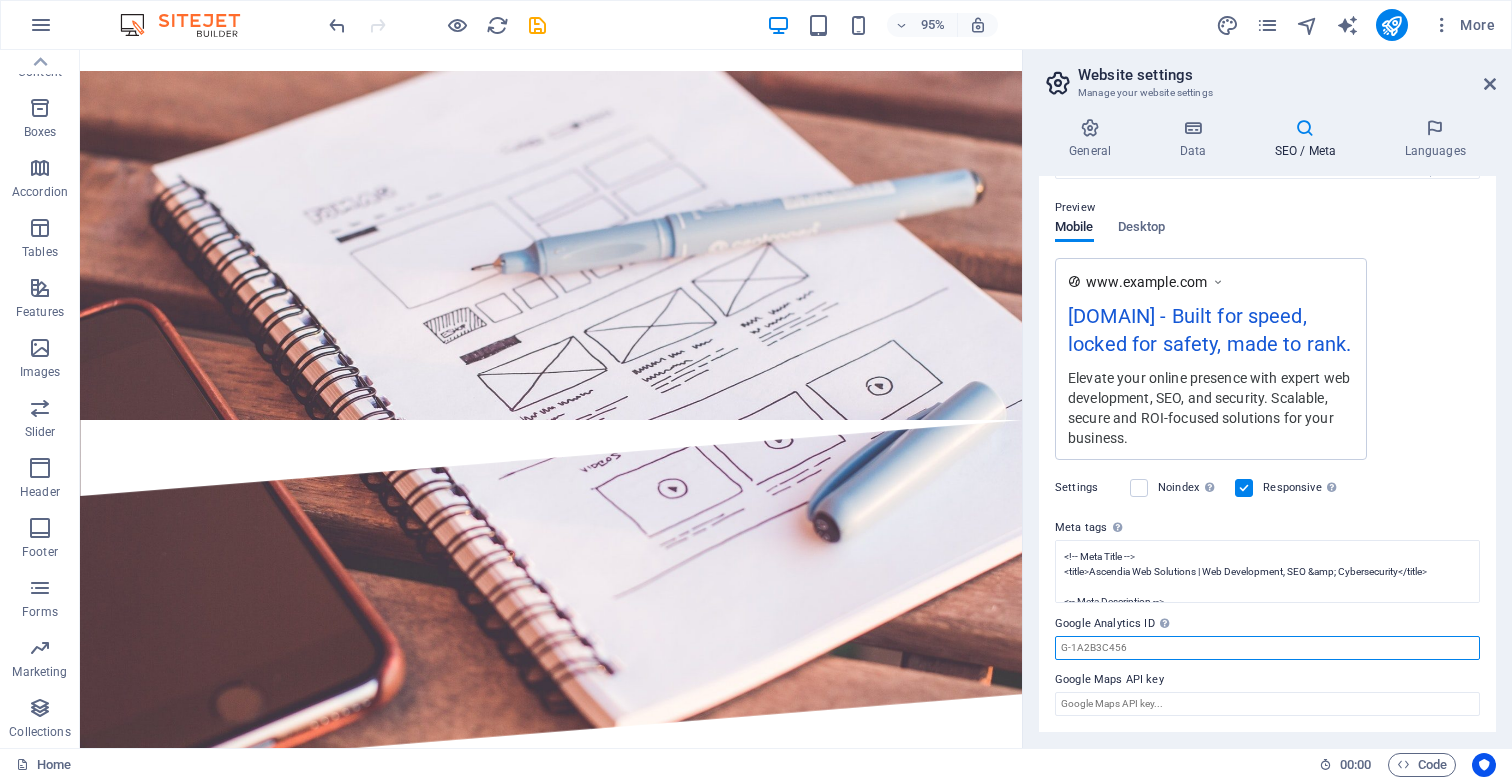 paste on "G-5VMES76R7B" 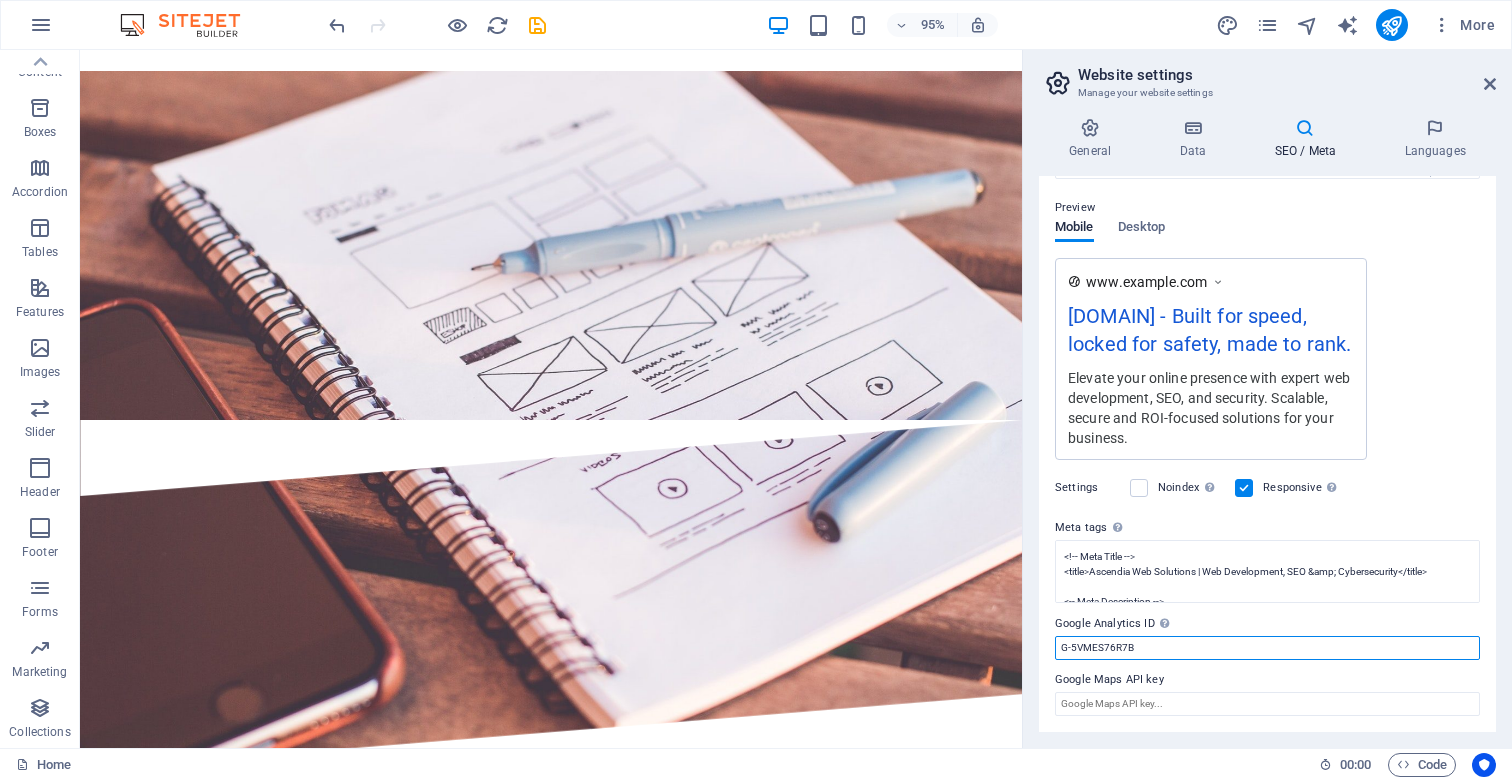 type on "G-5VMES76R7B" 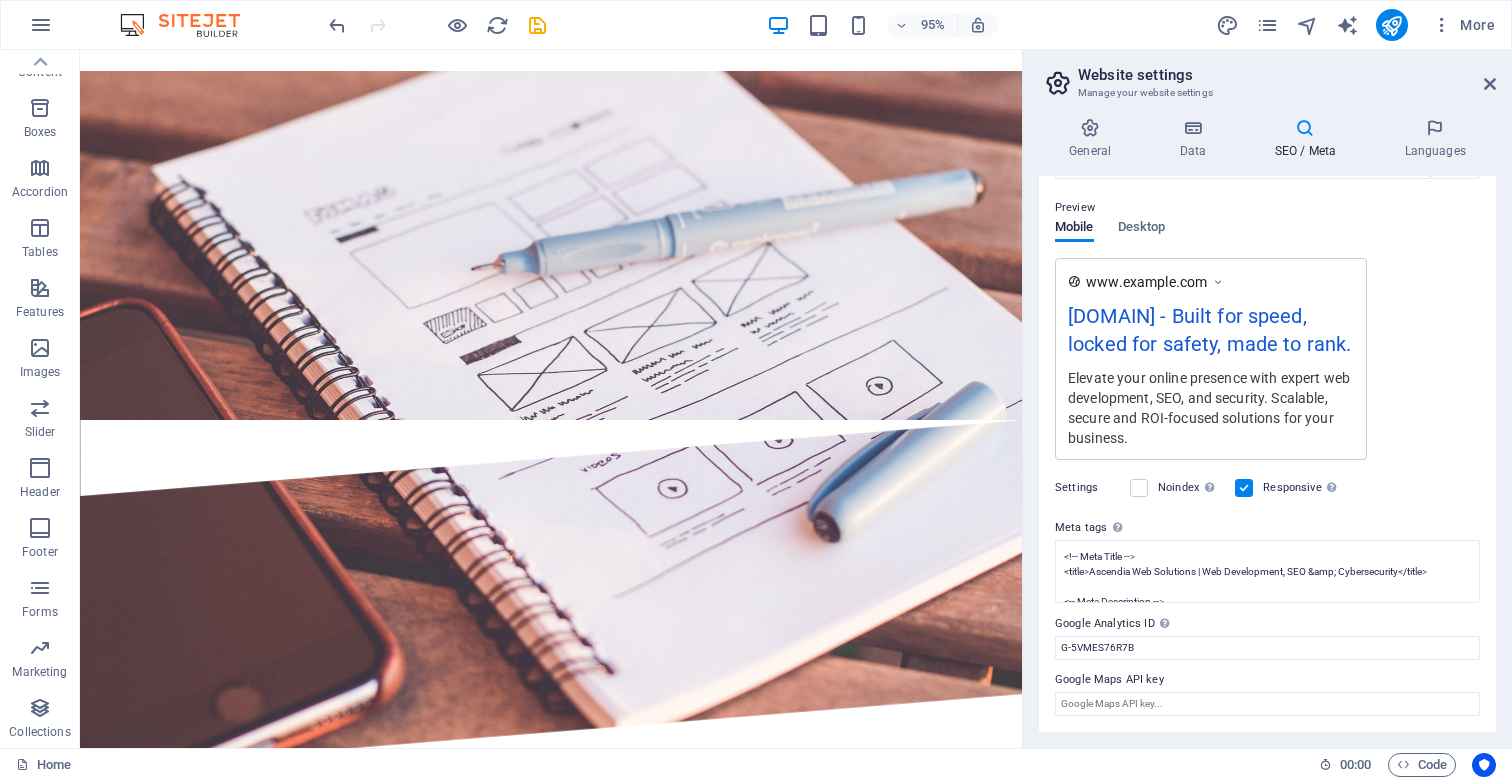 drag, startPoint x: 1161, startPoint y: 681, endPoint x: 1060, endPoint y: 674, distance: 101.24229 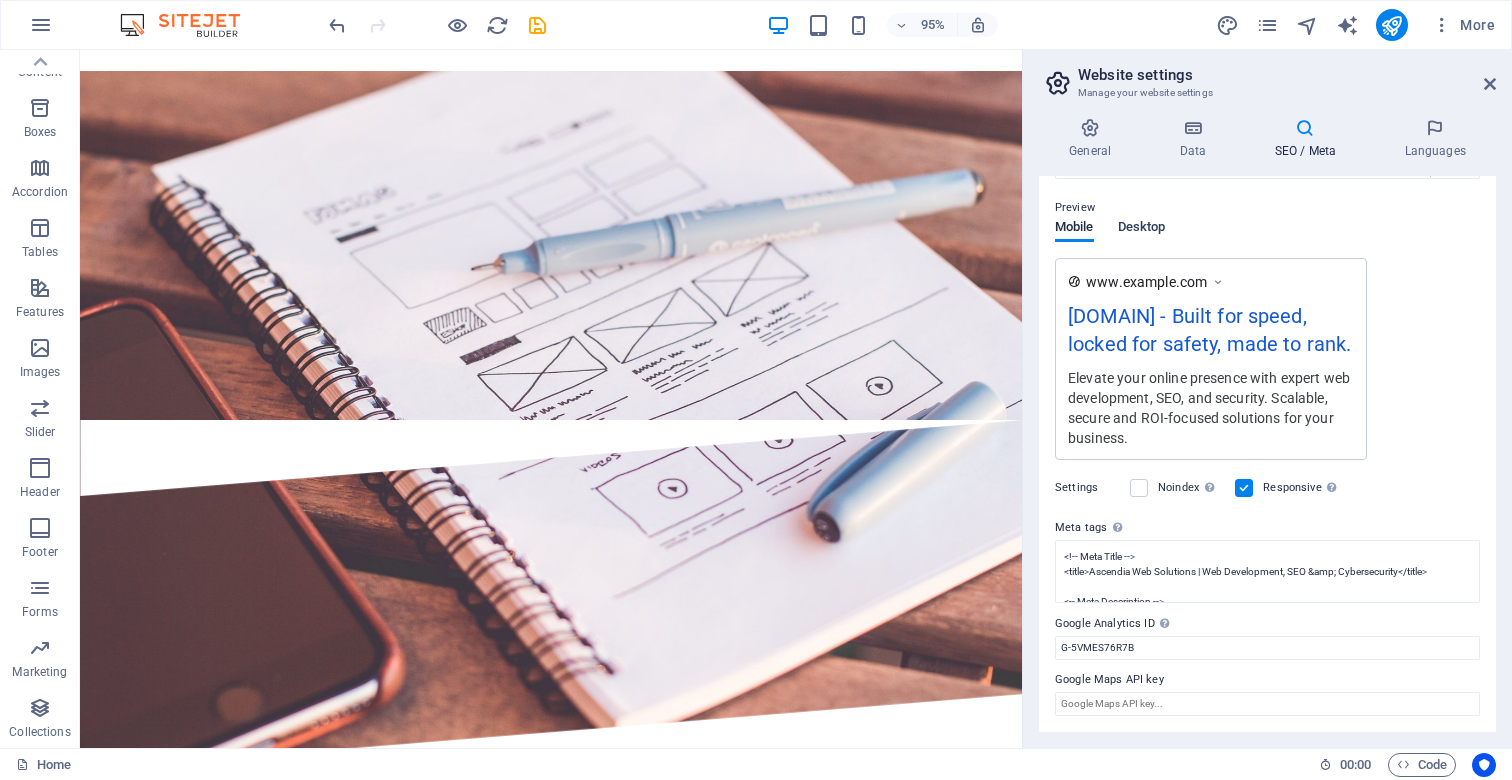 click on "Desktop" at bounding box center [1142, 229] 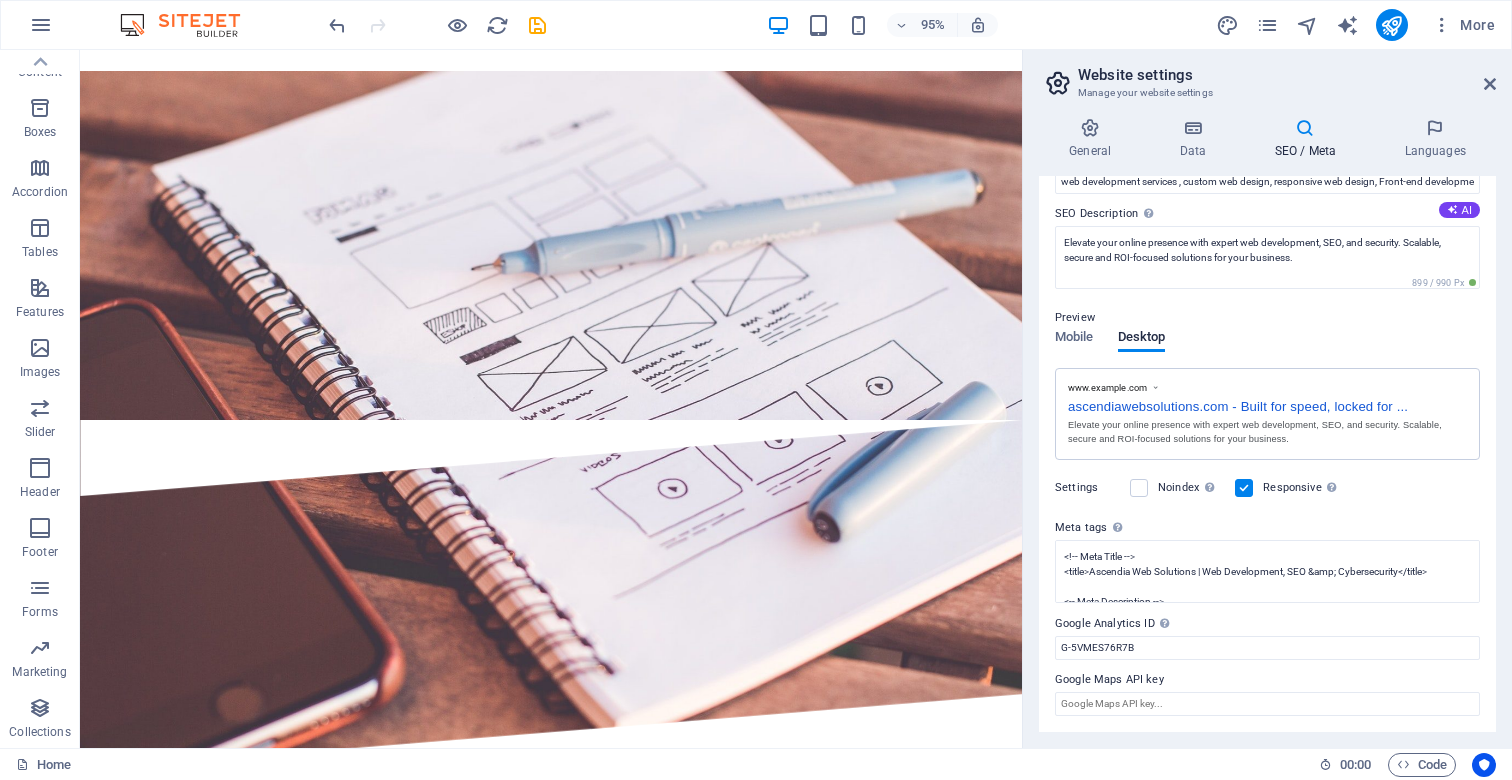 scroll, scrollTop: 155, scrollLeft: 0, axis: vertical 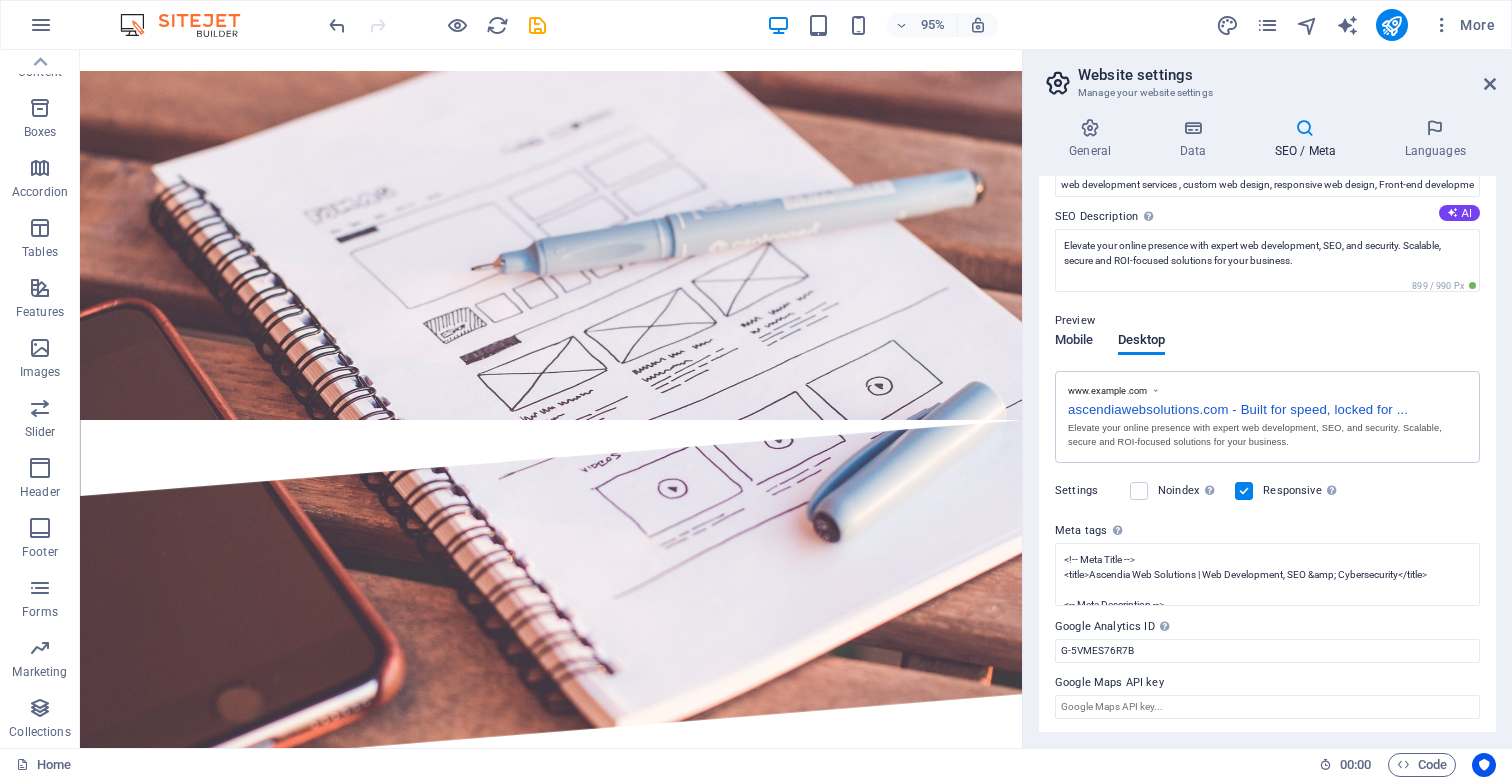click on "Mobile" at bounding box center [1074, 342] 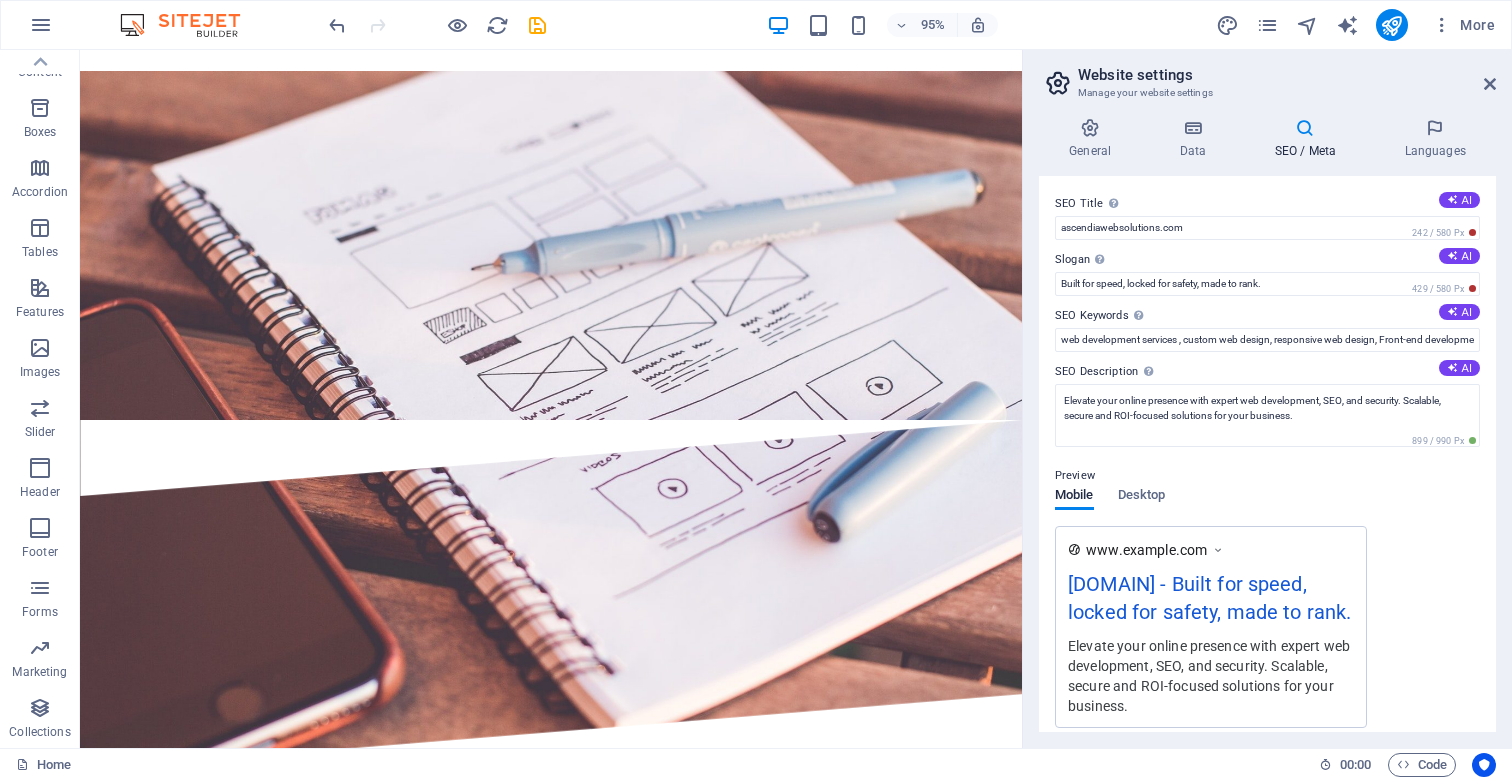 scroll, scrollTop: 0, scrollLeft: 0, axis: both 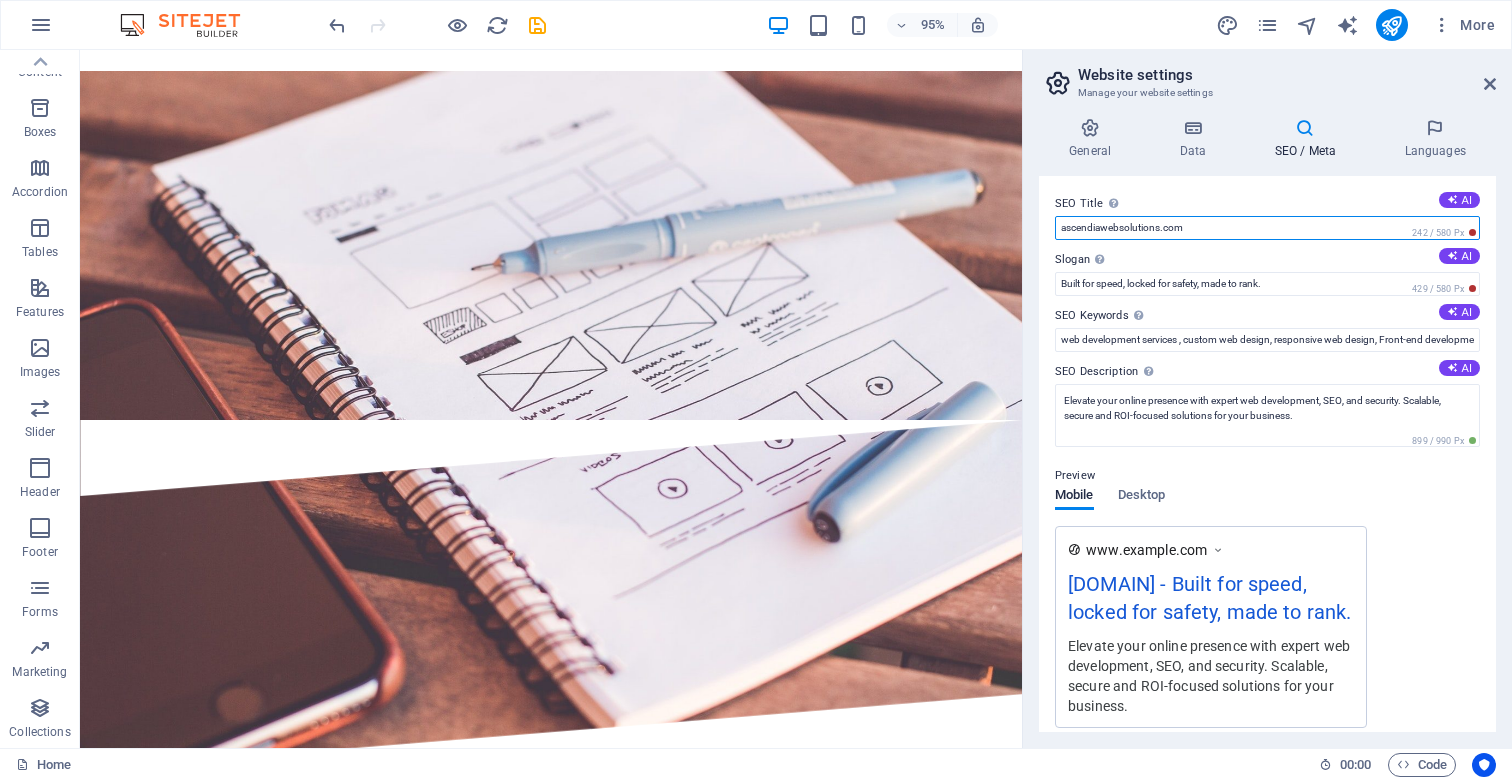 click on "ascendiawebsolutions.com" at bounding box center [1267, 228] 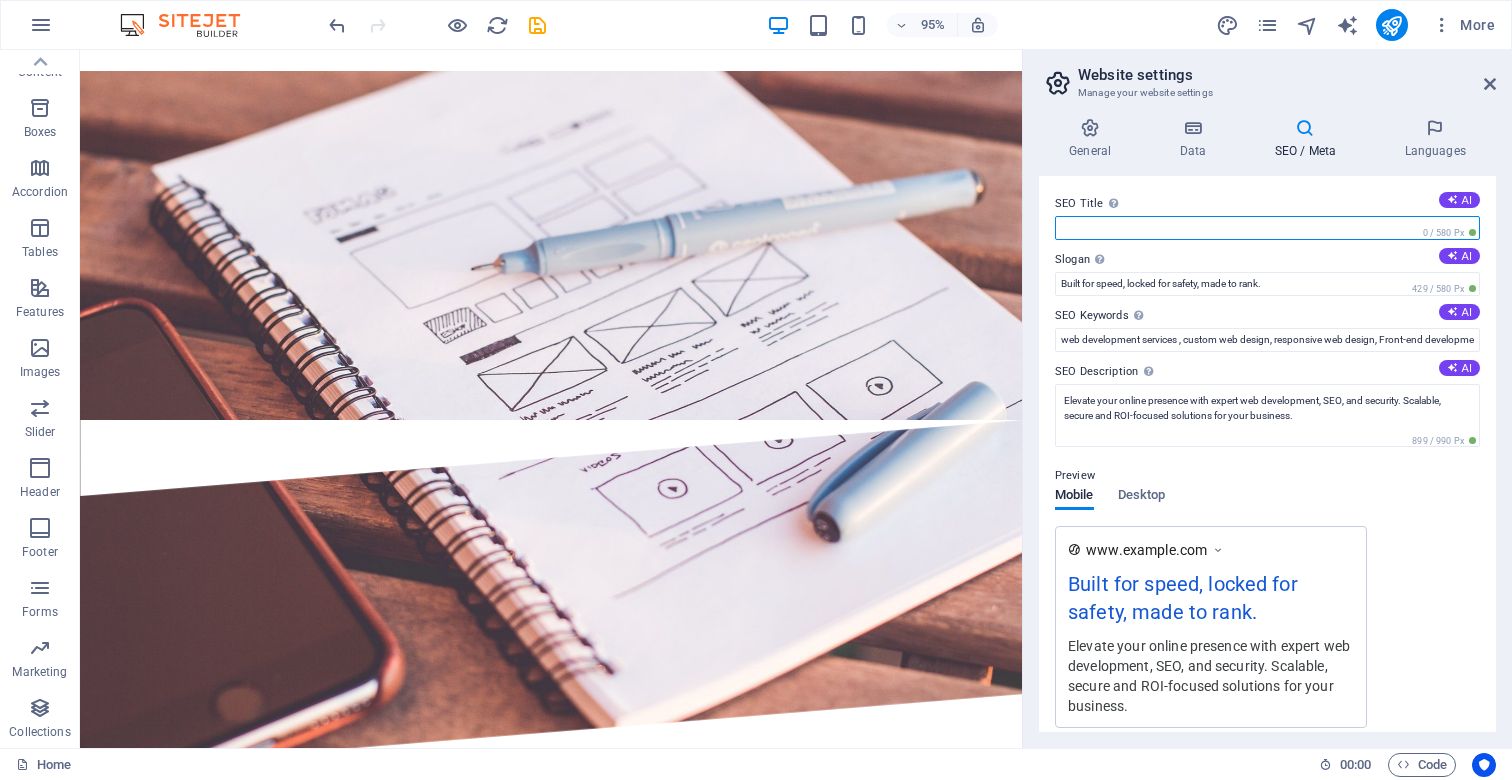 click on "SEO Title The title of your website - make it something that stands out in search engine results. AI" at bounding box center (1267, 228) 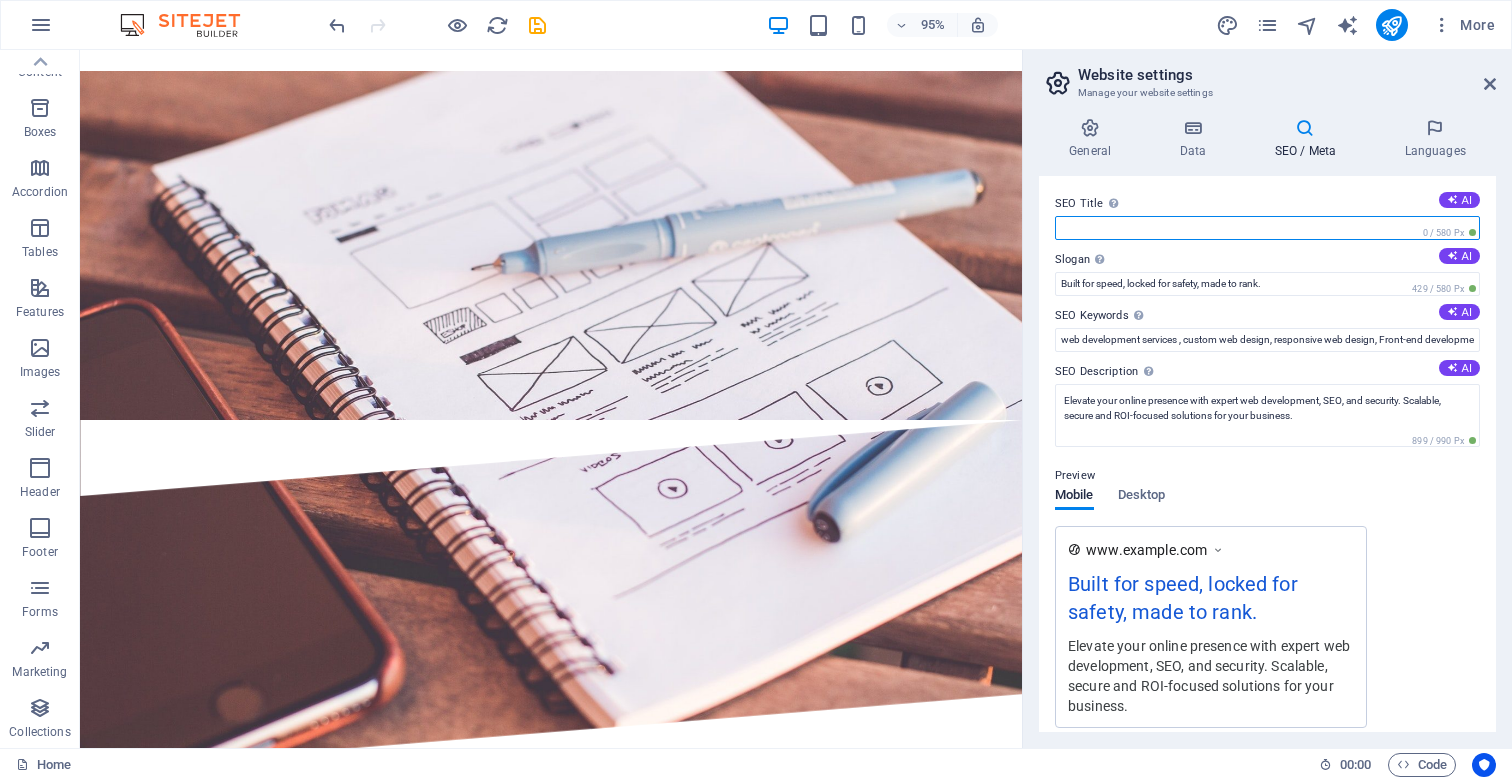 scroll, scrollTop: 0, scrollLeft: 0, axis: both 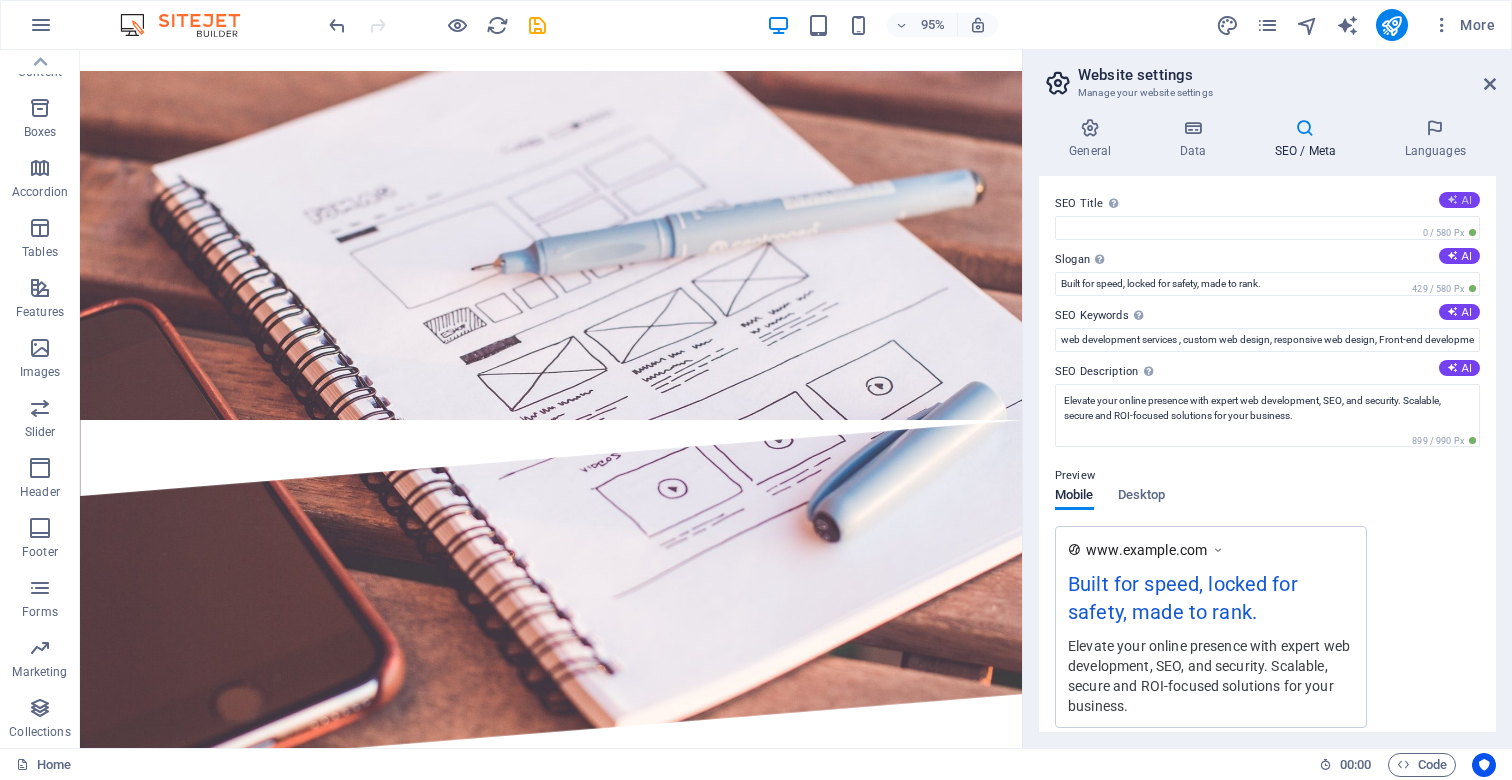click on "AI" at bounding box center (1459, 200) 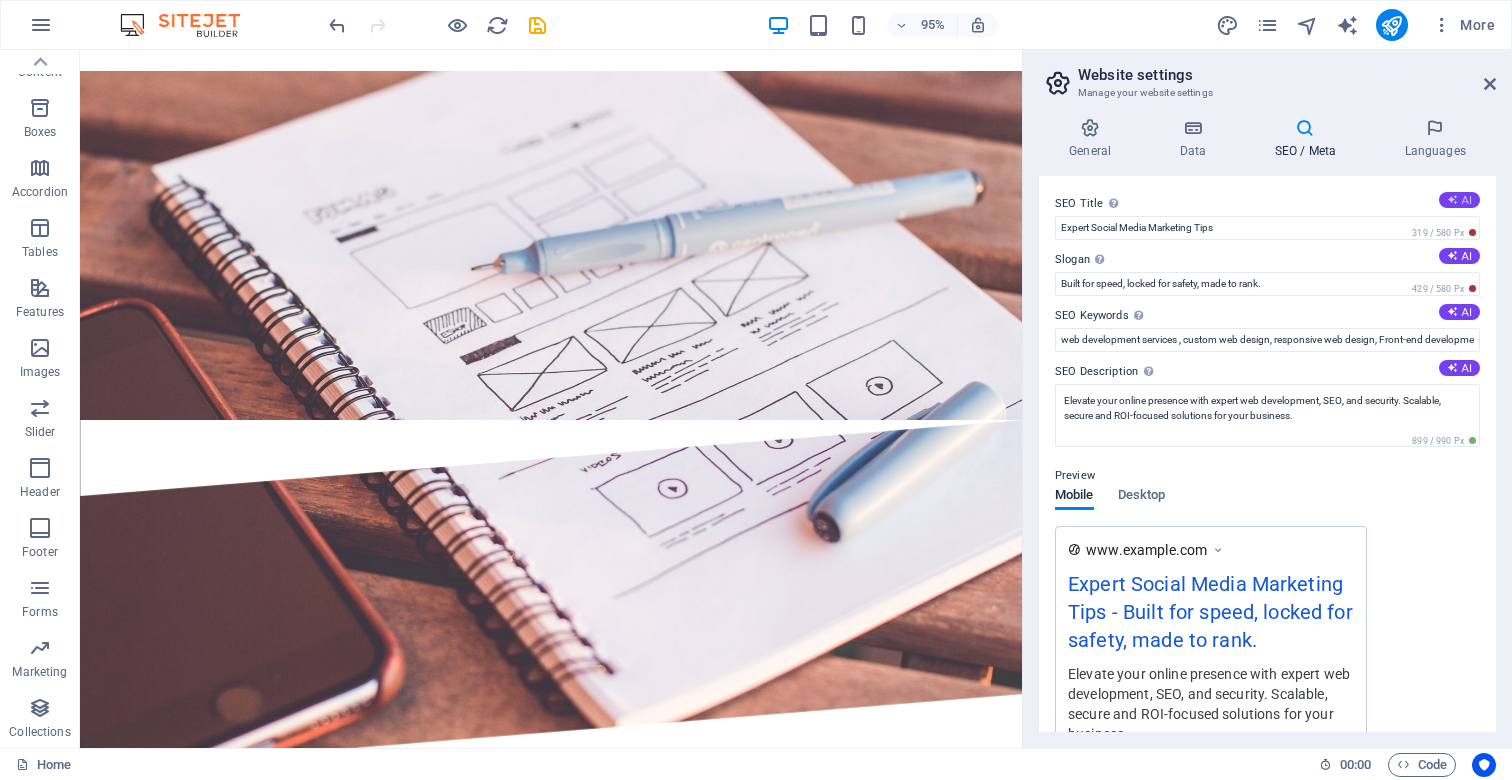 click on "AI" at bounding box center [1459, 200] 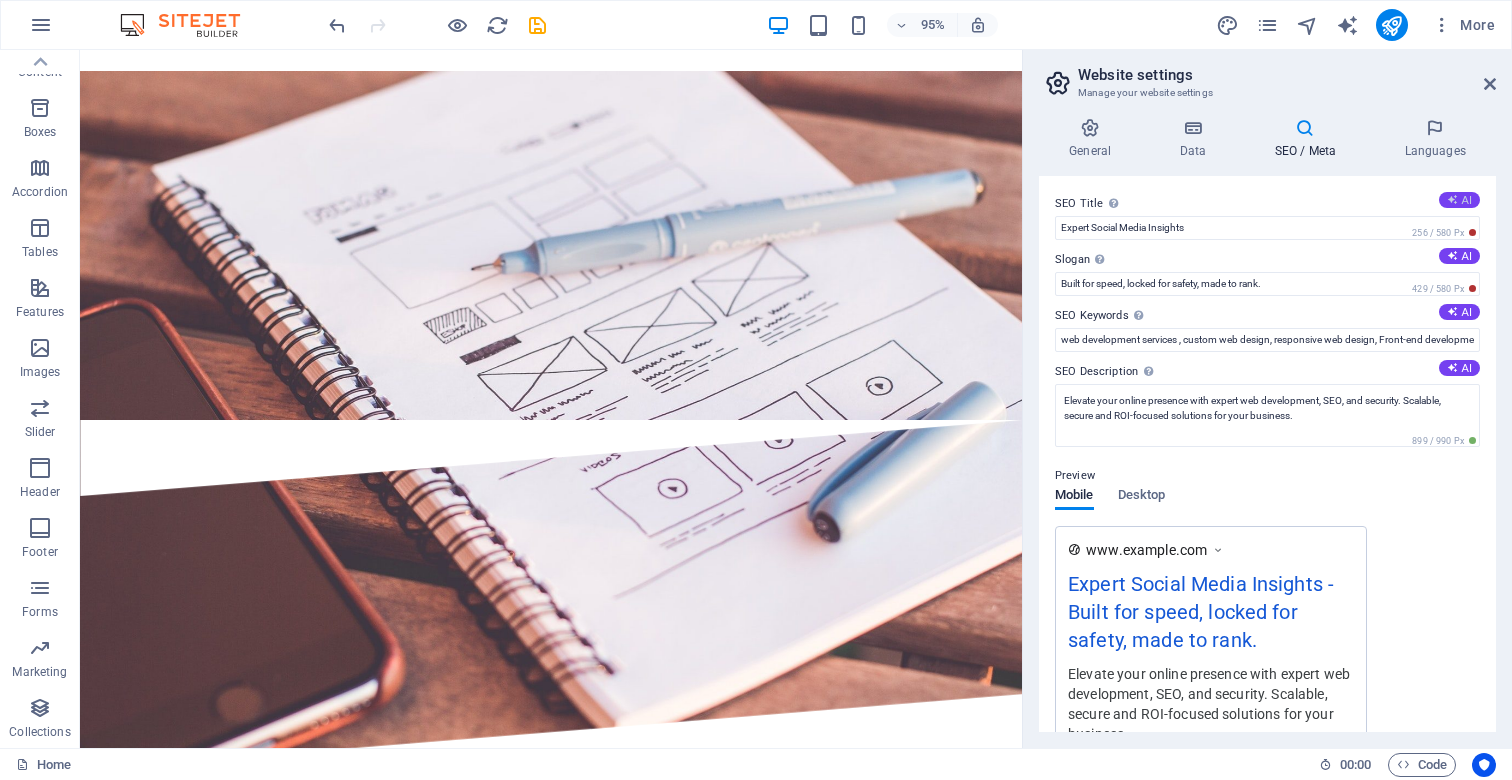 click on "AI" at bounding box center (1459, 200) 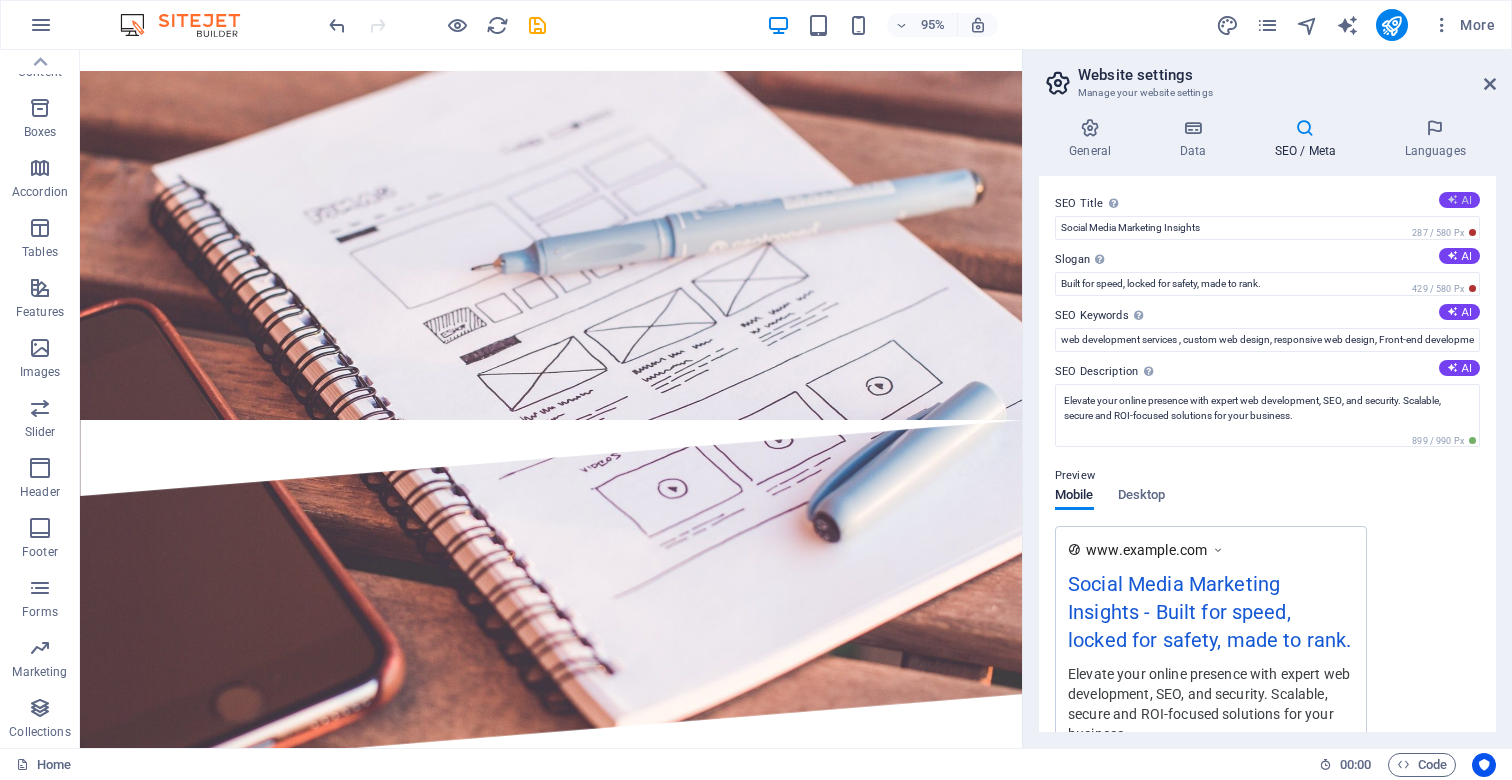 click on "AI" at bounding box center (1459, 200) 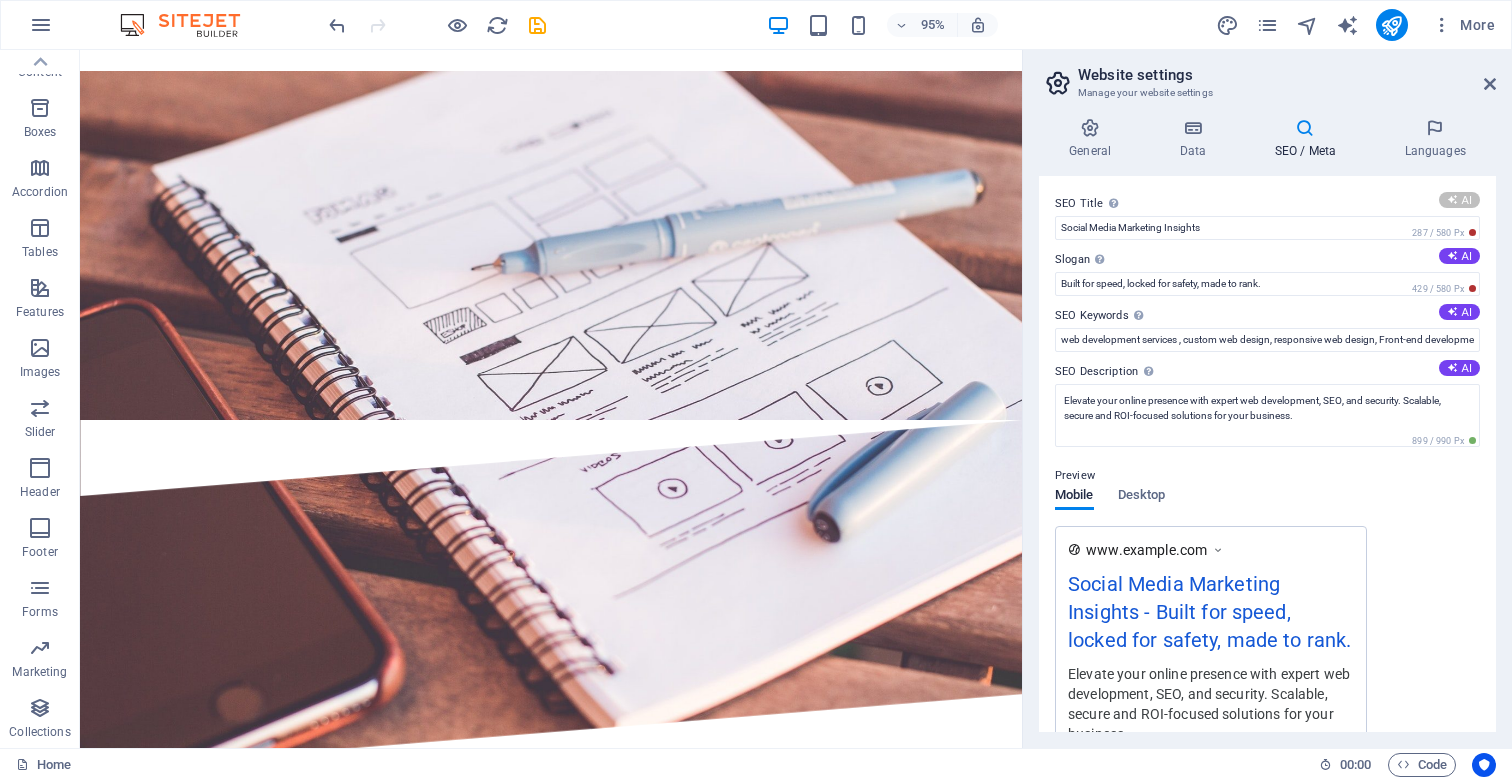 type on "Expert Social Media Marketing" 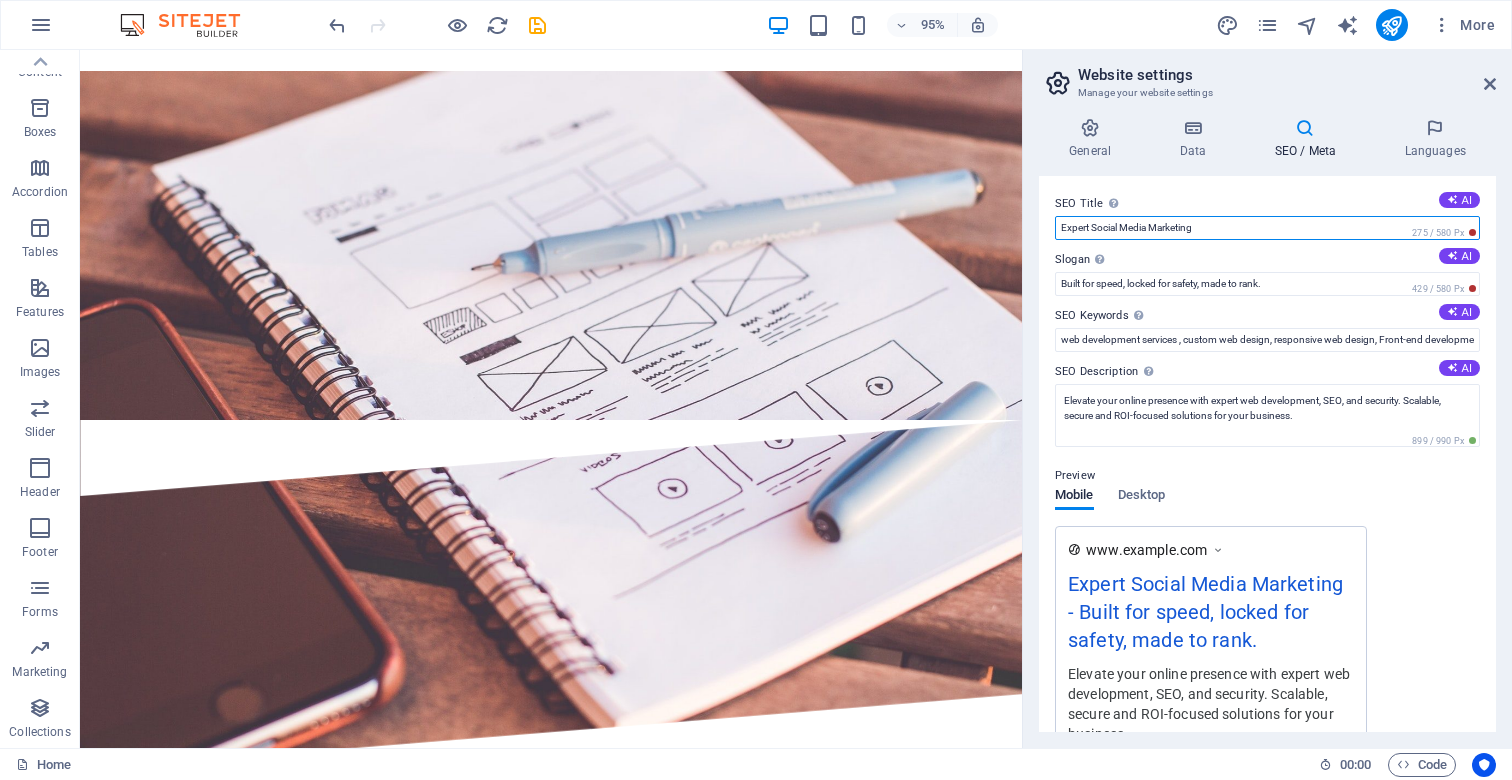 drag, startPoint x: 1213, startPoint y: 231, endPoint x: 1058, endPoint y: 224, distance: 155.15799 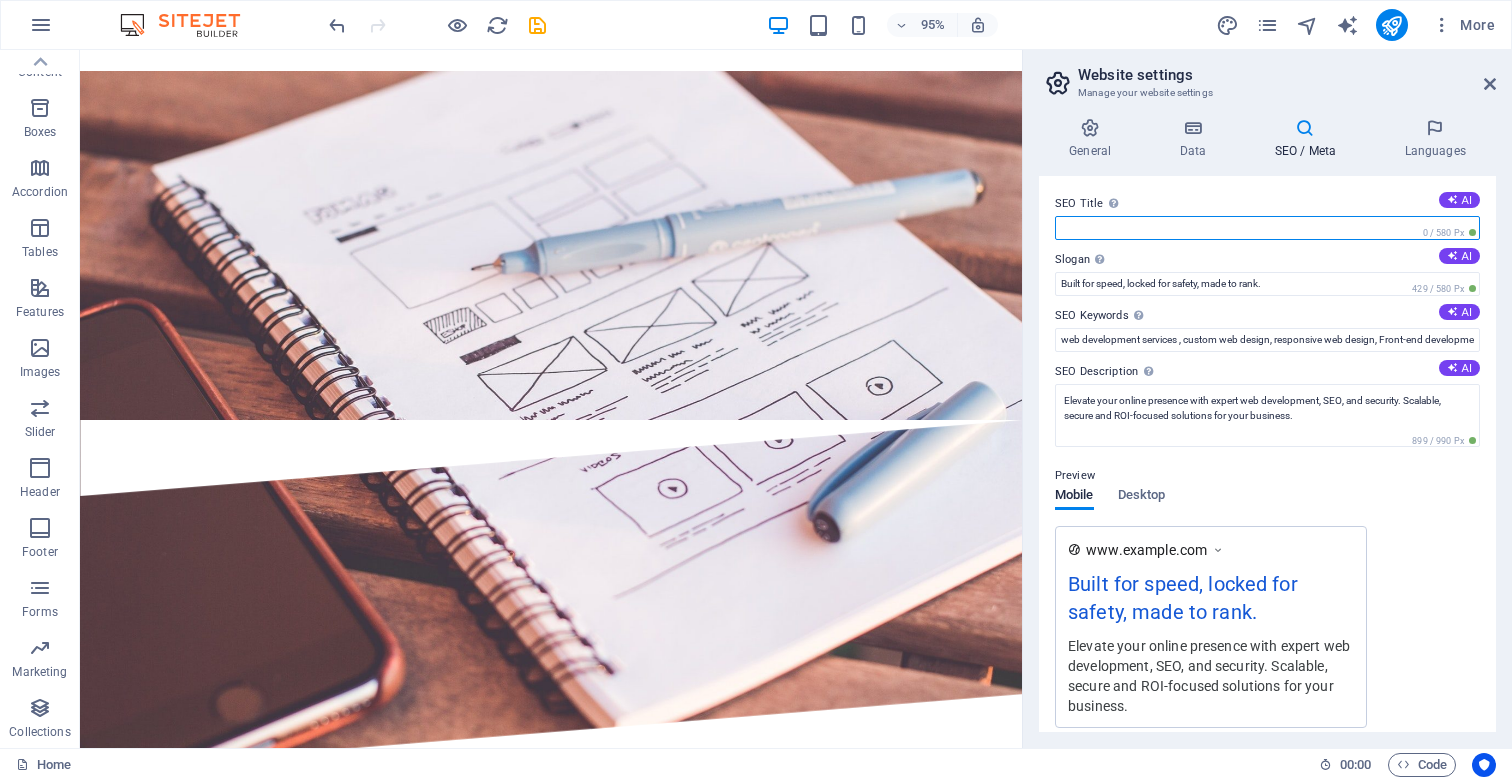 click on "SEO Title The title of your website - make it something that stands out in search engine results. AI" at bounding box center (1267, 228) 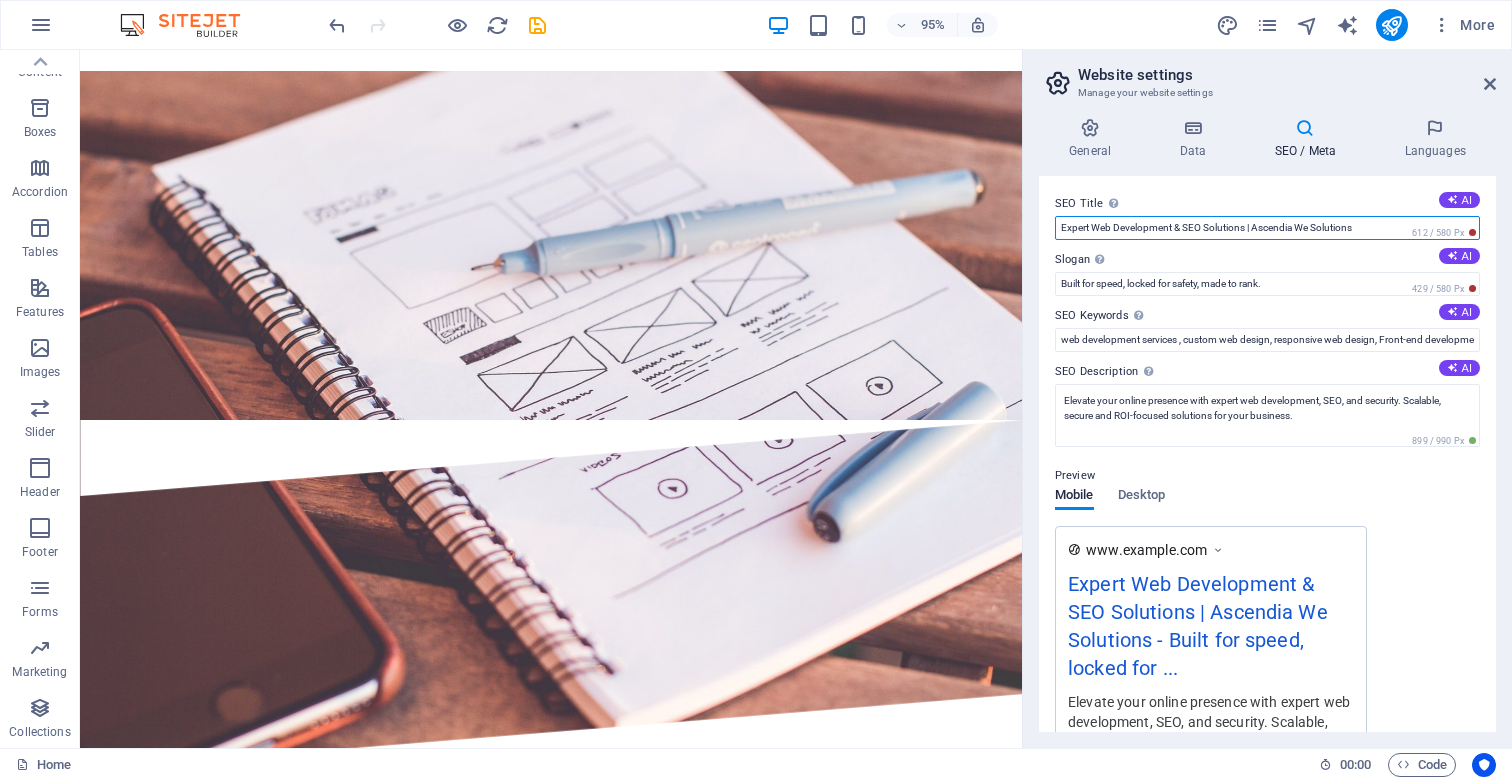 click on "Expert Web Development & SEO Solutions | Ascendia We Solutions" at bounding box center [1267, 228] 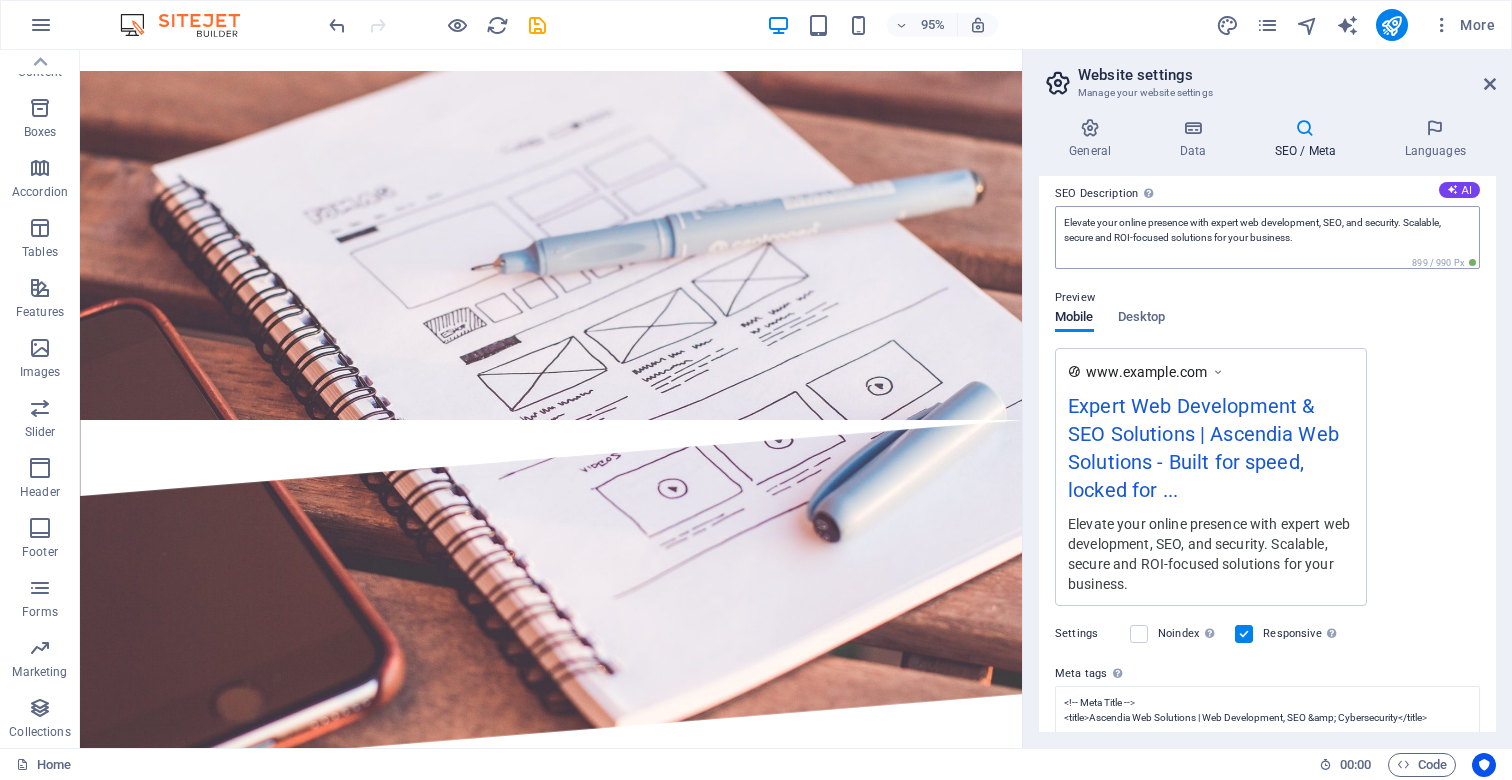 scroll, scrollTop: 181, scrollLeft: 0, axis: vertical 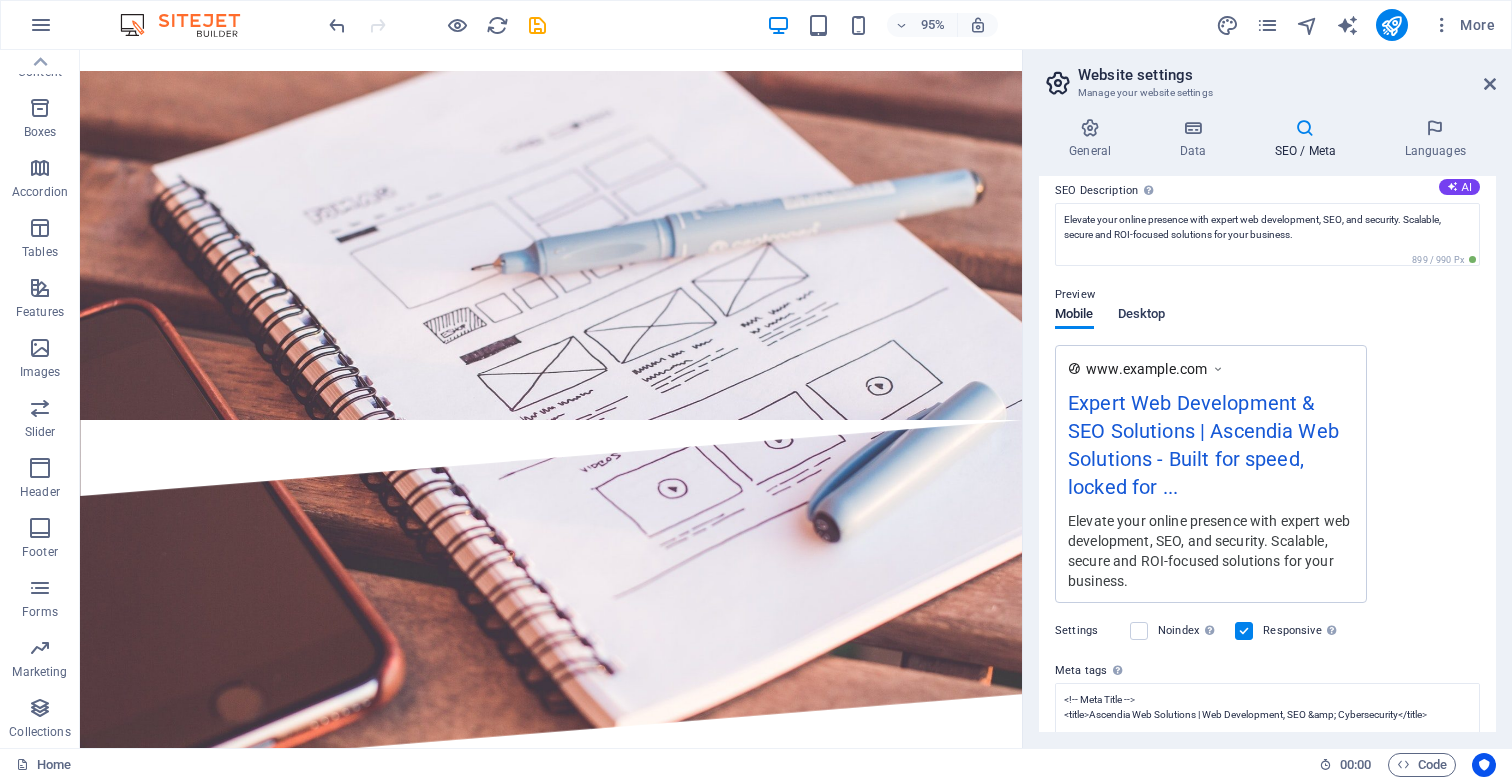 type on "Expert Web Development & SEO Solutions | Ascendia Web Solutions" 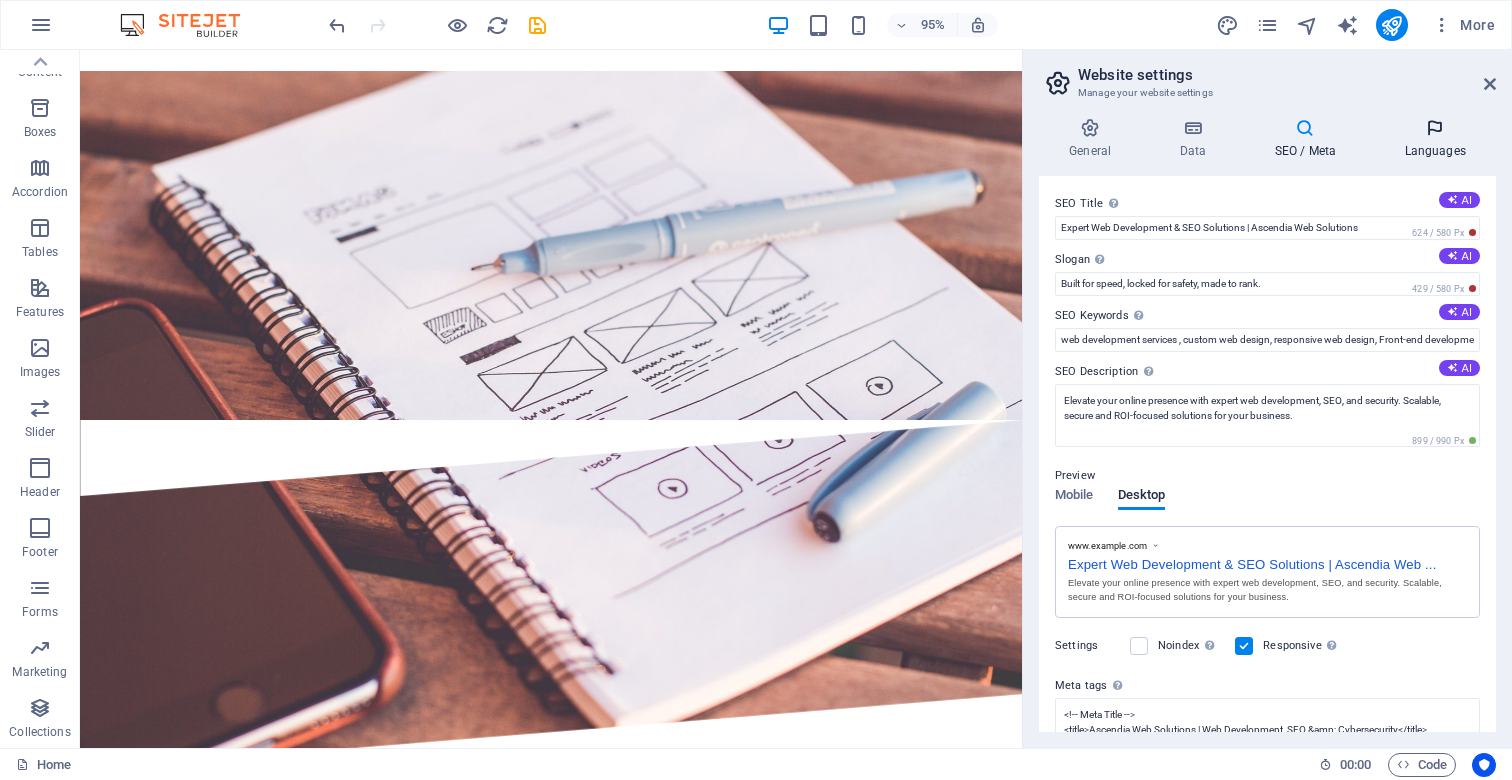 scroll, scrollTop: 0, scrollLeft: 0, axis: both 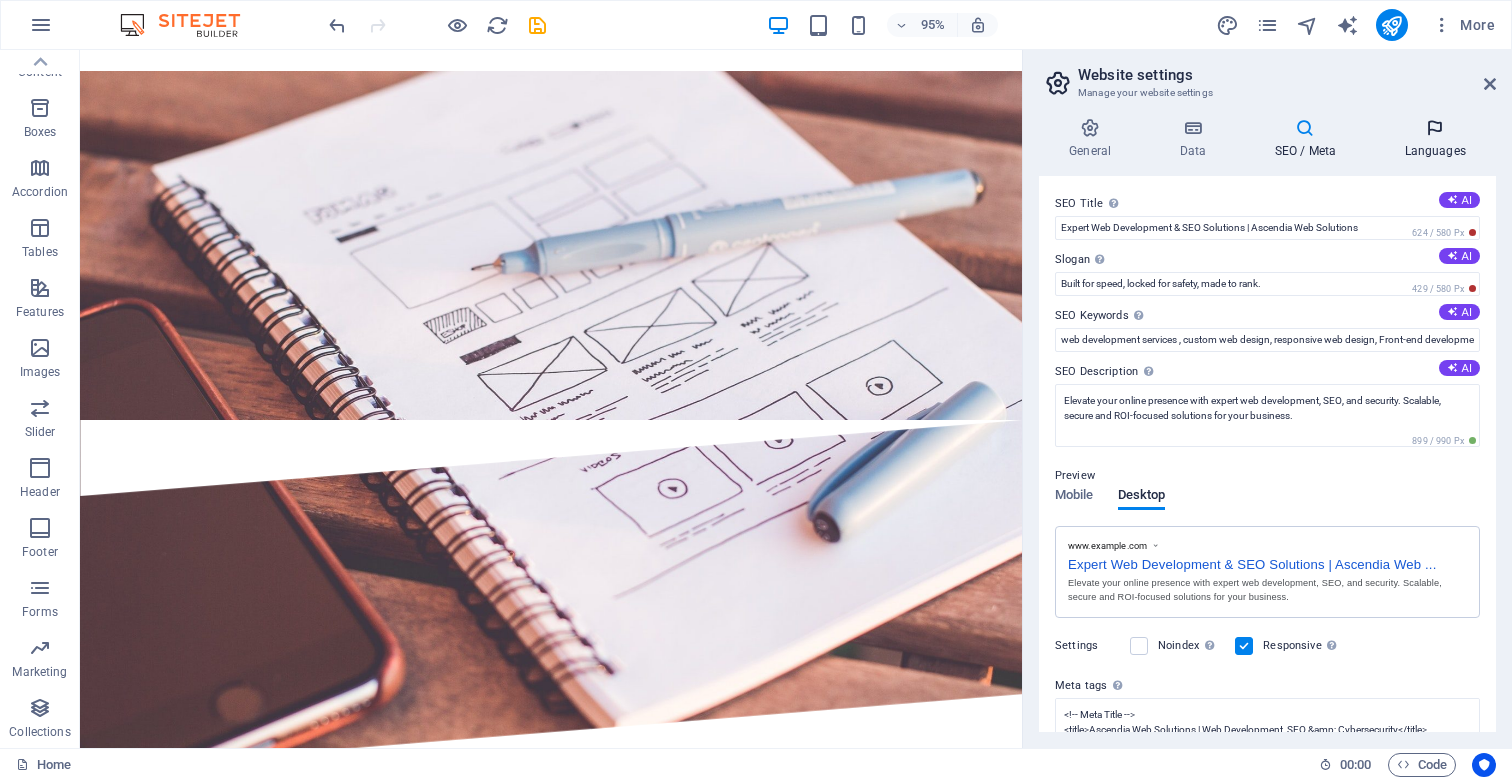 click at bounding box center [1435, 128] 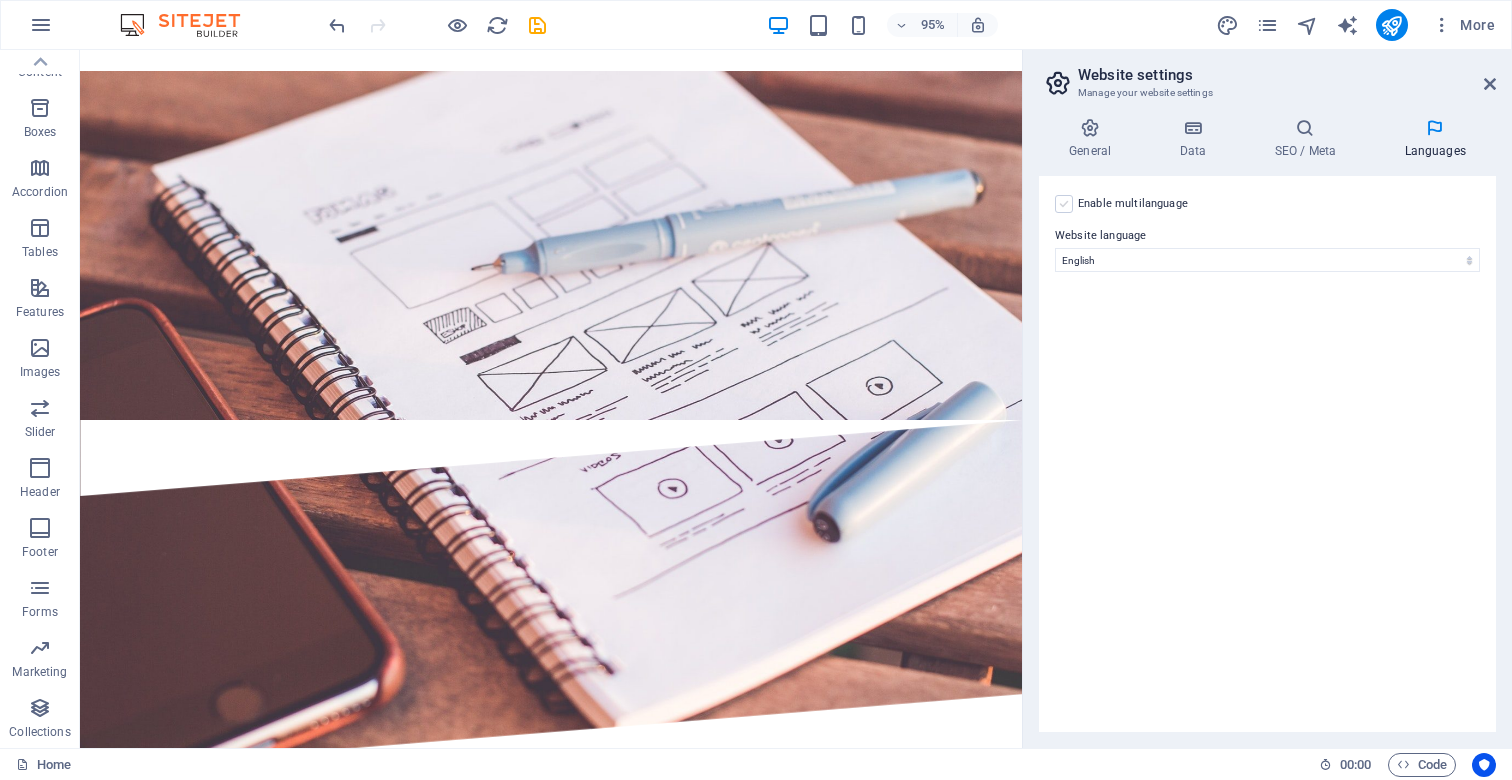 click at bounding box center [1064, 204] 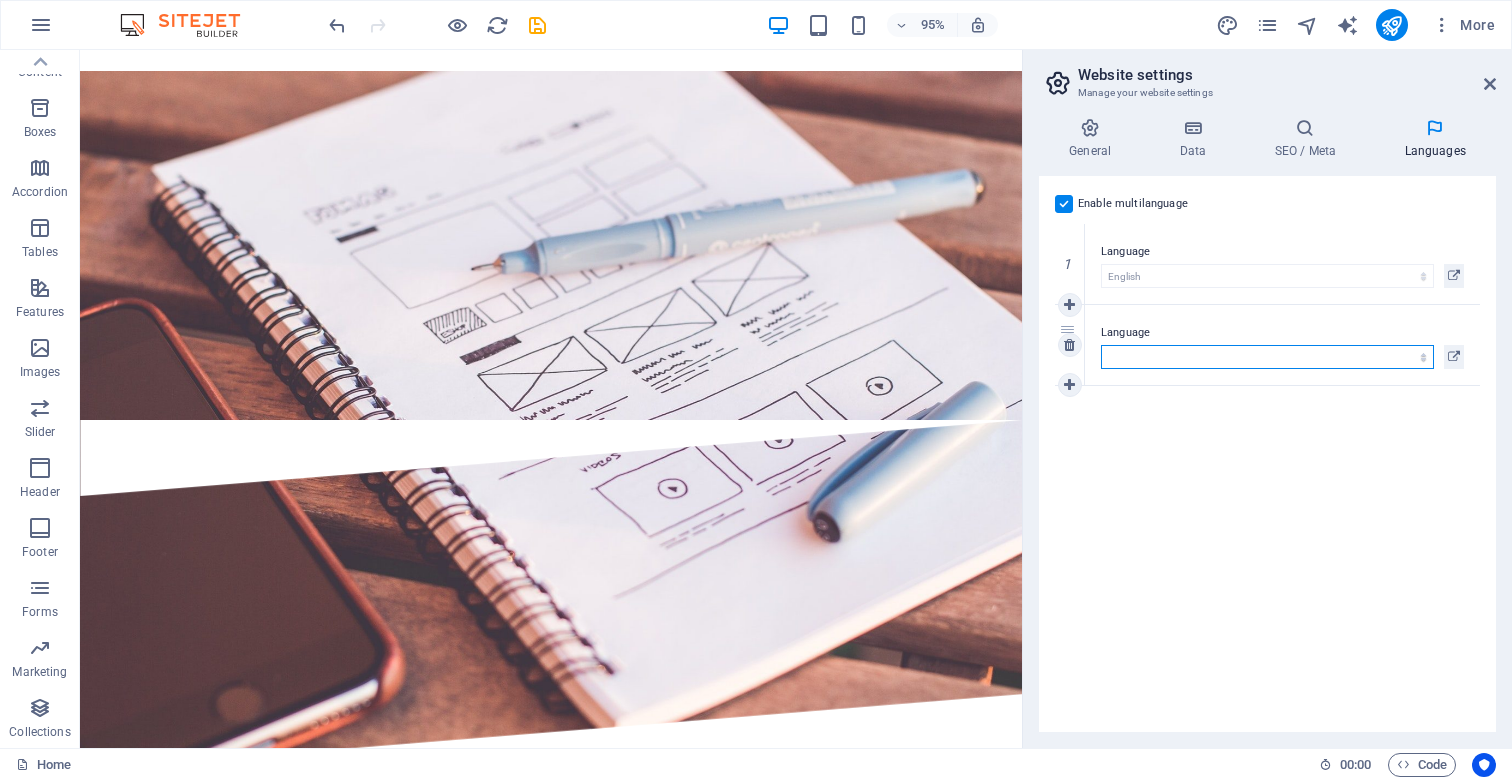 select on "55" 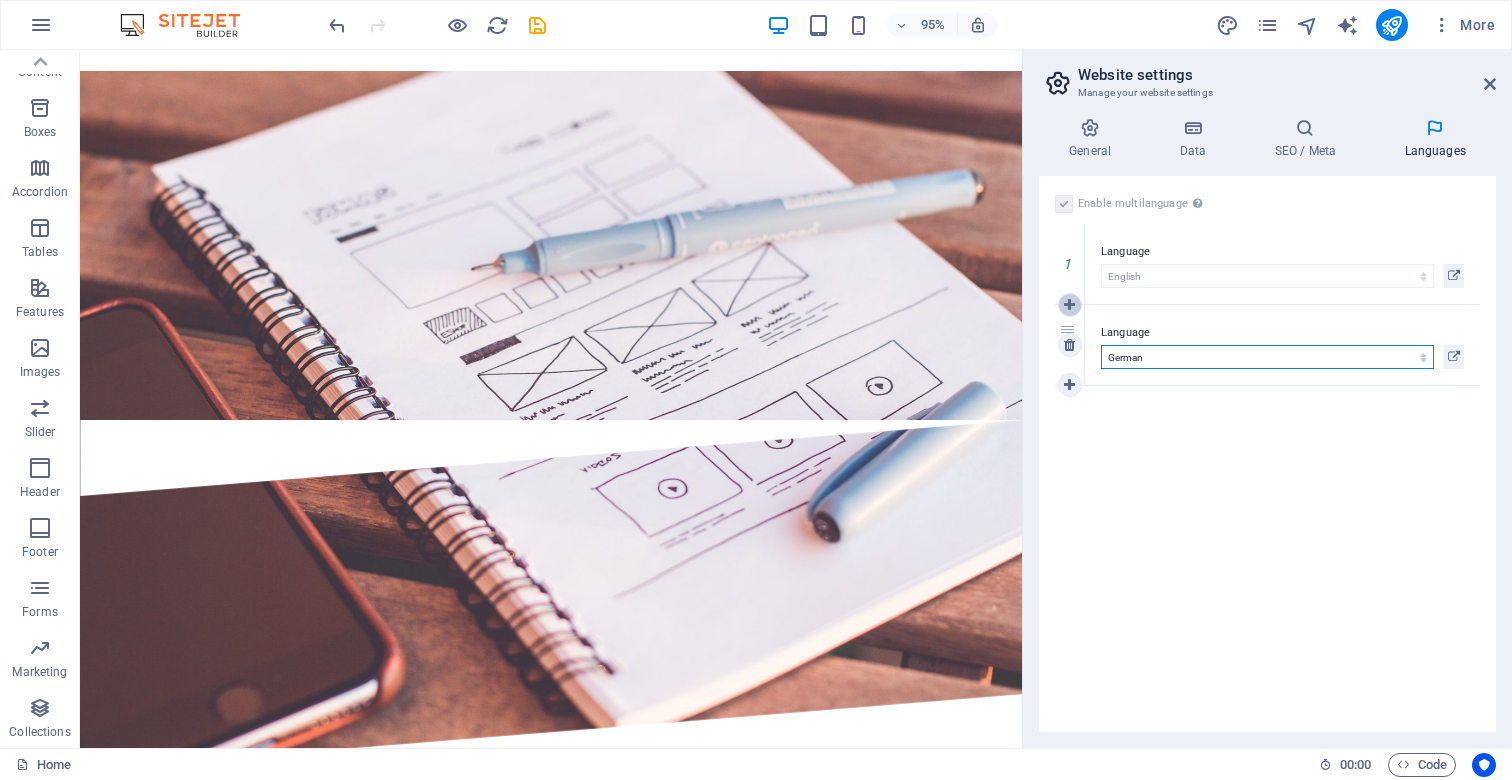 click at bounding box center (1070, 305) 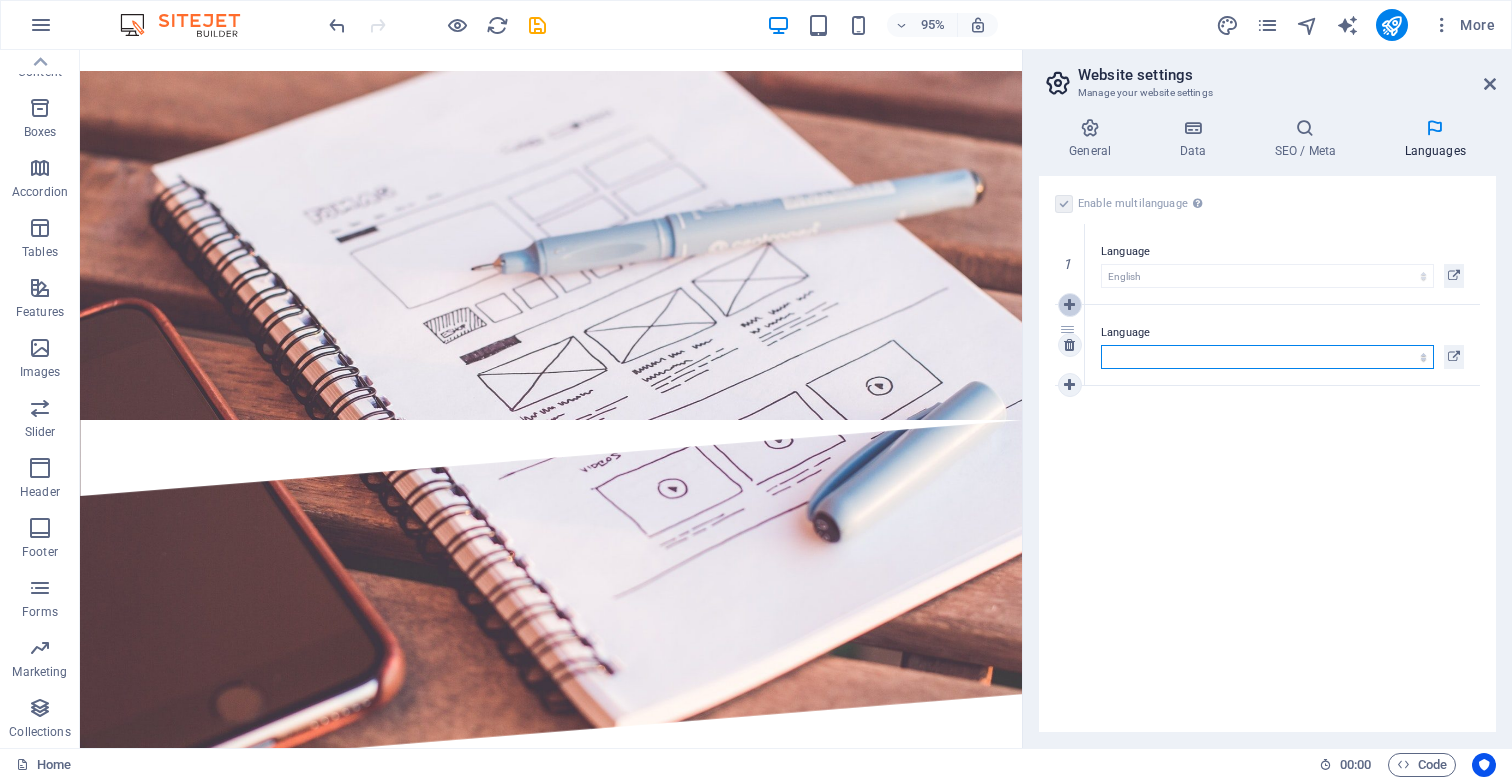 select on "55" 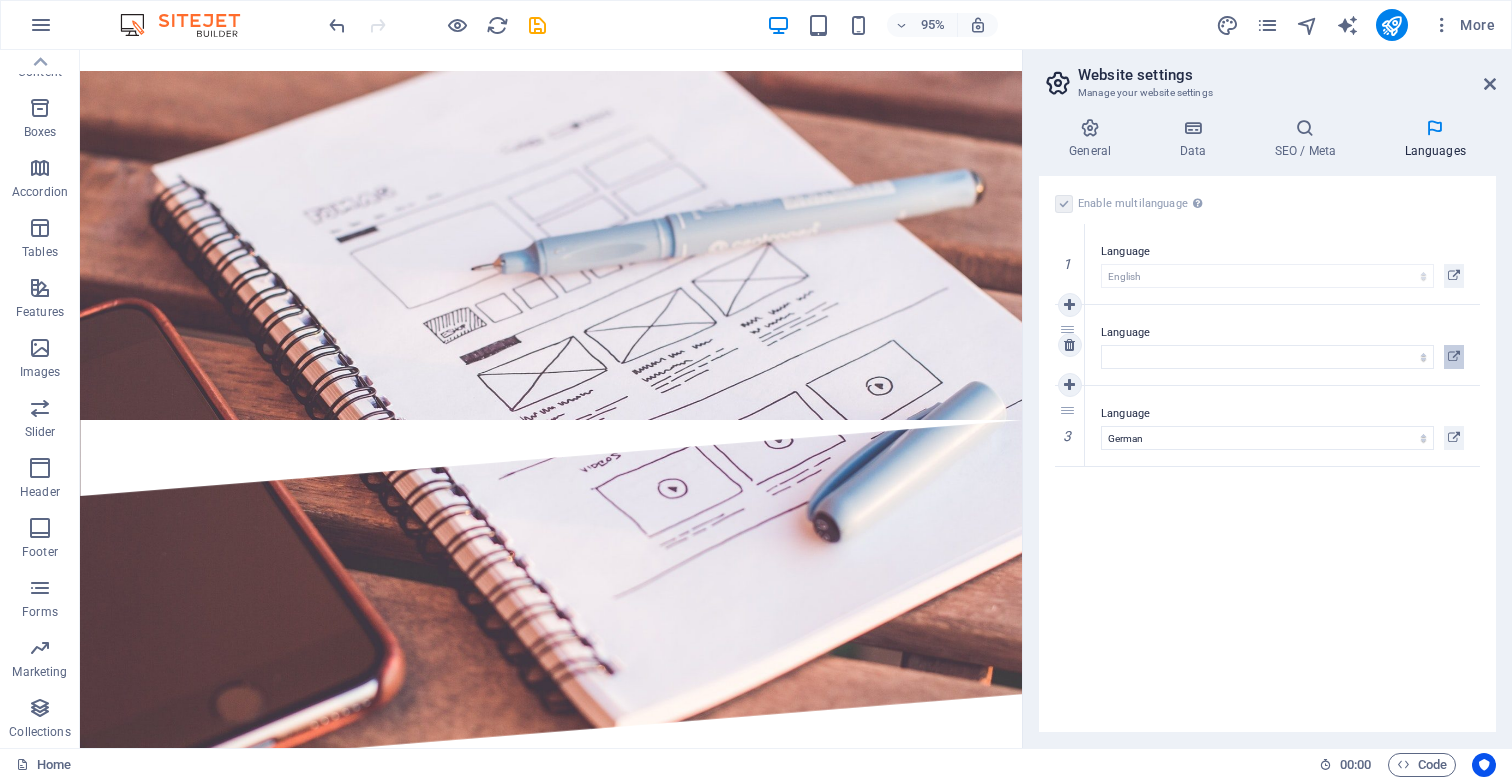 click at bounding box center (1454, 357) 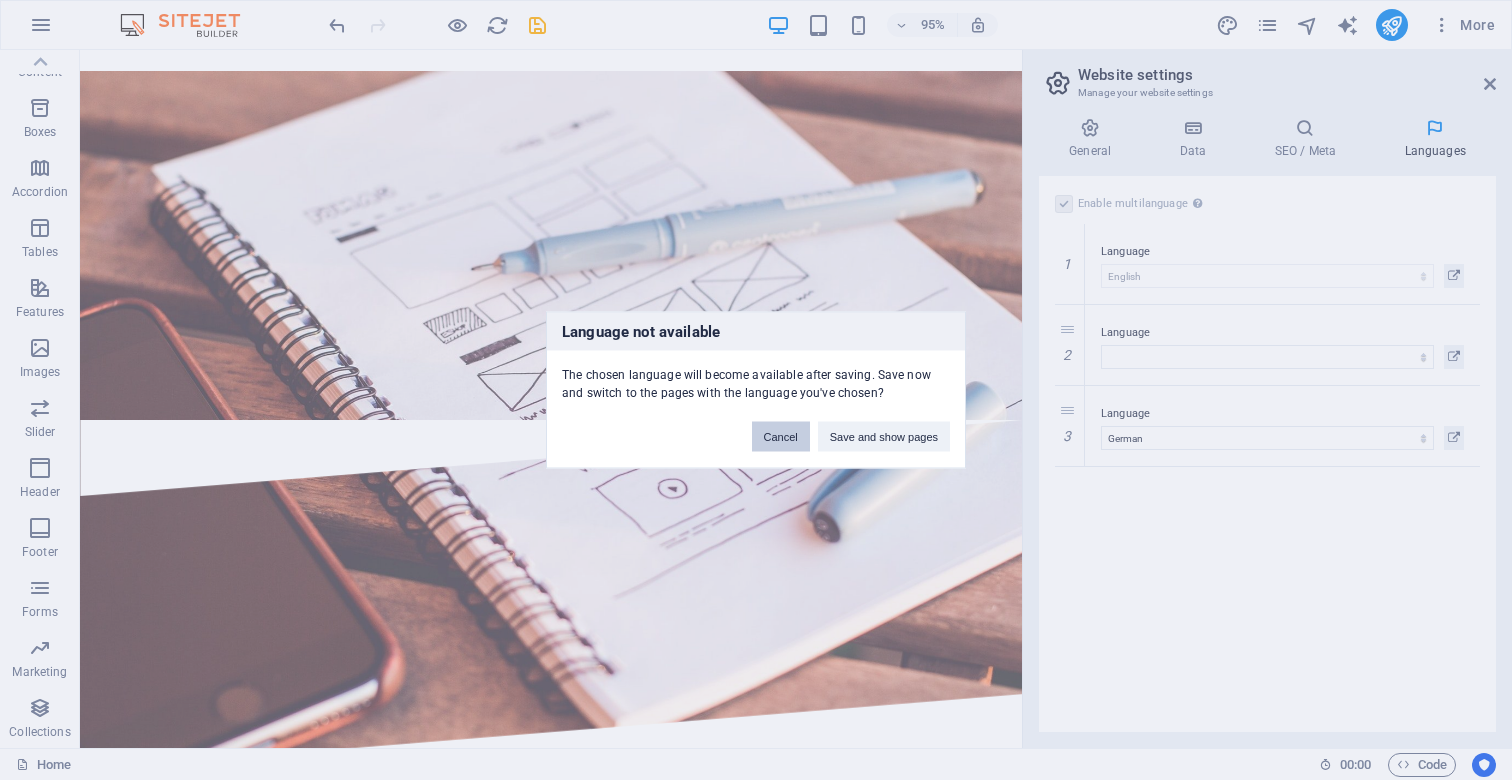 click on "Cancel" at bounding box center [781, 437] 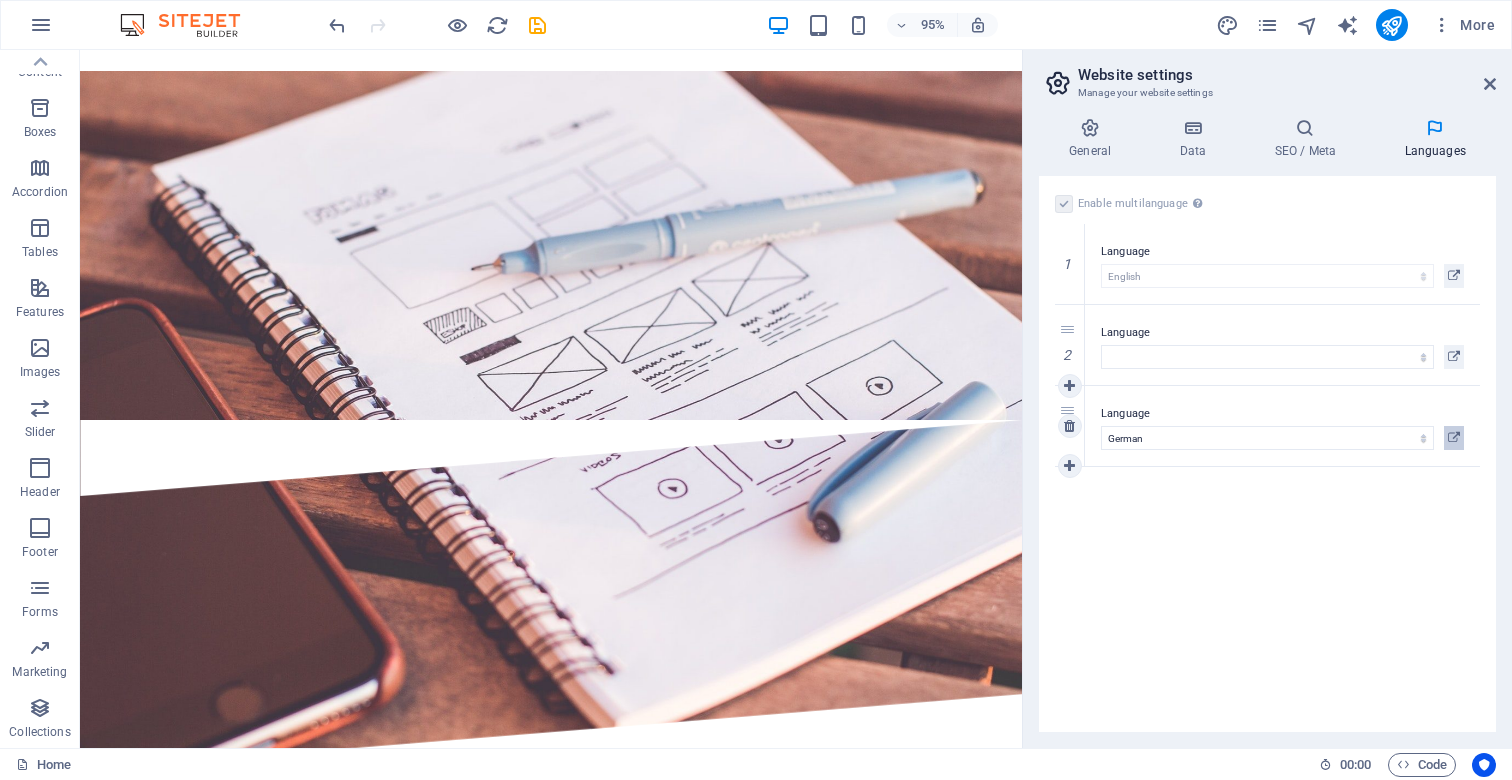 click at bounding box center [1454, 438] 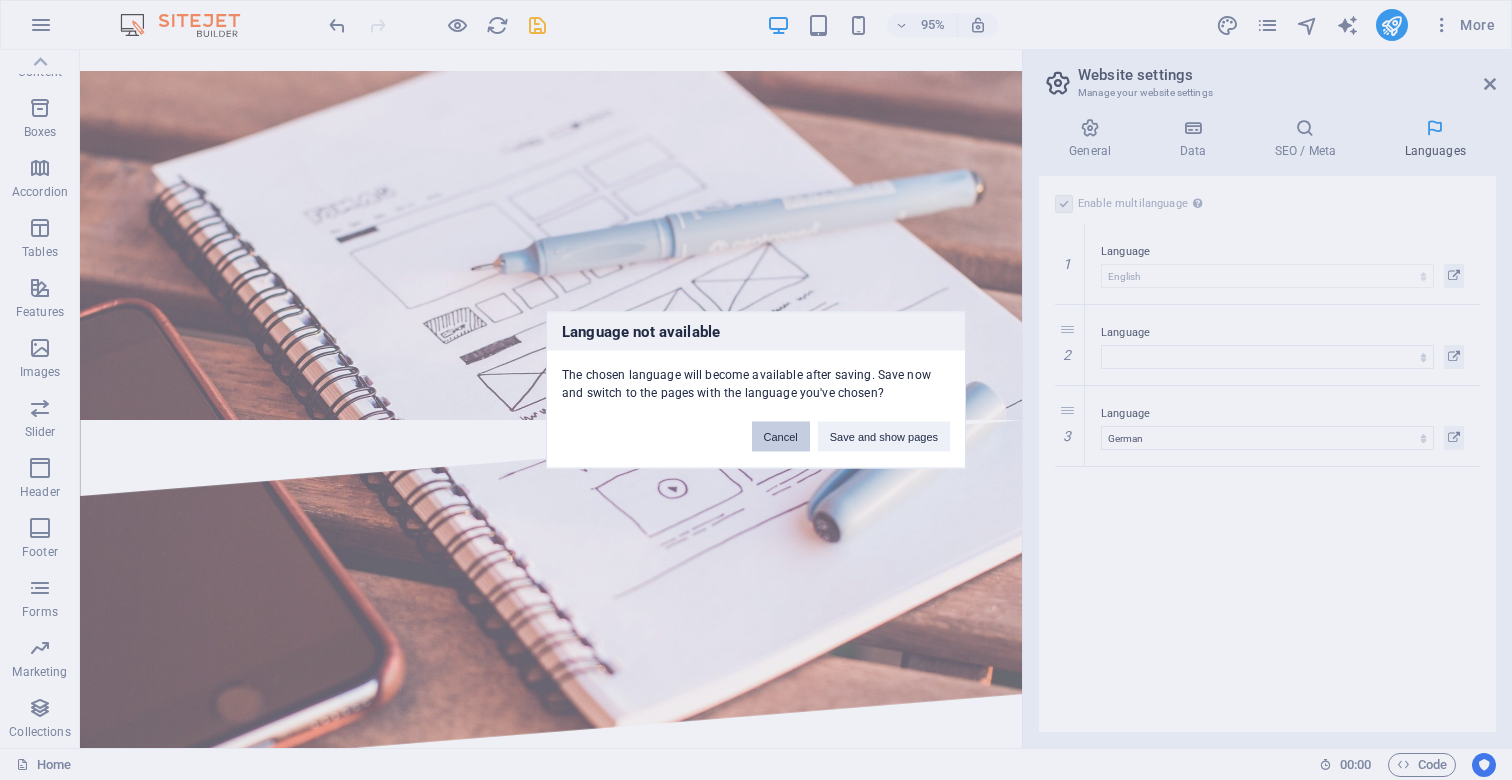click on "Cancel" at bounding box center (781, 437) 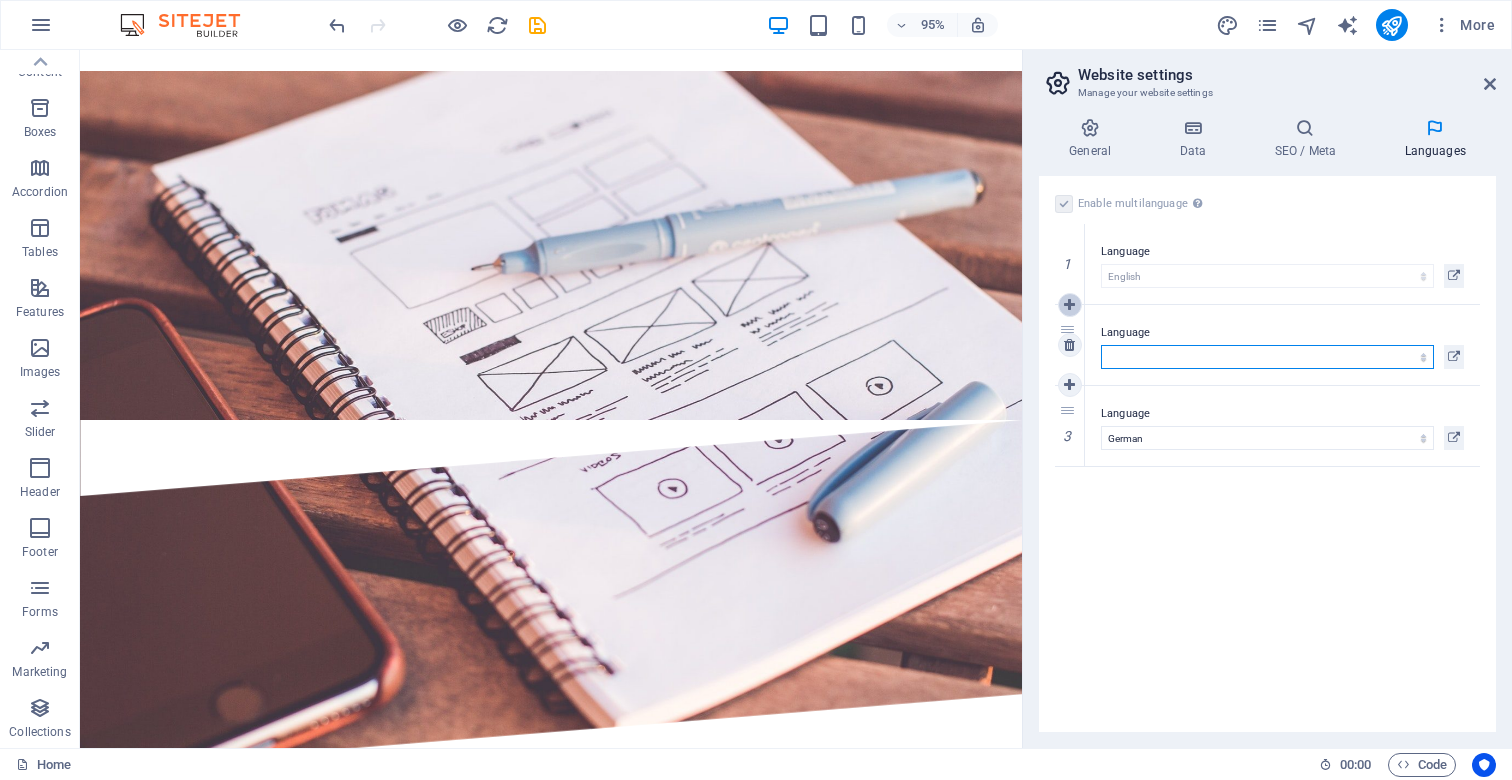 click at bounding box center (1069, 305) 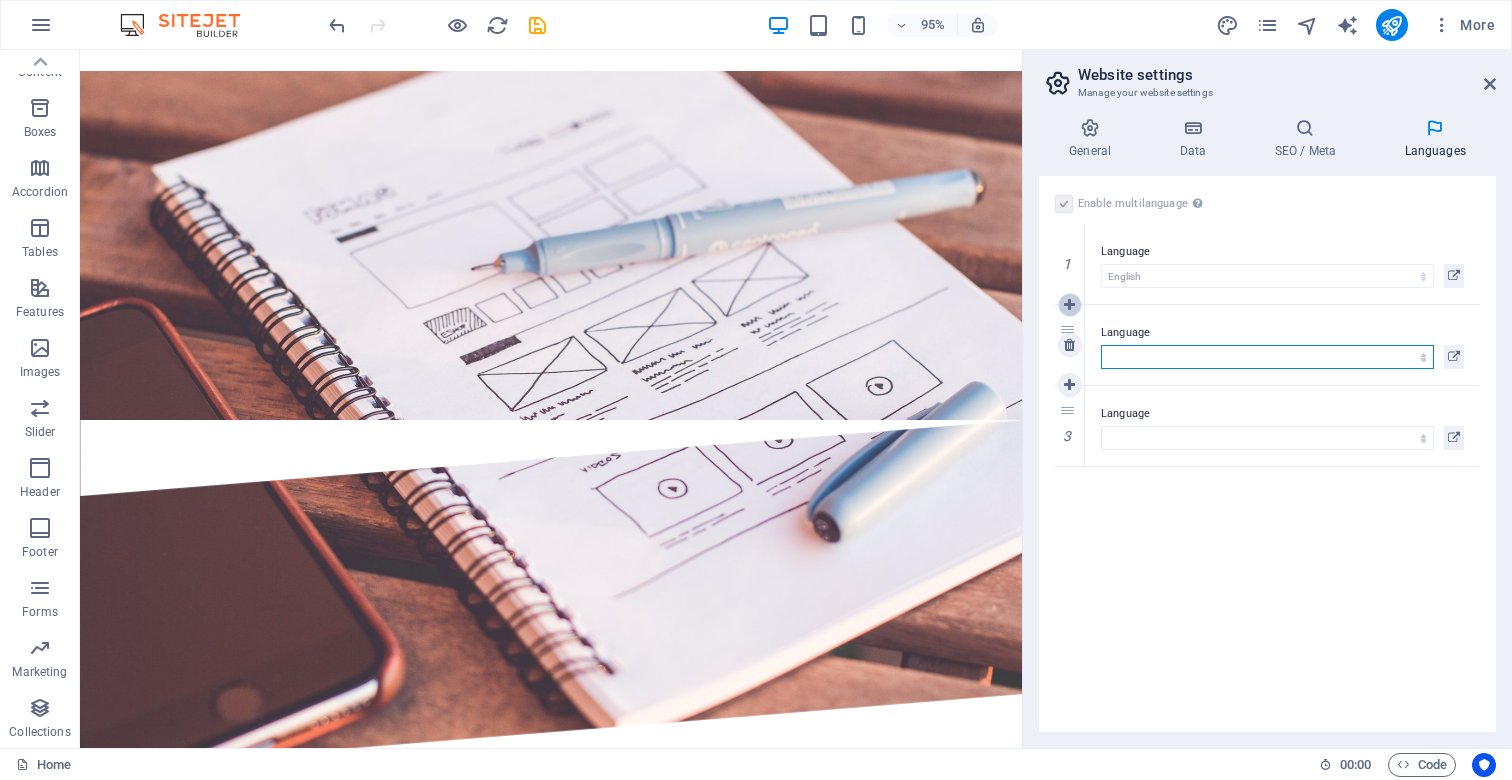 select on "55" 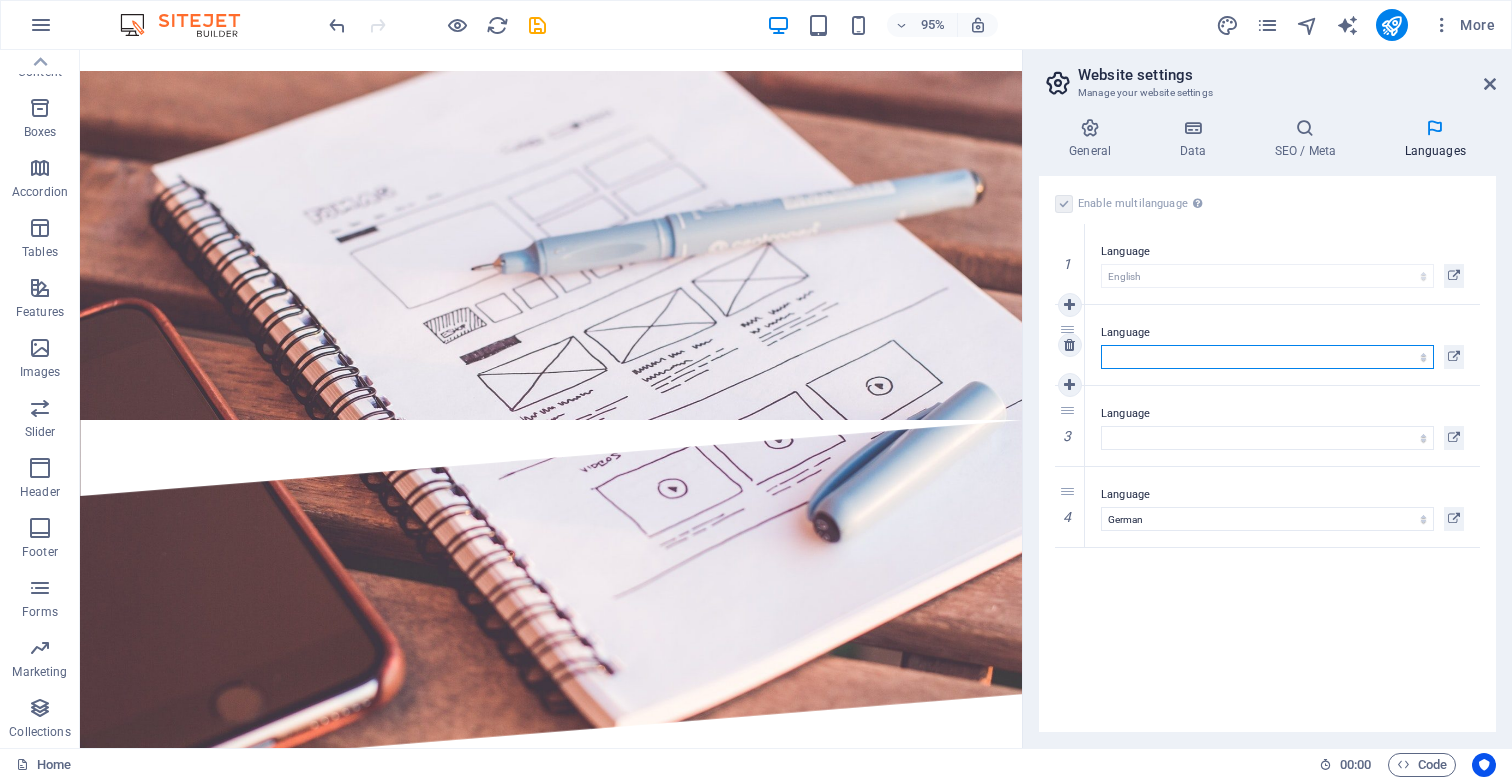 select on "128" 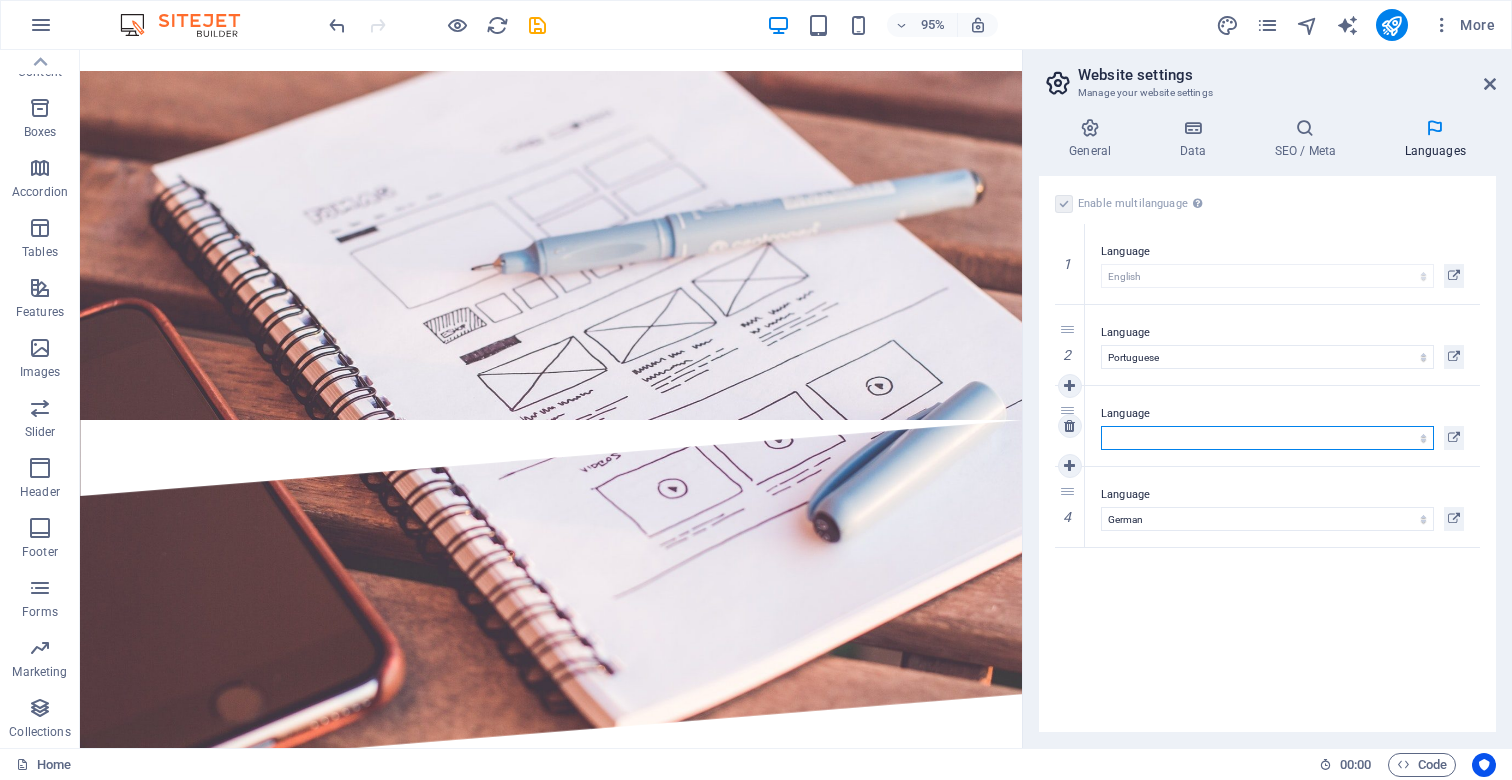 select on "148" 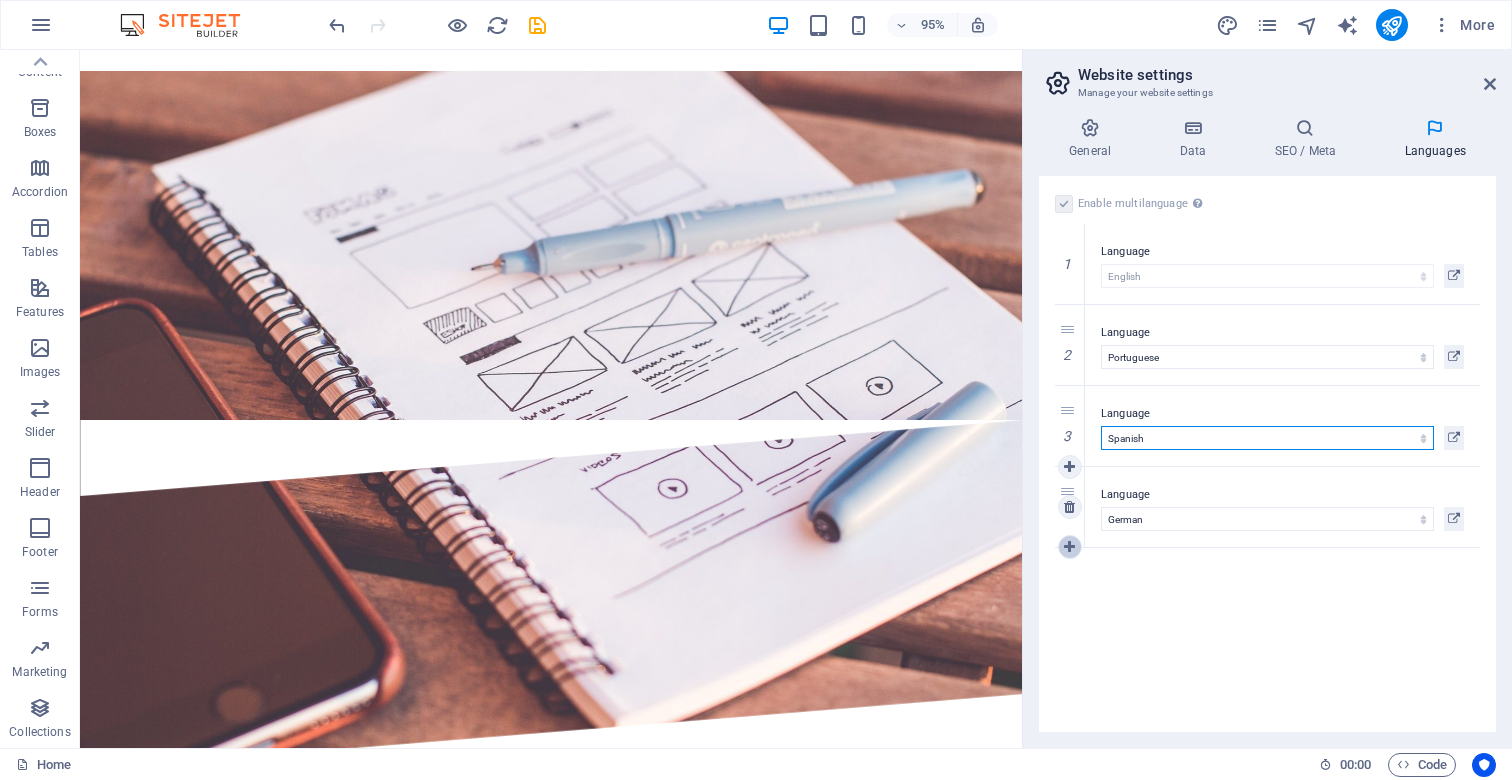 click at bounding box center (1069, 547) 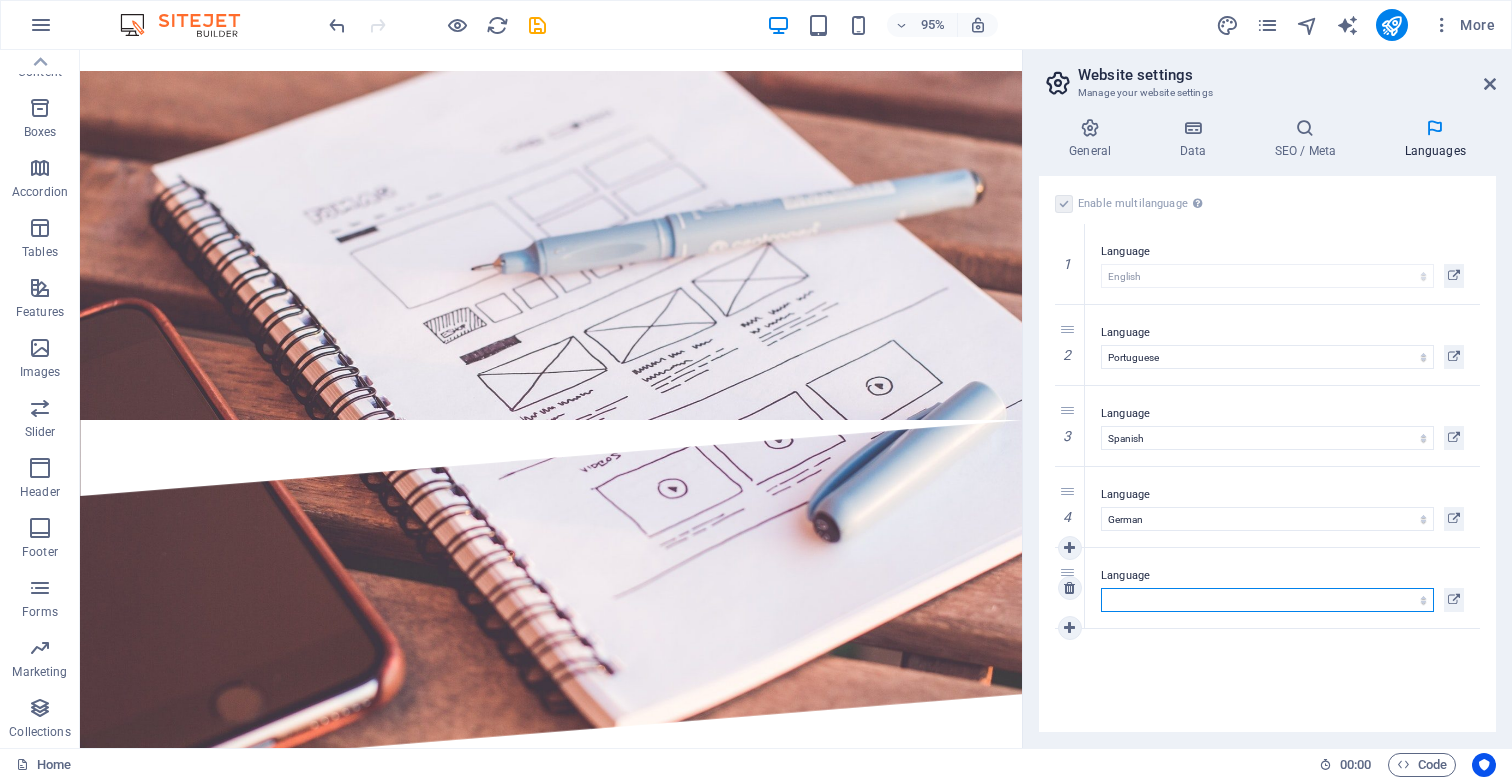 select on "152" 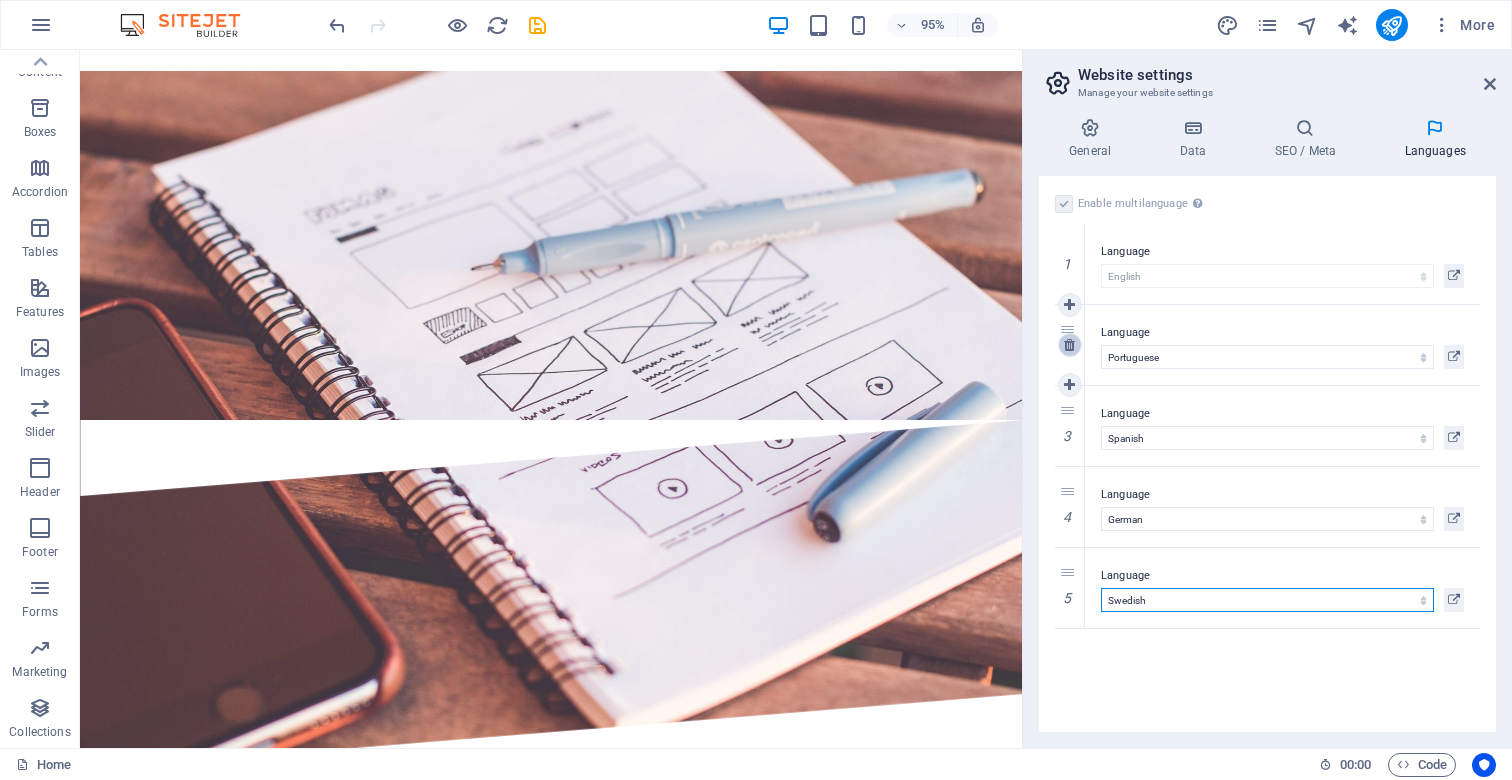 click at bounding box center [1069, 345] 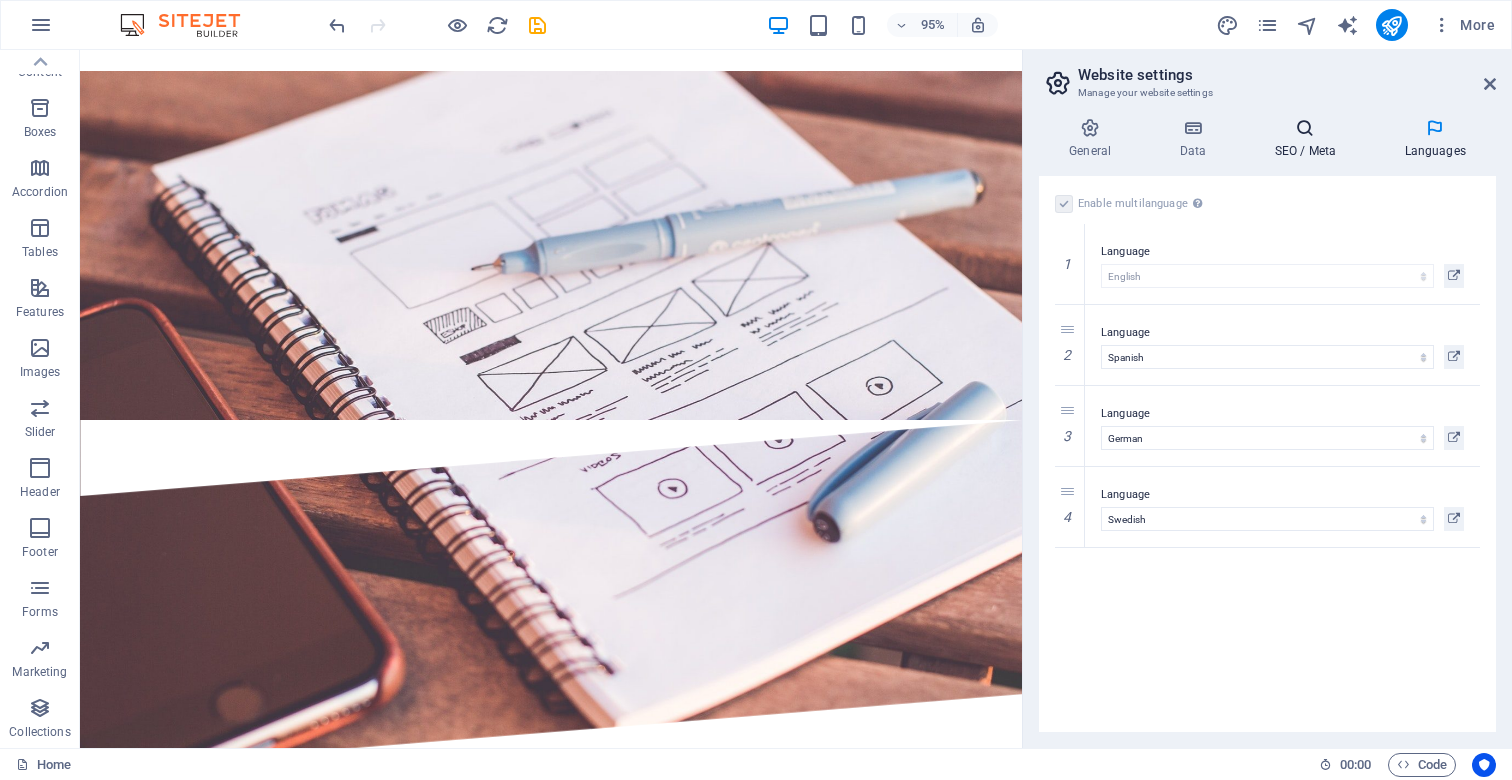 click at bounding box center (1305, 128) 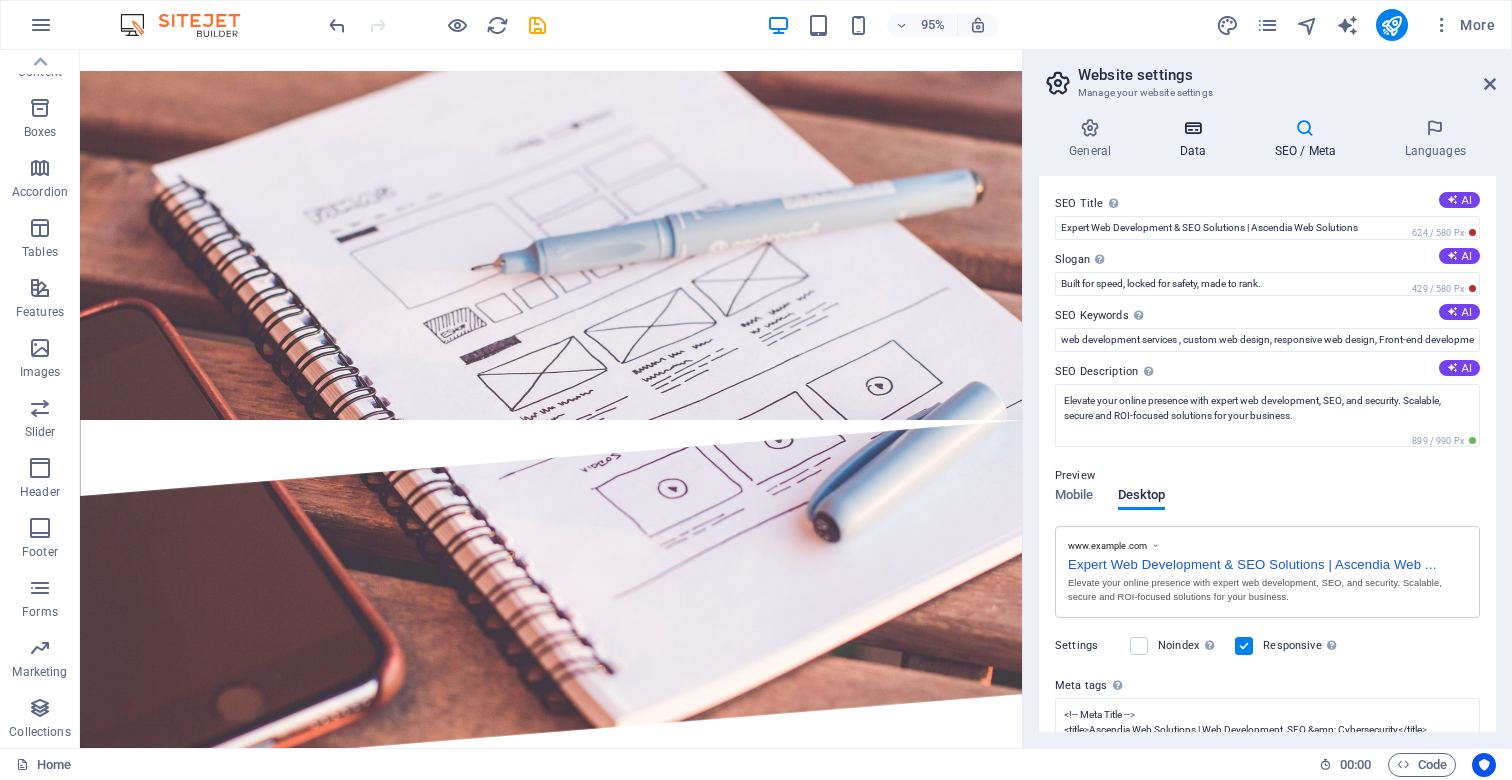 click on "Data" at bounding box center [1196, 139] 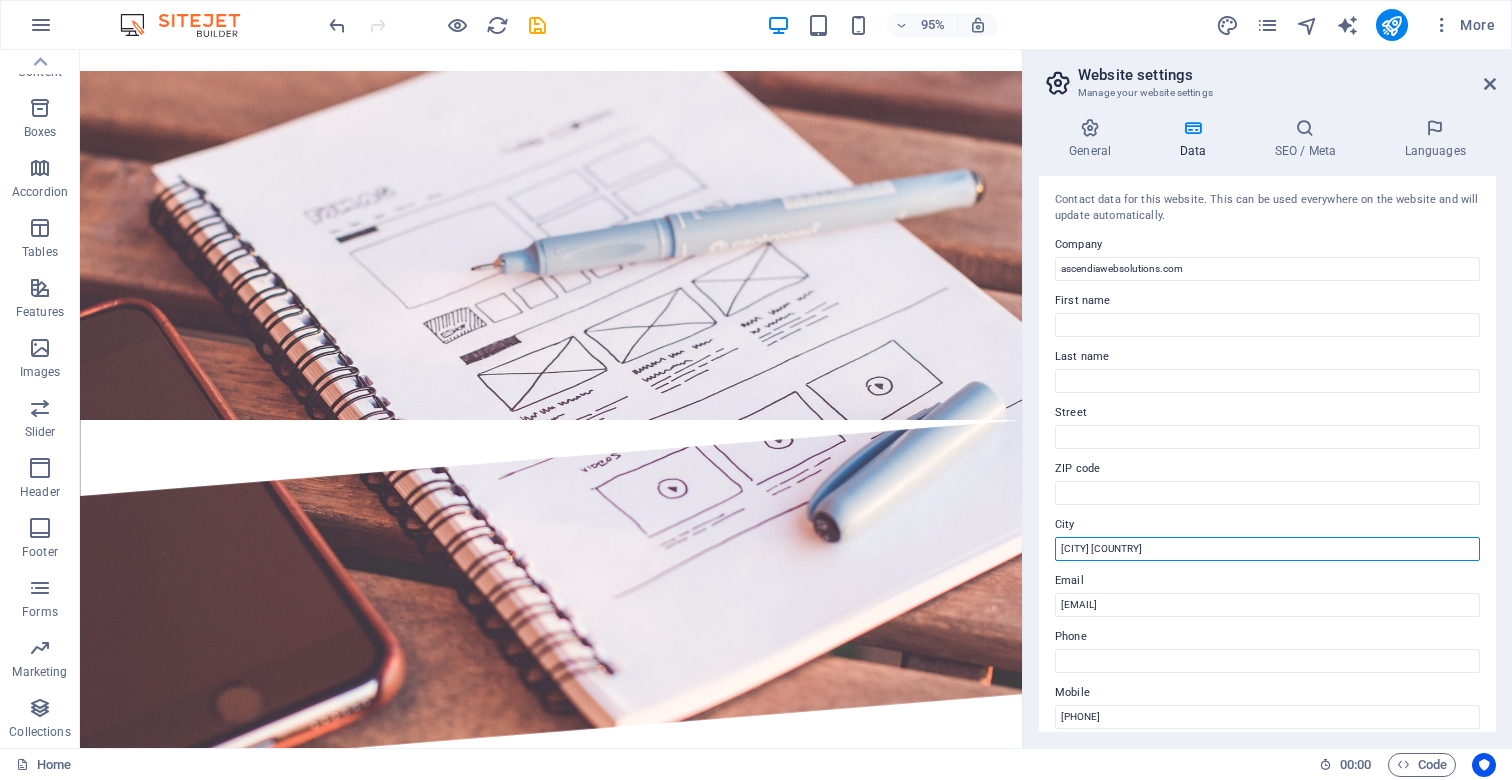 click on "[CITY] [COUNTRY]" at bounding box center [1267, 549] 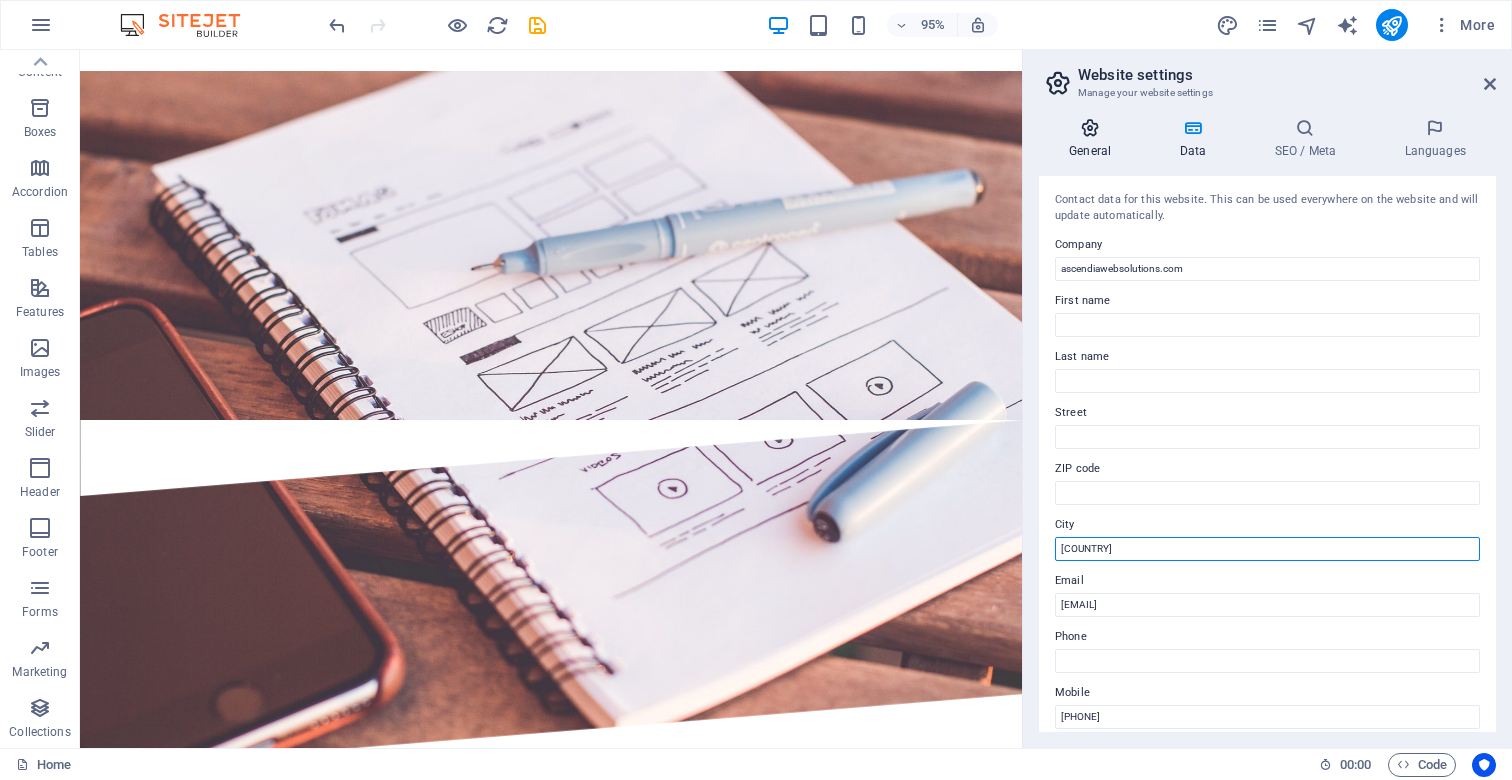 type on "[COUNTRY]" 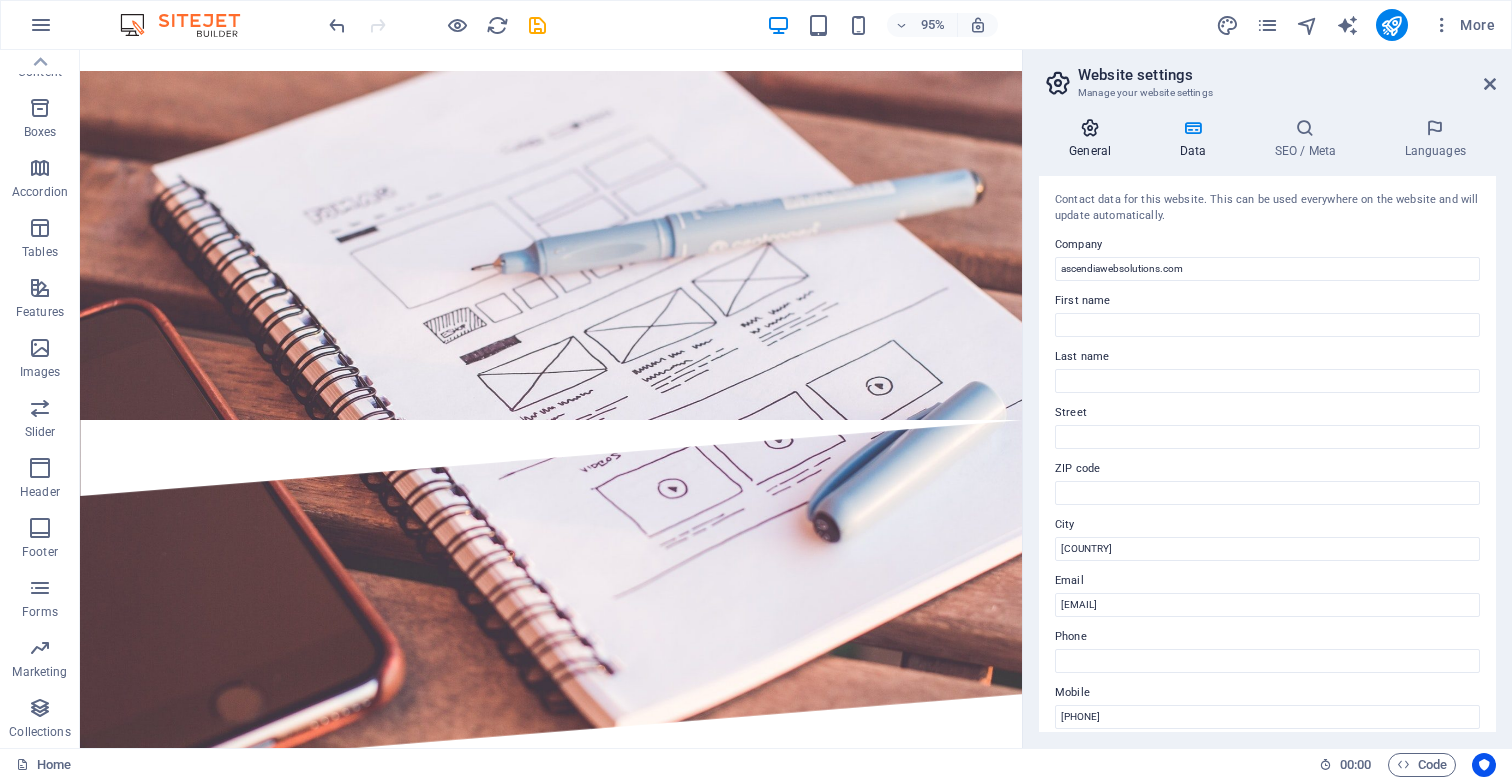 click on "General" at bounding box center [1094, 139] 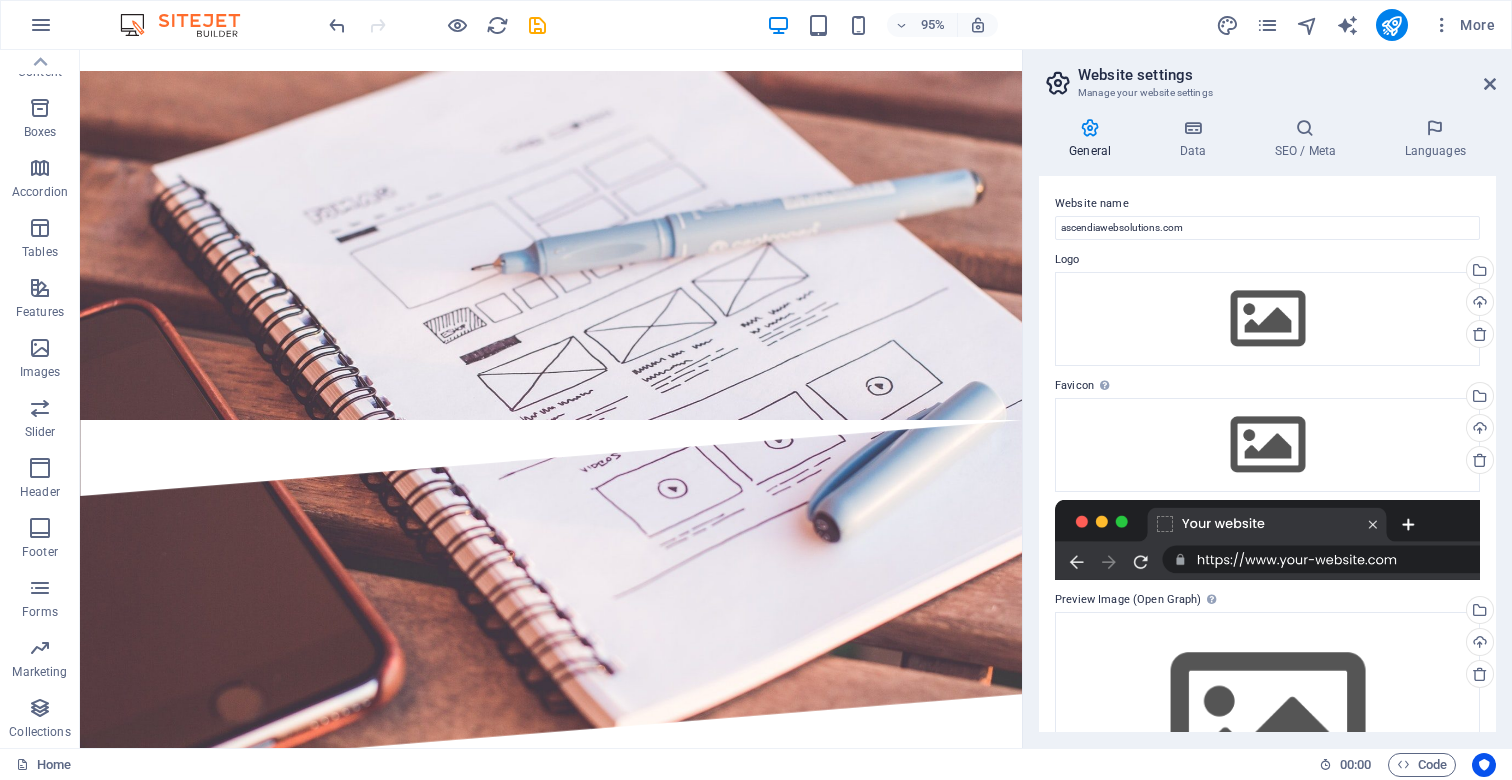 scroll, scrollTop: 0, scrollLeft: 0, axis: both 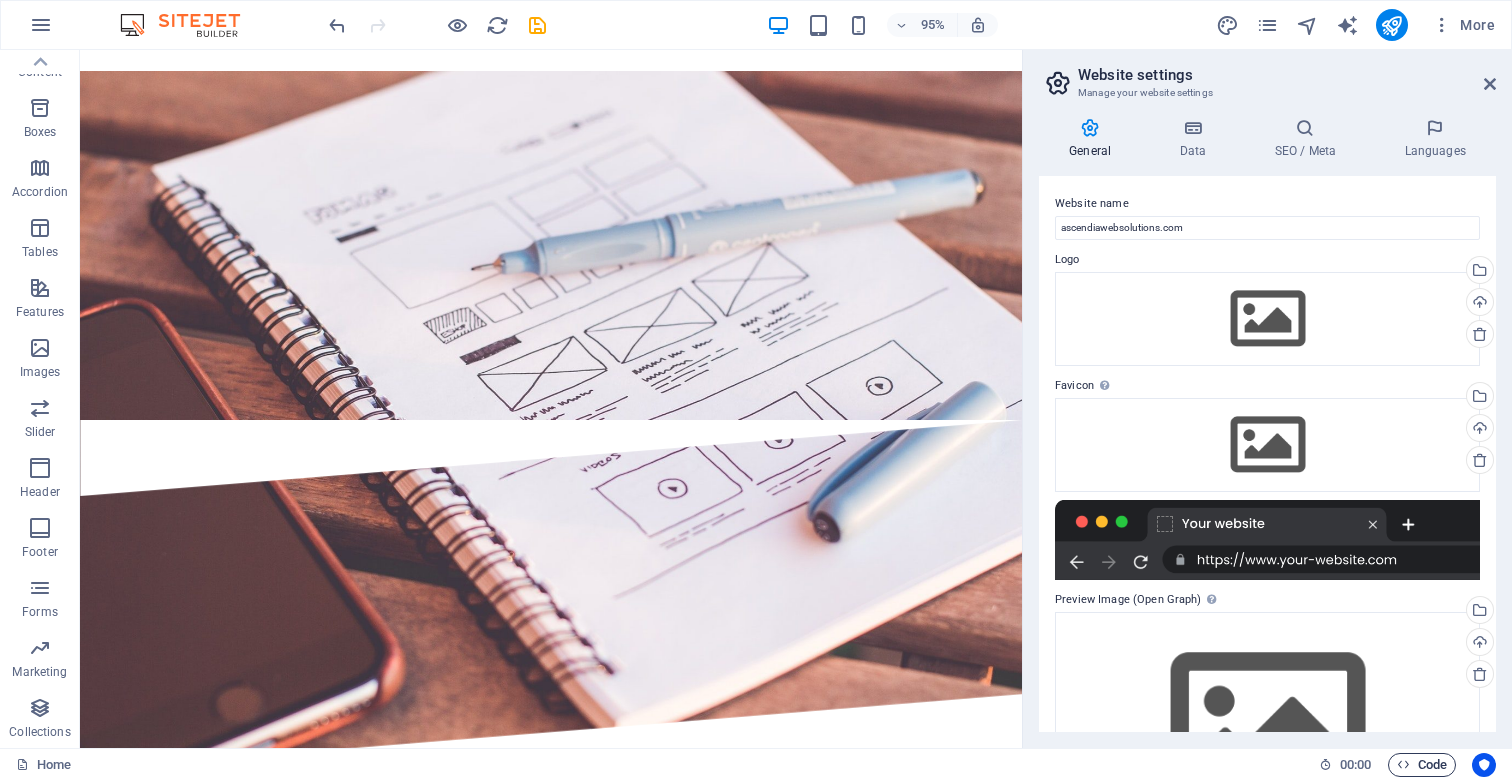 click on "Code" at bounding box center (1422, 765) 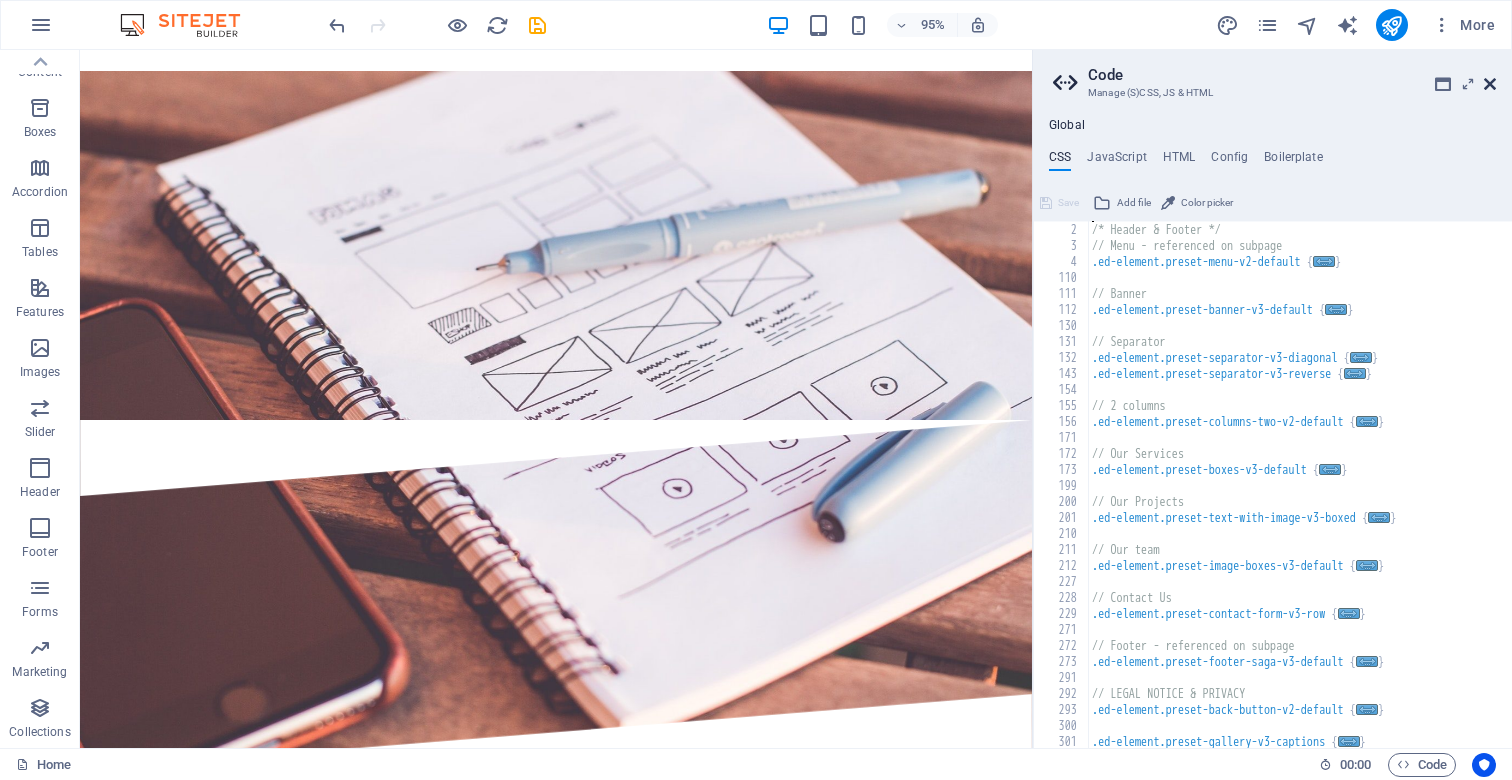 click at bounding box center [1490, 84] 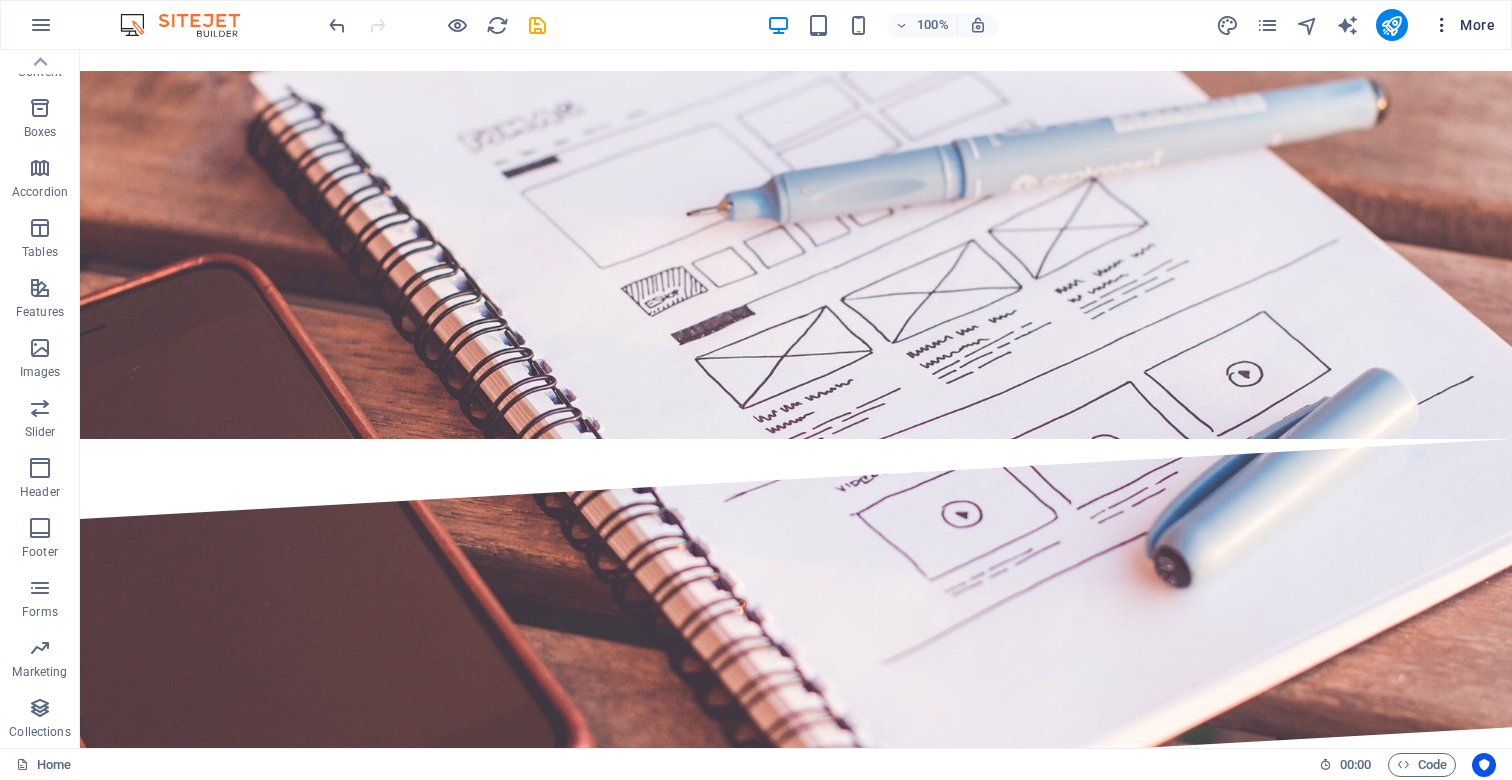 click on "More" at bounding box center [1463, 25] 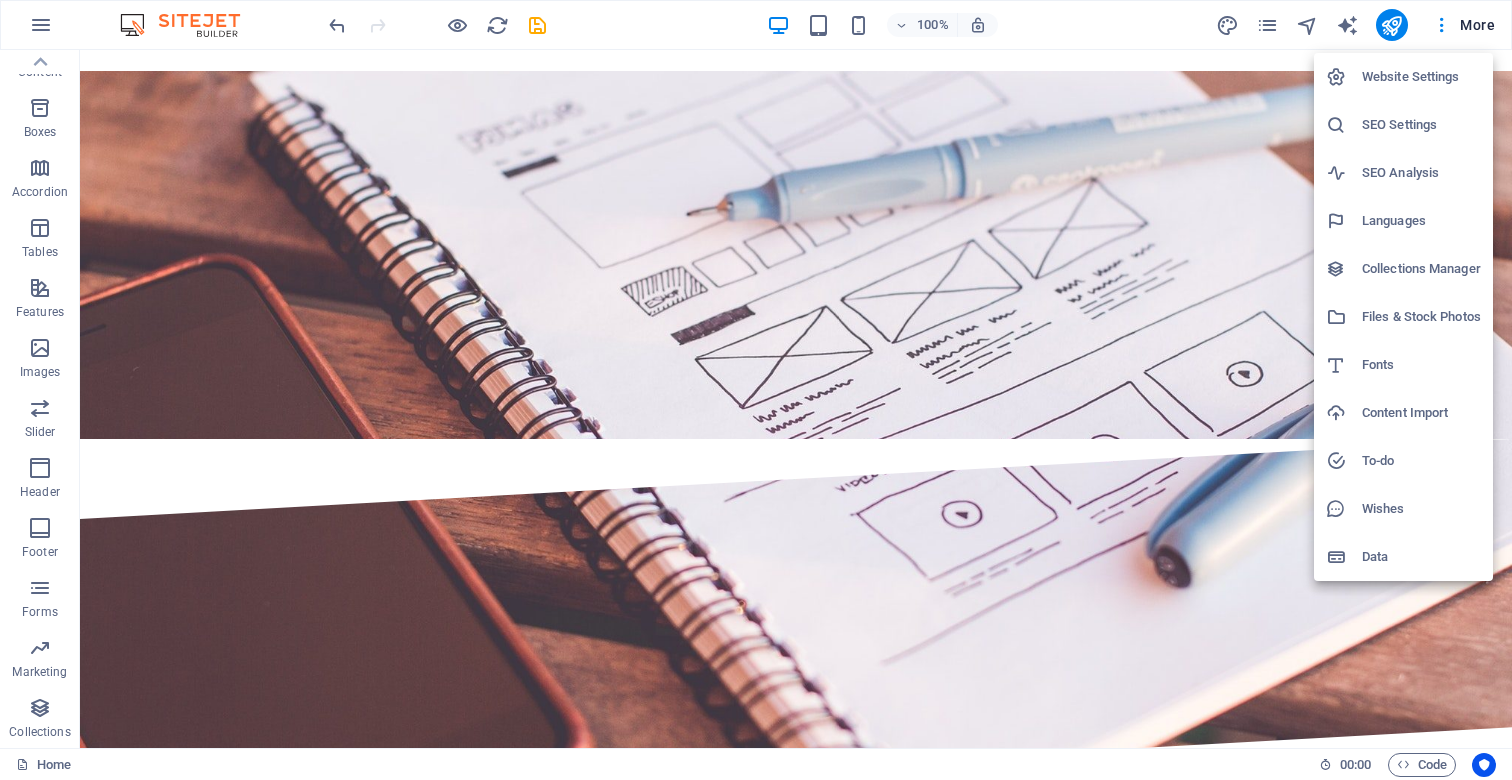 click on "SEO Analysis" at bounding box center (1421, 173) 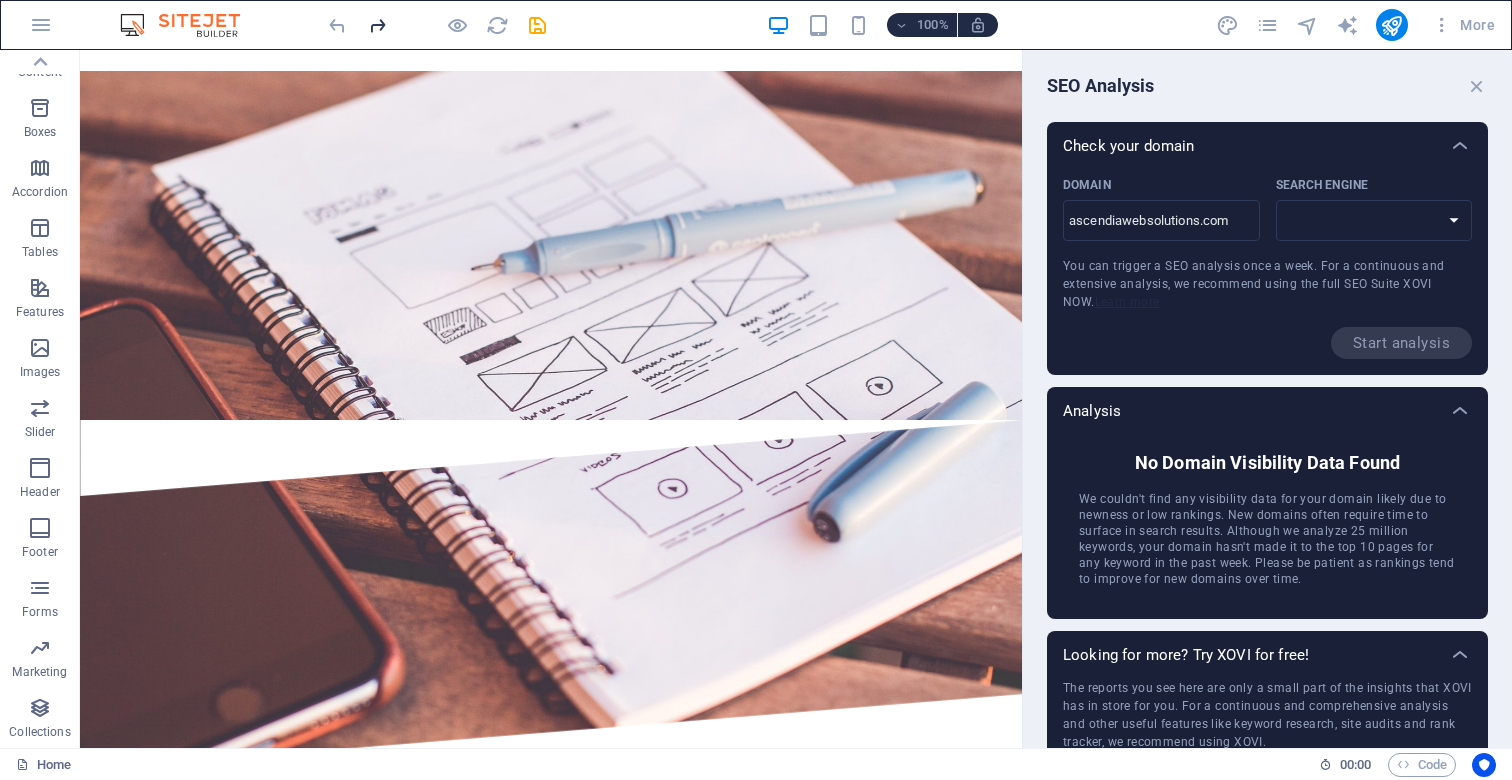 select on "google.com" 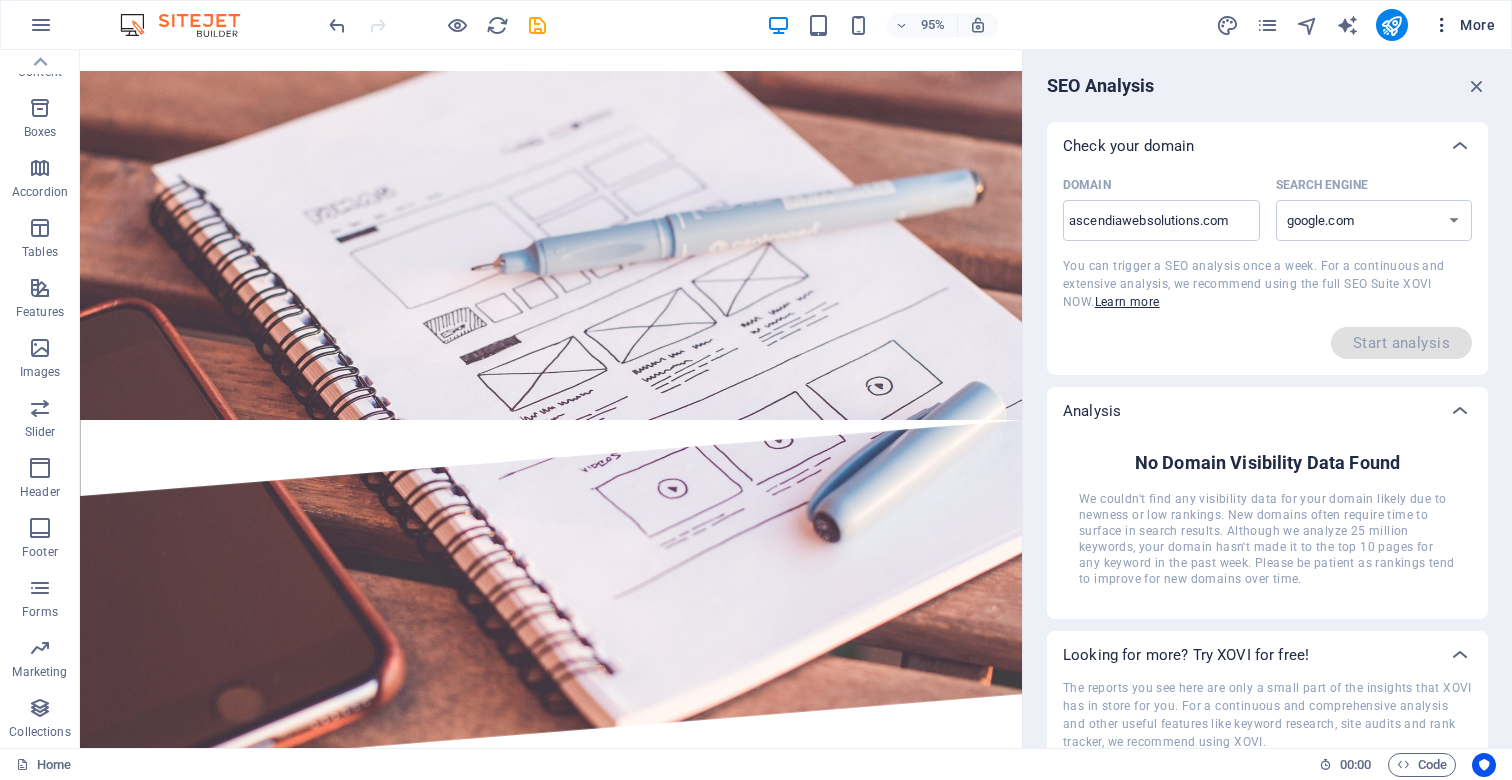 scroll, scrollTop: 0, scrollLeft: 0, axis: both 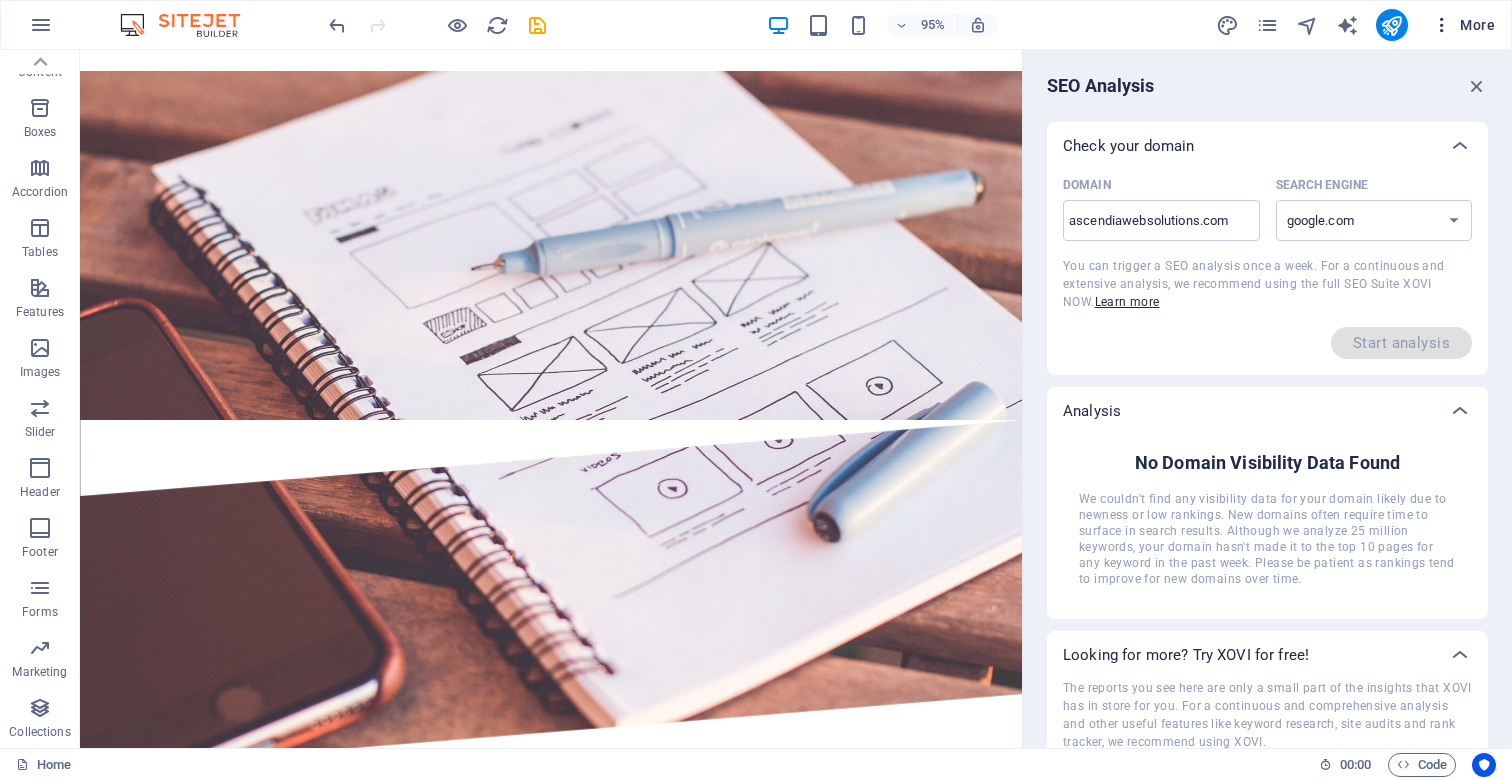 click on "More" at bounding box center [1463, 25] 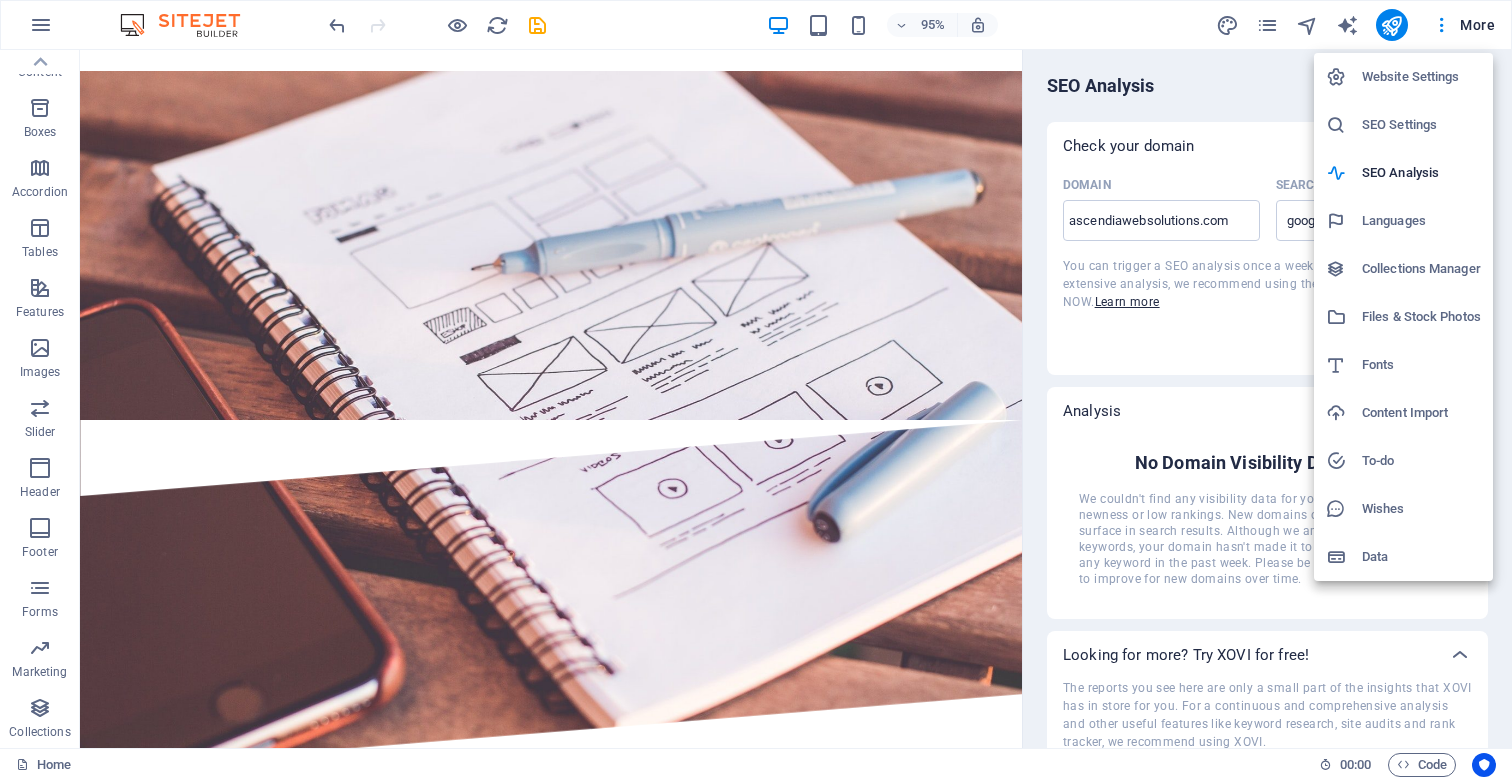 click on "Languages" at bounding box center (1421, 221) 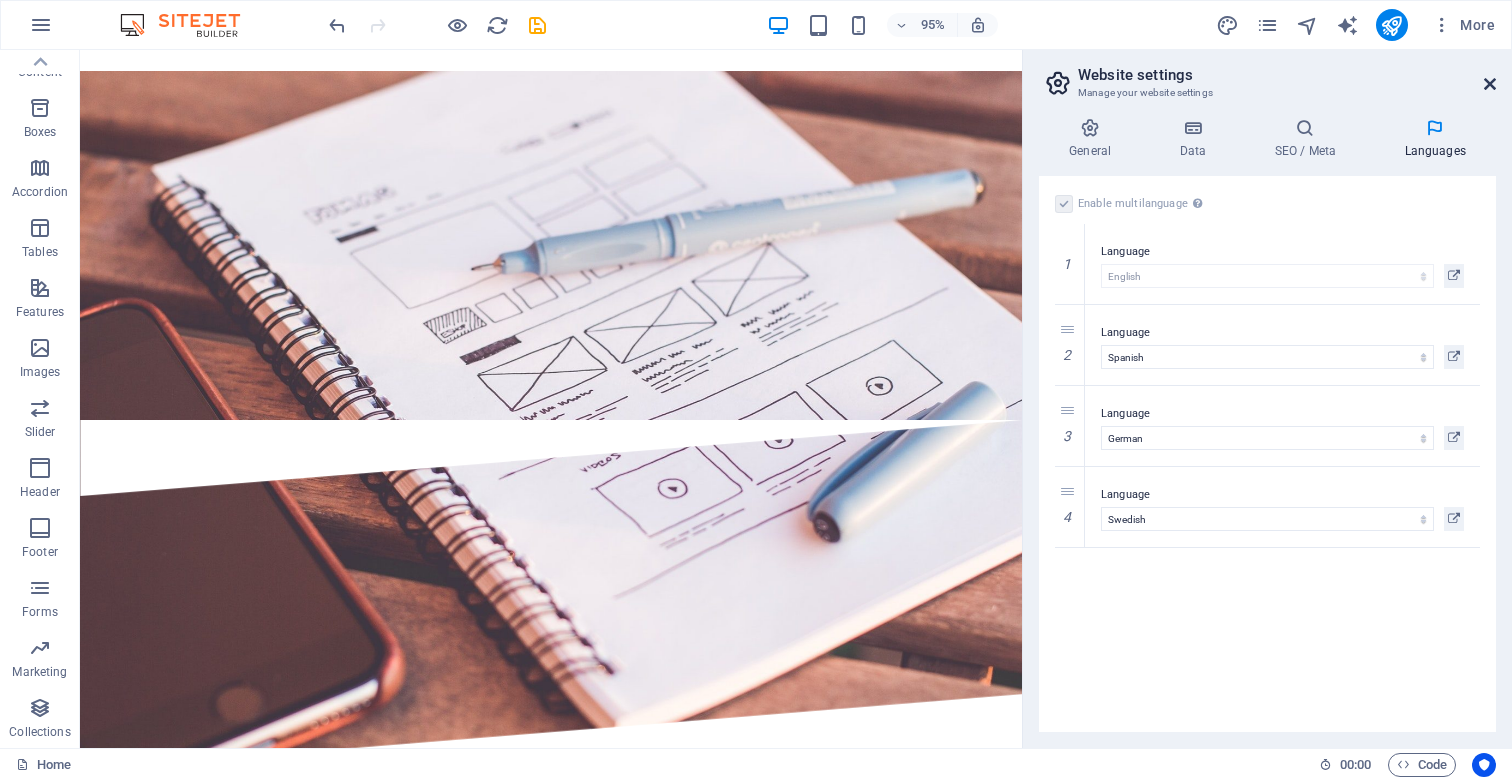 click at bounding box center (1490, 84) 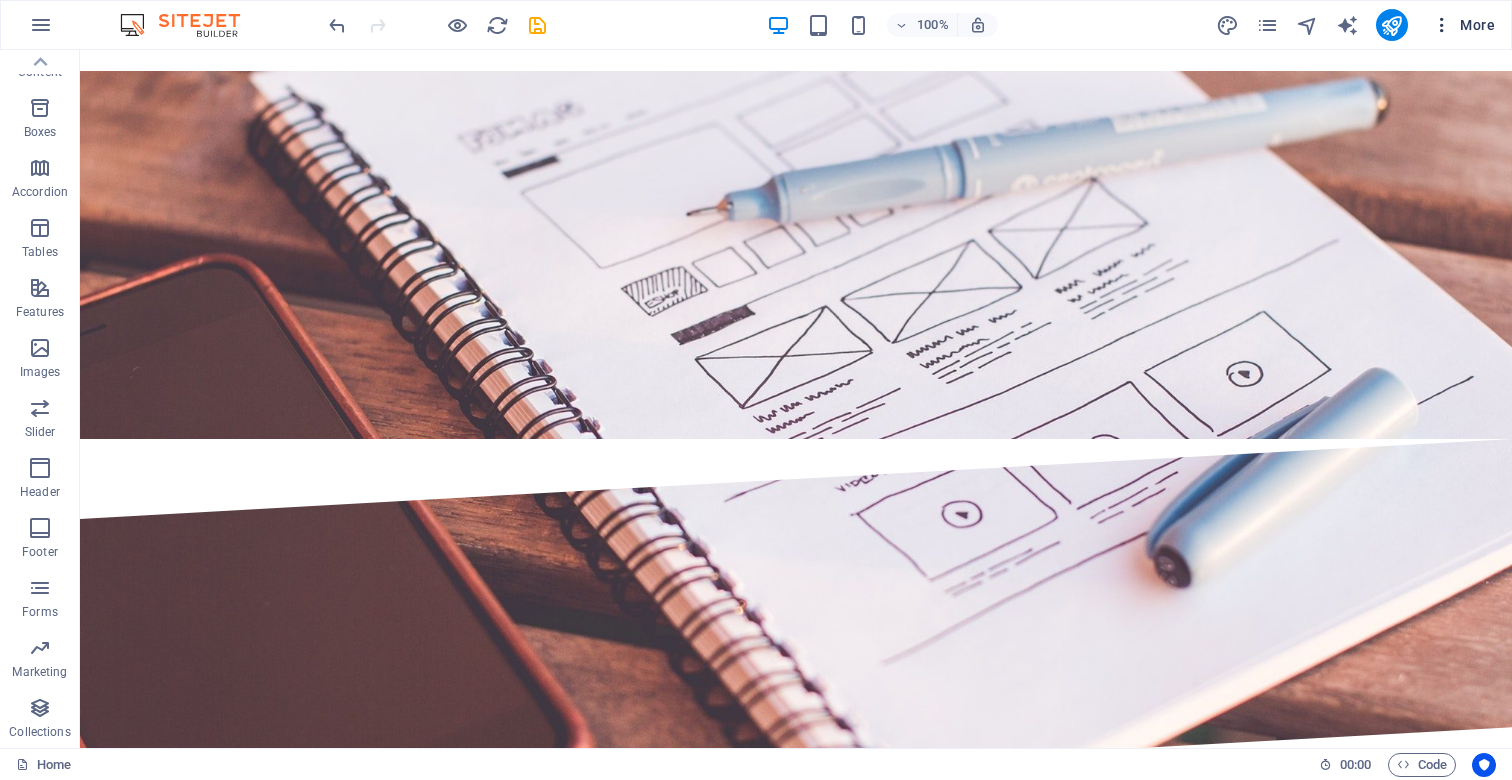 click on "More" at bounding box center [1463, 25] 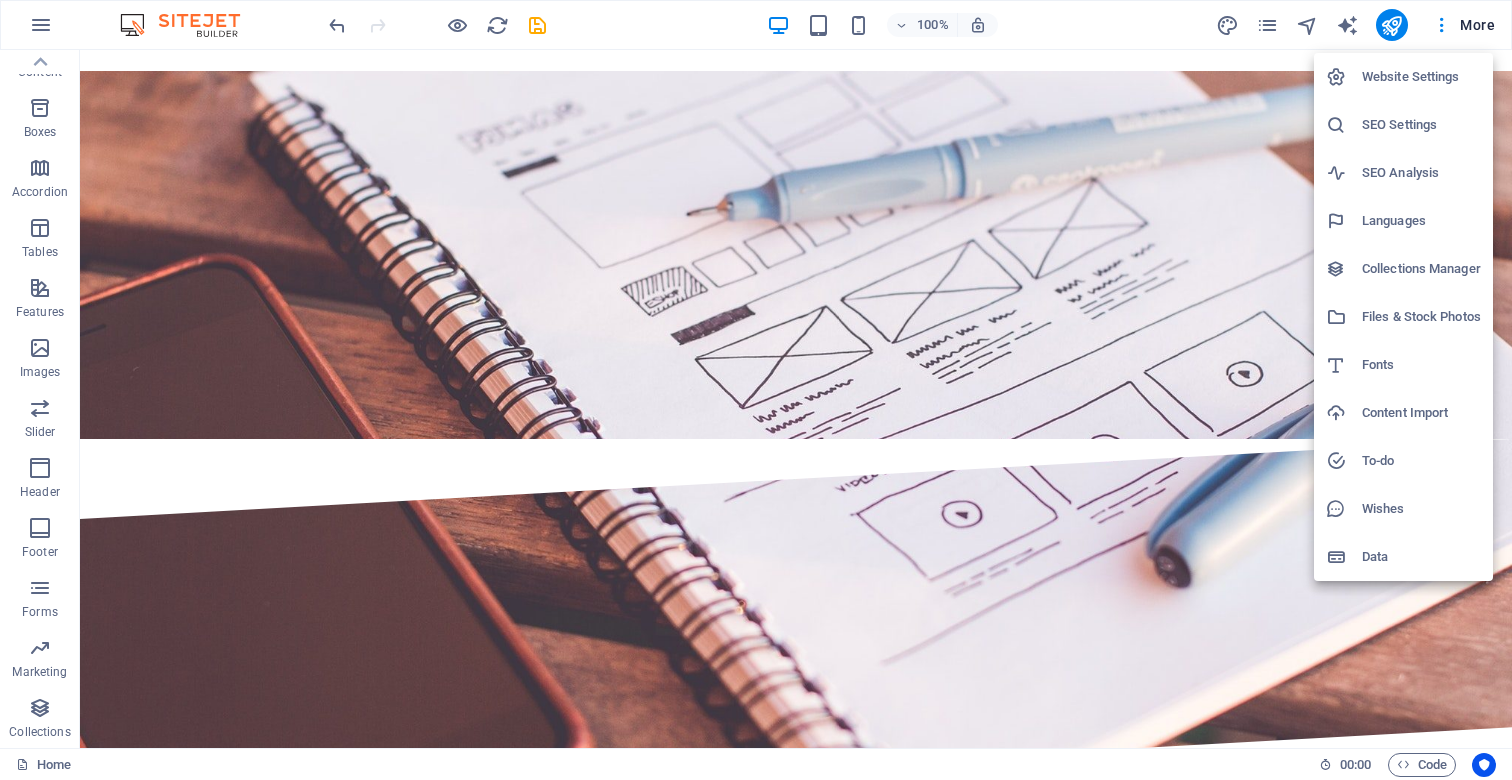 click on "Website Settings" at bounding box center (1421, 77) 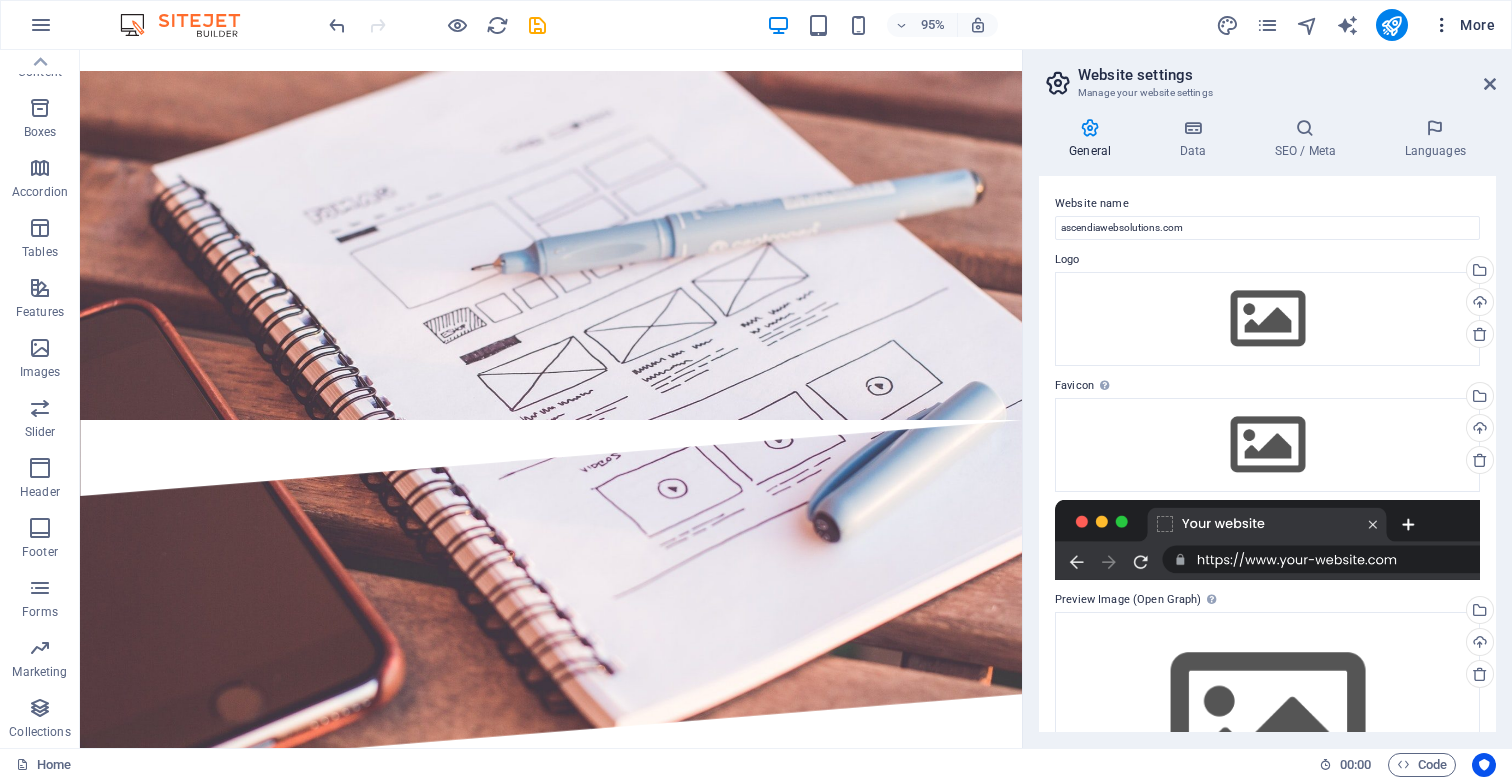 click on "More" at bounding box center (1463, 25) 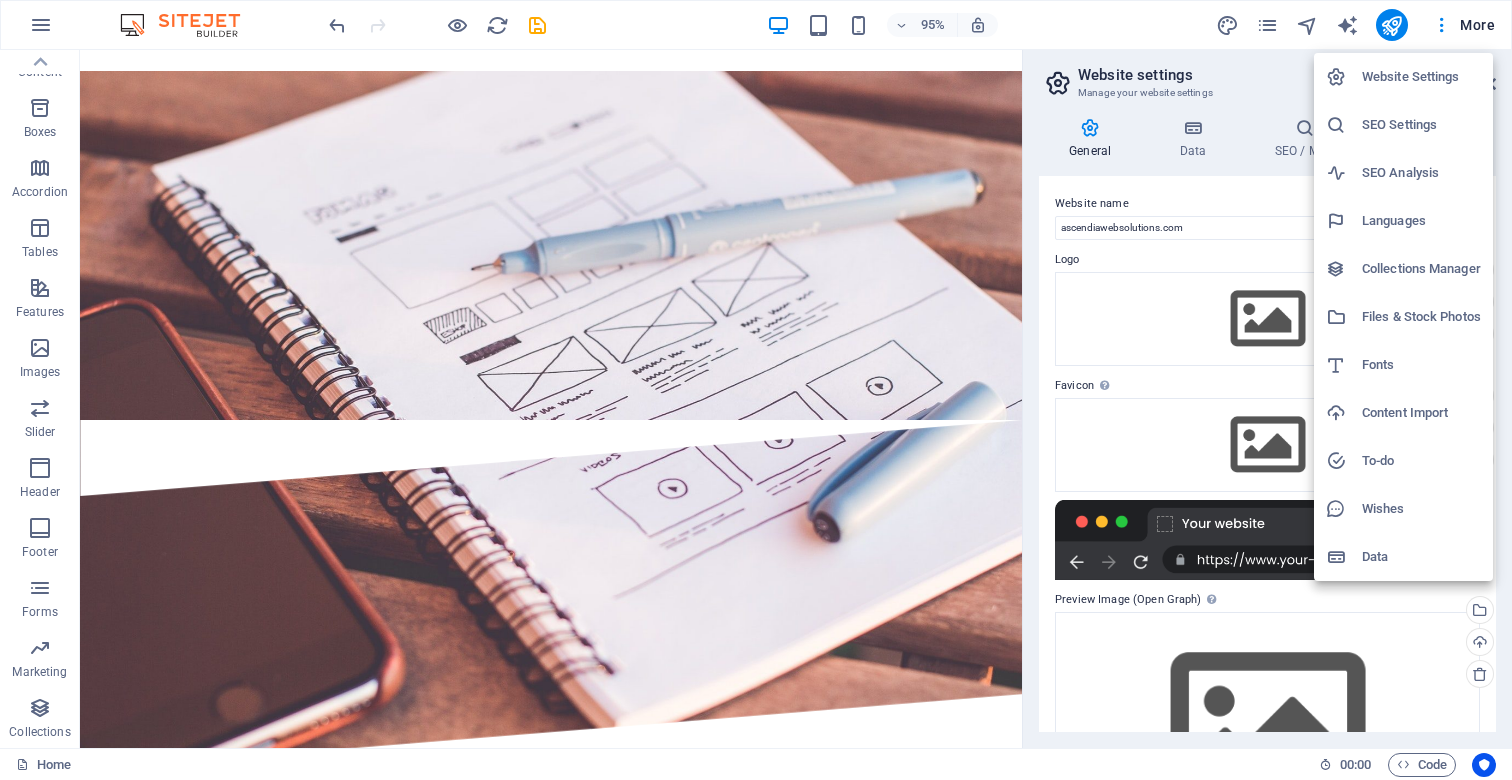 click on "Collections Manager" at bounding box center (1403, 269) 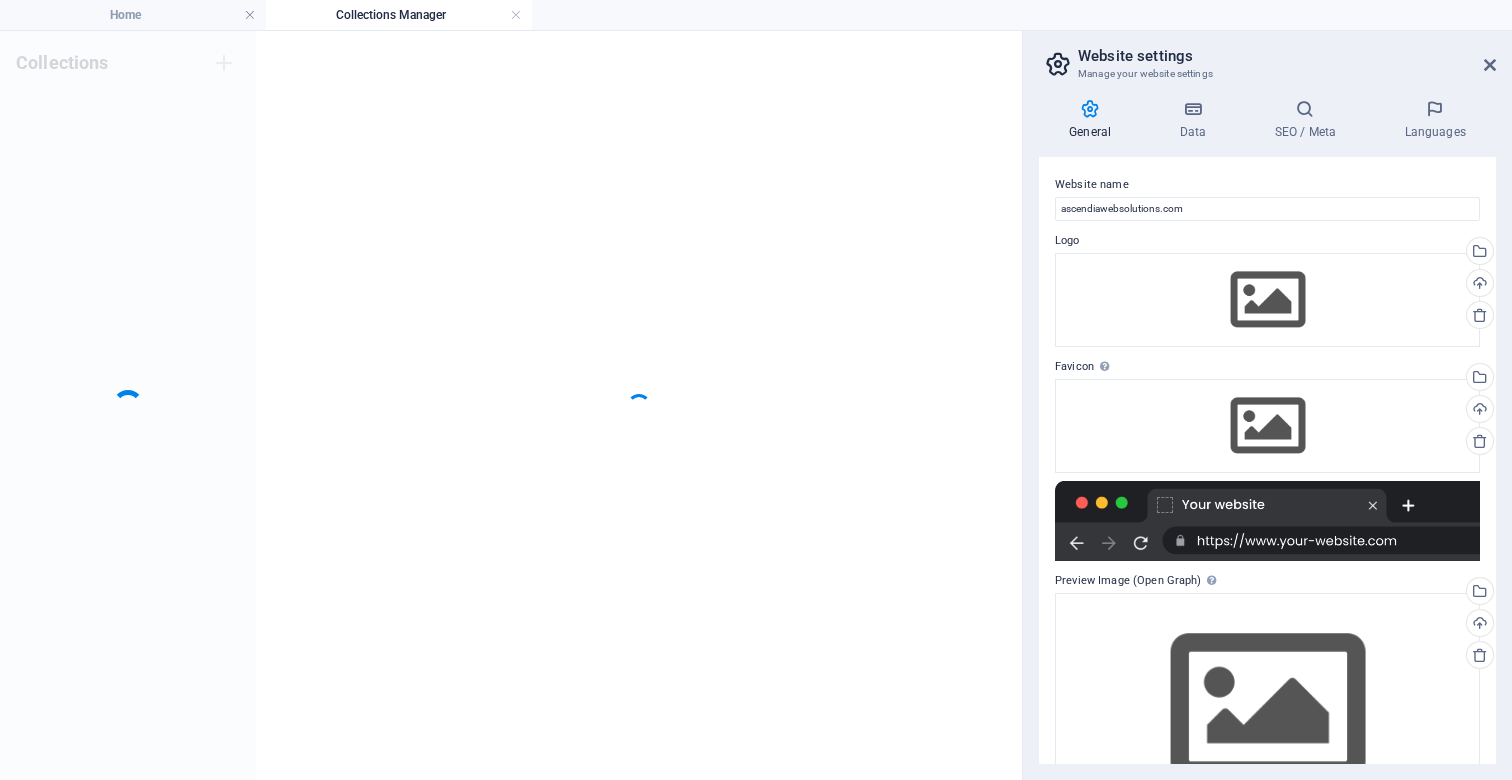 scroll, scrollTop: 0, scrollLeft: 0, axis: both 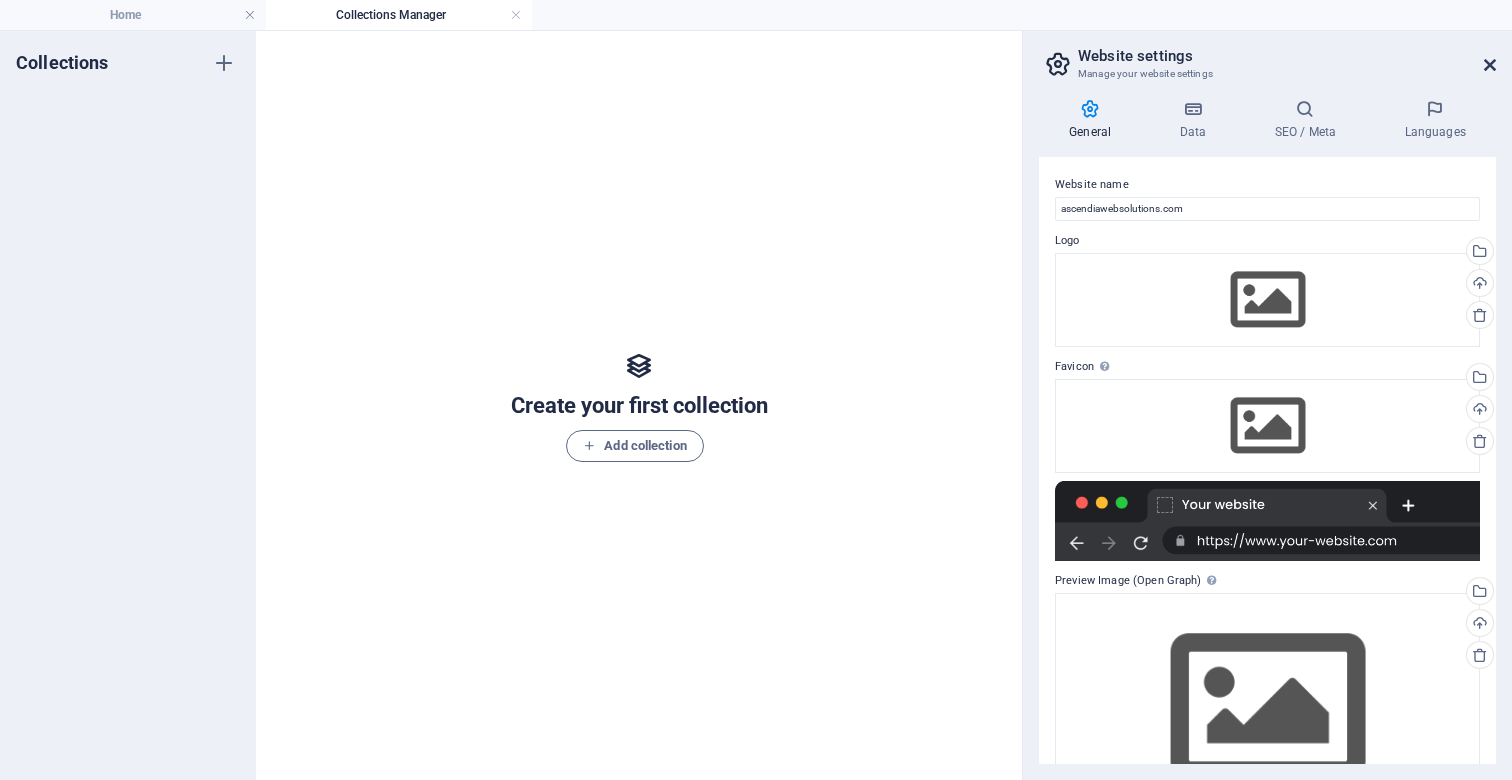 click at bounding box center [1490, 65] 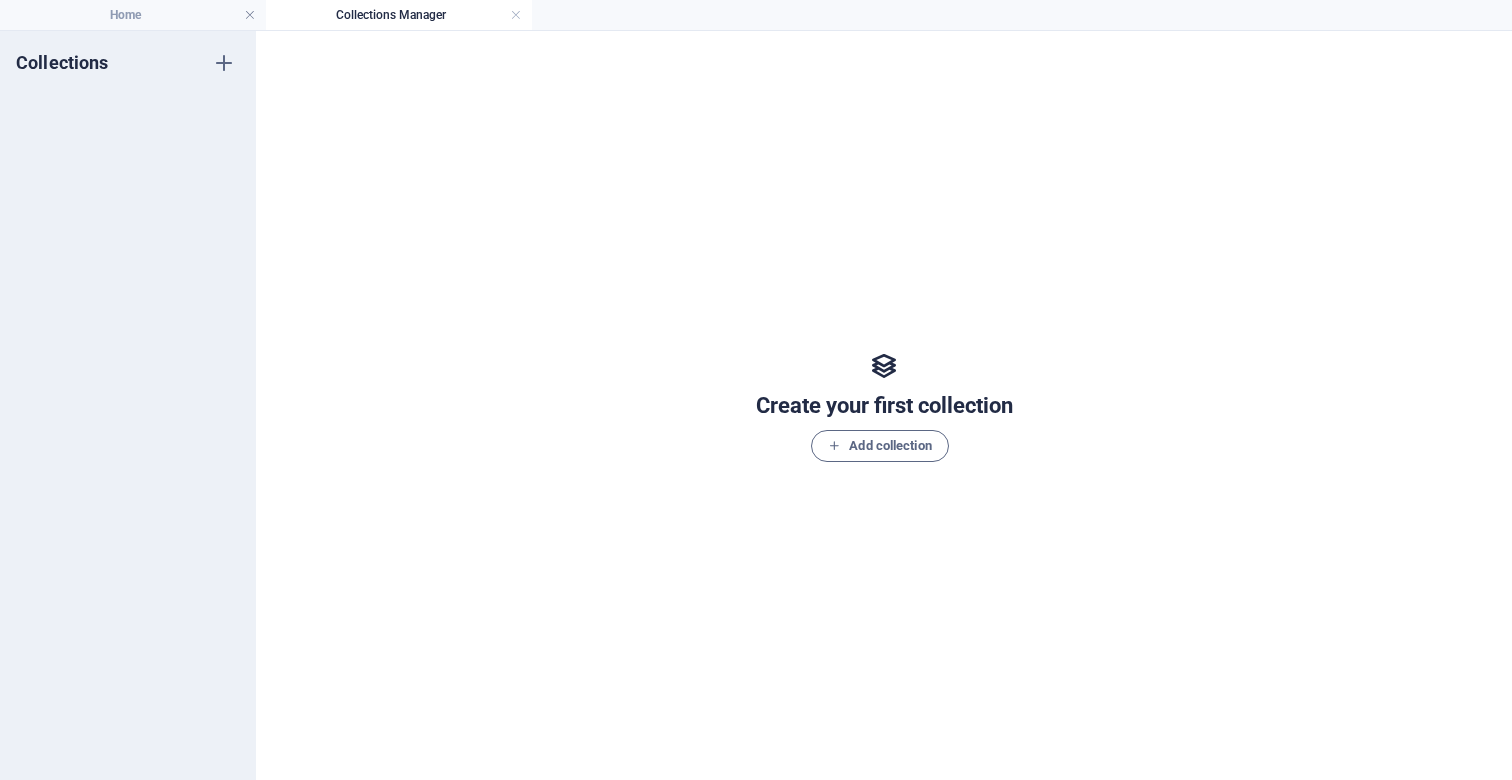 drag, startPoint x: 519, startPoint y: 13, endPoint x: 517, endPoint y: 28, distance: 15.132746 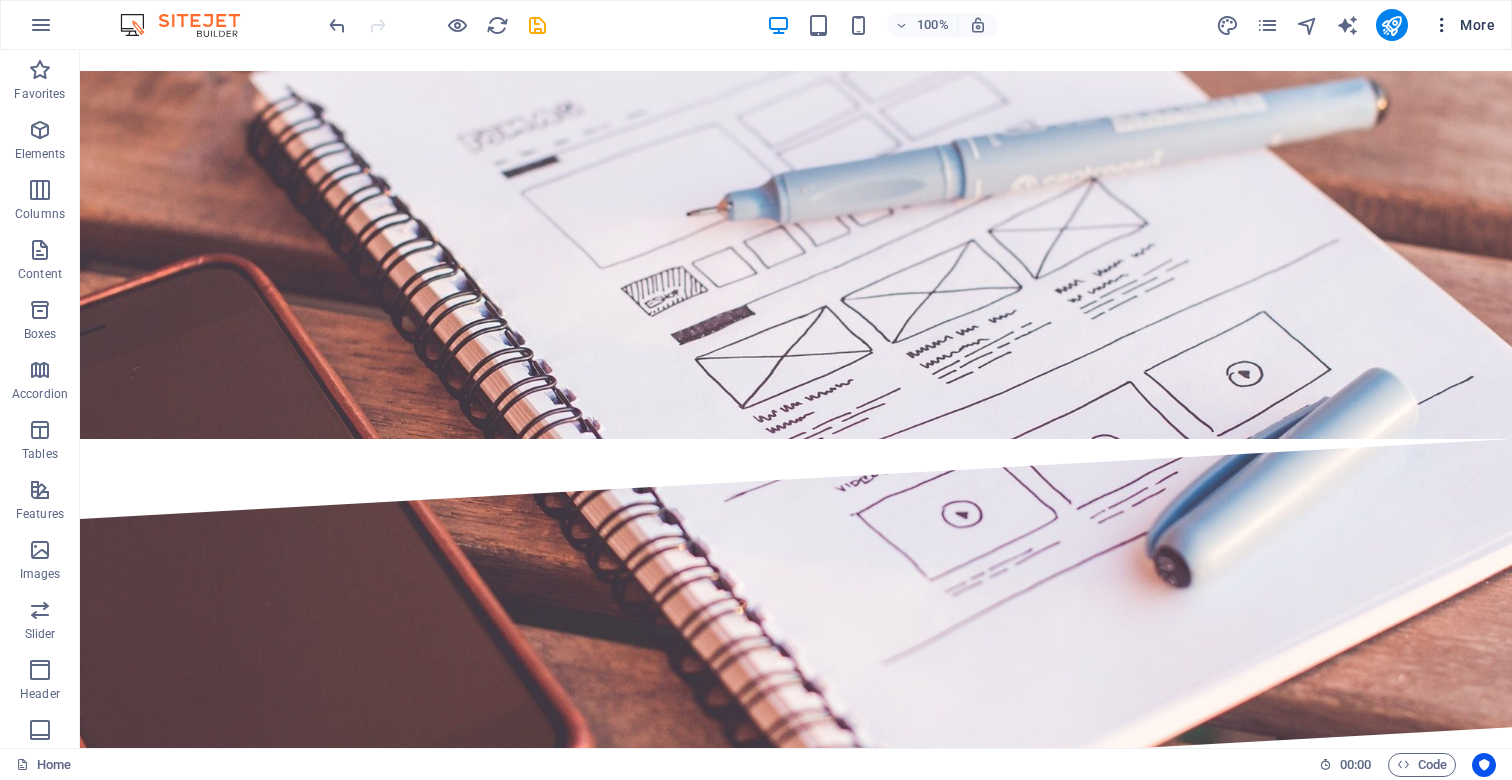 click on "More" at bounding box center (1463, 25) 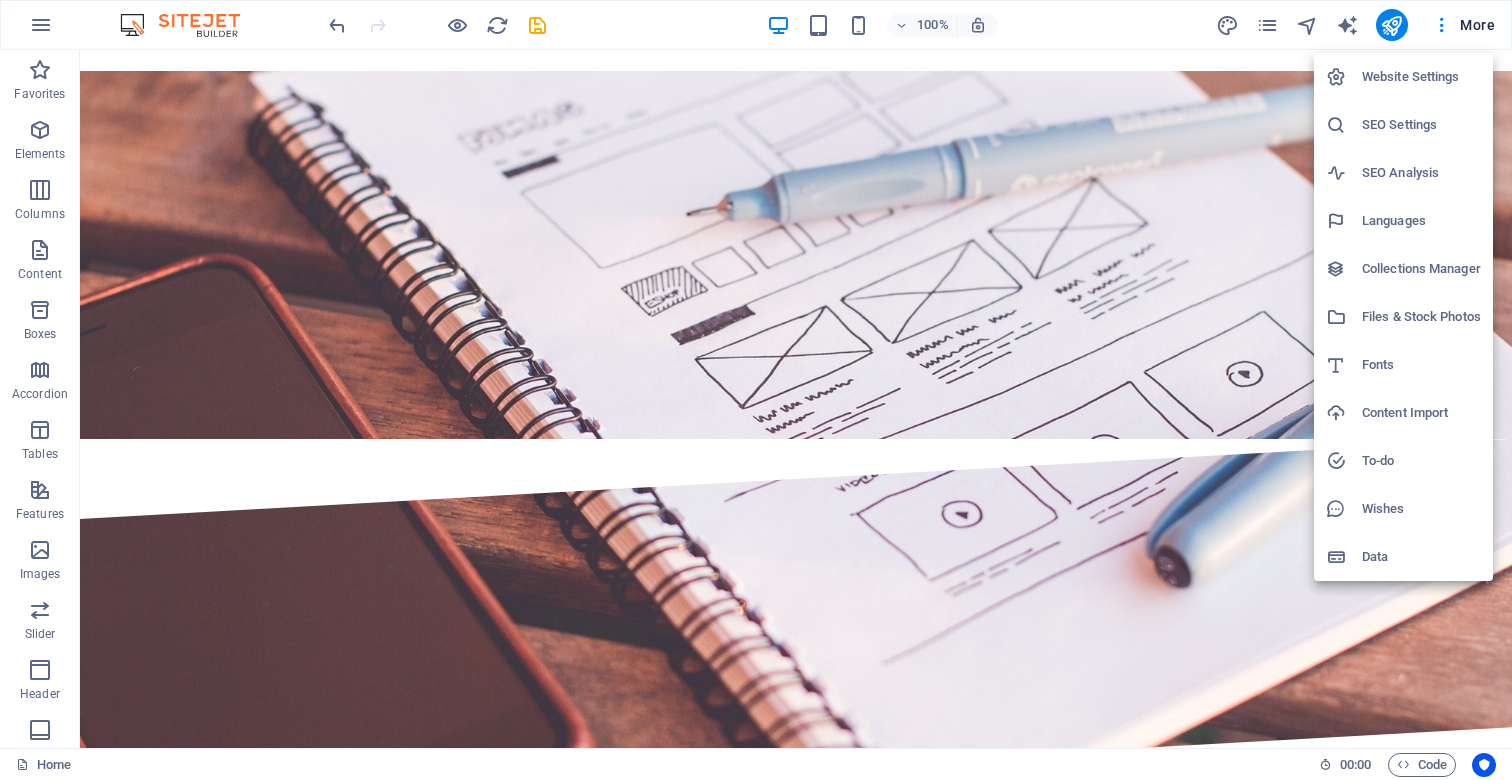 click on "Files & Stock Photos" at bounding box center [1421, 317] 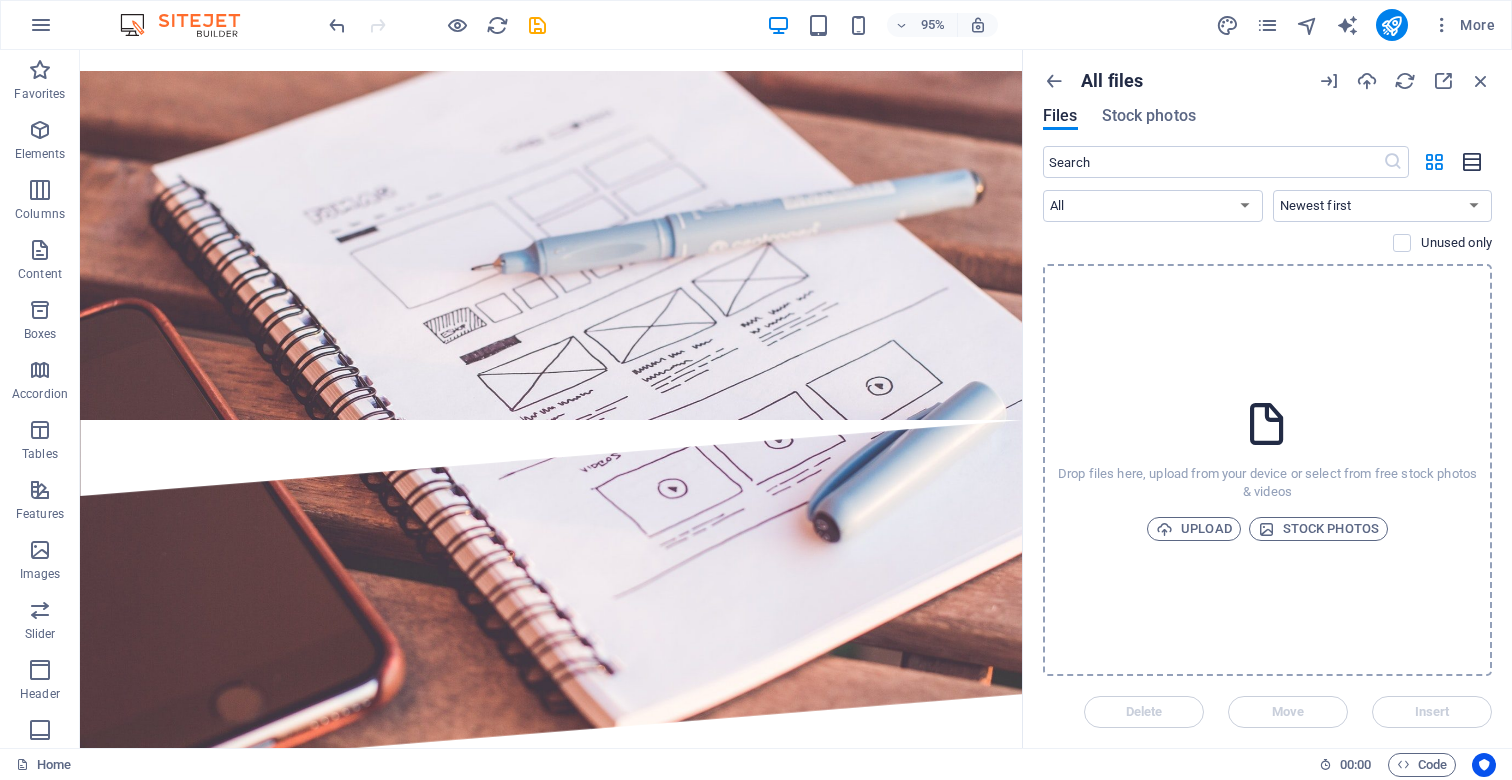 click at bounding box center [1473, 162] 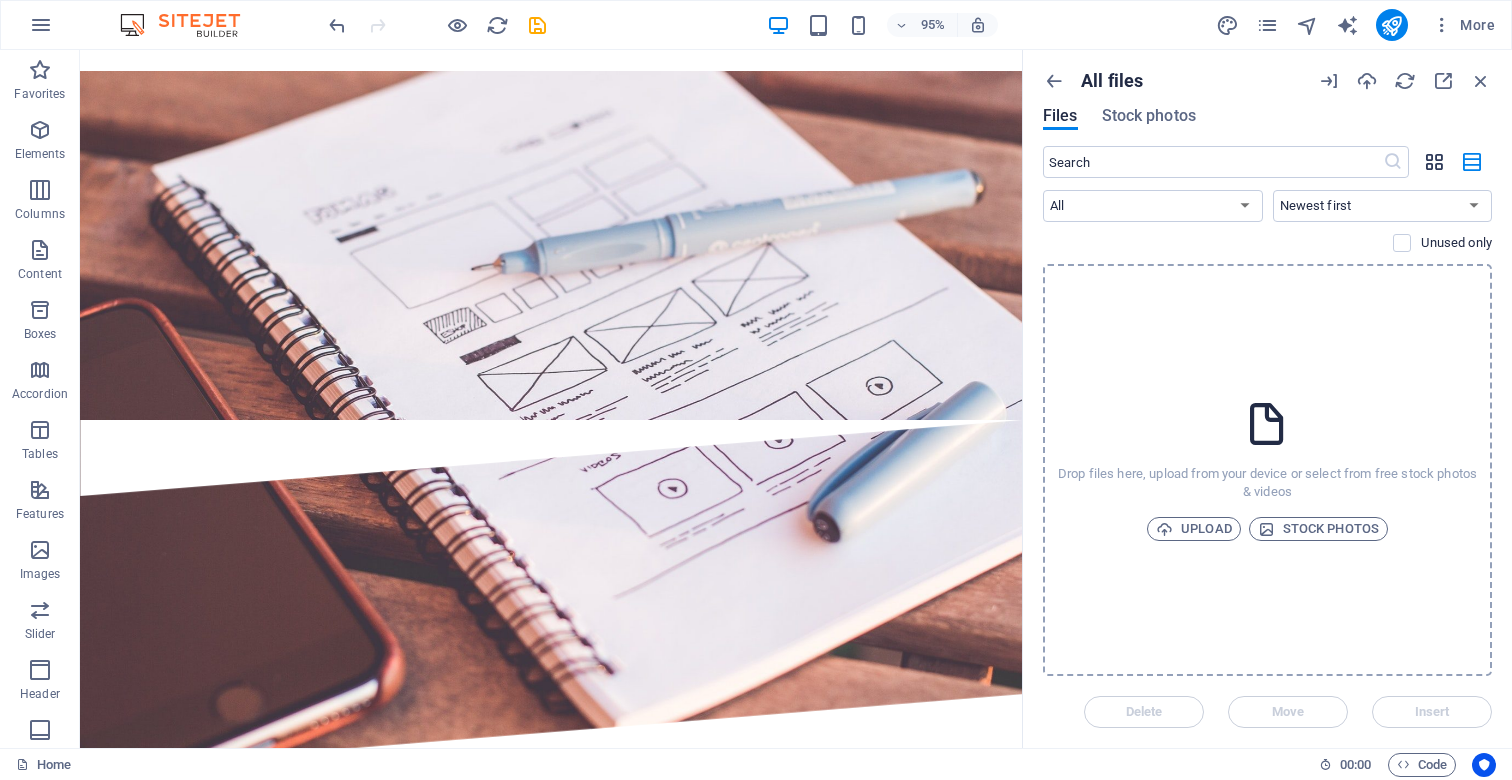 click at bounding box center [1434, 162] 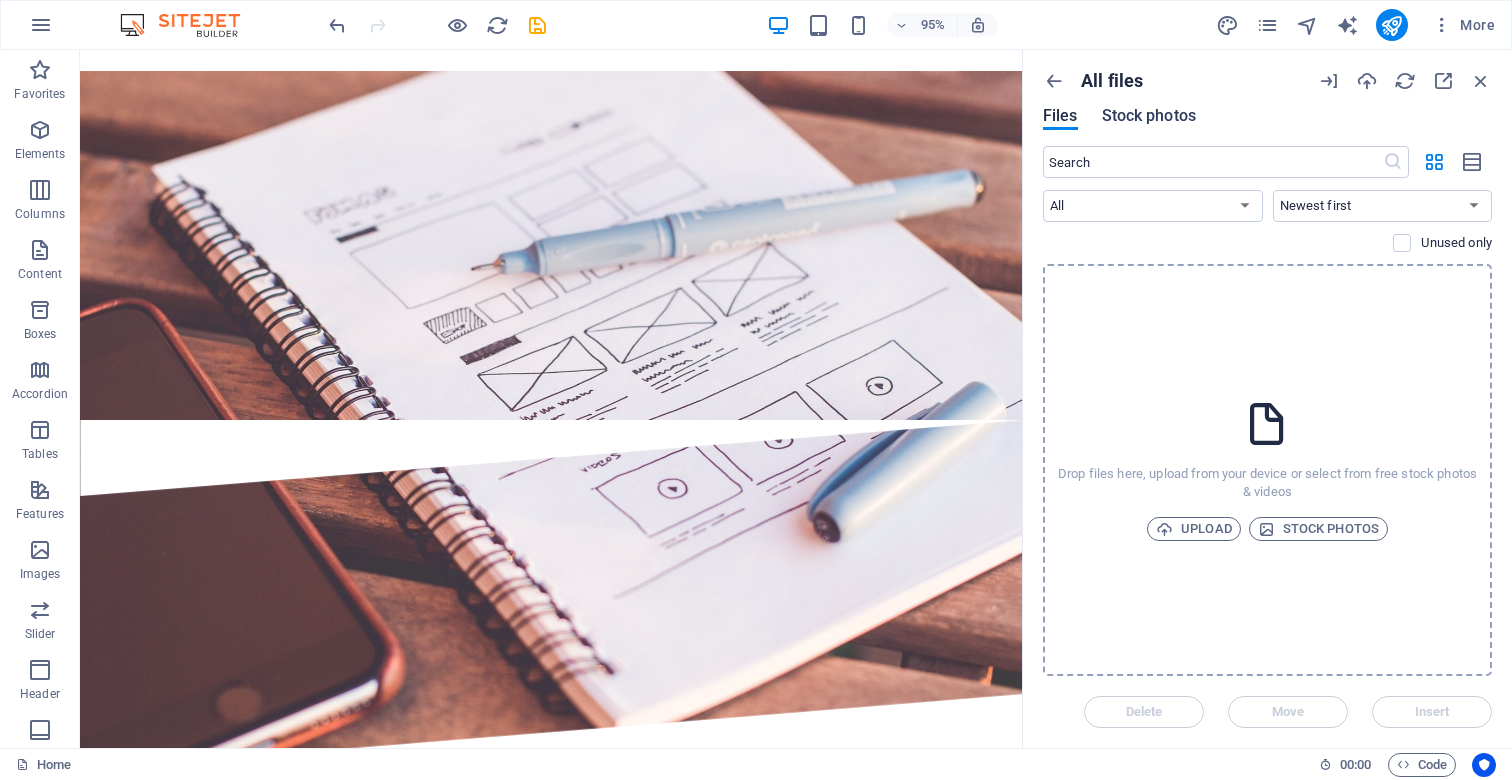 click on "Stock photos" at bounding box center (1149, 116) 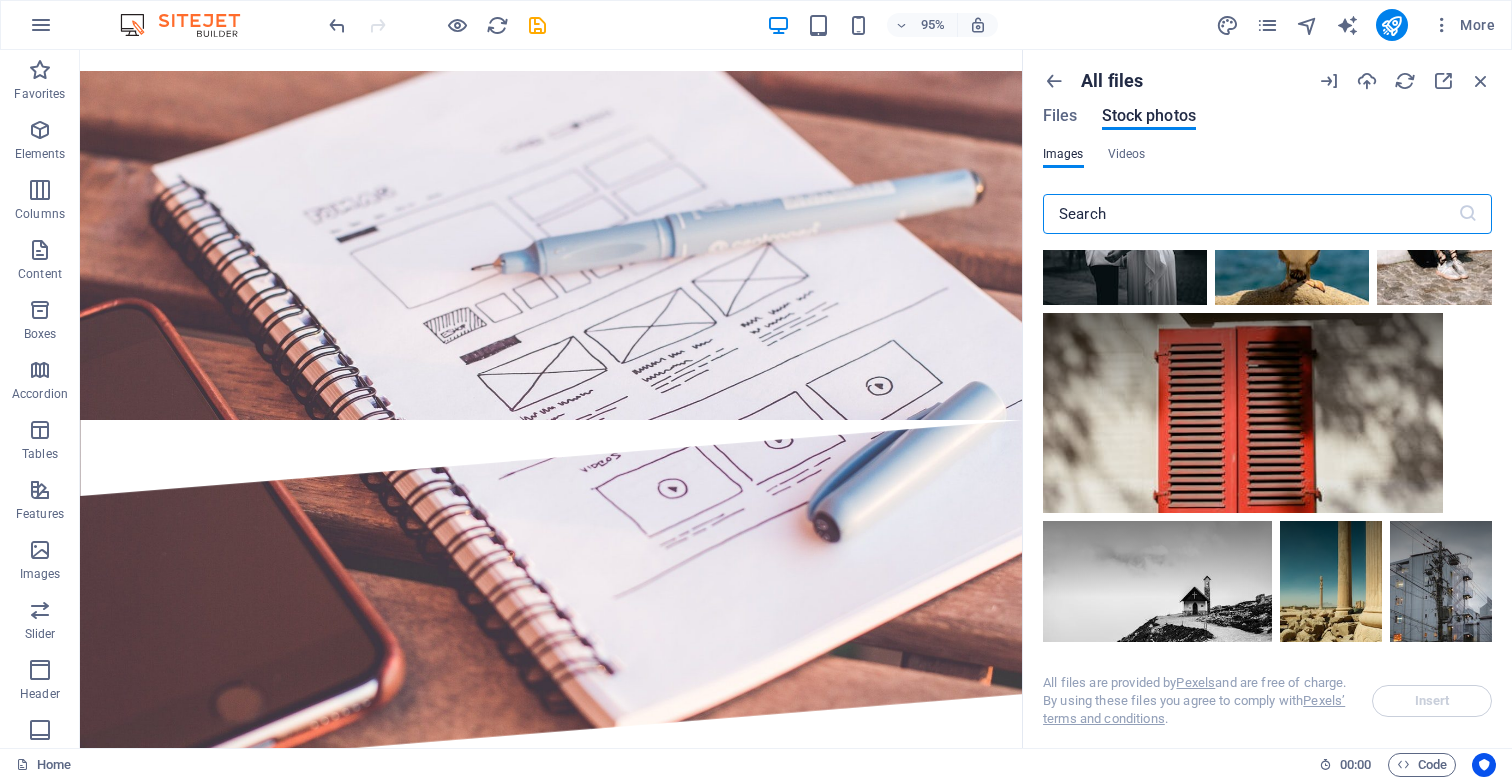 scroll, scrollTop: 1026, scrollLeft: 0, axis: vertical 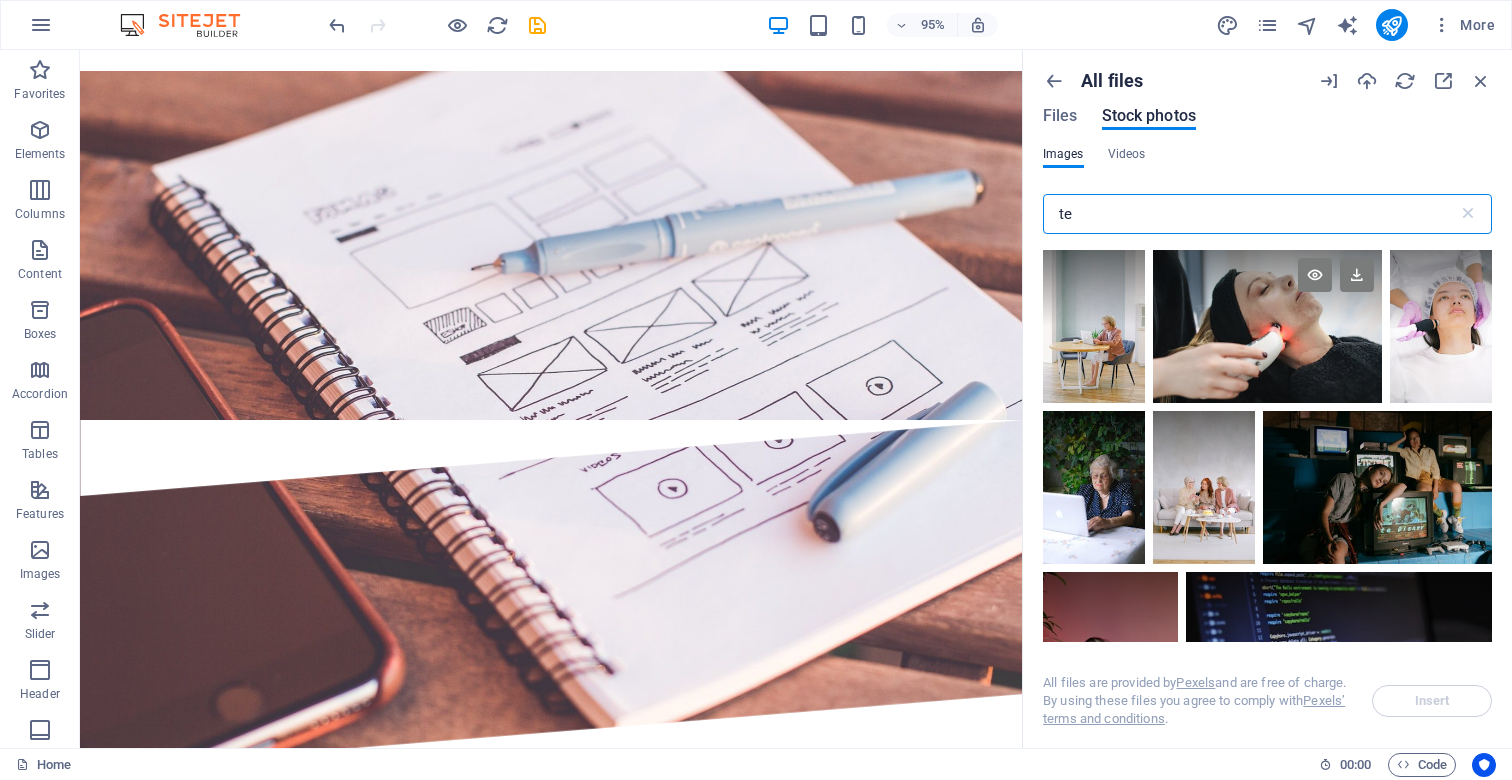 type on "t" 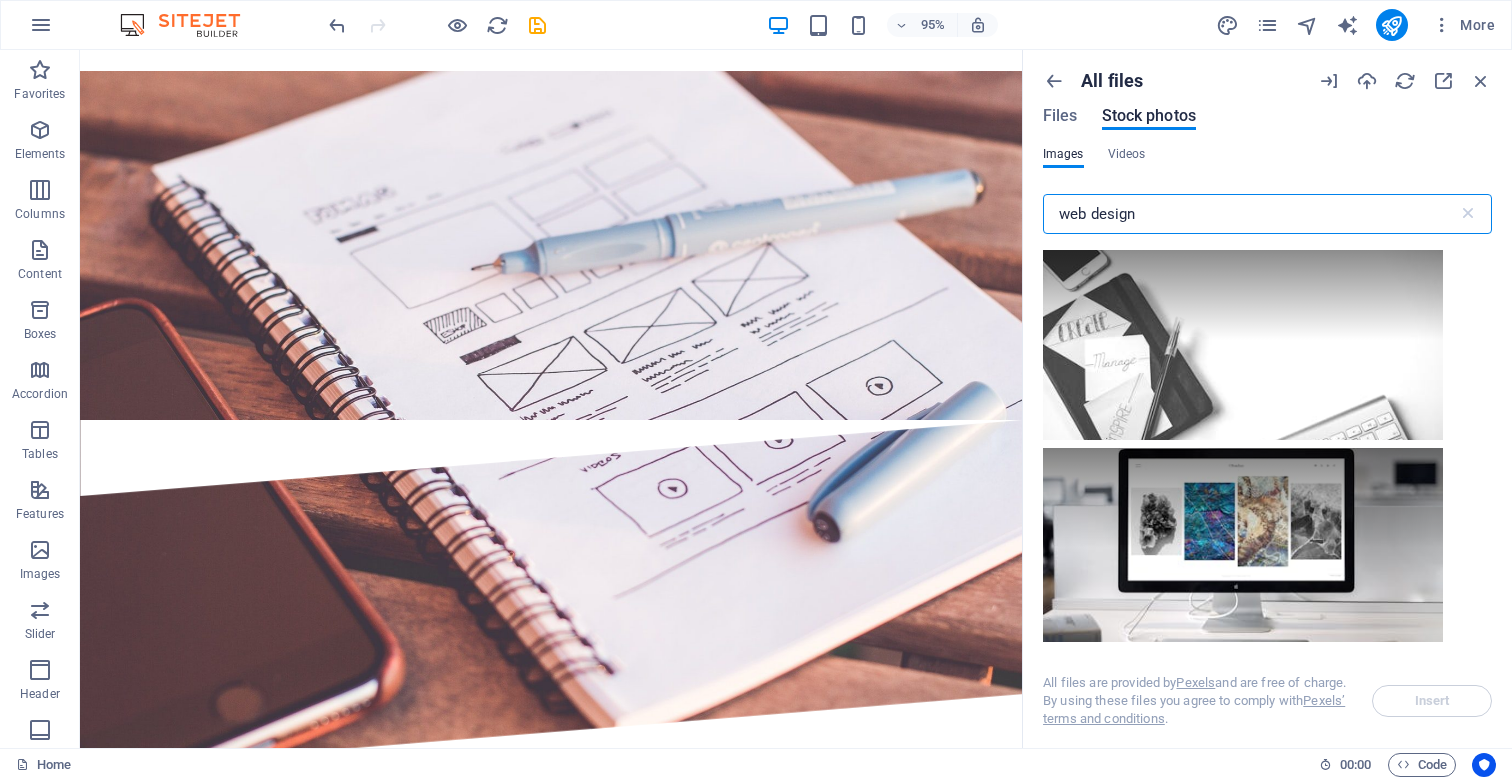 scroll, scrollTop: 1805, scrollLeft: 0, axis: vertical 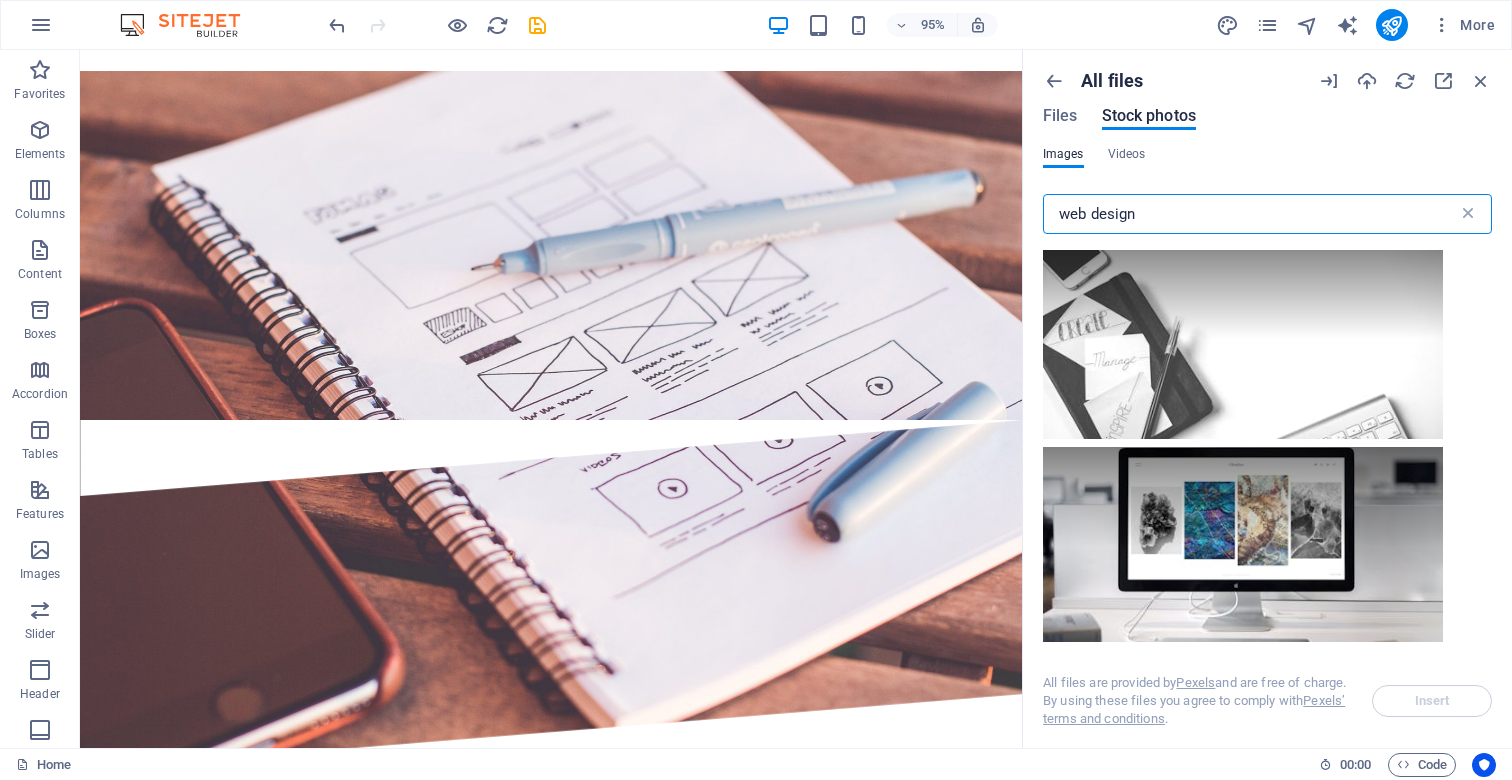 type on "web design" 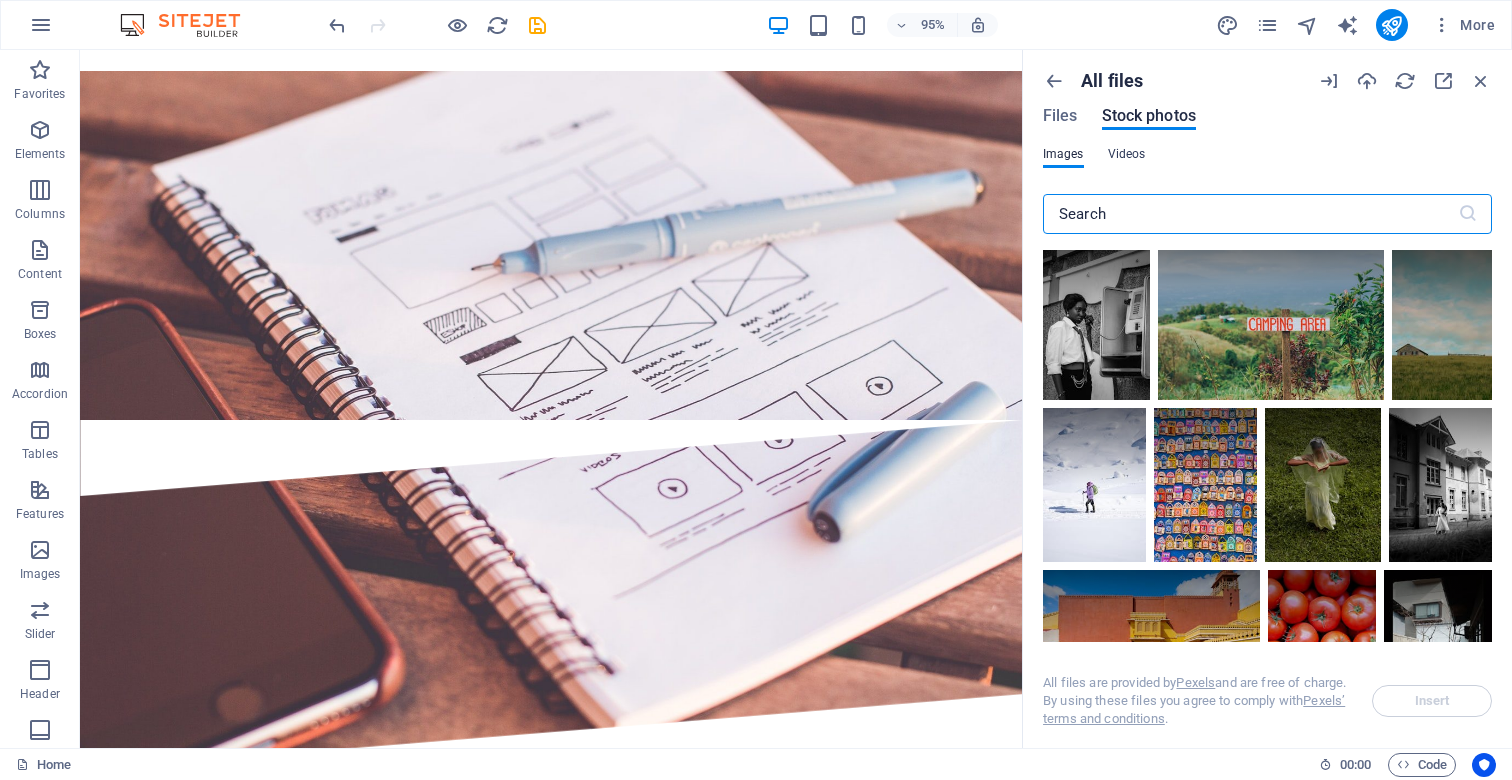 click on "Videos" at bounding box center (1127, 154) 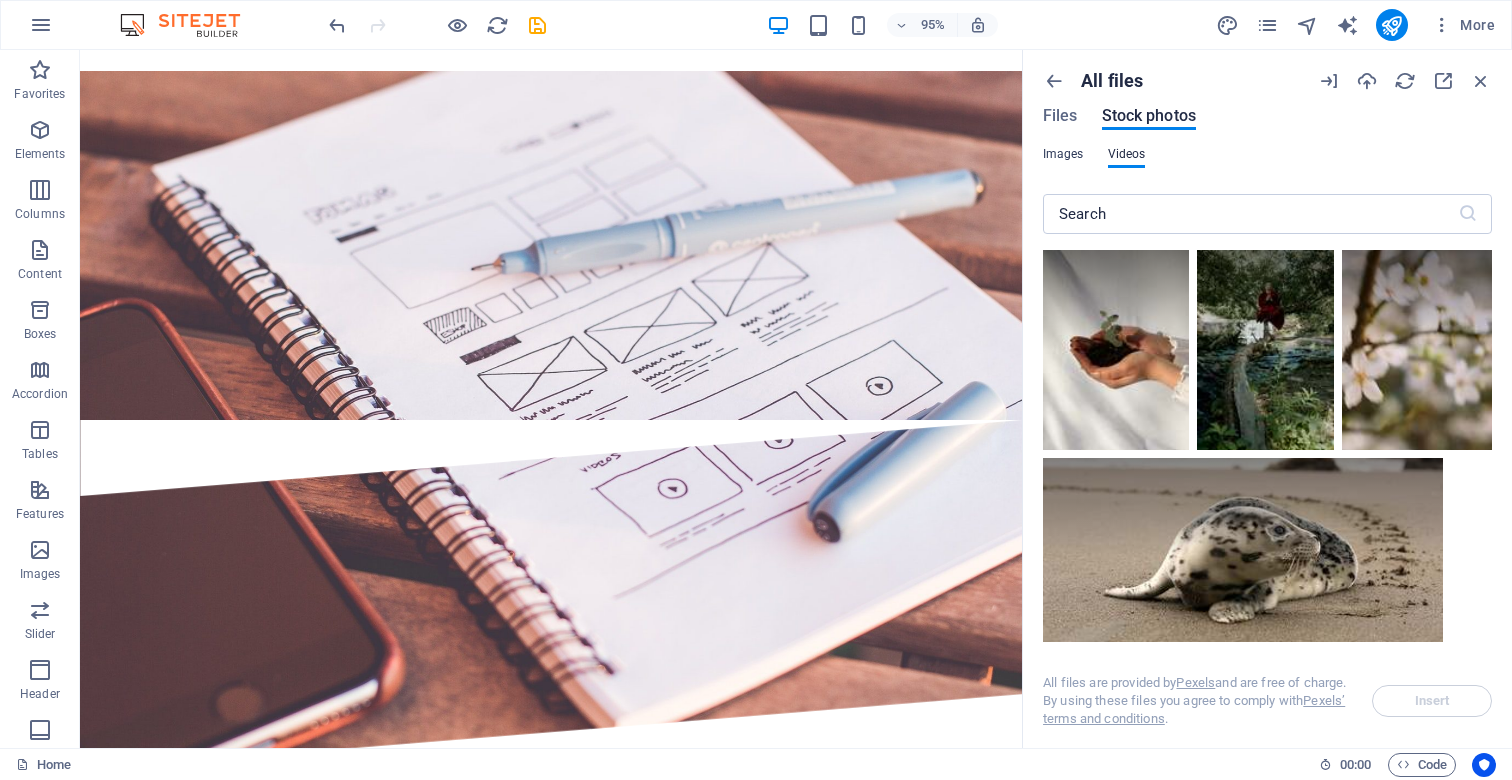 click on "Images" at bounding box center (1063, 154) 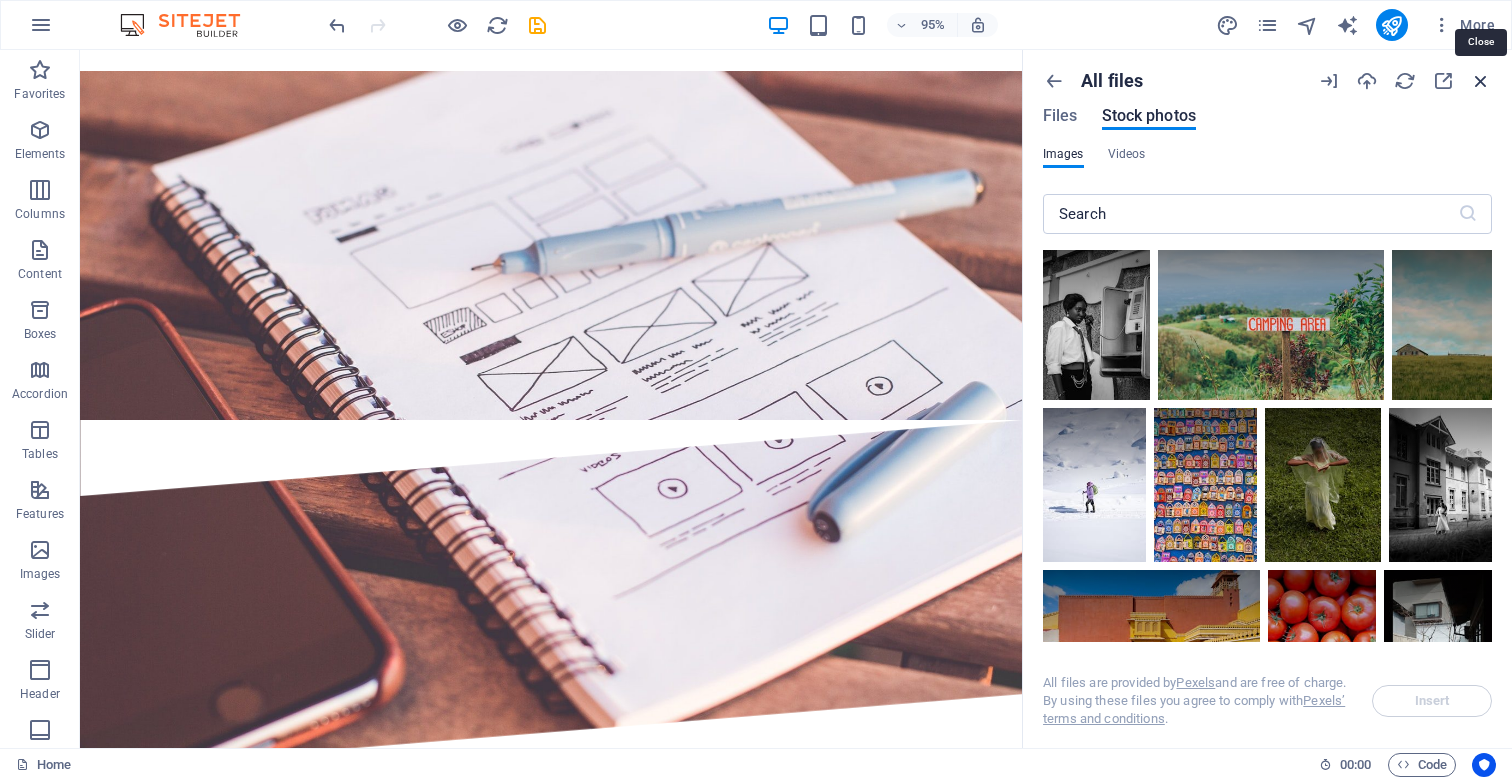 drag, startPoint x: 1484, startPoint y: 82, endPoint x: 1404, endPoint y: 32, distance: 94.33981 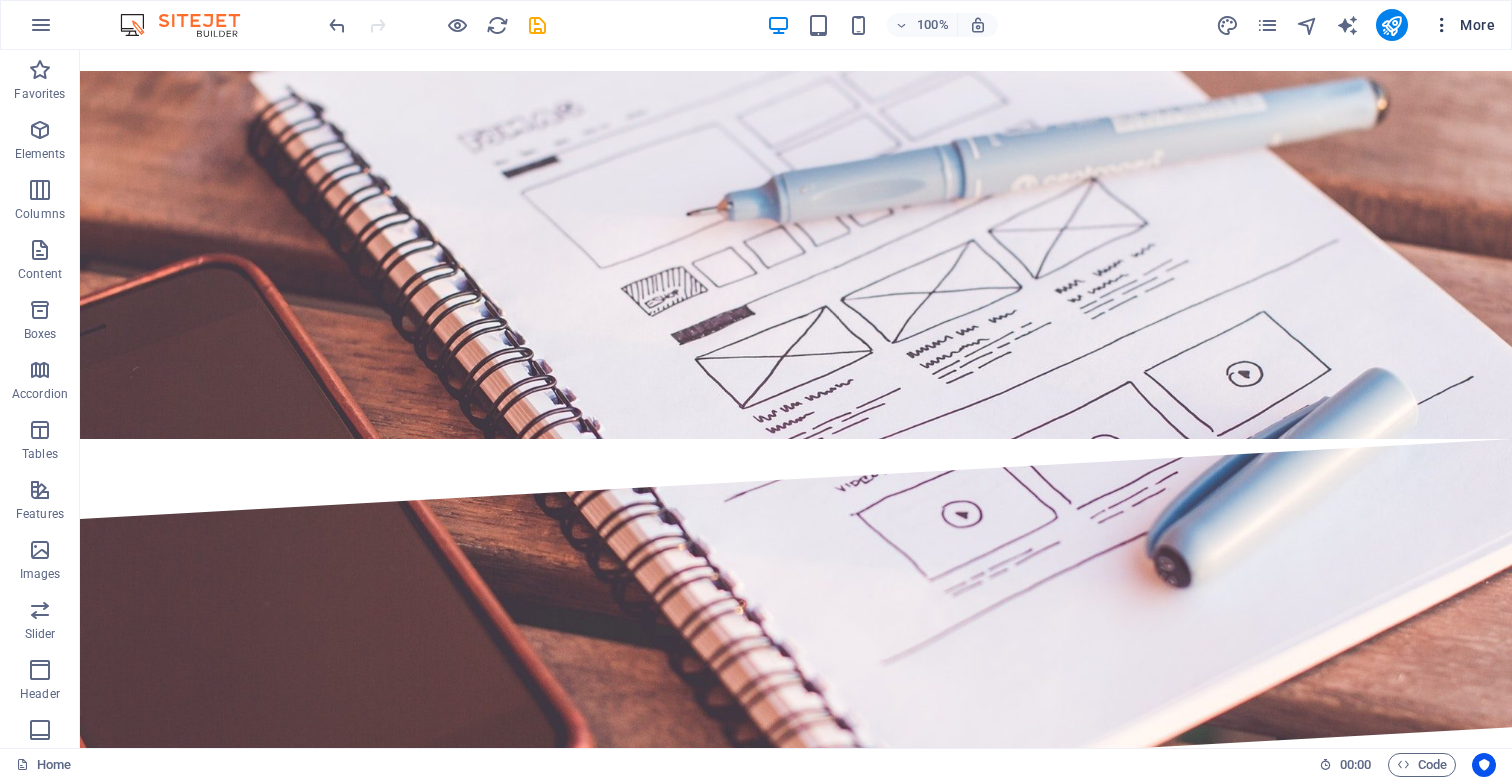 click on "More" at bounding box center (1463, 25) 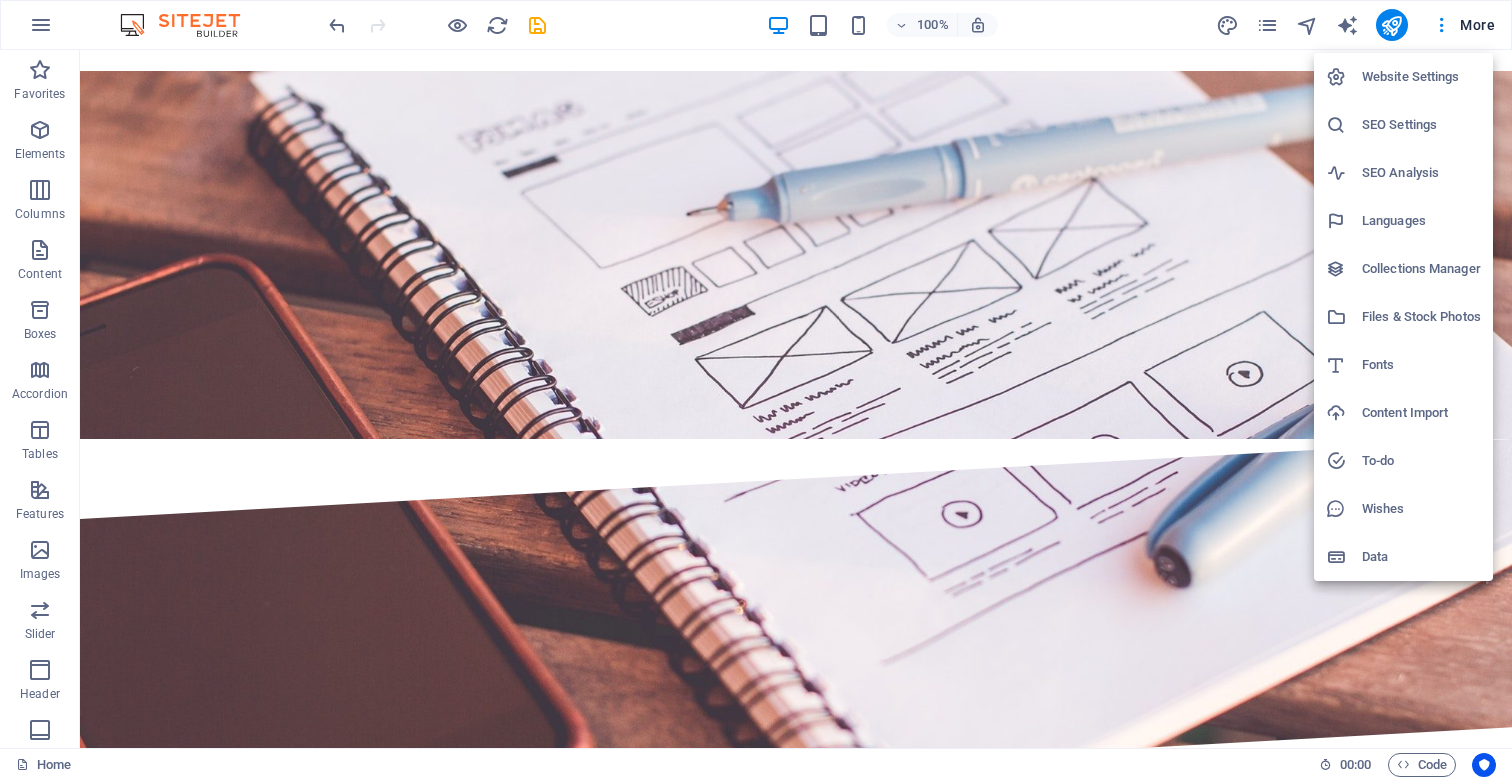 click on "Fonts" at bounding box center (1421, 365) 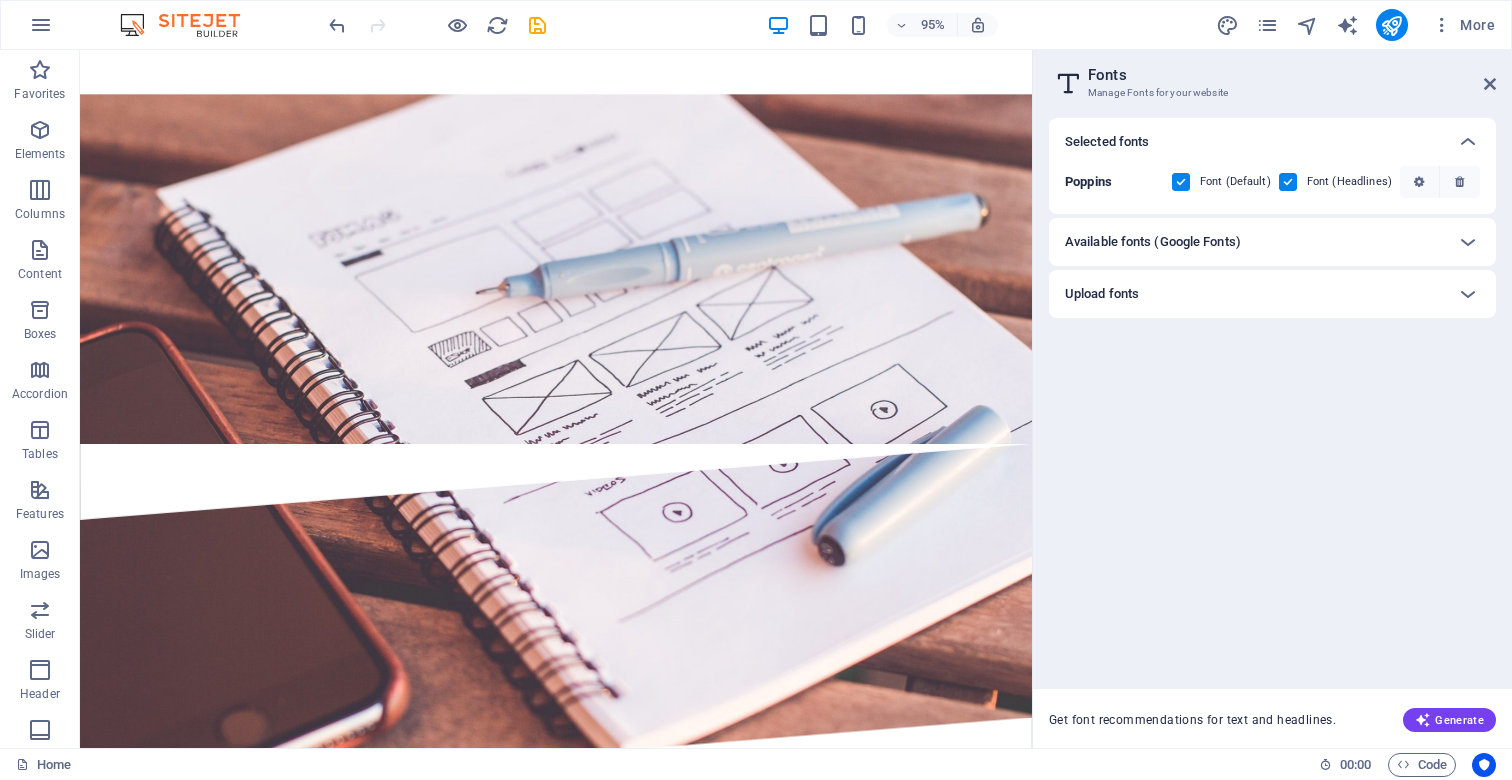 click on "Available fonts (Google Fonts)" at bounding box center (1254, 242) 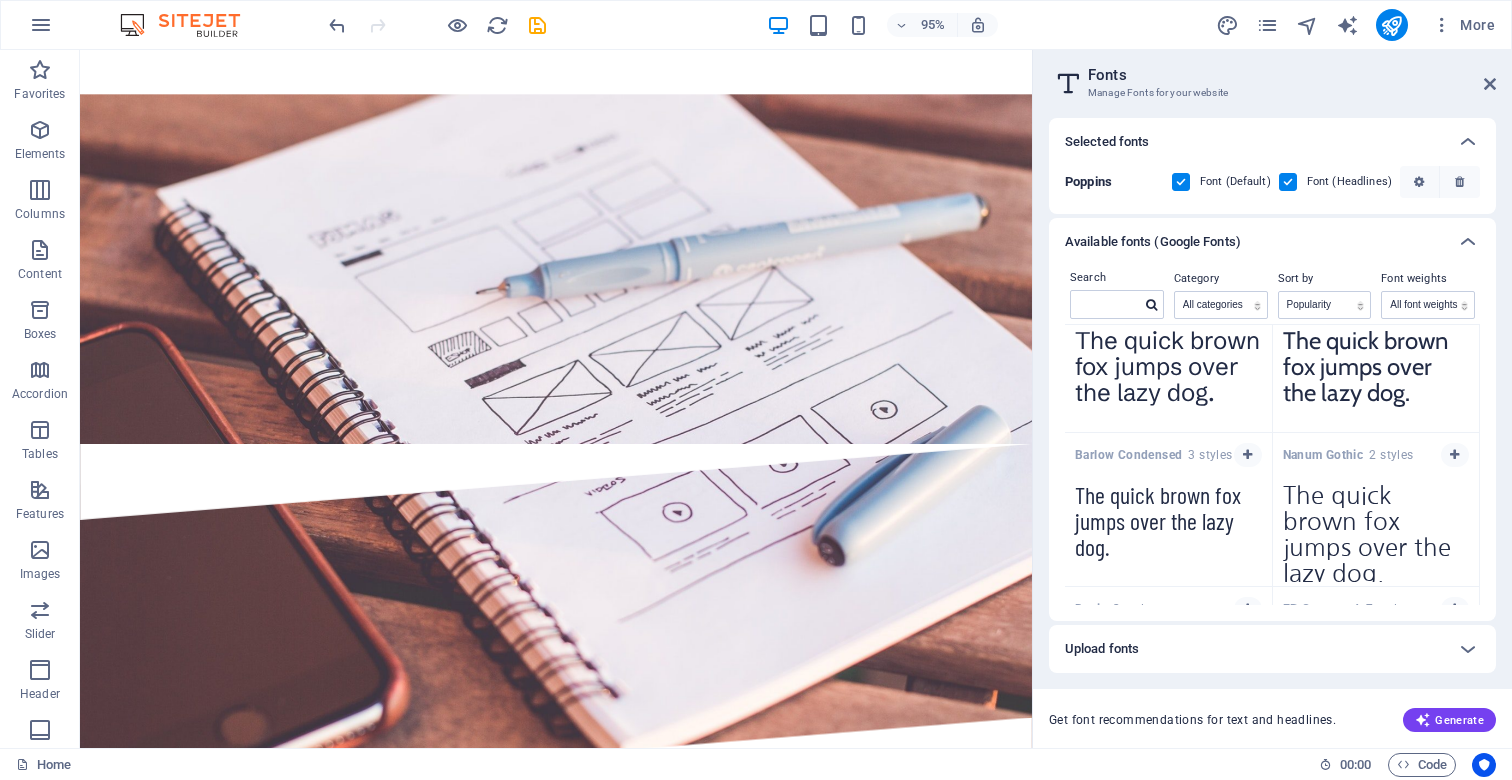 scroll, scrollTop: 4980, scrollLeft: 0, axis: vertical 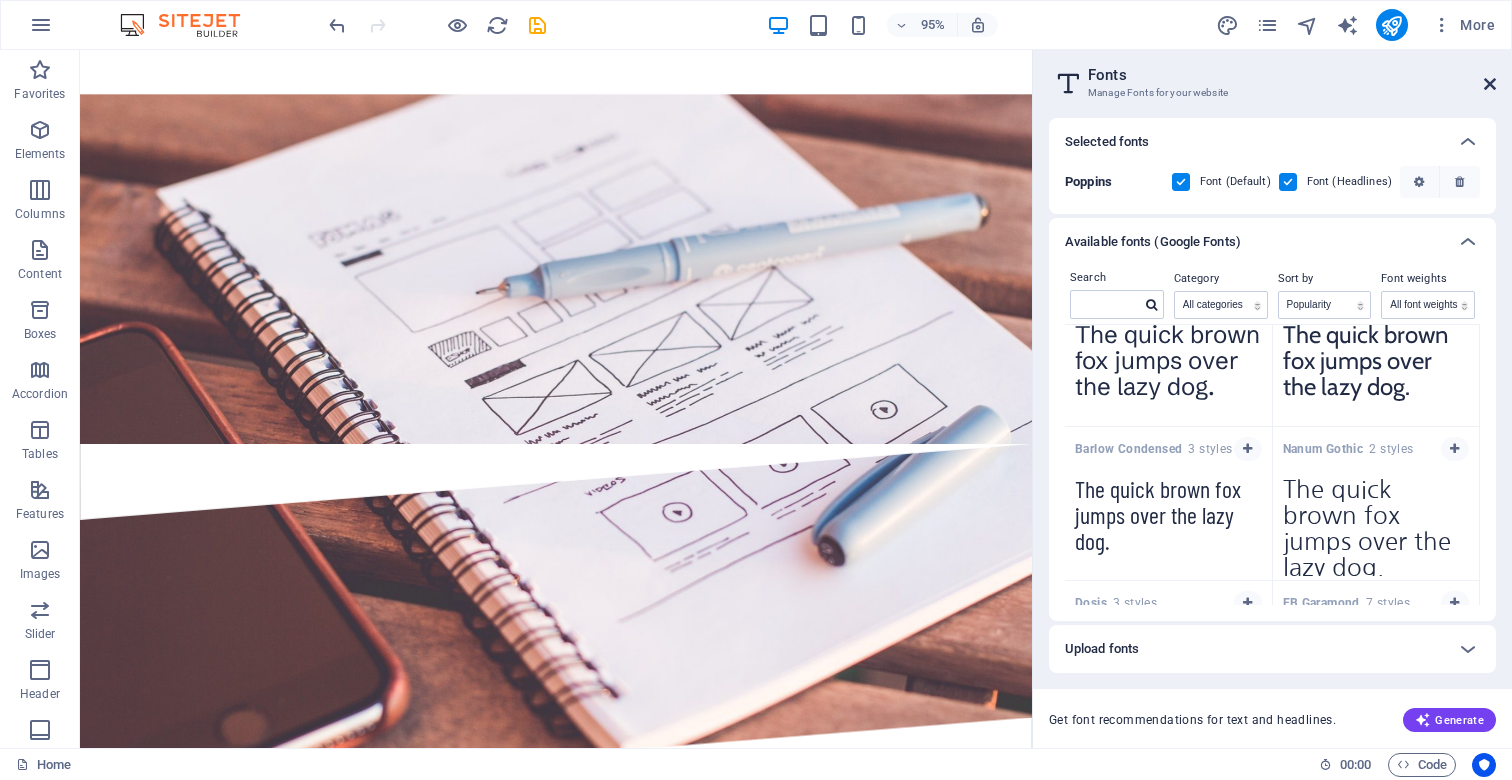 click at bounding box center (1490, 84) 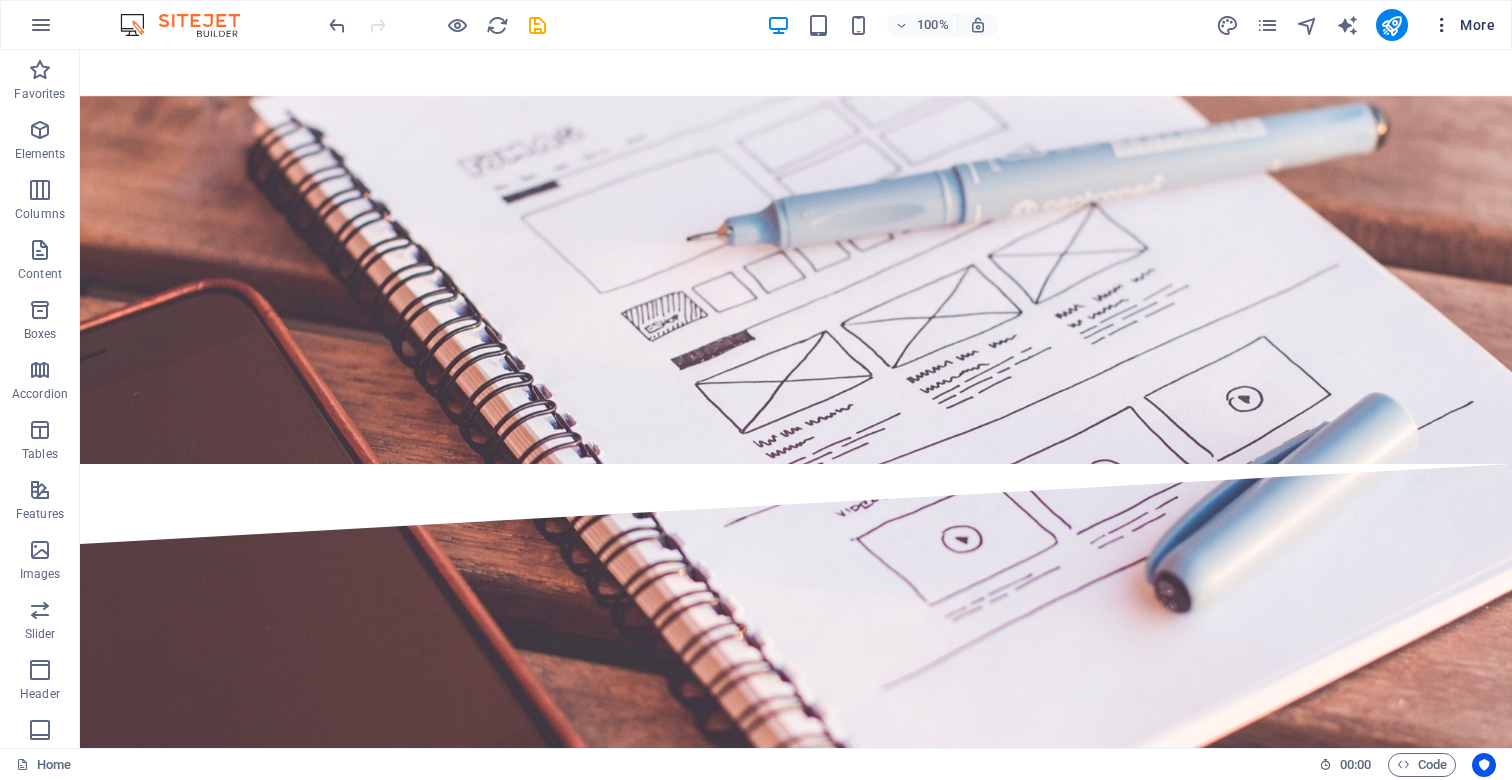 click on "More" at bounding box center [1463, 25] 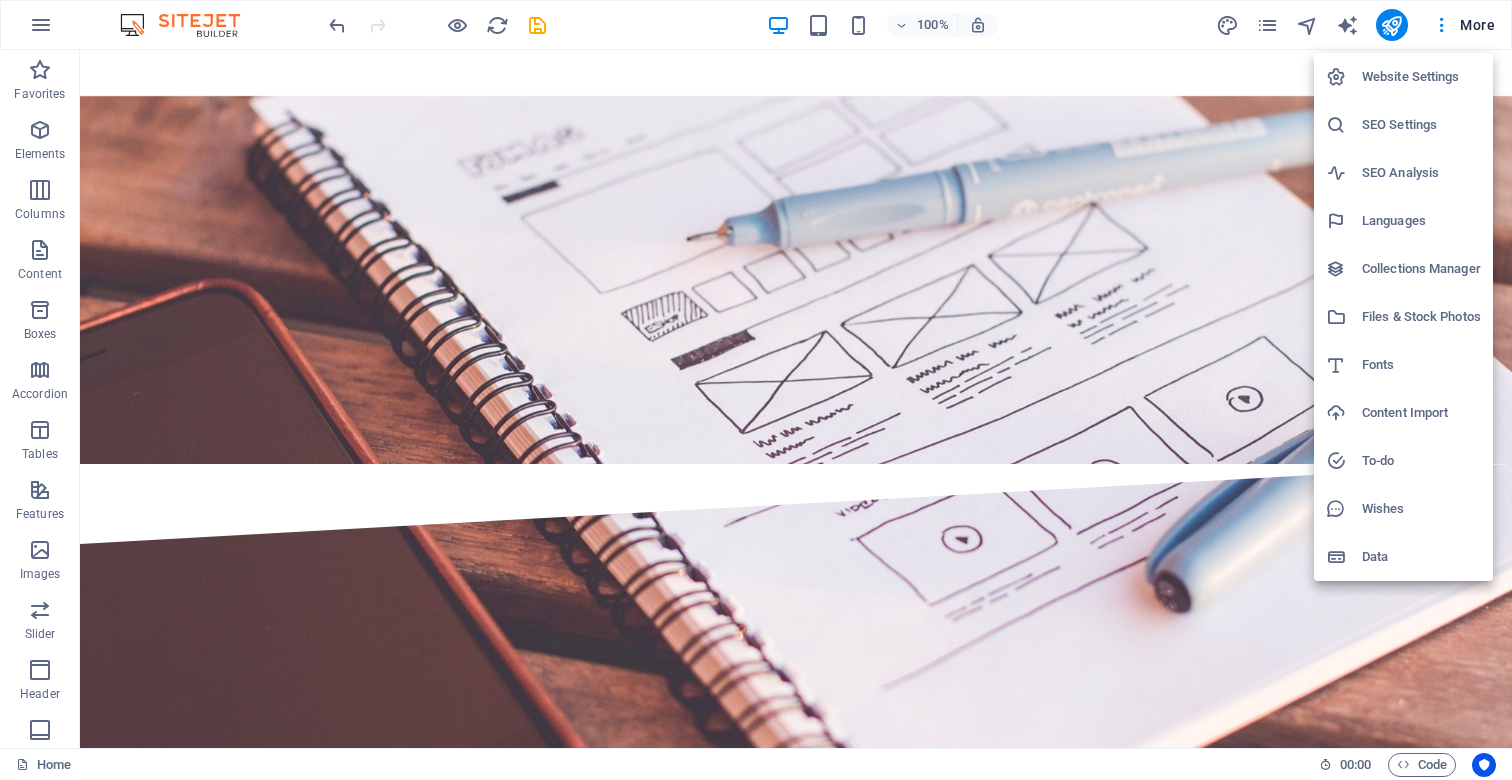 click on "Content Import" at bounding box center [1421, 413] 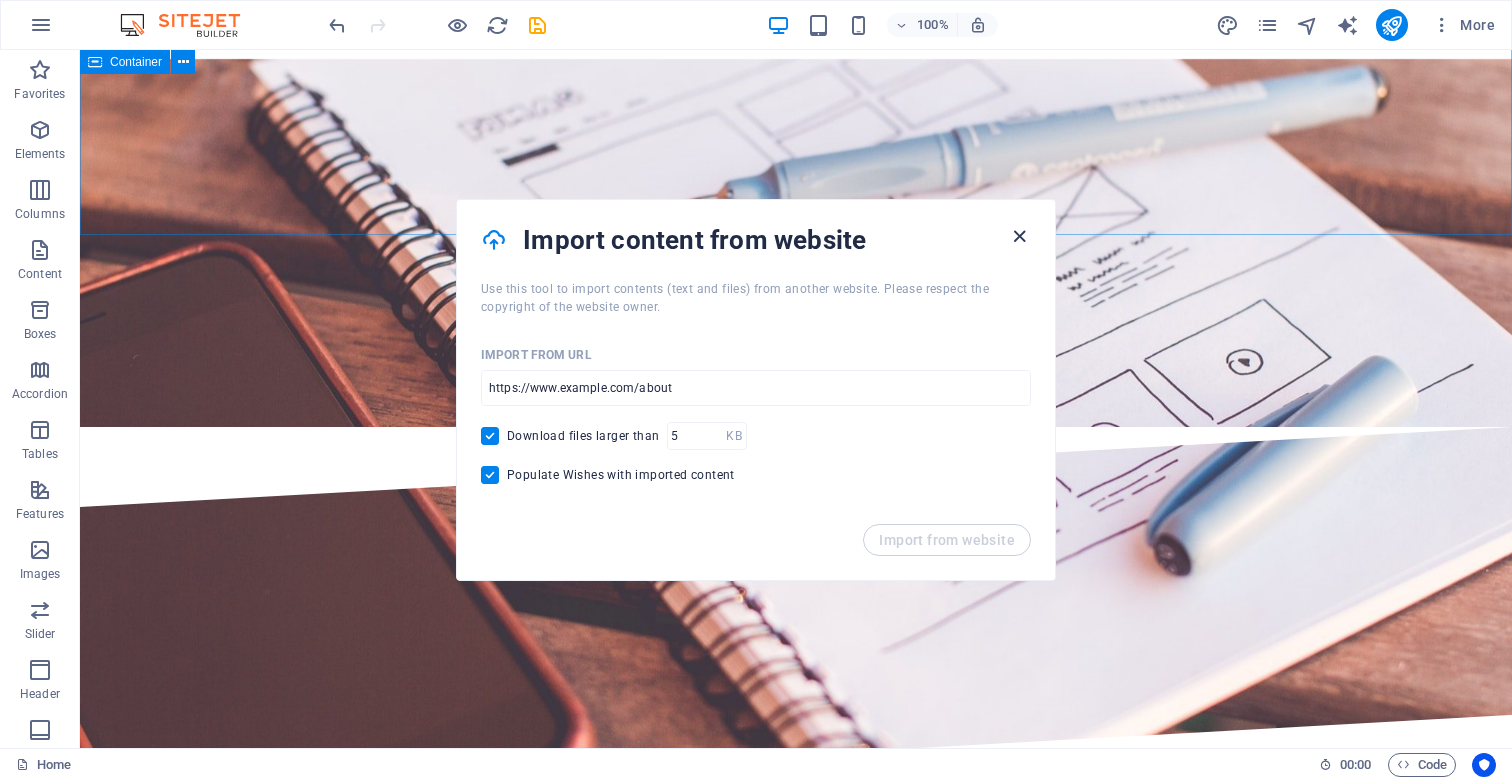 scroll, scrollTop: 3473, scrollLeft: 0, axis: vertical 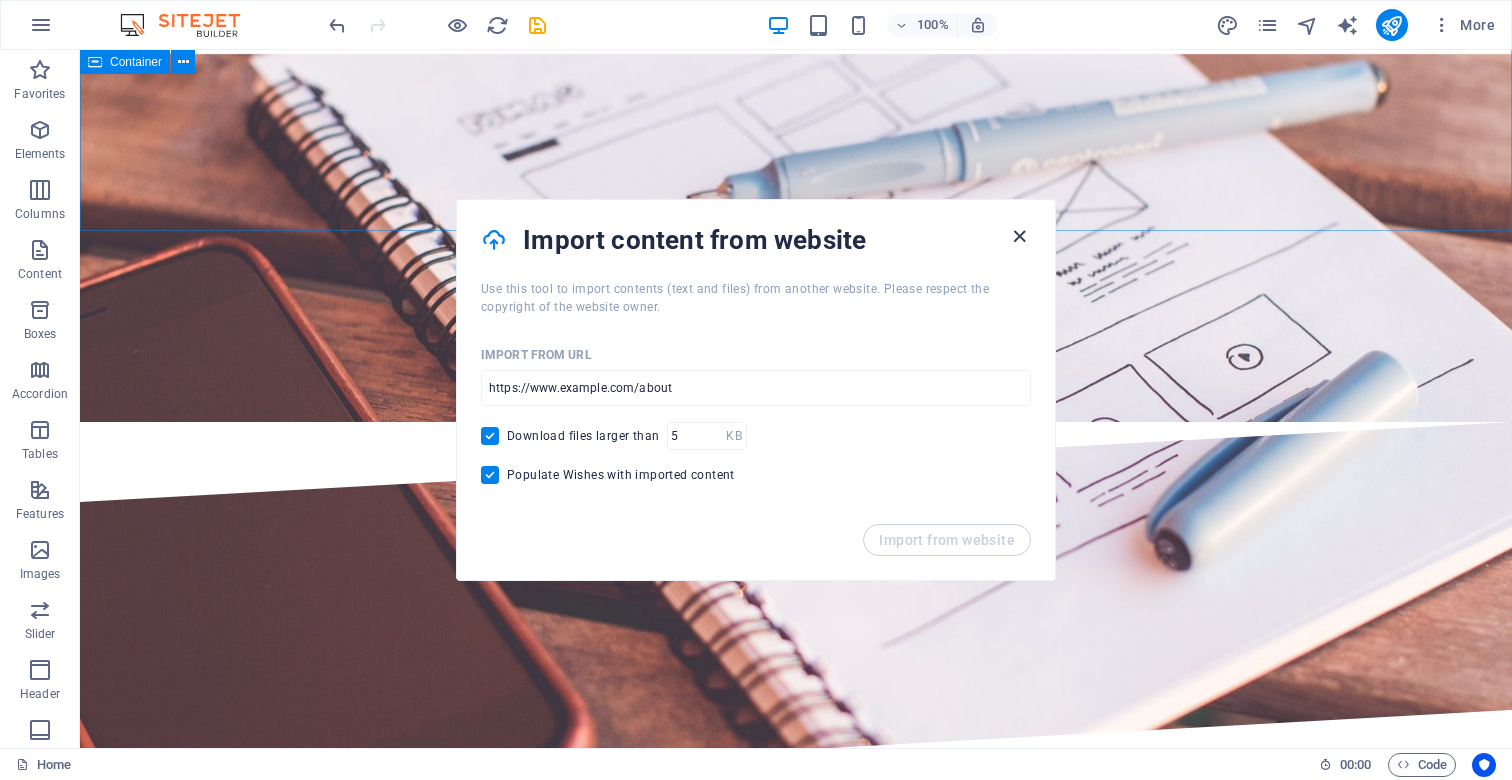 click at bounding box center (1019, 236) 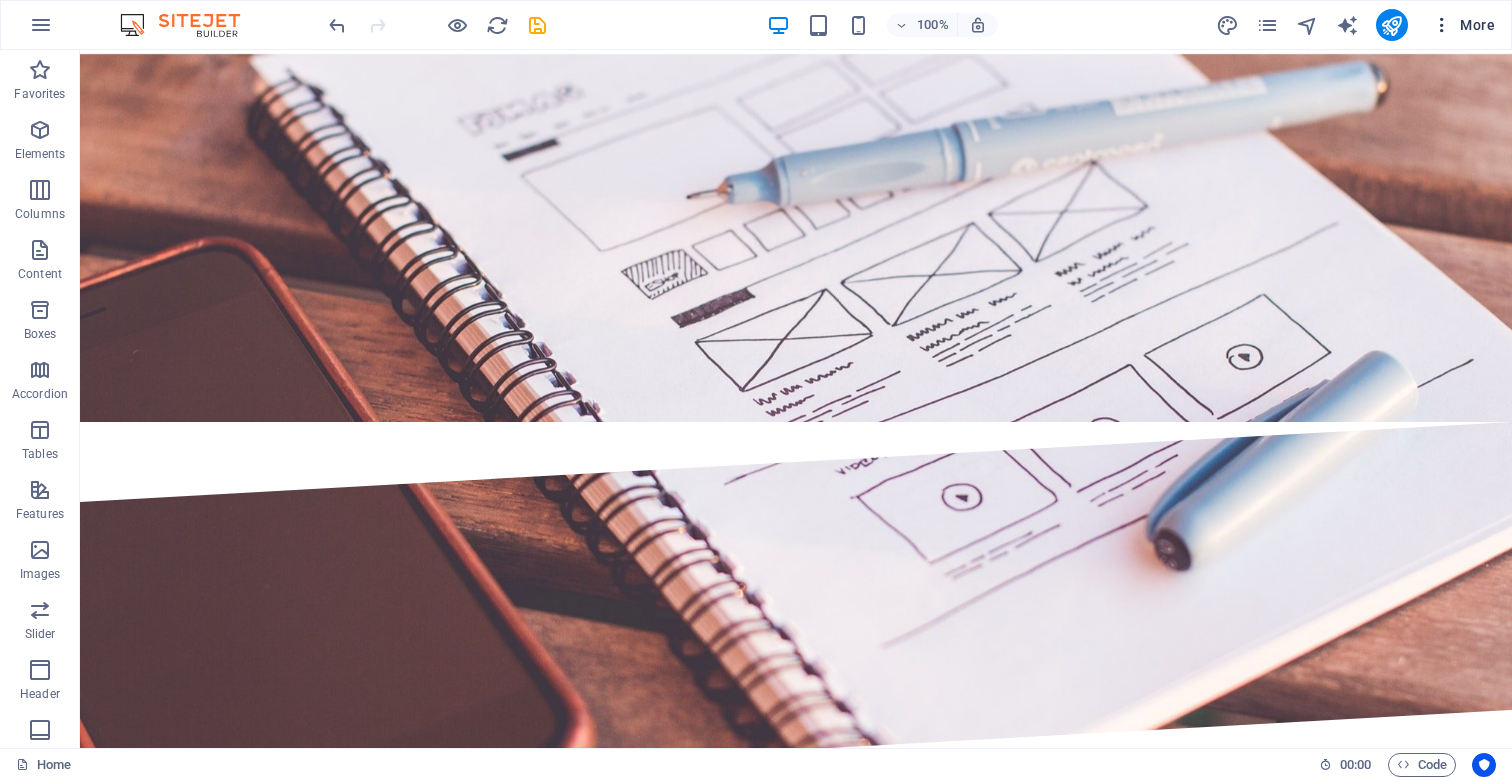 click on "More" at bounding box center [1463, 25] 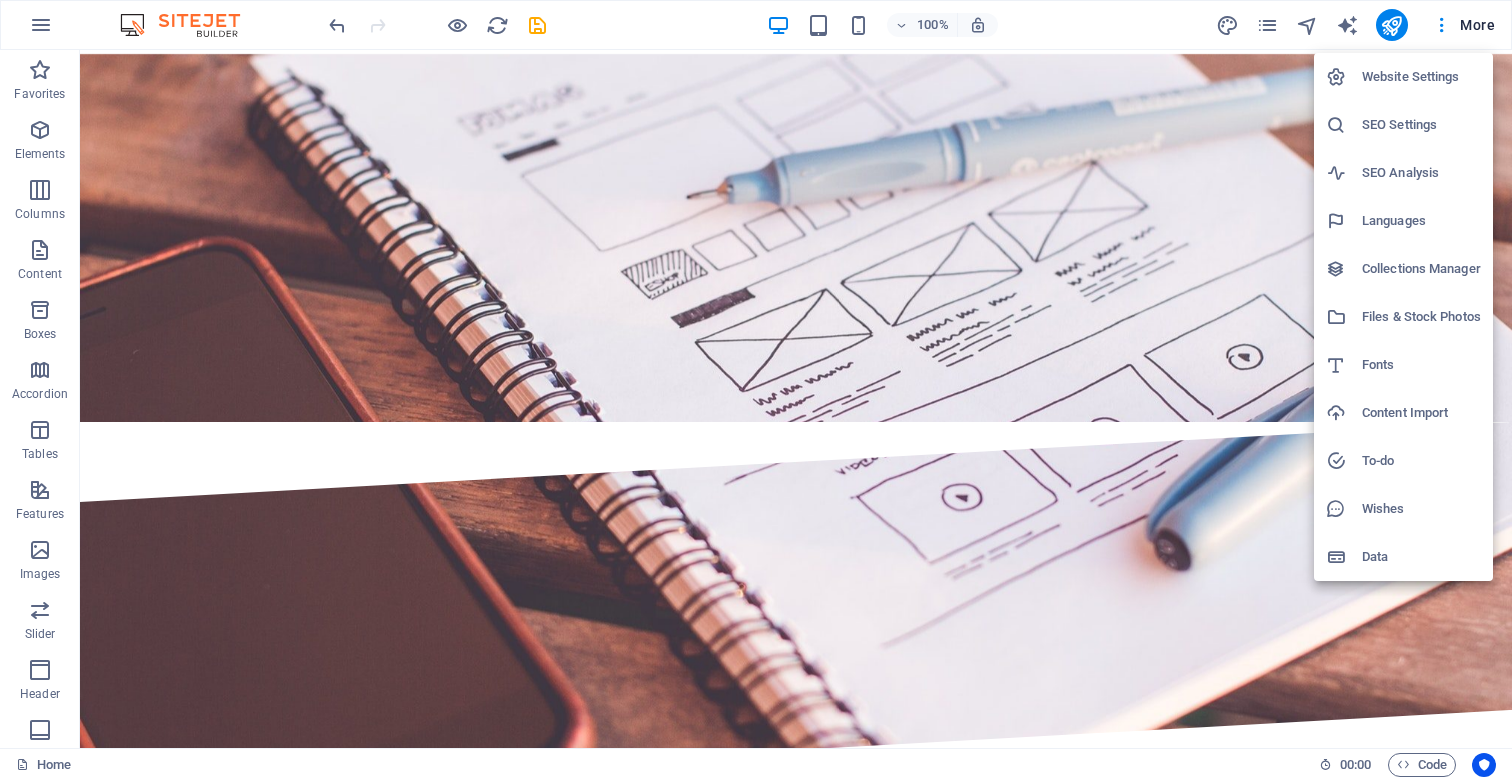 click on "To-do" at bounding box center [1421, 461] 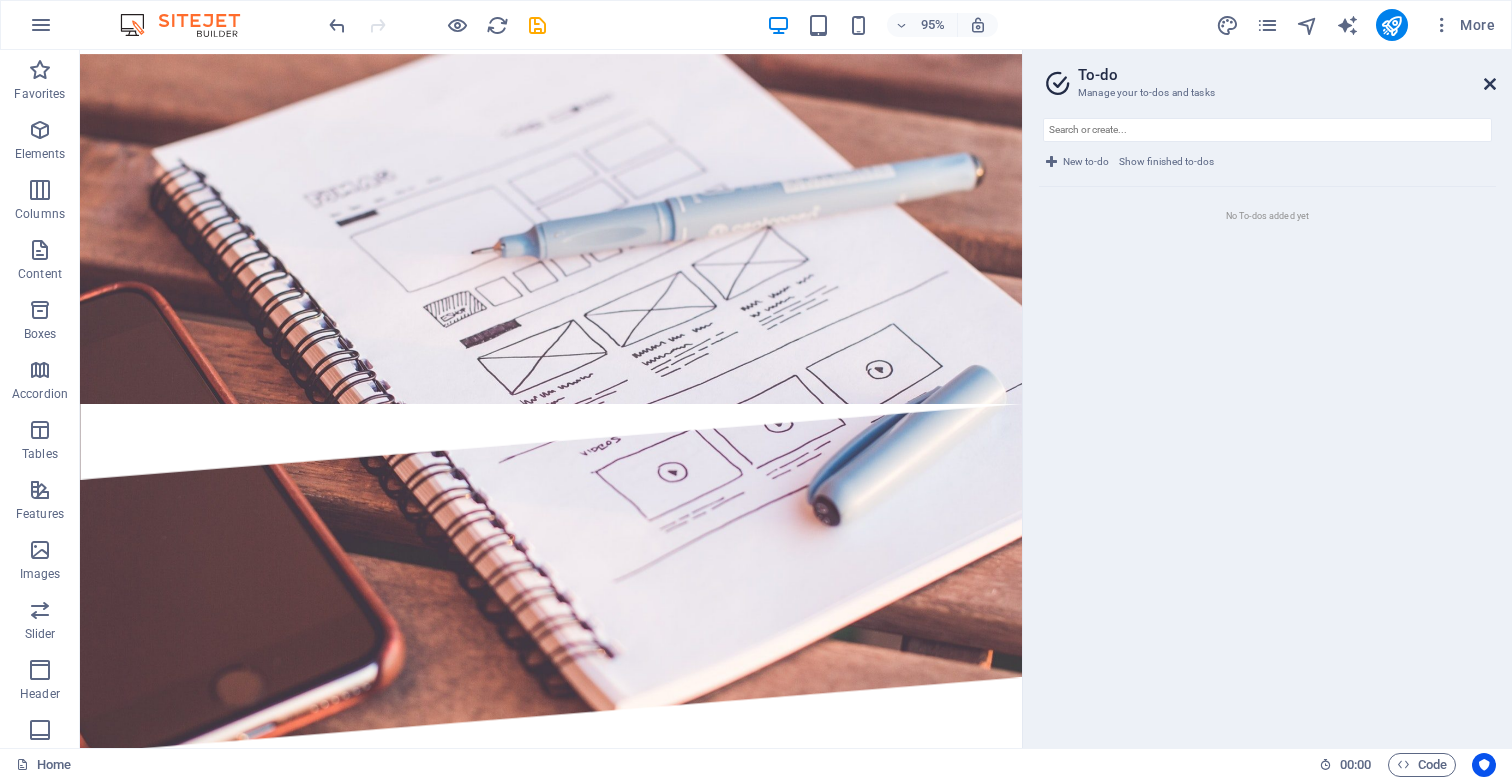 click at bounding box center [1490, 84] 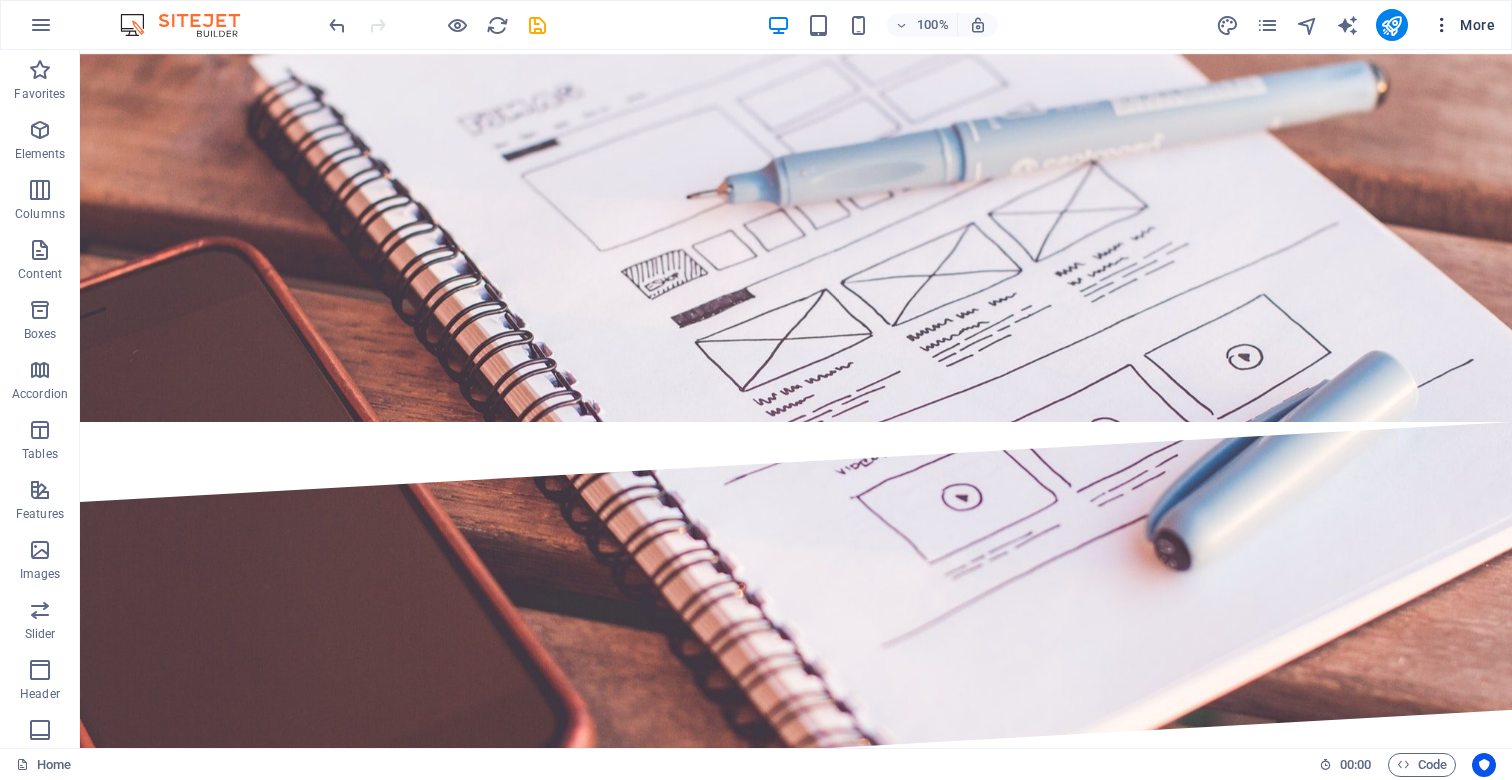 click on "More" at bounding box center [1463, 25] 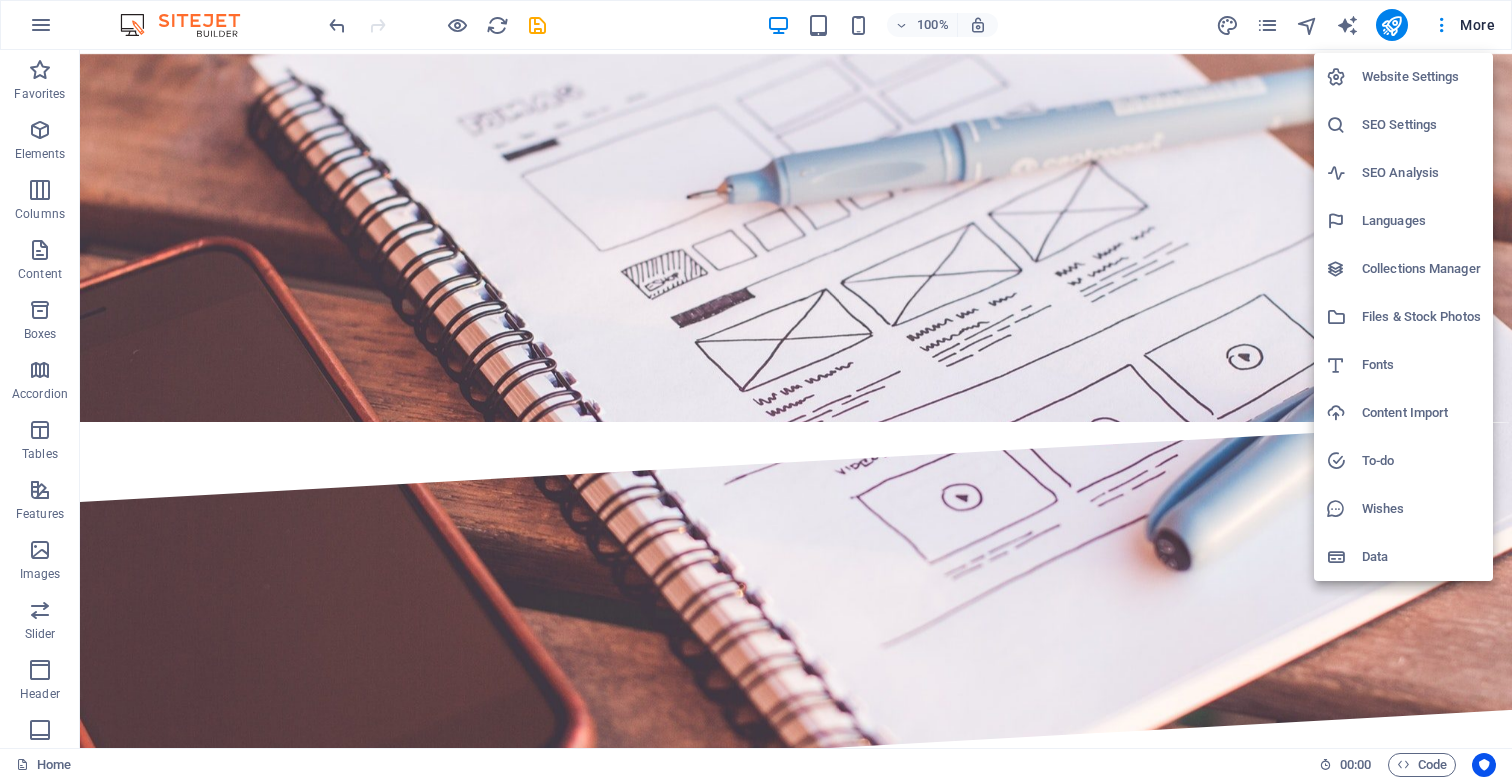 click on "Wishes" at bounding box center [1421, 509] 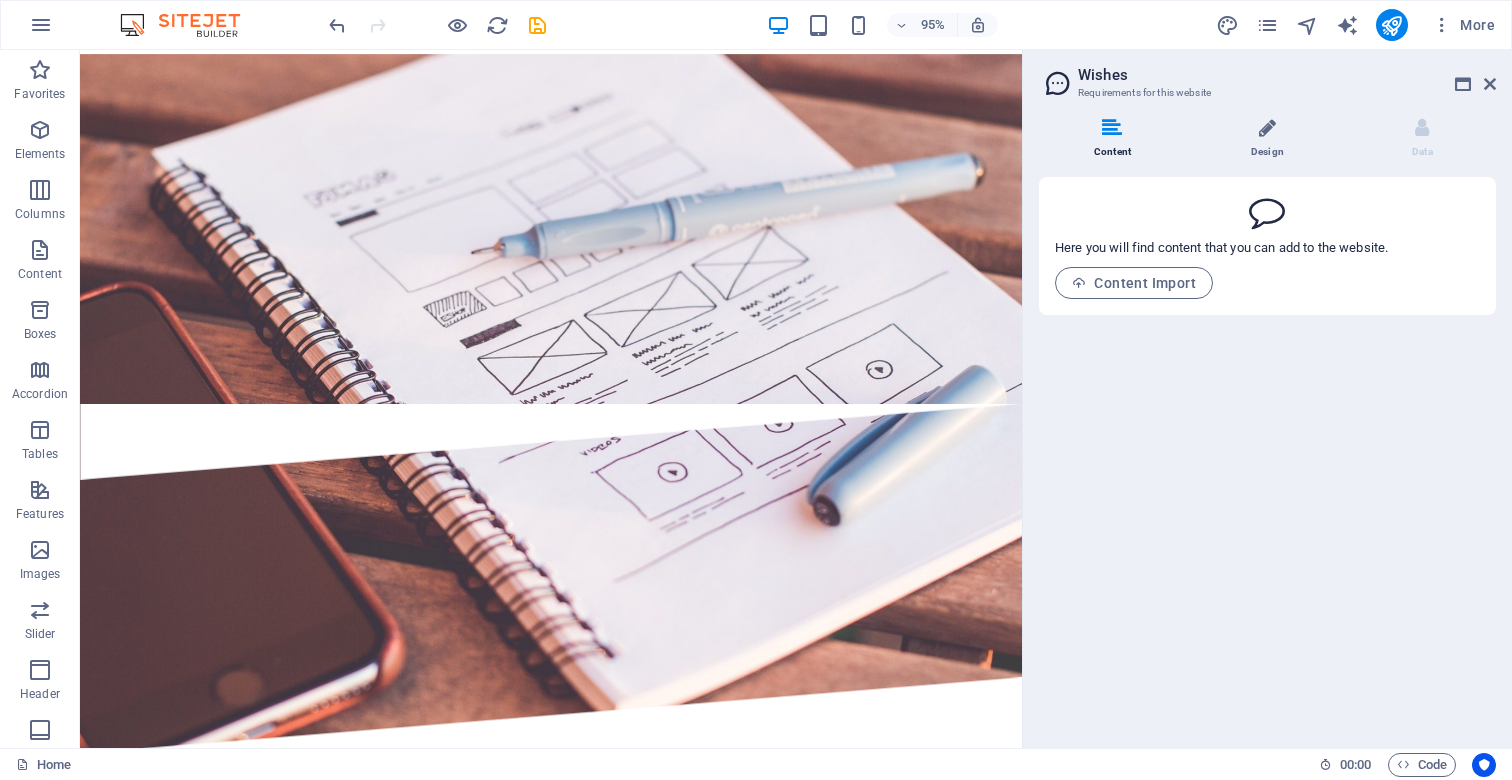 click at bounding box center (1267, 128) 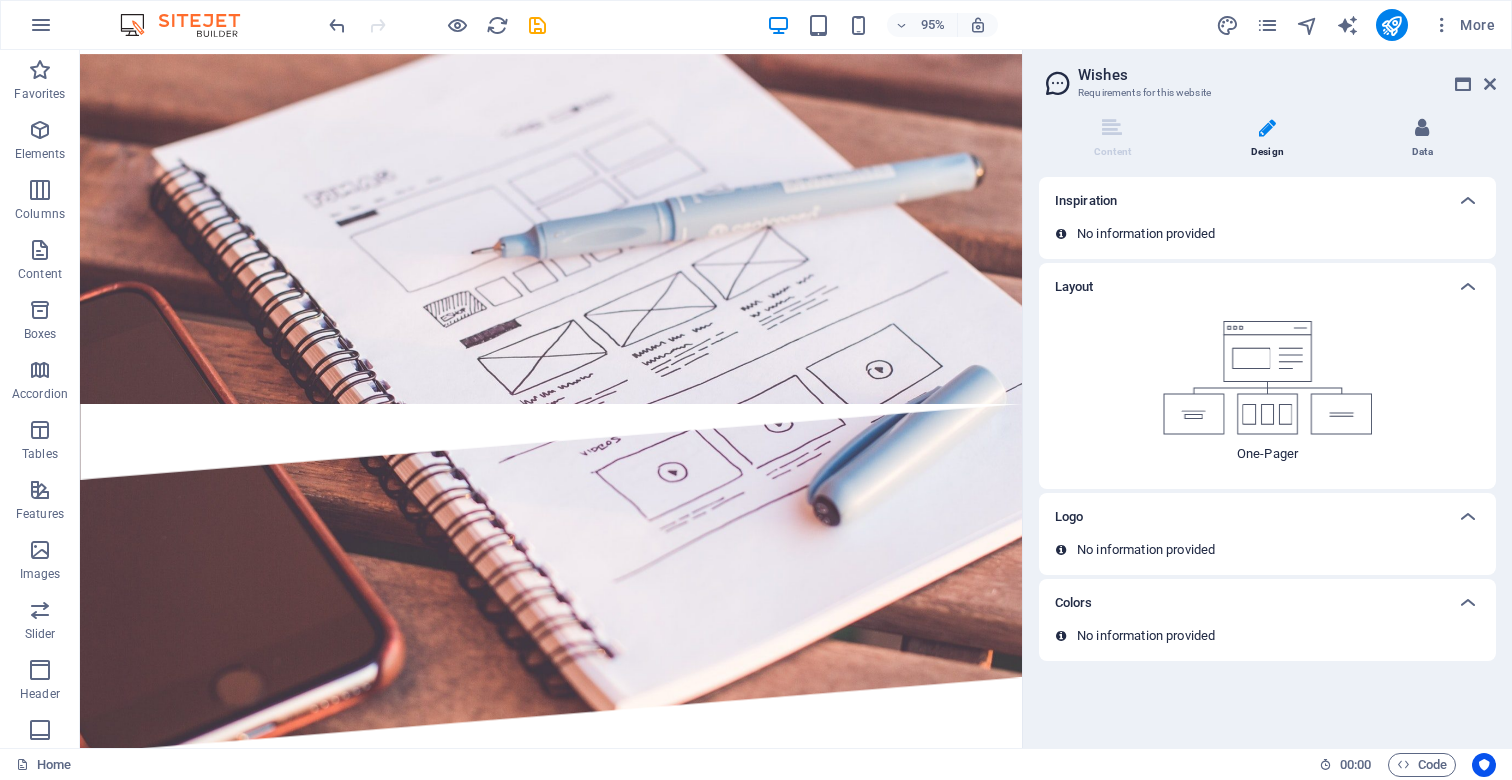 drag, startPoint x: 1423, startPoint y: 132, endPoint x: 1433, endPoint y: 129, distance: 10.440307 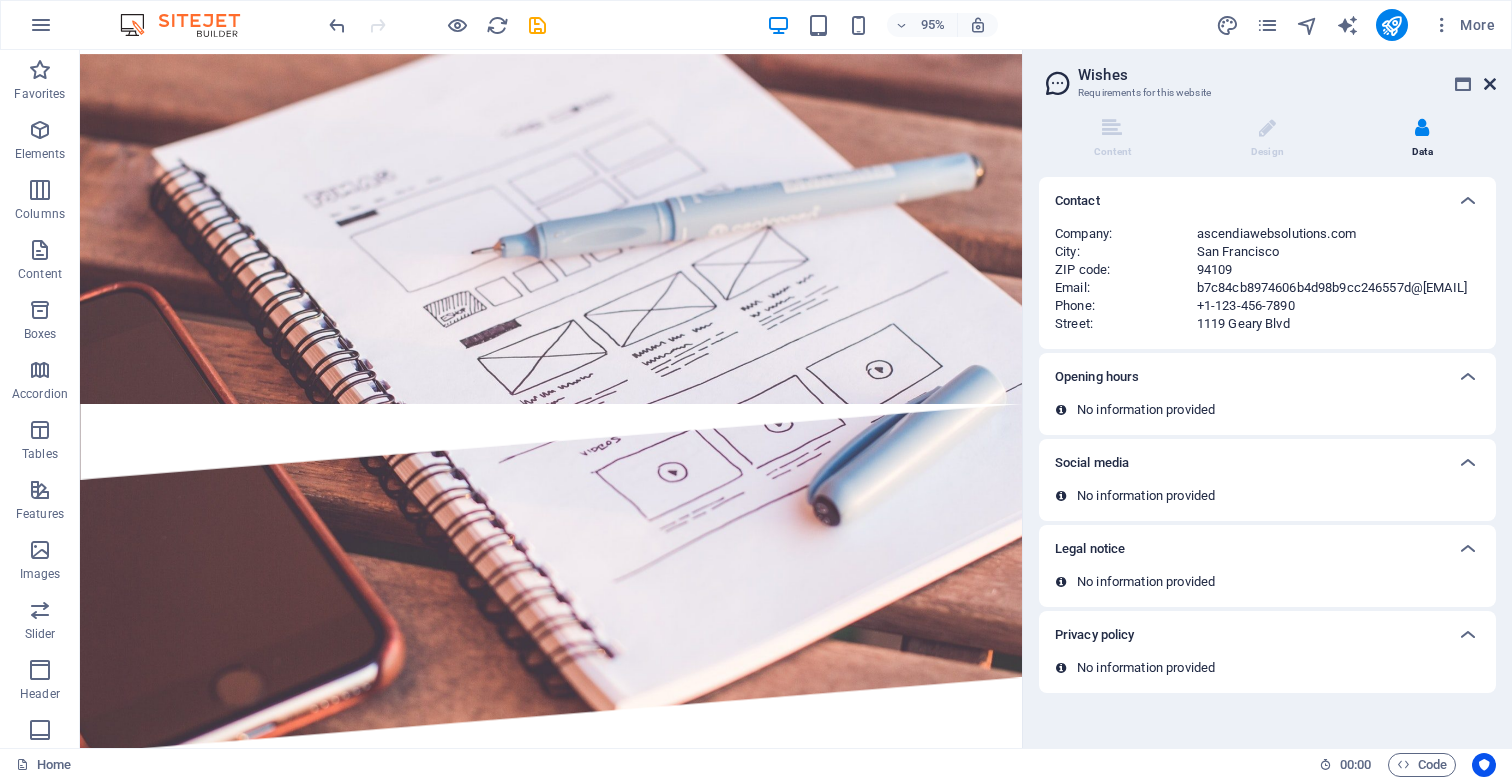 click at bounding box center (1490, 84) 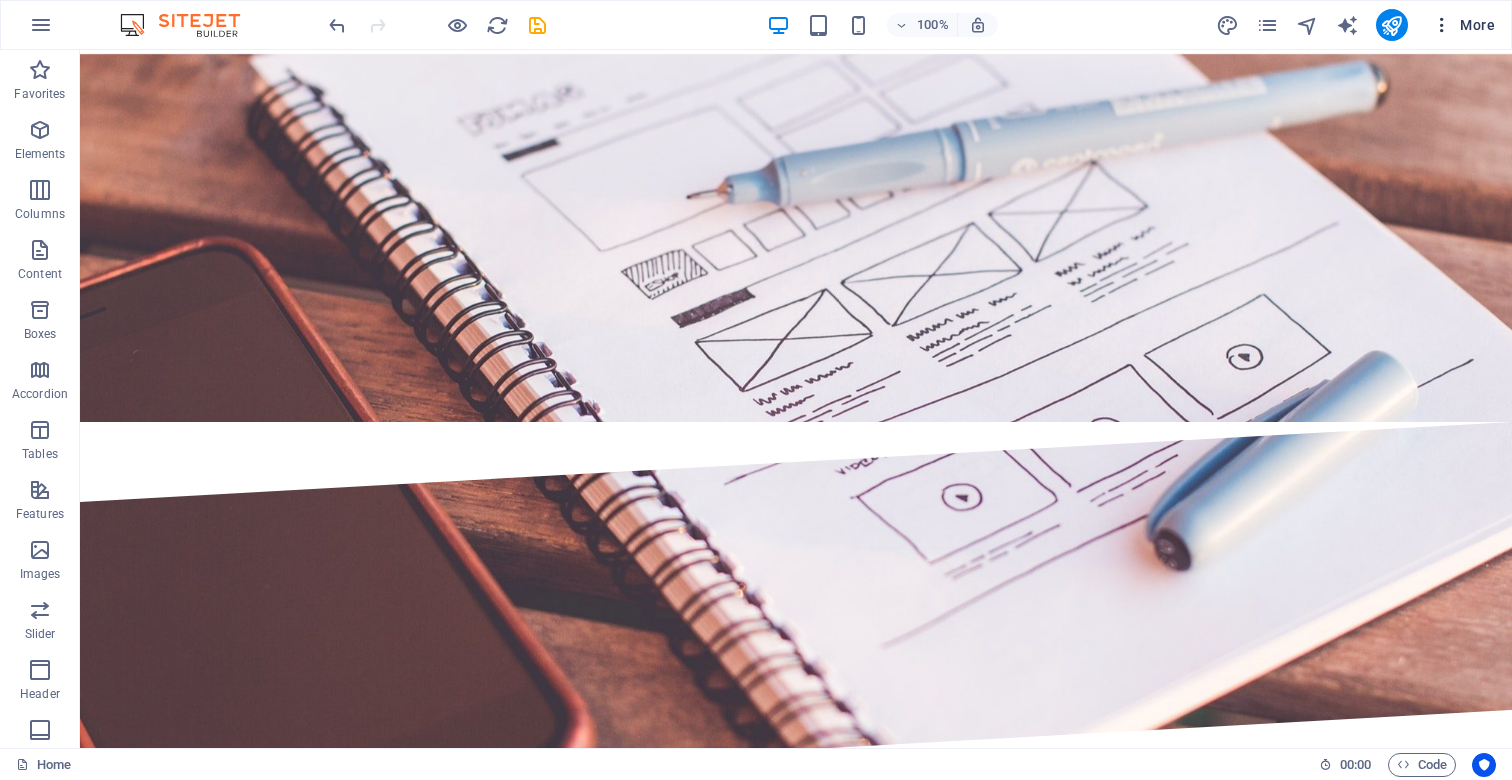 click on "More" at bounding box center (1463, 25) 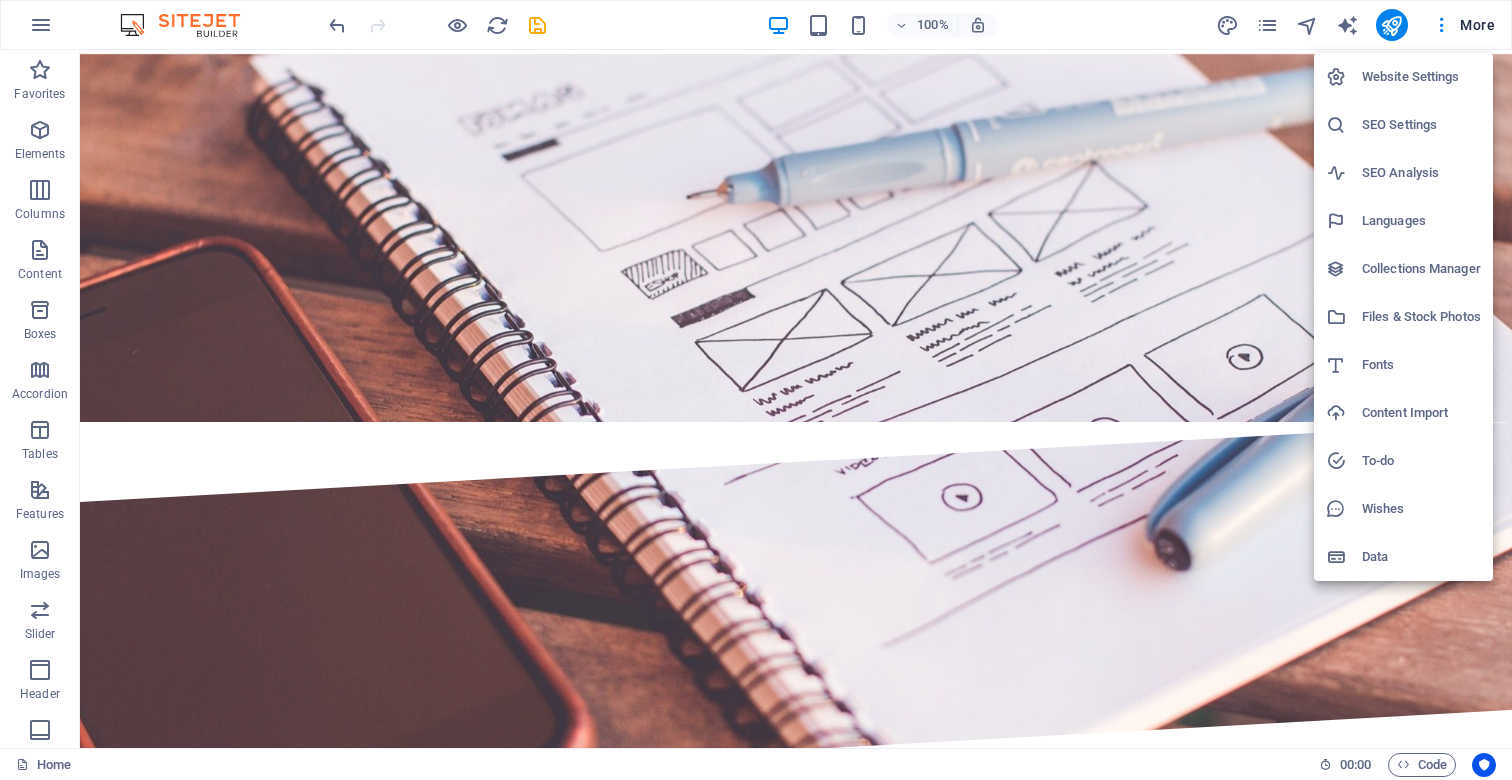 click on "Data" at bounding box center (1421, 557) 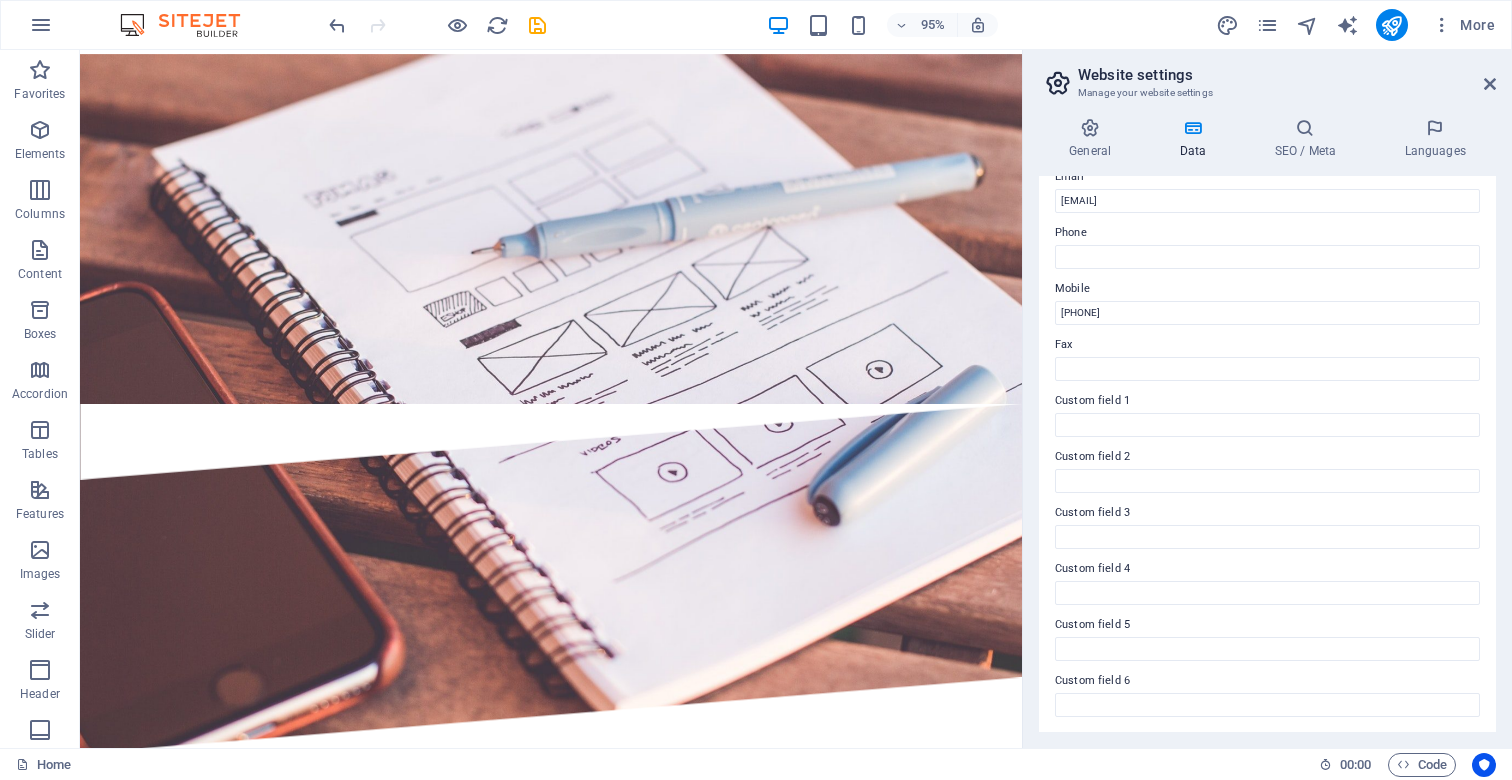 scroll, scrollTop: 403, scrollLeft: 0, axis: vertical 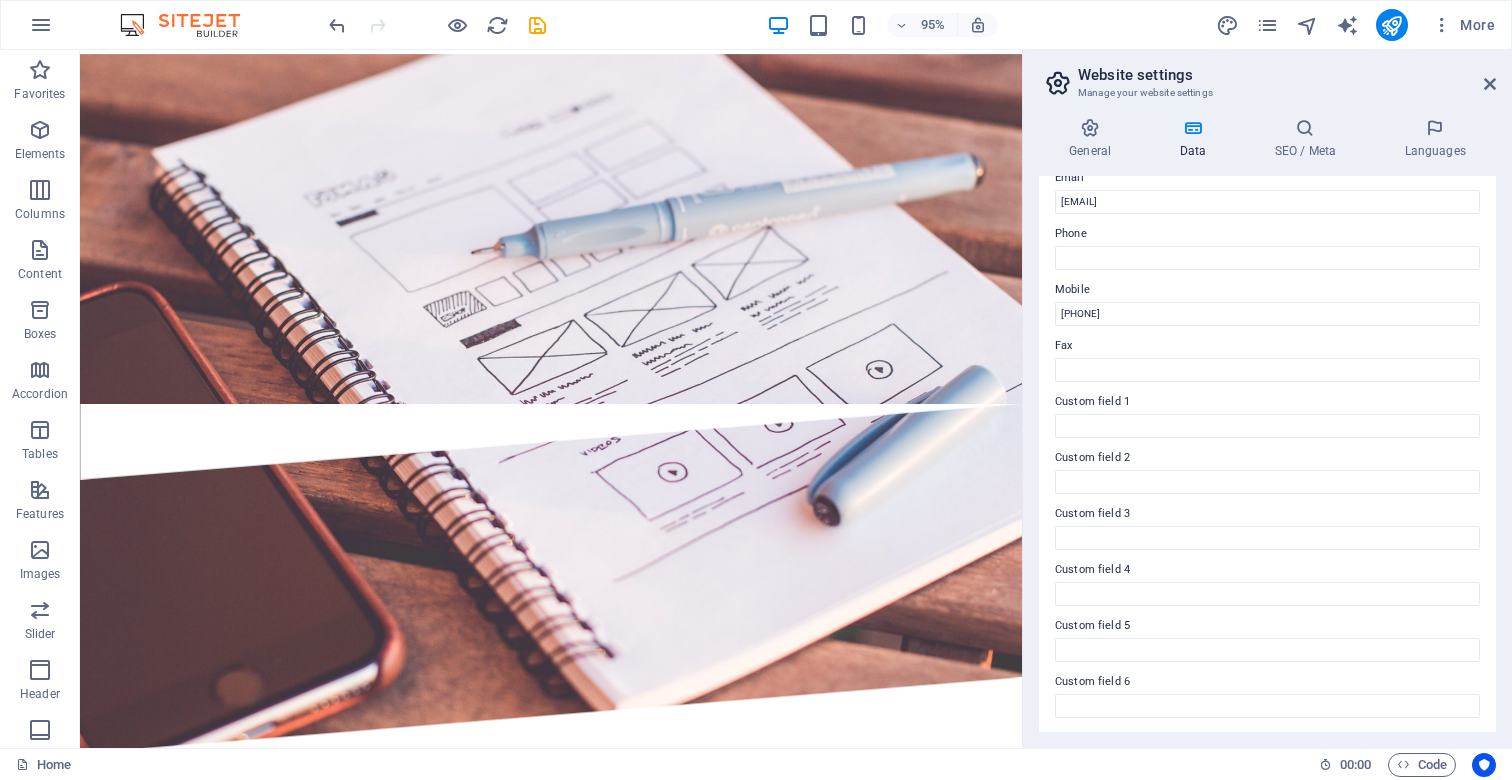click on "Website settings" at bounding box center (1287, 75) 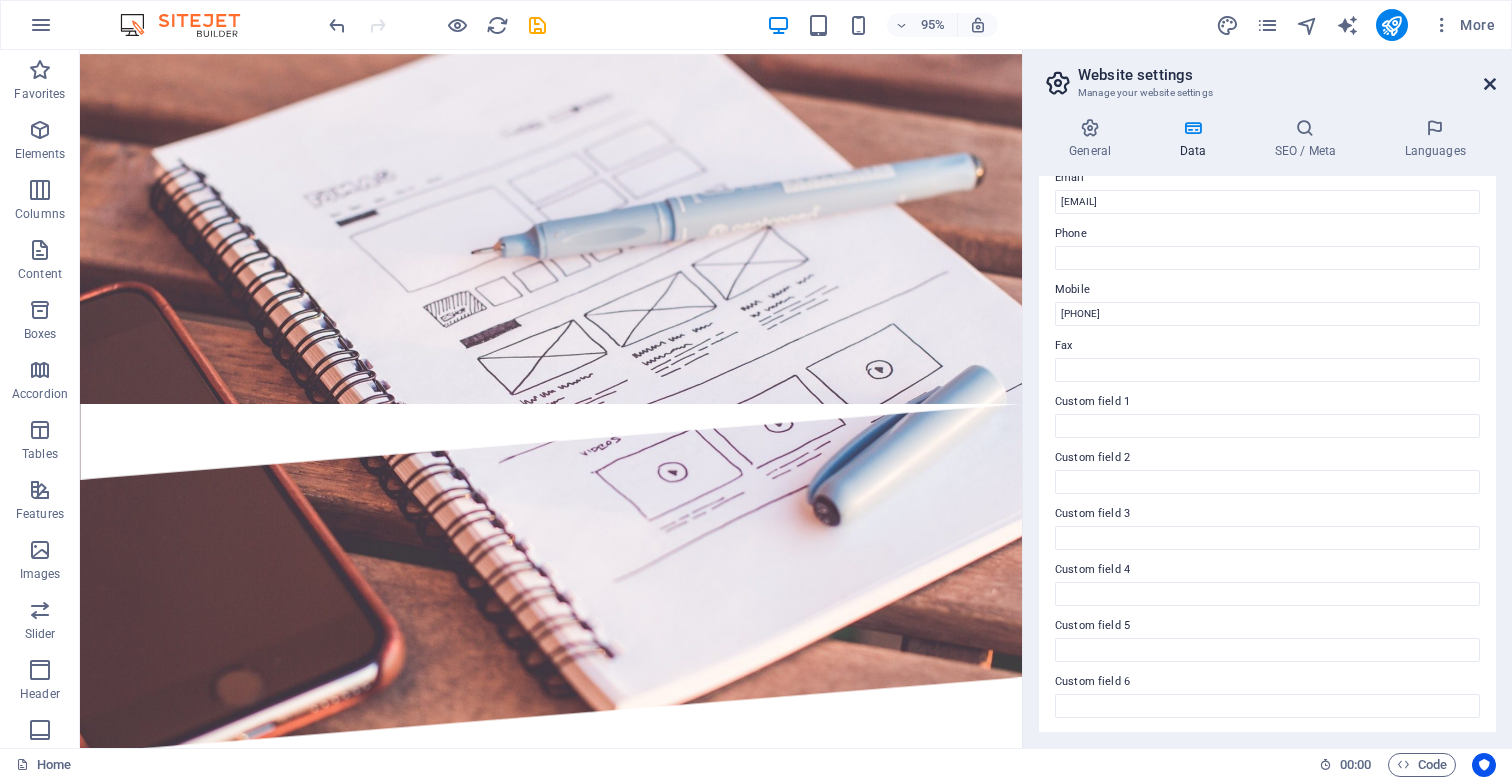 click at bounding box center (1490, 84) 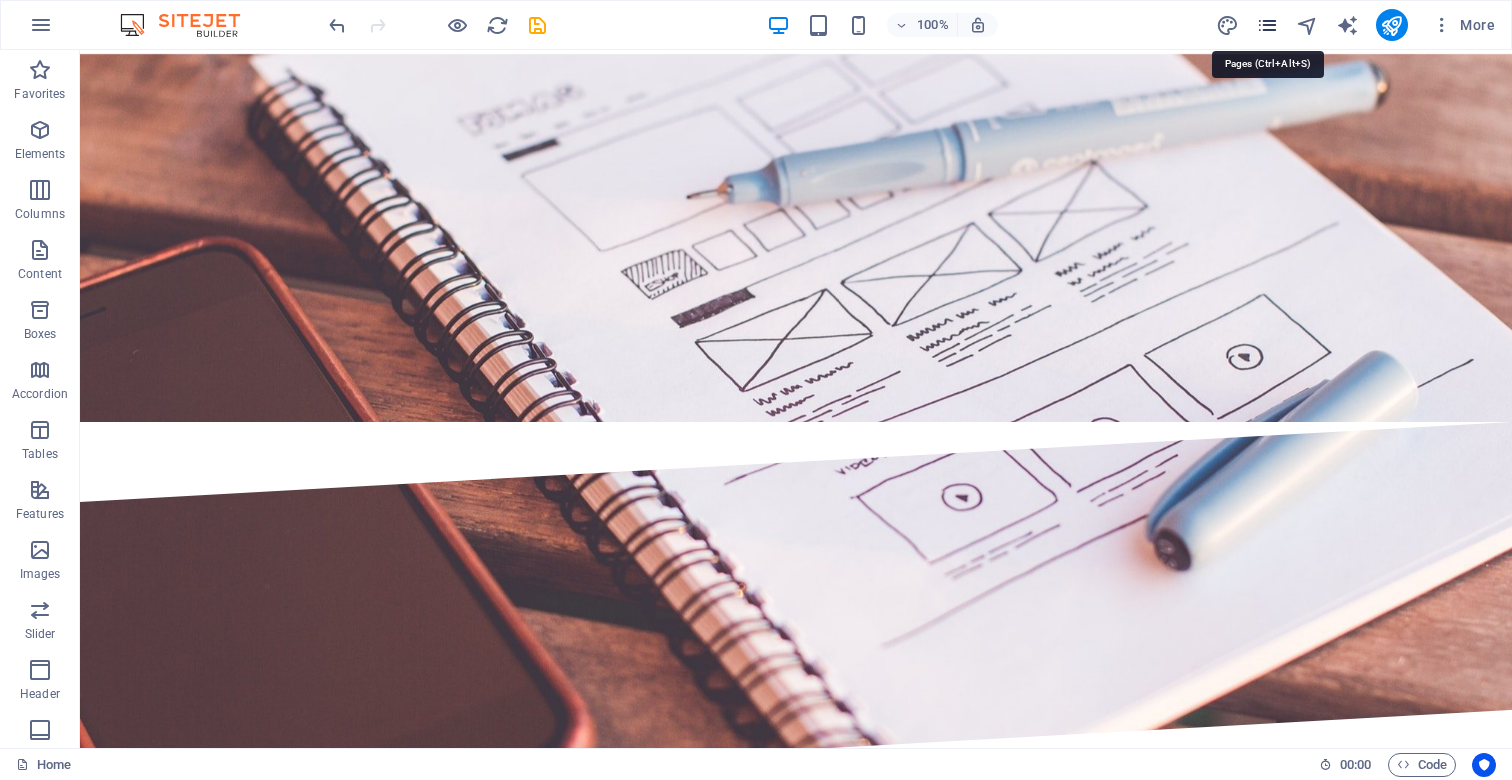 click at bounding box center [1267, 25] 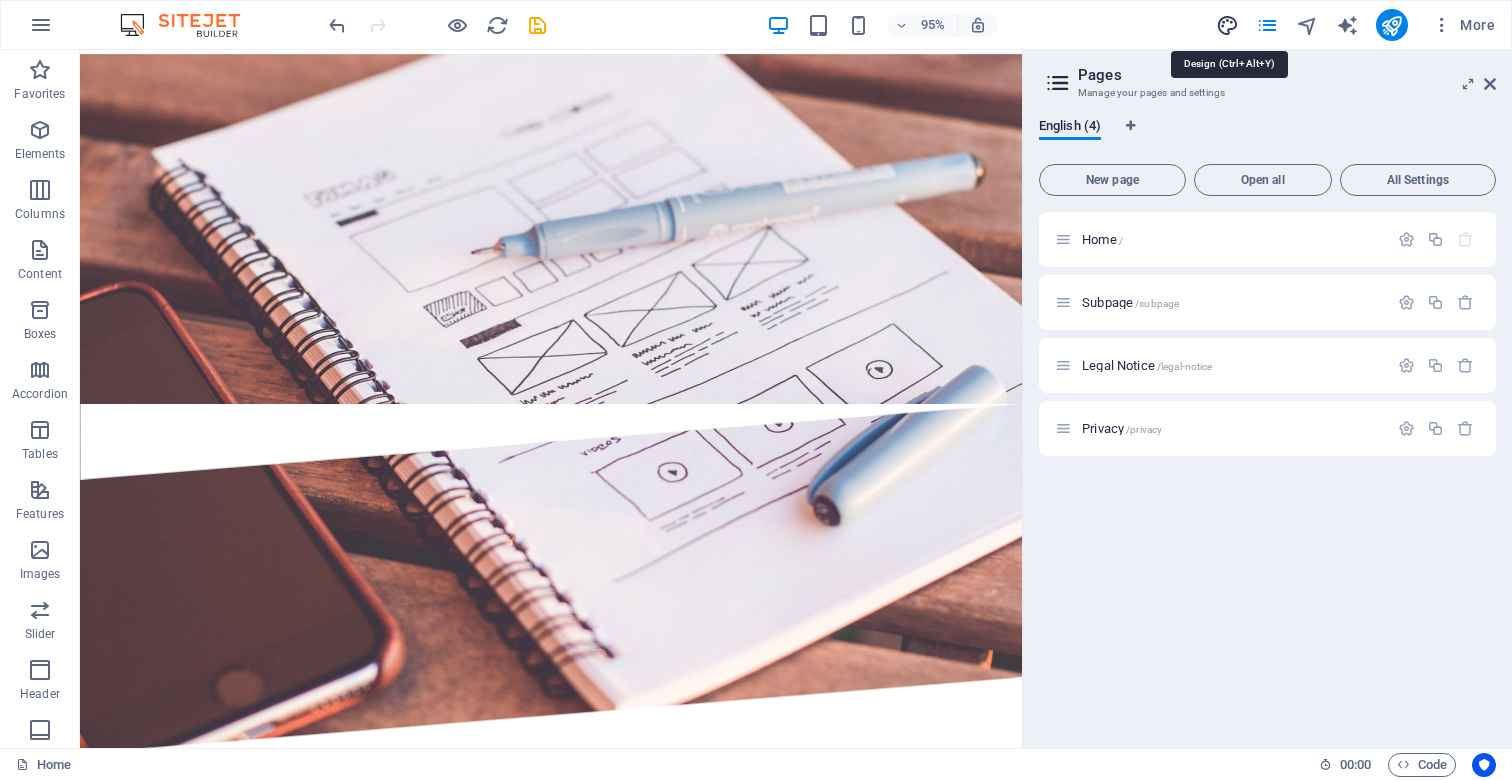 click at bounding box center [1227, 25] 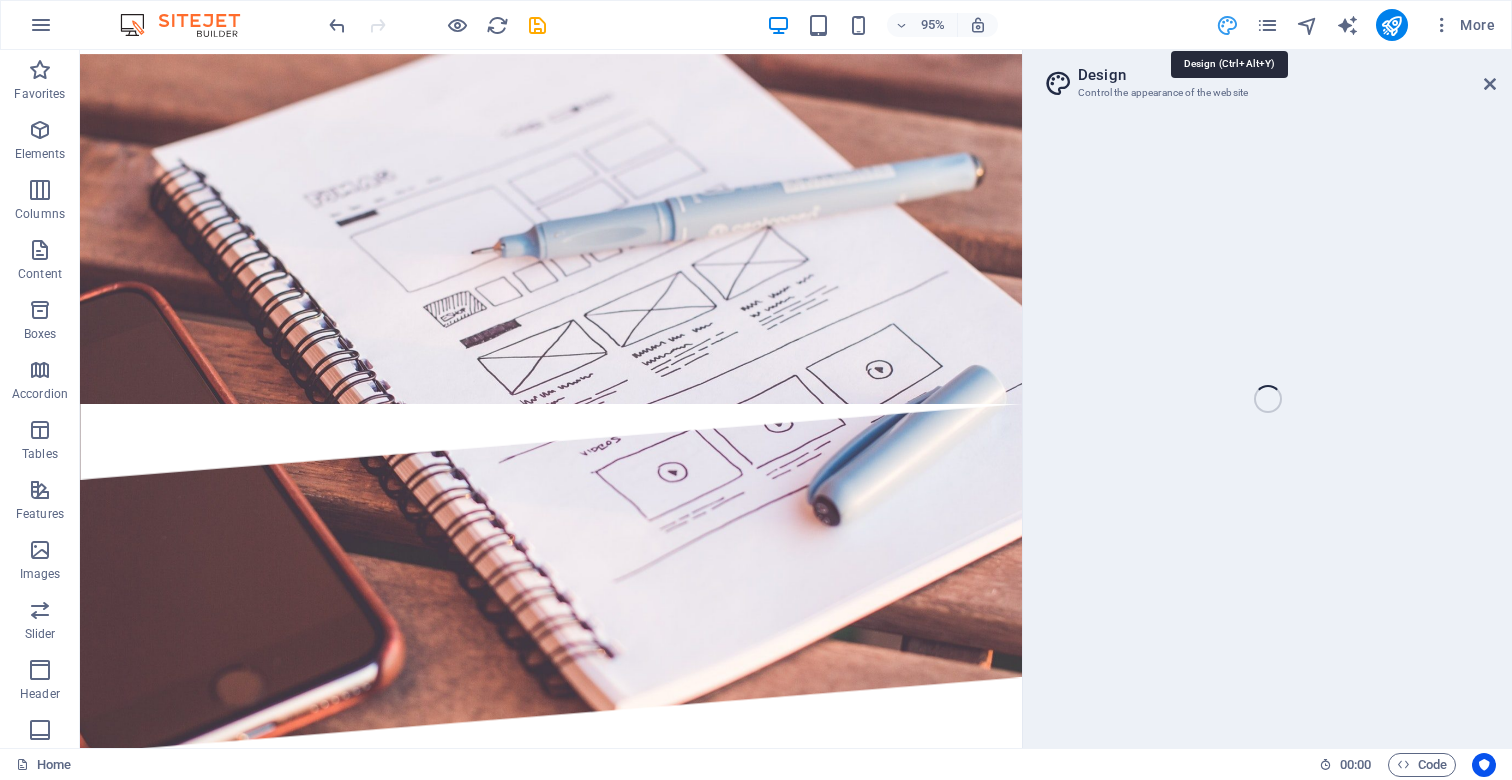 select on "rem" 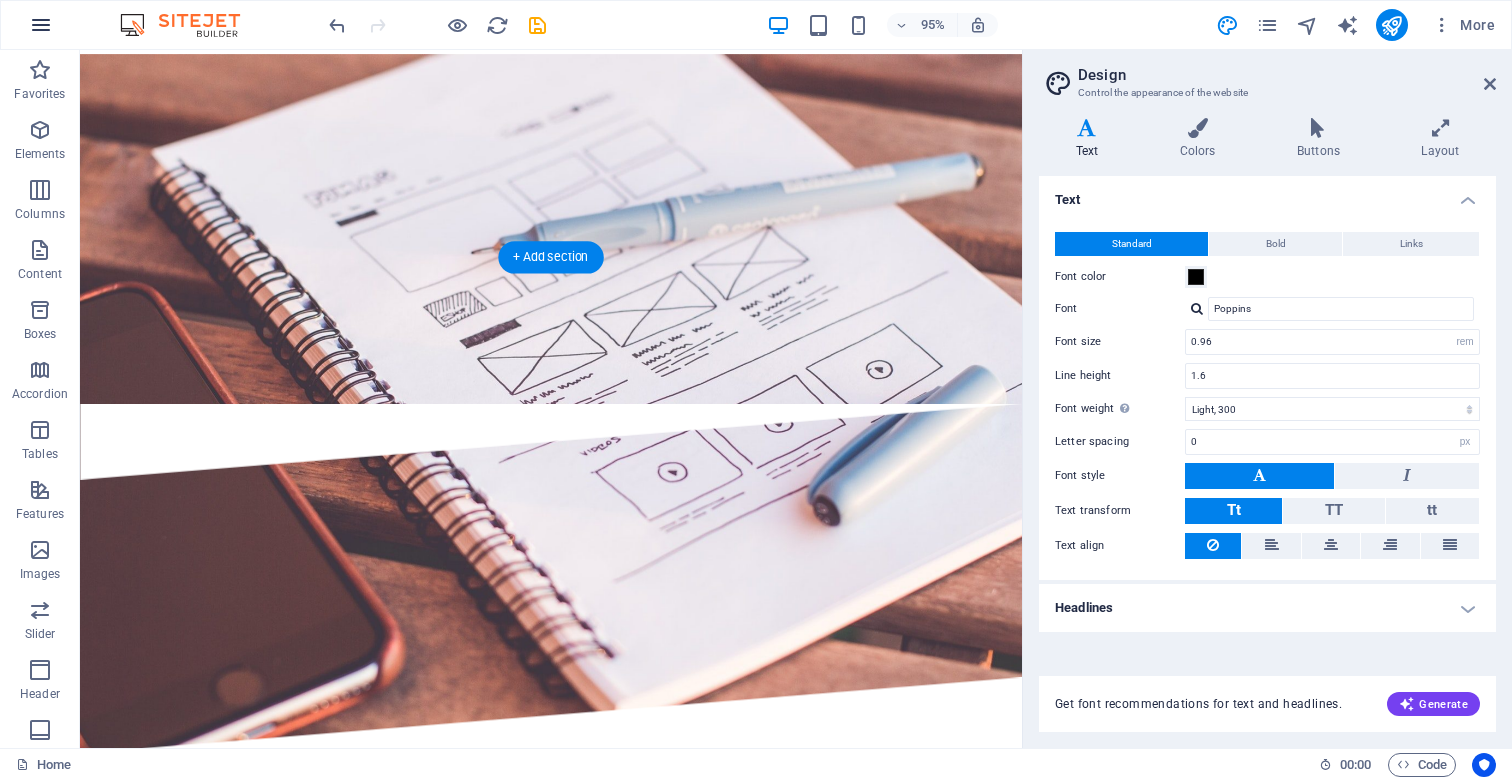 click at bounding box center [41, 25] 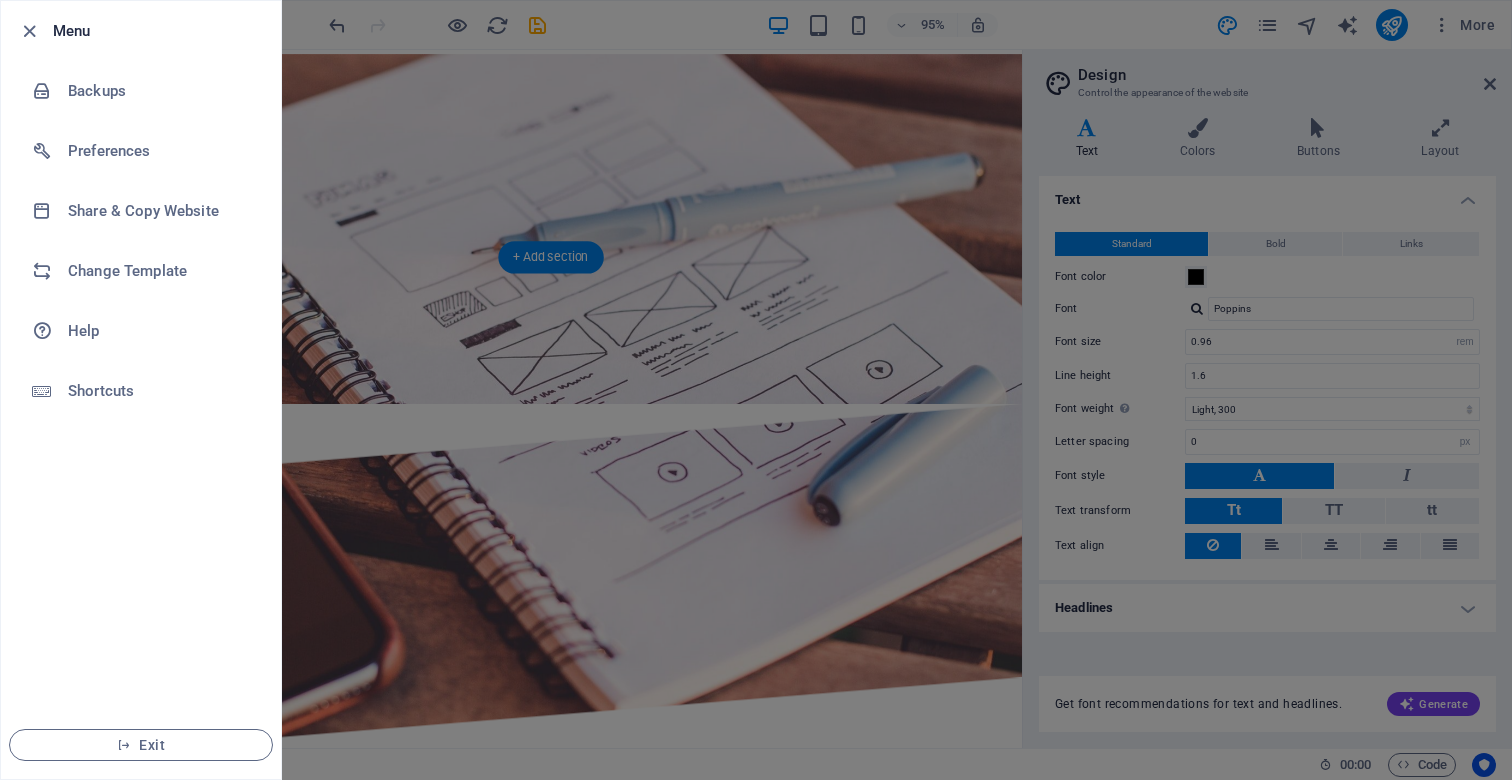 click at bounding box center (756, 390) 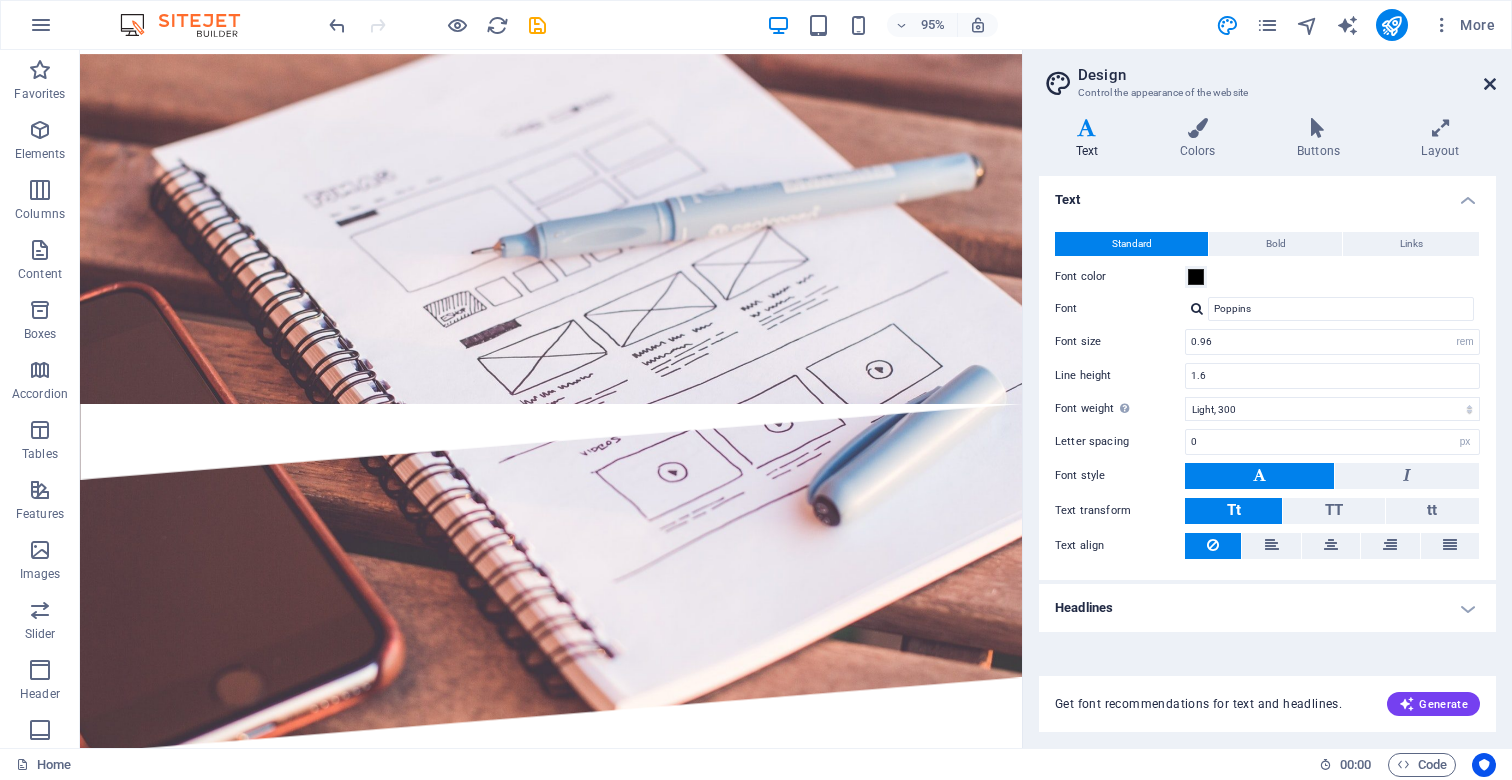 click at bounding box center [1490, 84] 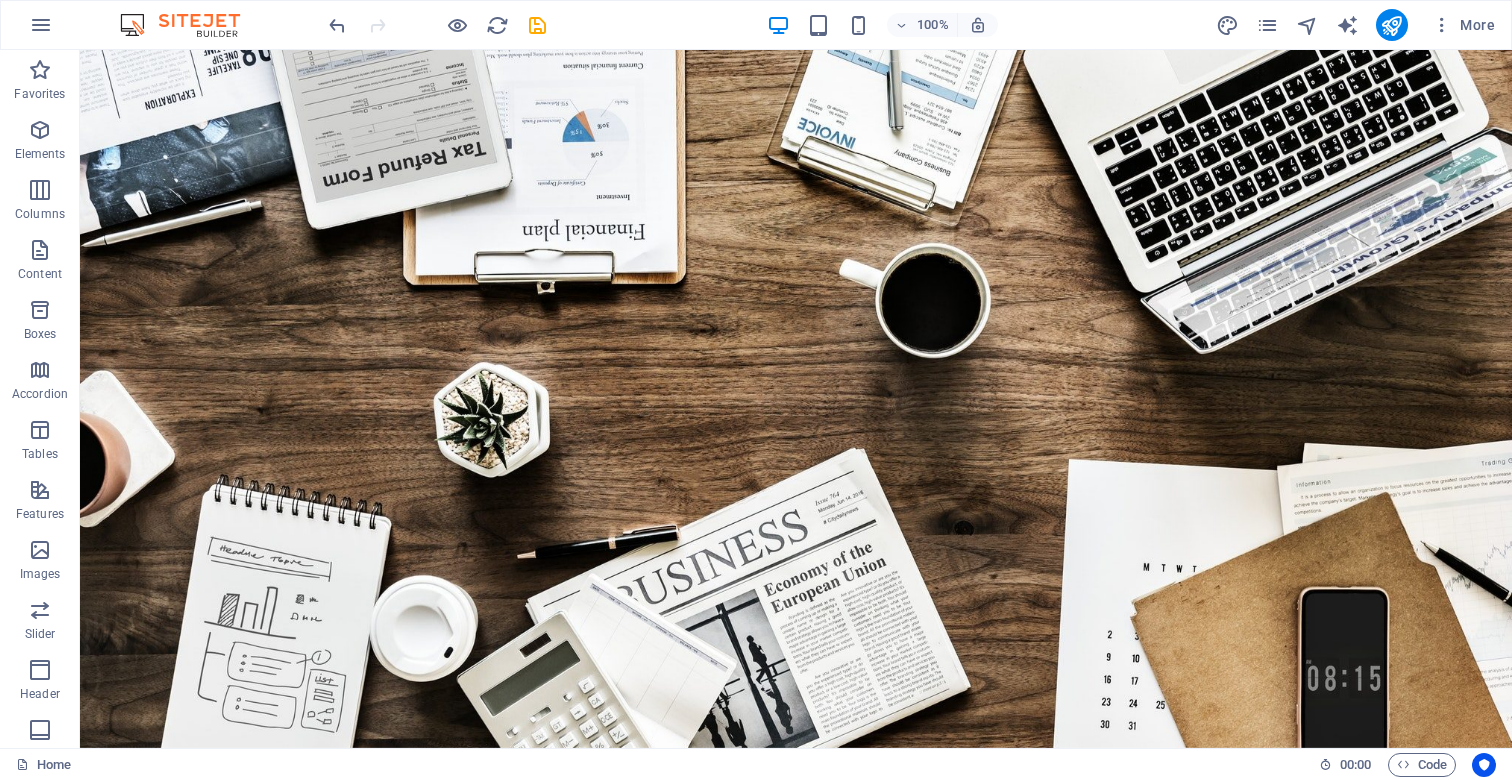 scroll, scrollTop: 0, scrollLeft: 0, axis: both 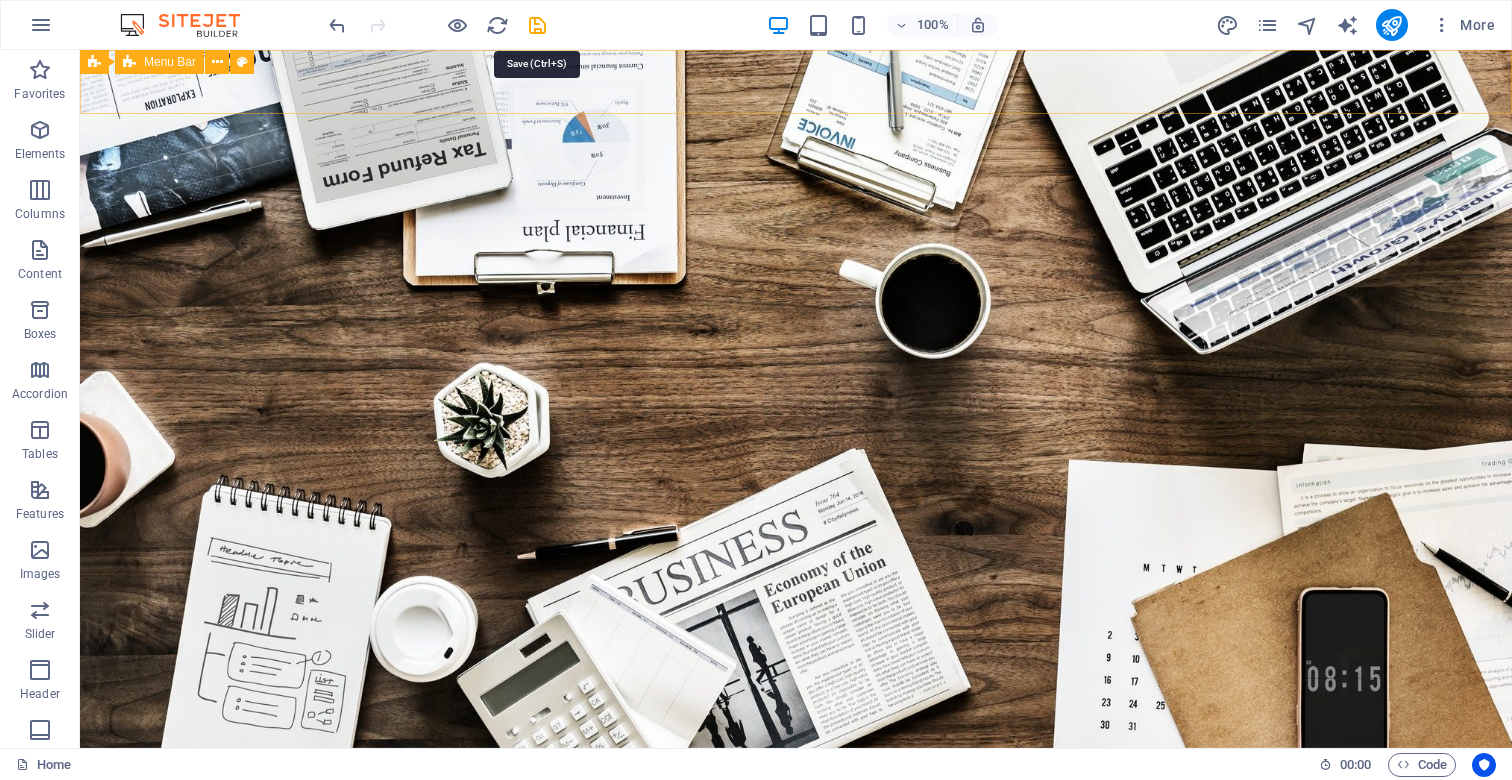 click at bounding box center (537, 25) 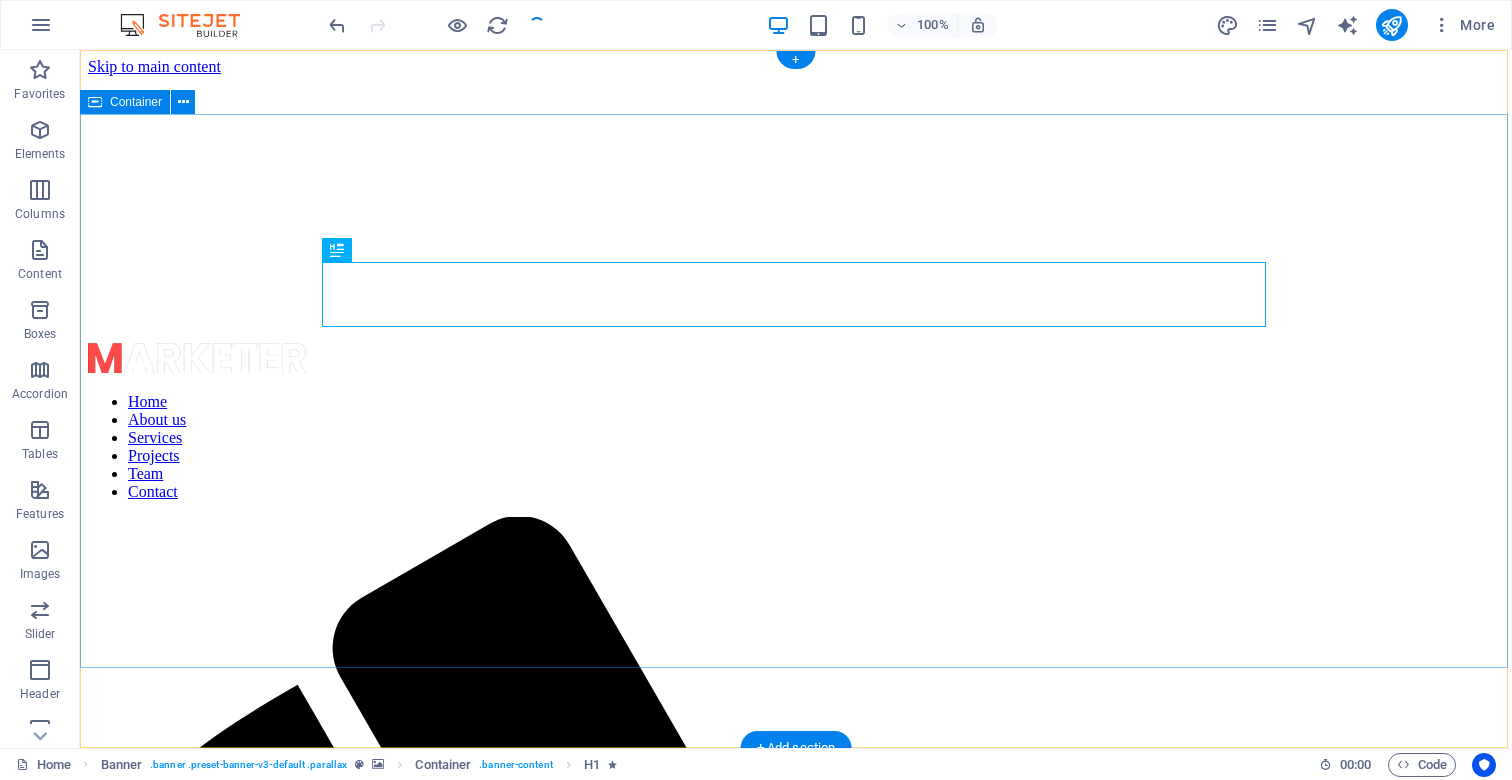 scroll, scrollTop: 0, scrollLeft: 0, axis: both 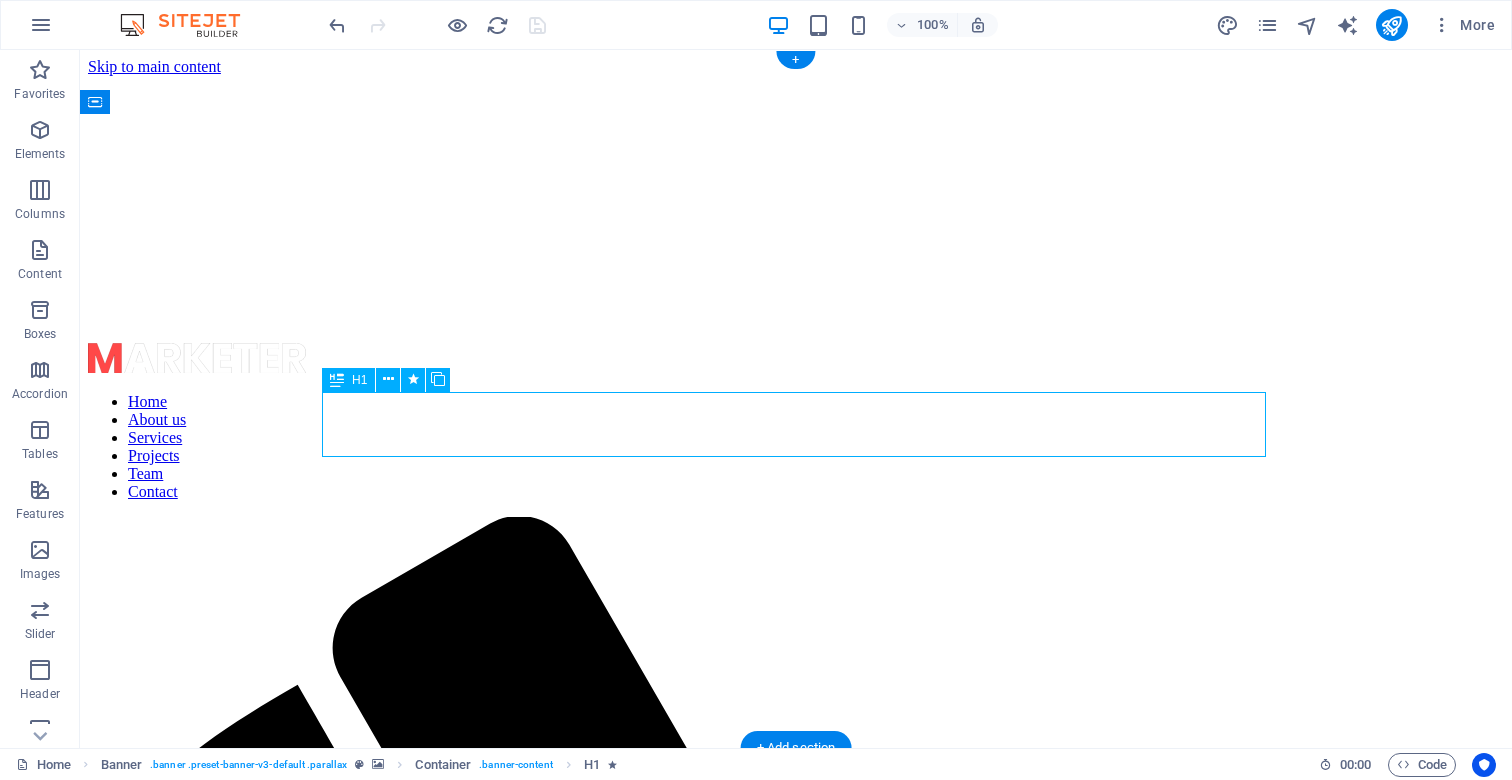 click on "cybersecurity basics" at bounding box center (796, 2554) 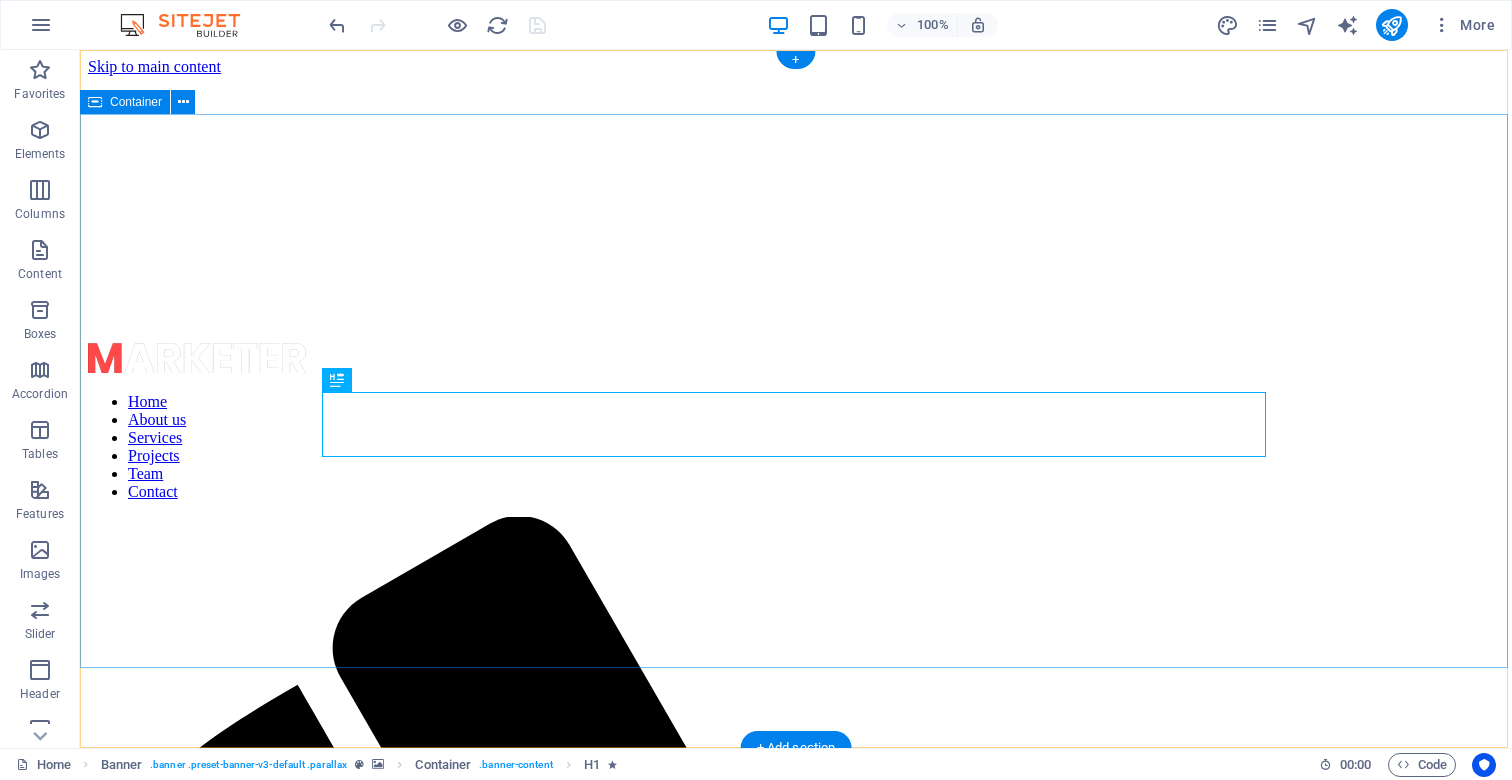 click on "Web development SEO Optimization cybersecurity basics Learn more" at bounding box center (796, 2518) 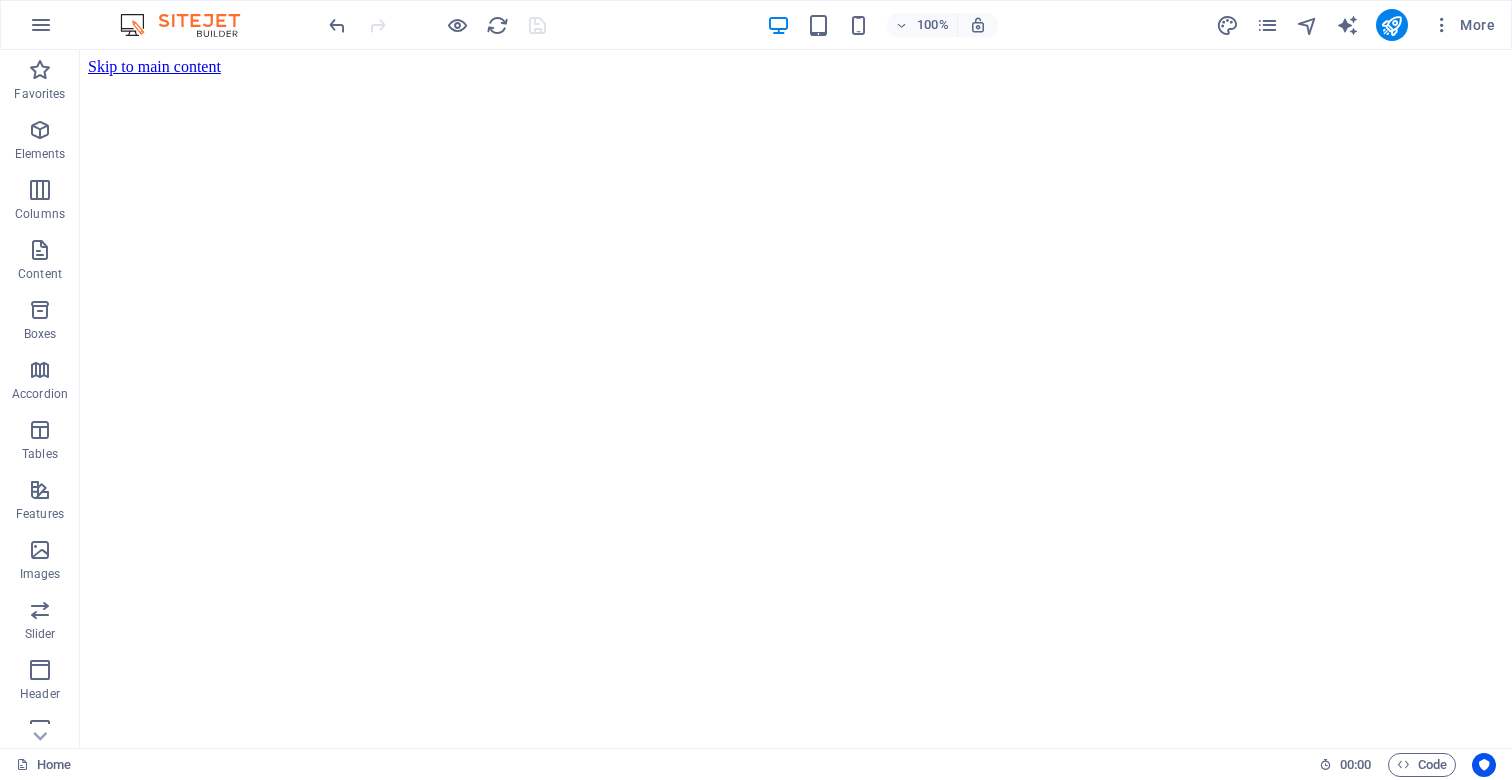 scroll, scrollTop: 0, scrollLeft: 0, axis: both 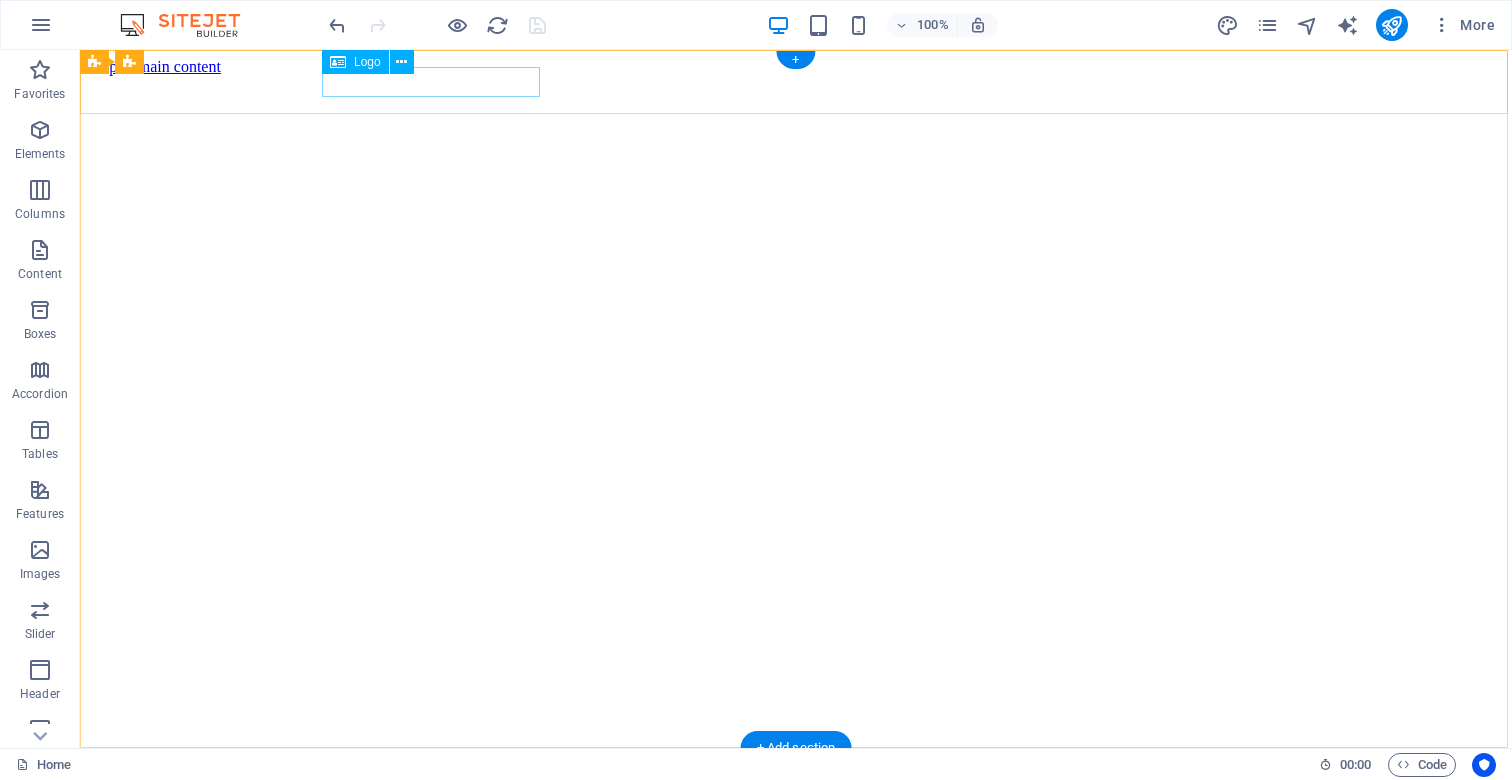 click at bounding box center (796, 791) 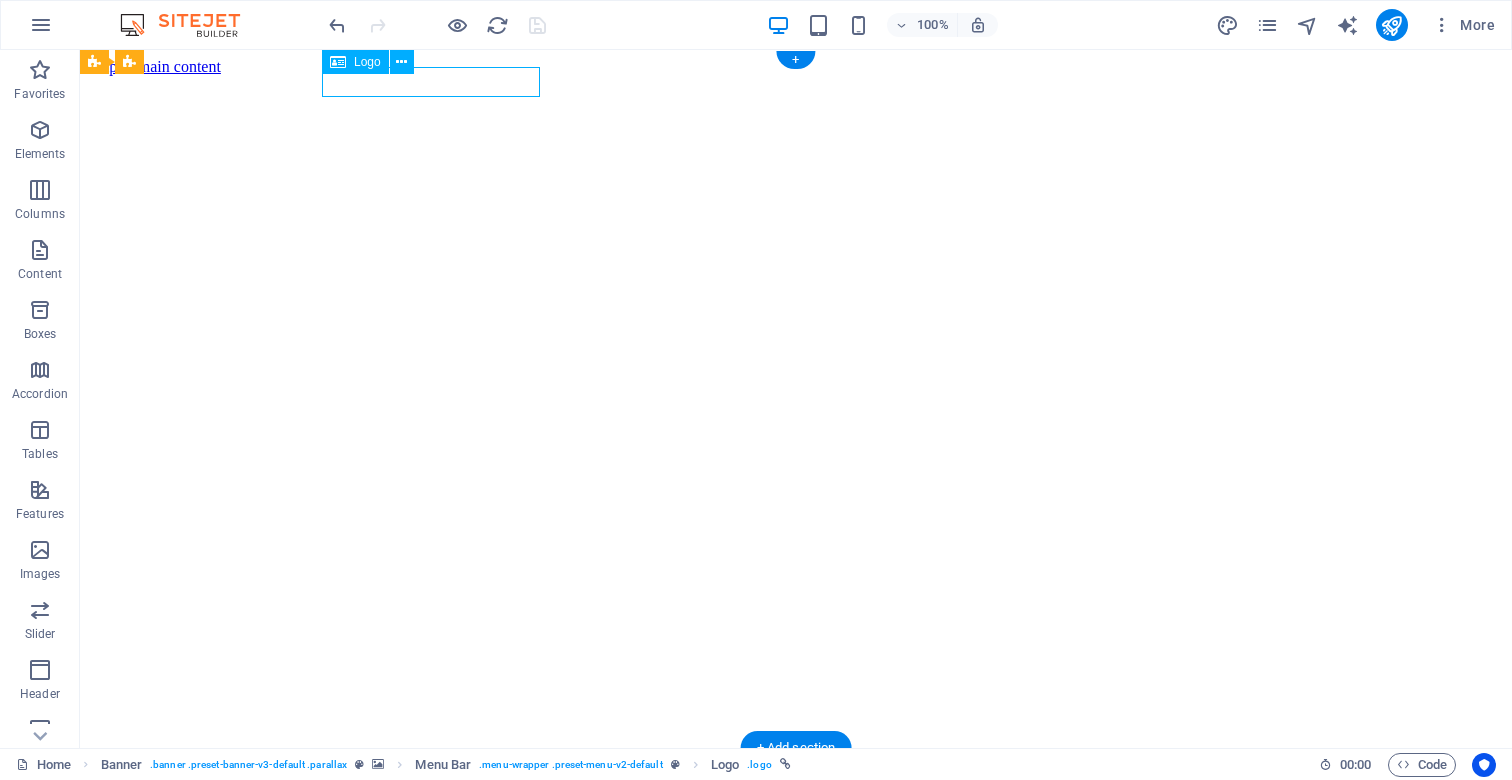 click at bounding box center [796, 791] 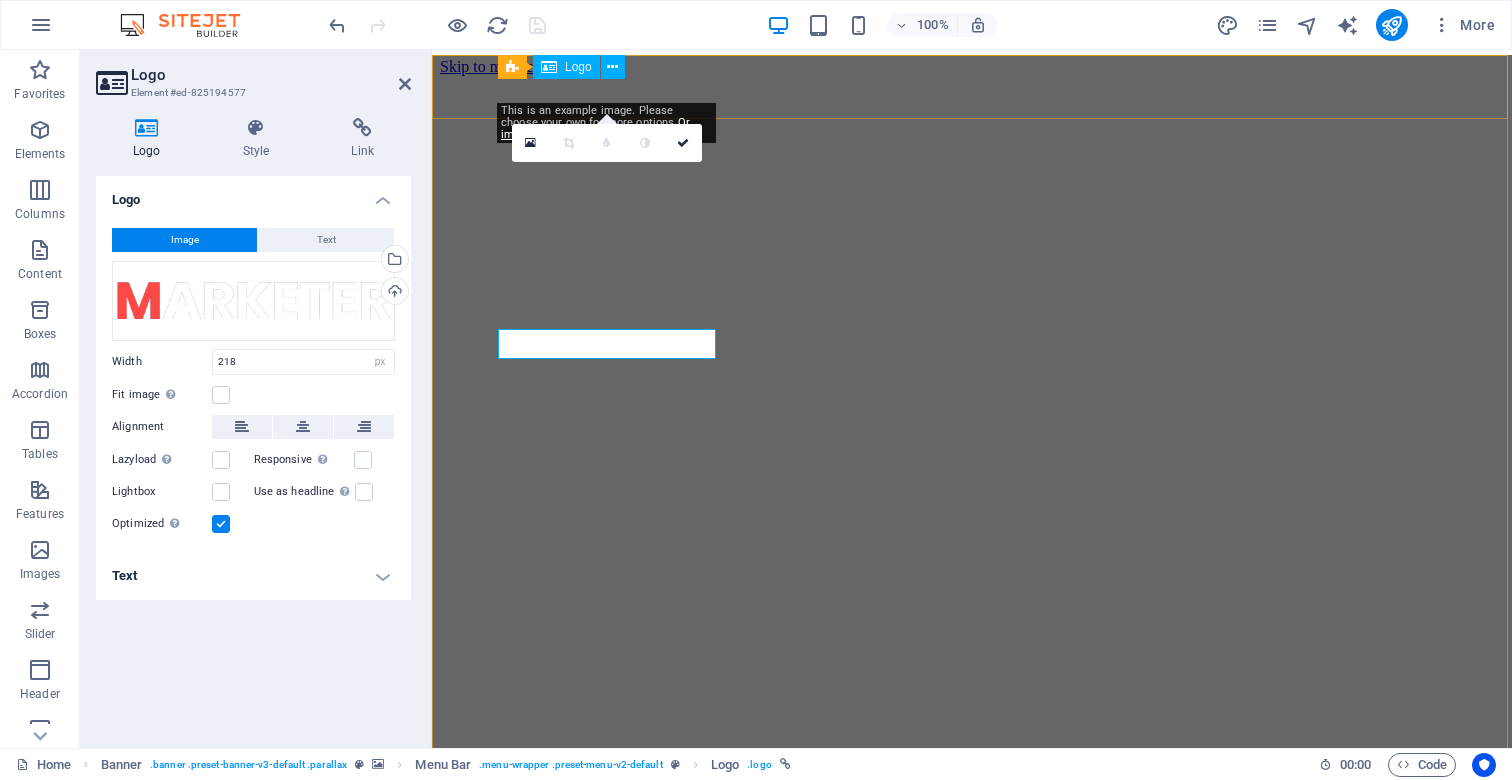 scroll, scrollTop: 0, scrollLeft: 0, axis: both 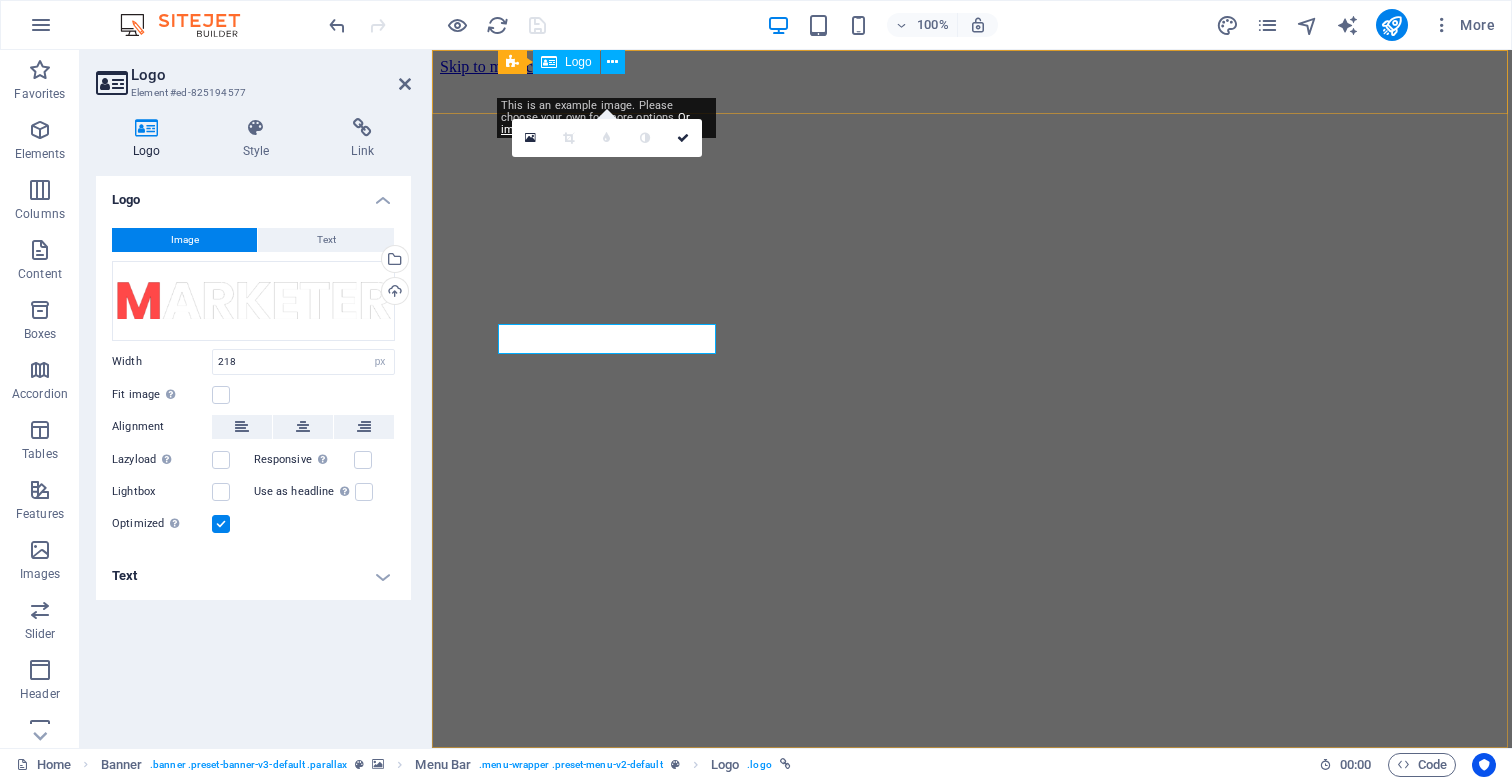 click at bounding box center (972, 791) 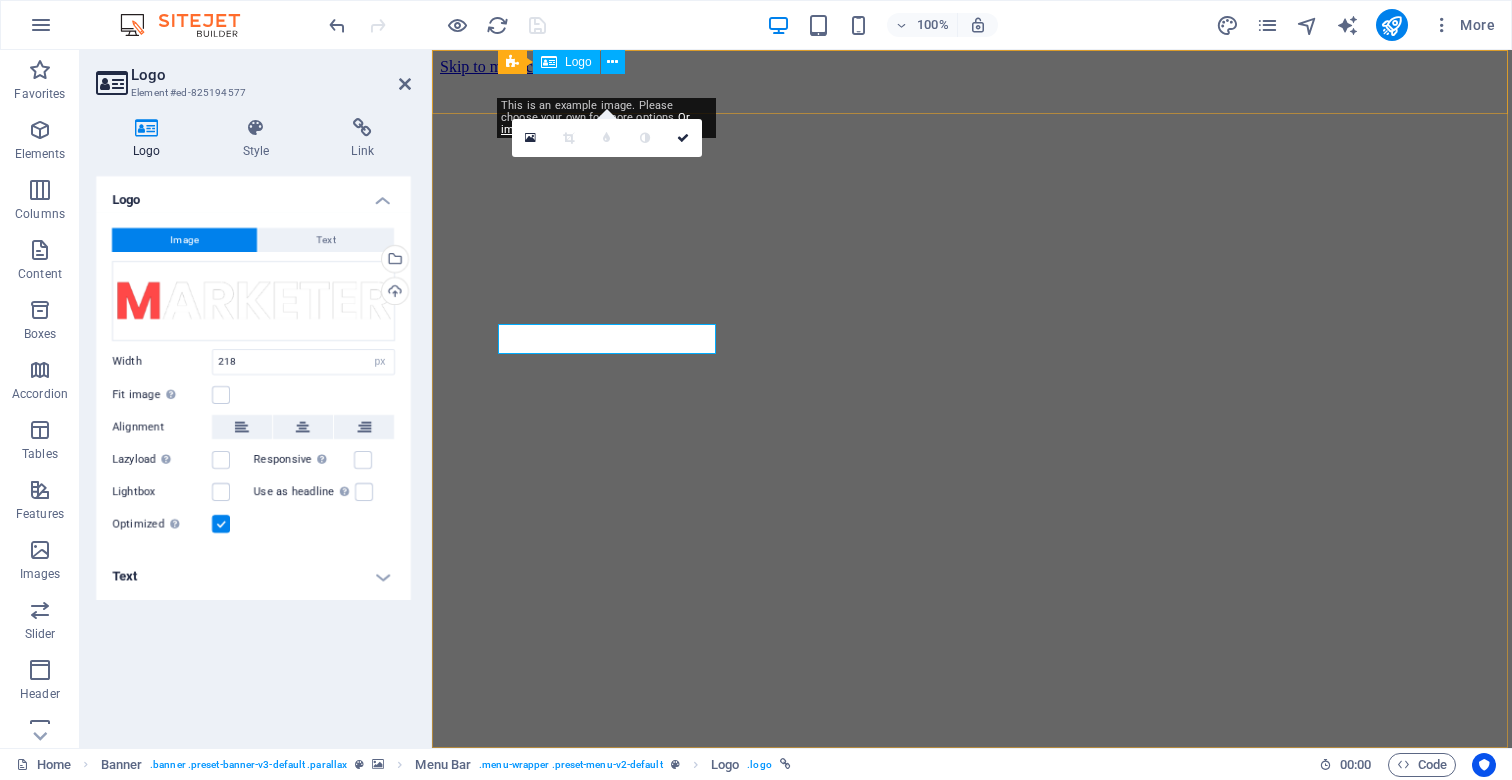 click at bounding box center (972, 791) 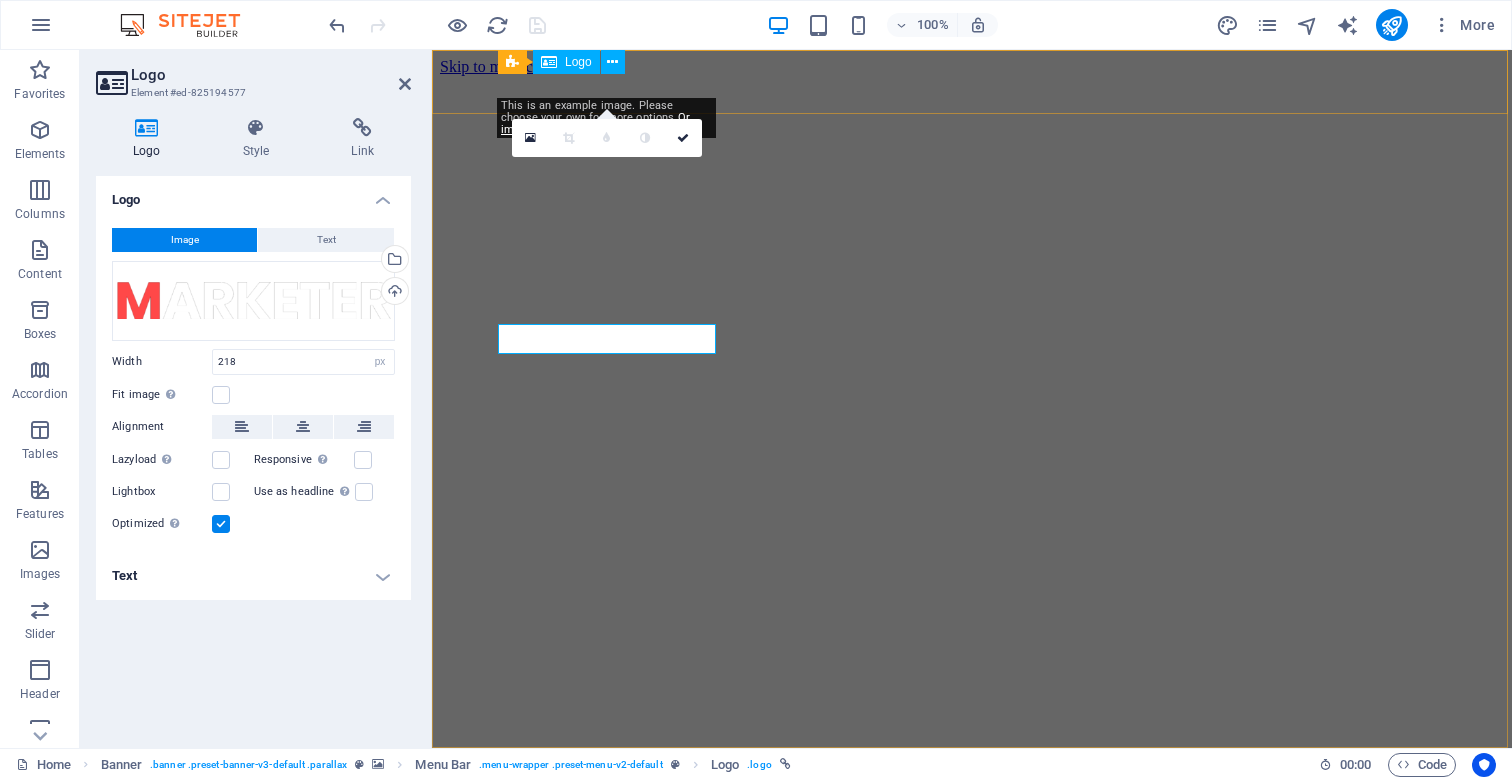 click at bounding box center [972, 791] 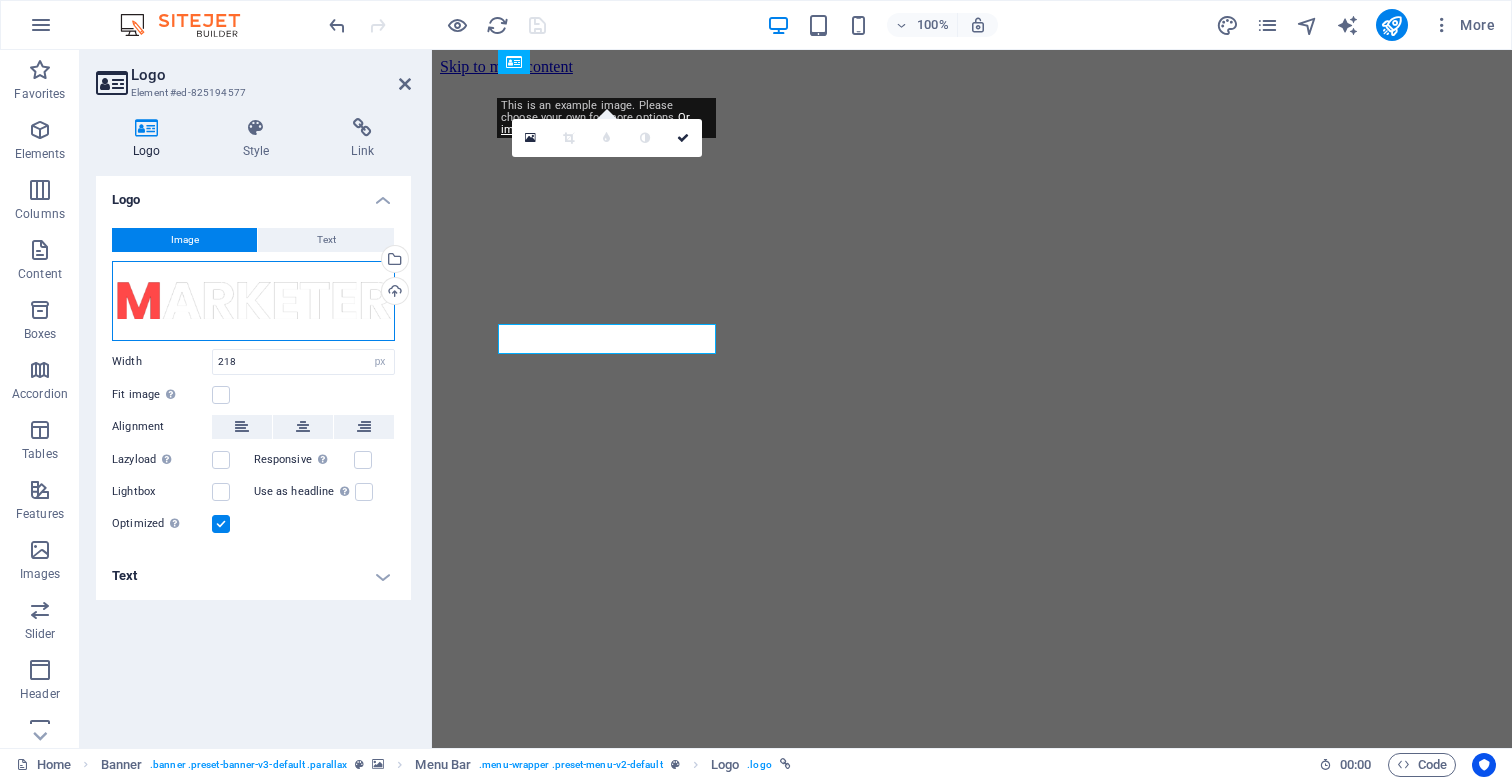 click on "Drag files here, click to choose files or select files from Files or our free stock photos & videos" at bounding box center (253, 301) 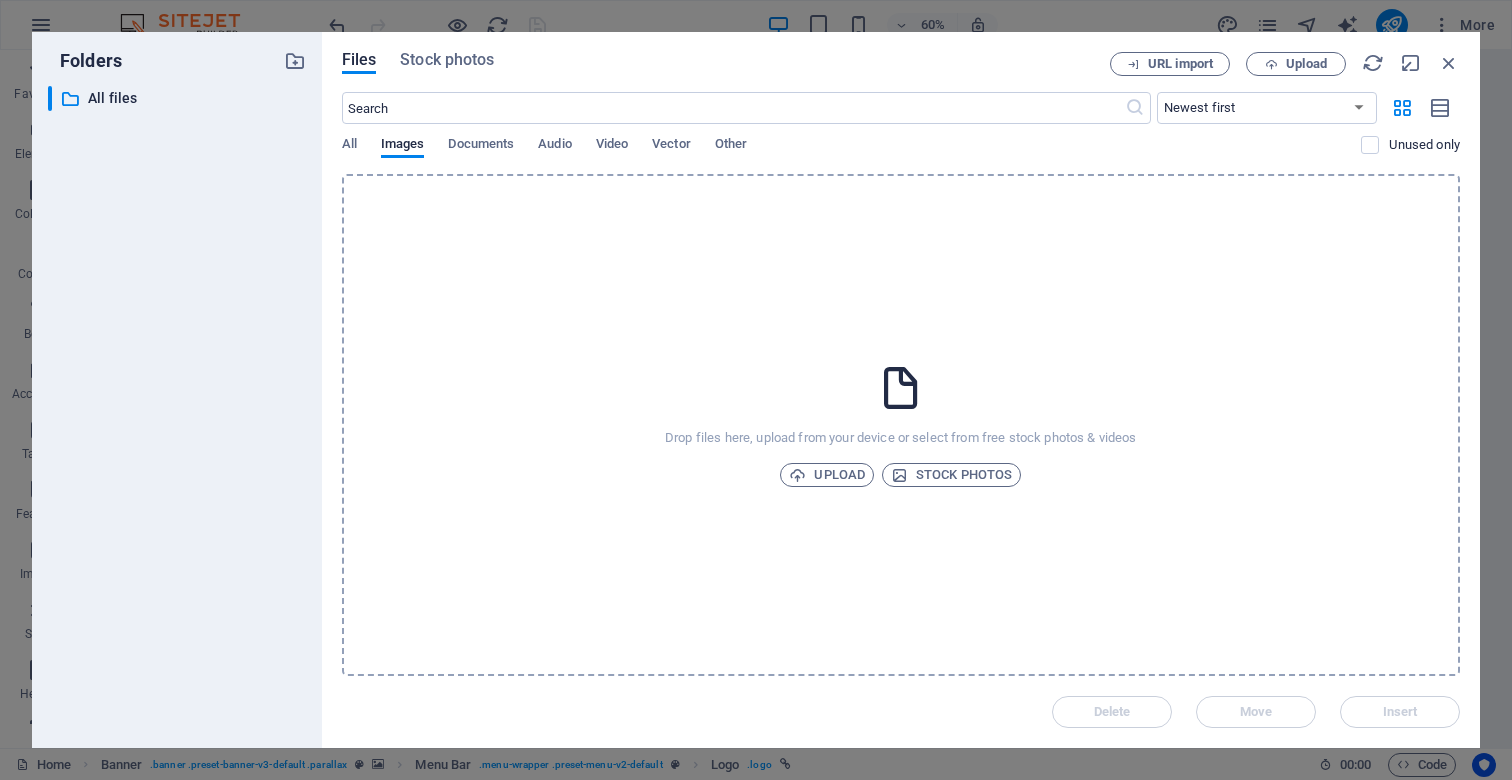 click on "All Images Documents Audio Video Vector Other" at bounding box center (852, 155) 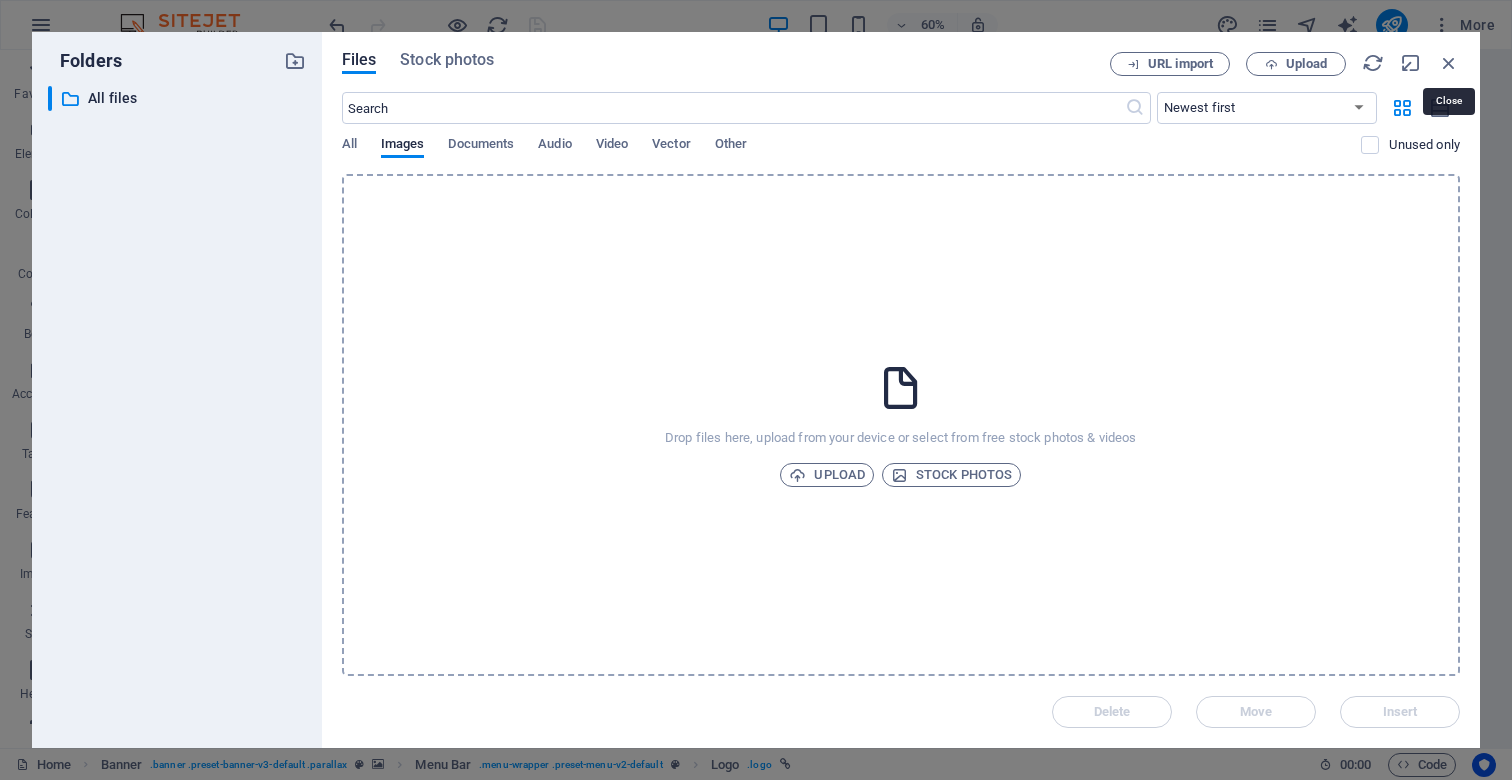 drag, startPoint x: 1449, startPoint y: 61, endPoint x: 1455, endPoint y: 42, distance: 19.924858 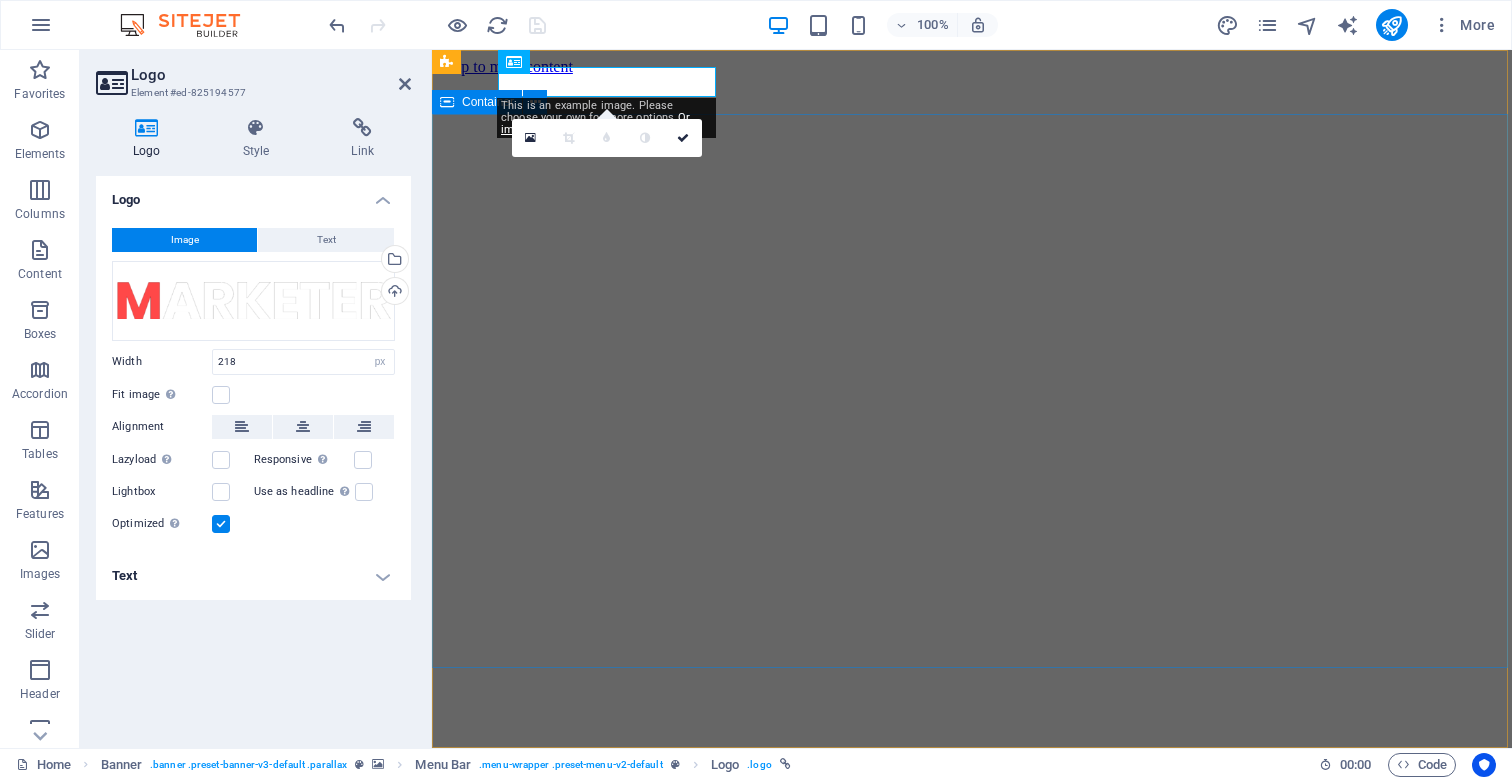 drag, startPoint x: 914, startPoint y: 248, endPoint x: 1263, endPoint y: 246, distance: 349.00574 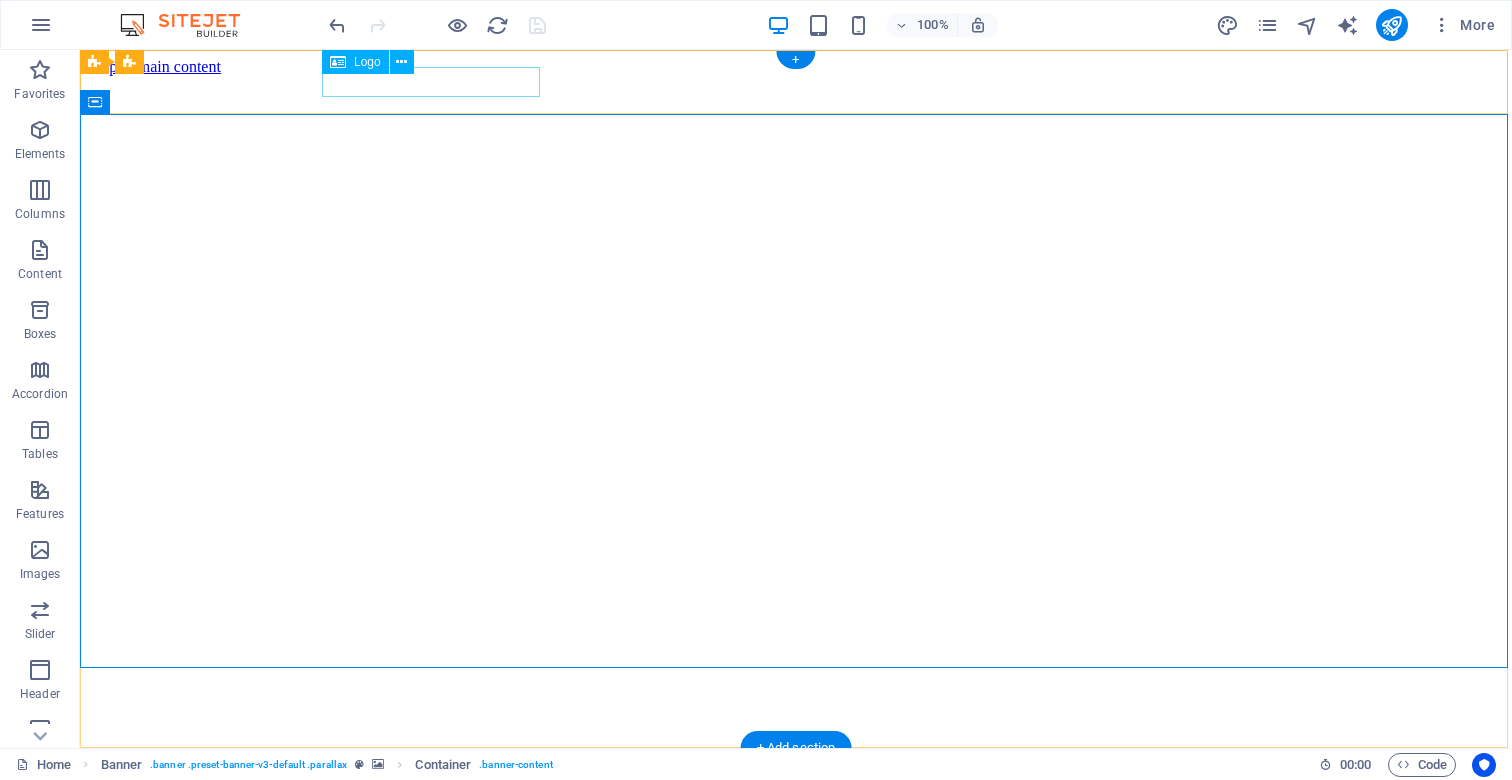 click at bounding box center [796, 791] 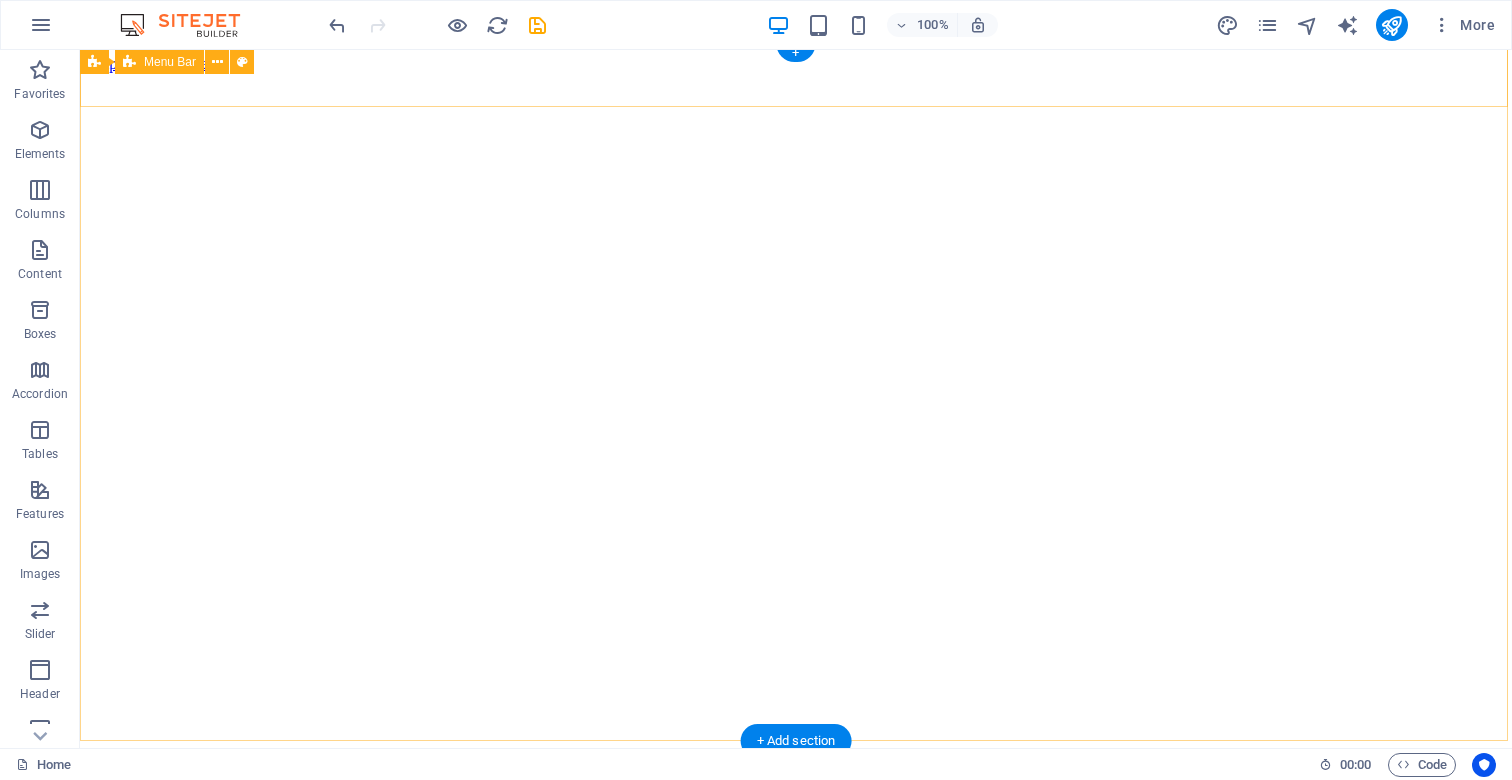 scroll, scrollTop: 7, scrollLeft: 0, axis: vertical 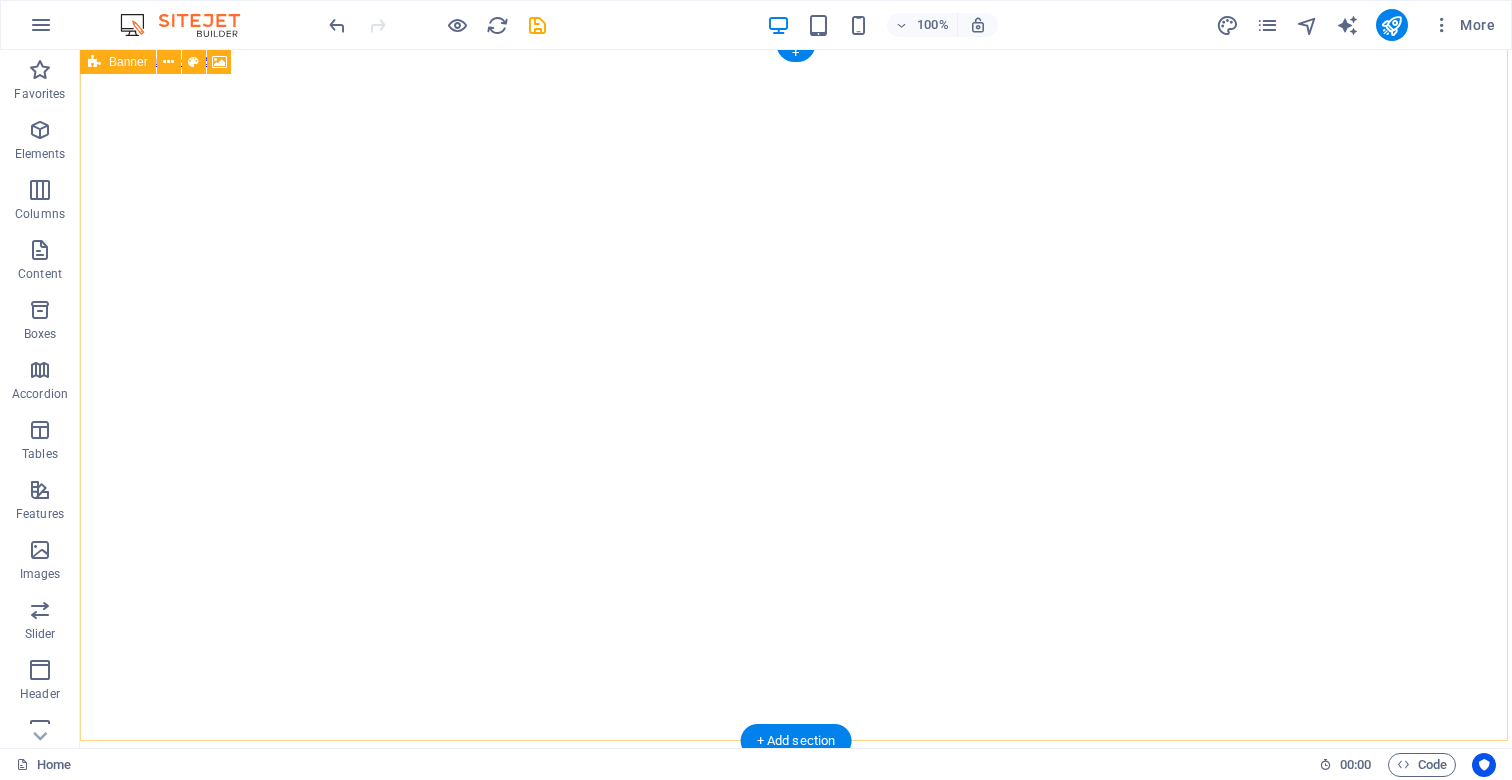 click at bounding box center (94, 62) 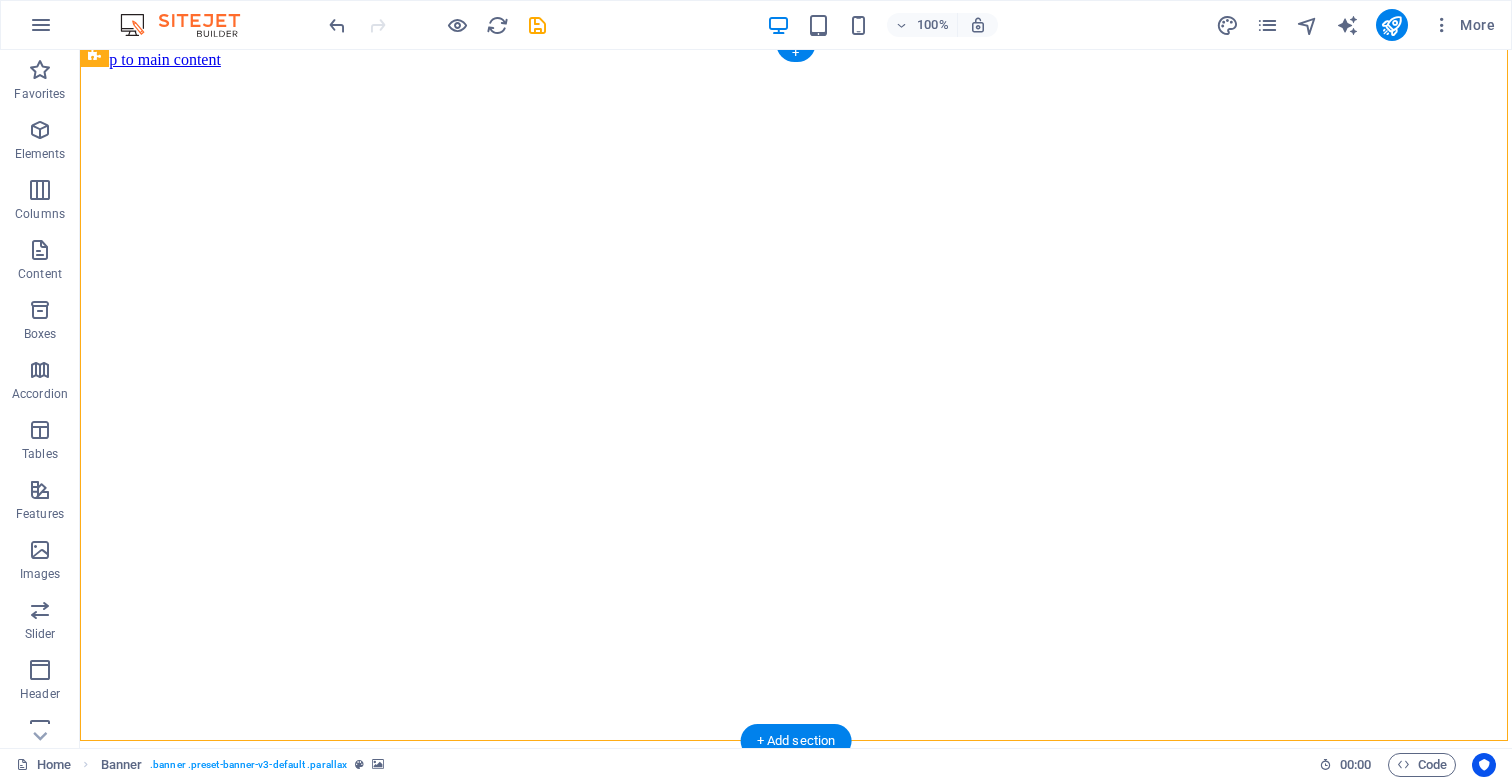 click on "Home About us Services Projects Team Contact" at bounding box center (796, 837) 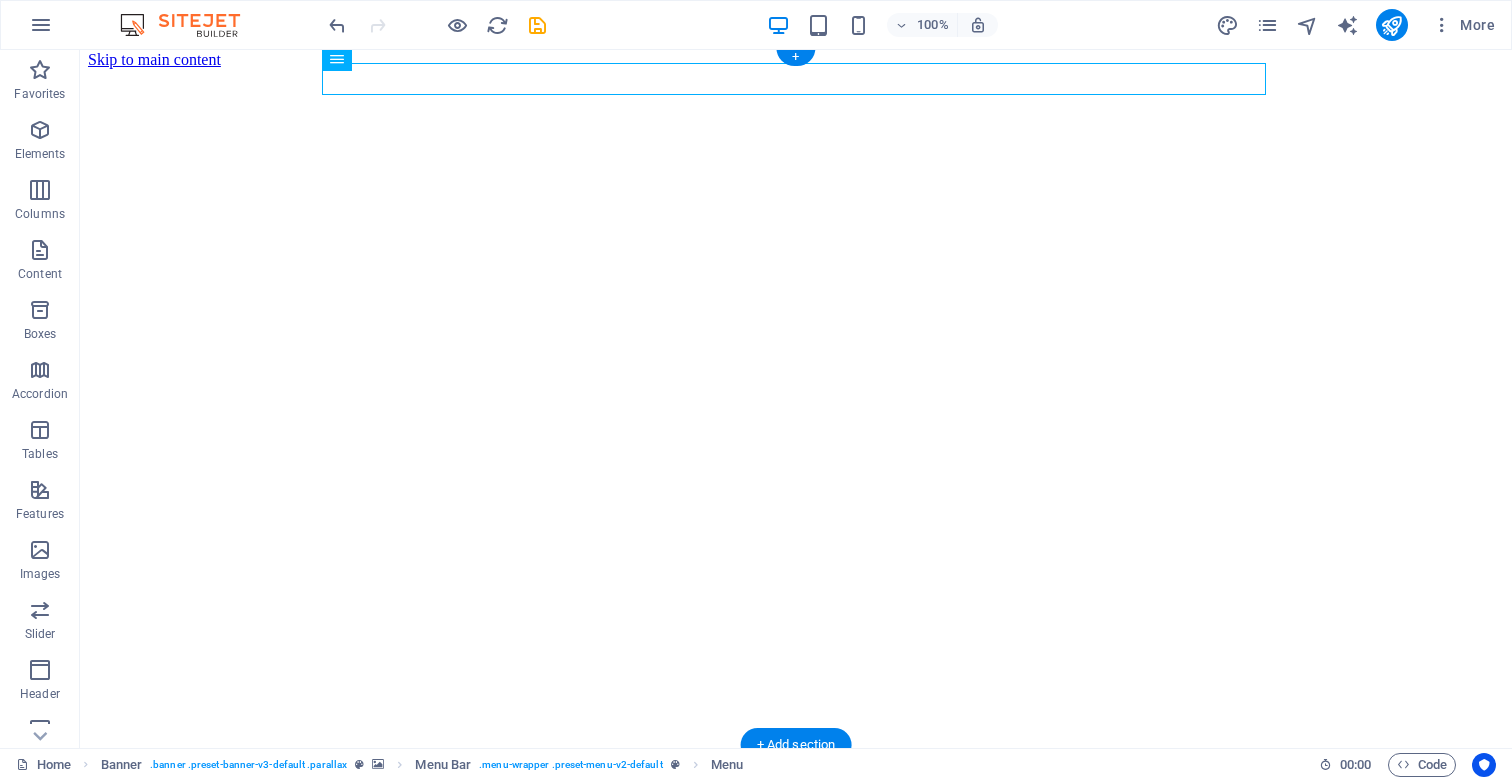 scroll, scrollTop: 1, scrollLeft: 0, axis: vertical 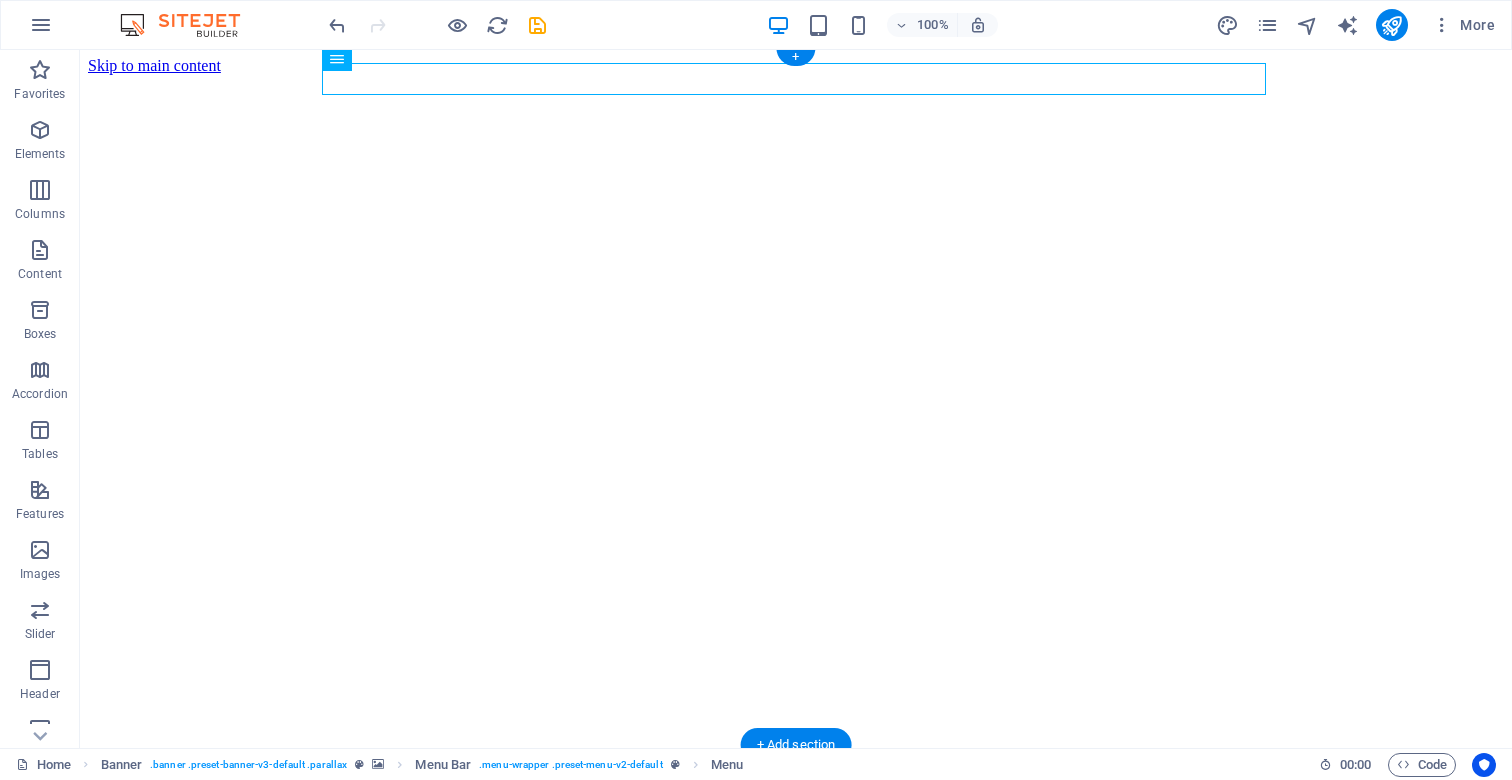 click on "Home About us Services Projects Team Contact" at bounding box center (796, 843) 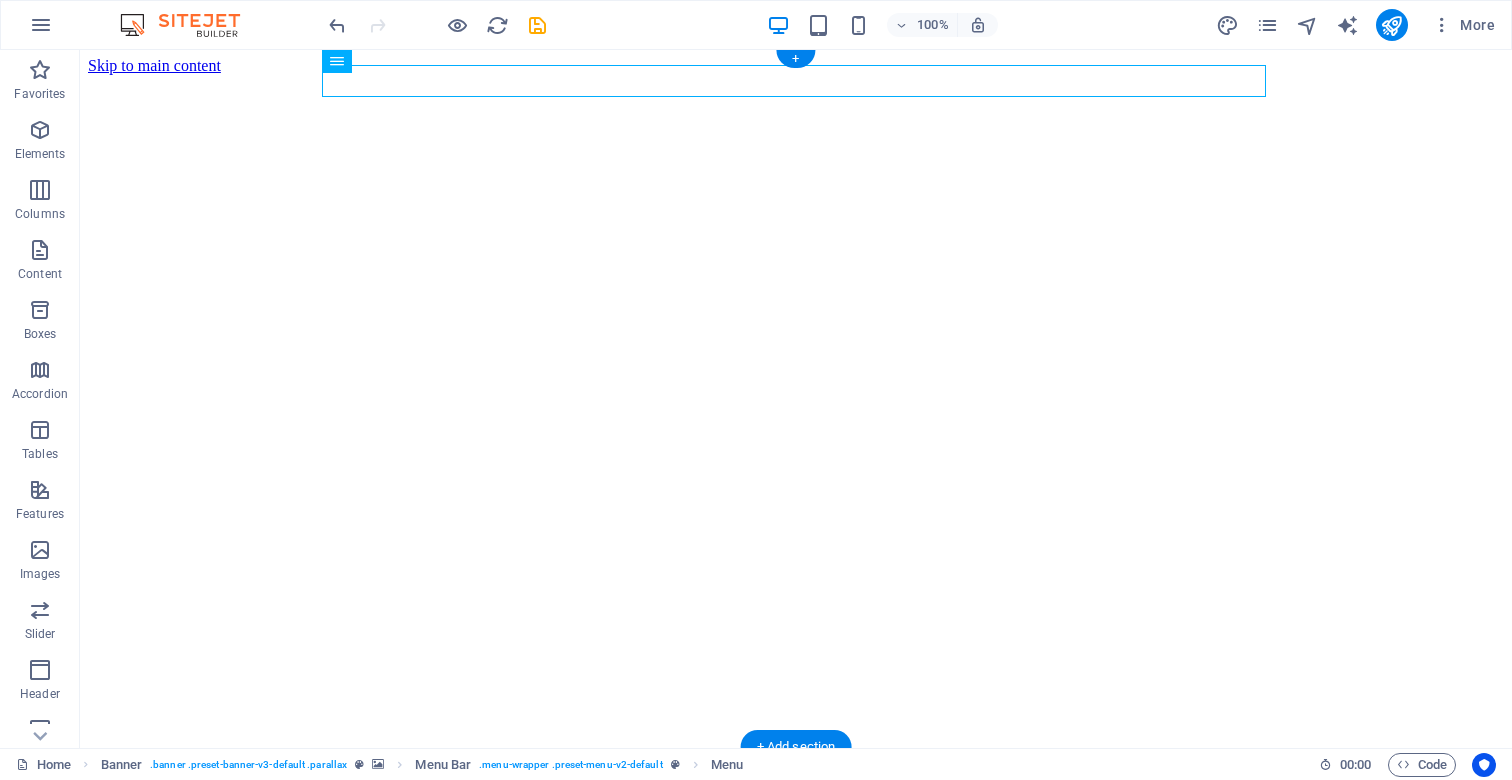 click on "Home About us Services Projects Team Contact" at bounding box center (796, 843) 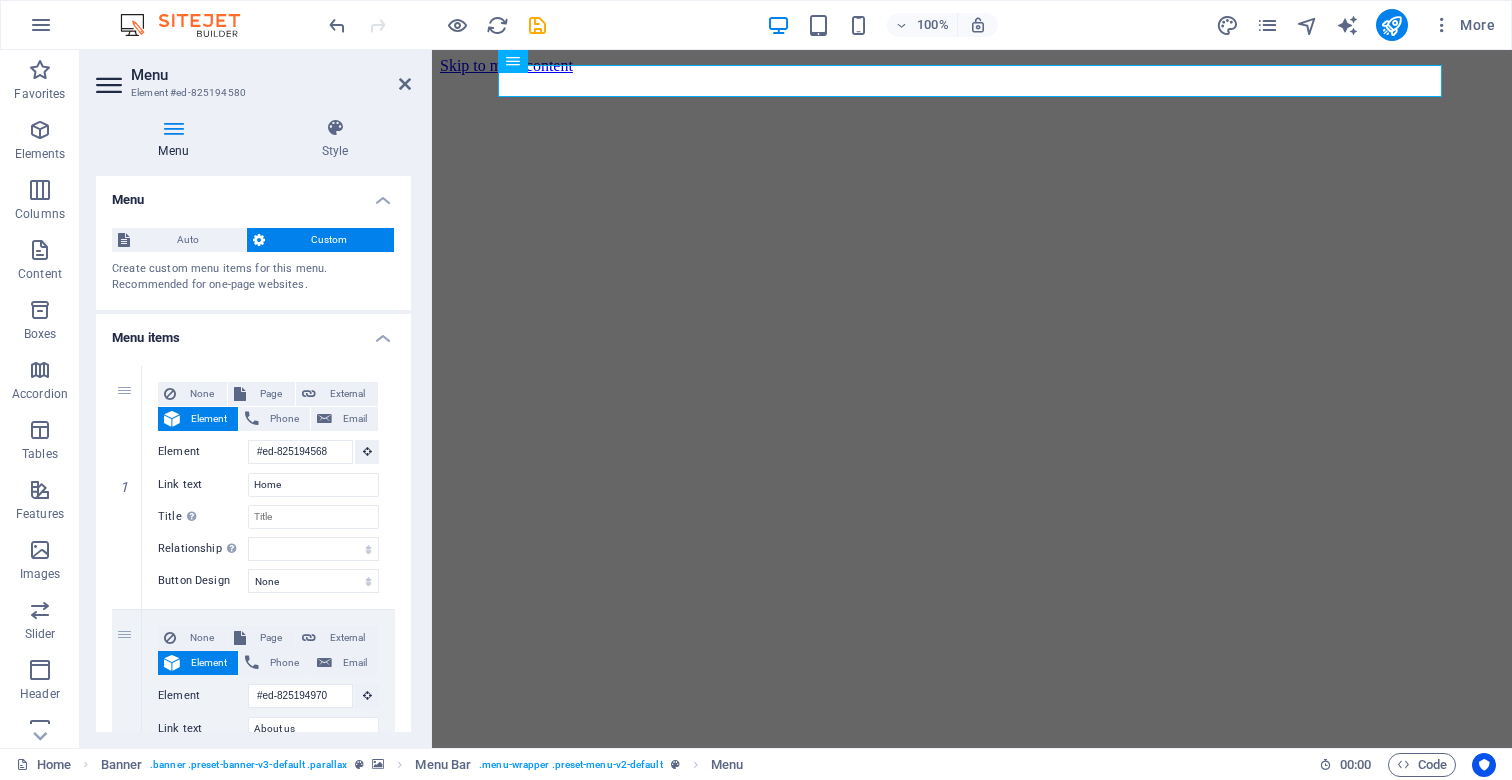 click at bounding box center (173, 128) 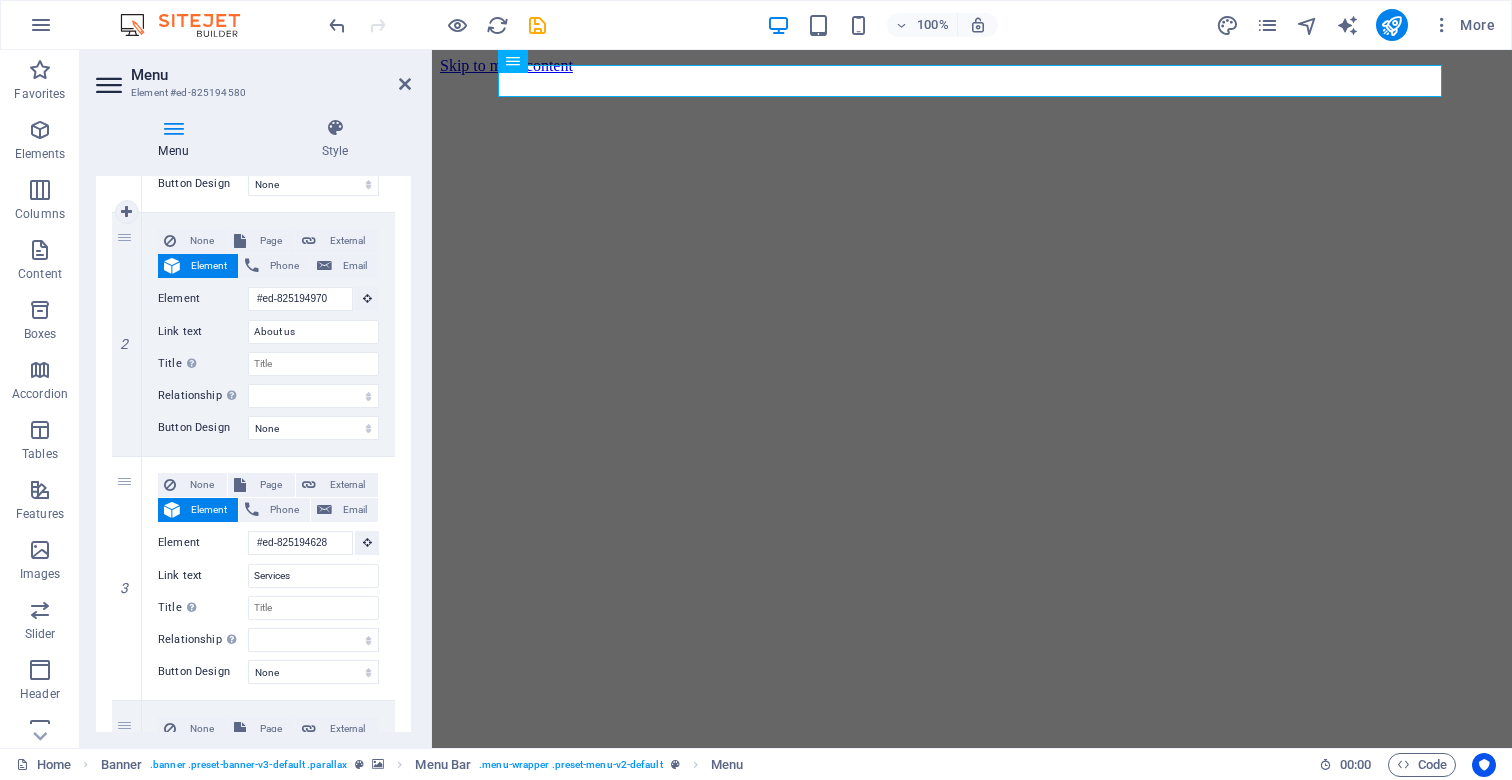 scroll, scrollTop: 409, scrollLeft: 0, axis: vertical 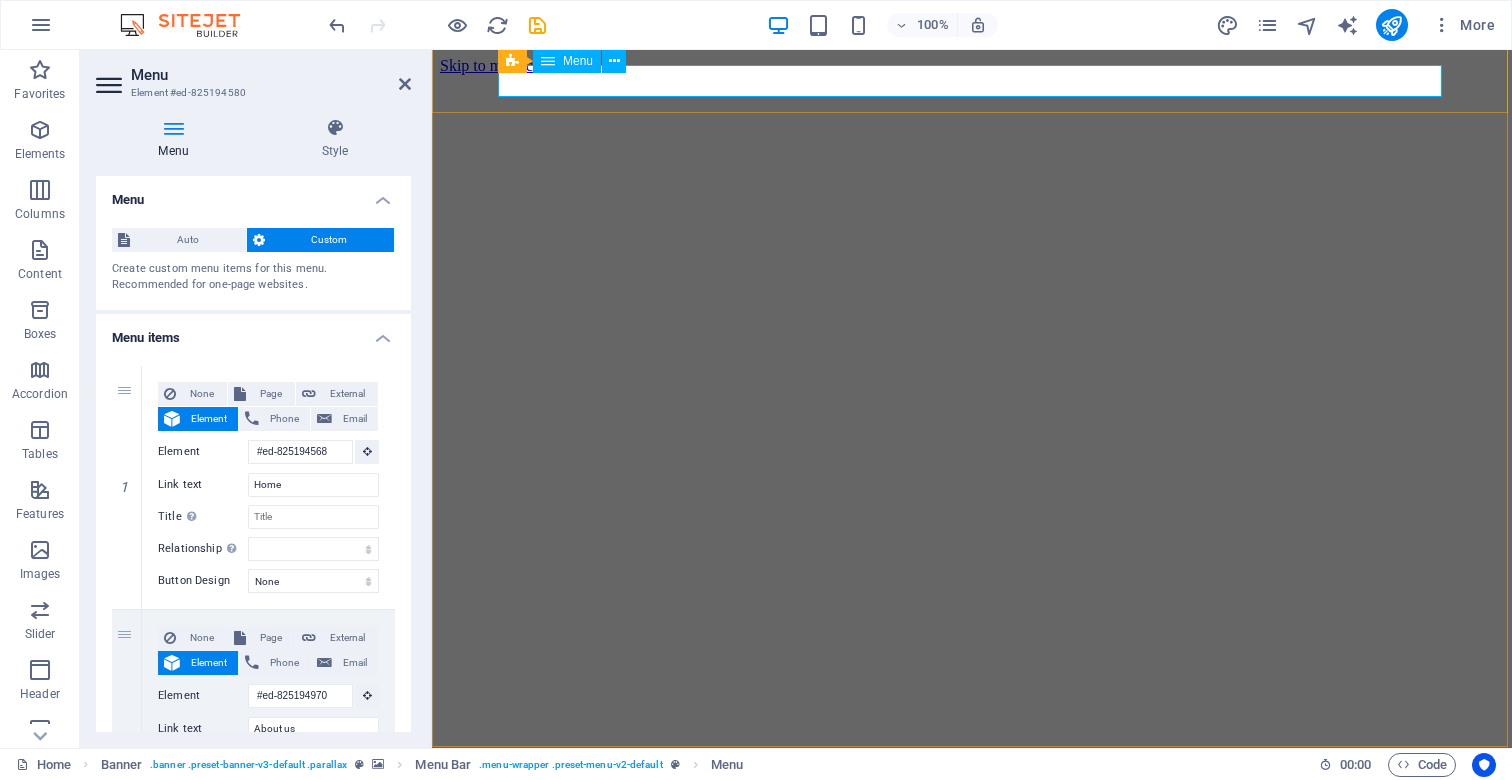 click on "Home About us Services Projects Team Contact" at bounding box center (972, 843) 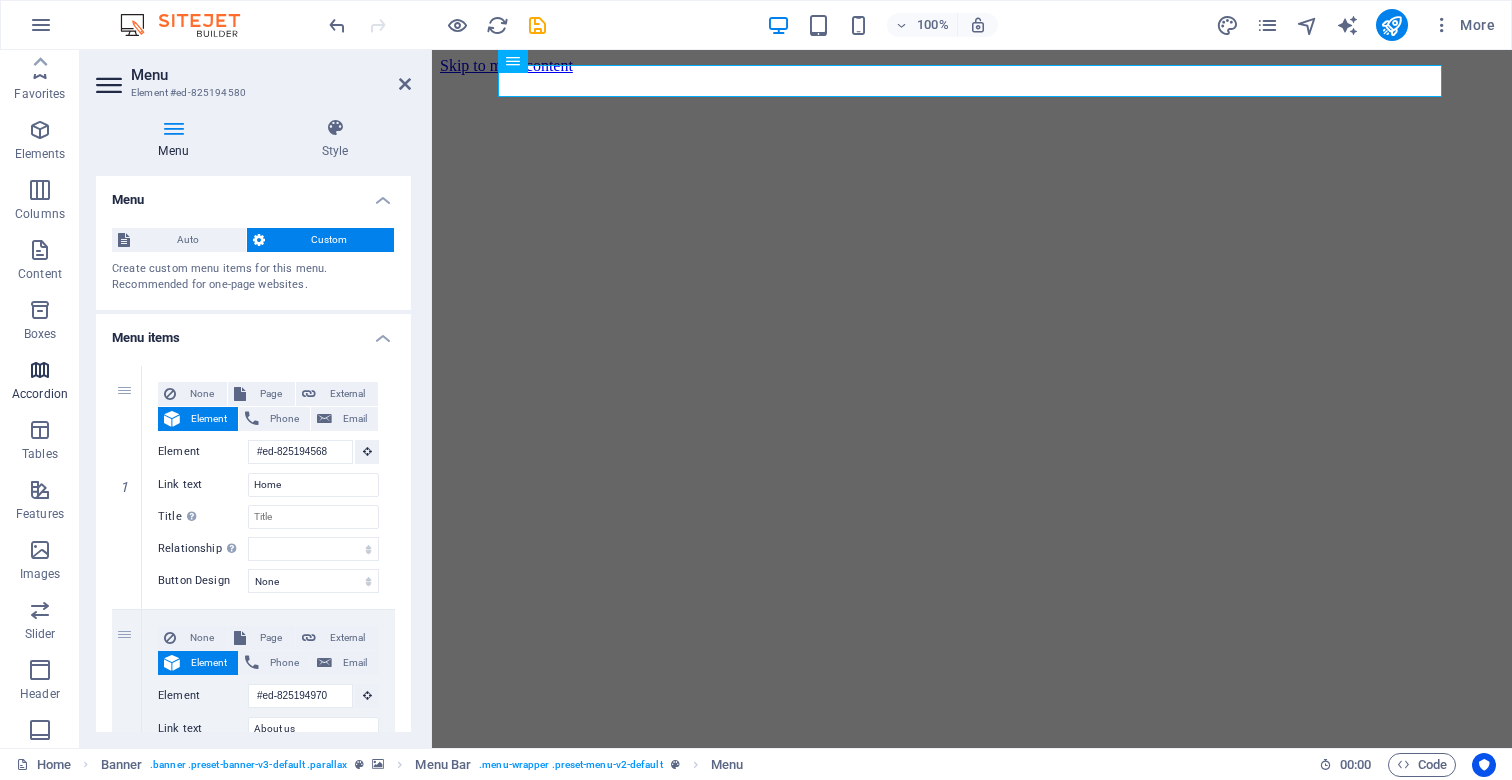 scroll, scrollTop: 0, scrollLeft: 0, axis: both 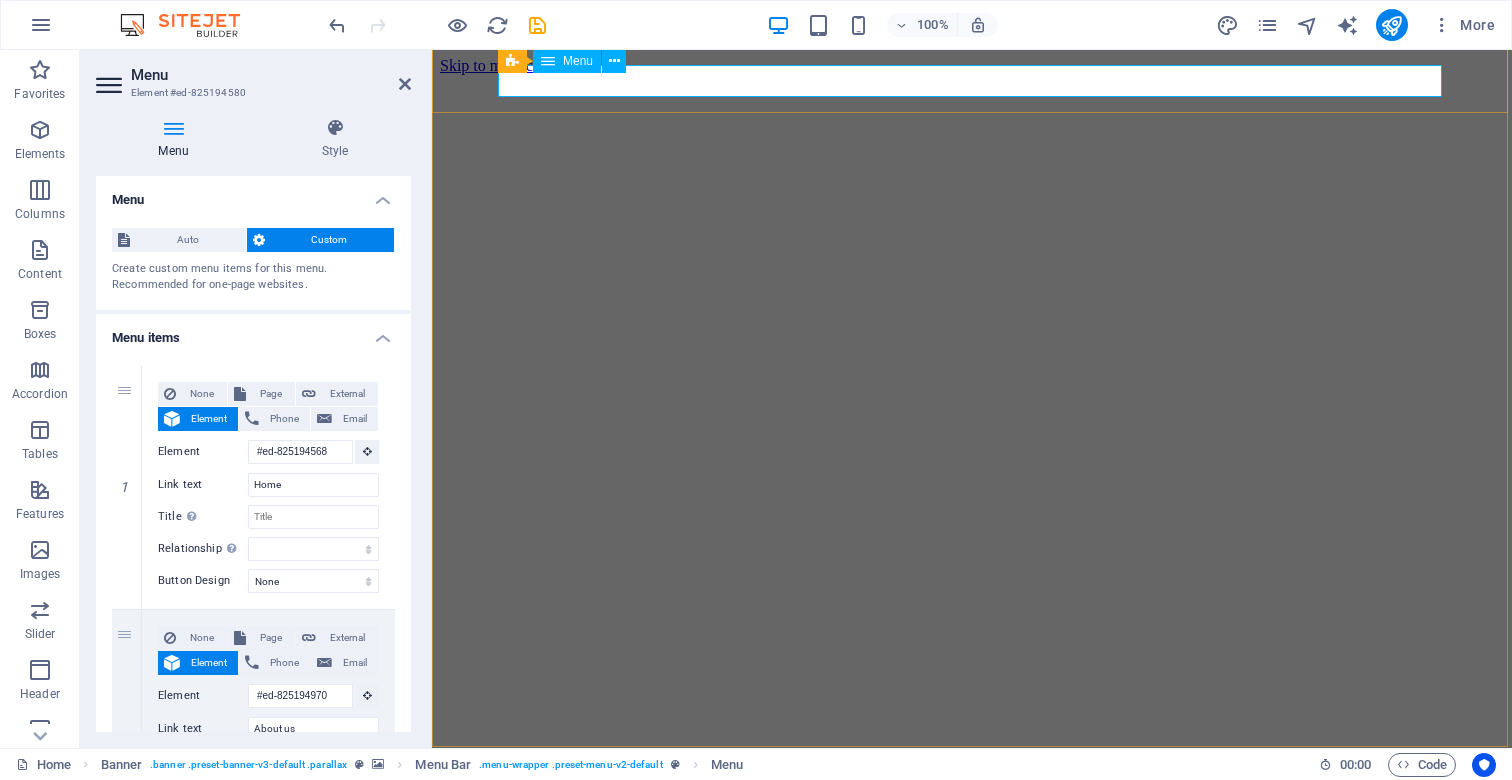 click on "Home About us Services Projects Team Contact" at bounding box center [972, 843] 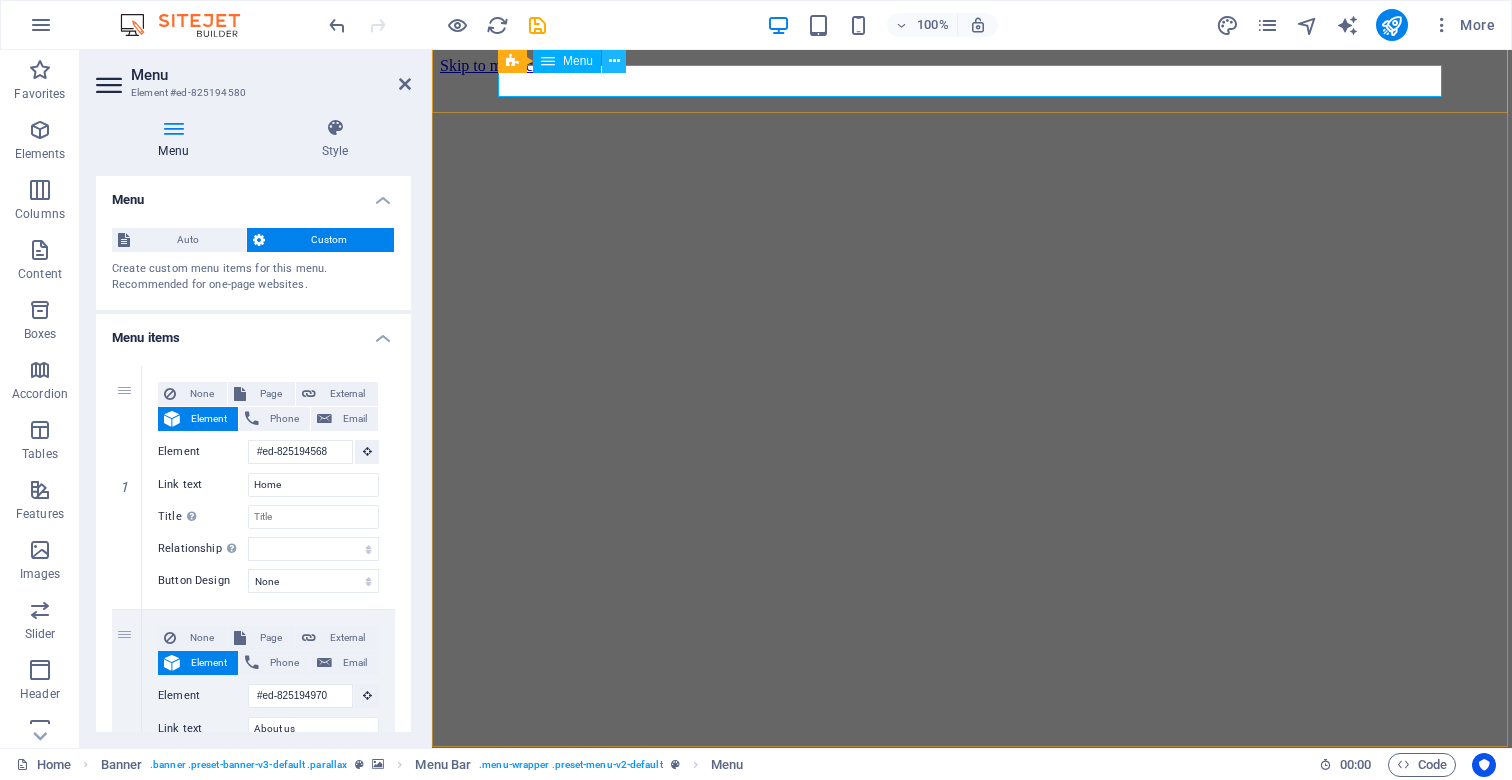 click at bounding box center [614, 61] 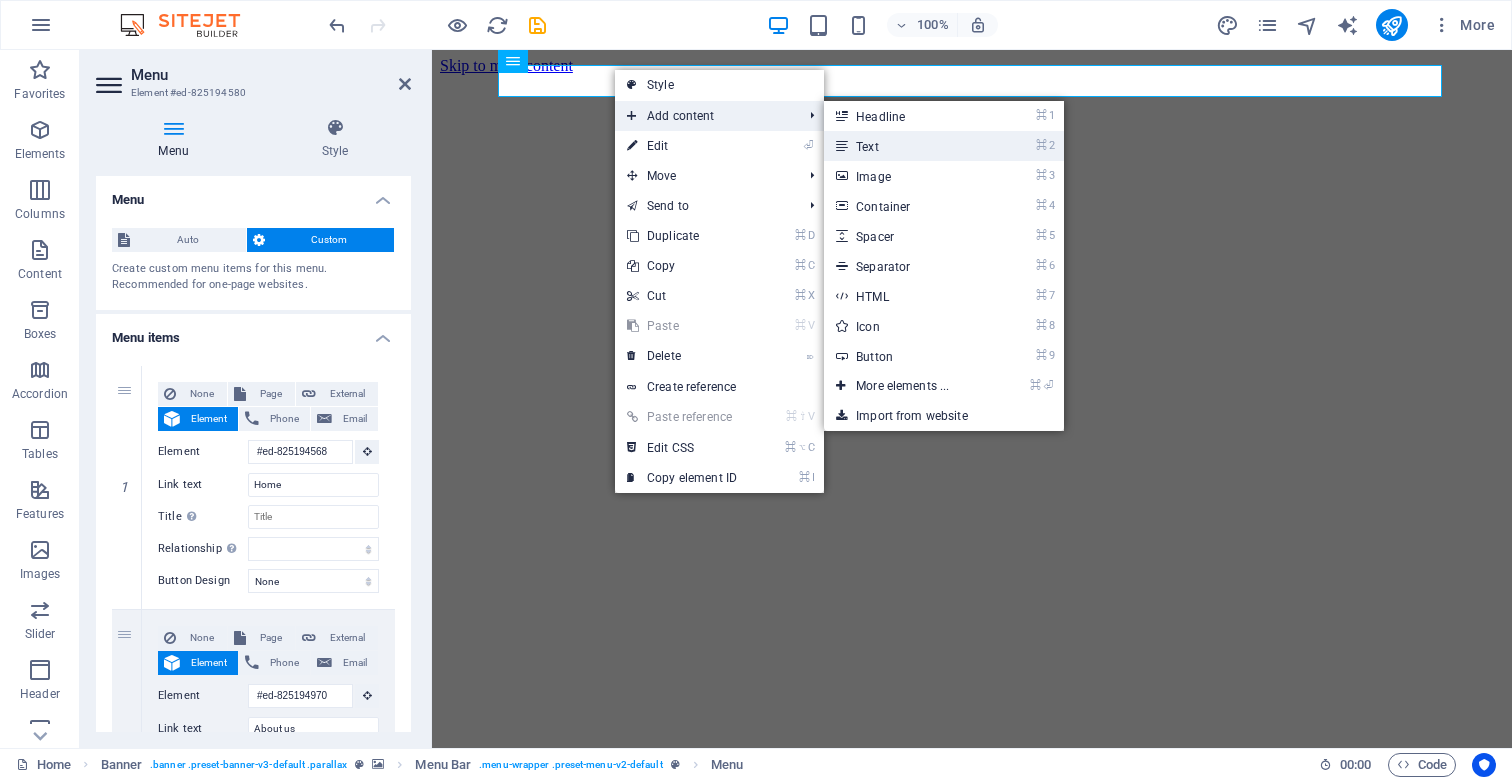 click on "⌘ 2  Text" at bounding box center [906, 146] 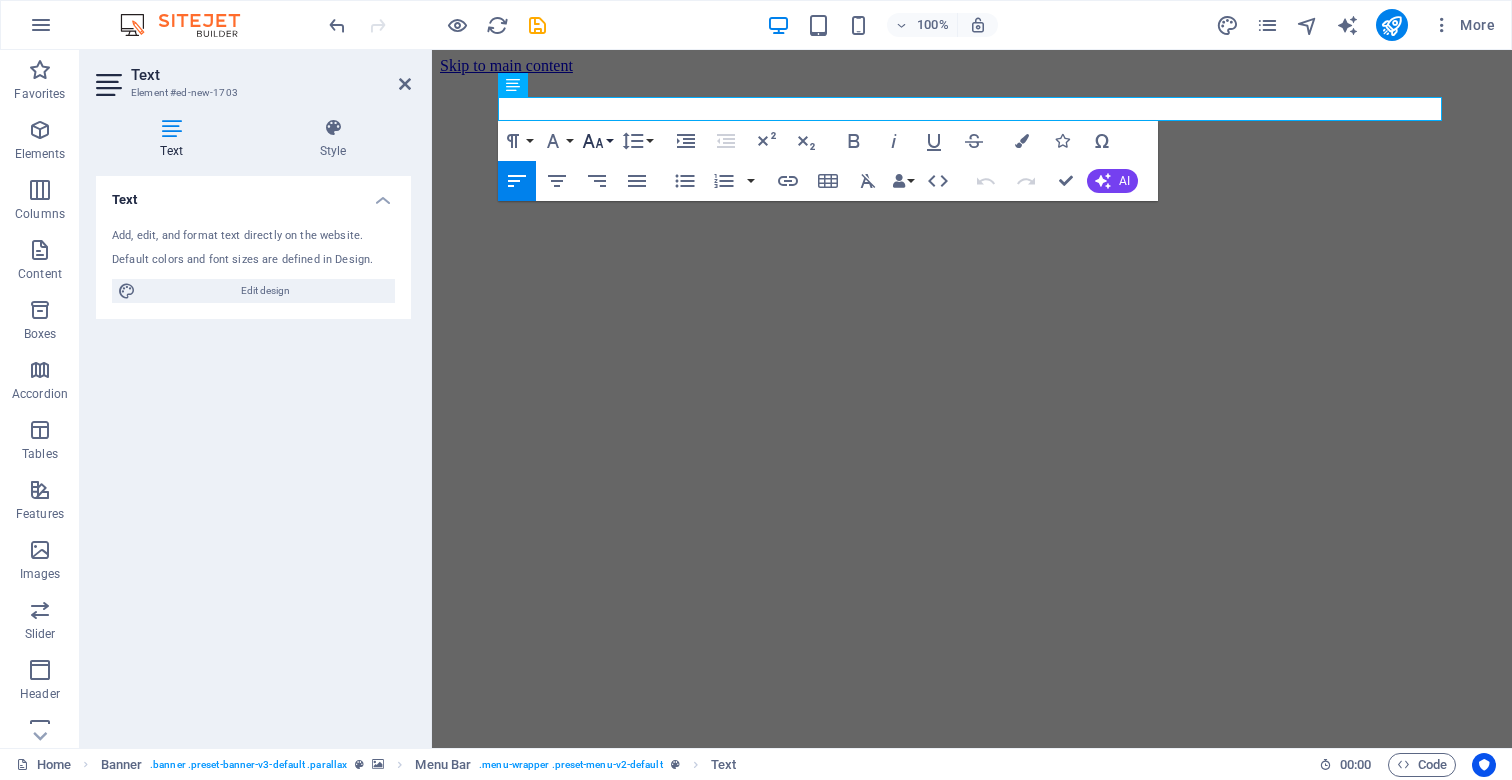 type 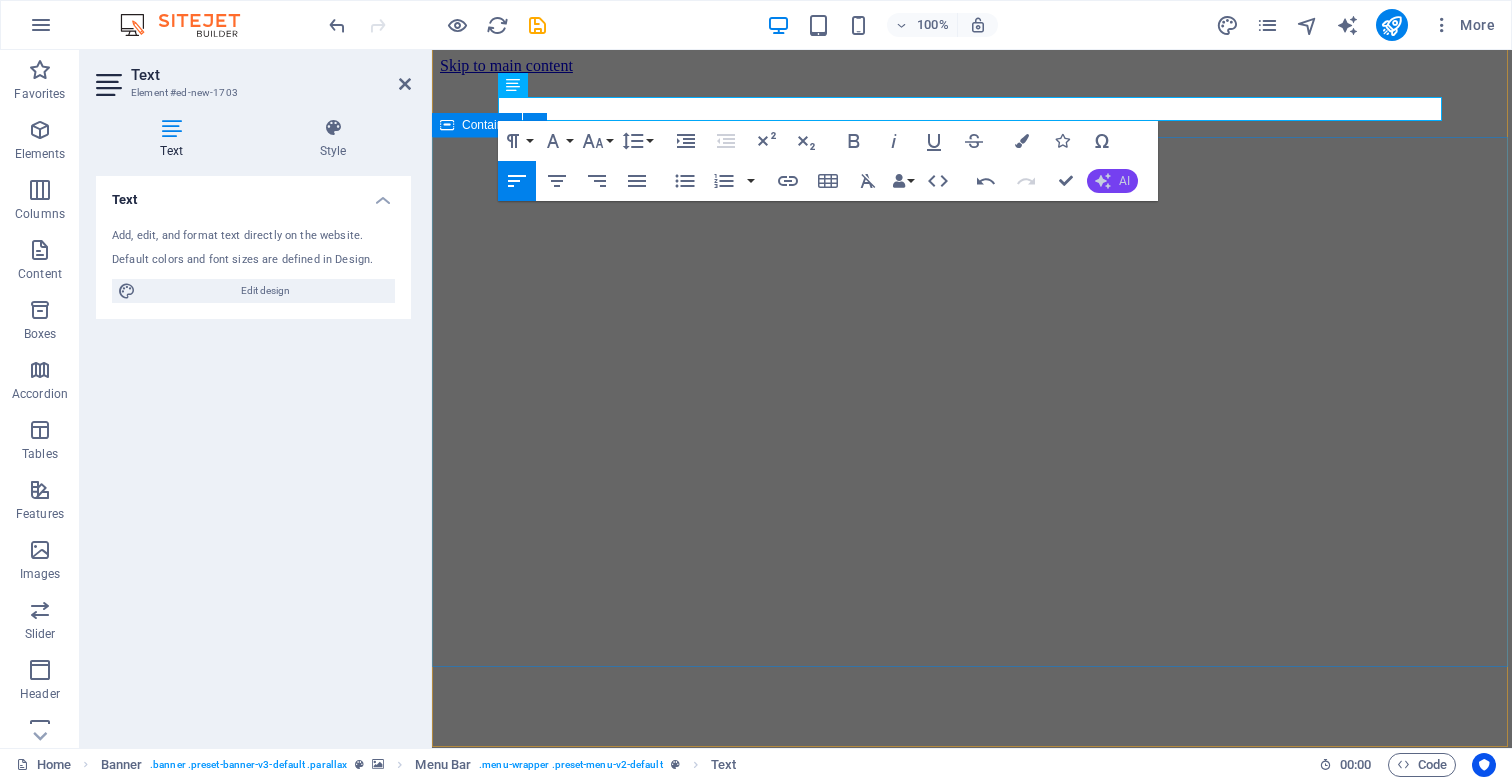 click on "AI" at bounding box center (1112, 181) 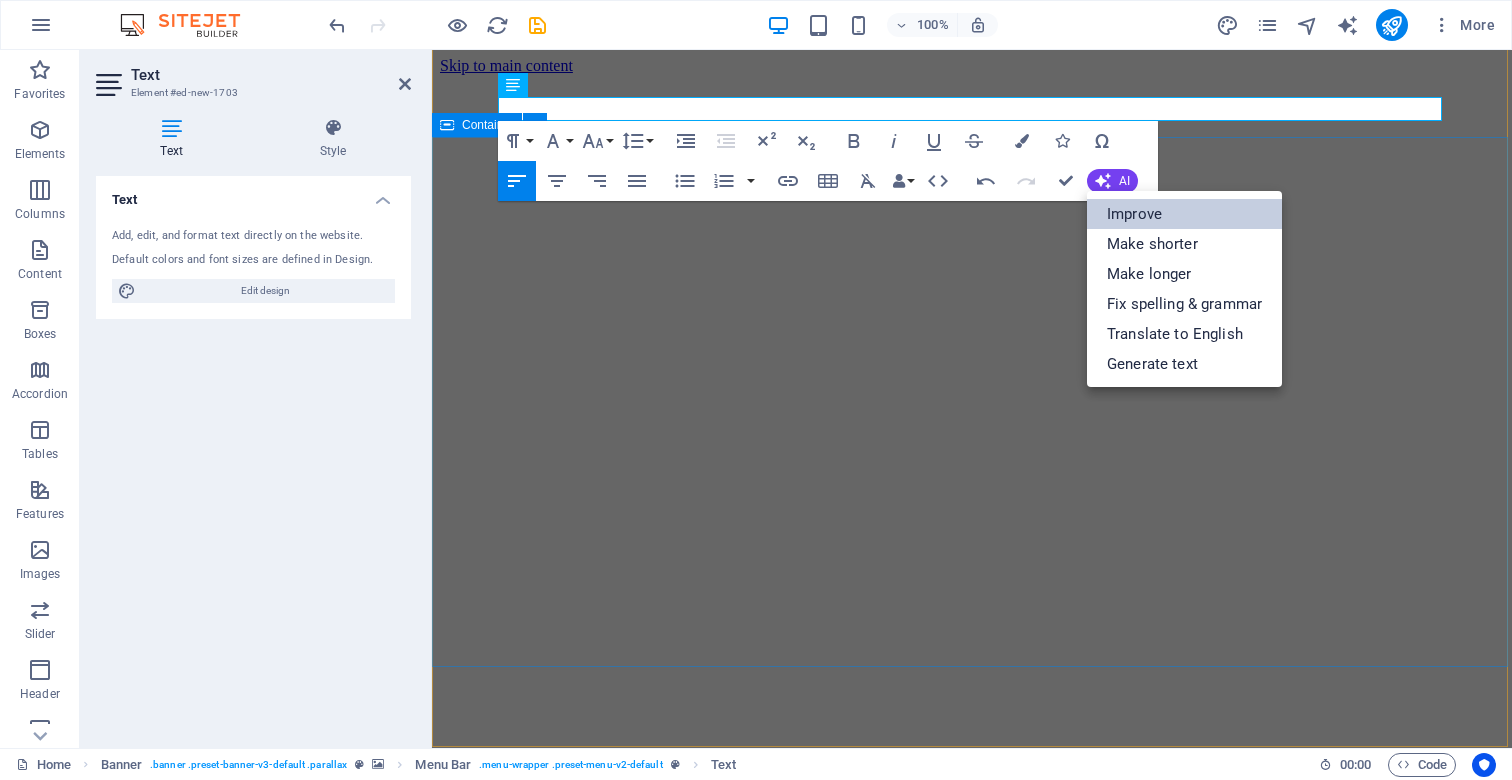 click on "Improve" at bounding box center [1184, 214] 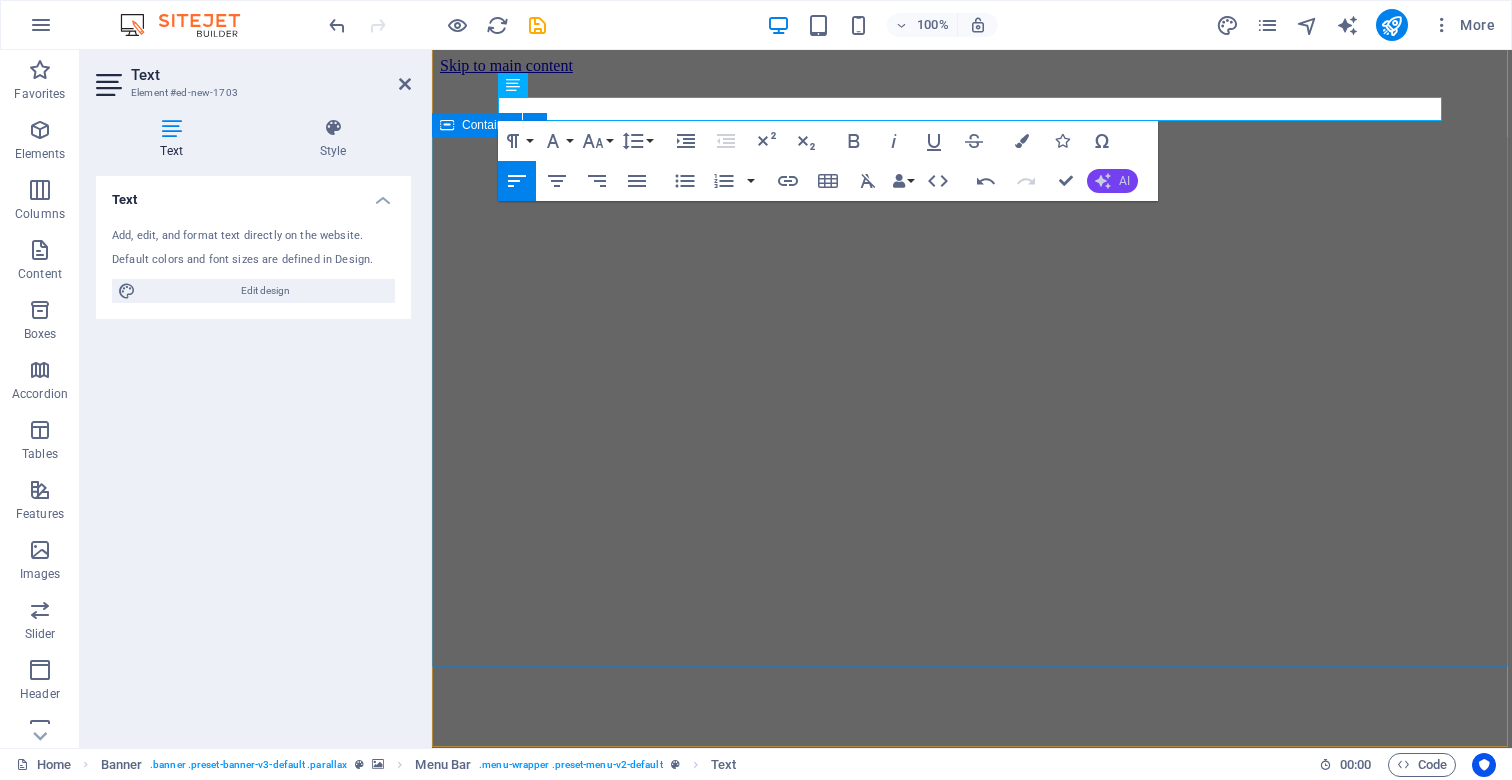 click on "AI" at bounding box center [1124, 181] 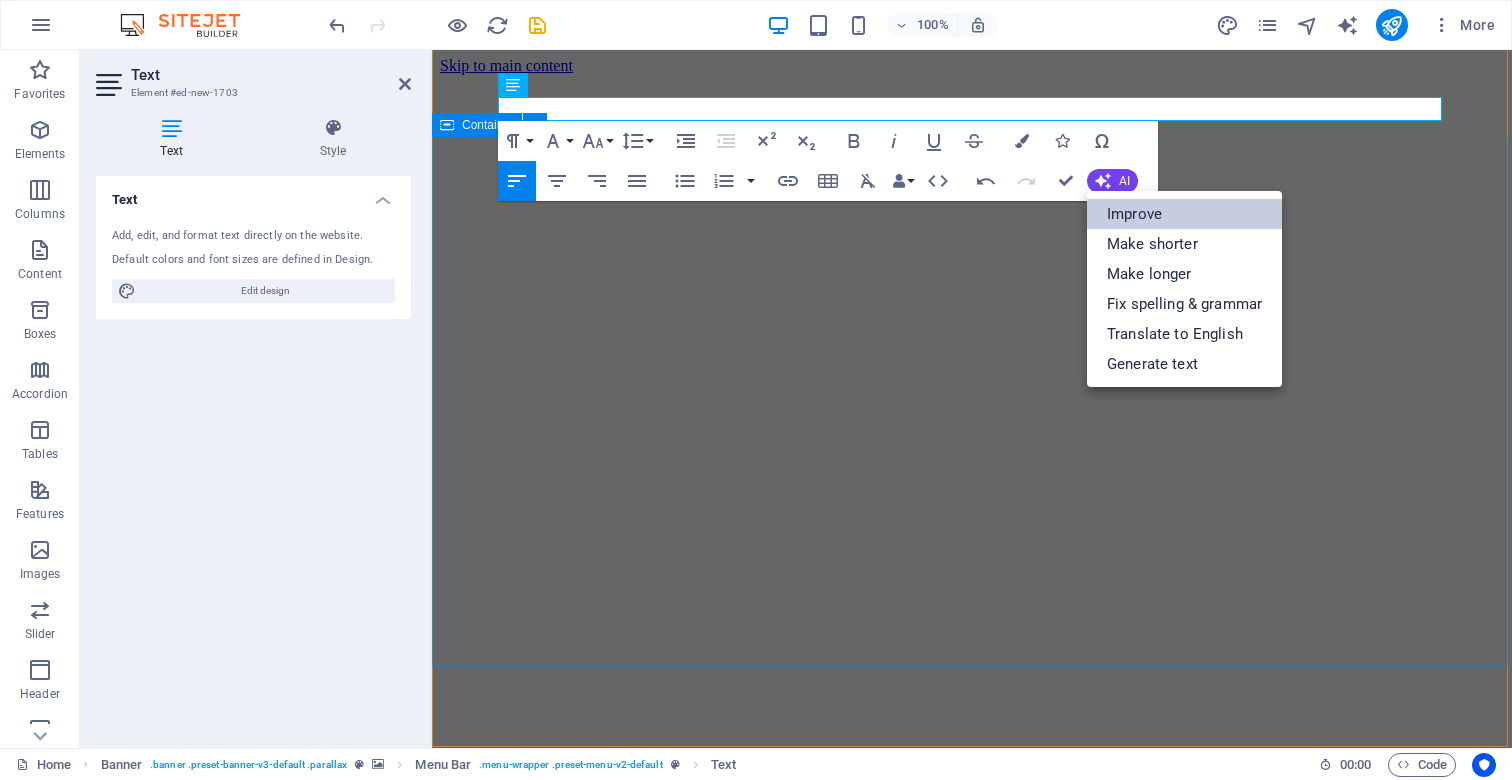 click on "Improve" at bounding box center (1184, 214) 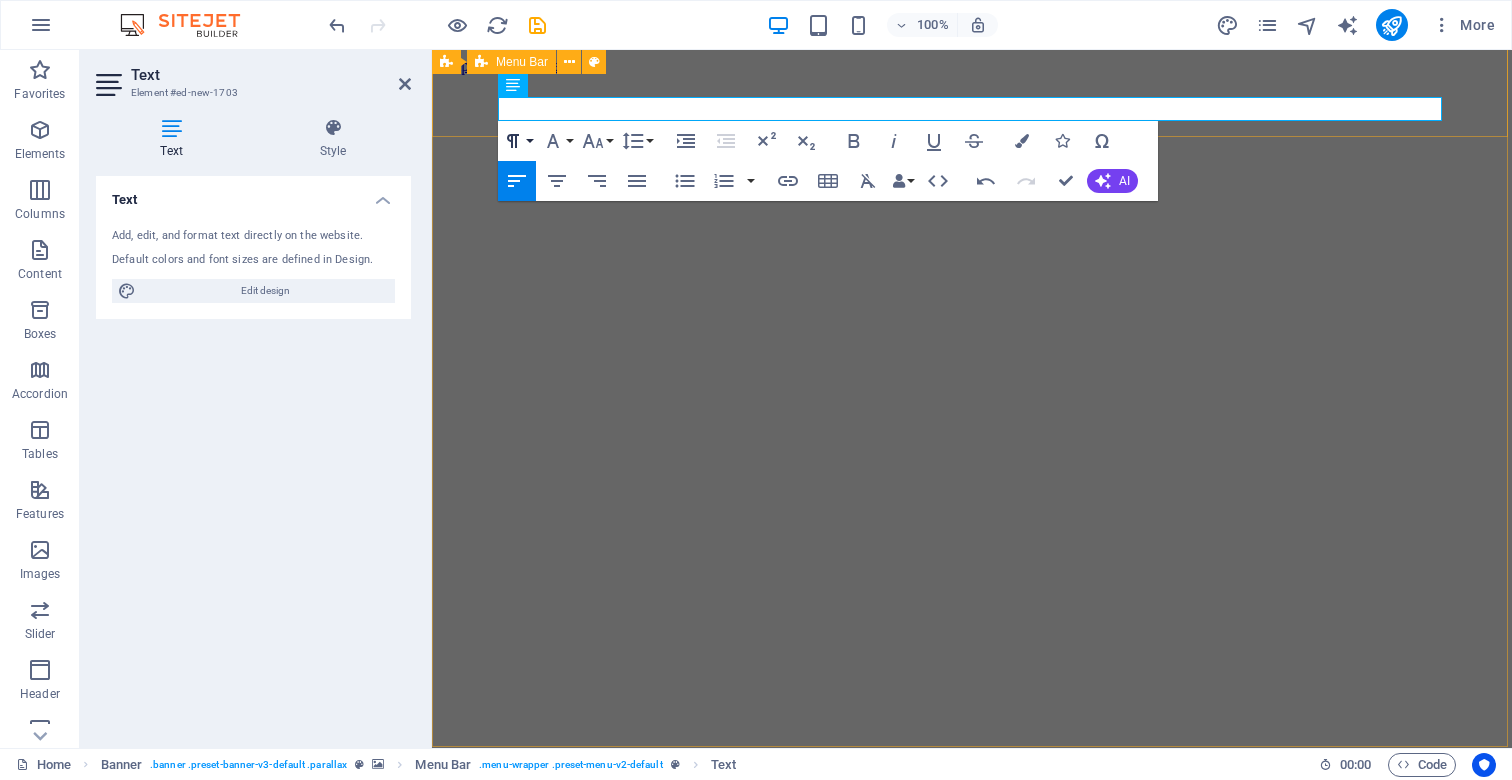 click on "Paragraph Format" at bounding box center [517, 141] 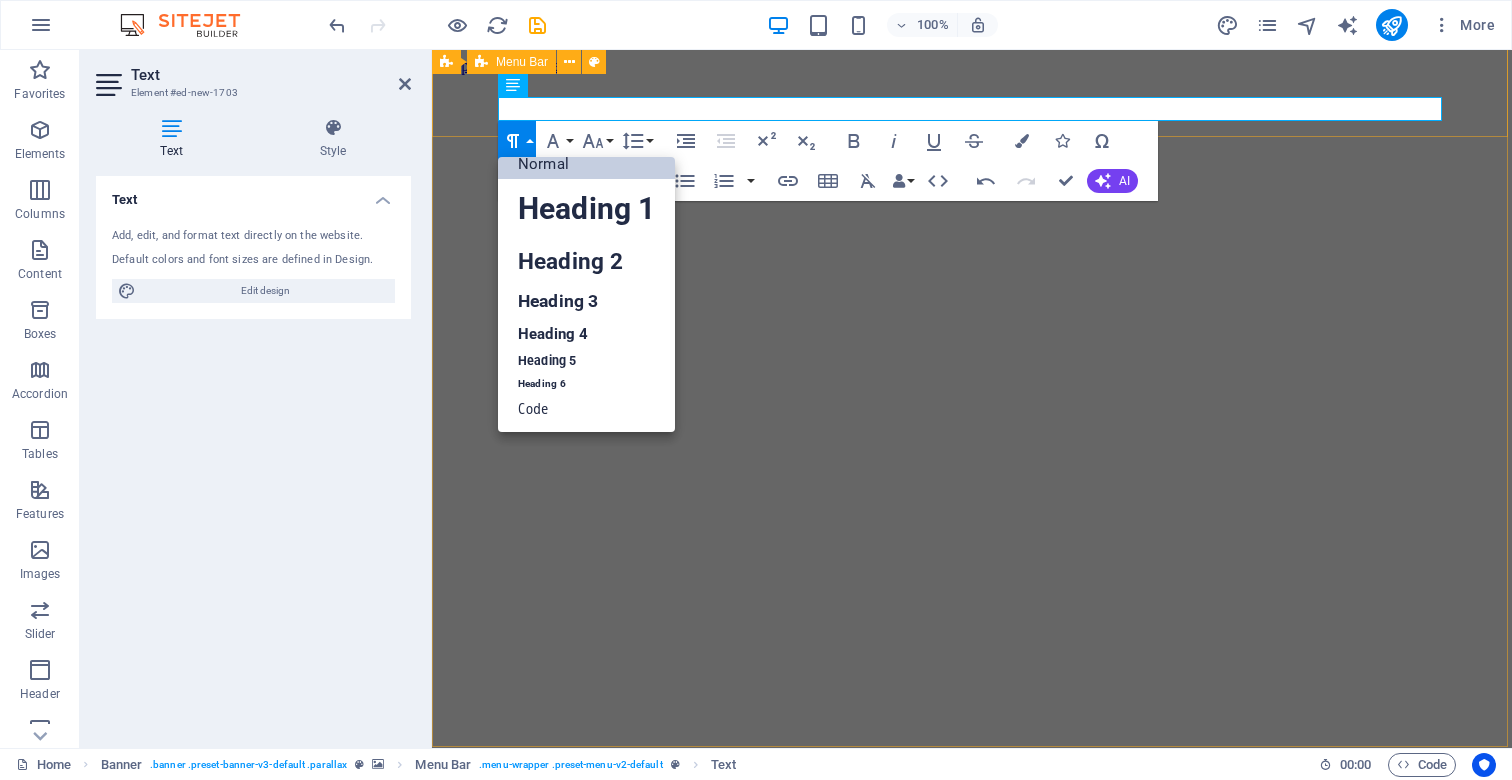 scroll, scrollTop: 15, scrollLeft: 0, axis: vertical 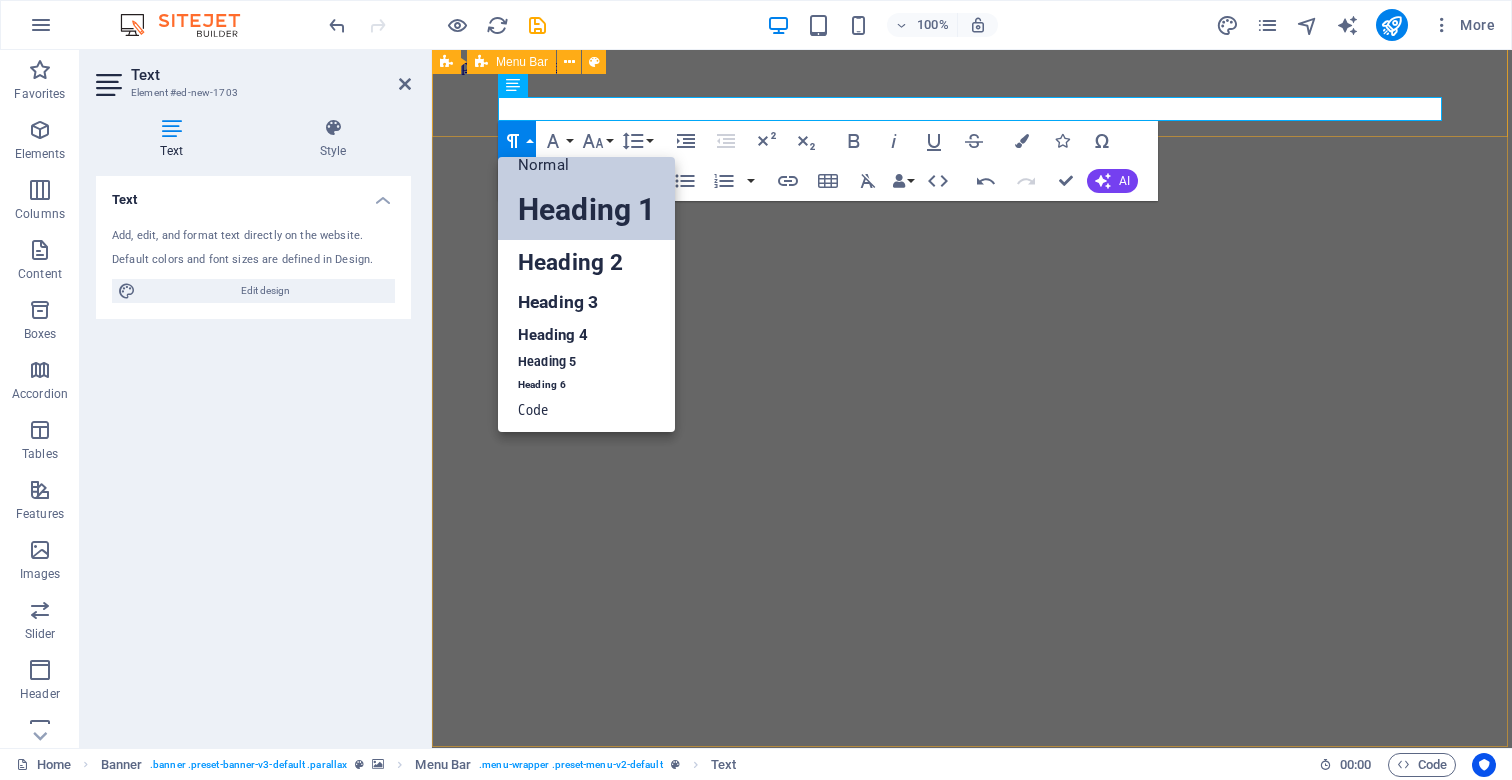 click on "Heading 1" at bounding box center [586, 210] 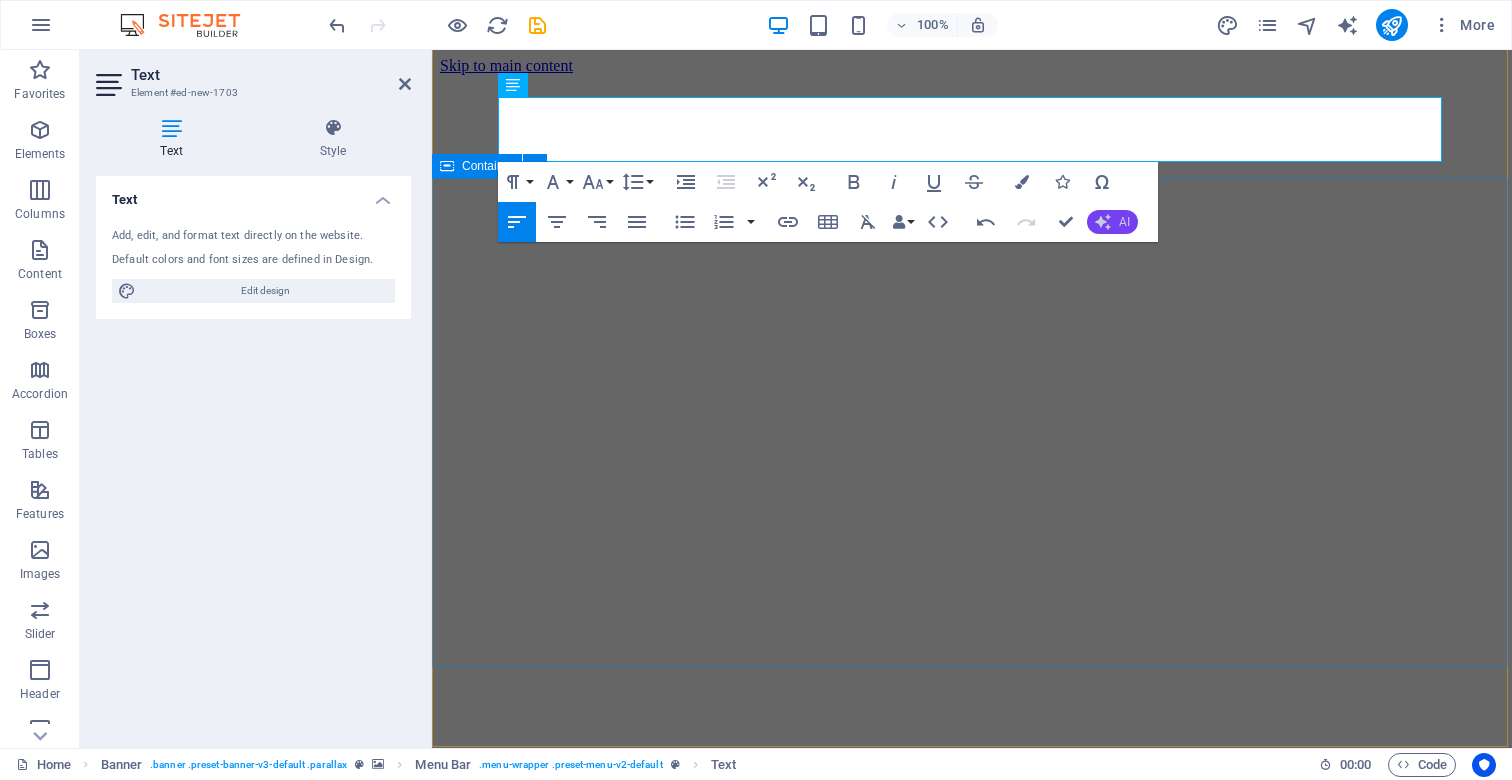 click on "AI" at bounding box center (1112, 222) 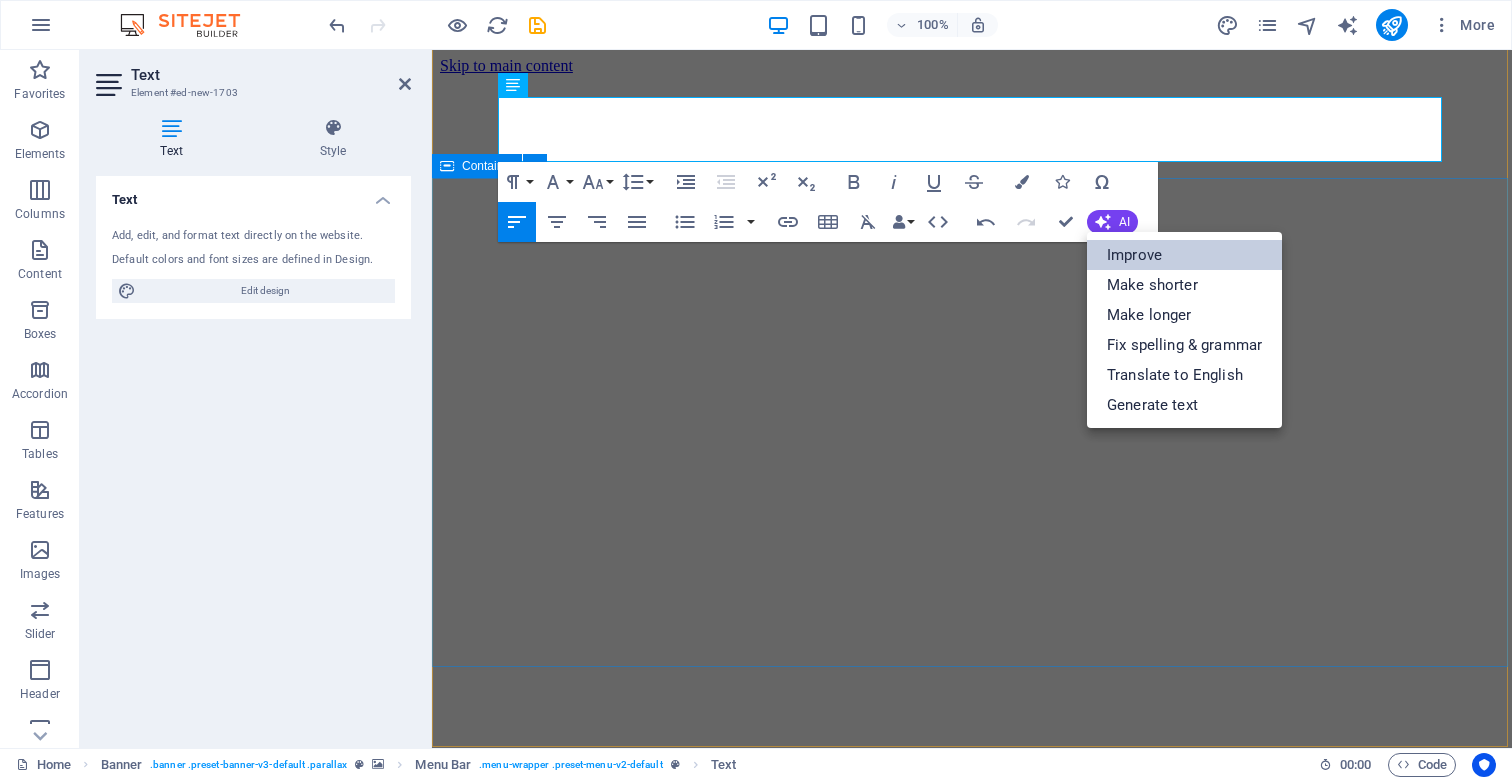 click on "Improve" at bounding box center (1184, 255) 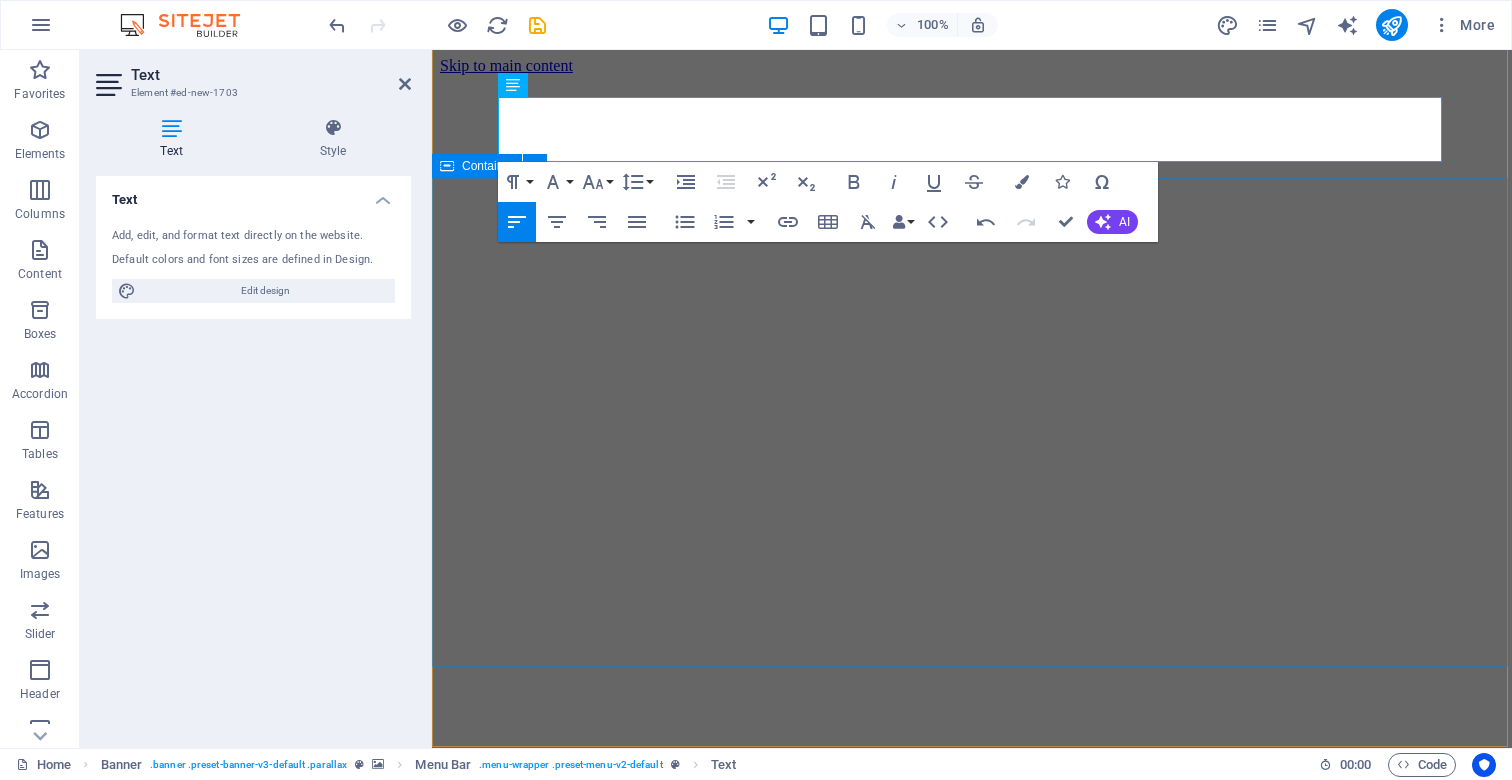 drag, startPoint x: 1493, startPoint y: 502, endPoint x: 1762, endPoint y: 475, distance: 270.35162 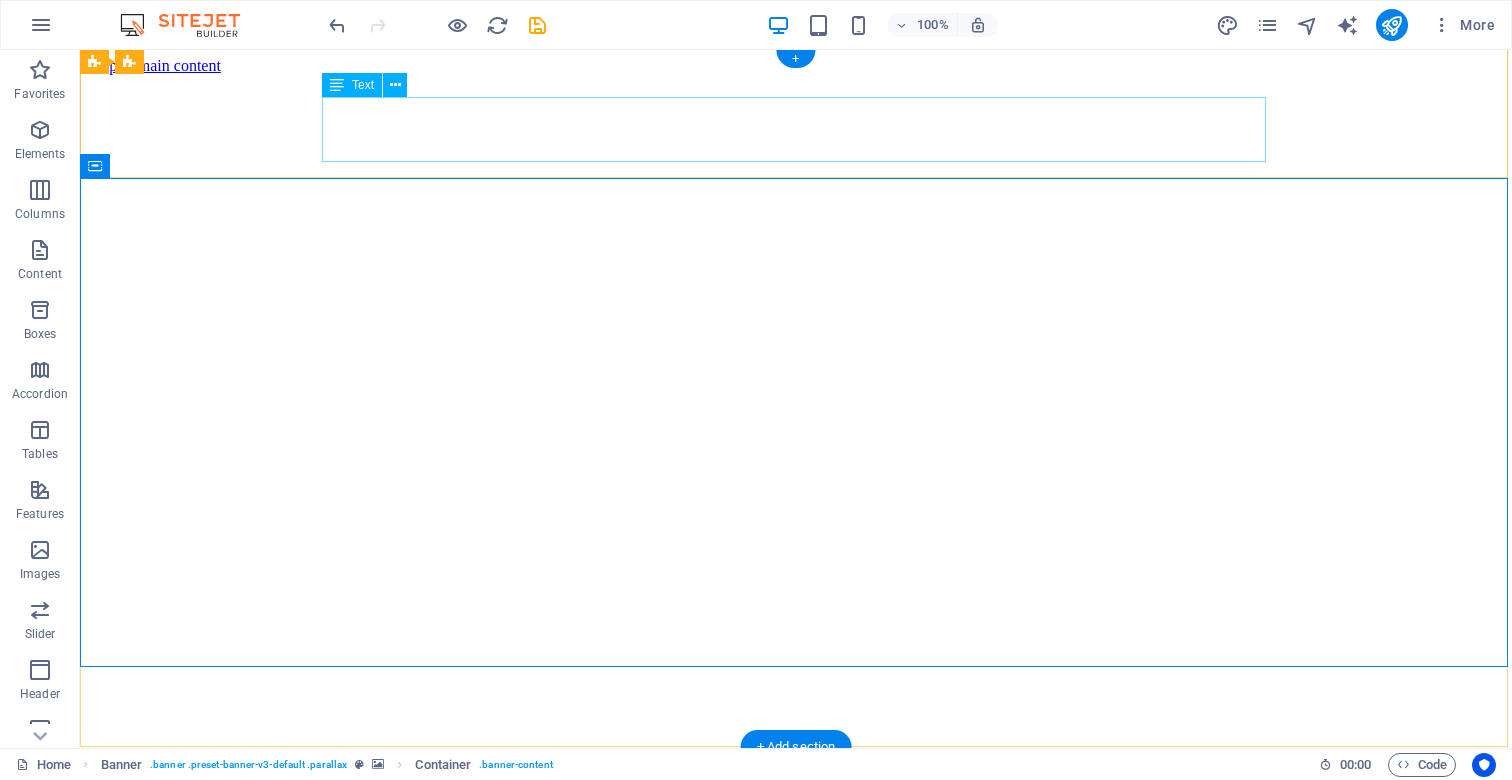 click on "Ascendia Web Solutions" at bounding box center (796, 936) 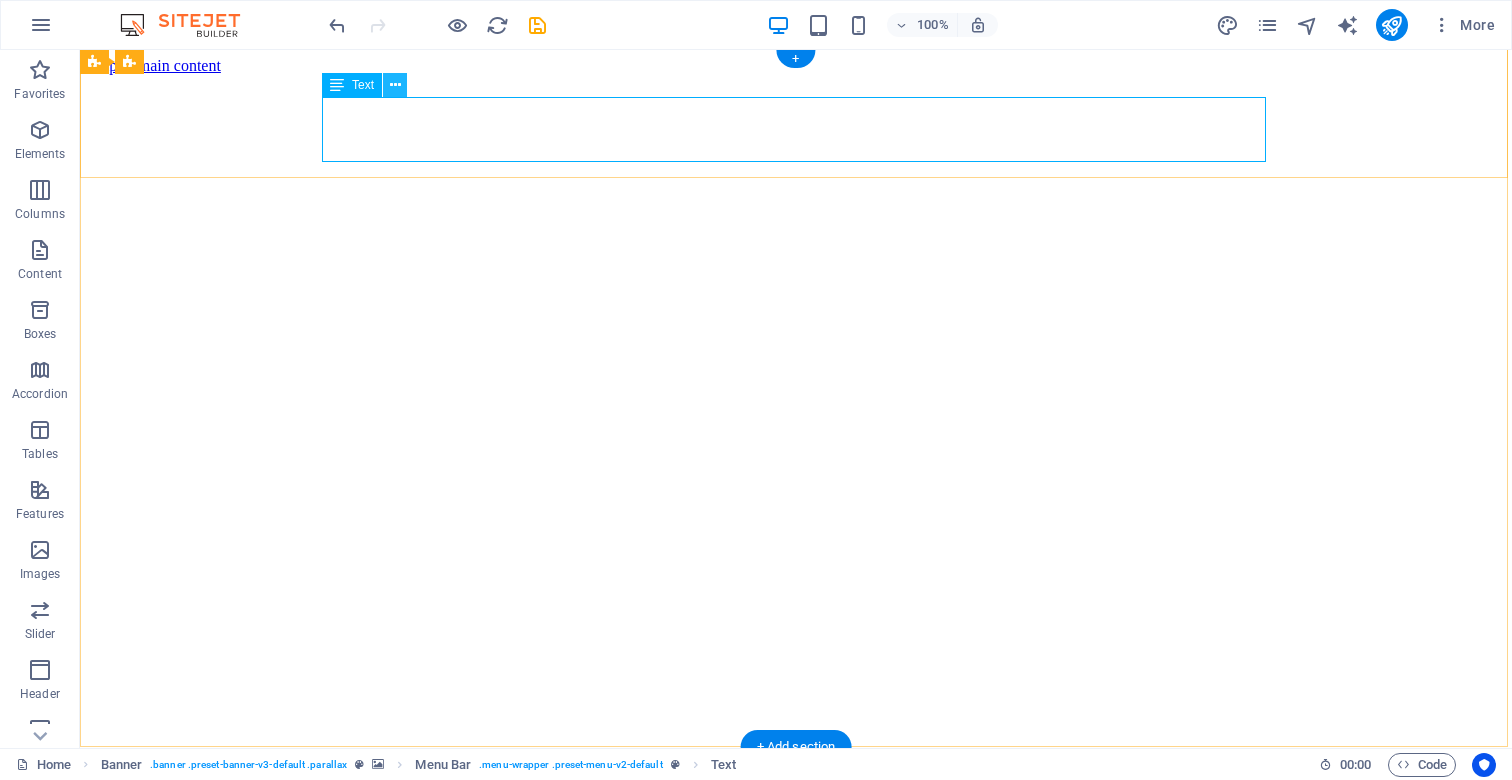 click at bounding box center (395, 85) 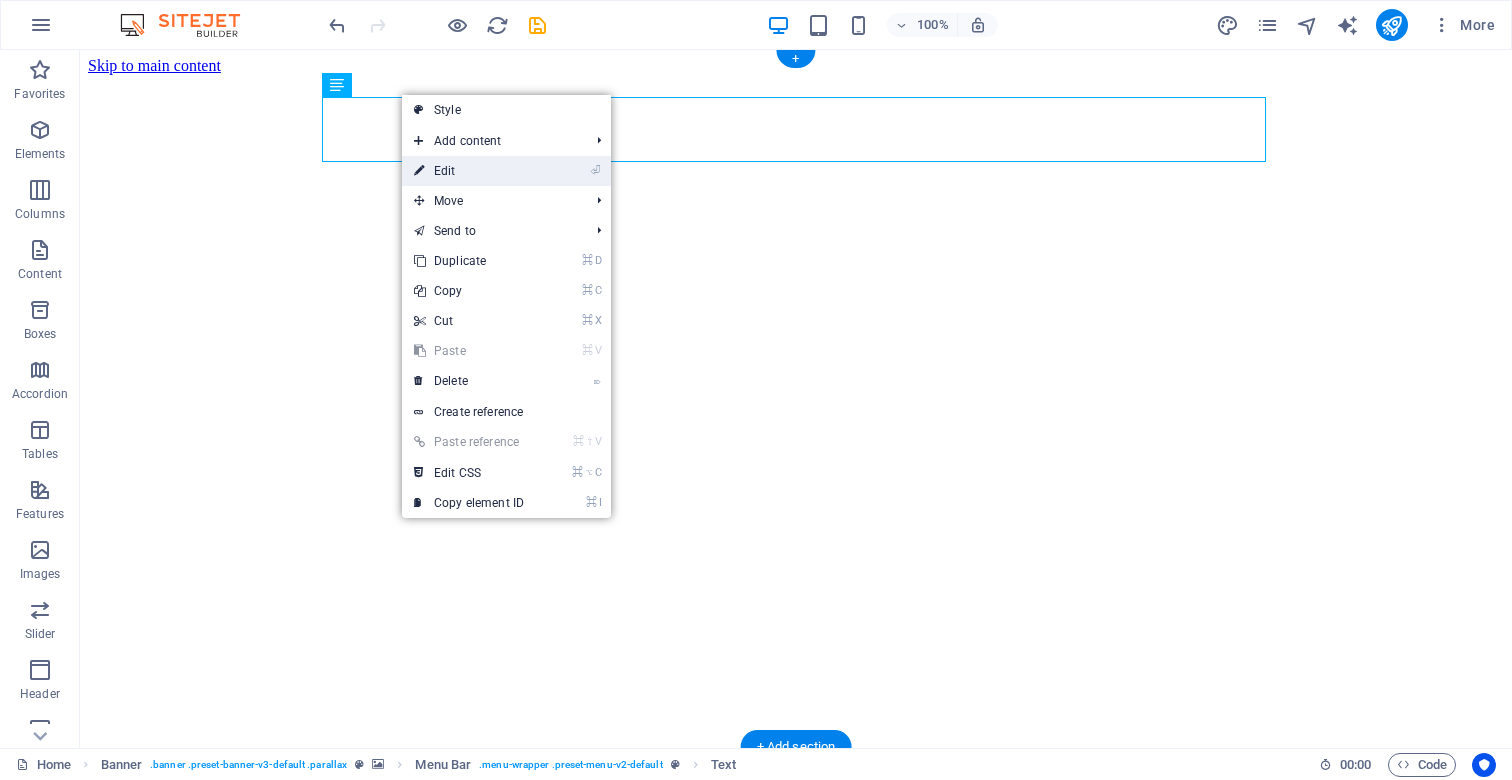 click on "⏎  Edit" at bounding box center (469, 171) 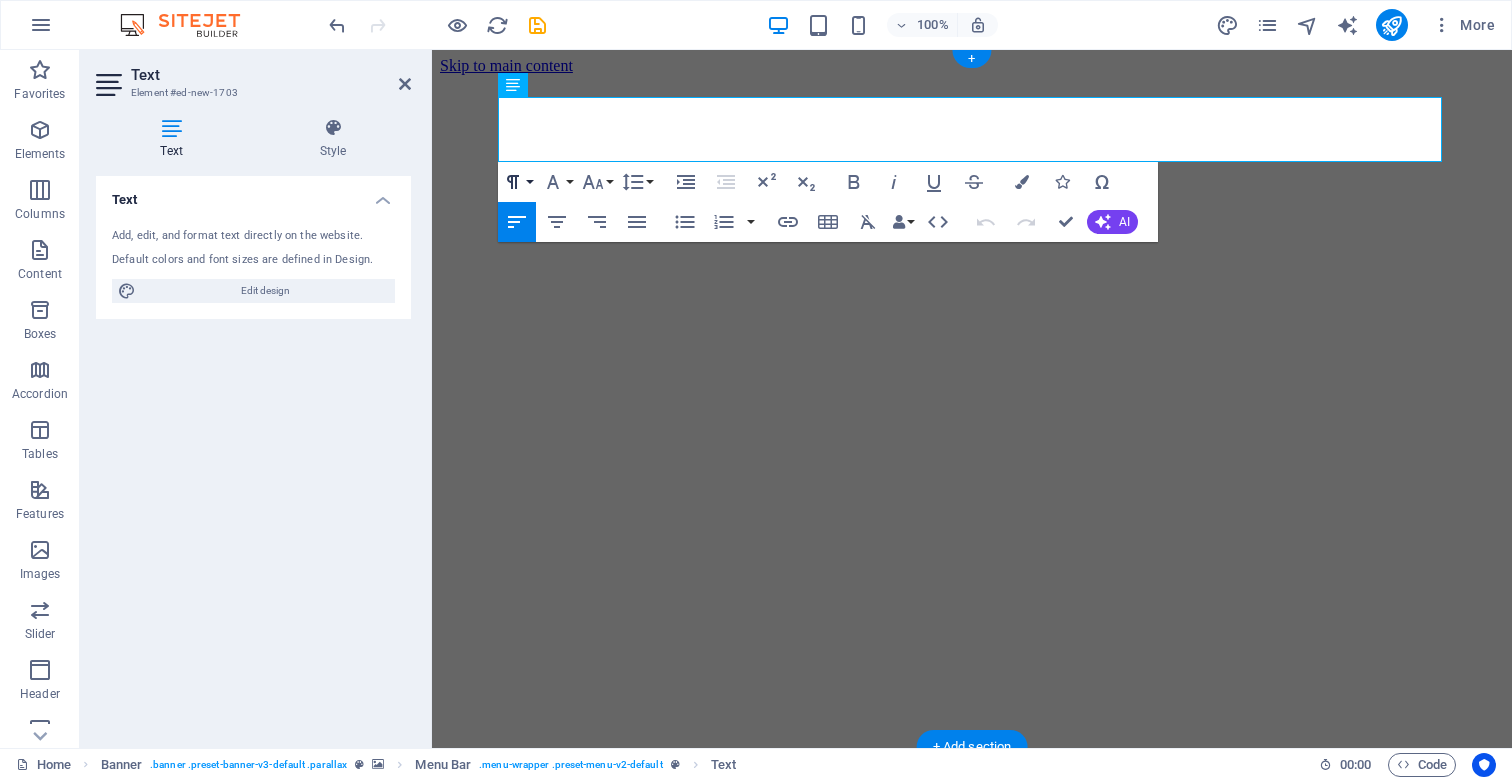 click on "Paragraph Format" at bounding box center [517, 182] 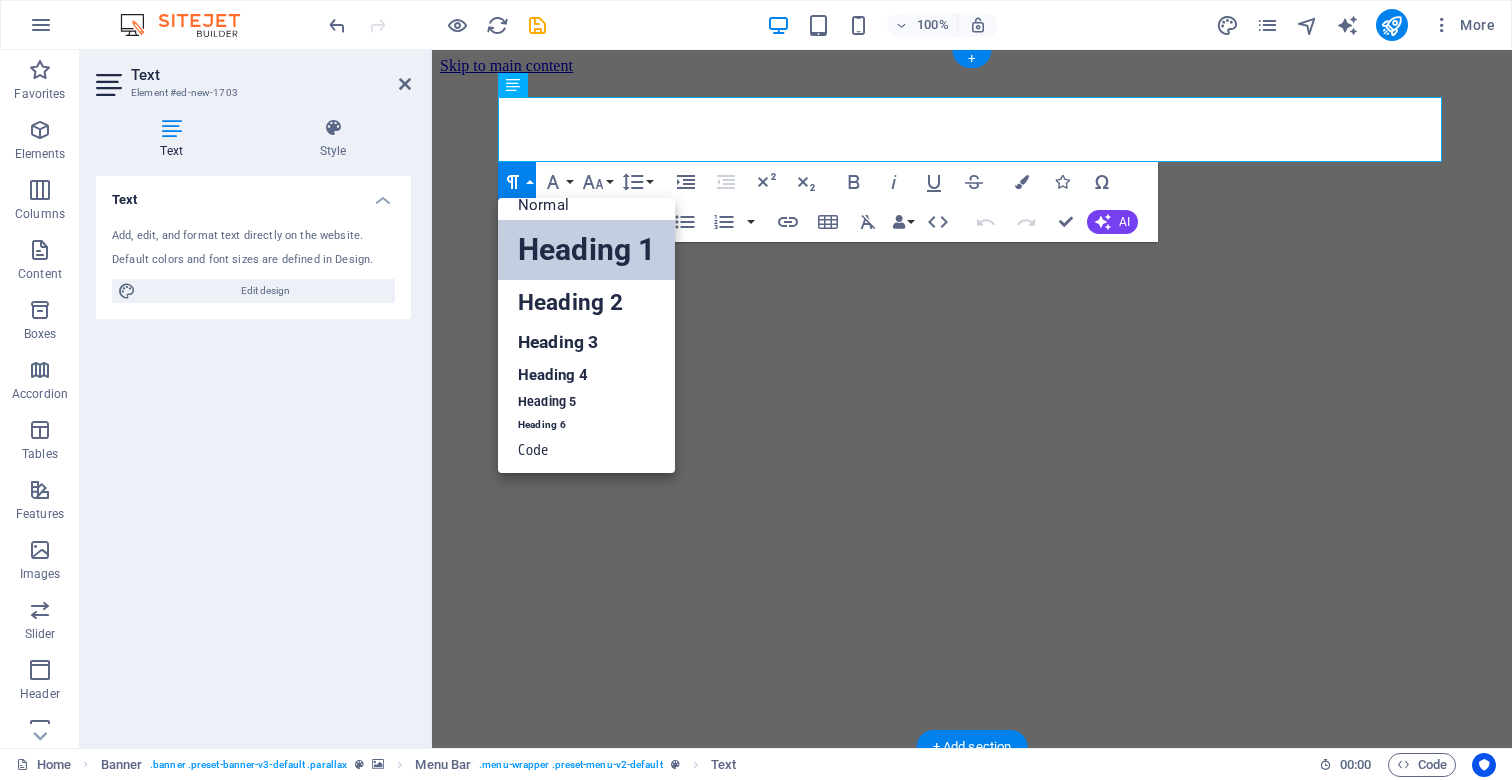 scroll, scrollTop: 15, scrollLeft: 0, axis: vertical 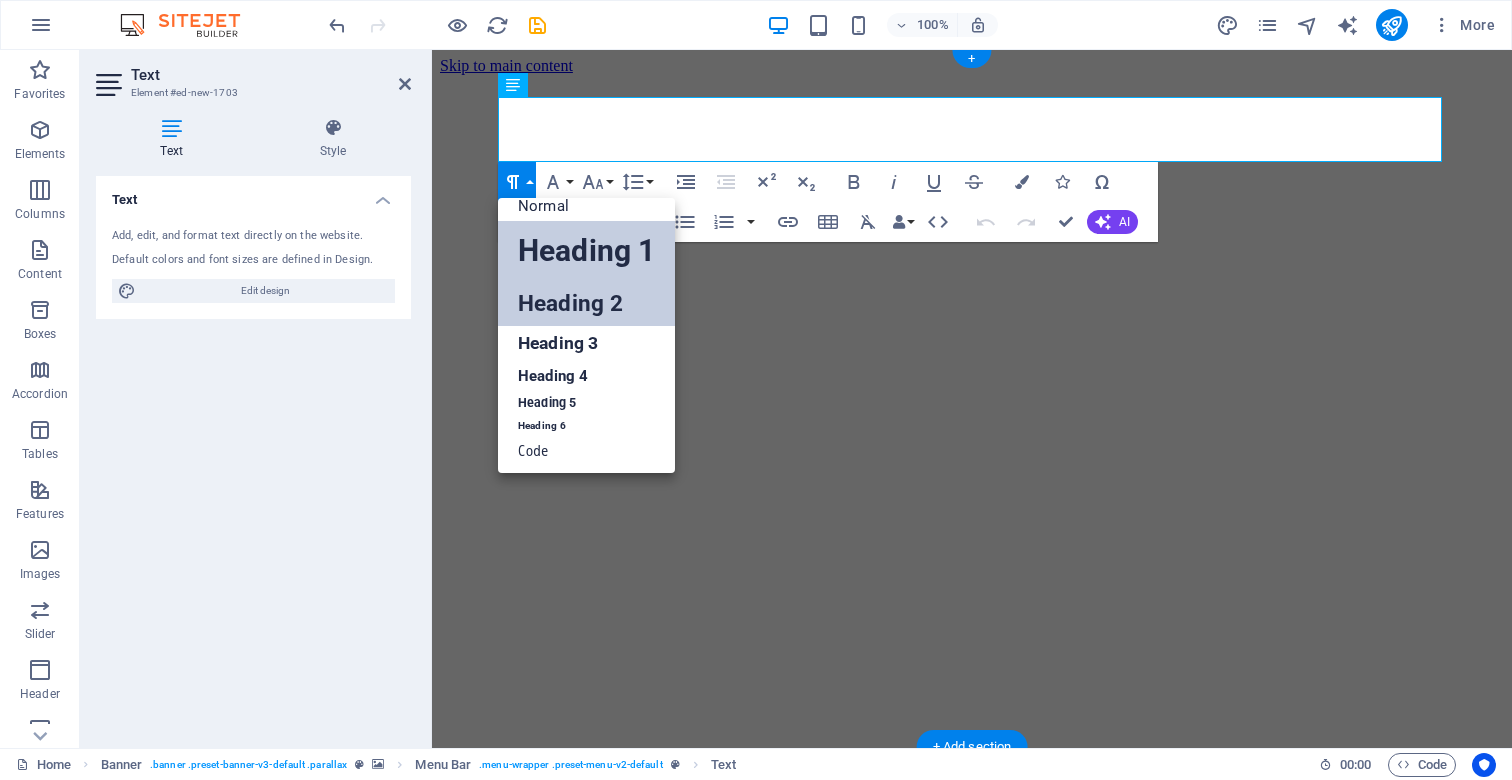 click on "Heading 2" at bounding box center [586, 303] 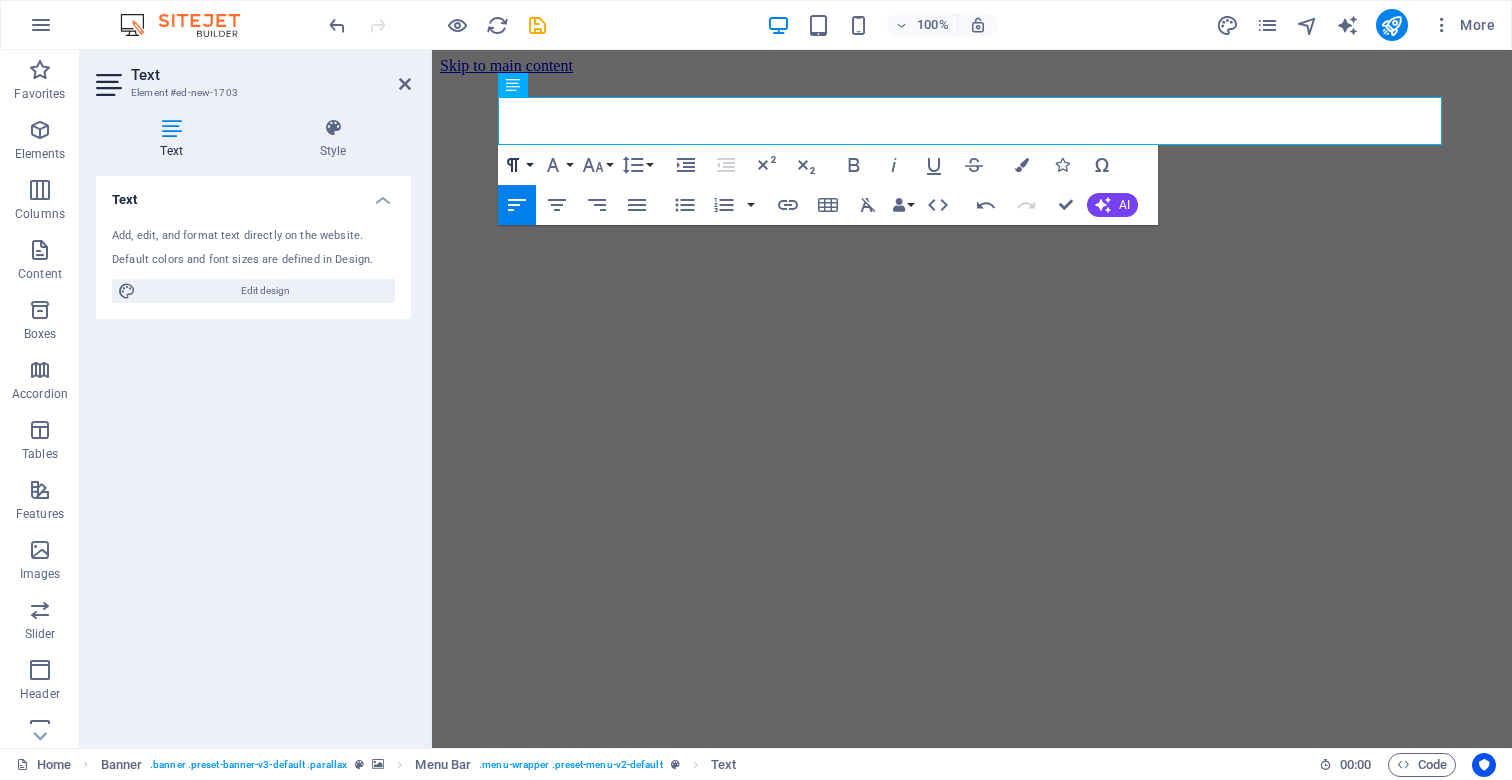 click on "Paragraph Format" at bounding box center (517, 165) 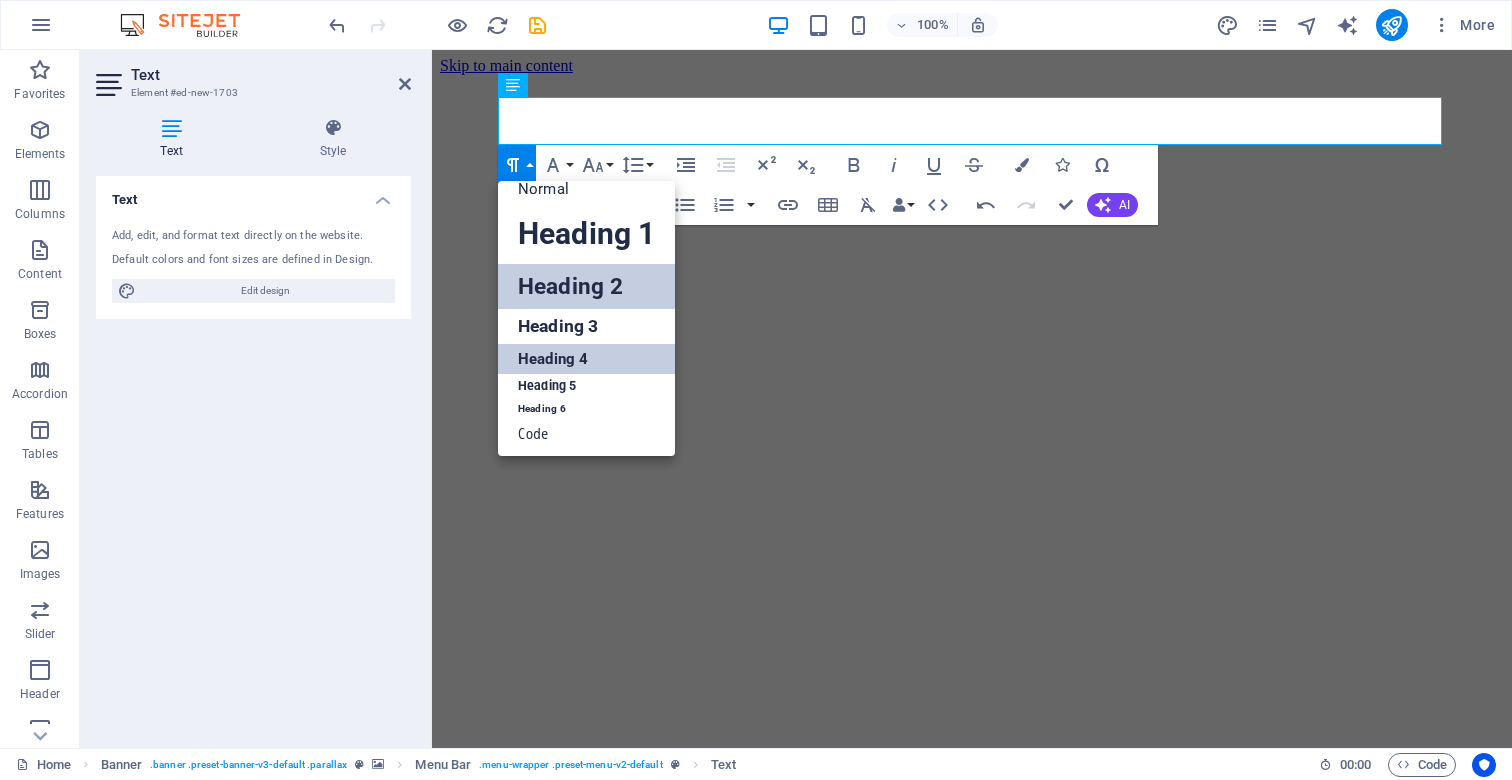 scroll, scrollTop: 15, scrollLeft: 0, axis: vertical 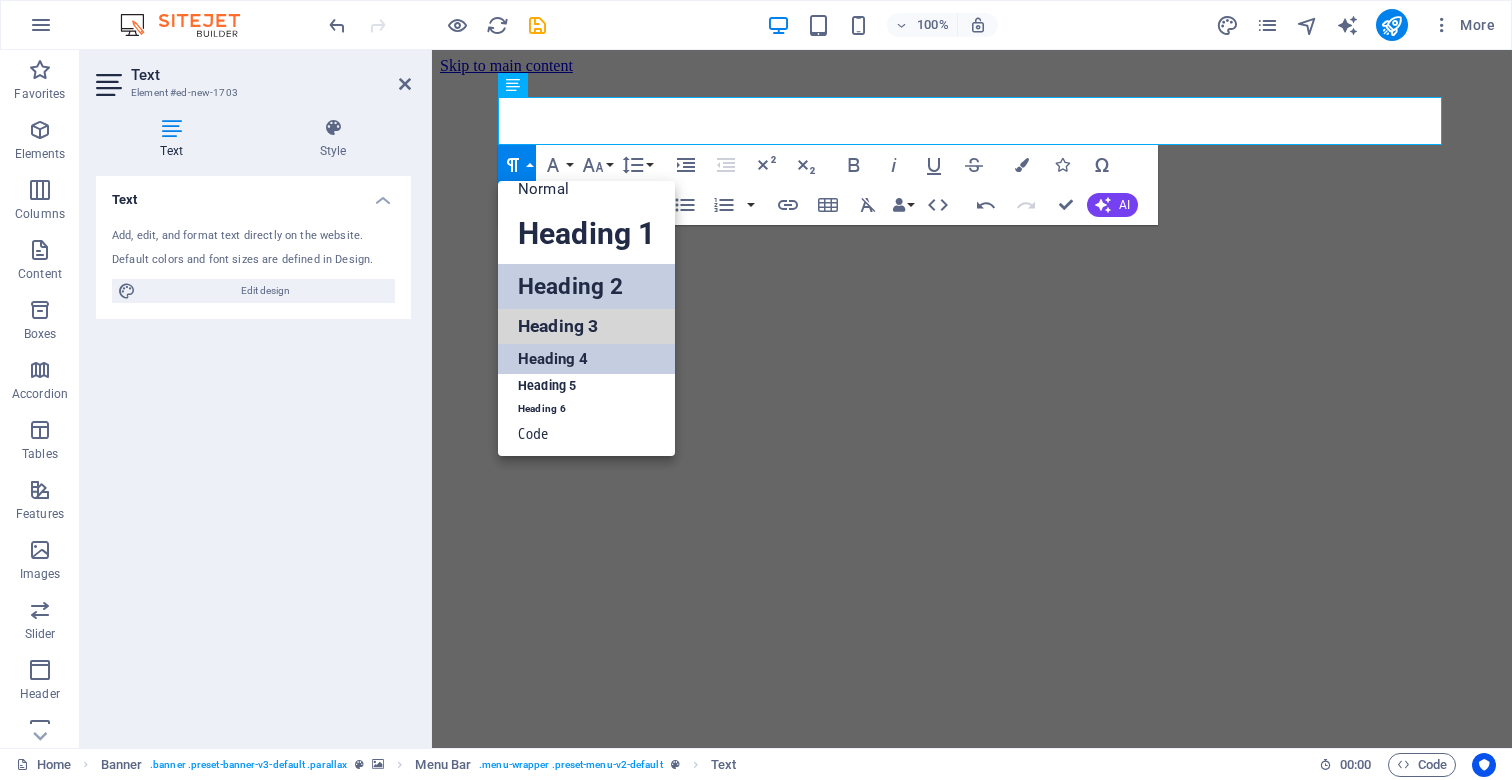 click on "Heading 3" at bounding box center [586, 326] 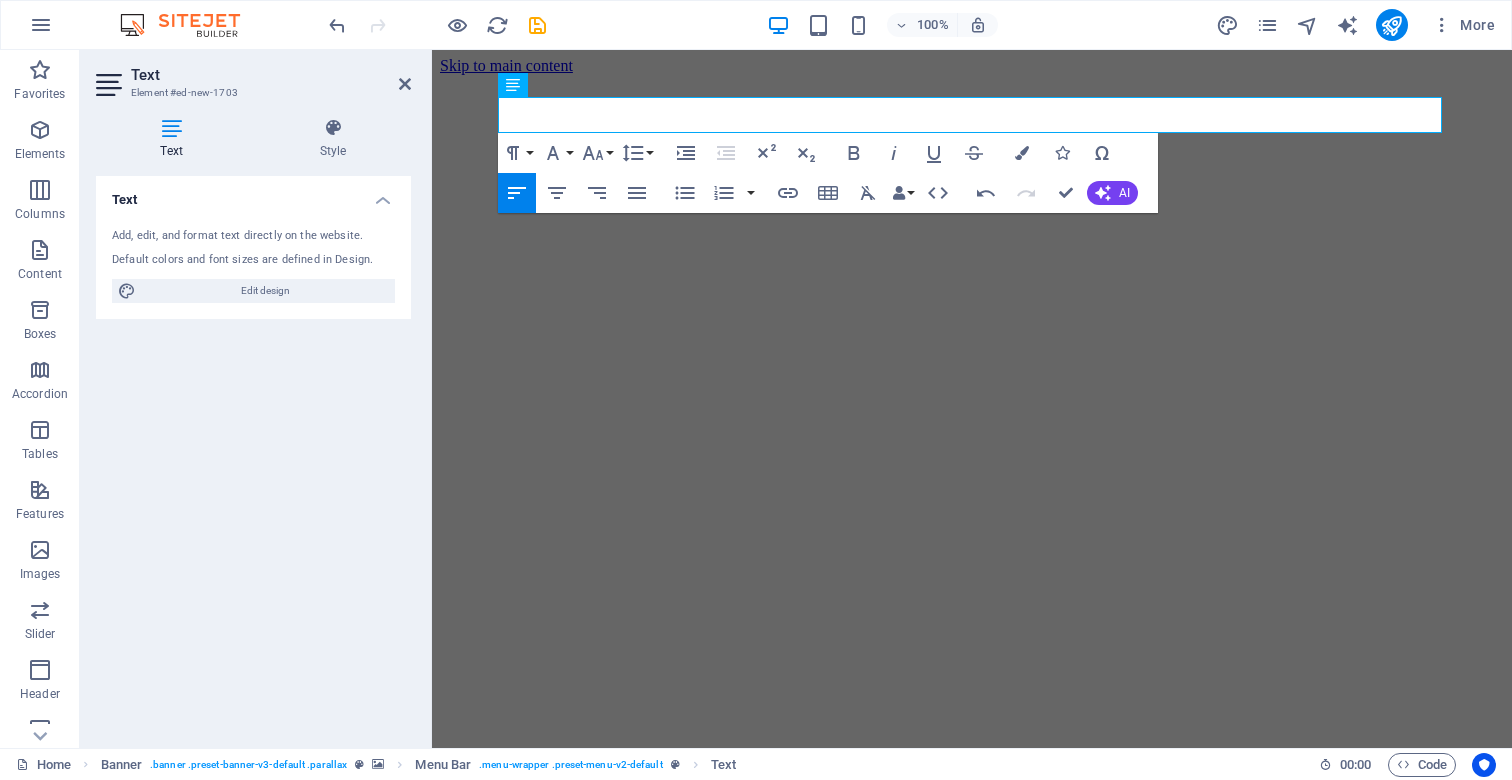 click on "Paragraph Format Normal Heading 1 Heading 2 Heading 3 Heading 4 Heading 5 Heading 6 Code Font Family Arial Georgia Impact Tahoma Times New Roman Verdana Poppins Font Size 8 9 10 11 12 14 18 24 30 36 48 60 72 96 Line Height Default Single 1.15 1.5 Double" at bounding box center (577, 153) 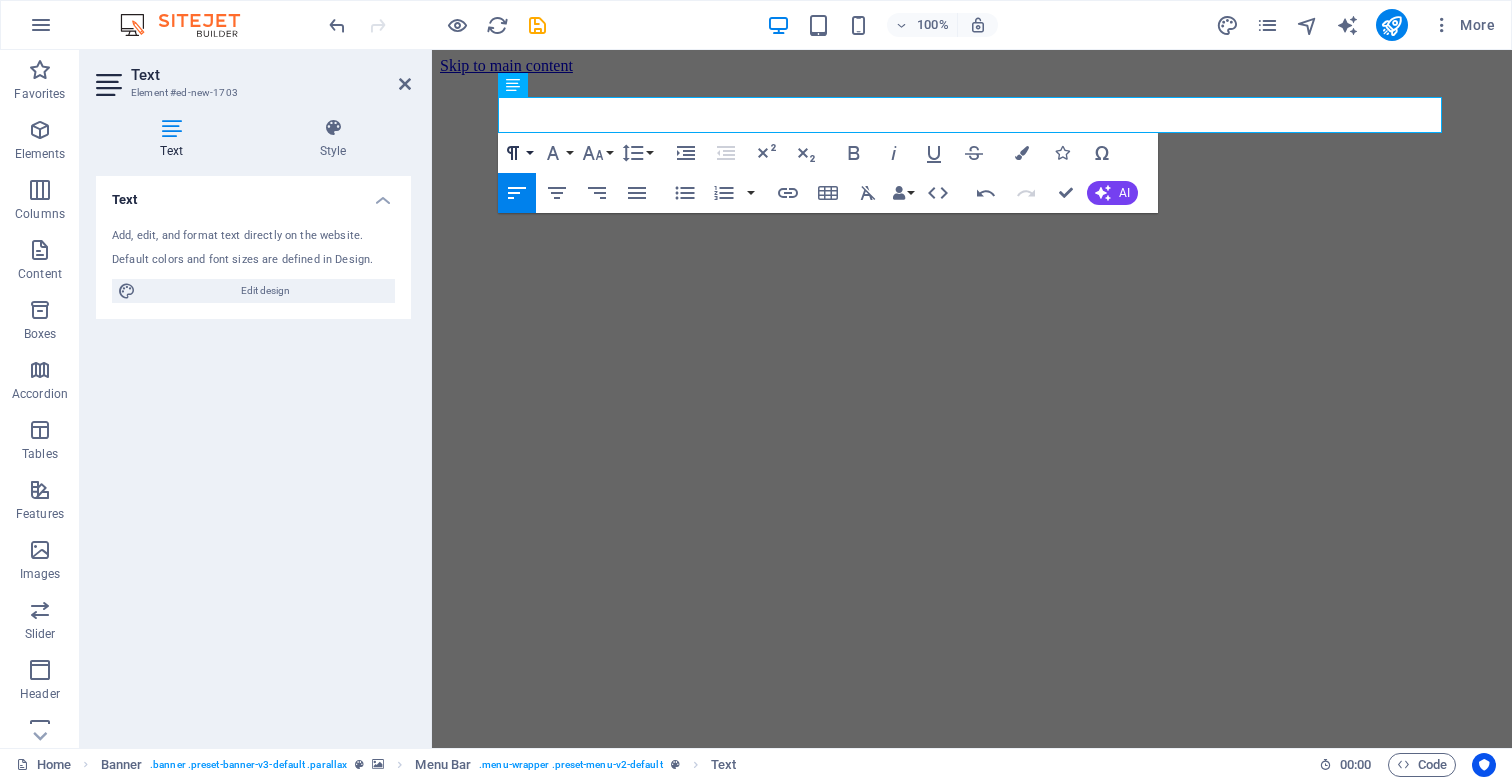 click on "Paragraph Format" at bounding box center (517, 153) 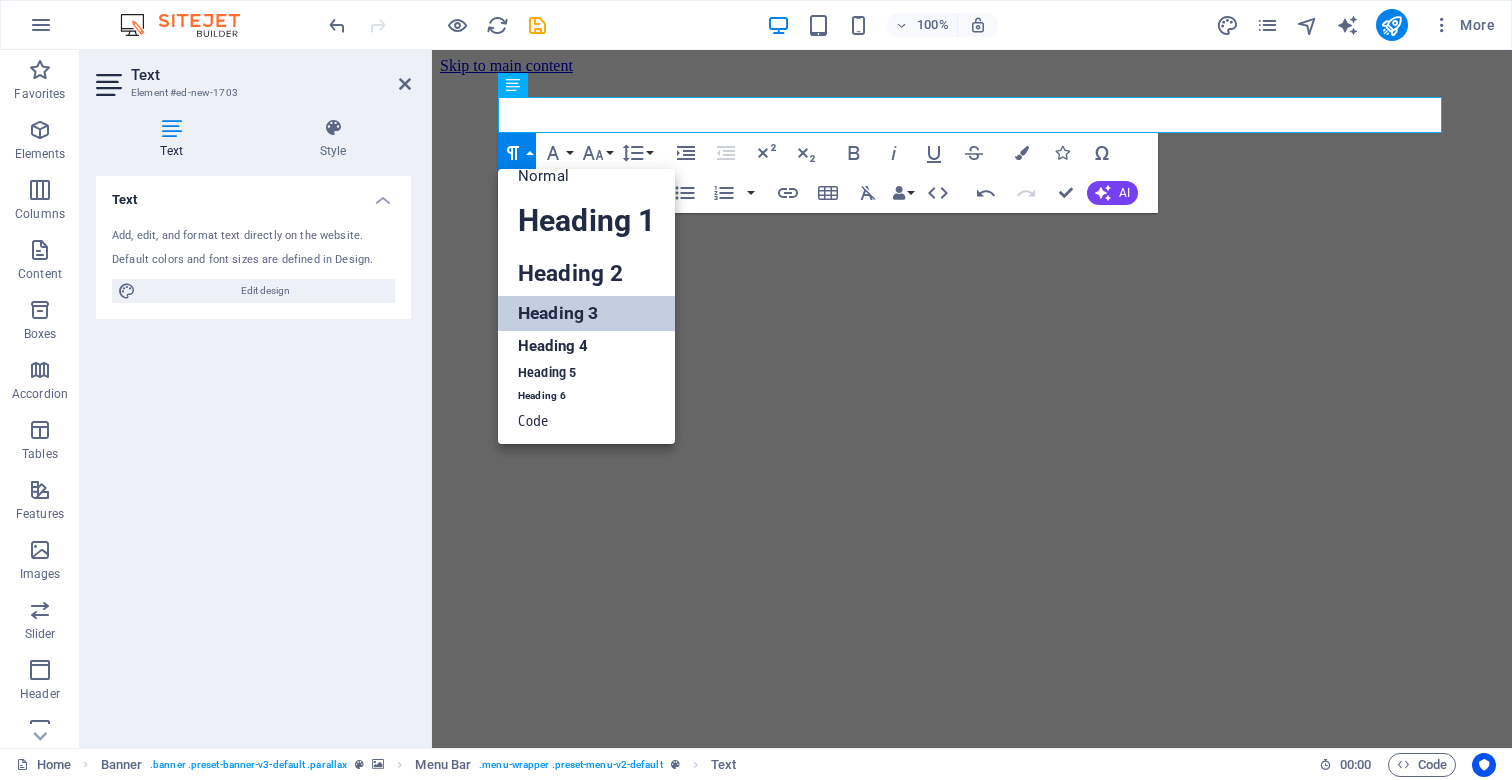 scroll, scrollTop: 15, scrollLeft: 0, axis: vertical 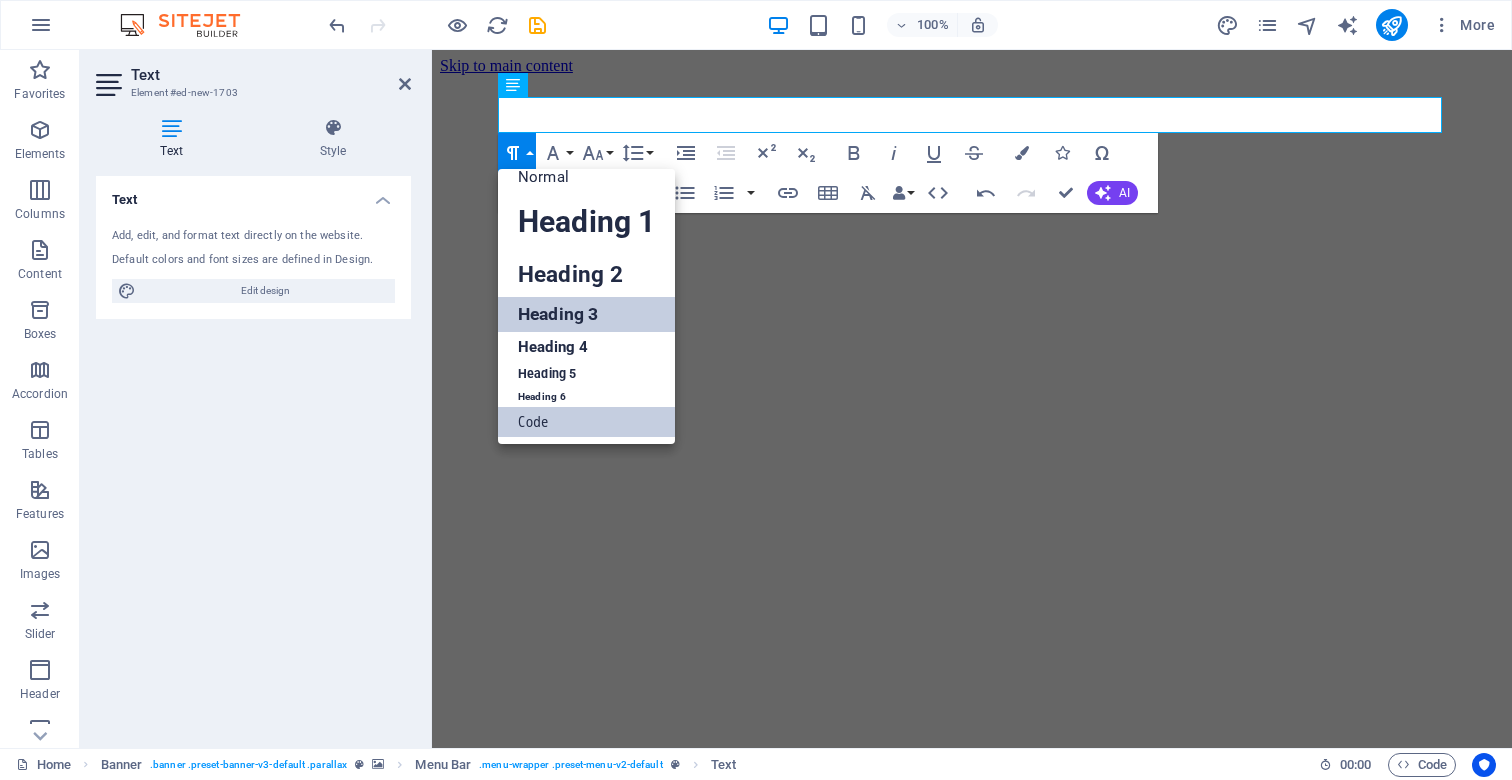 click on "Code" at bounding box center (586, 422) 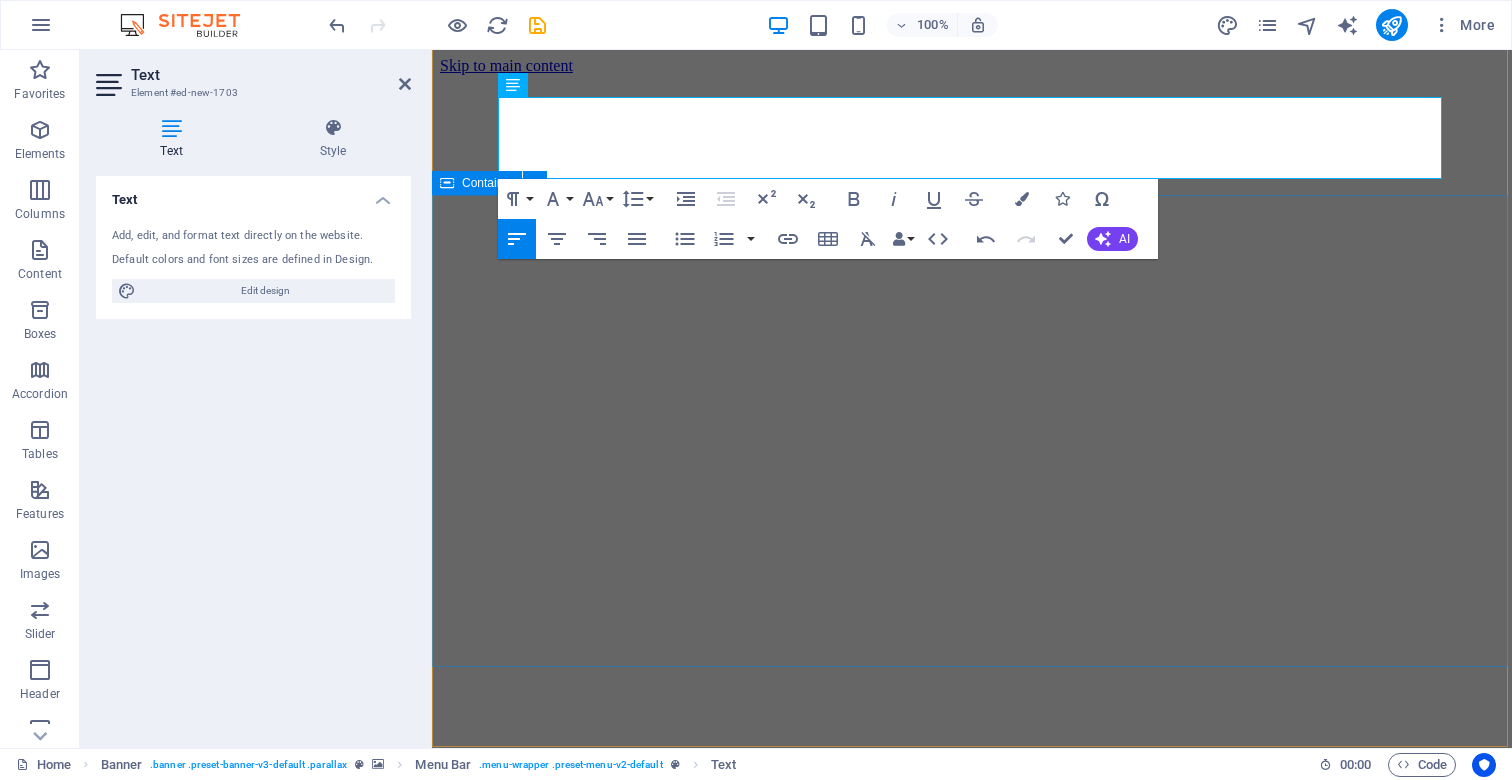 drag, startPoint x: 1475, startPoint y: 529, endPoint x: 1821, endPoint y: 527, distance: 346.00577 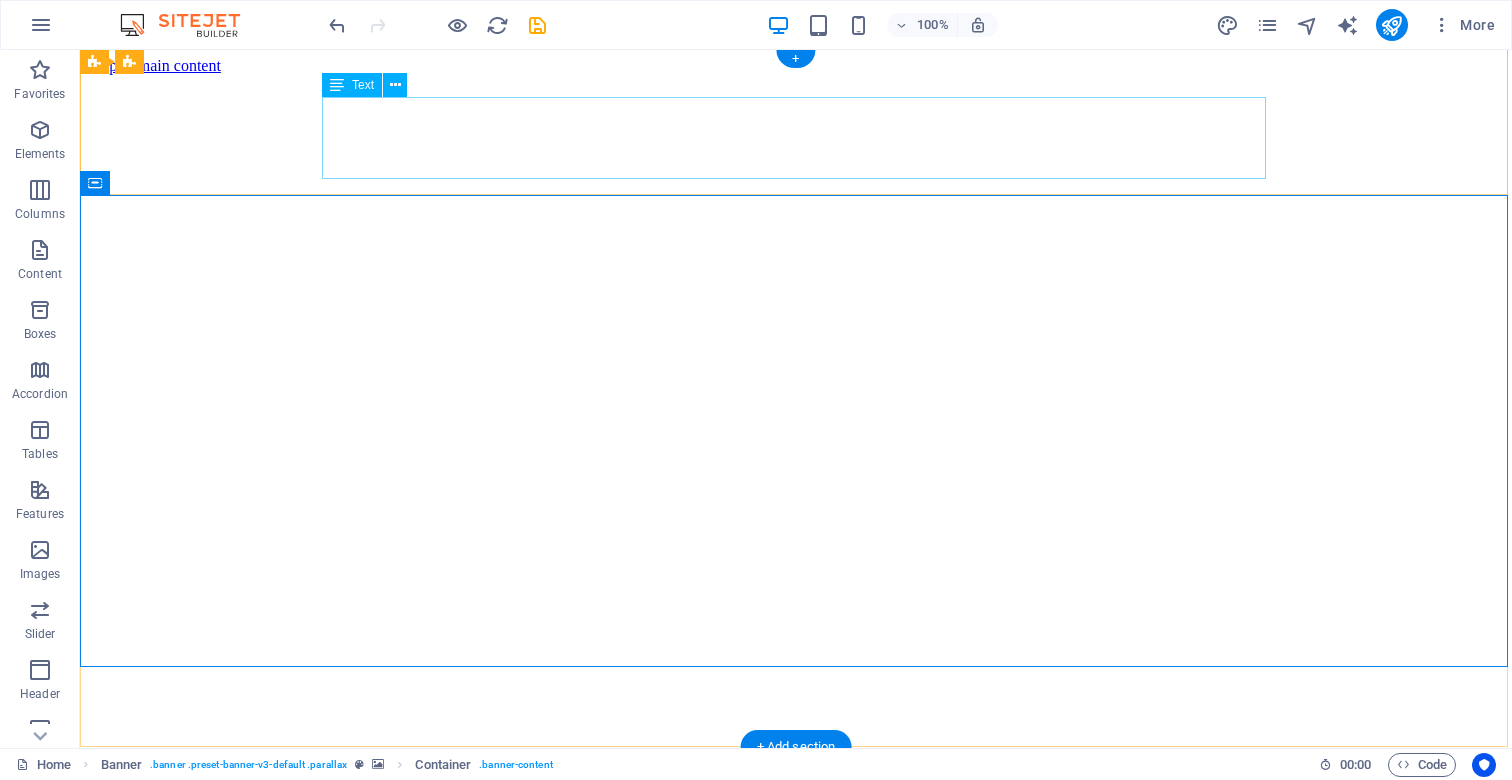 click on "Ascendia Web Solutions" at bounding box center [796, 937] 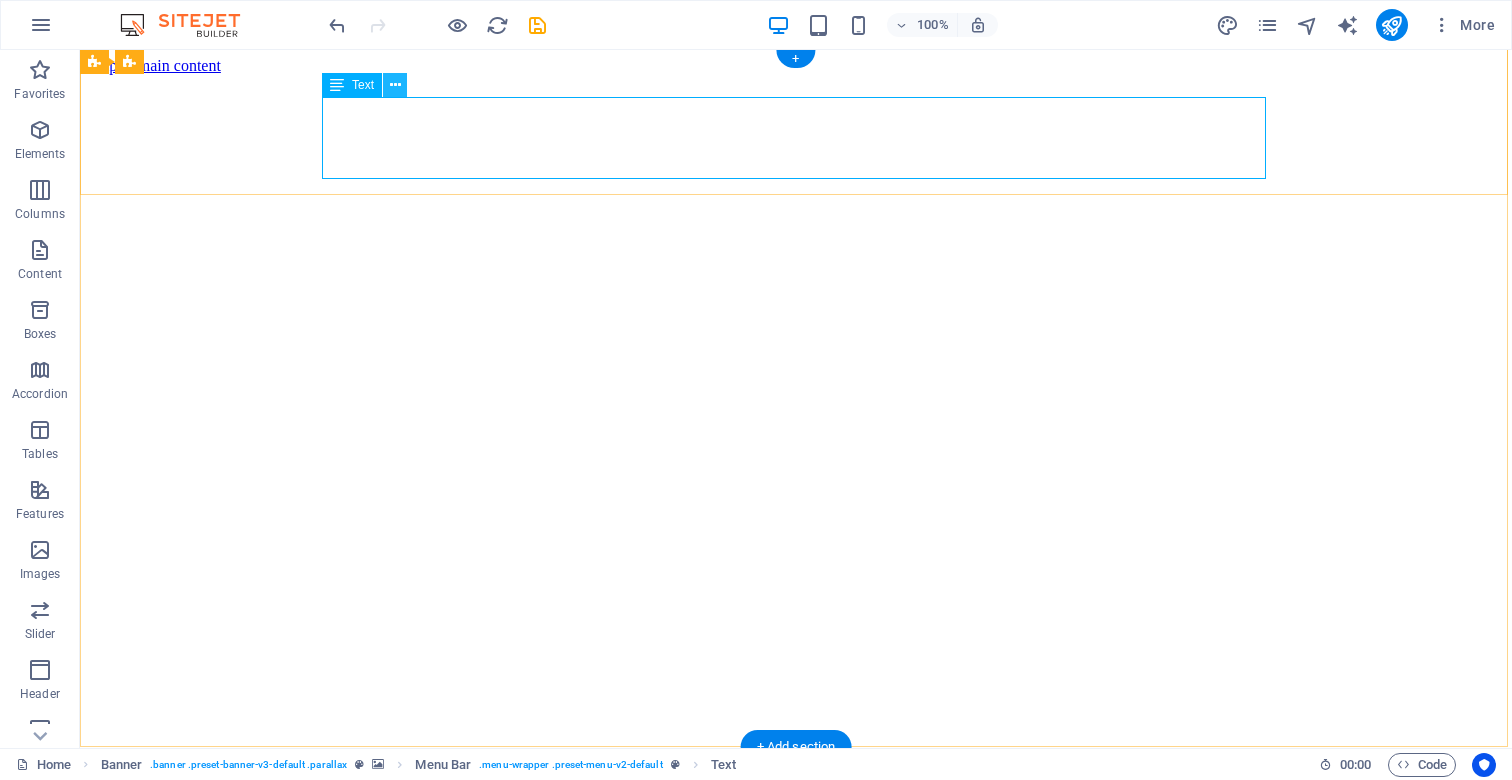 click at bounding box center (395, 85) 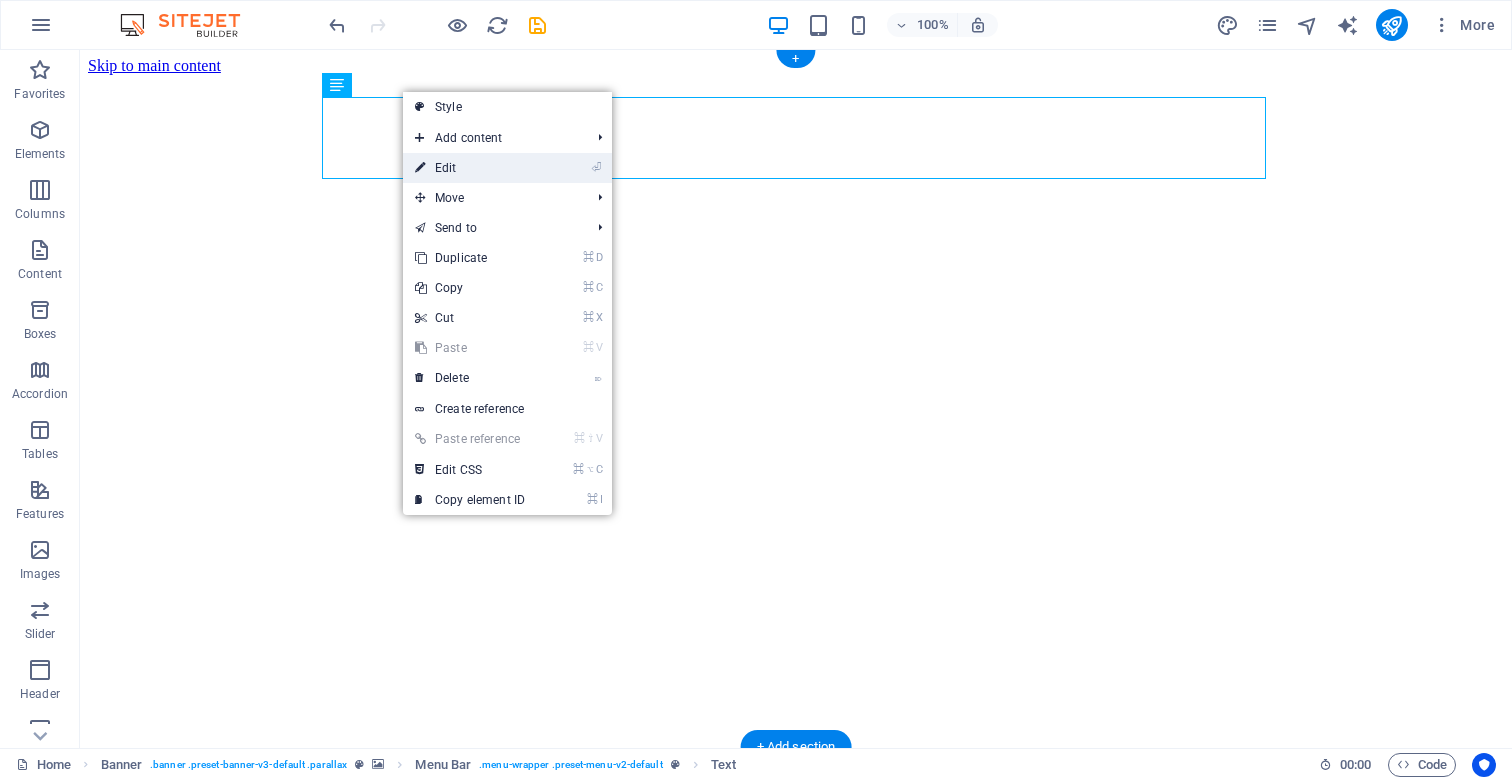 click on "⏎  Edit" at bounding box center [470, 168] 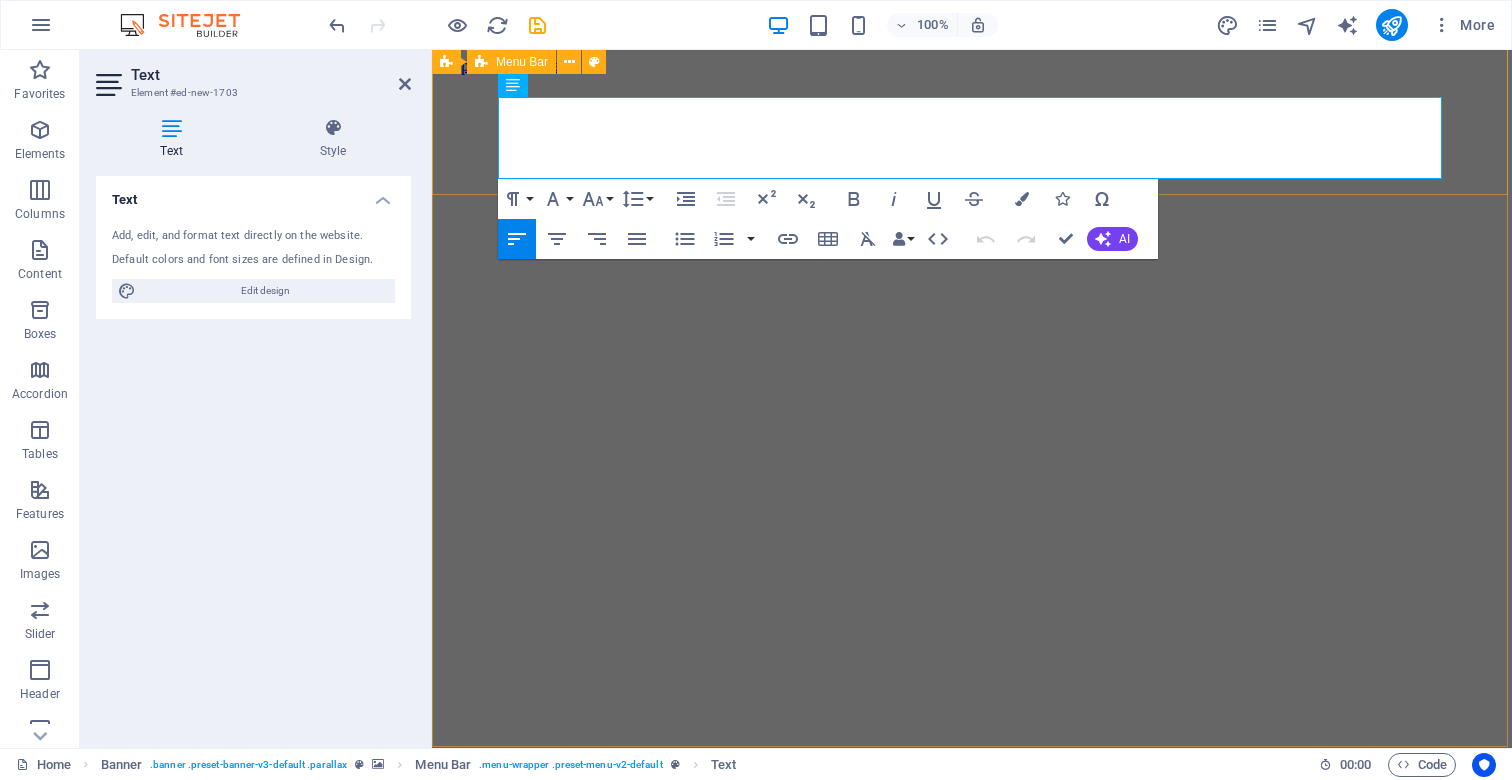 click on "Paragraph Format Normal Heading 1 Heading 2 Heading 3 Heading 4 Heading 5 Heading 6 Code Font Family Arial Georgia Impact Tahoma Times New Roman Verdana Poppins Font Size 8 9 10 11 12 14 18 24 30 36 48 60 72 96 Line Height Default Single 1.15 1.5 Double" at bounding box center [577, 199] 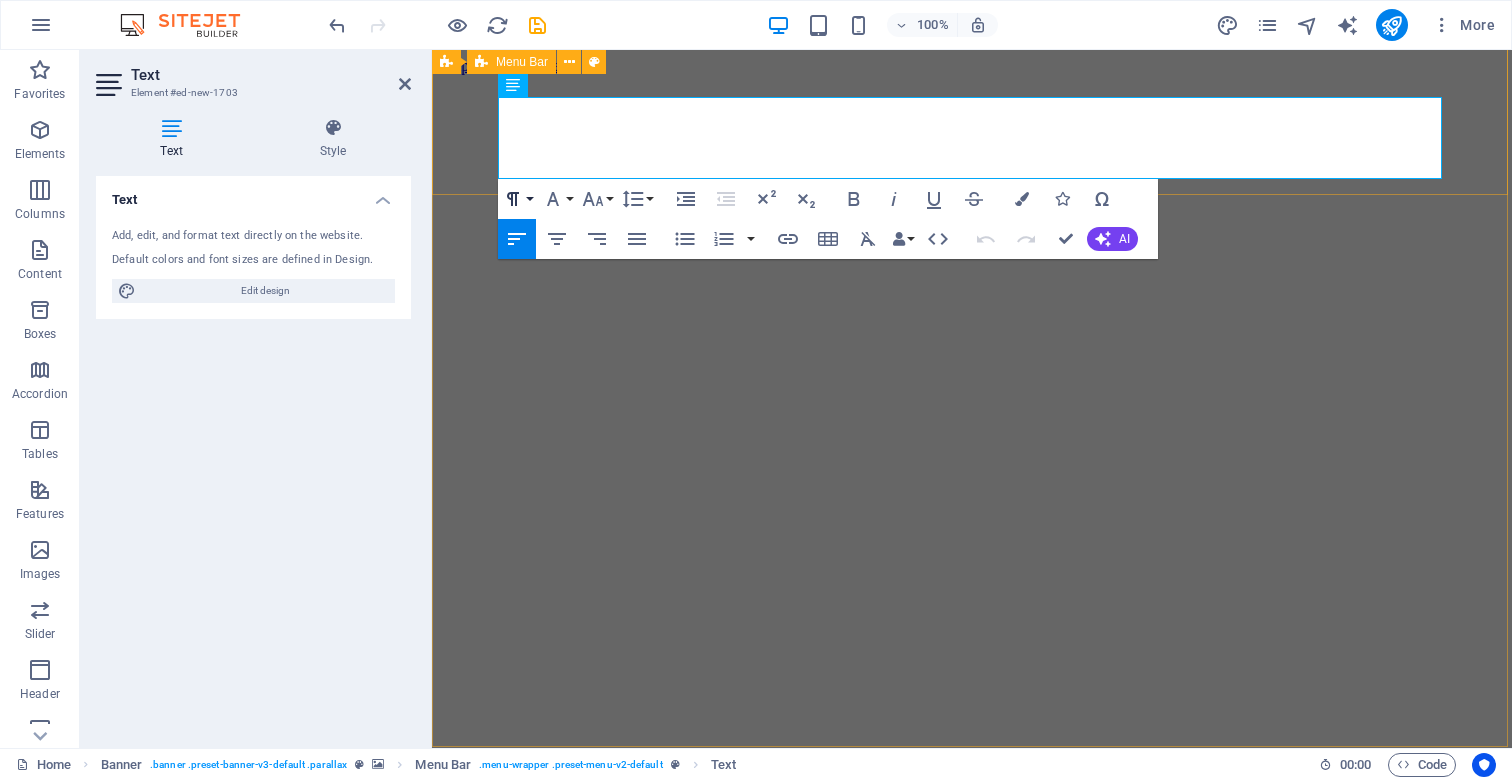 click on "Paragraph Format" at bounding box center [517, 199] 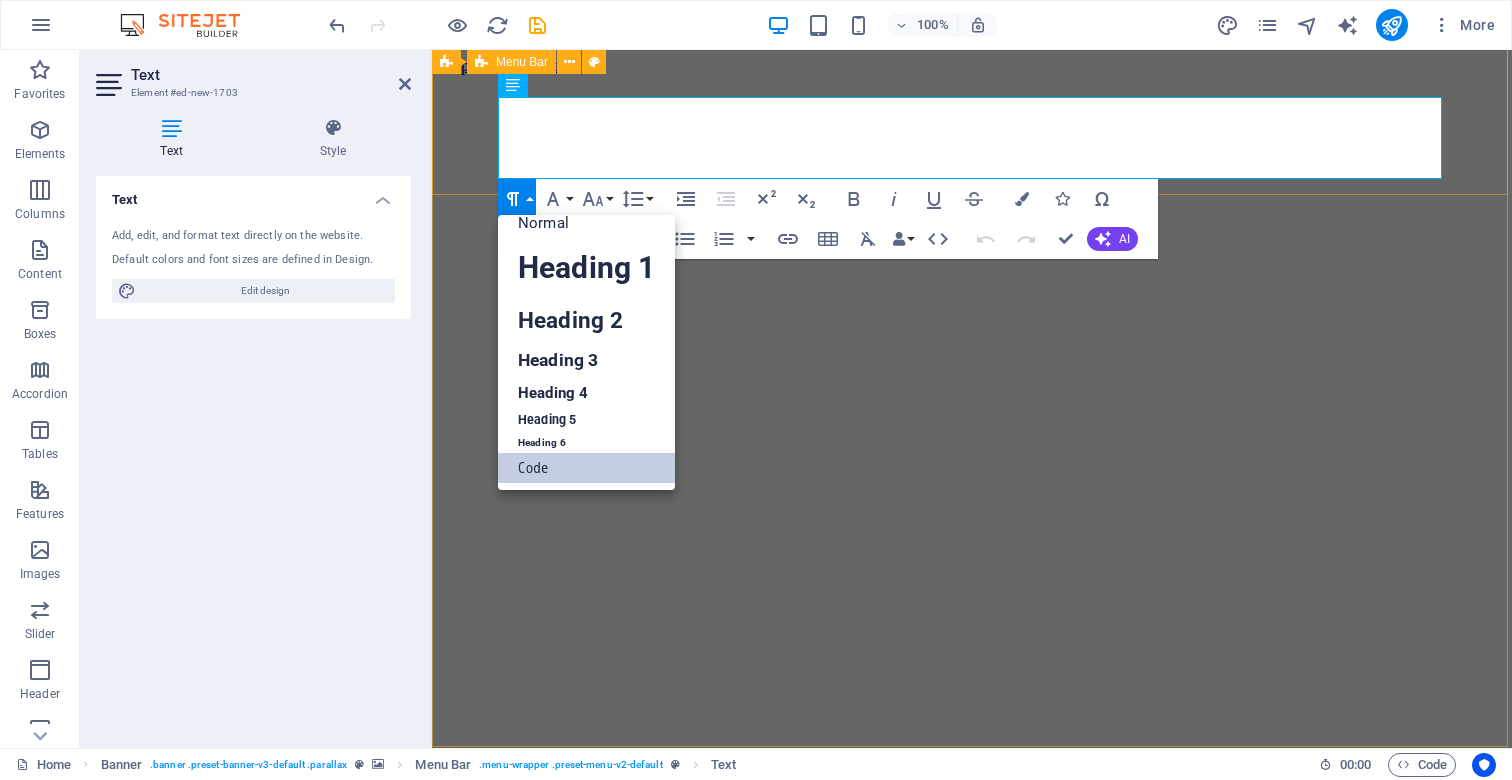 scroll, scrollTop: 15, scrollLeft: 0, axis: vertical 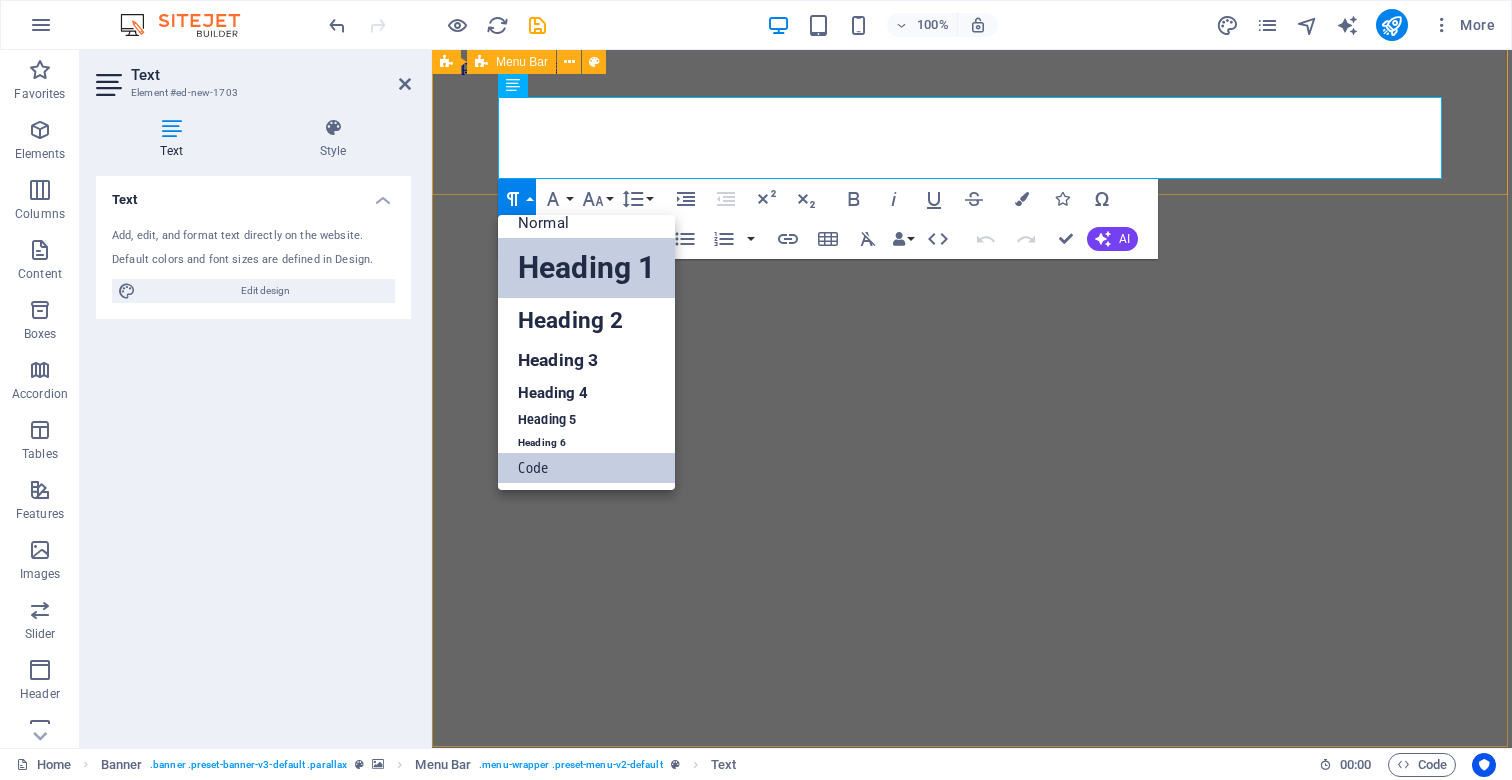 click on "Normal" at bounding box center [586, 223] 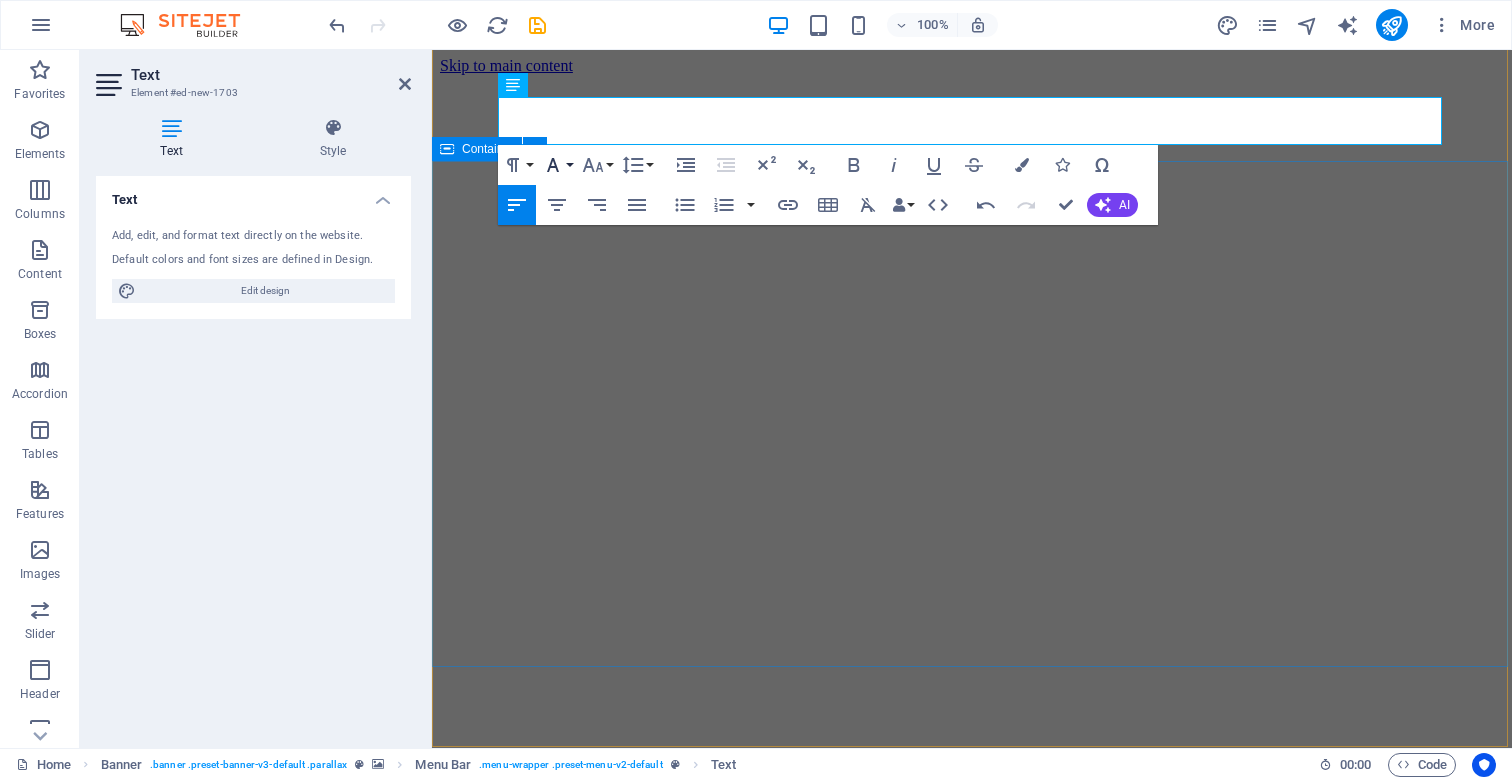 click on "Font Family" at bounding box center [557, 165] 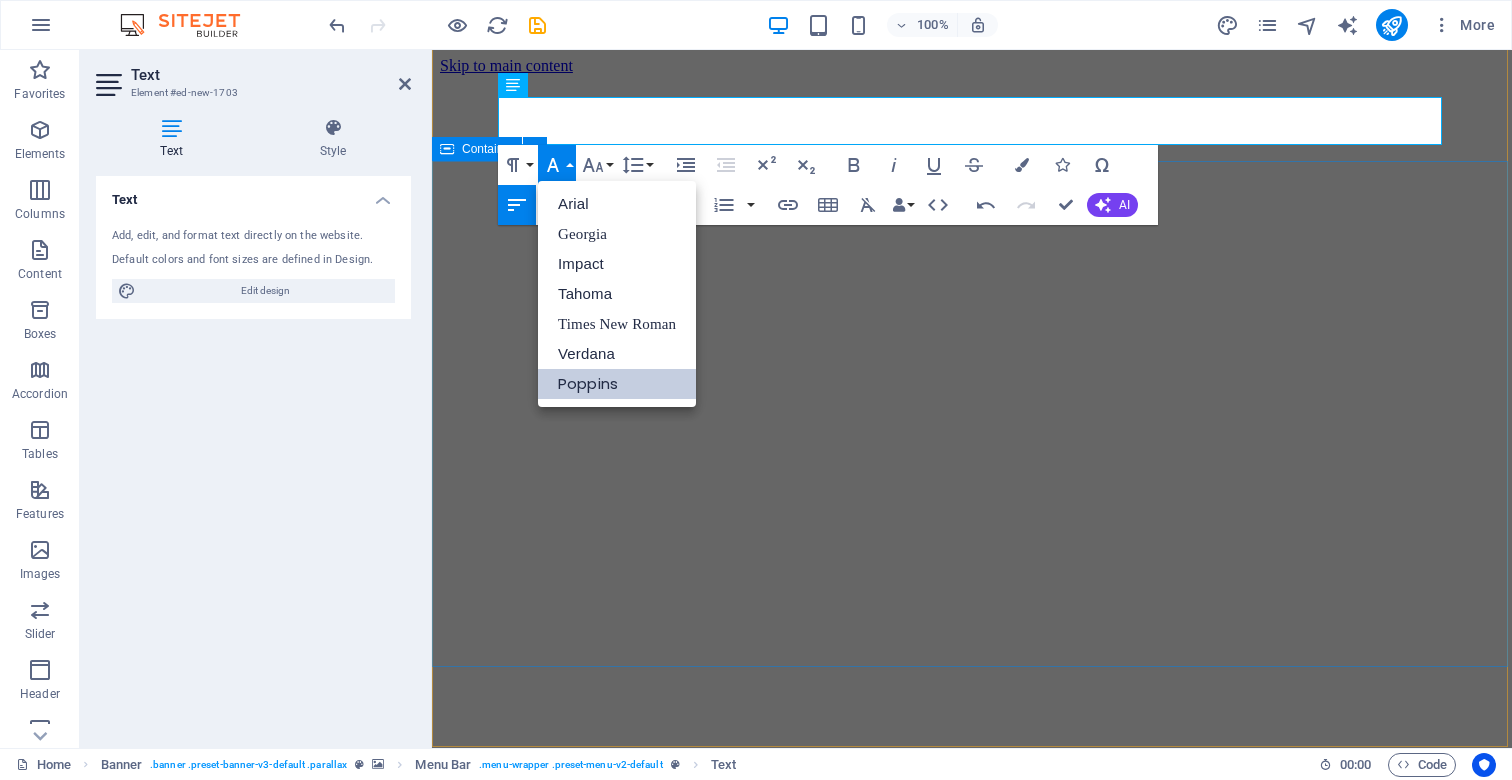 scroll, scrollTop: 0, scrollLeft: 0, axis: both 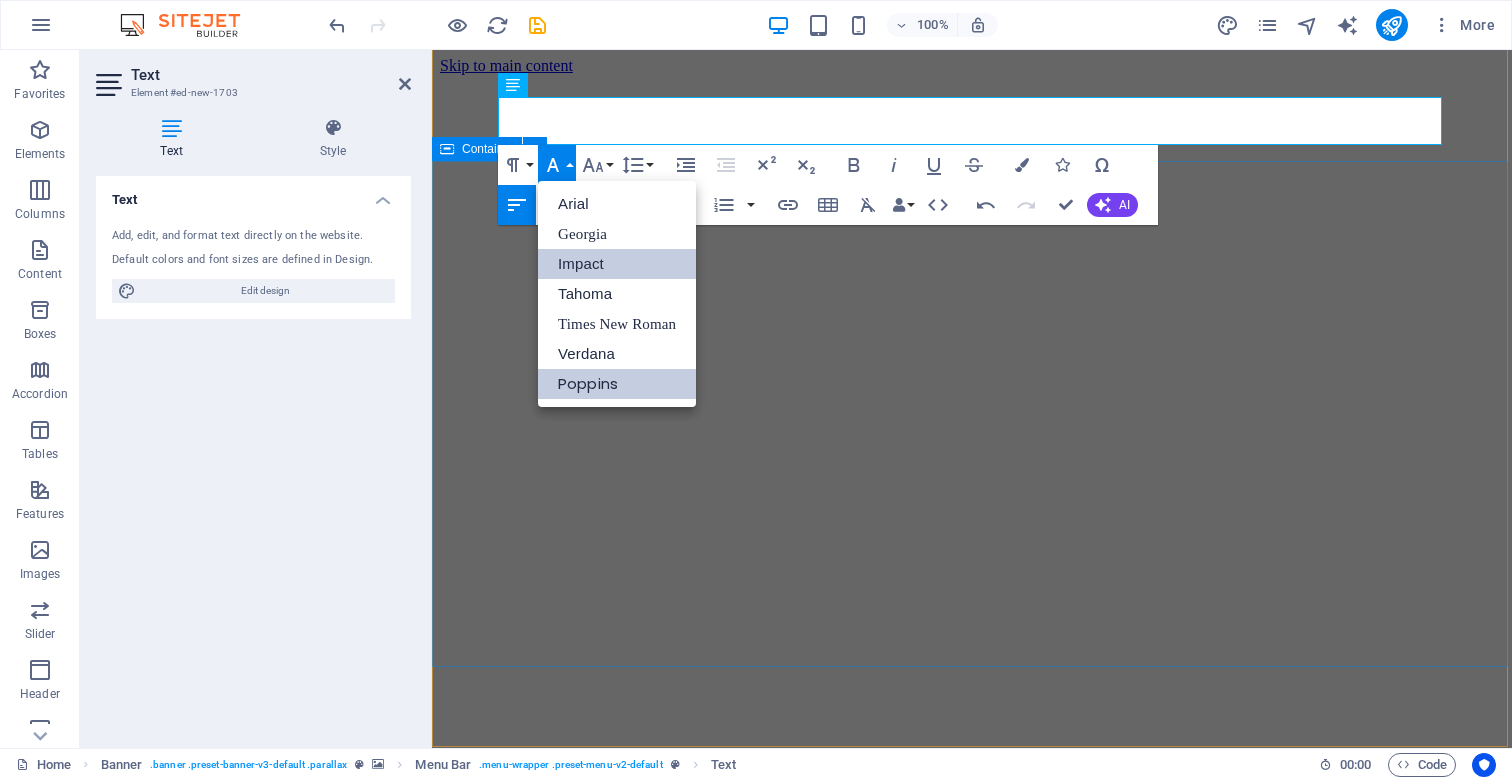 click on "Impact" at bounding box center (617, 264) 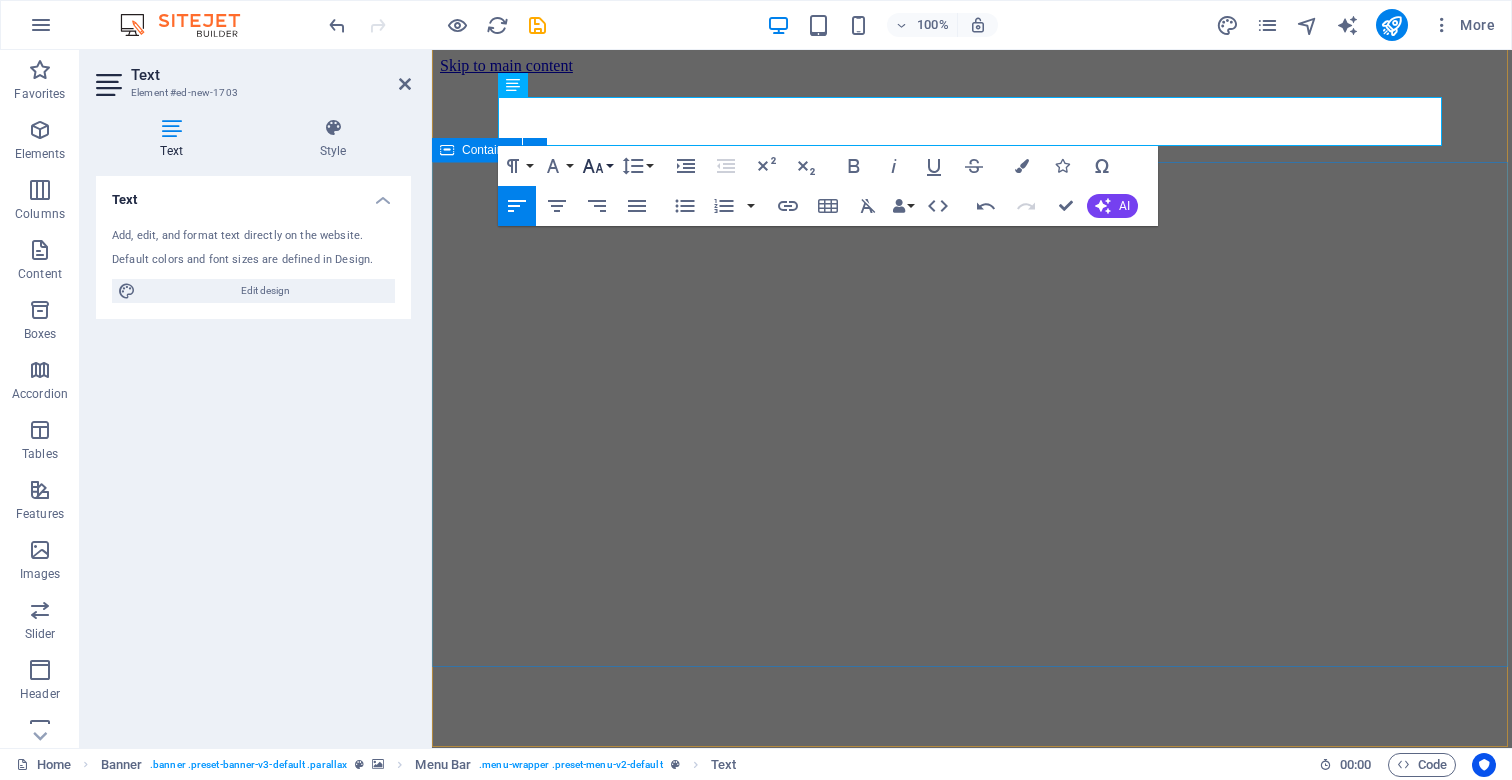 click on "Font Size" at bounding box center [597, 166] 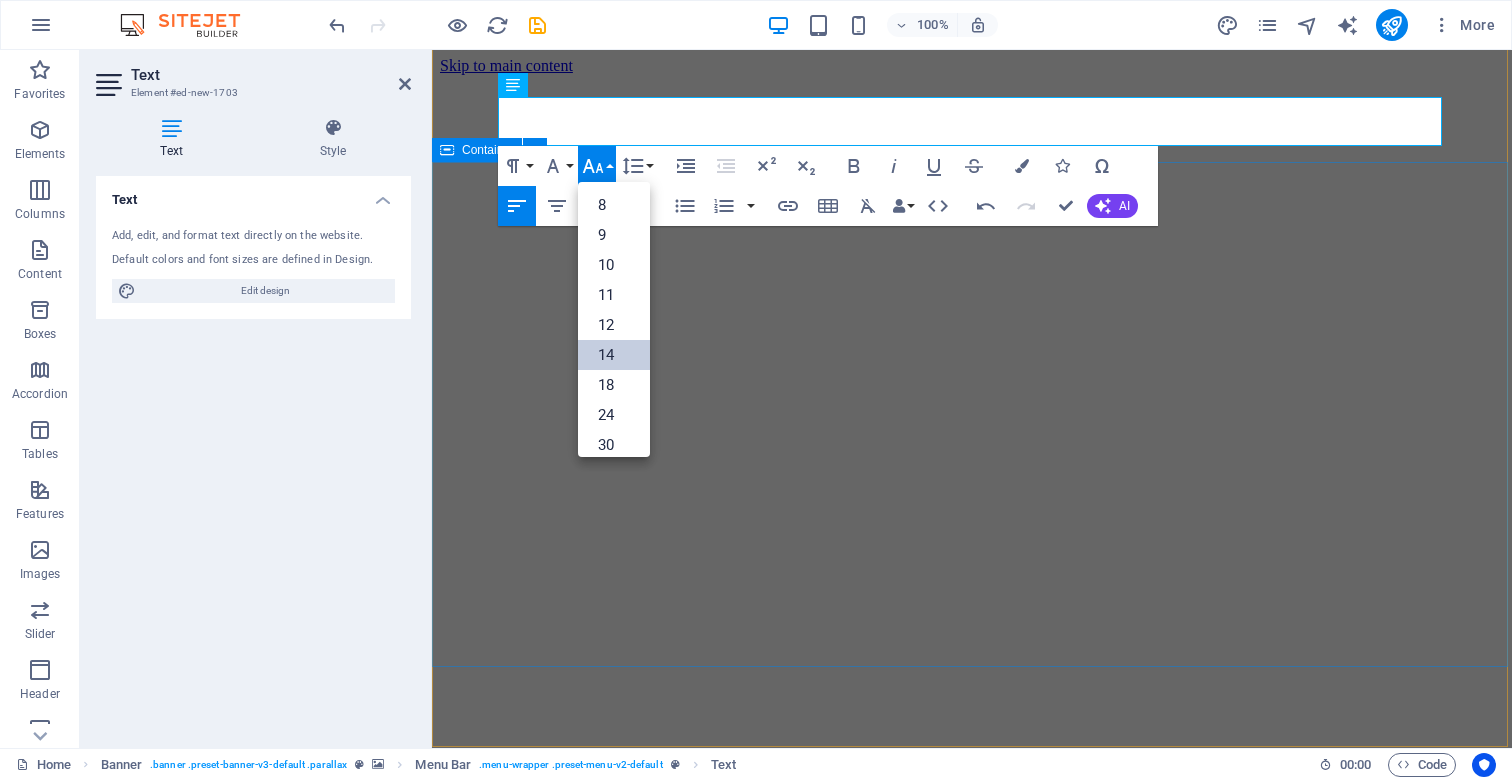 click on "14" at bounding box center (614, 355) 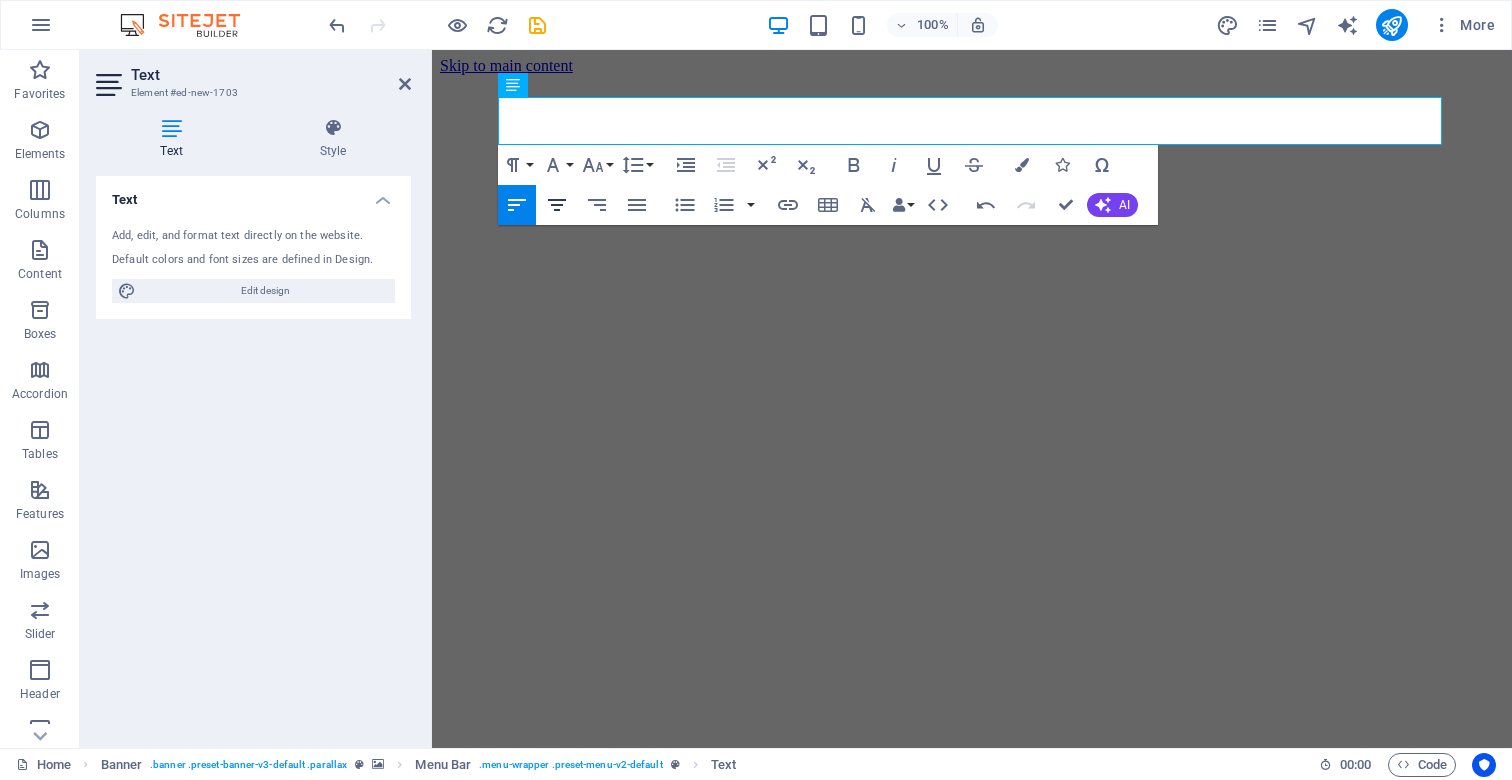 click 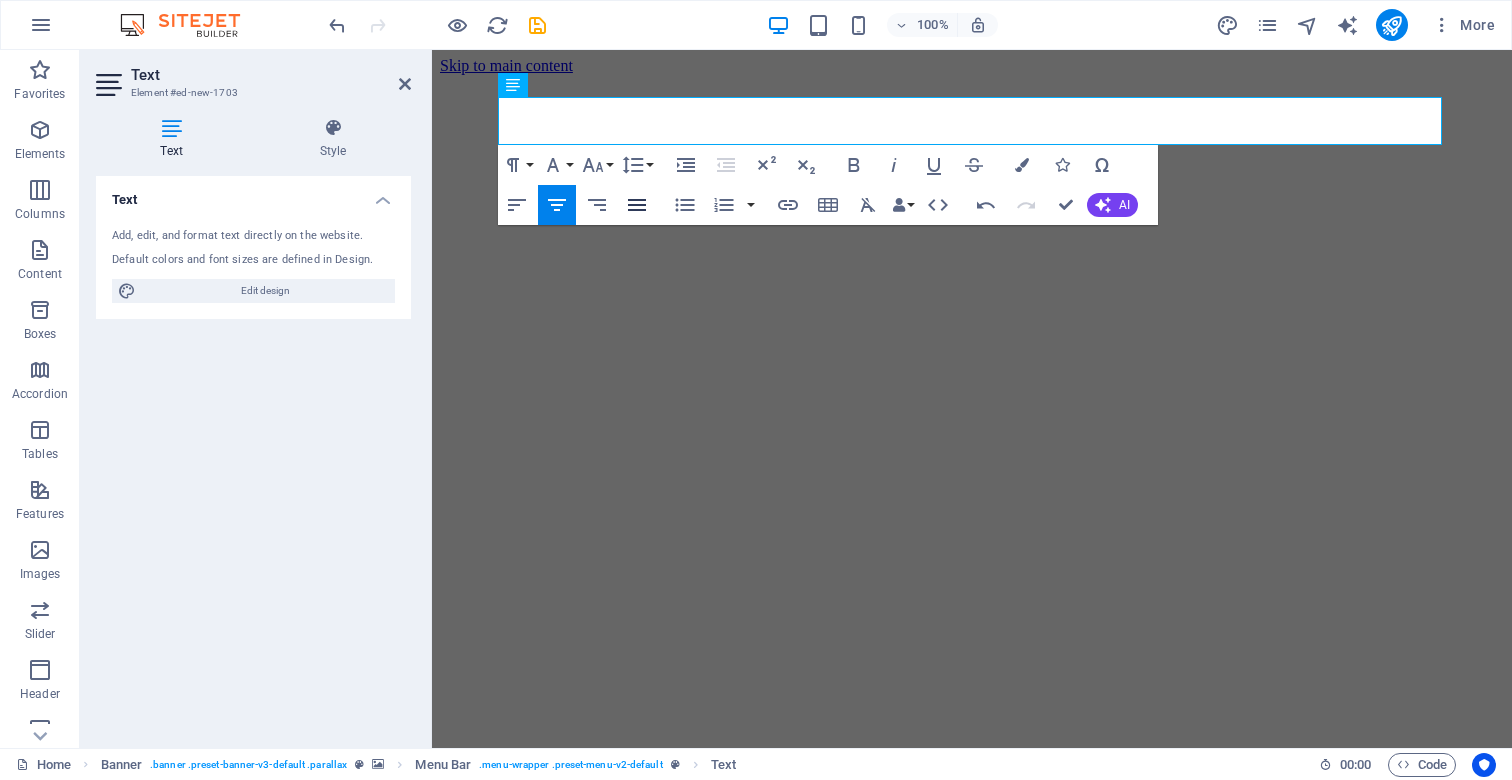 click 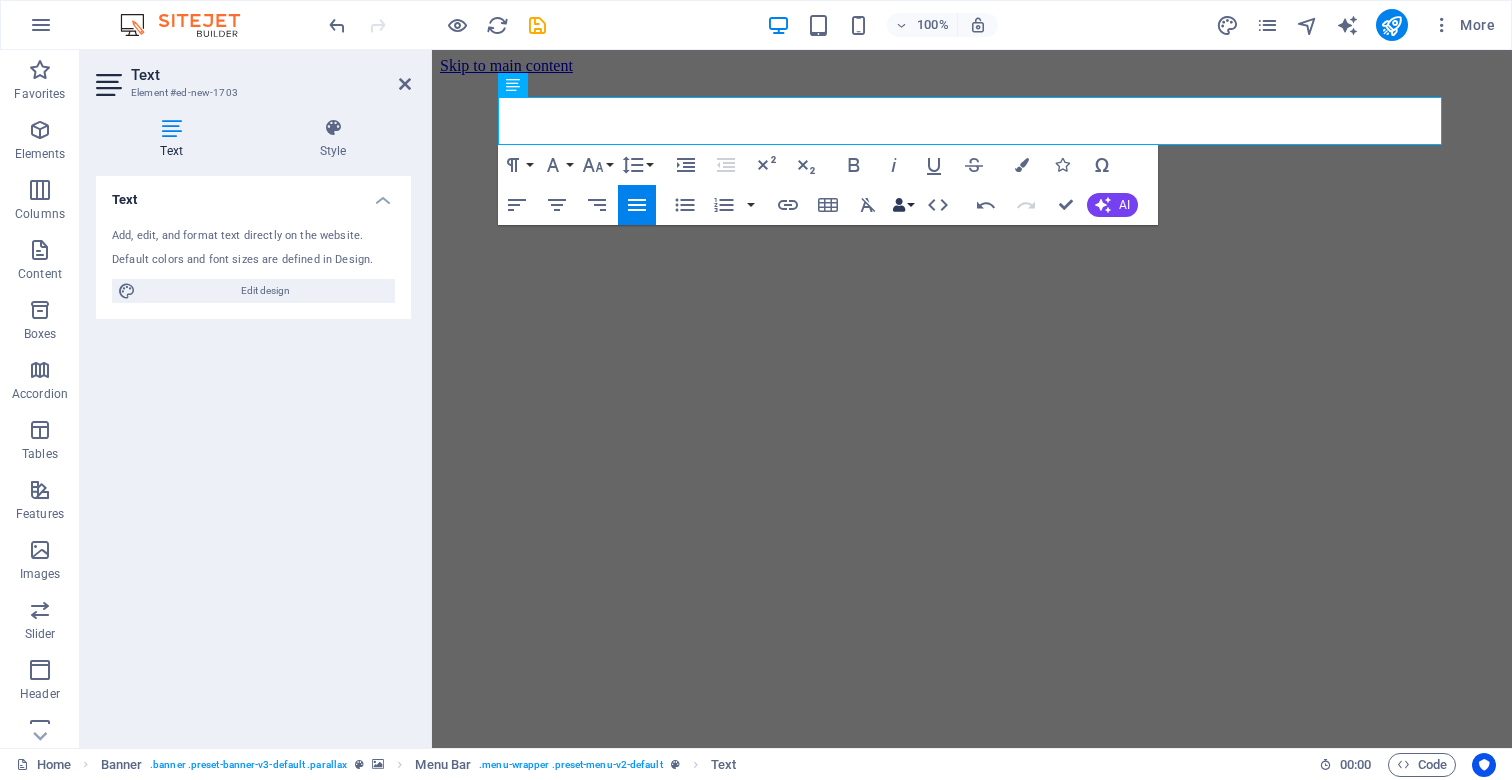 click on "Data Bindings" at bounding box center (903, 205) 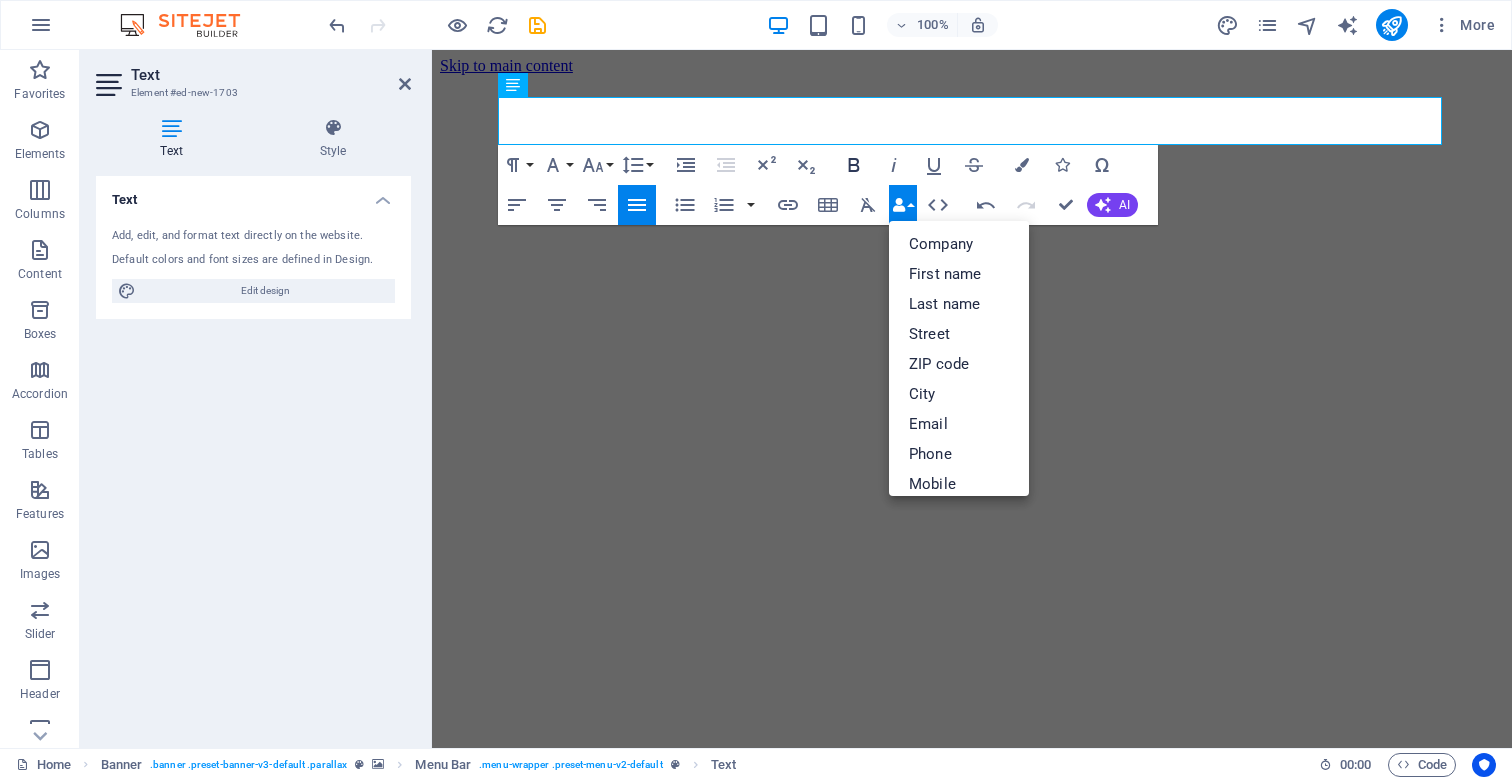 click 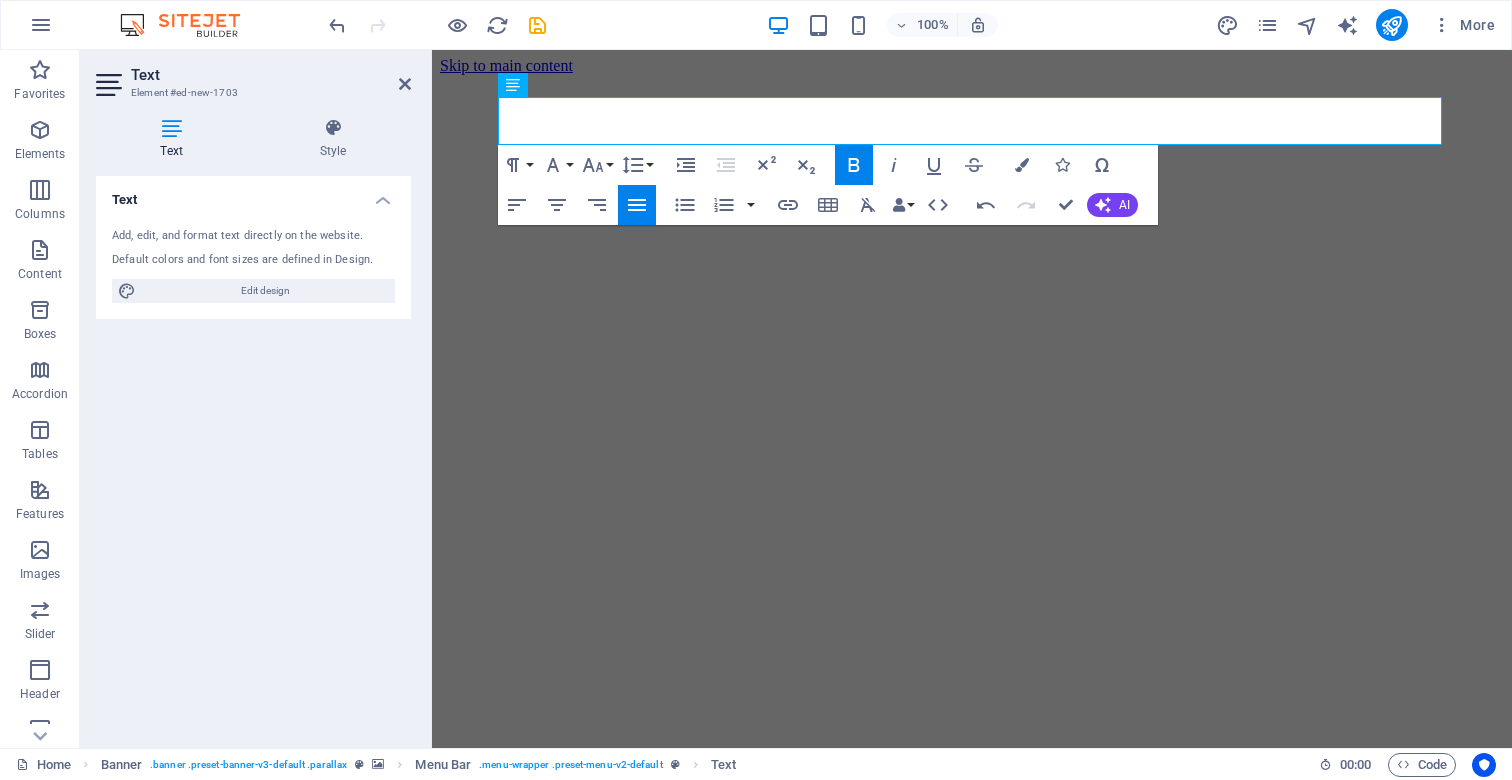 click 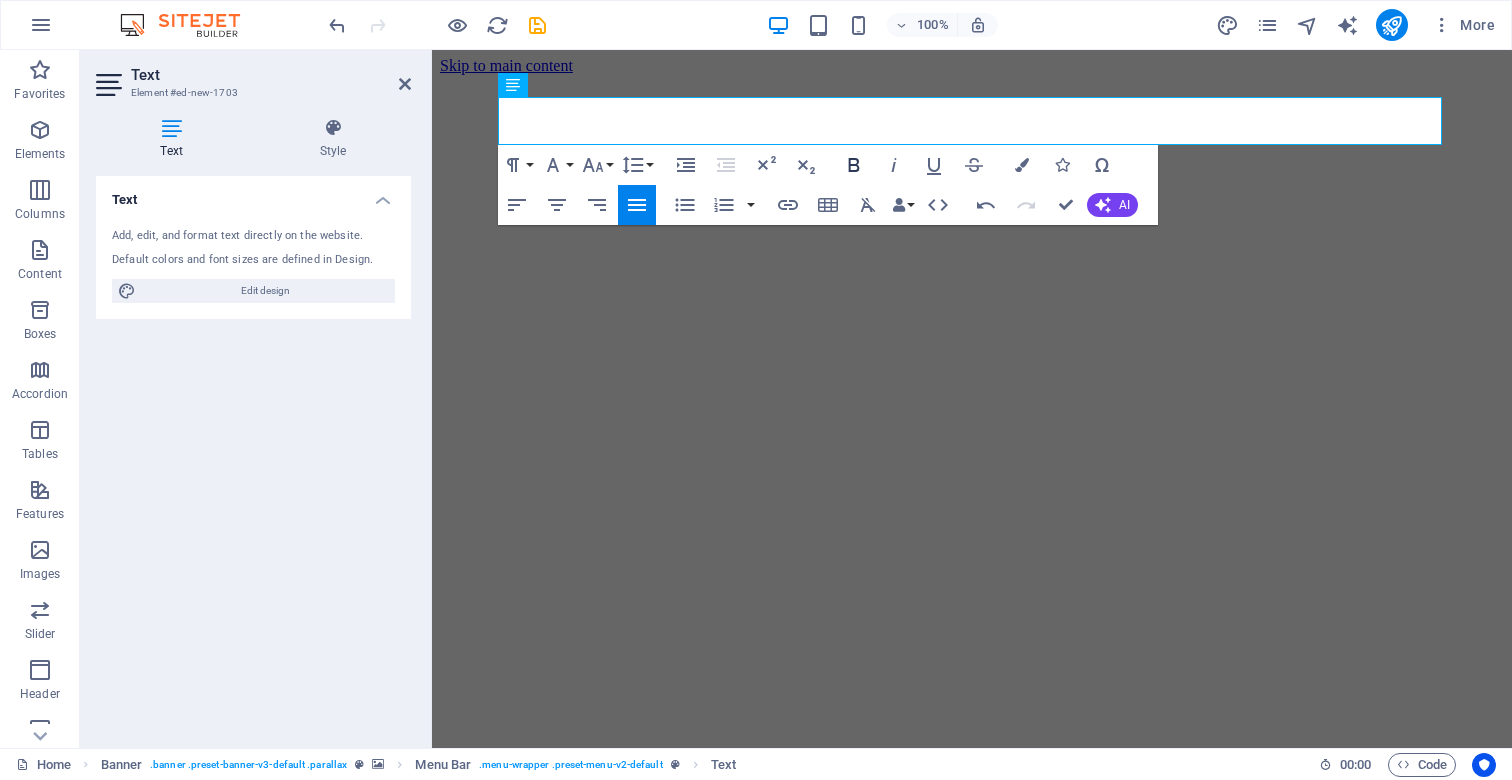 click 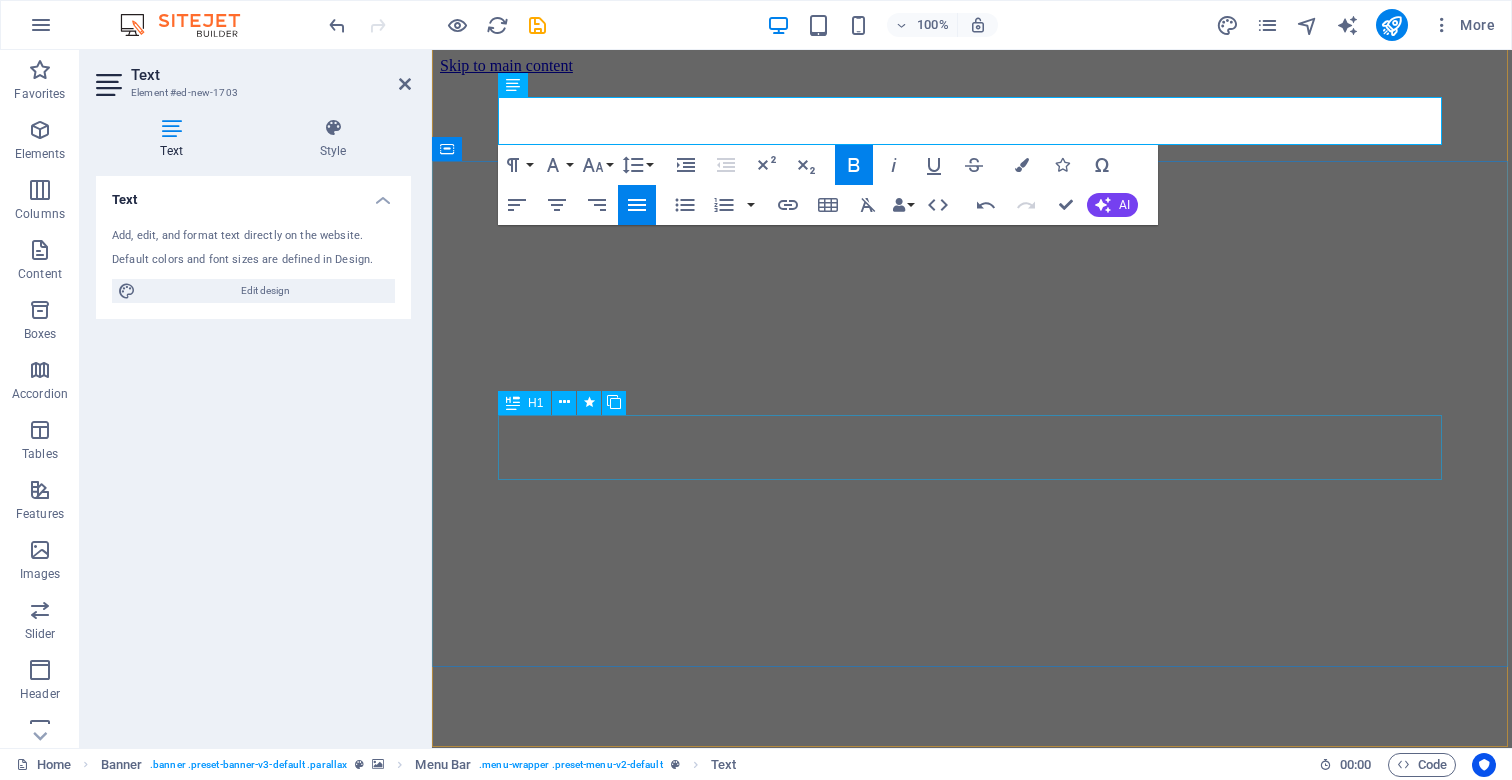 click on "cybersecurity basics" at bounding box center (972, 2535) 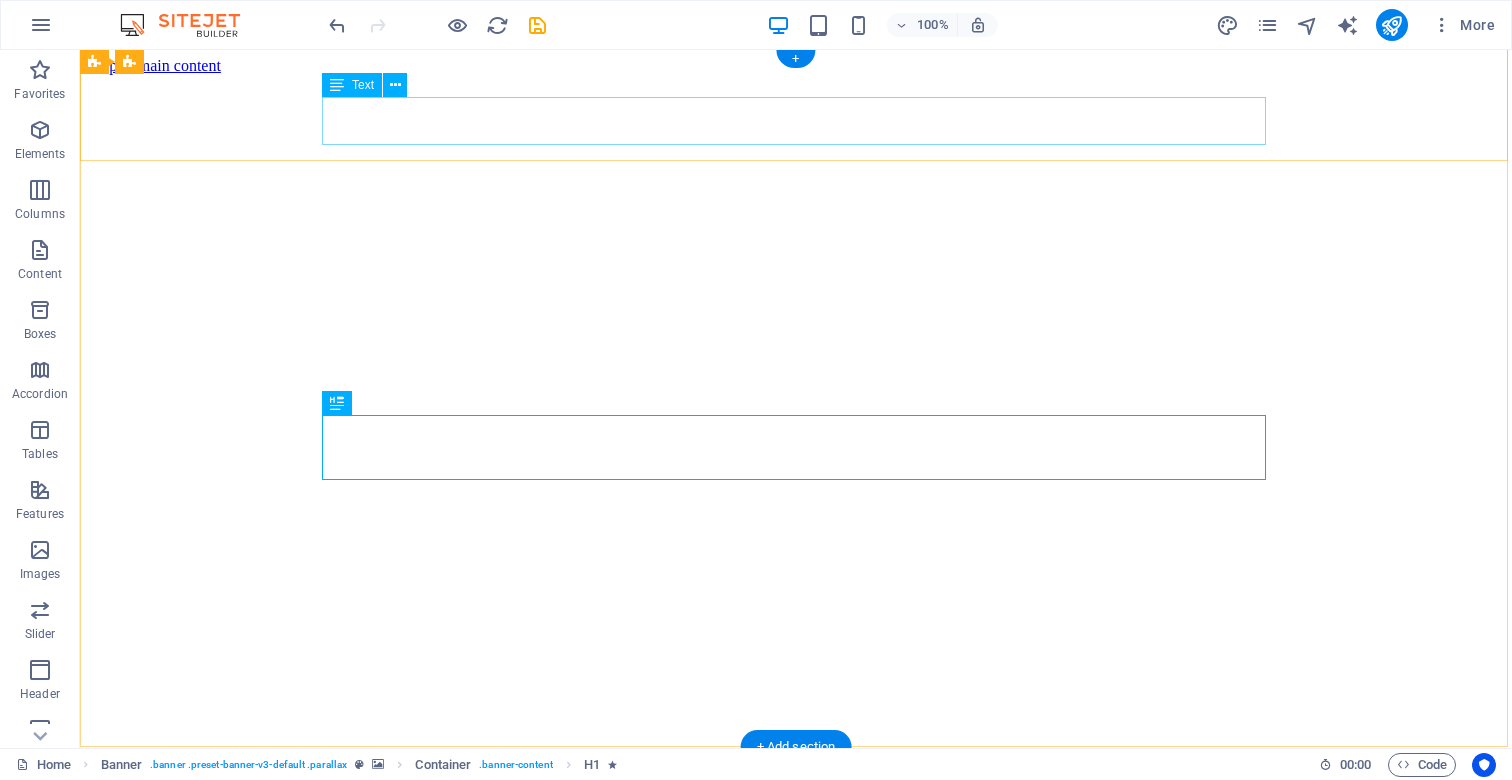 click on "Ascendia Web Solutions" at bounding box center (796, 939) 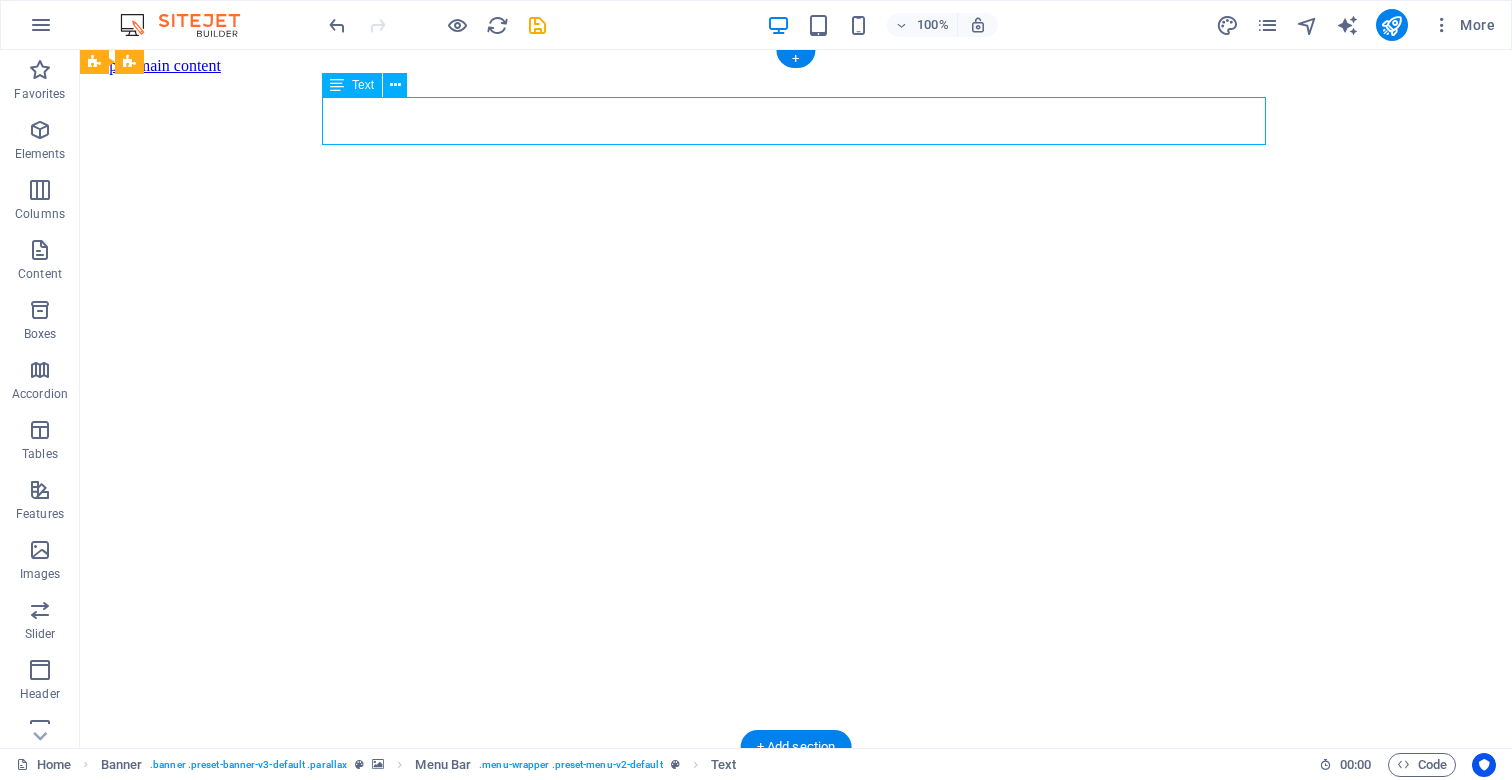 click on "Ascendia Web Solutions" at bounding box center (796, 939) 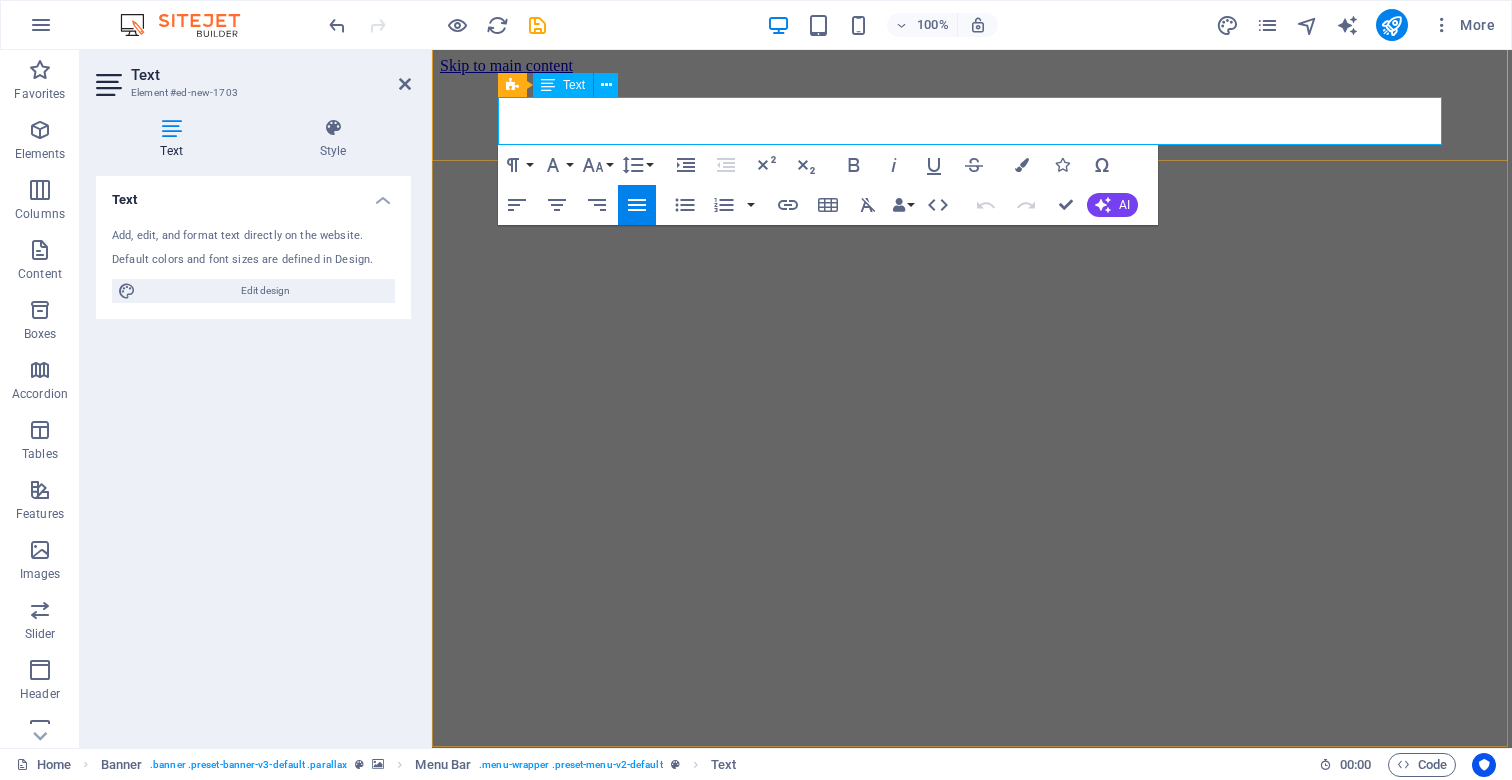 click on "Ascendia Web Solutions" at bounding box center [972, 922] 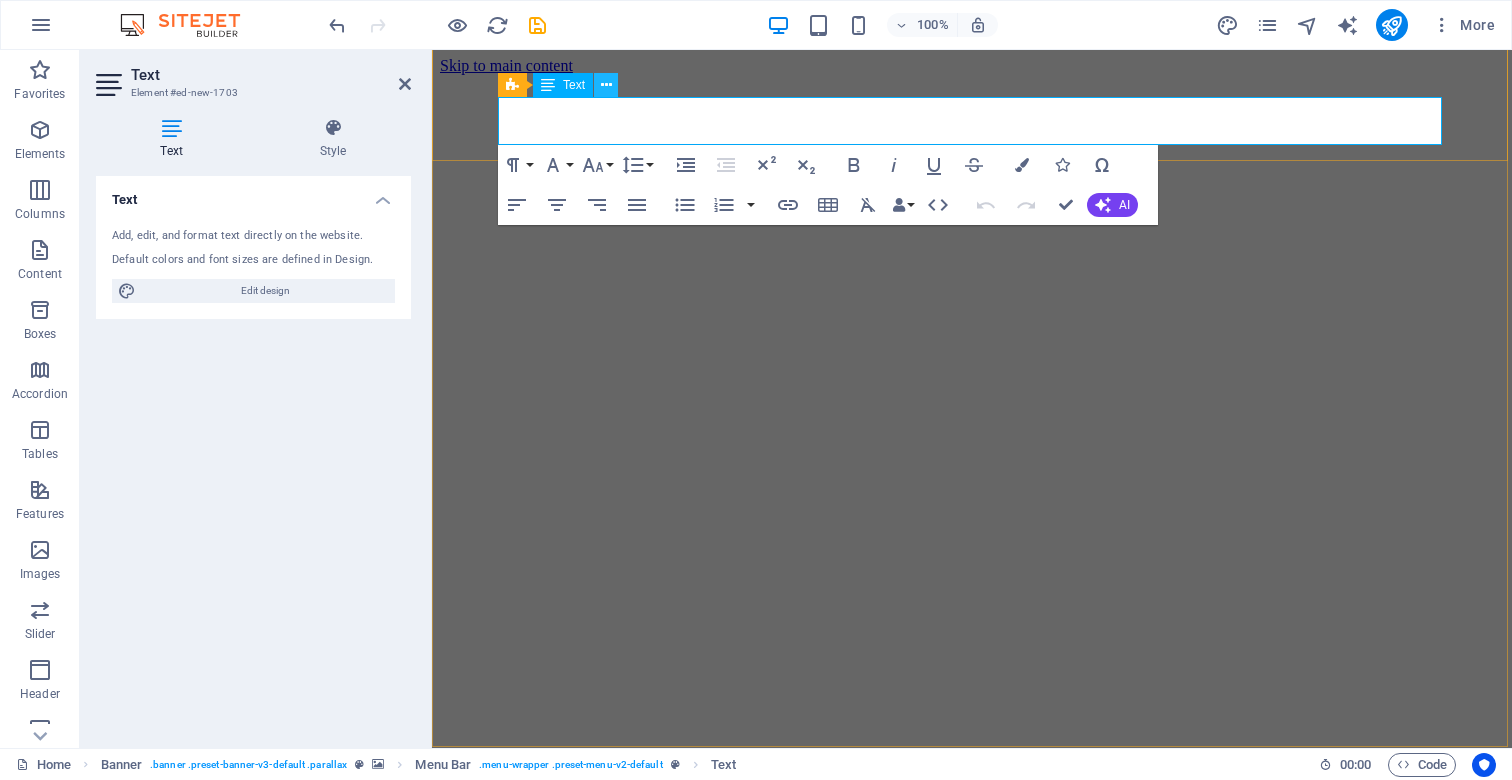 click at bounding box center [606, 85] 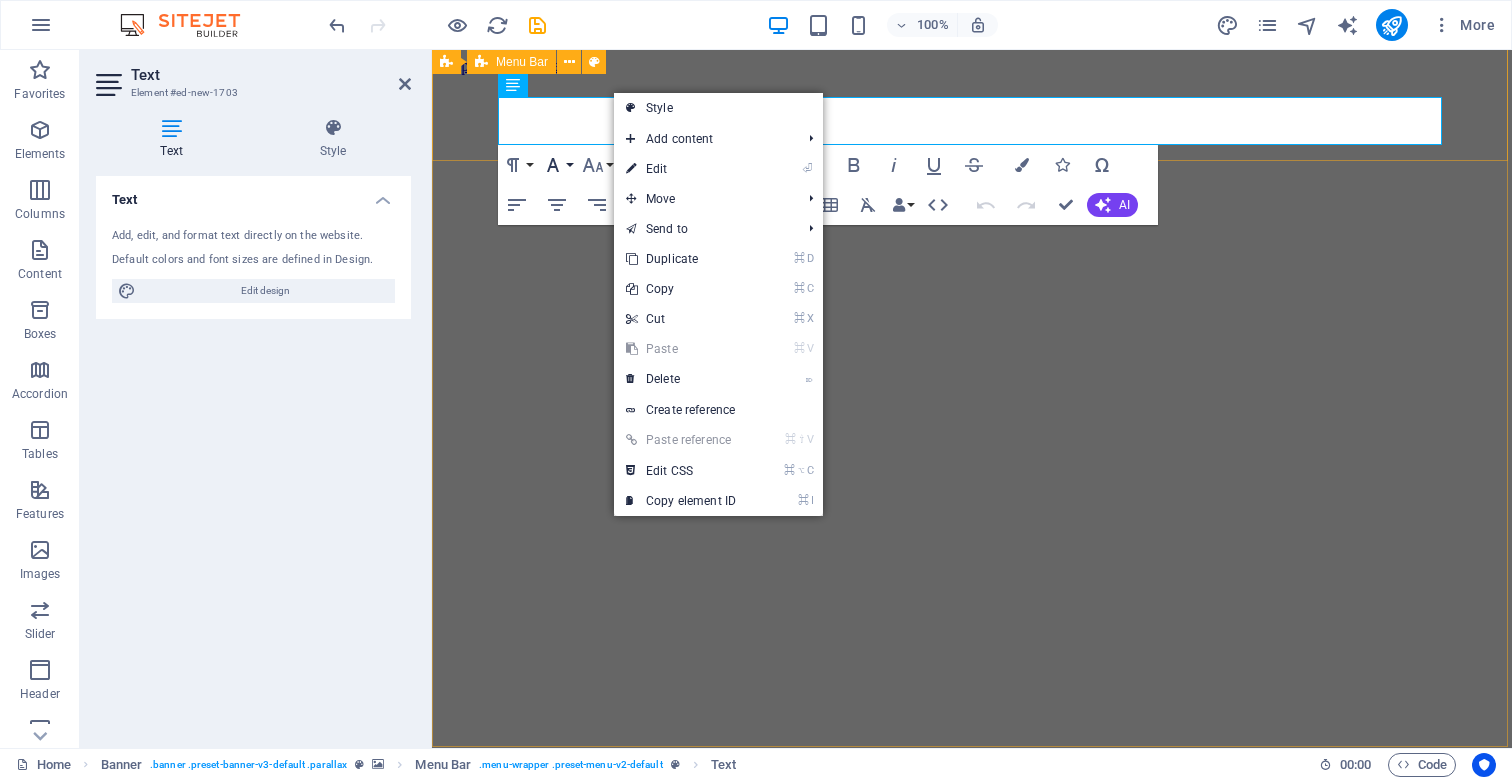 click 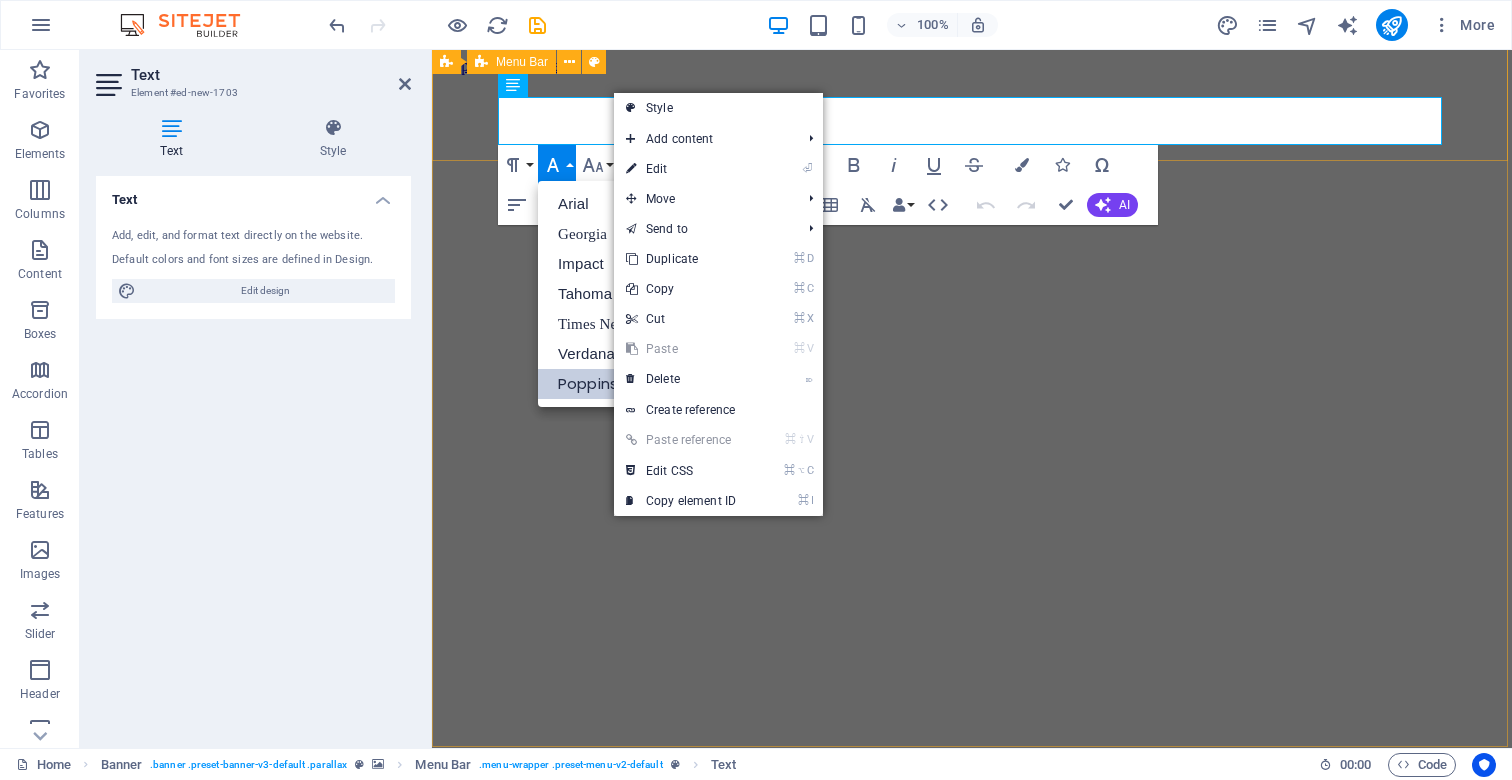 scroll, scrollTop: 0, scrollLeft: 0, axis: both 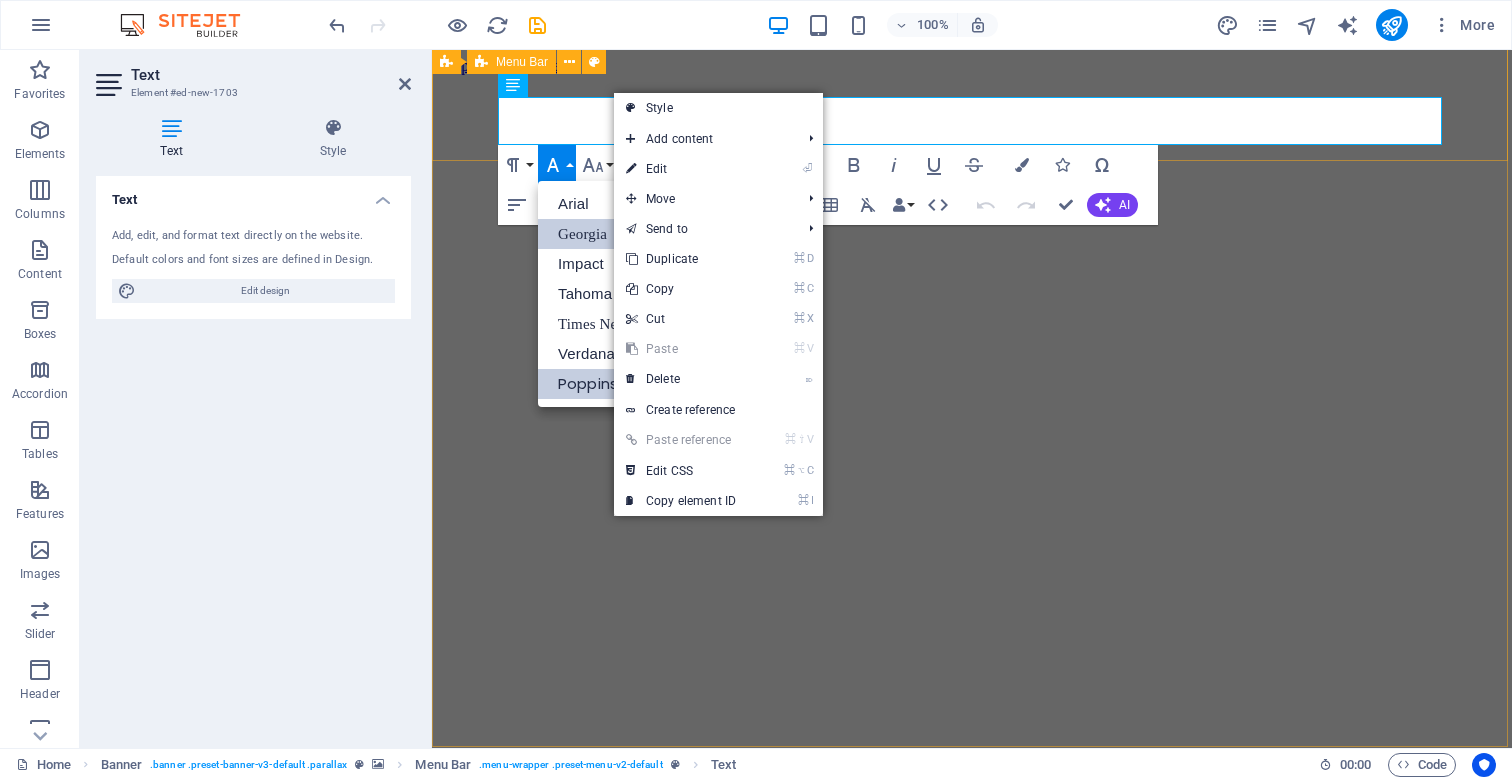 click on "Georgia" at bounding box center [617, 234] 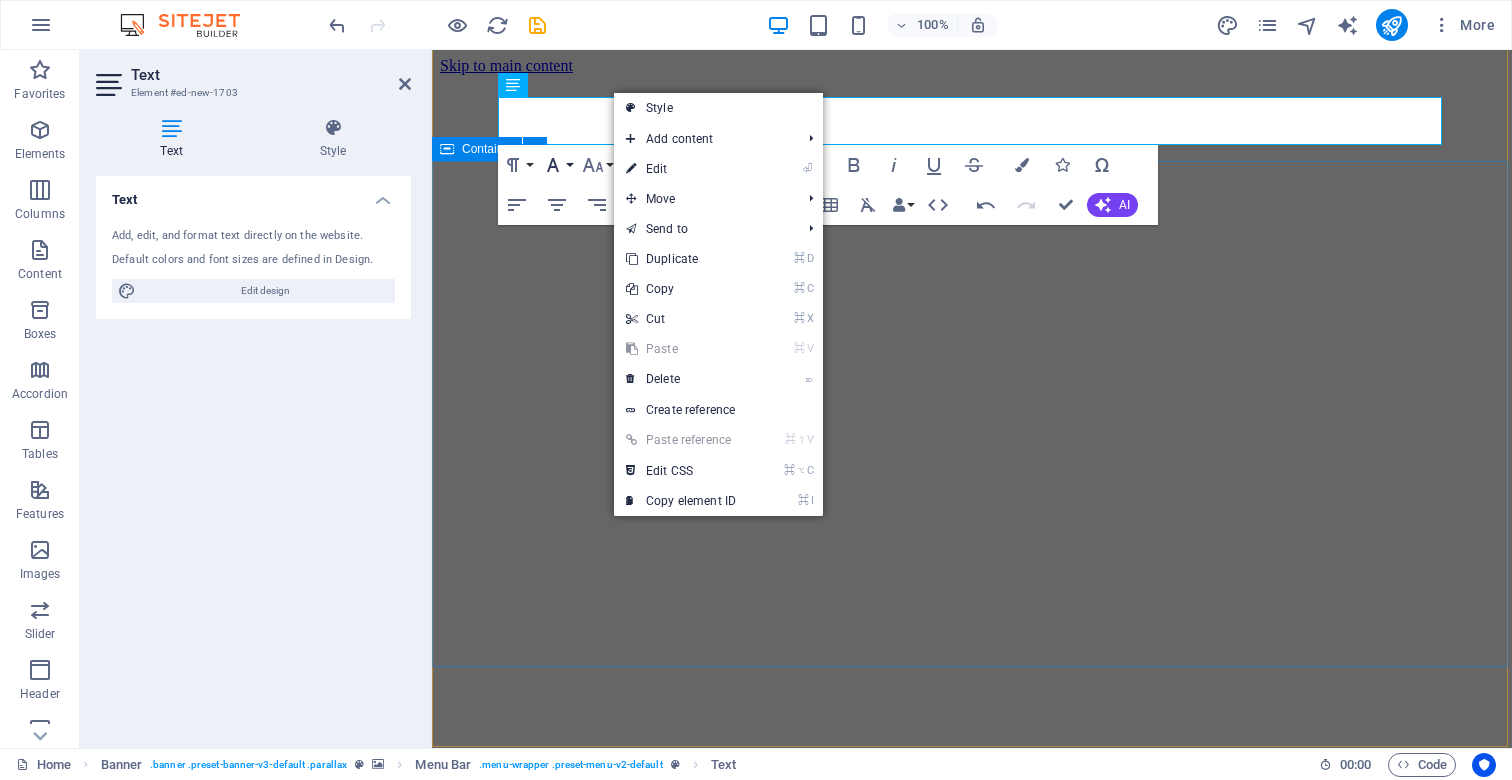 click on "Font Family" at bounding box center (557, 165) 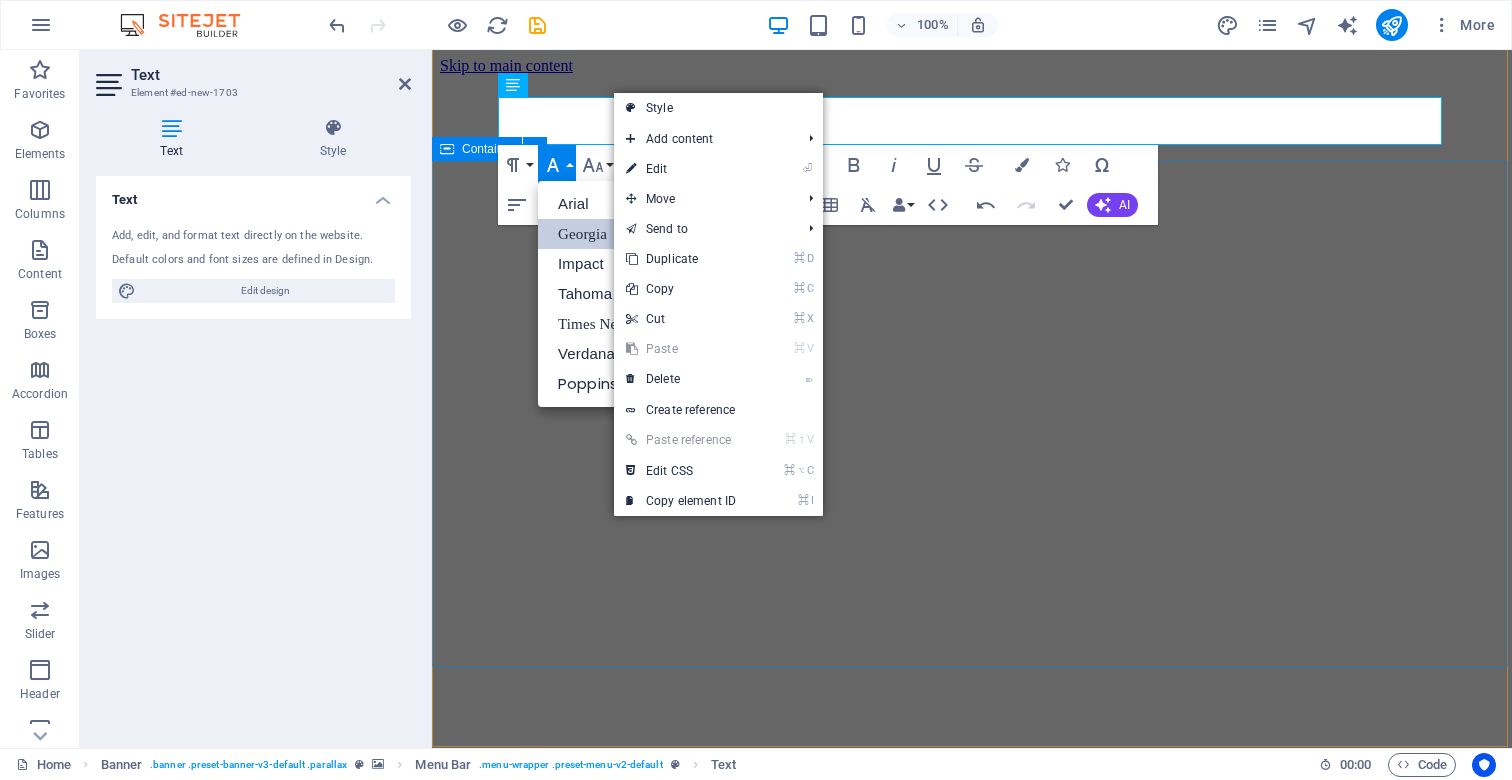 scroll, scrollTop: 0, scrollLeft: 0, axis: both 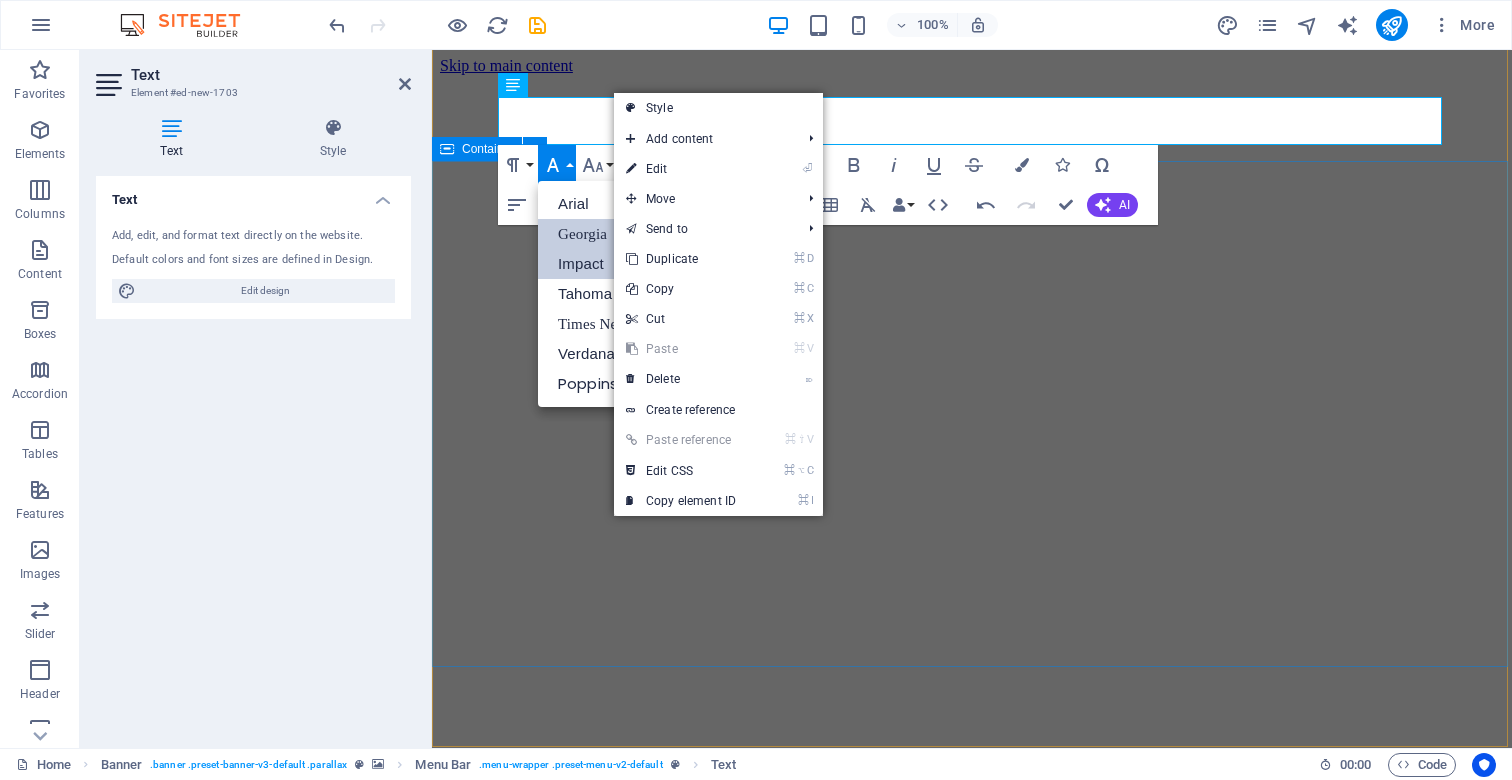 click on "Impact" at bounding box center (617, 264) 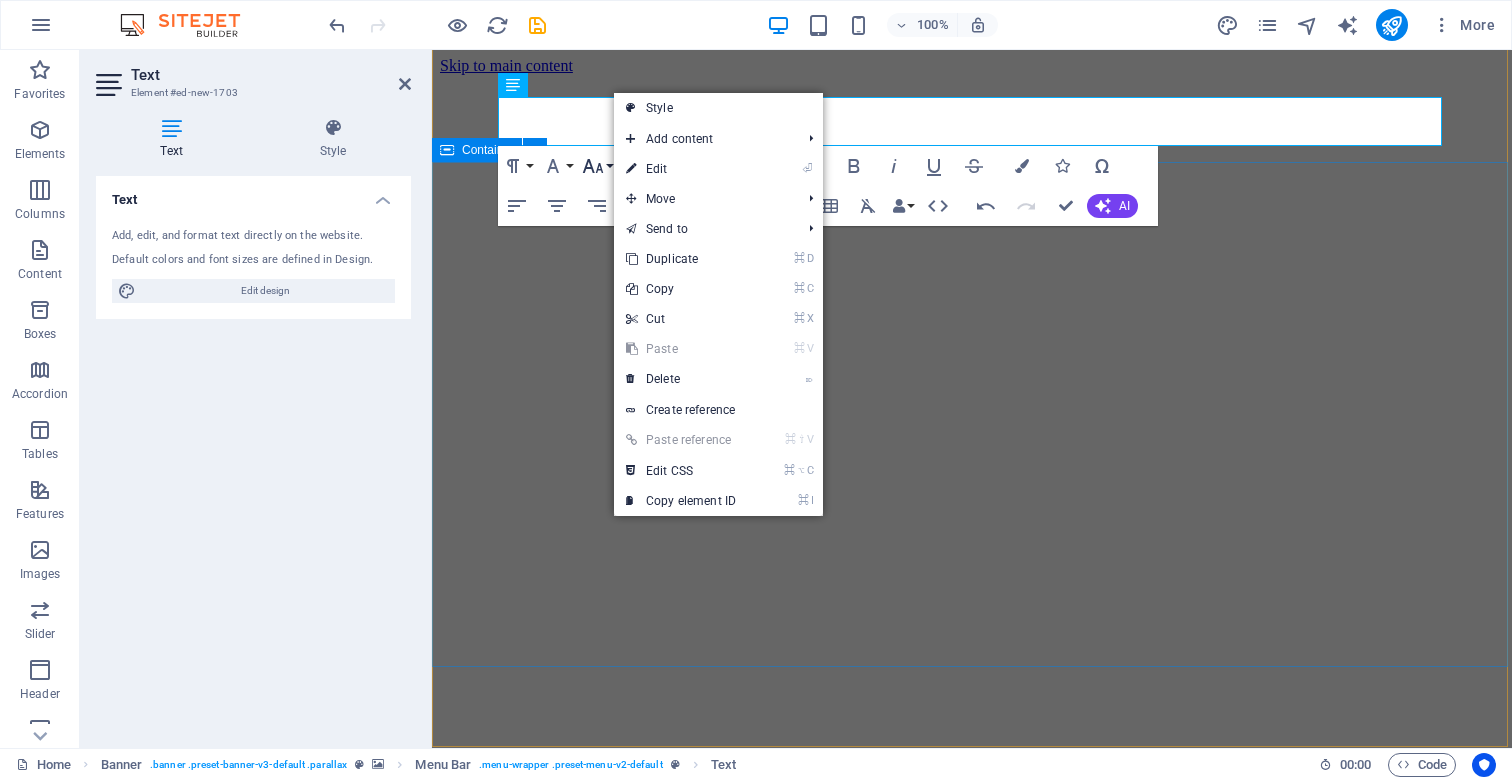 click on "Font Size" at bounding box center [597, 166] 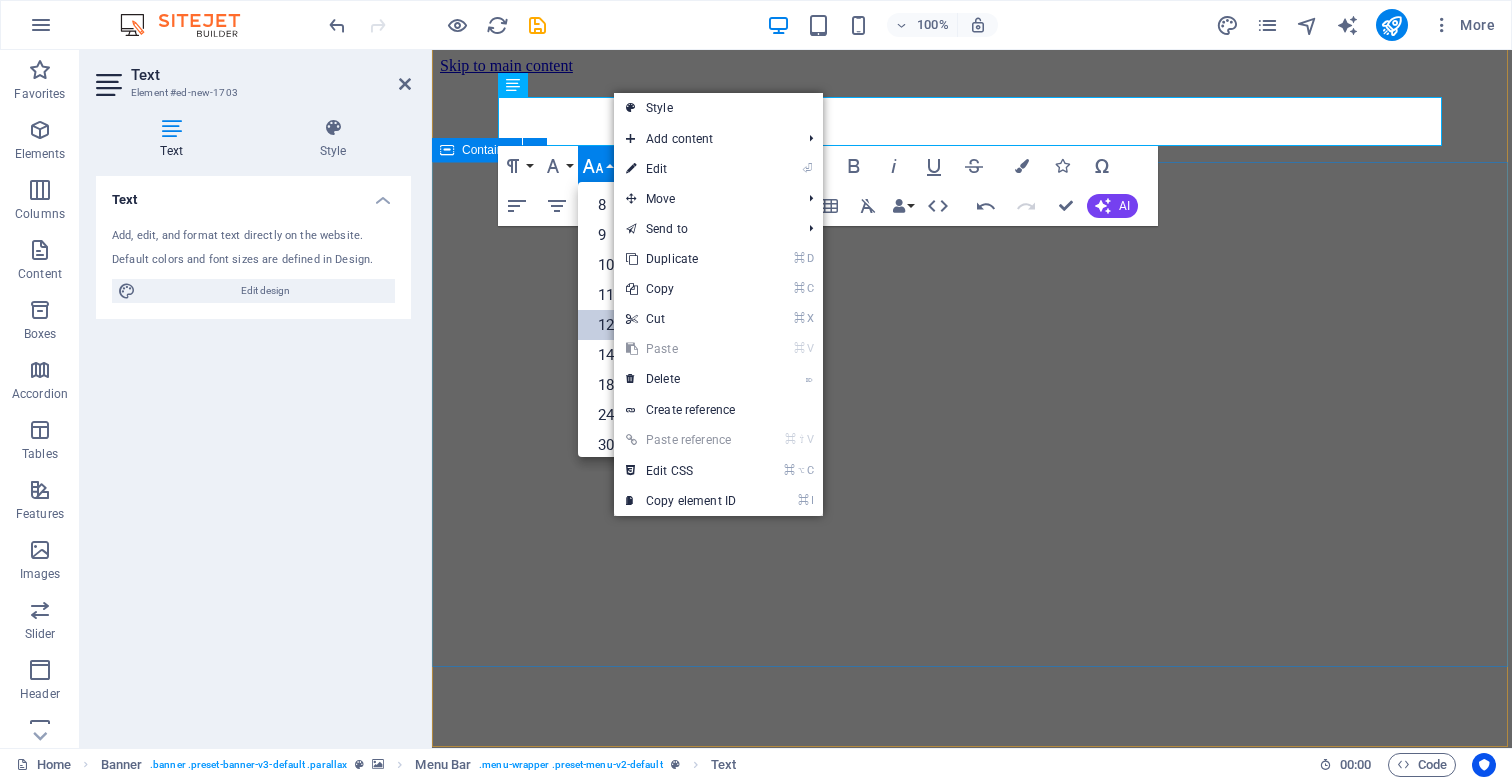 click on "12" at bounding box center [614, 325] 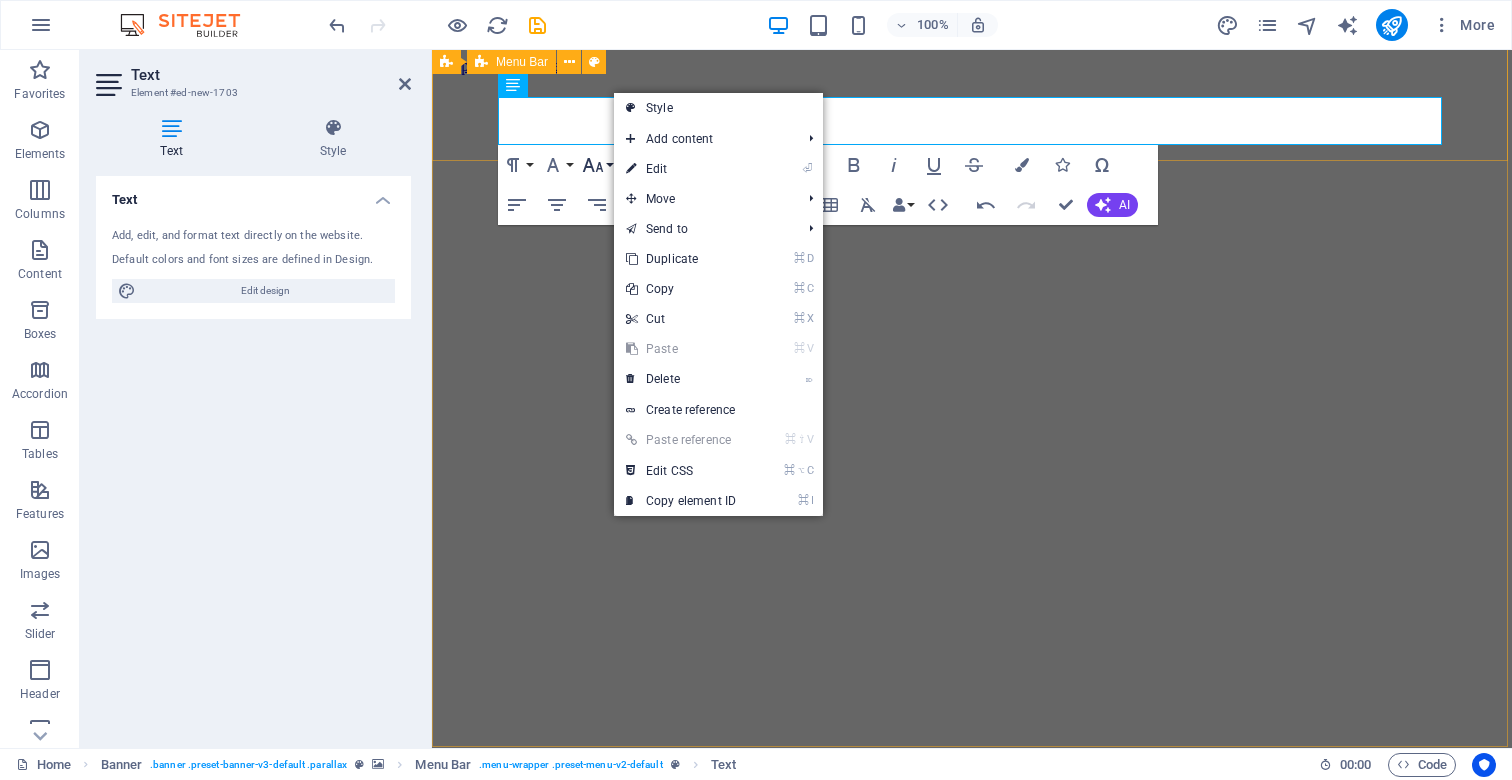 click 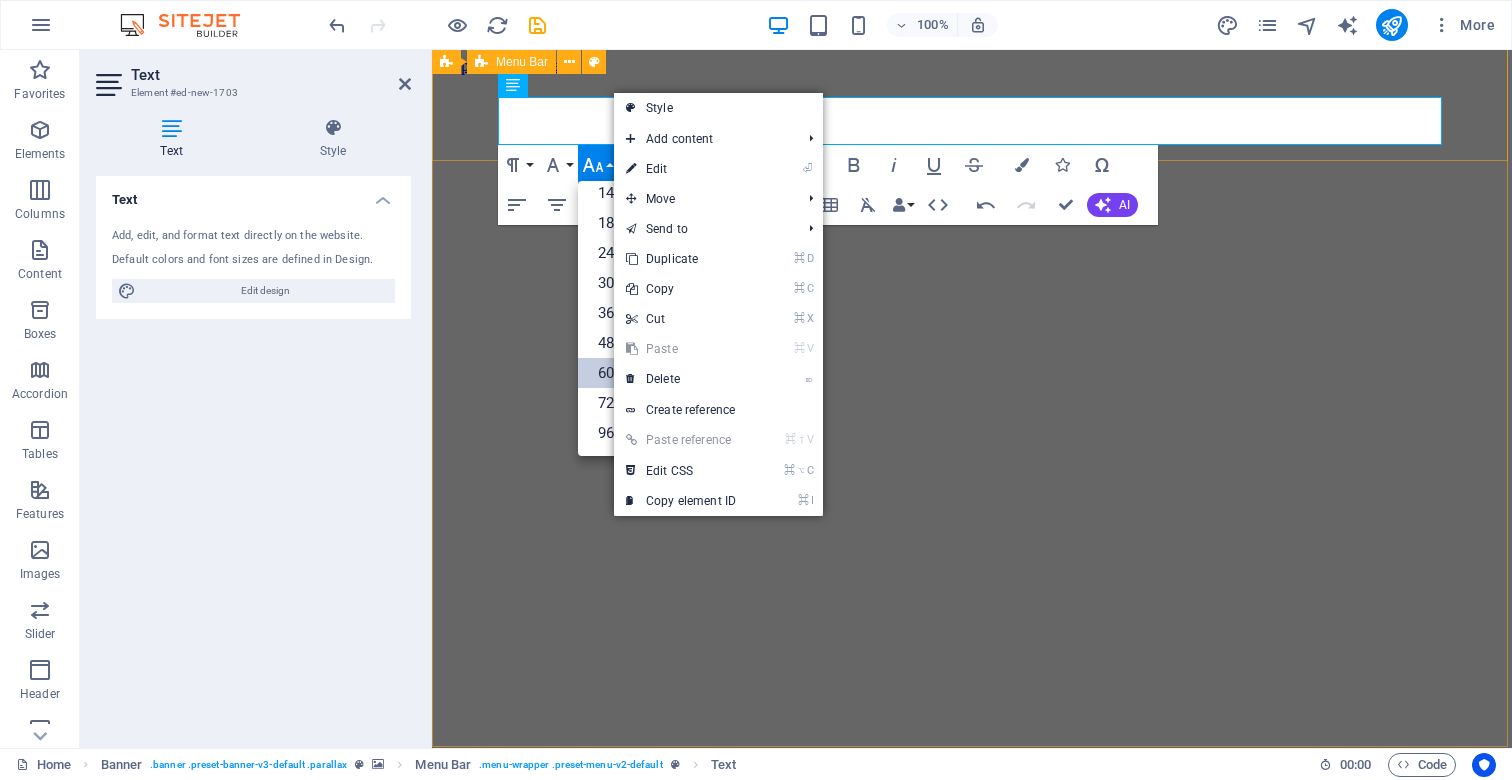scroll, scrollTop: 161, scrollLeft: 0, axis: vertical 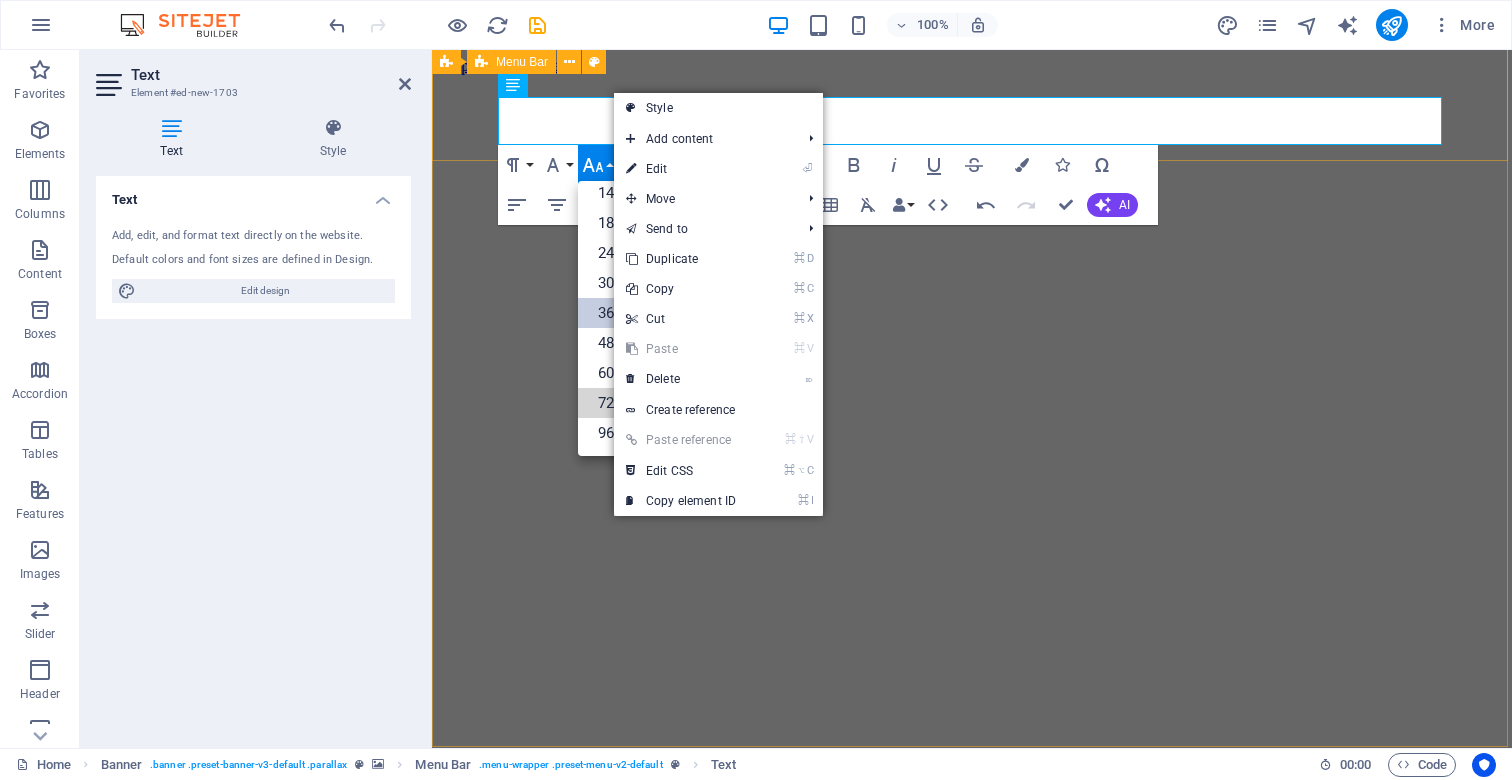 click on "72" at bounding box center [614, 403] 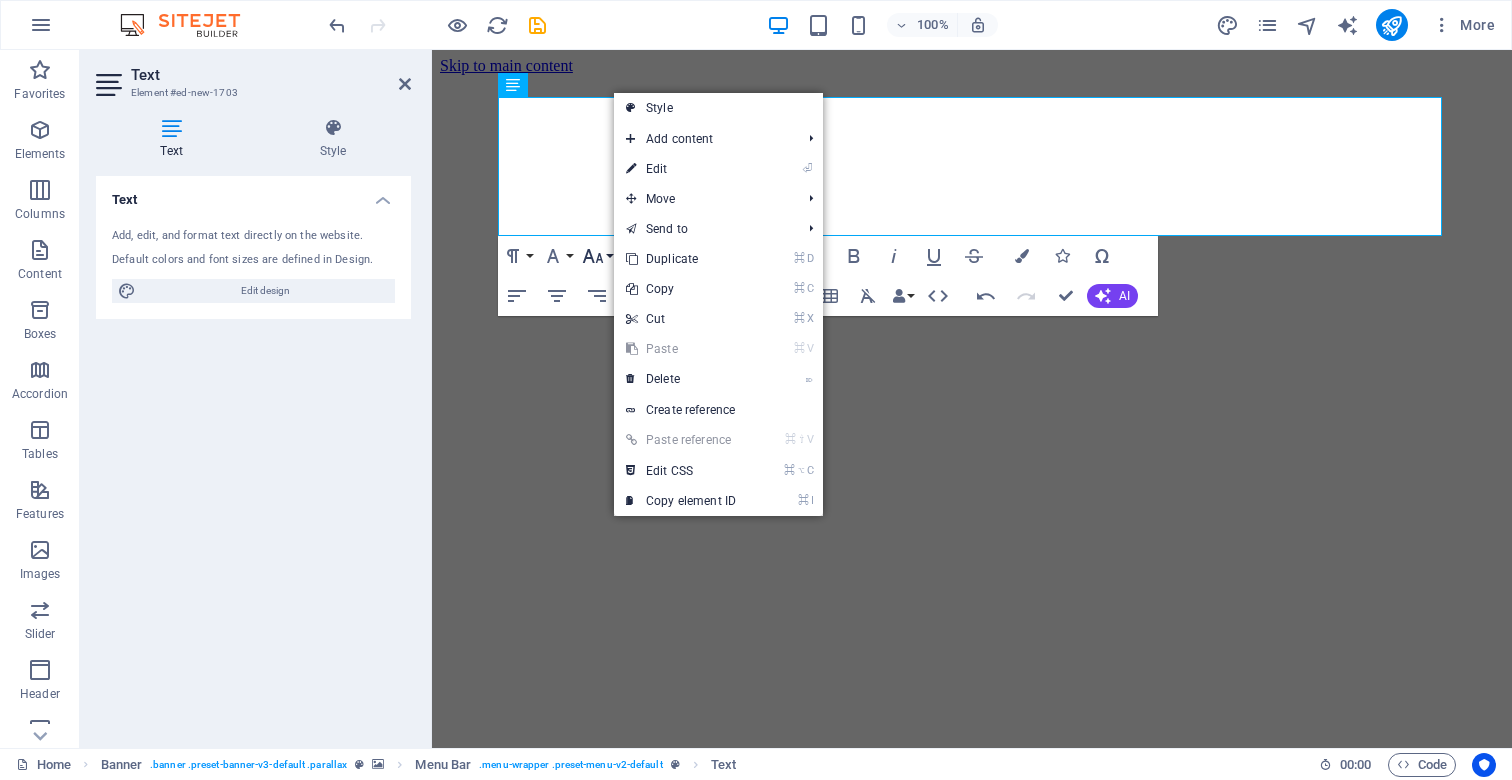click on "Font Size" at bounding box center [597, 256] 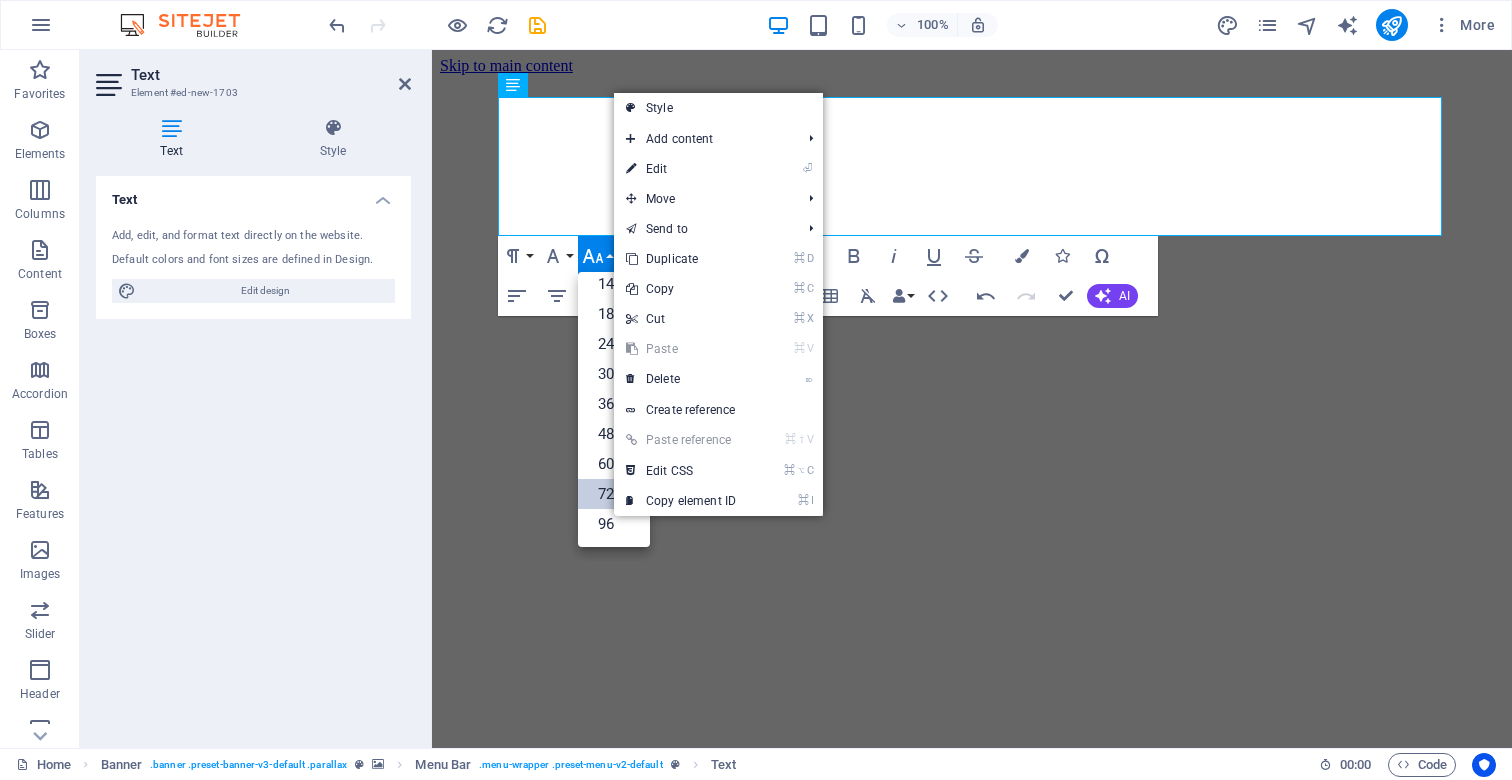 scroll, scrollTop: 161, scrollLeft: 0, axis: vertical 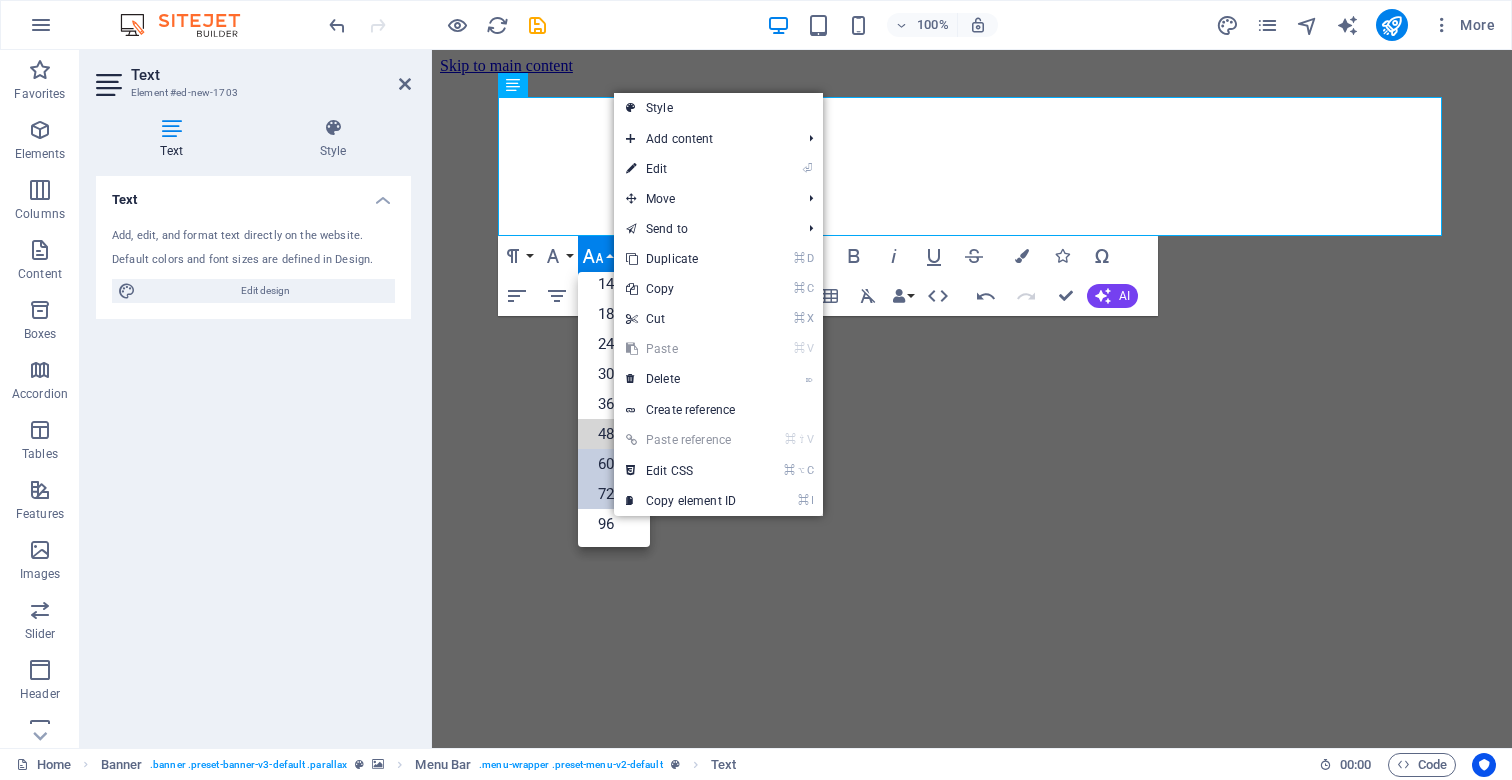 click on "48" at bounding box center [614, 434] 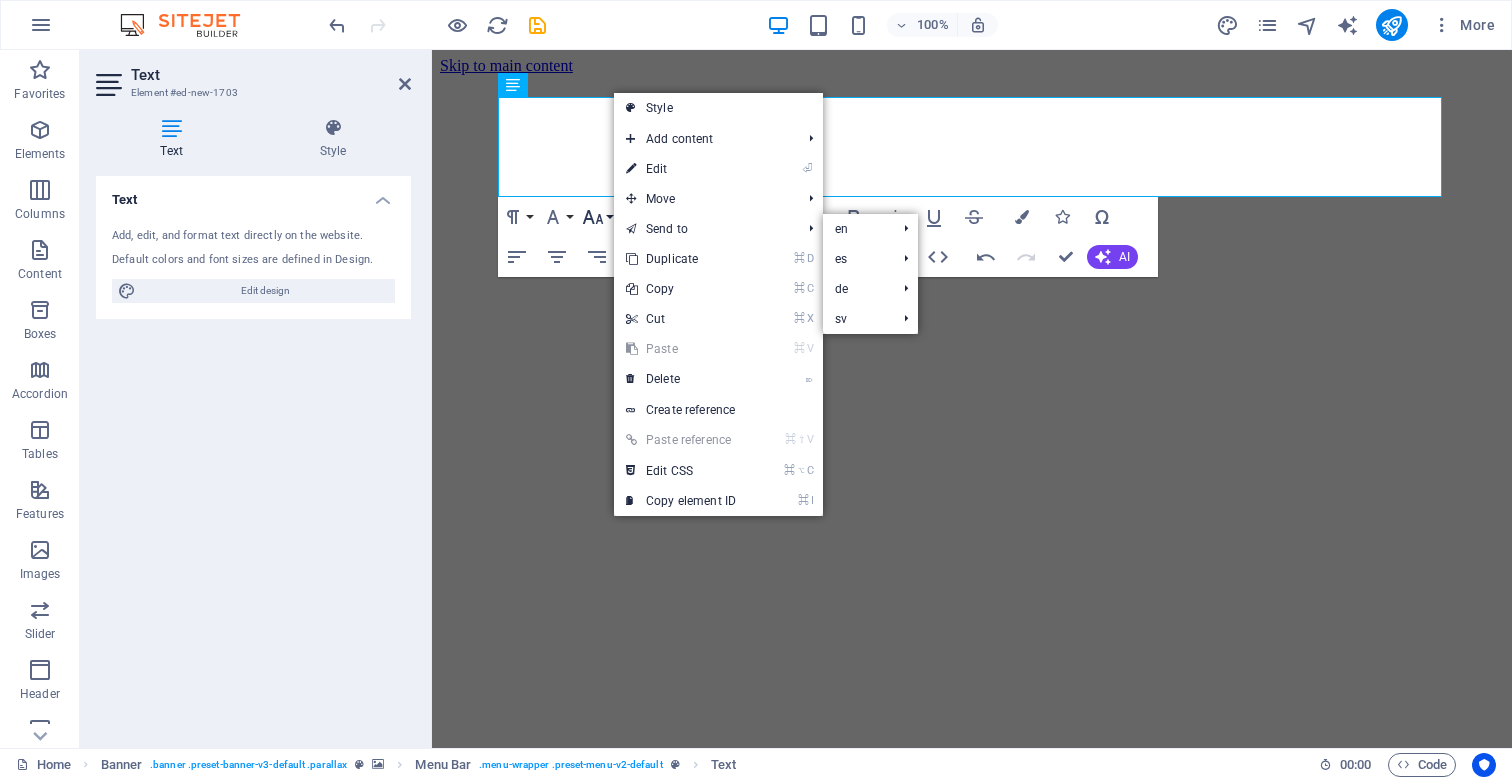 click on "Font Size" at bounding box center [597, 217] 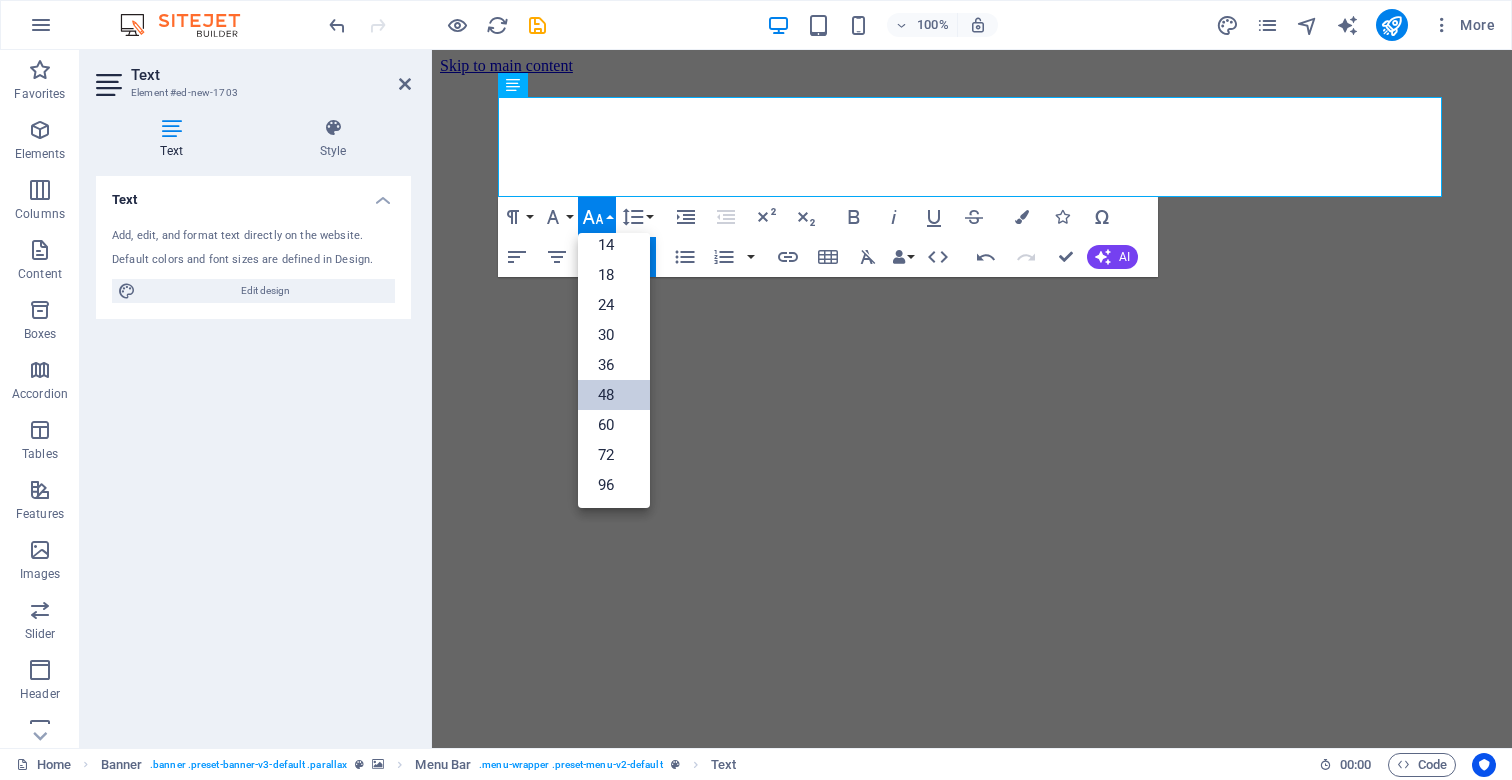 scroll, scrollTop: 161, scrollLeft: 0, axis: vertical 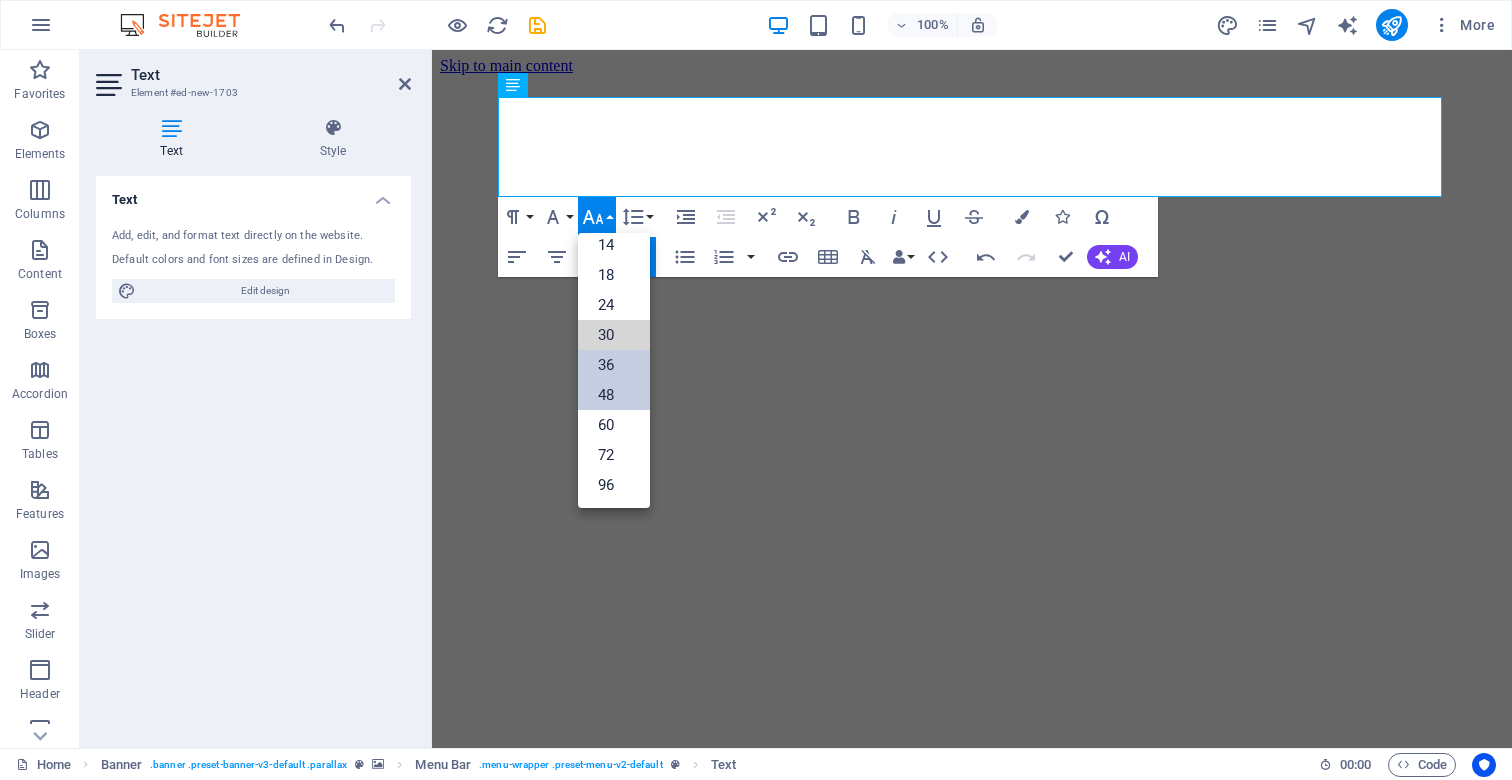 click on "30" at bounding box center [614, 335] 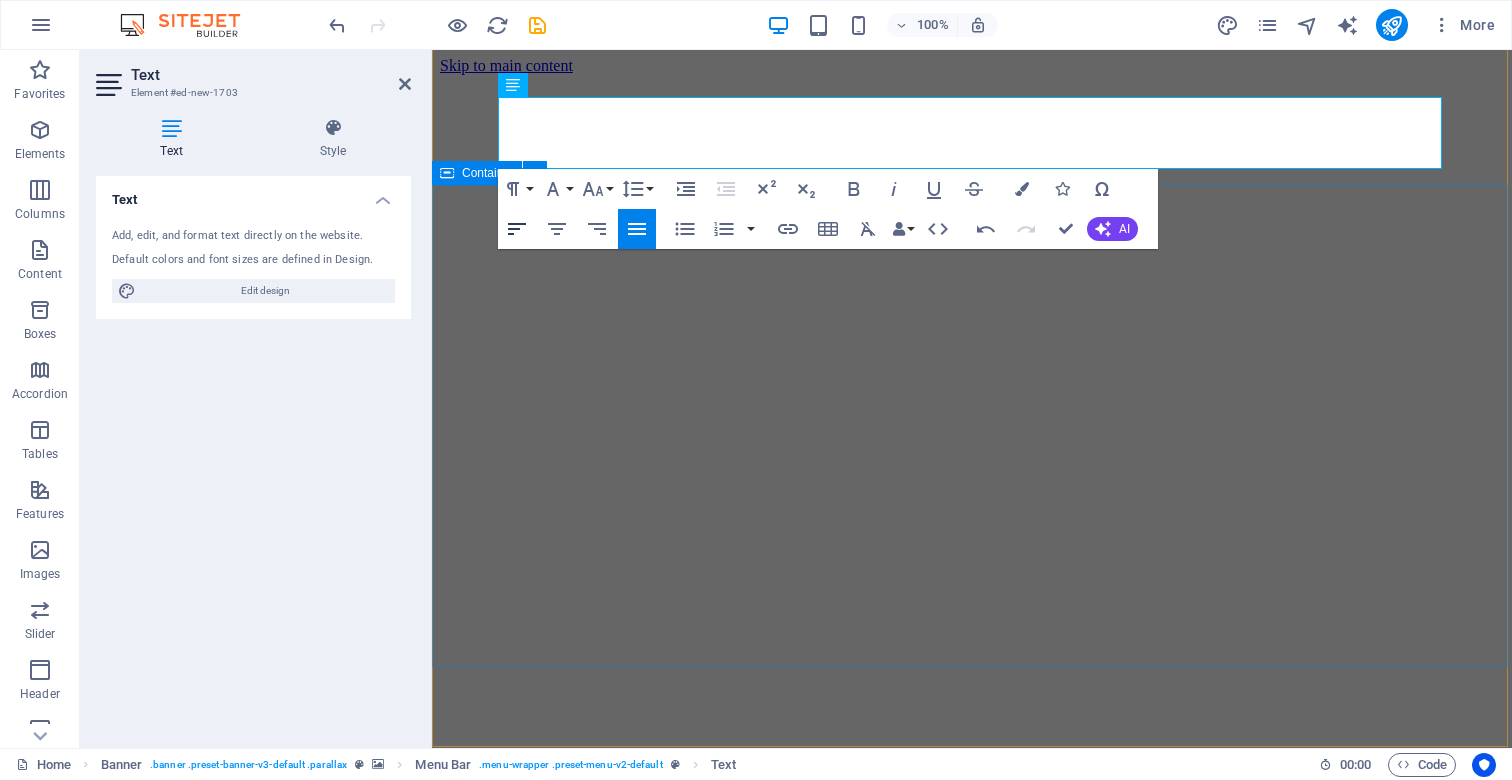 click 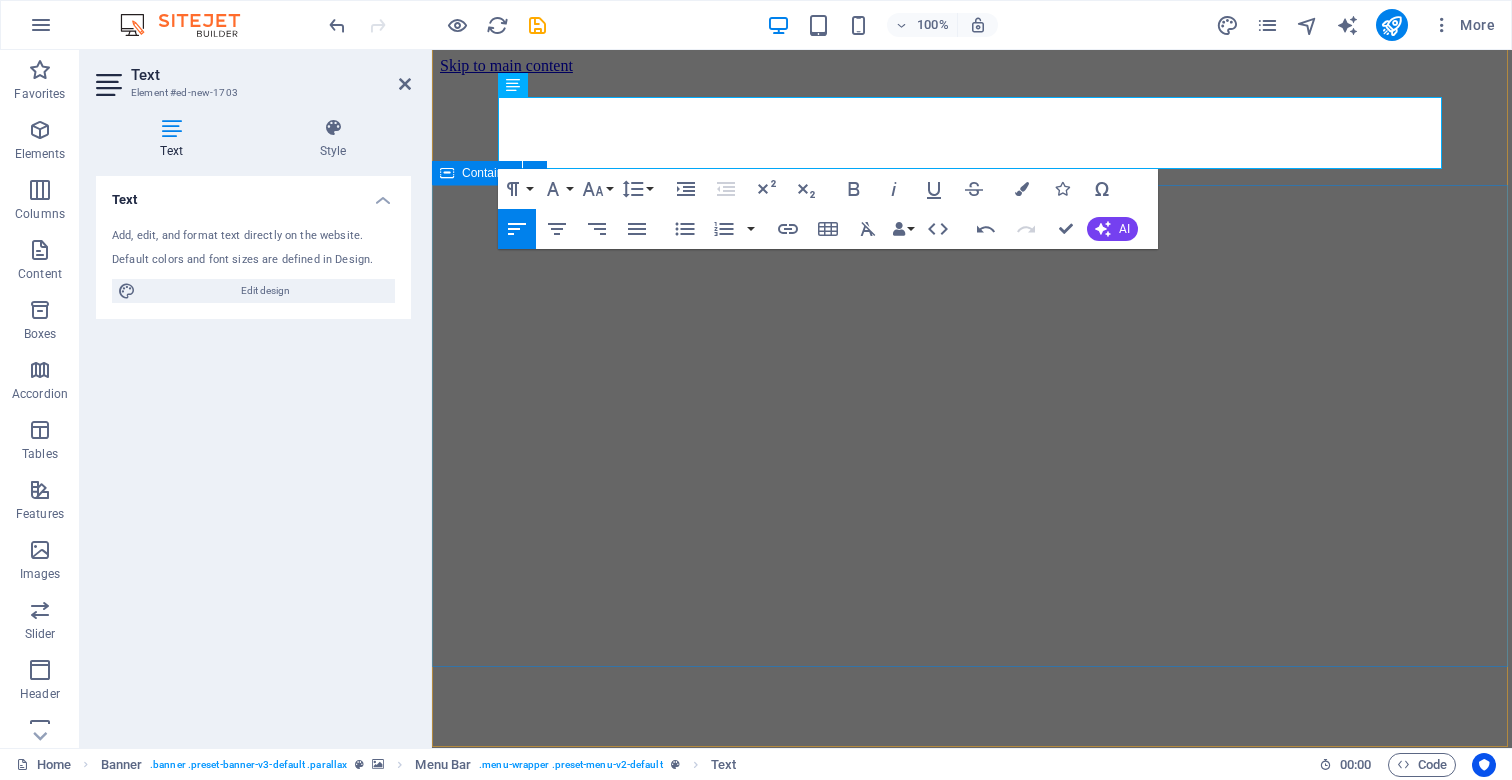 click on "Web development SEO Optimization cybersecurity basics Learn more" at bounding box center [972, 2515] 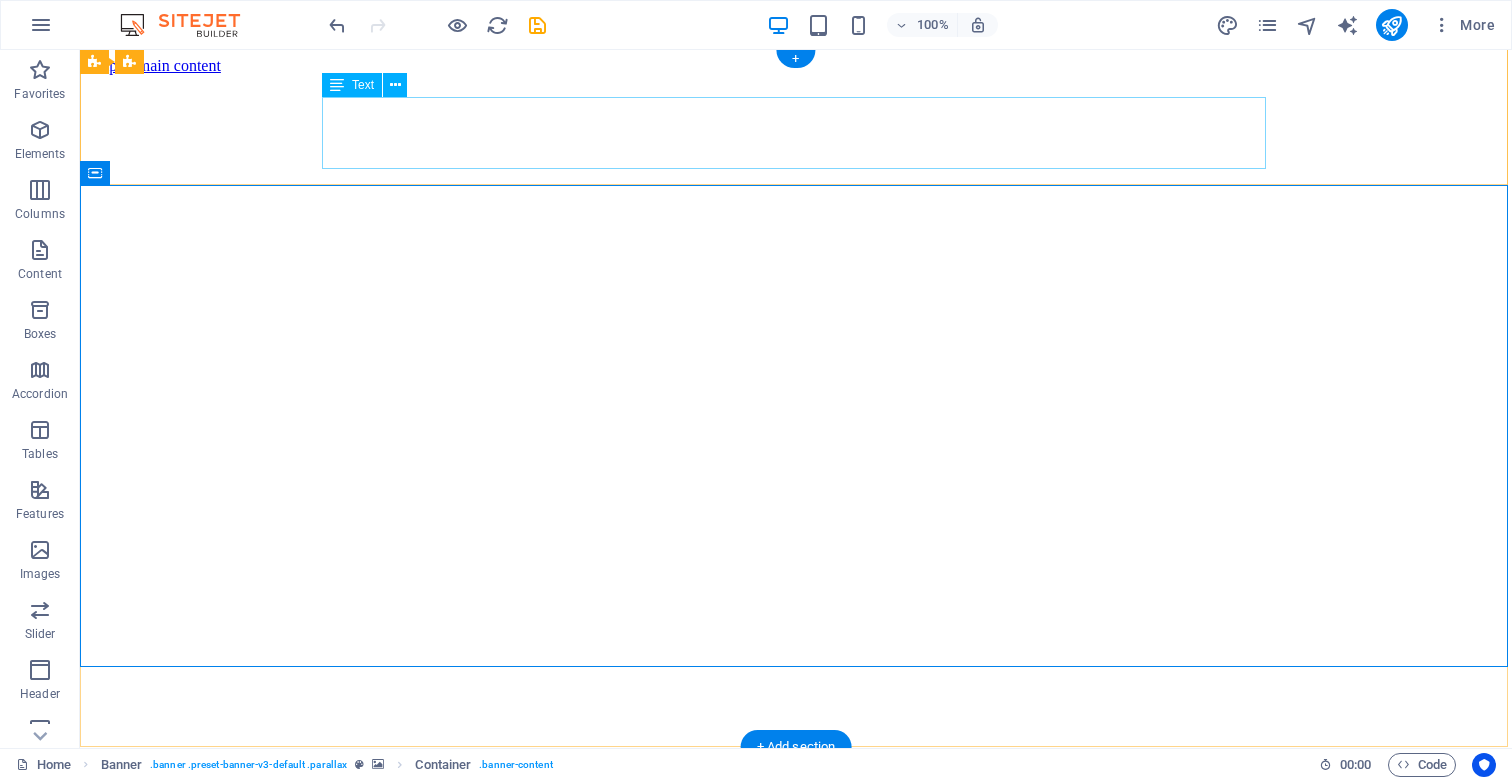 click on "Ascendia Web Solutions" at bounding box center [796, 947] 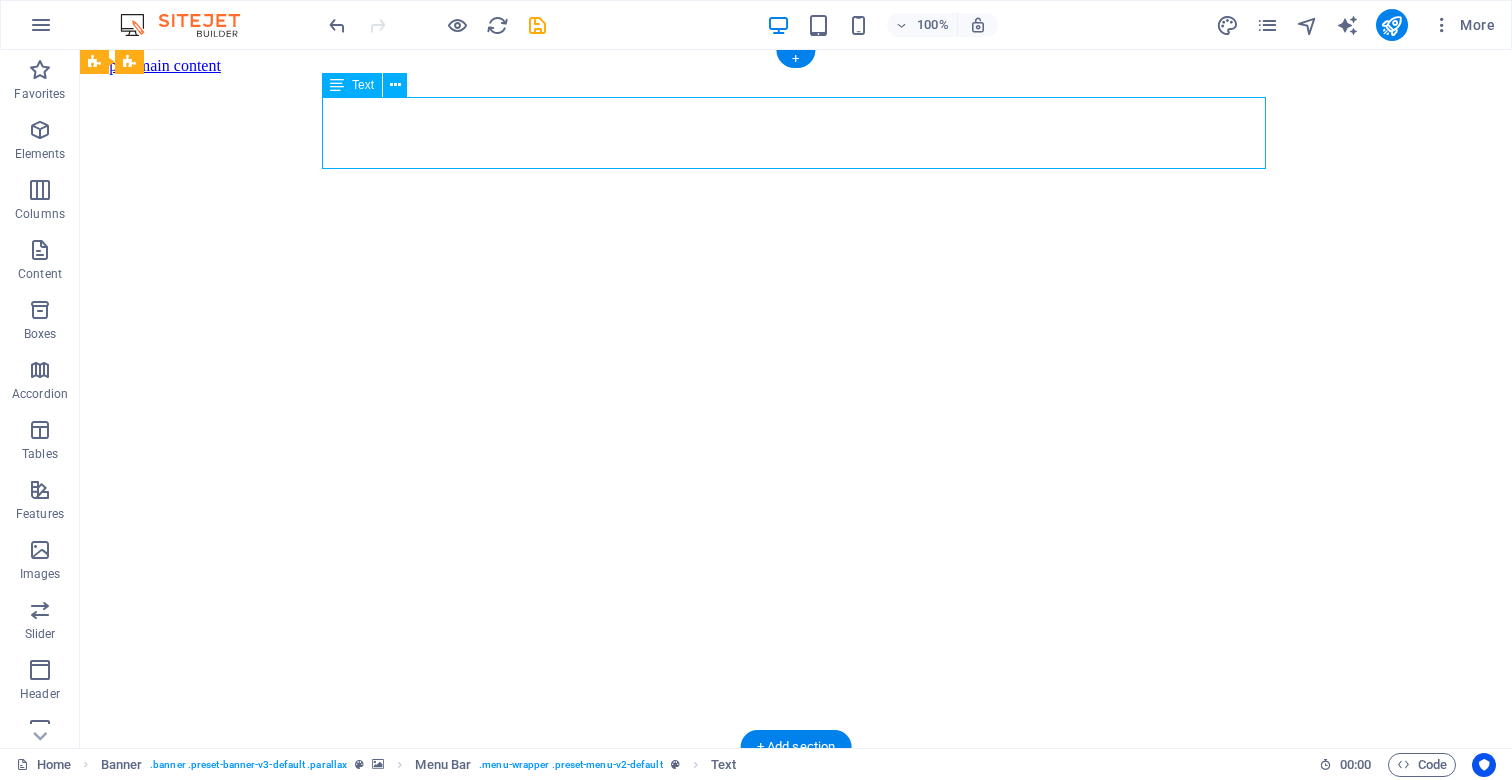 click on "Ascendia Web Solutions" at bounding box center [796, 947] 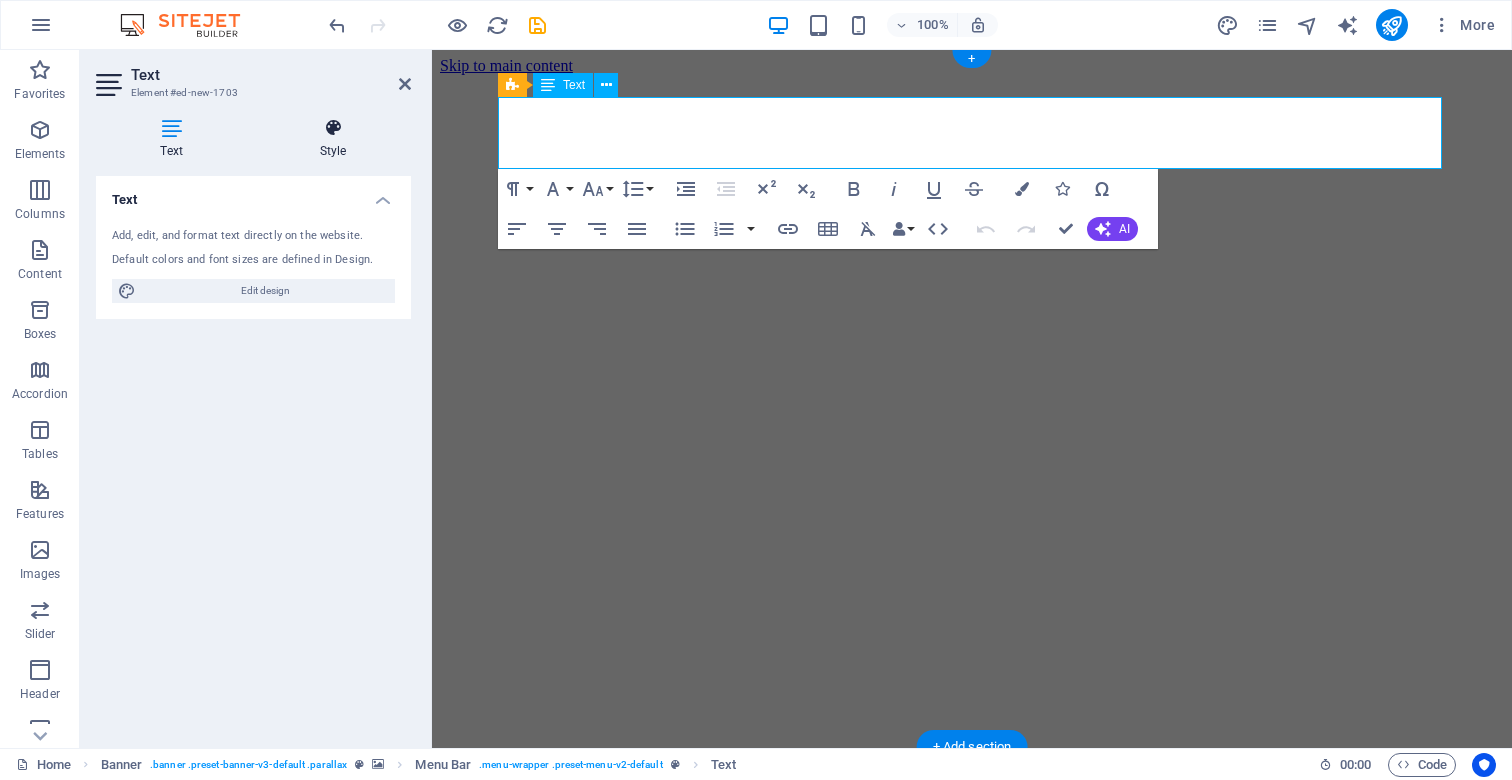 click at bounding box center [333, 128] 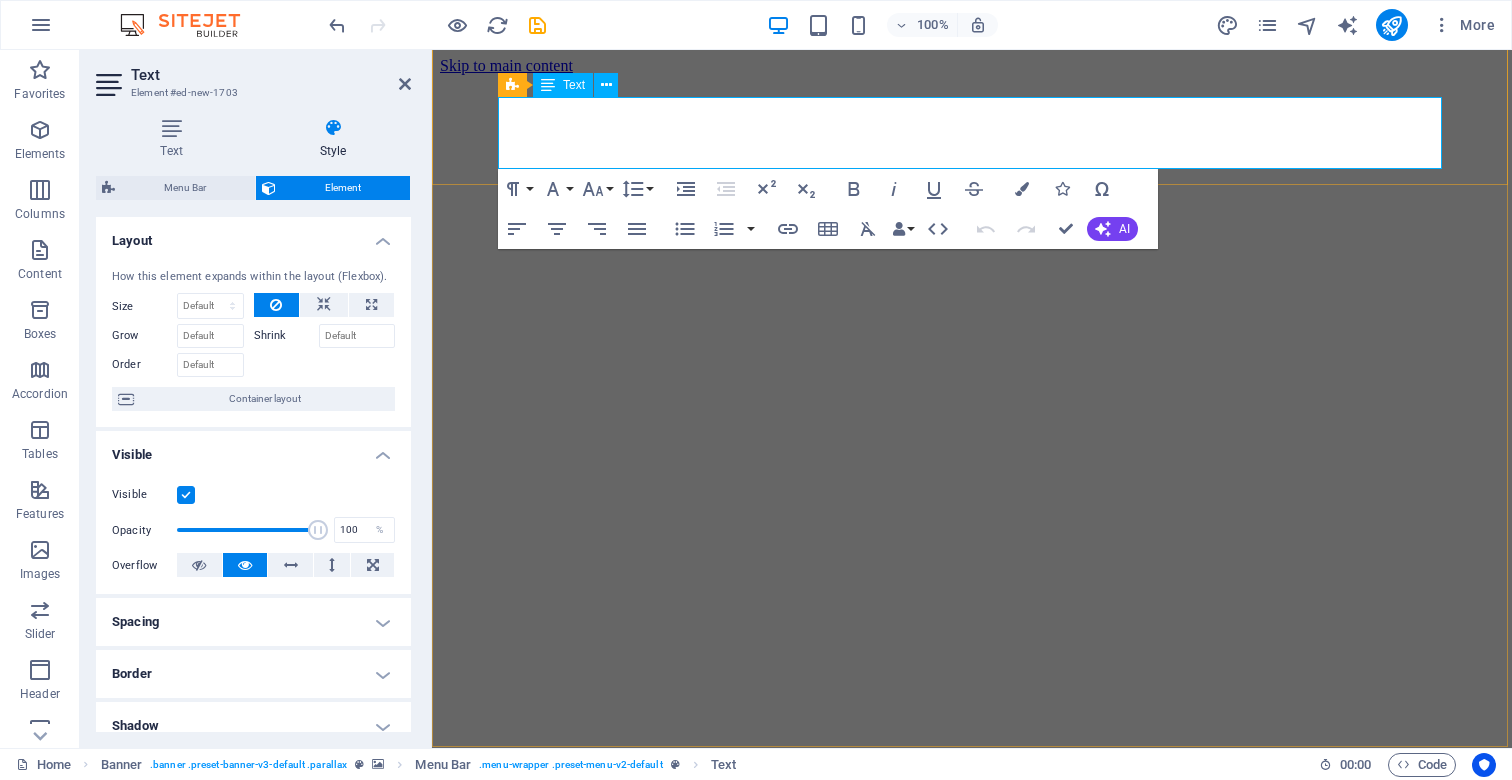 click on "Ascendia Web Solutions" at bounding box center (602, 929) 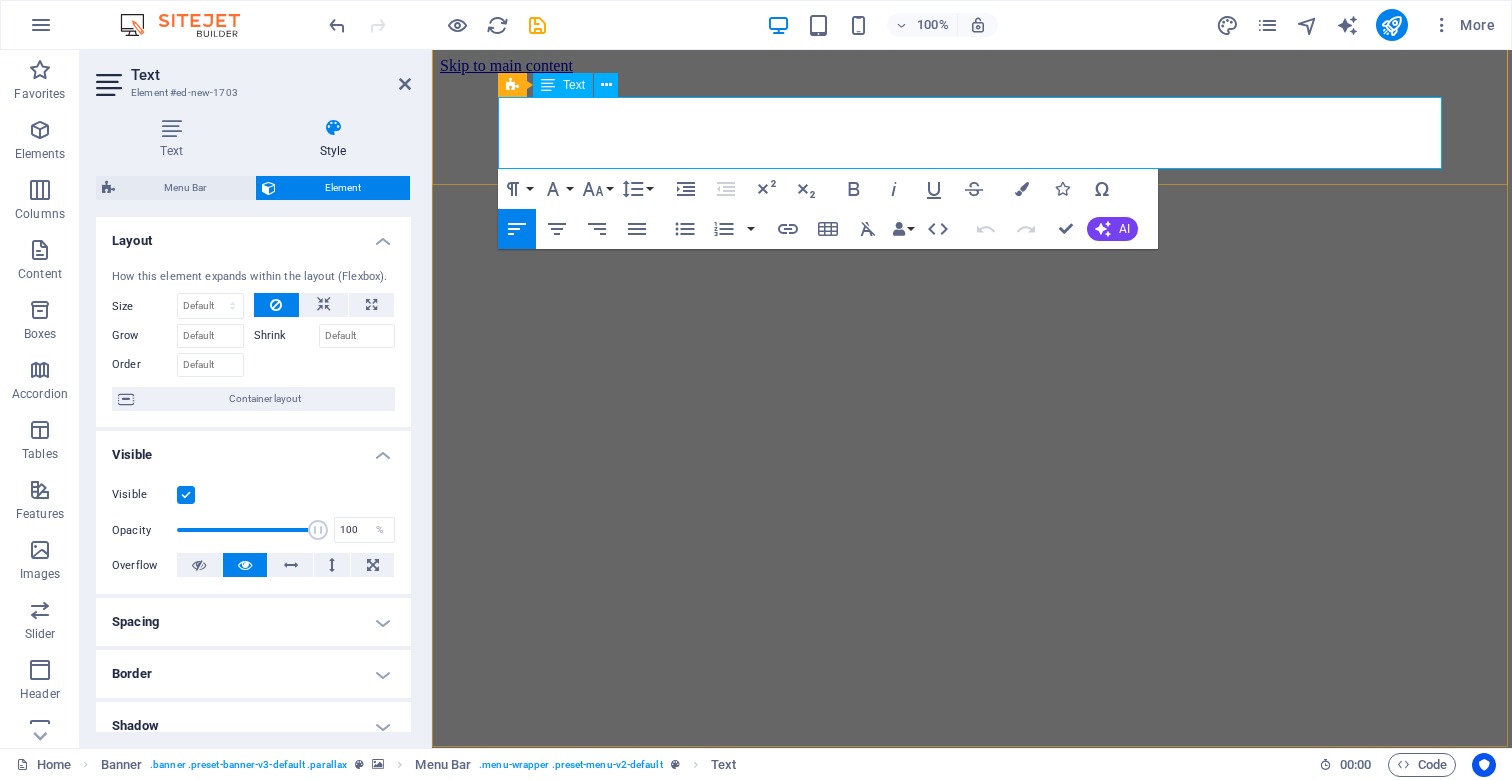 click on "Ascendia Web Solutions" at bounding box center [602, 929] 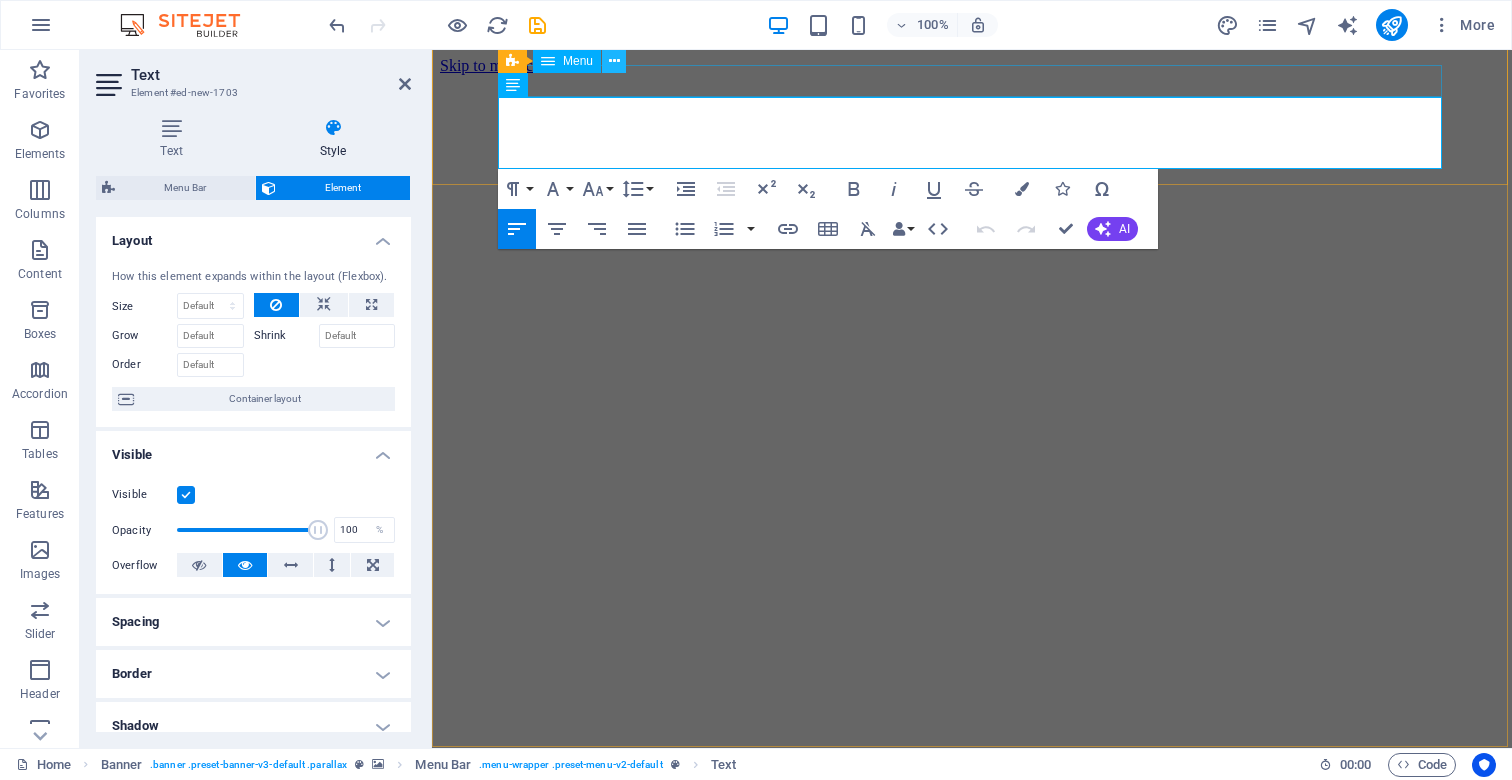 click at bounding box center (614, 61) 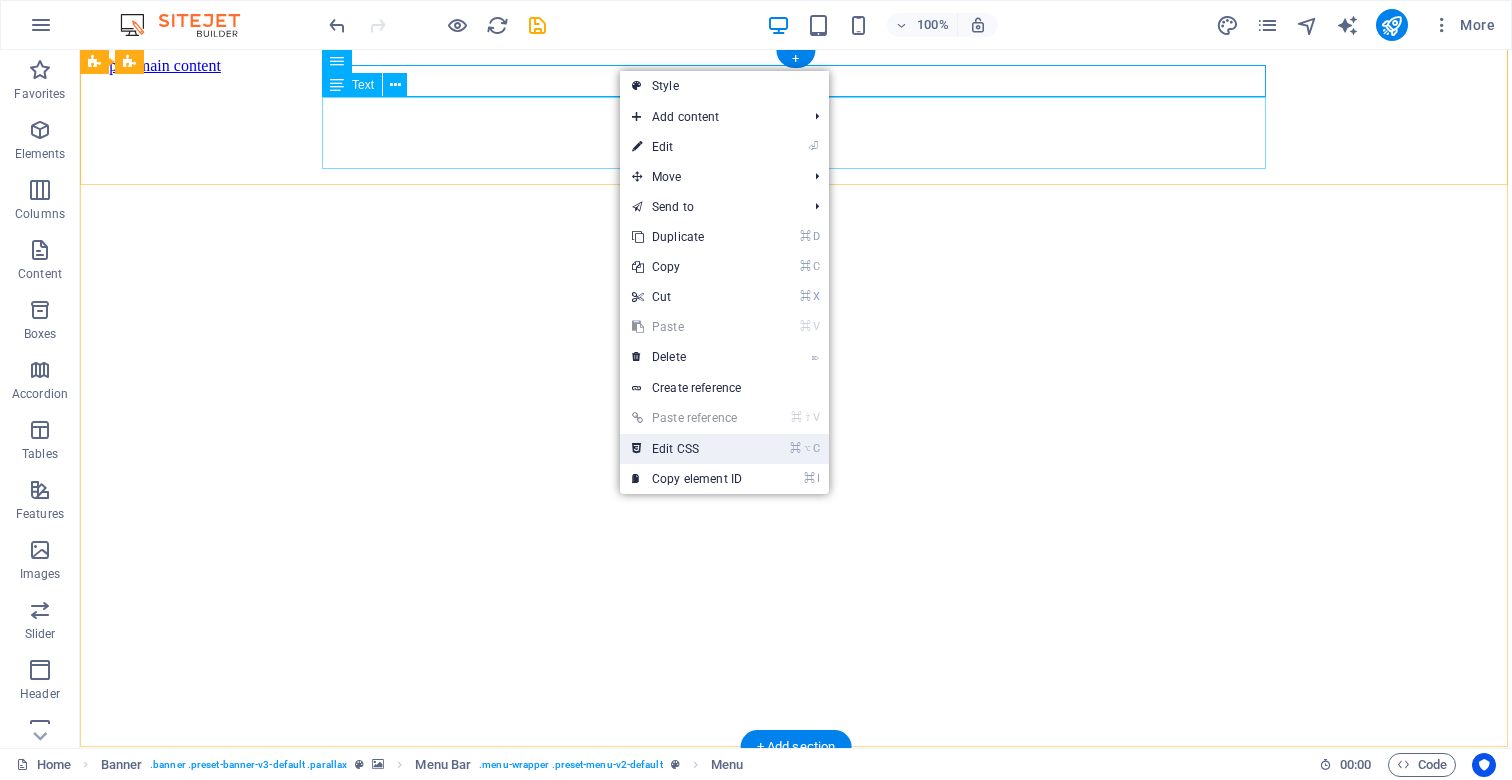 click on "⌘ ⌥ C  Edit CSS" at bounding box center (687, 449) 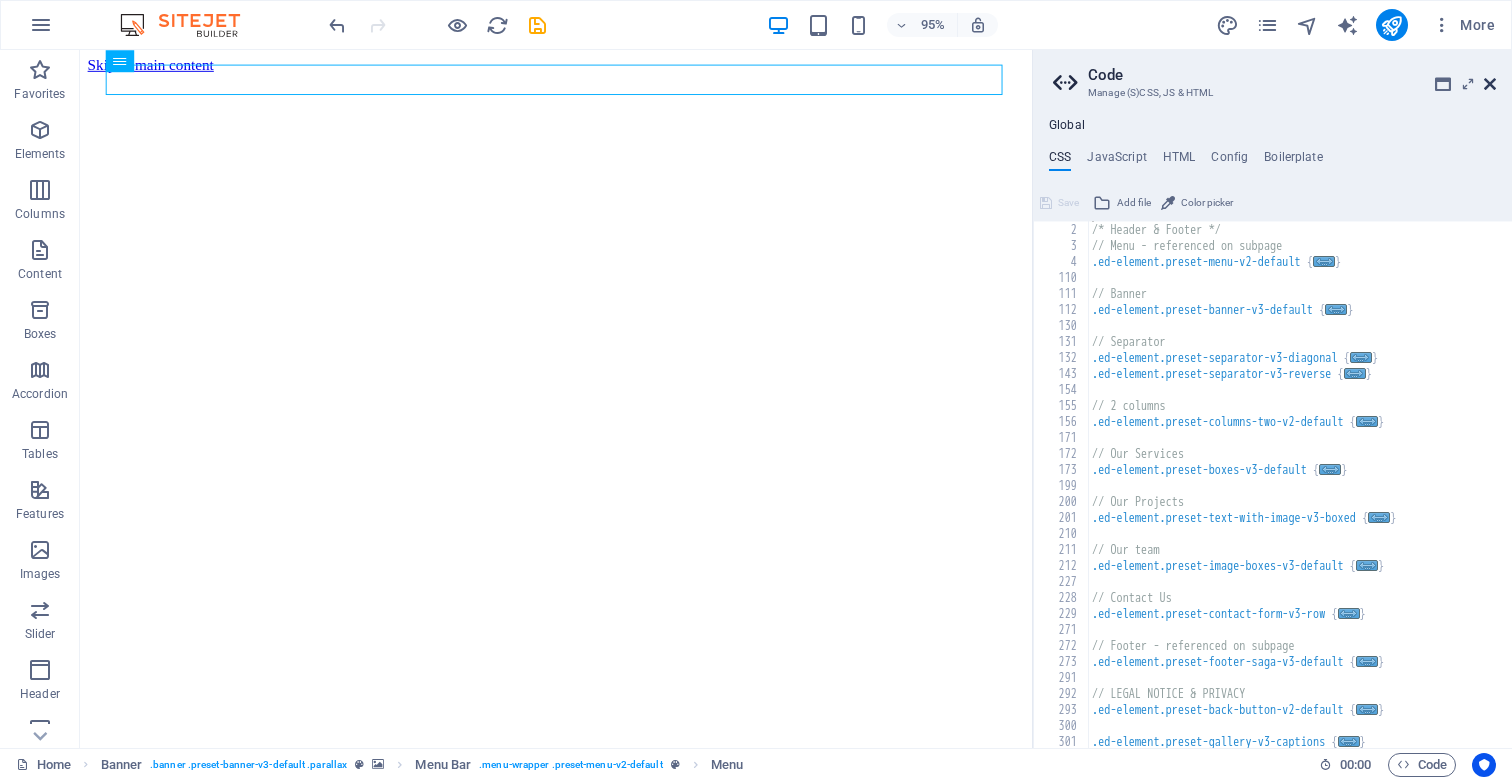 click at bounding box center (1490, 84) 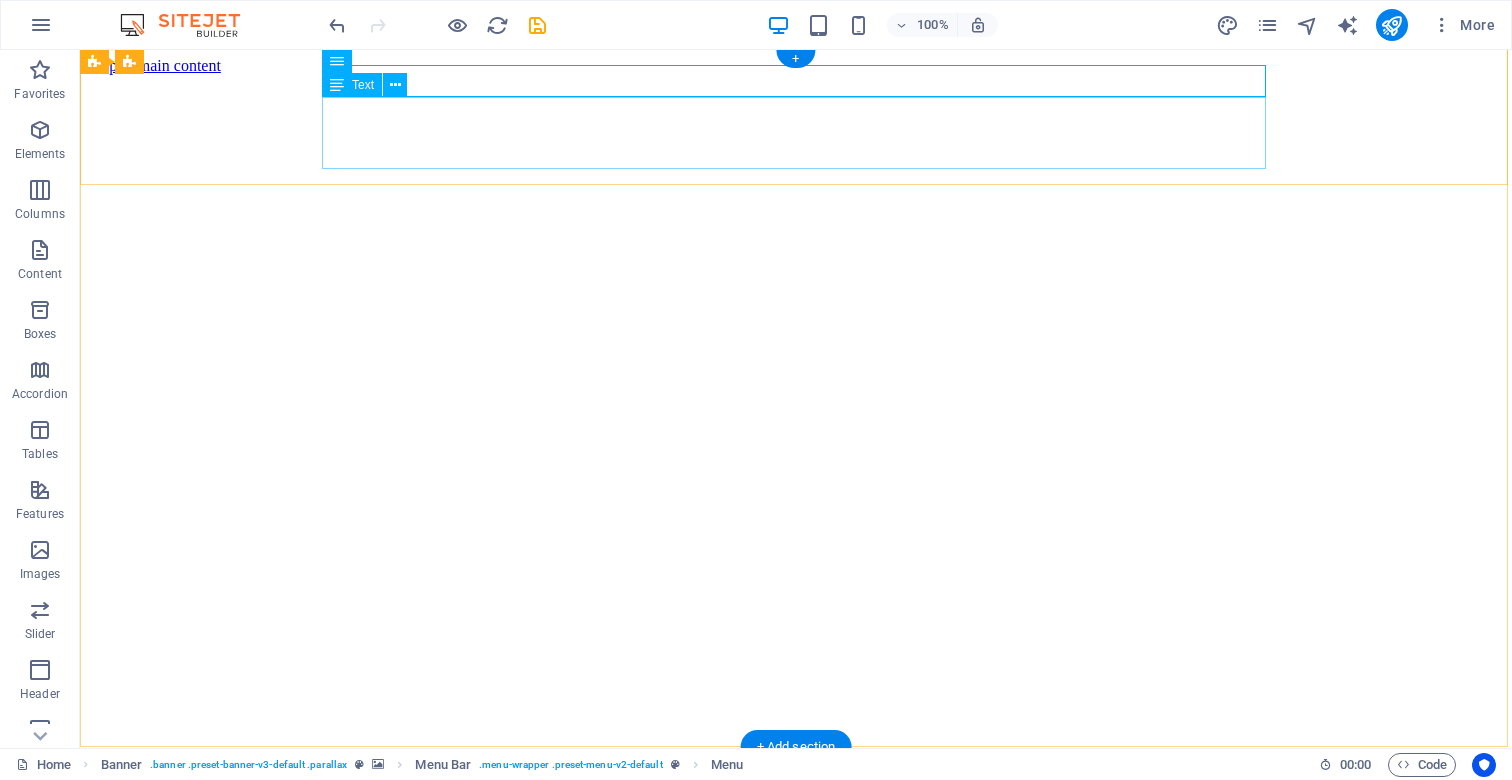 click on "Ascendia Web Solutions" at bounding box center [796, 947] 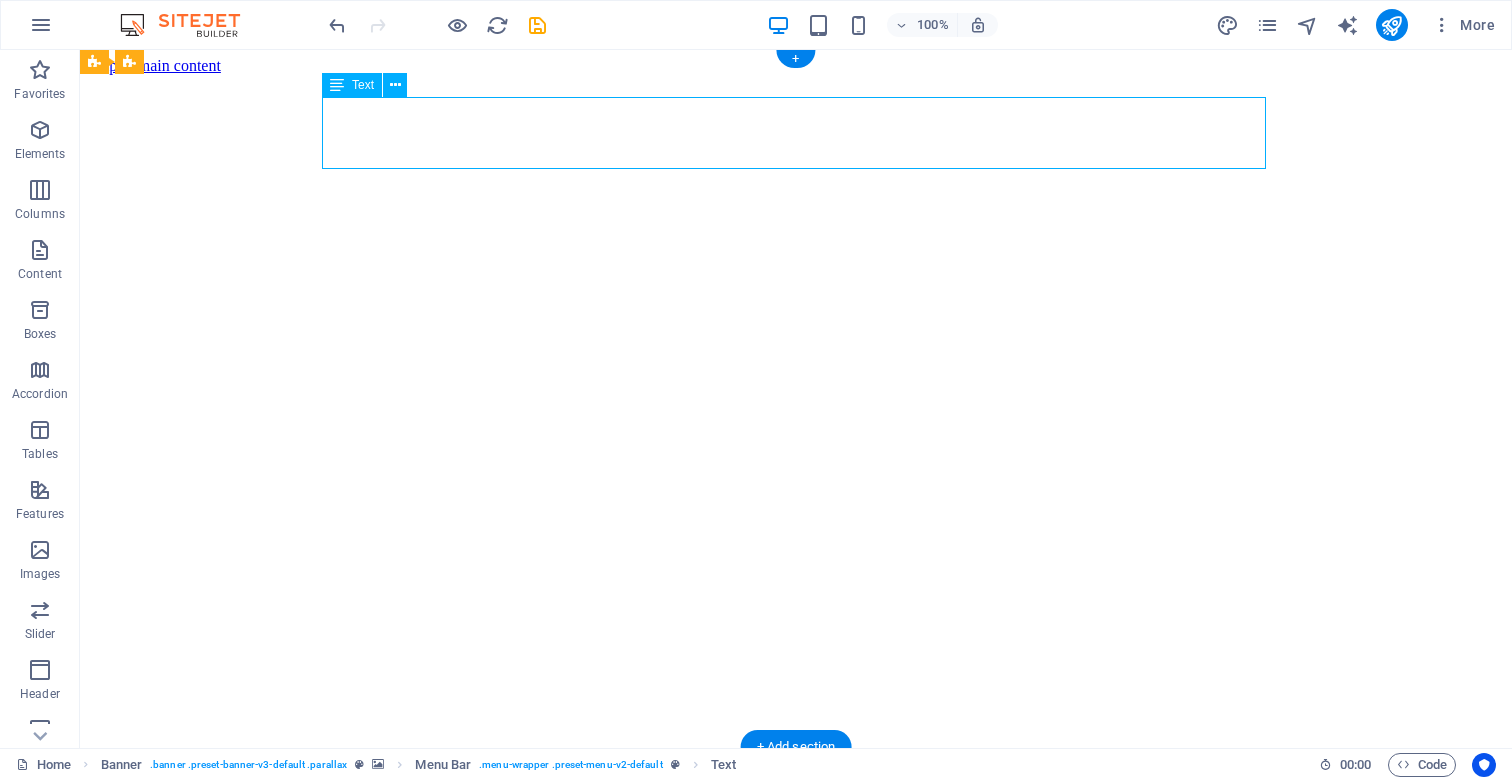 click on "Ascendia Web Solutions" at bounding box center (796, 947) 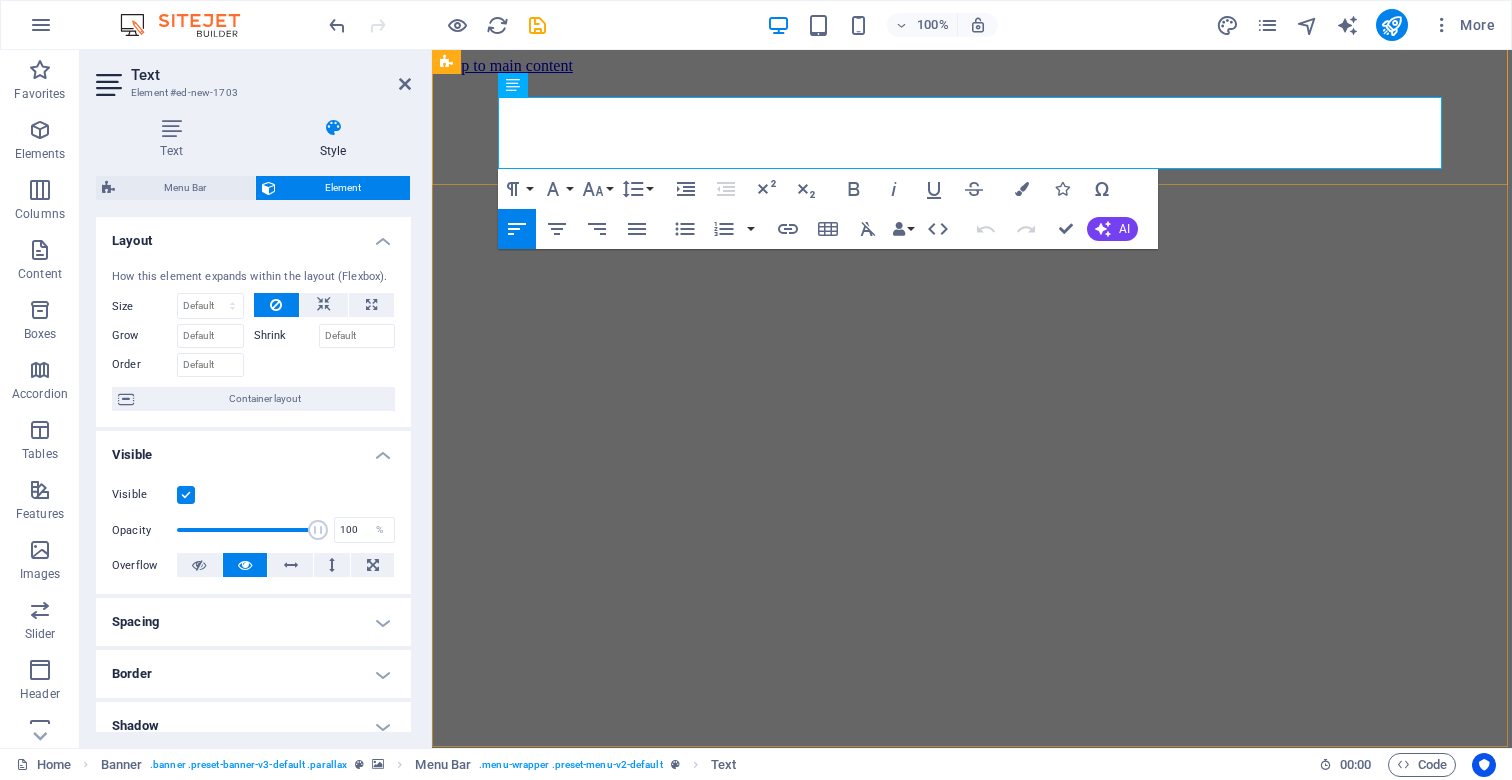 click on "Home About us Services Projects Team Contact Ascendia Web Solutions" at bounding box center (972, 1592) 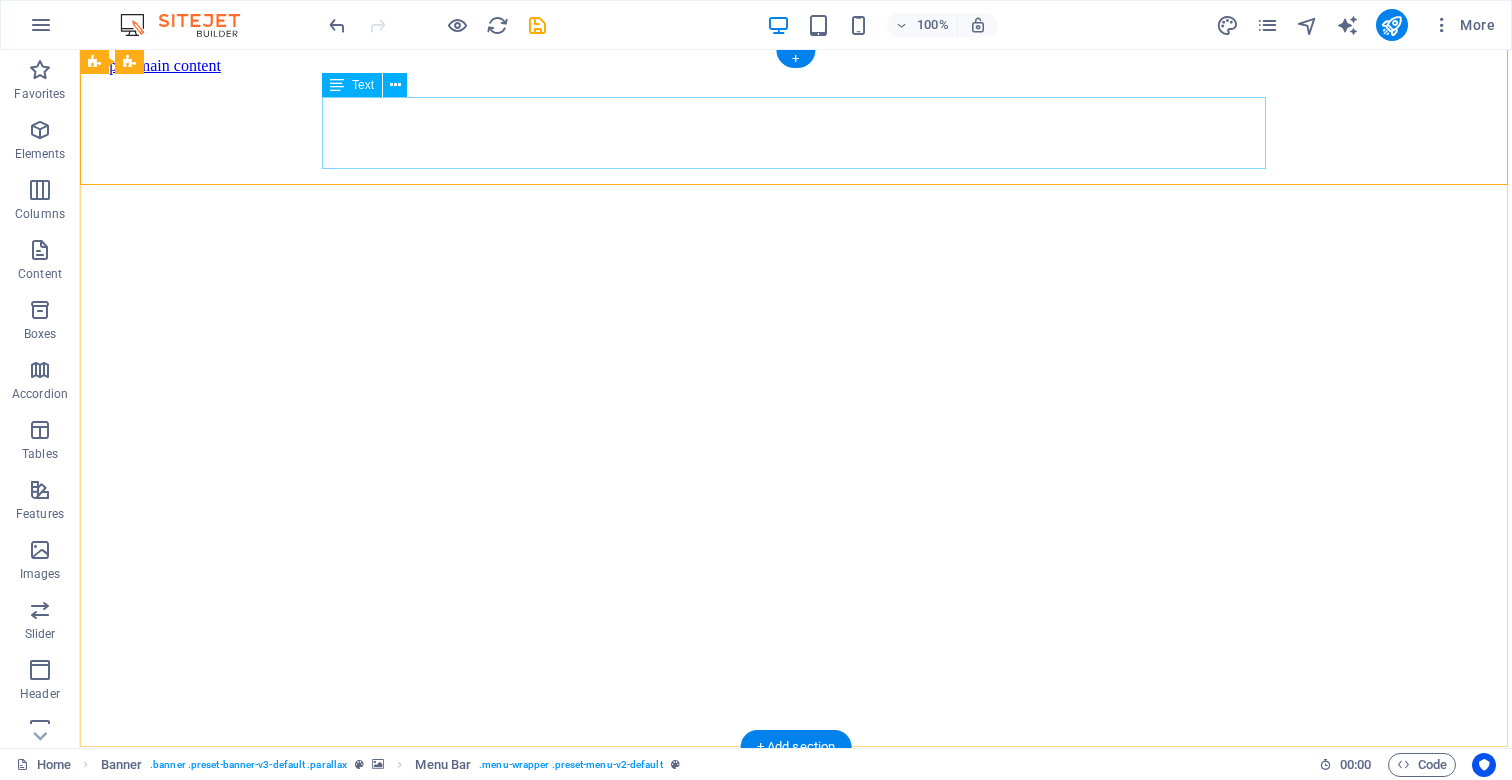 click on "Ascendia Web Solutions" at bounding box center [796, 947] 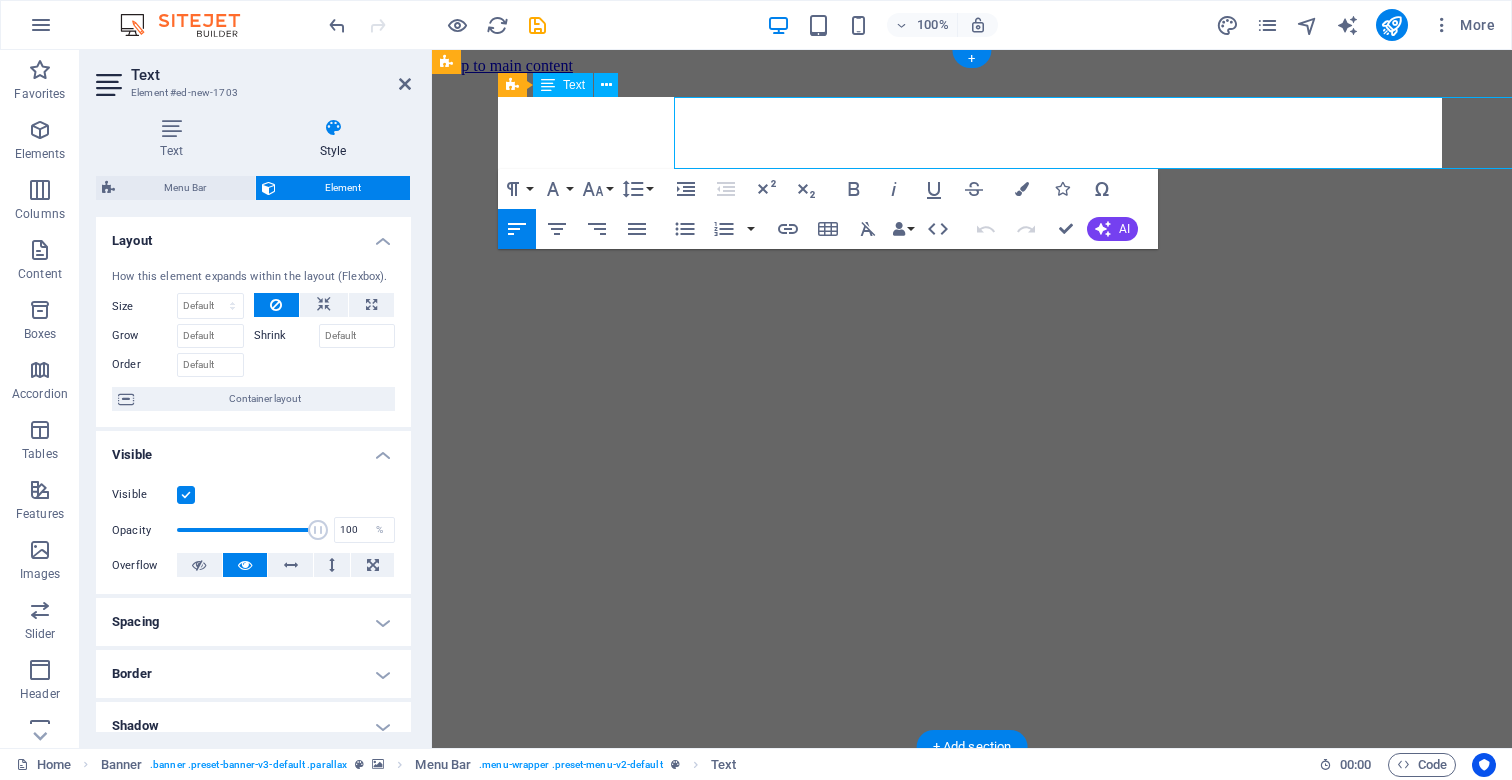 drag, startPoint x: 934, startPoint y: 118, endPoint x: 582, endPoint y: 118, distance: 352 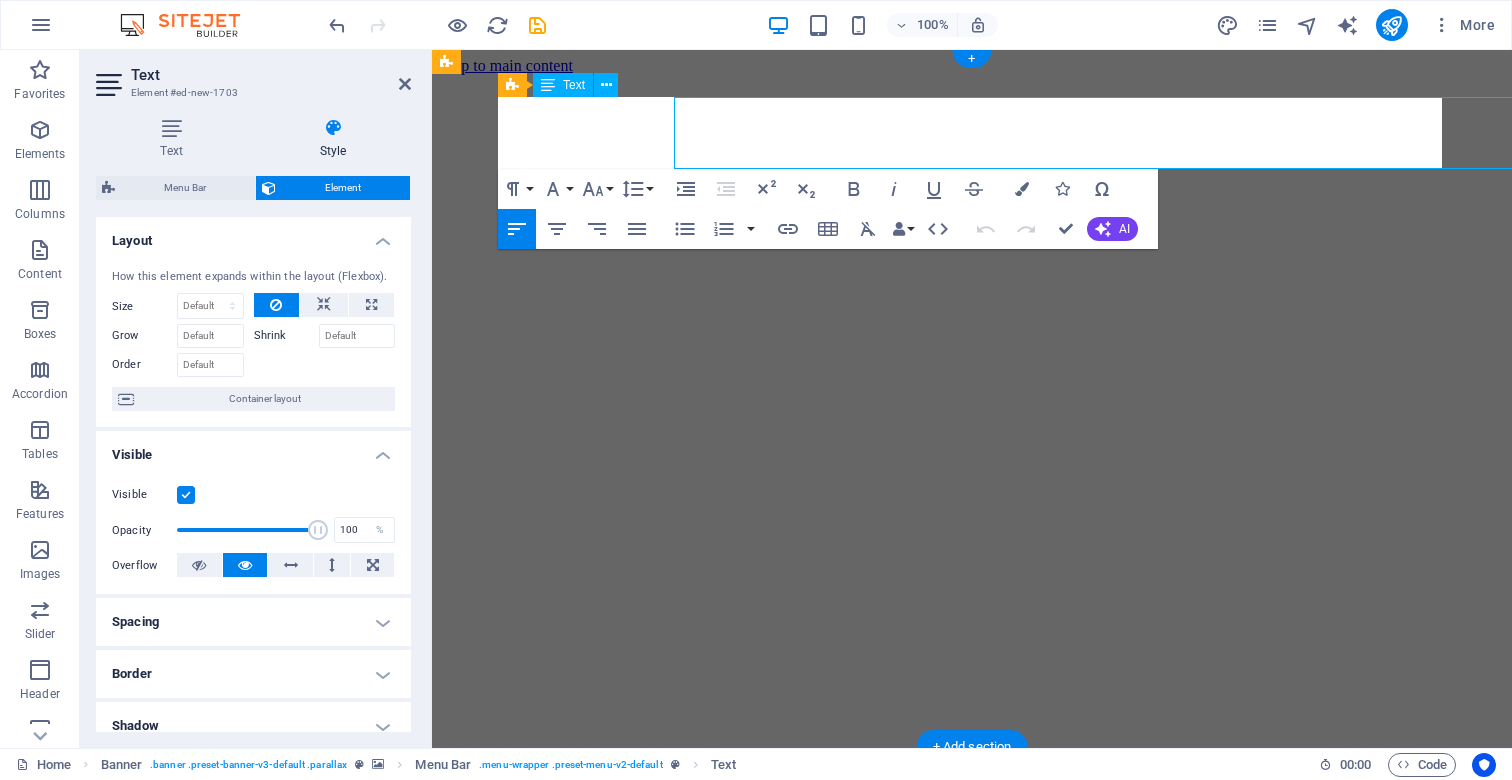 click on "Ascendia Web Solutions" at bounding box center [602, 929] 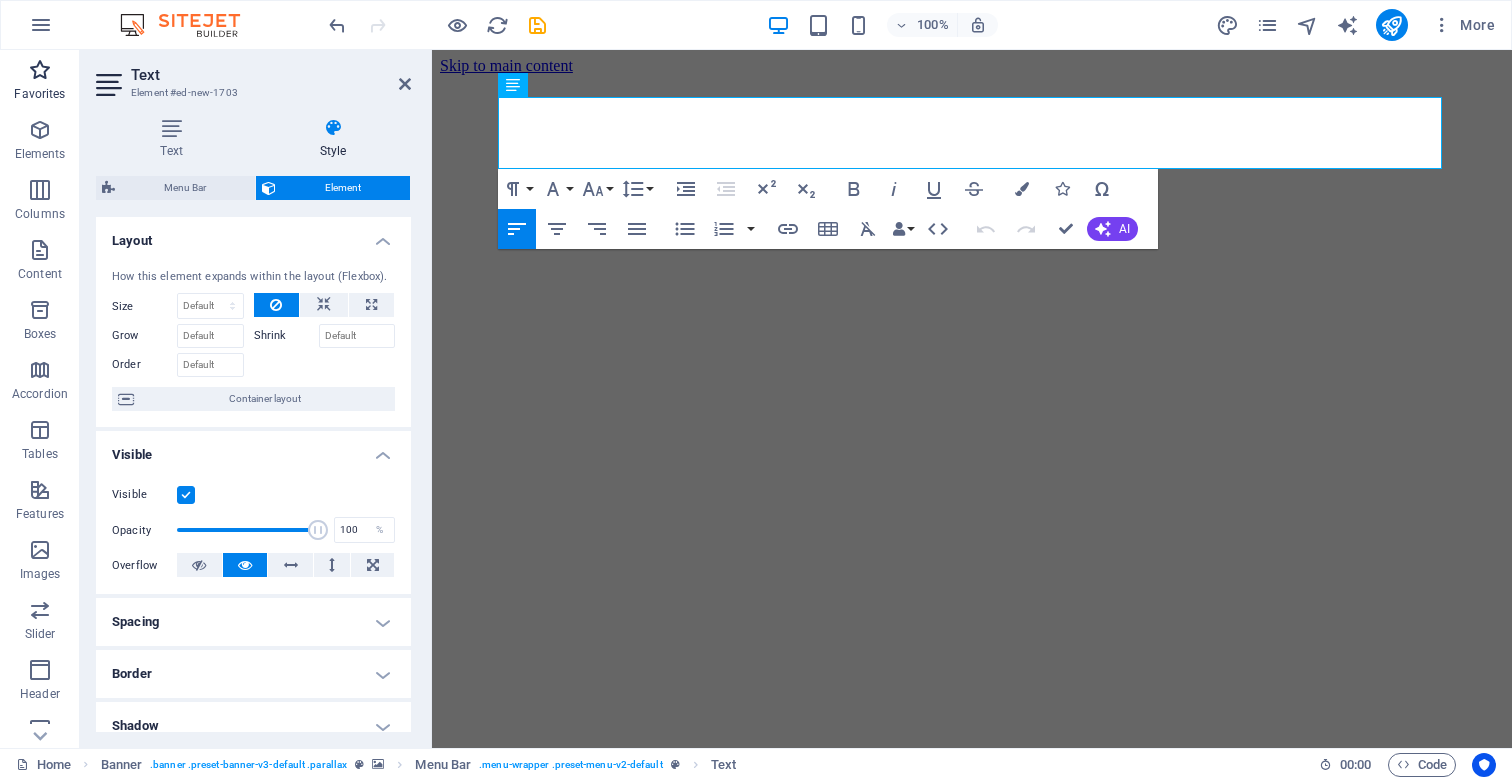 click at bounding box center (40, 70) 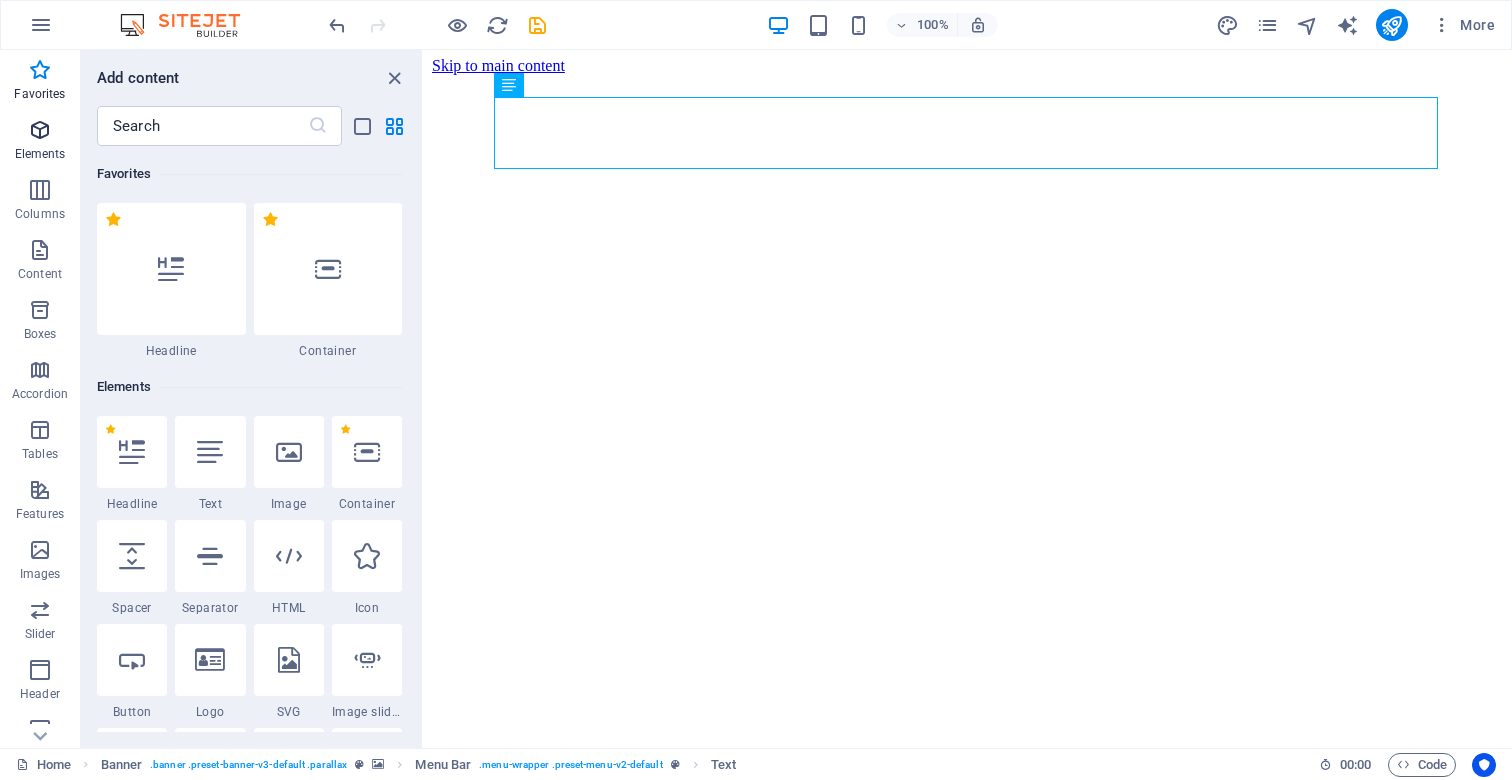 click at bounding box center [40, 130] 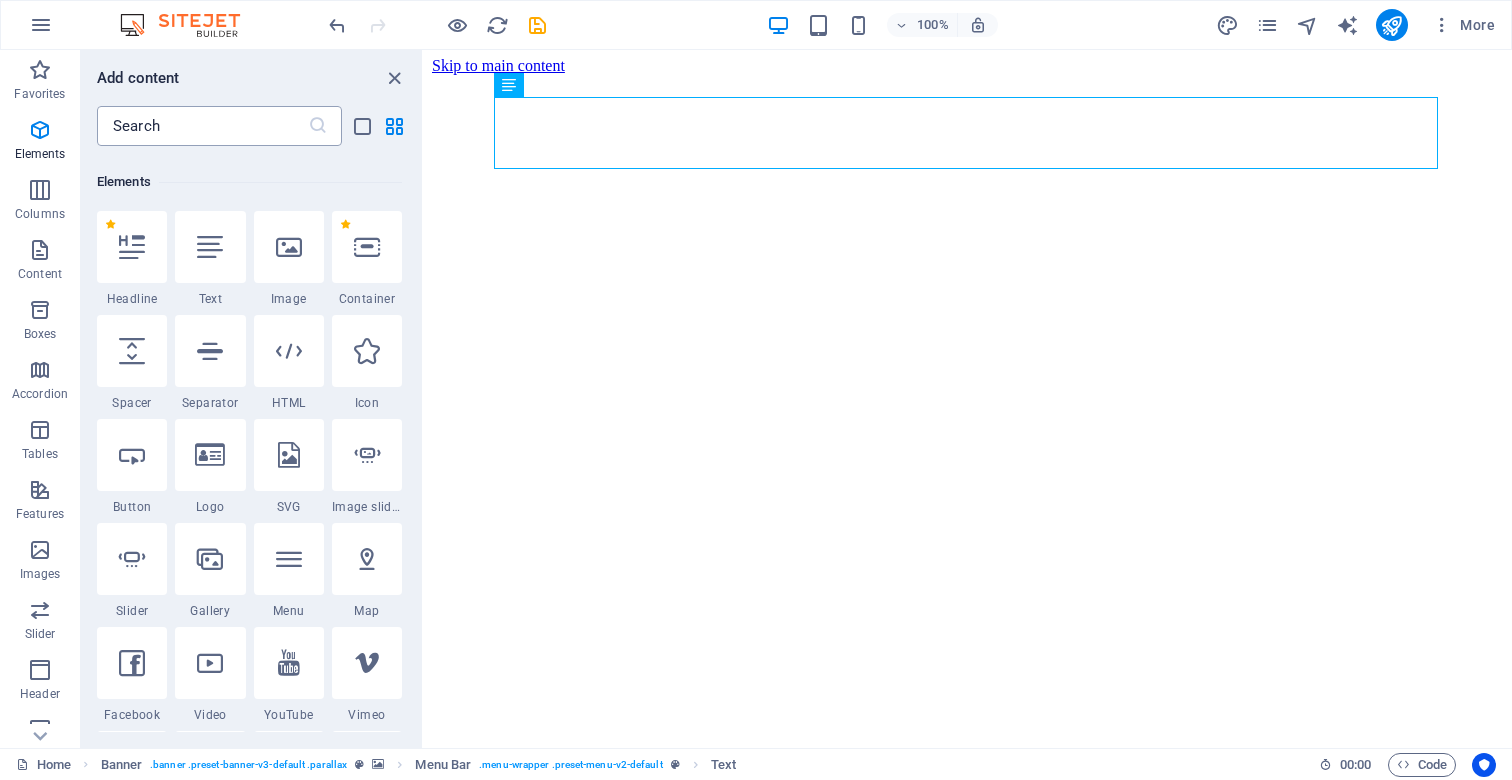 scroll, scrollTop: 213, scrollLeft: 0, axis: vertical 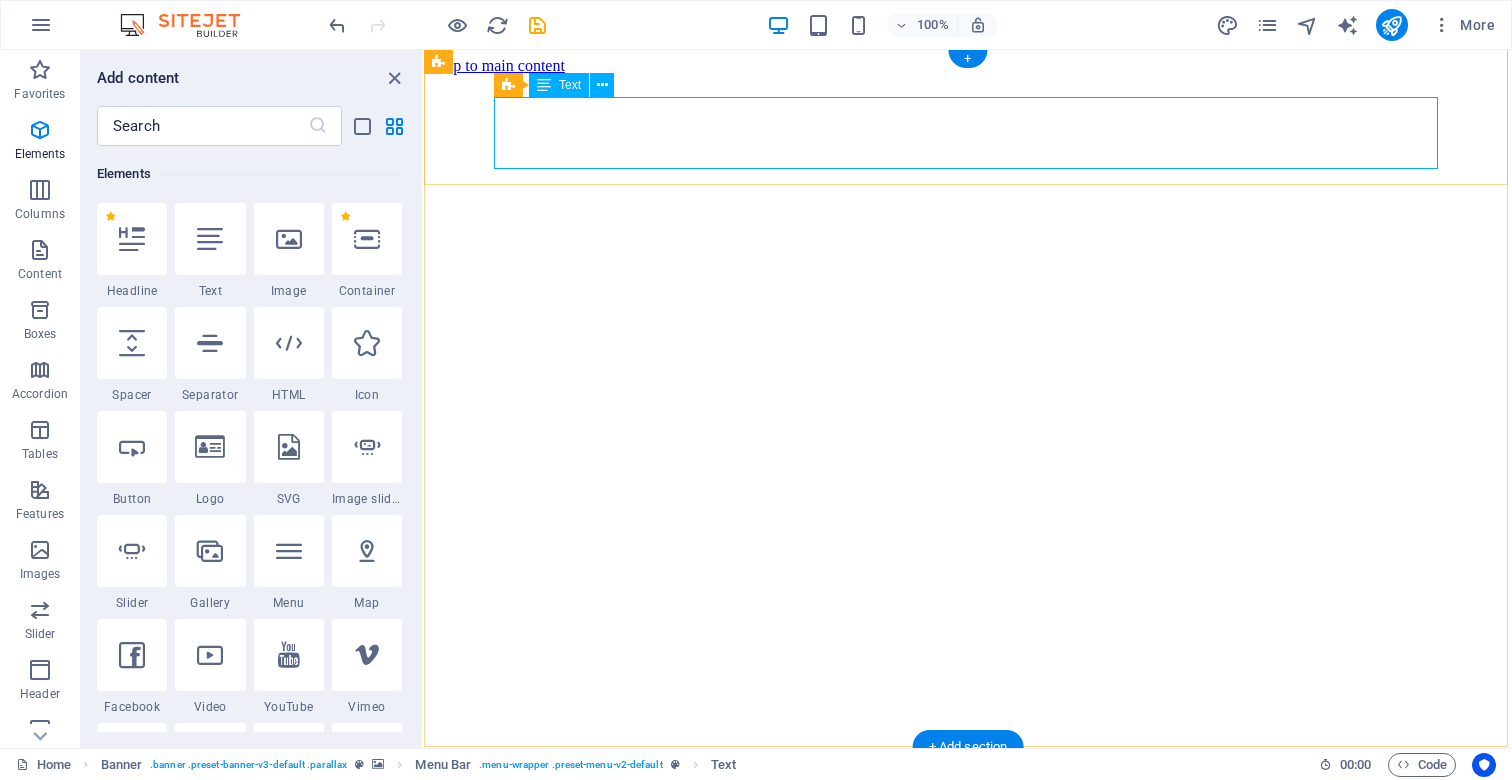 click on "Ascendia Web Solutions" at bounding box center [968, 947] 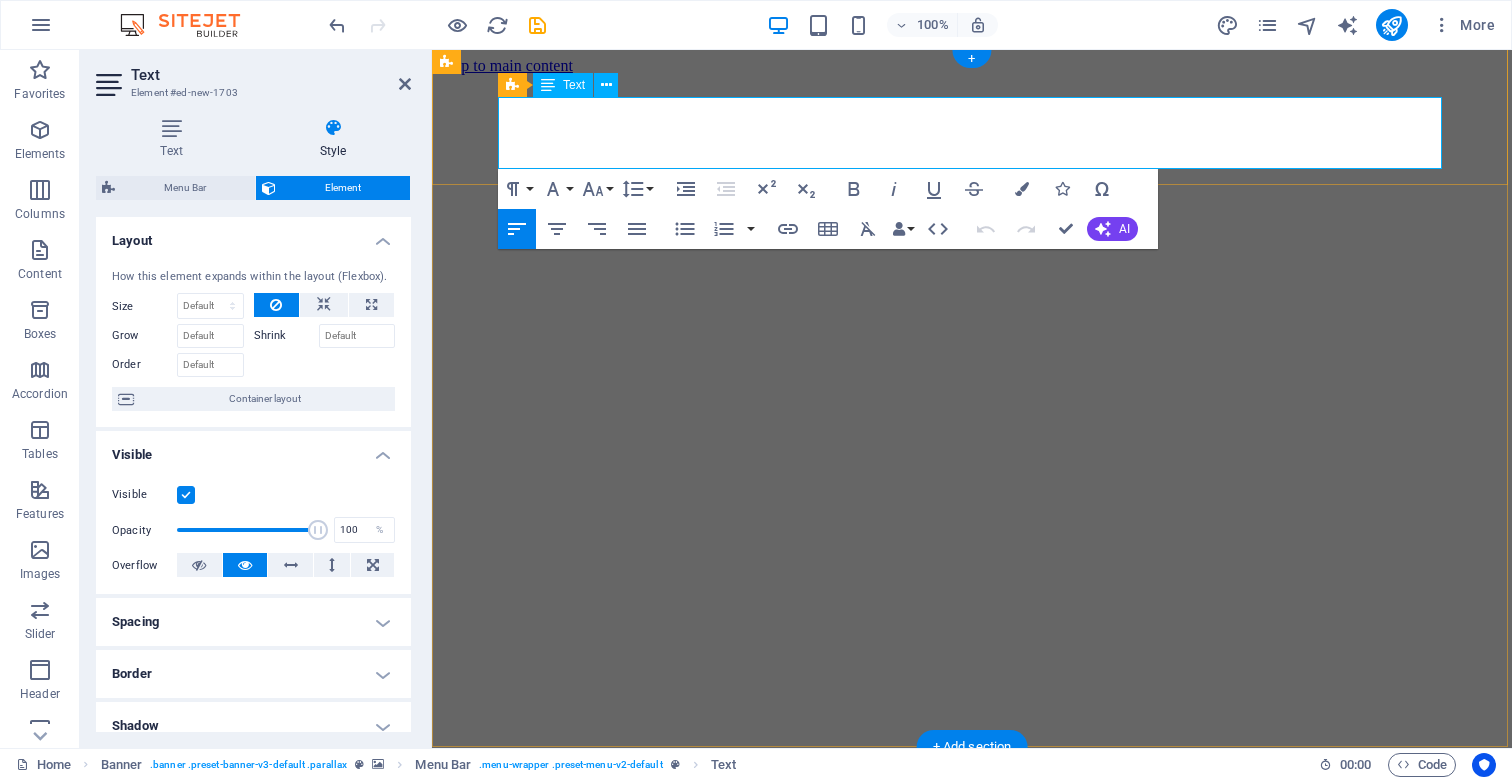 click on "Ascendia Web Solutions" at bounding box center (602, 929) 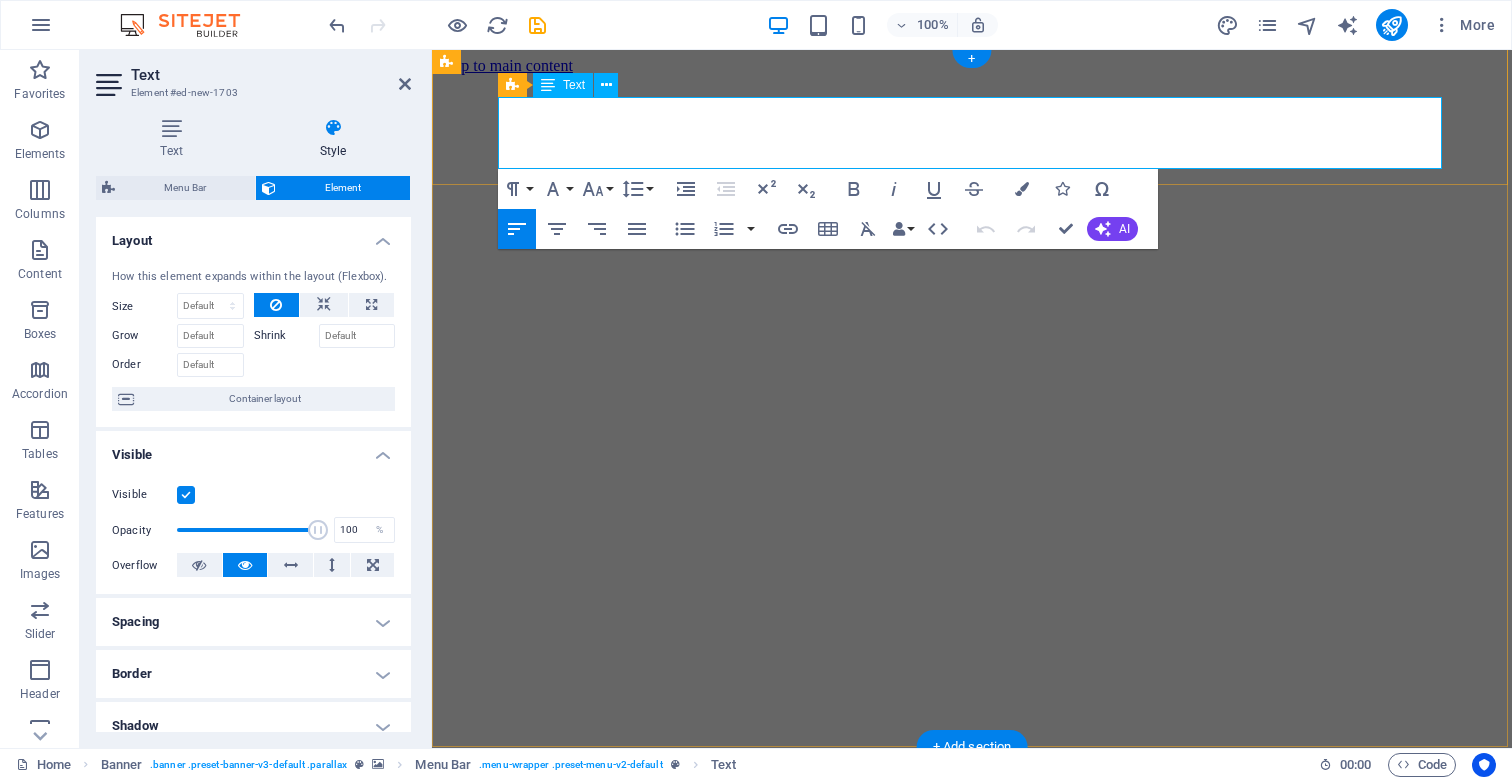 click on "Ascendia Web Solutions" at bounding box center [602, 929] 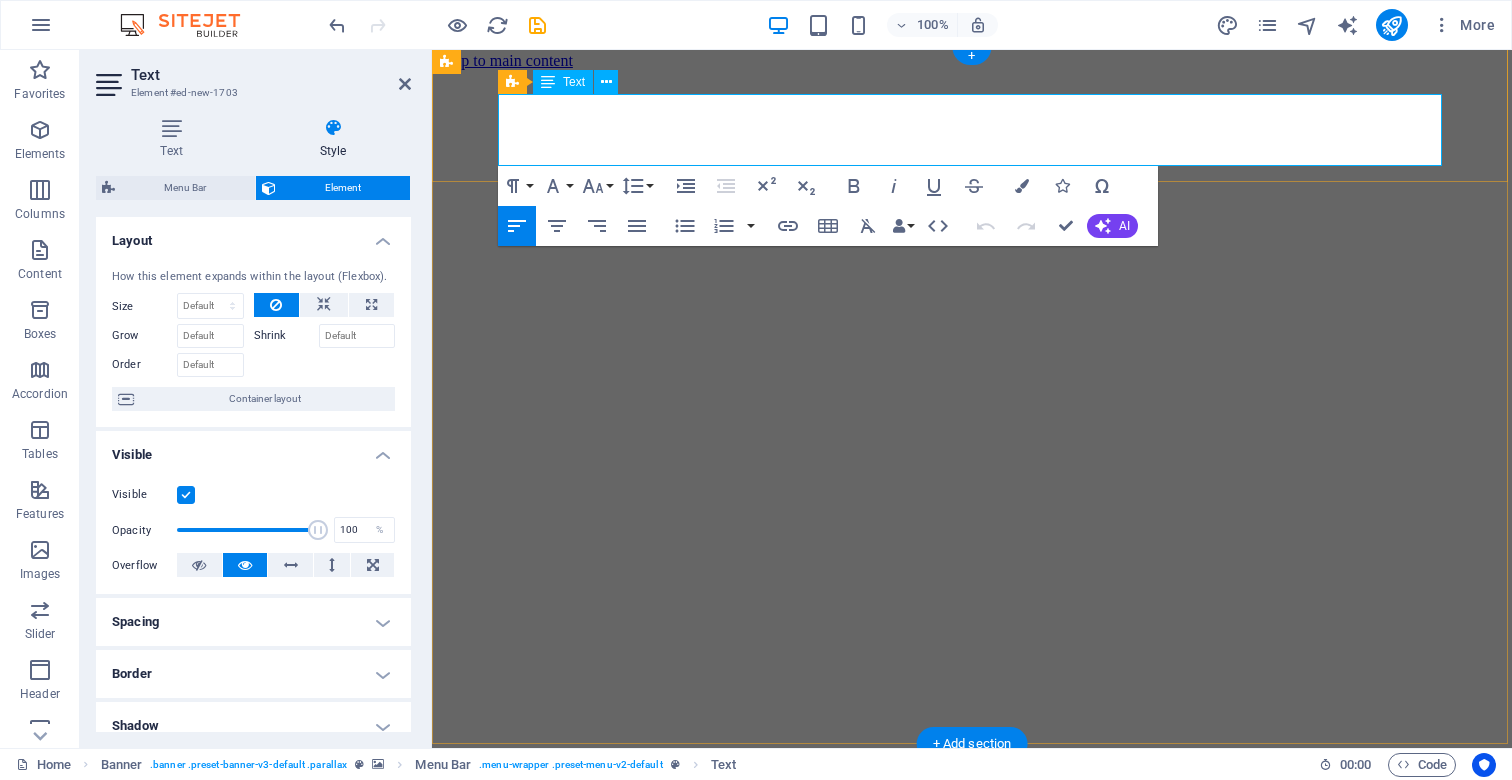 click on "Ascendia Web Solutions" at bounding box center (602, 924) 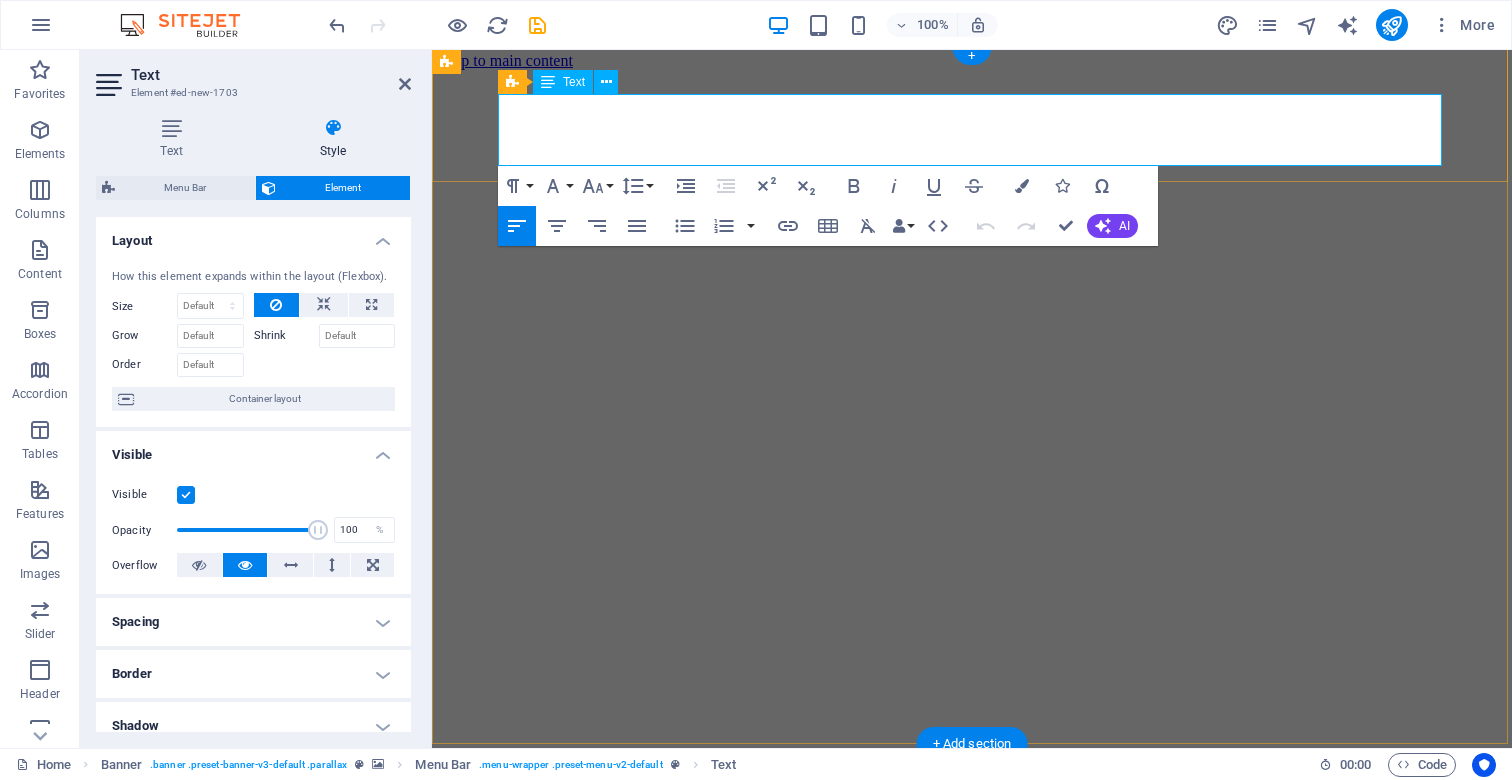 scroll, scrollTop: 5, scrollLeft: 0, axis: vertical 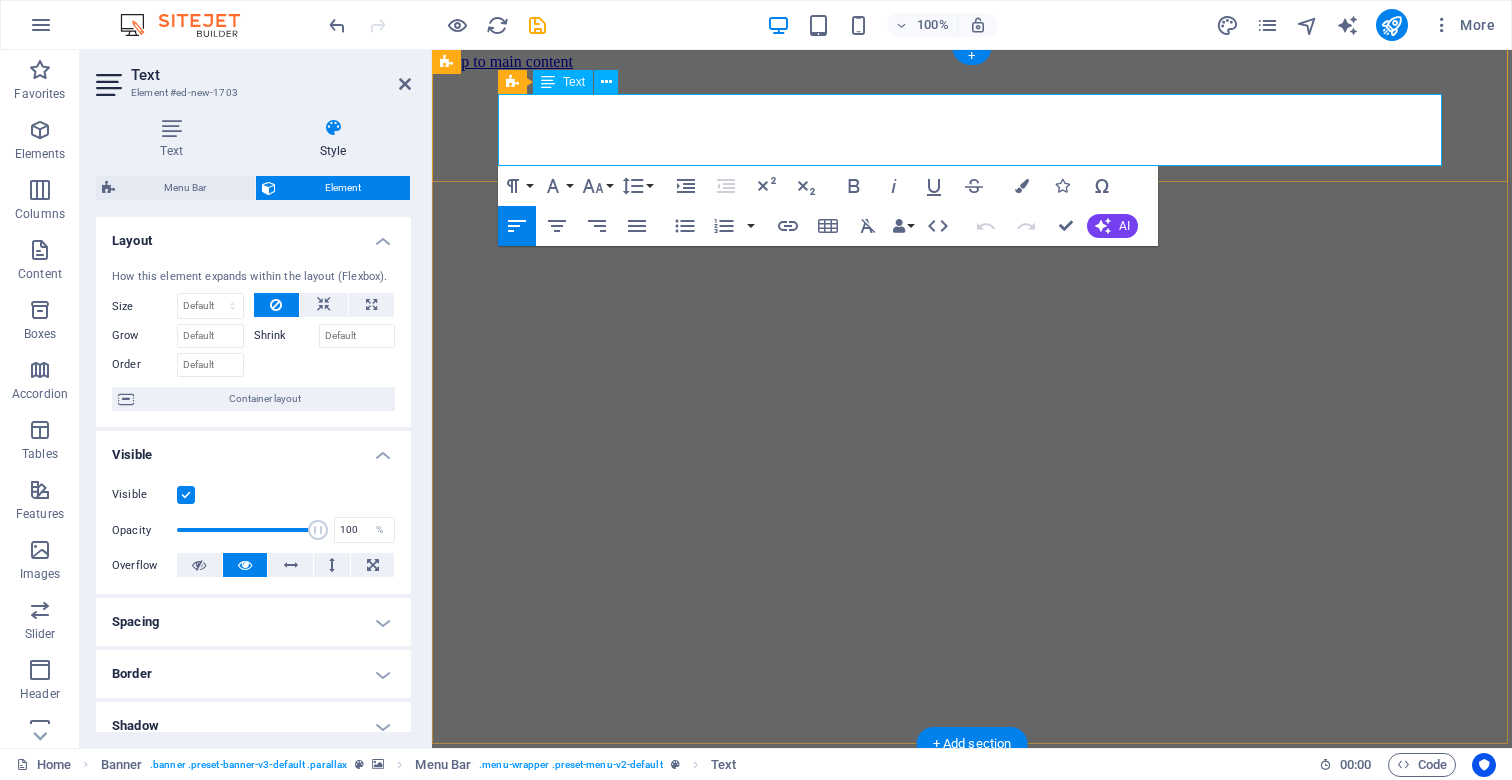 click on "Ascendia Web Solutions" at bounding box center [602, 925] 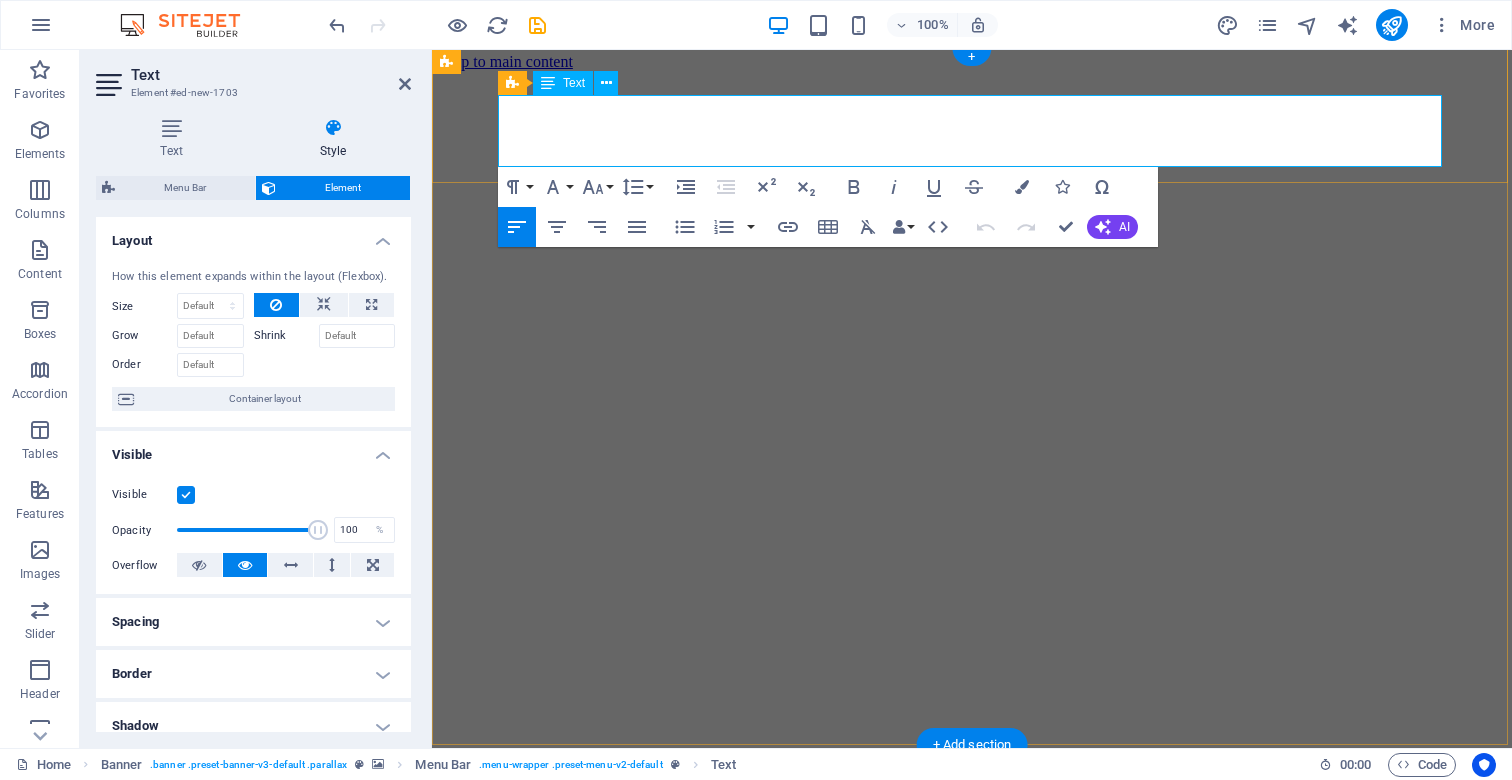 scroll, scrollTop: 0, scrollLeft: 0, axis: both 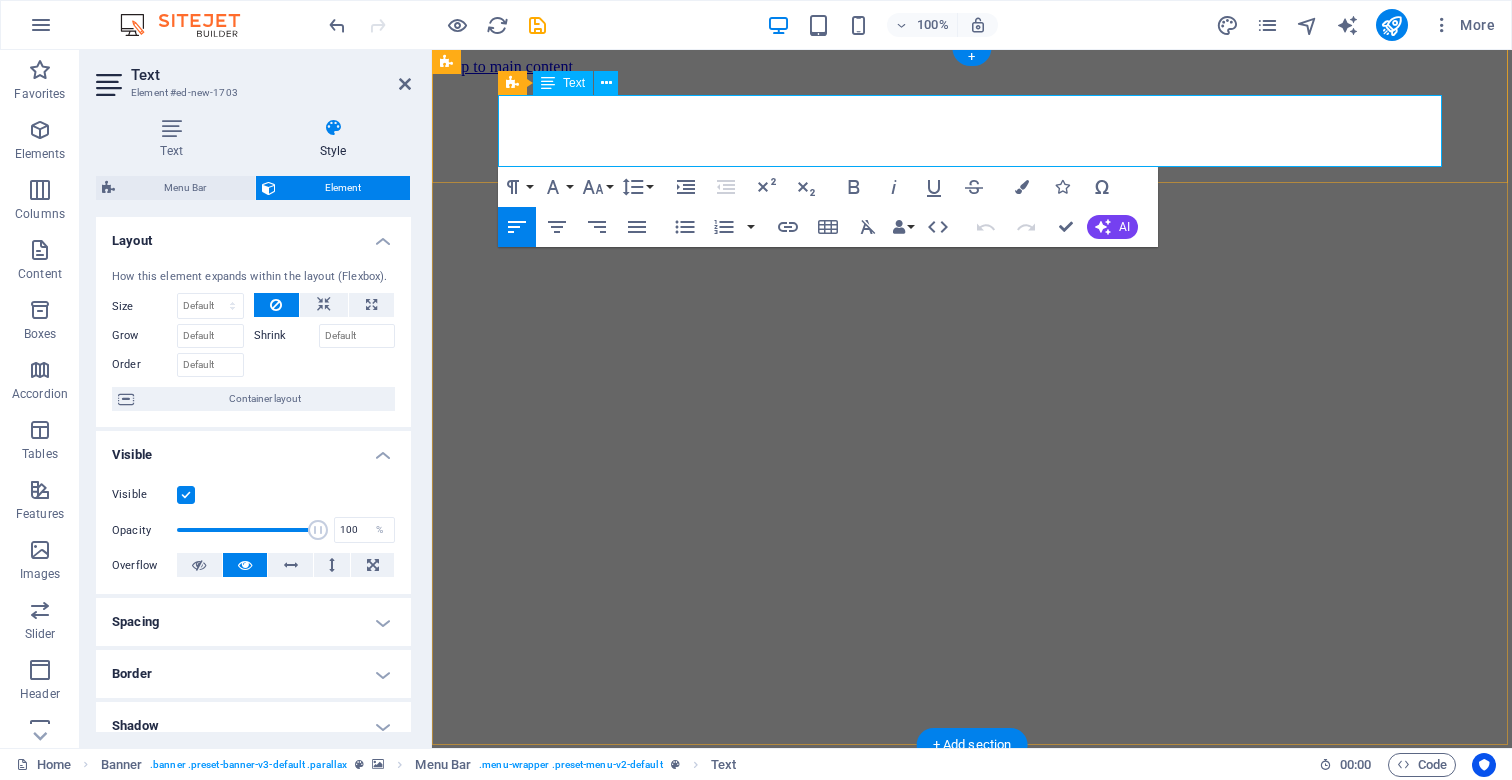click on "Ascendia Web Solutions" at bounding box center (602, 930) 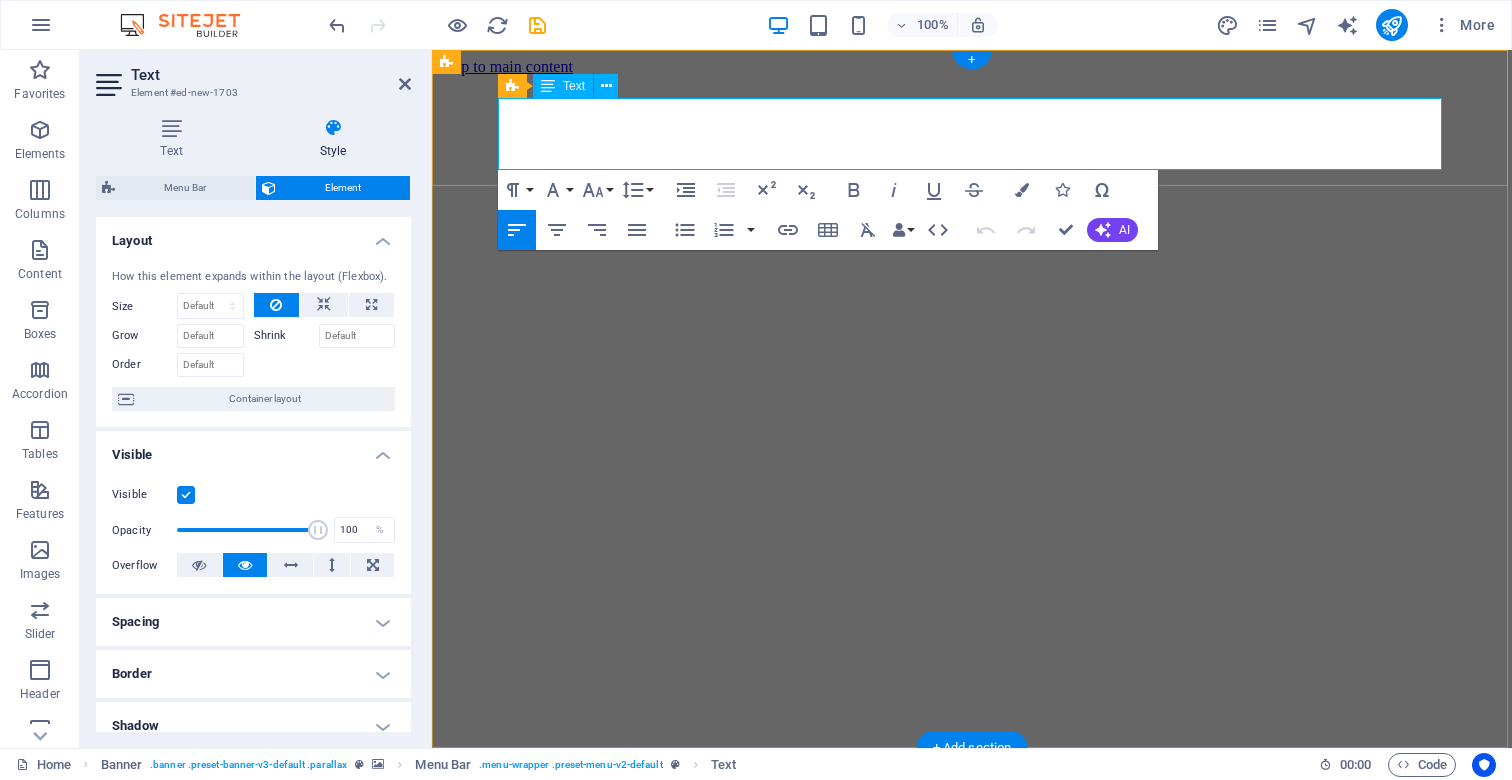 scroll, scrollTop: 0, scrollLeft: 0, axis: both 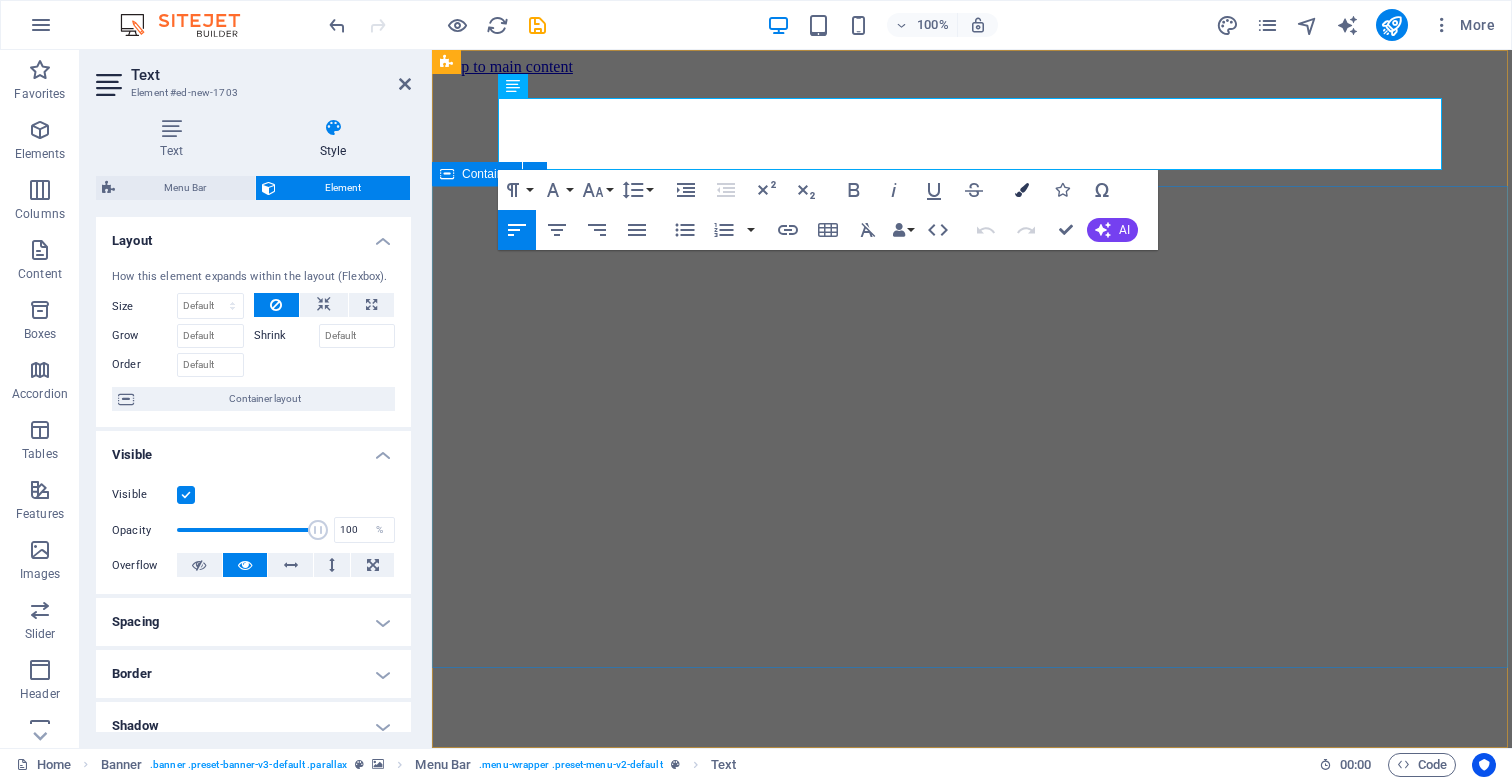 click at bounding box center [1022, 190] 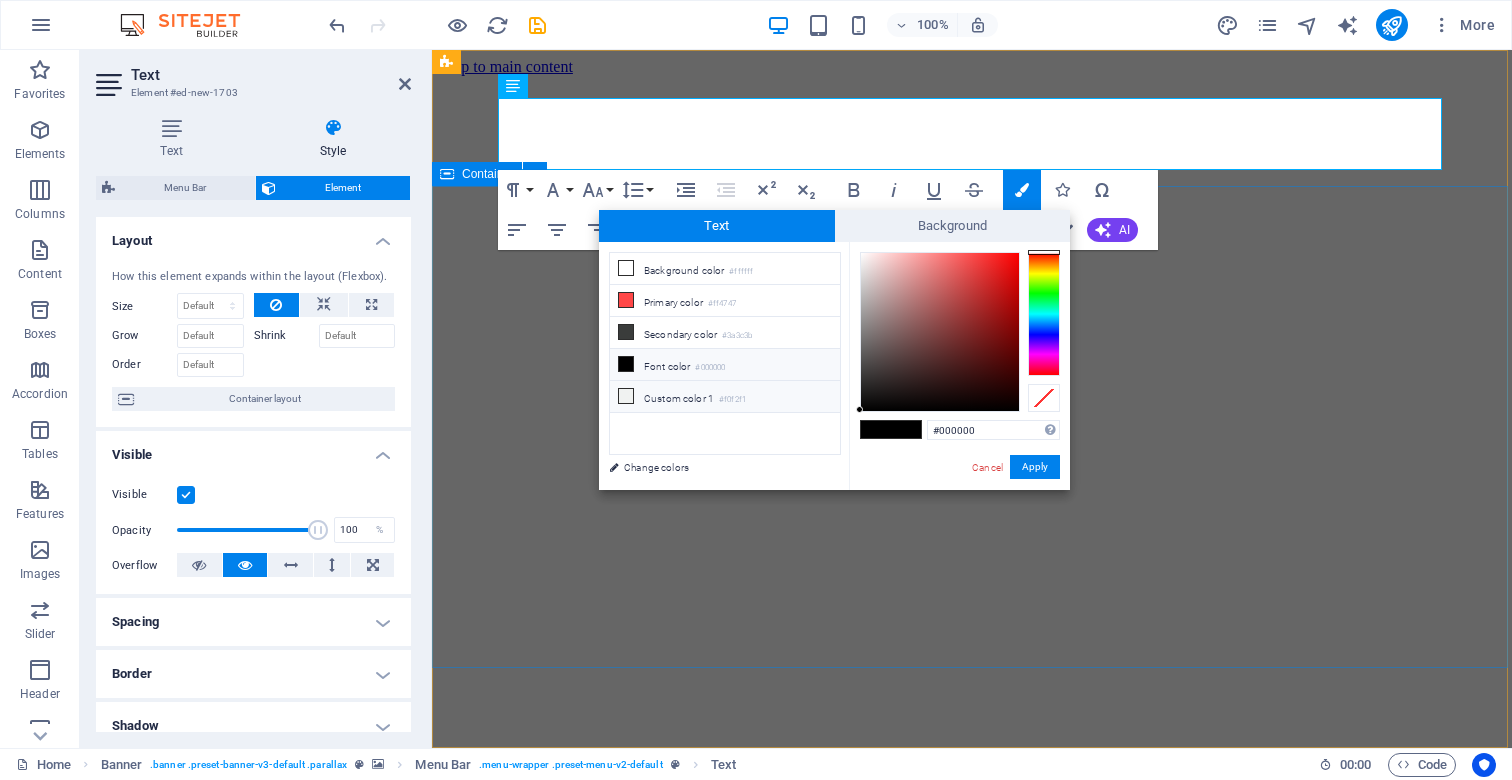 click on "Custom color 1
#f0f2f1" at bounding box center (725, 397) 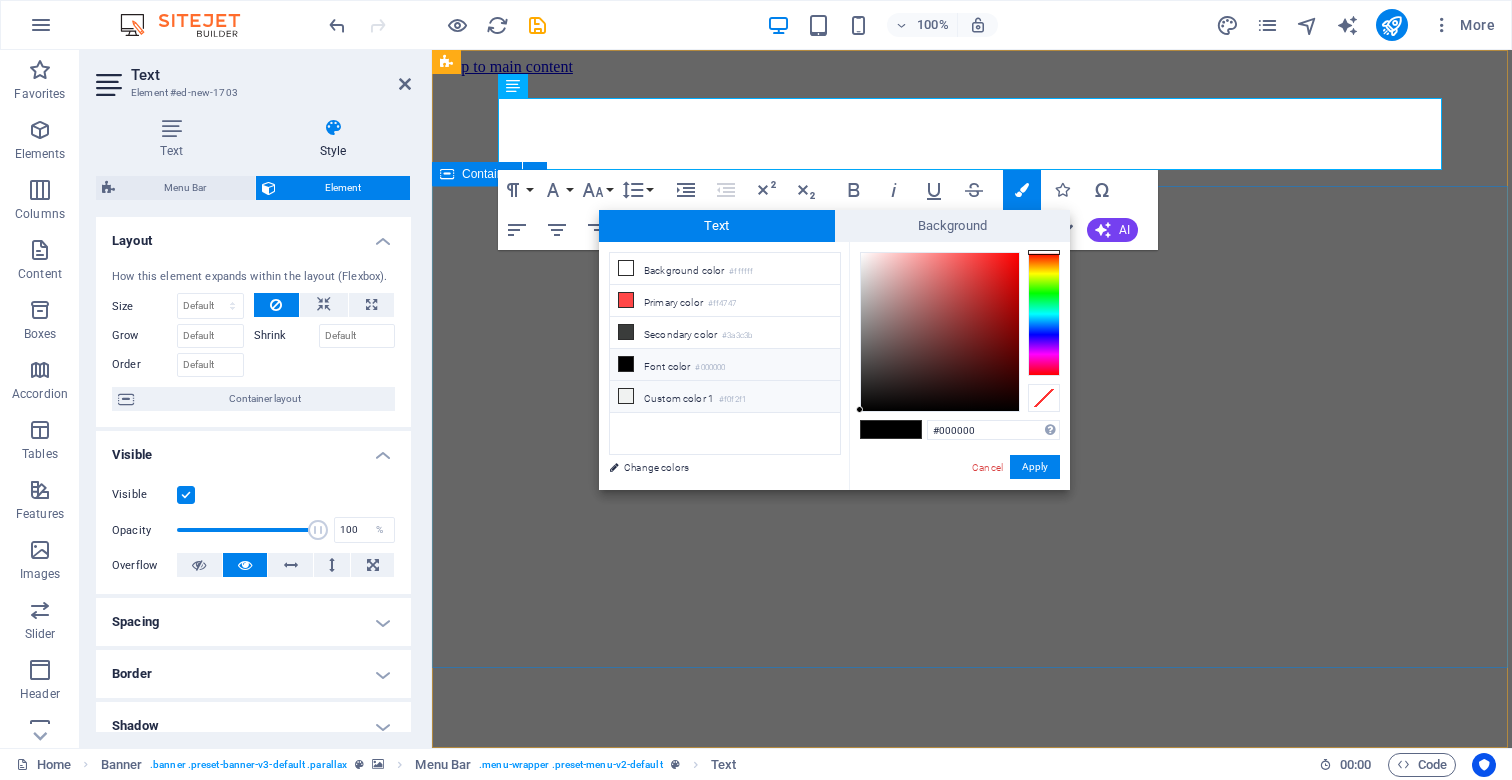 type on "#f0f2f1" 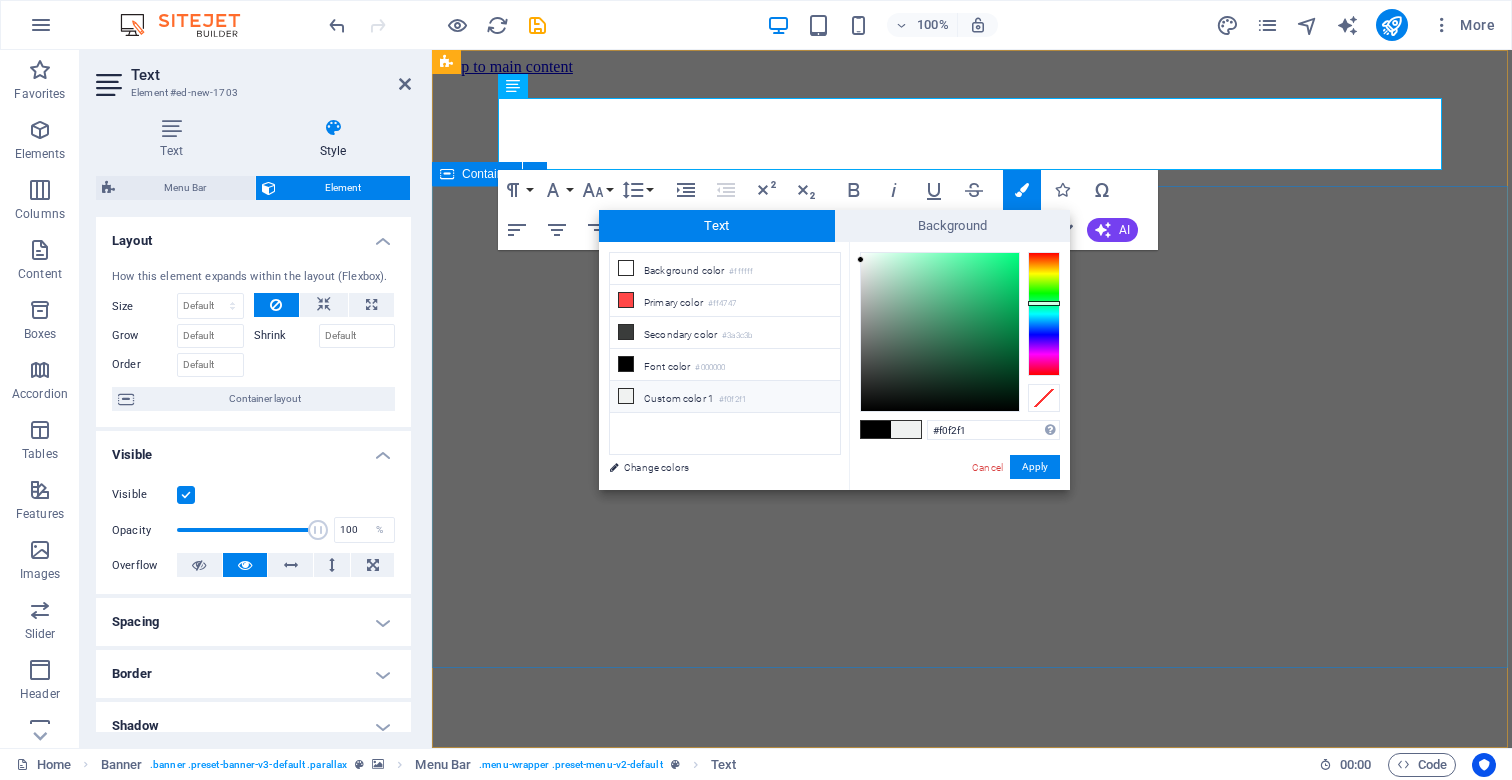 drag, startPoint x: 623, startPoint y: 396, endPoint x: 658, endPoint y: 404, distance: 35.902645 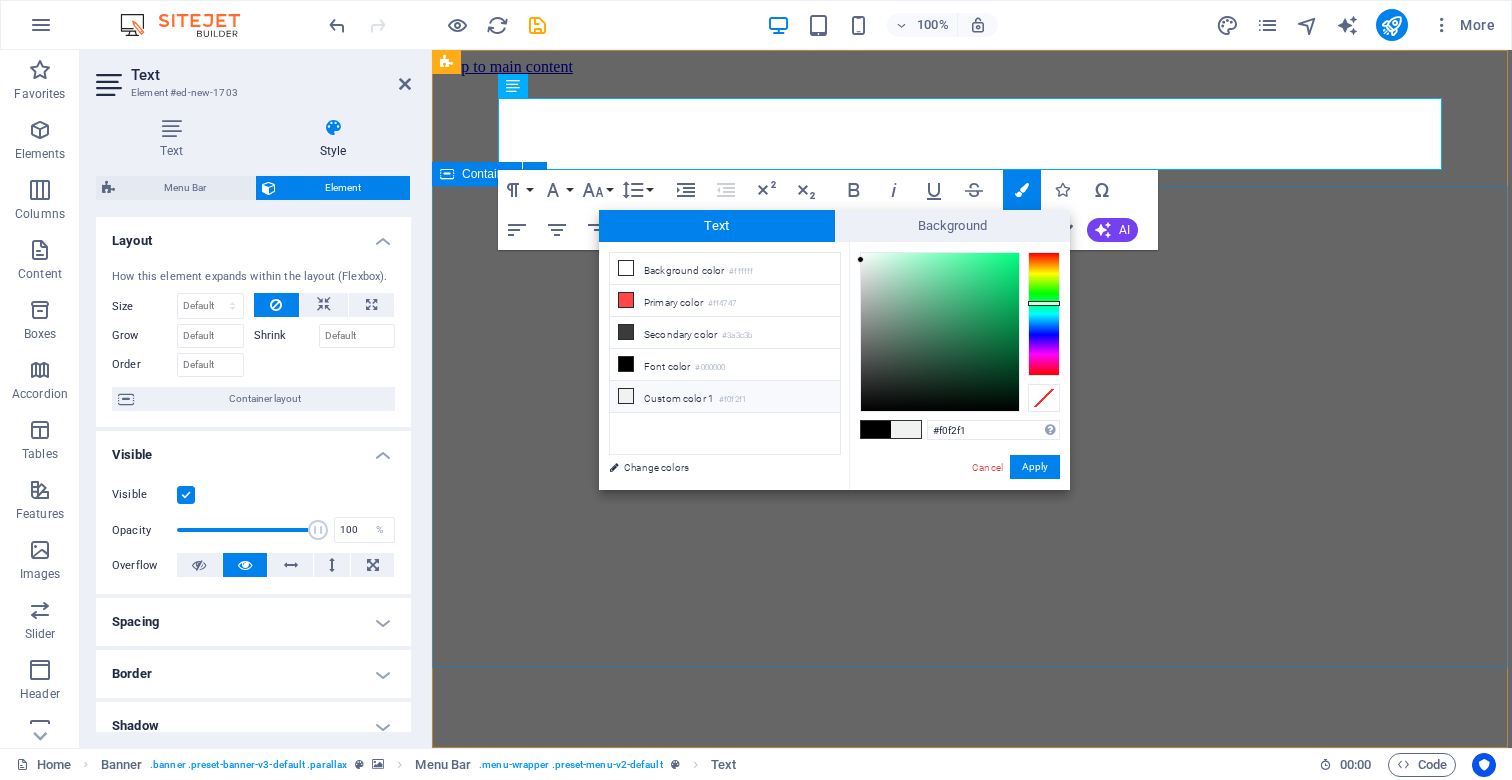 click at bounding box center (626, 396) 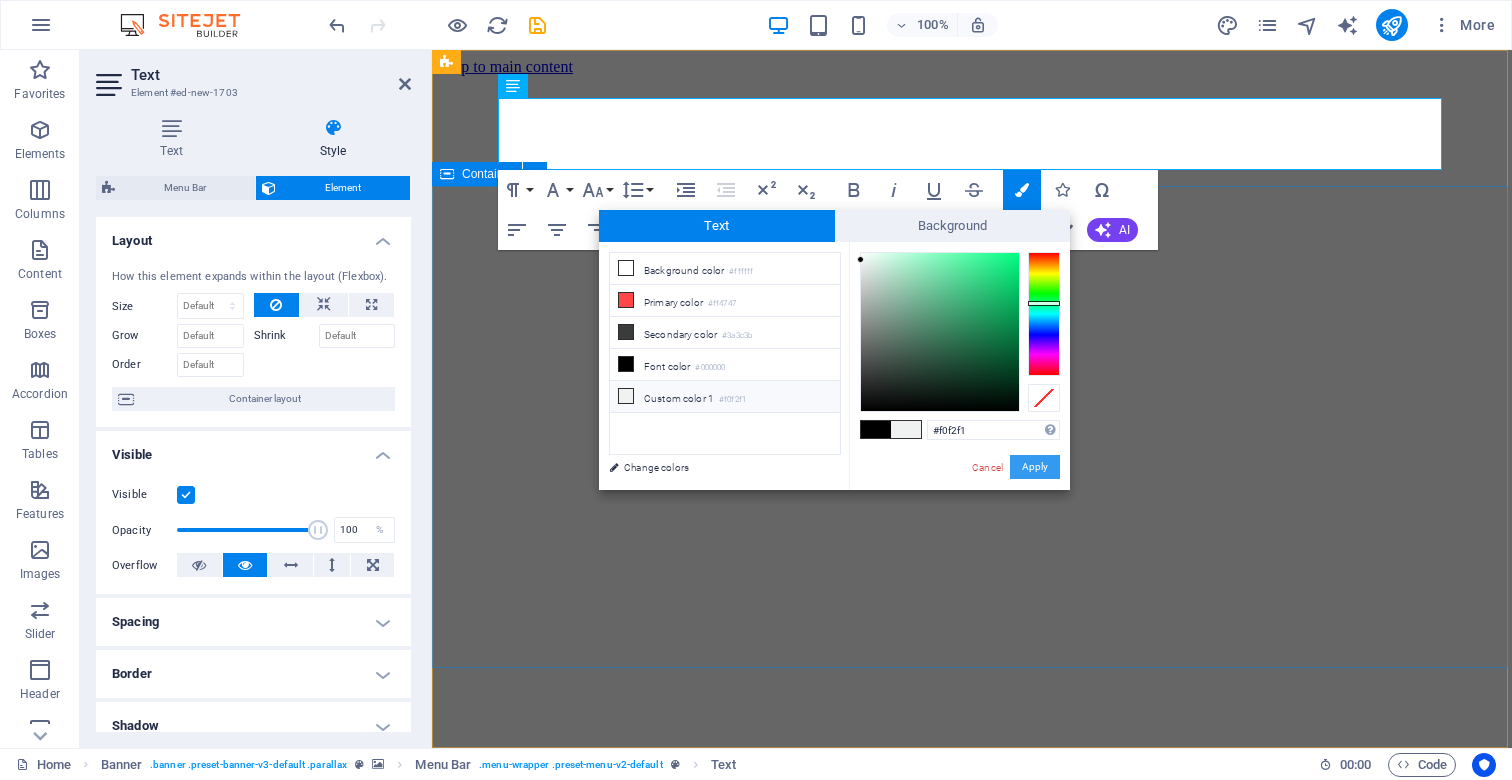 click on "Apply" at bounding box center [1035, 467] 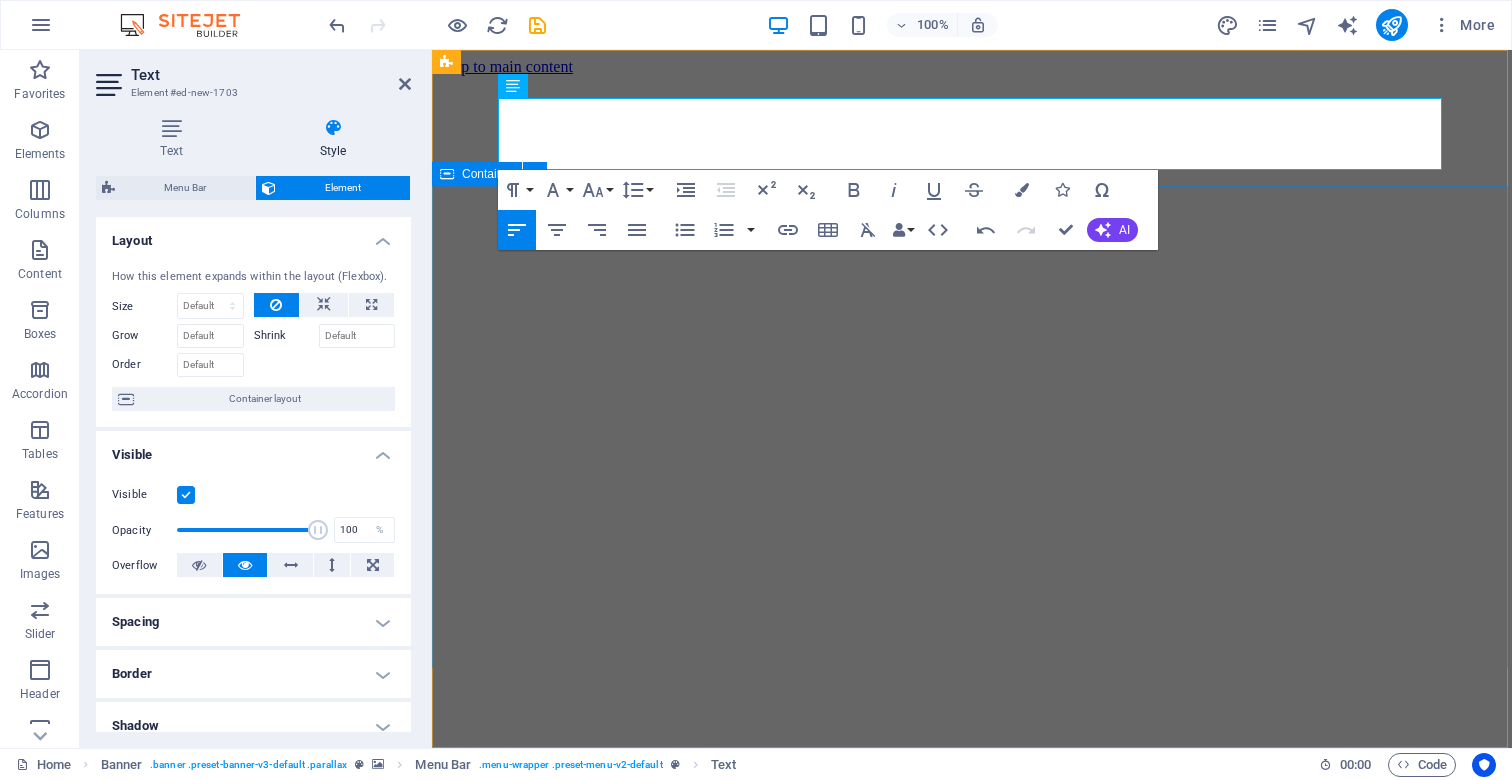 click on "Web development SEO Optimization cybersecurity basics Learn more" at bounding box center [972, 2516] 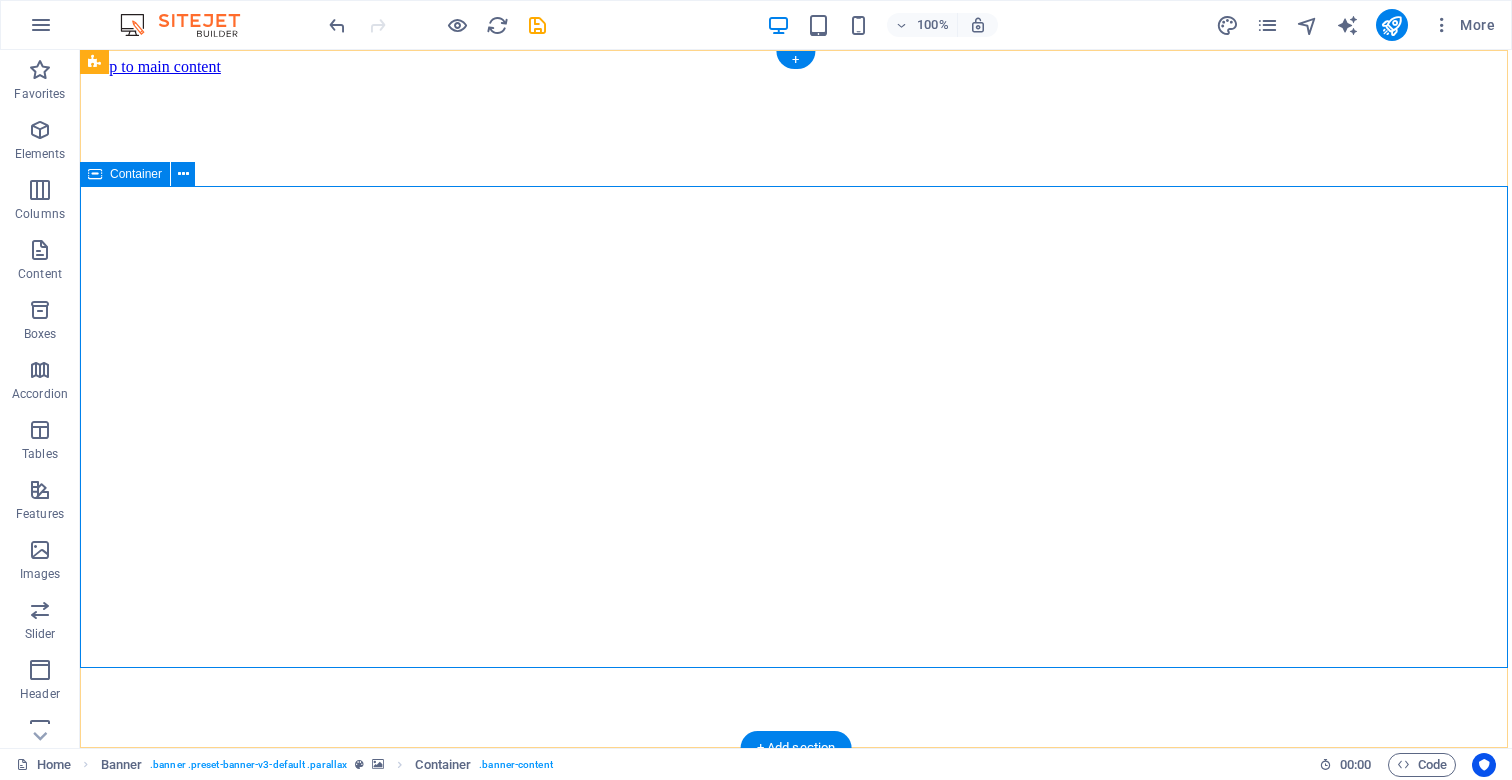 click on "Web development SEO Optimization cybersecurity basics Learn more" at bounding box center [796, 2983] 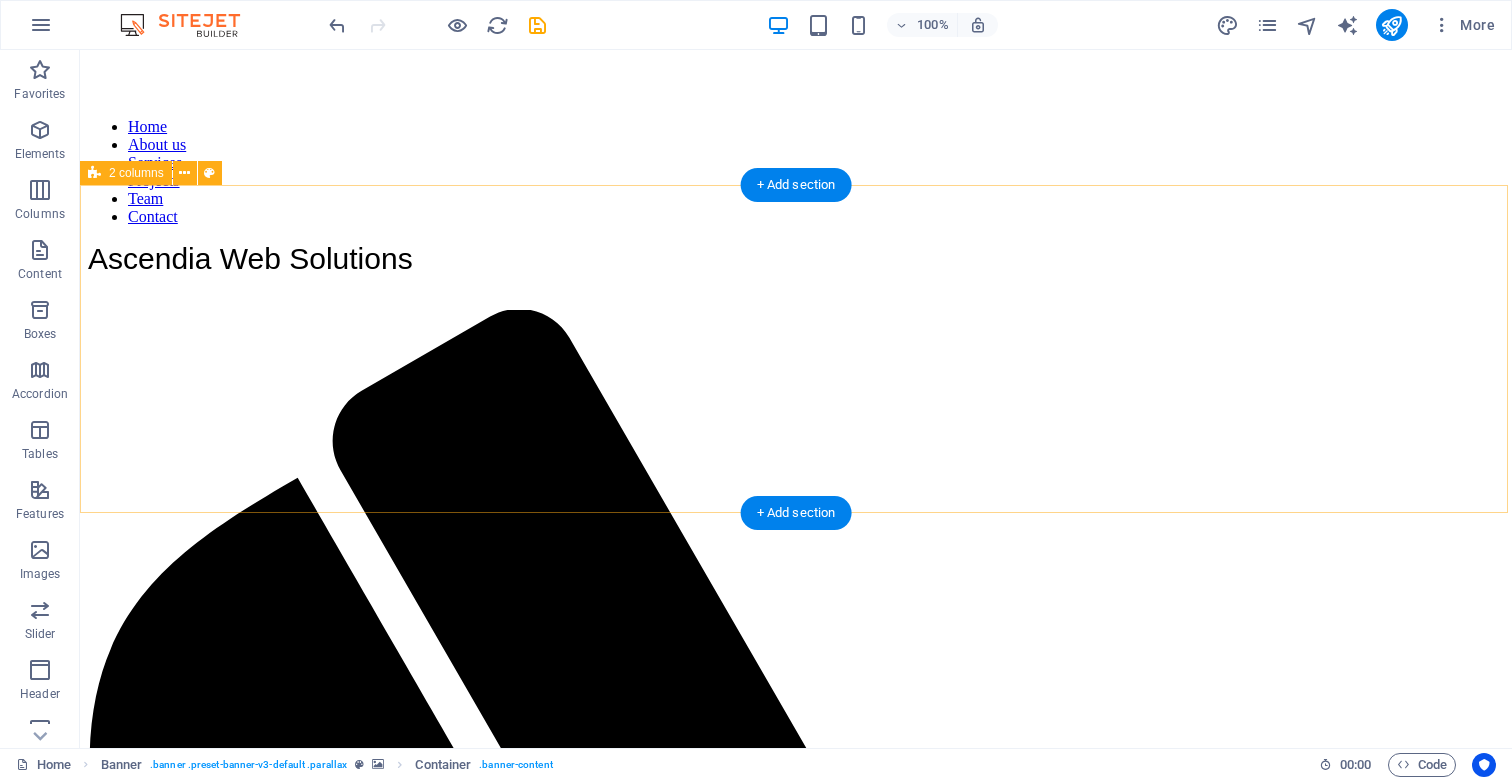 scroll, scrollTop: 673, scrollLeft: 0, axis: vertical 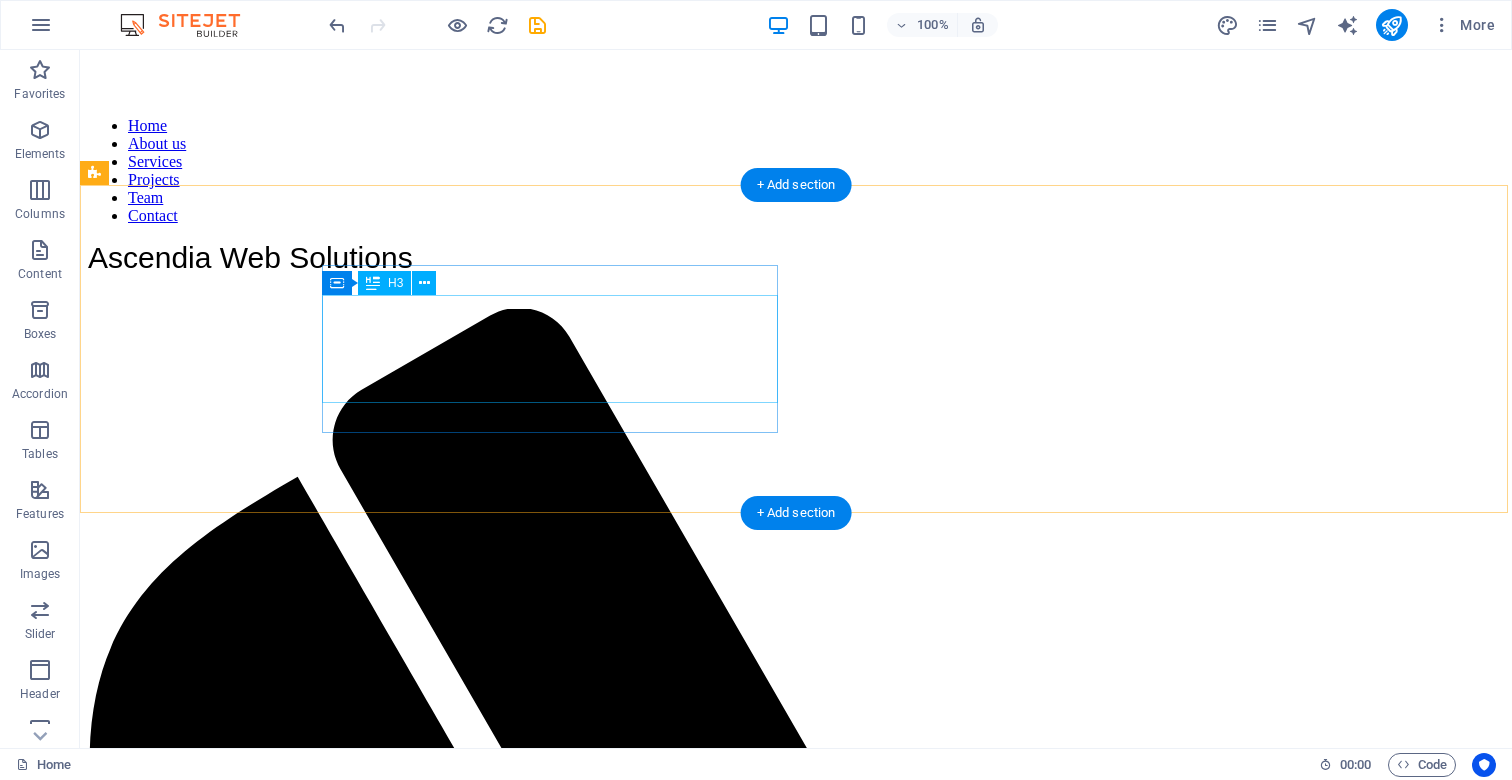 click on "W e are a dynamic team of creative people and Marketing Experts." at bounding box center [796, 2979] 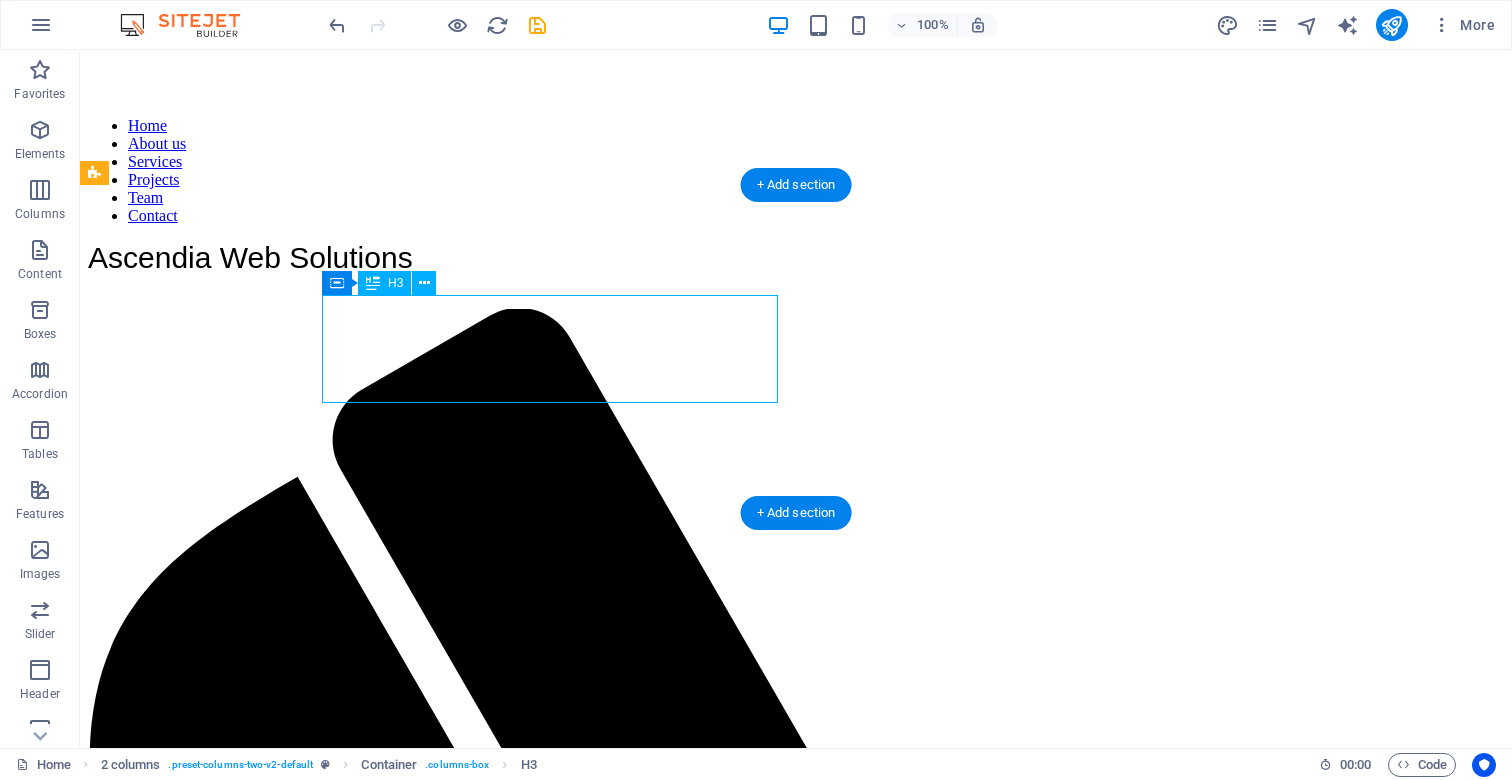 click on "W e are a dynamic team of creative people and Marketing Experts." at bounding box center [796, 2979] 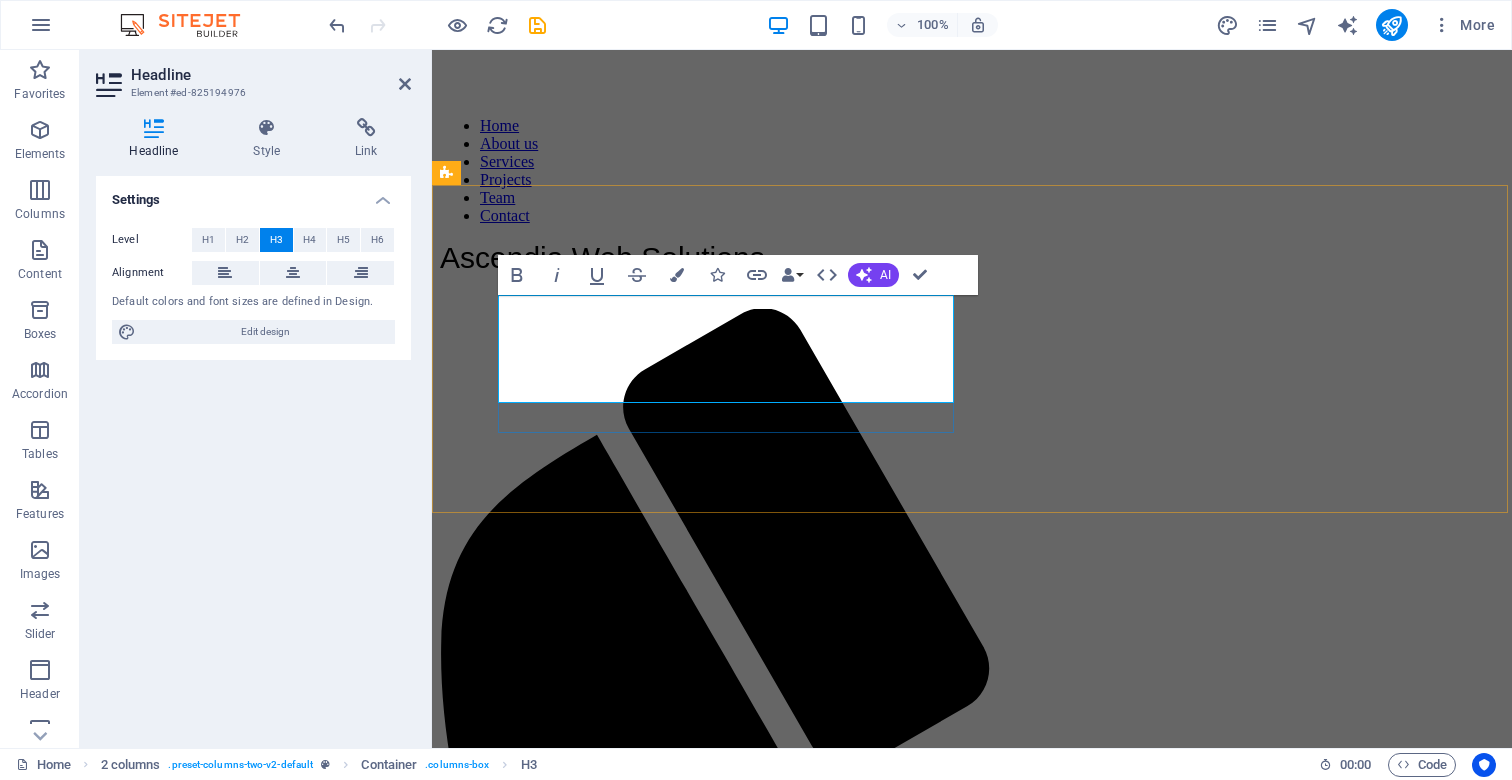 click on "W e are a dynamic team of creative people and Marketing Experts." at bounding box center (972, 2473) 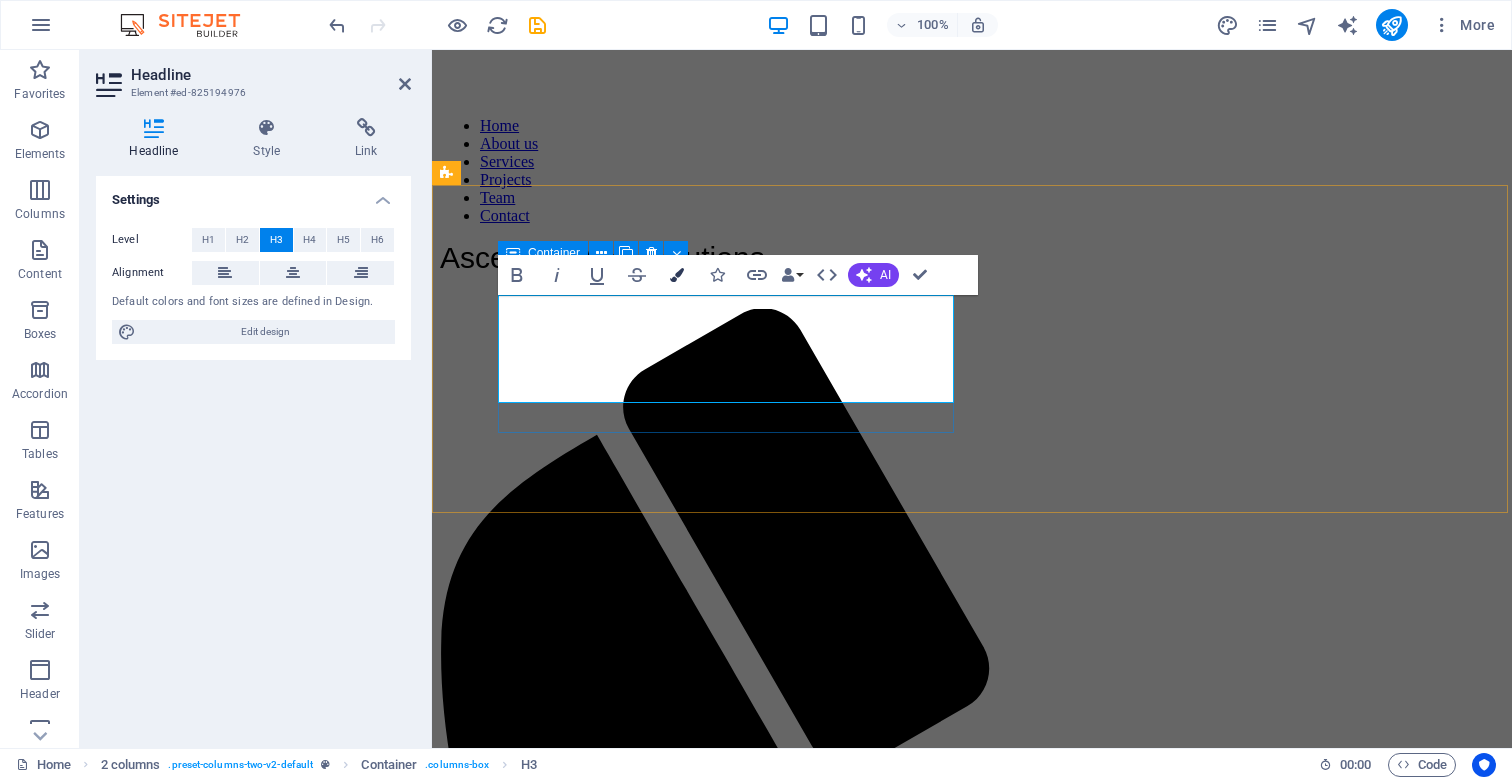 click at bounding box center [677, 275] 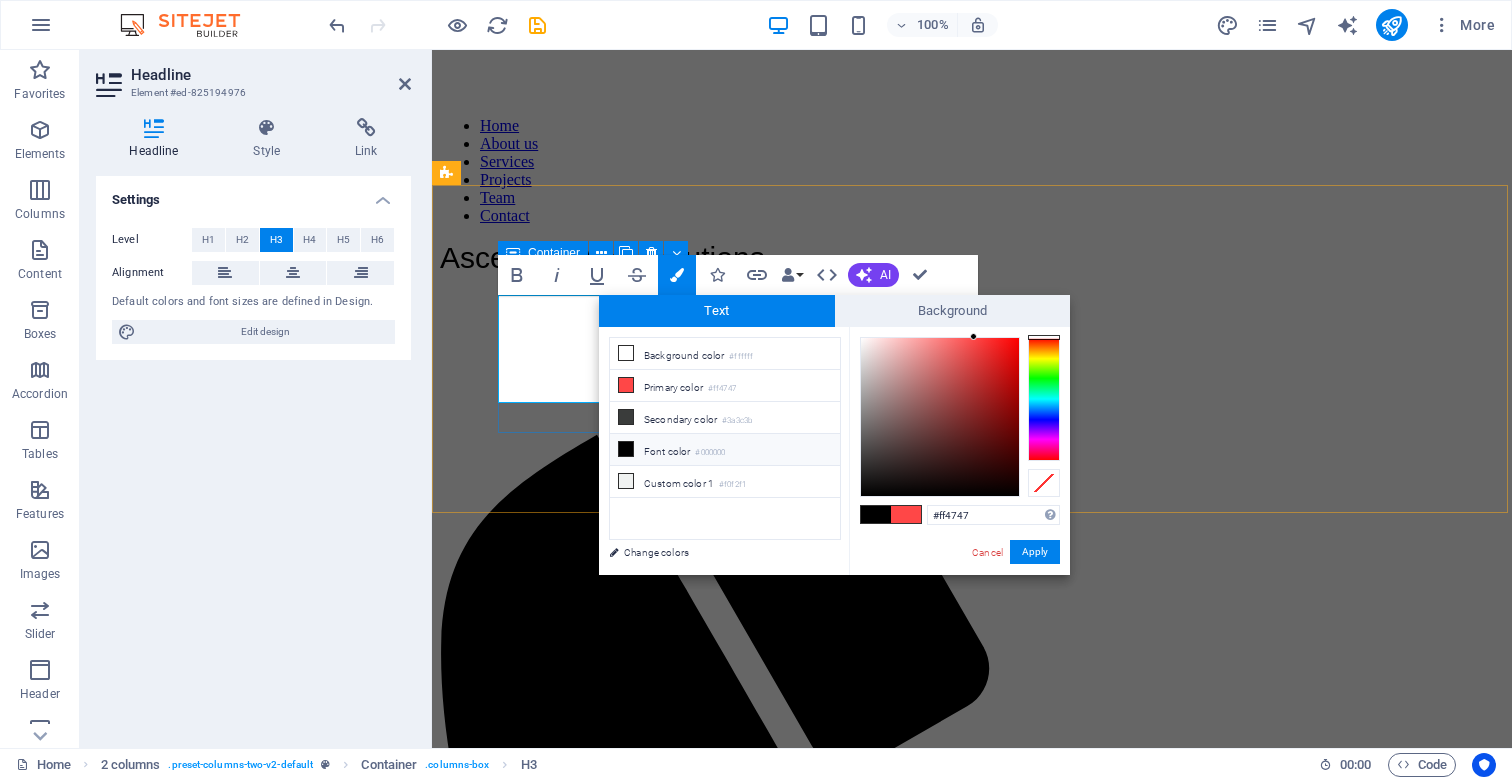 click at bounding box center (876, 514) 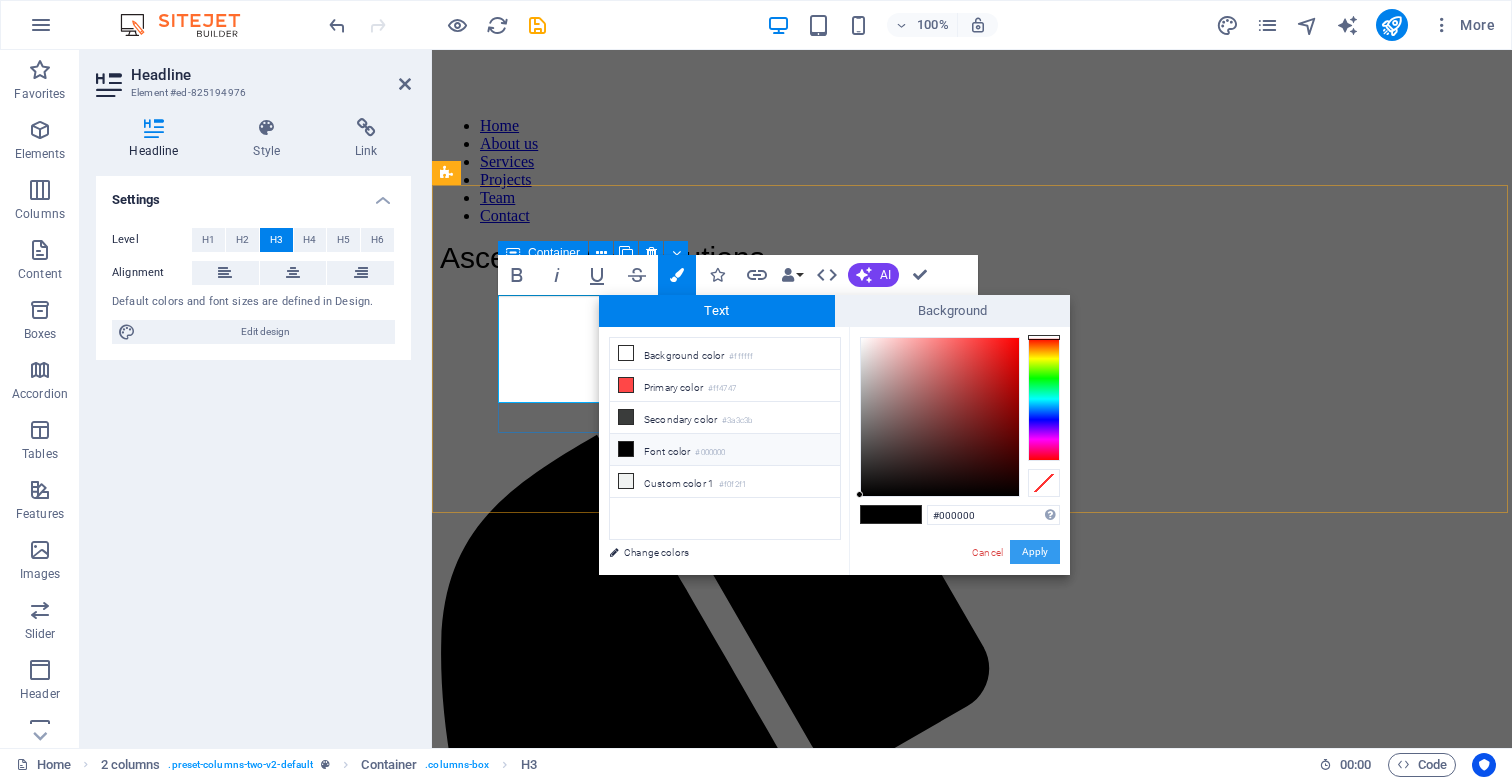 click on "Apply" at bounding box center (1035, 552) 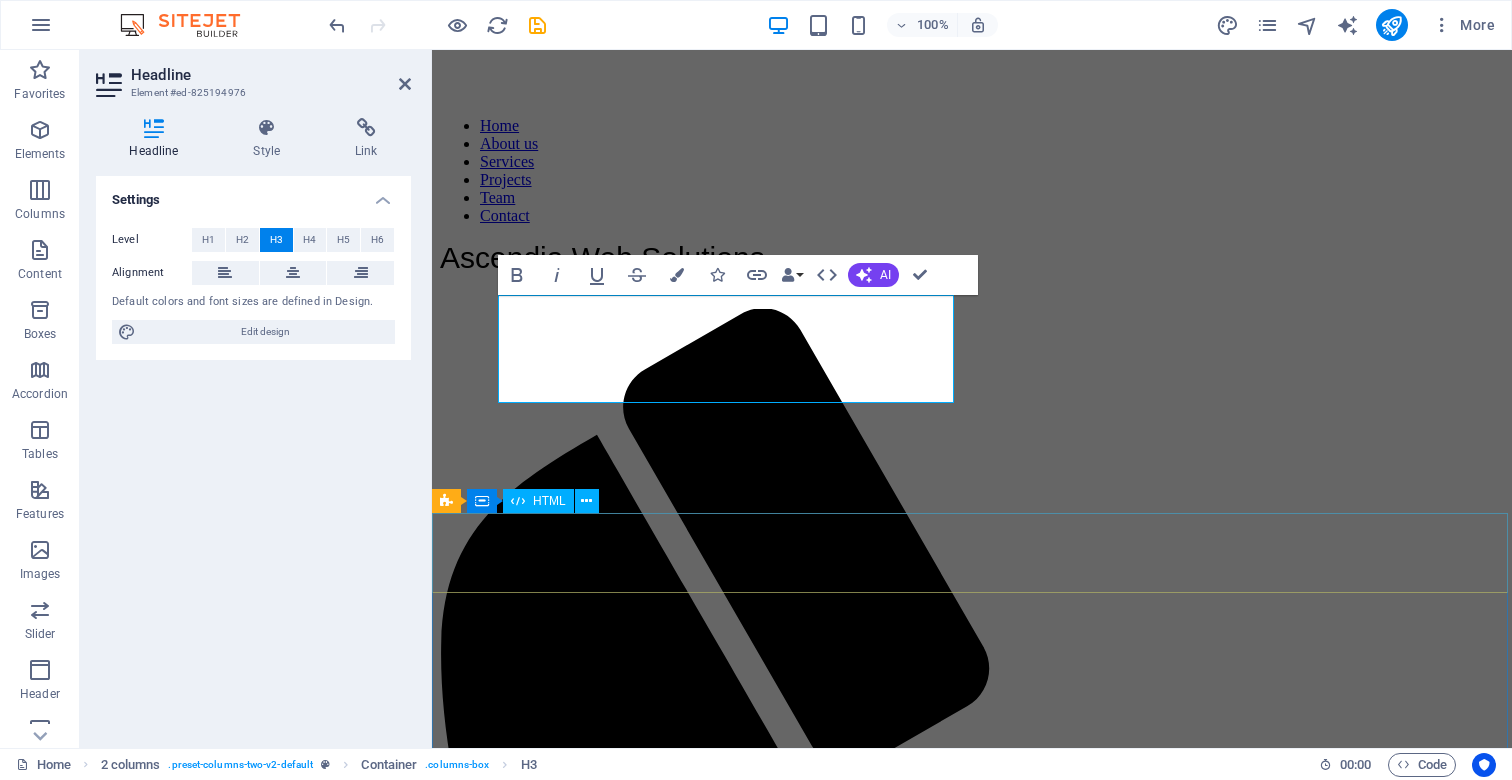 click at bounding box center (972, 3182) 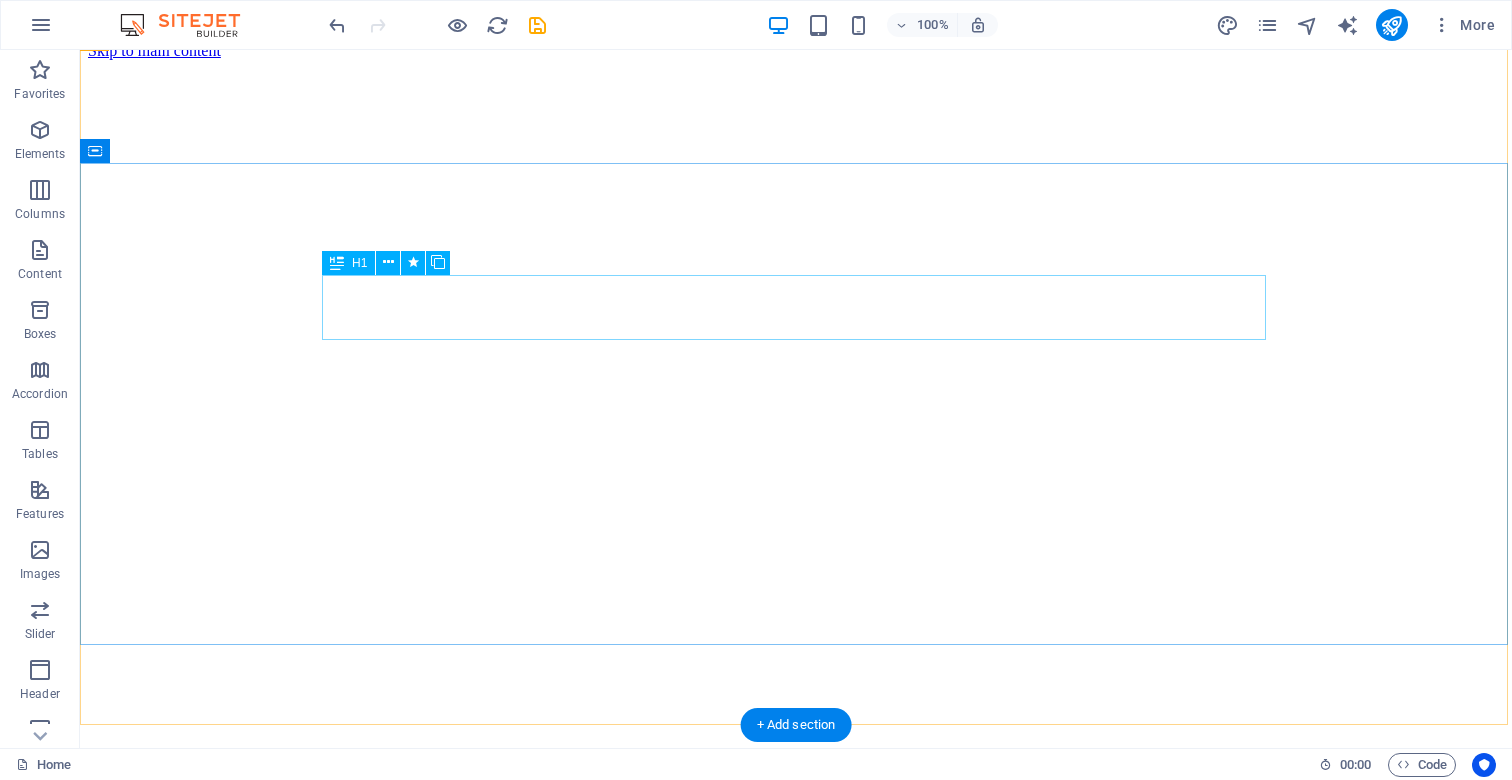 scroll, scrollTop: 24, scrollLeft: 0, axis: vertical 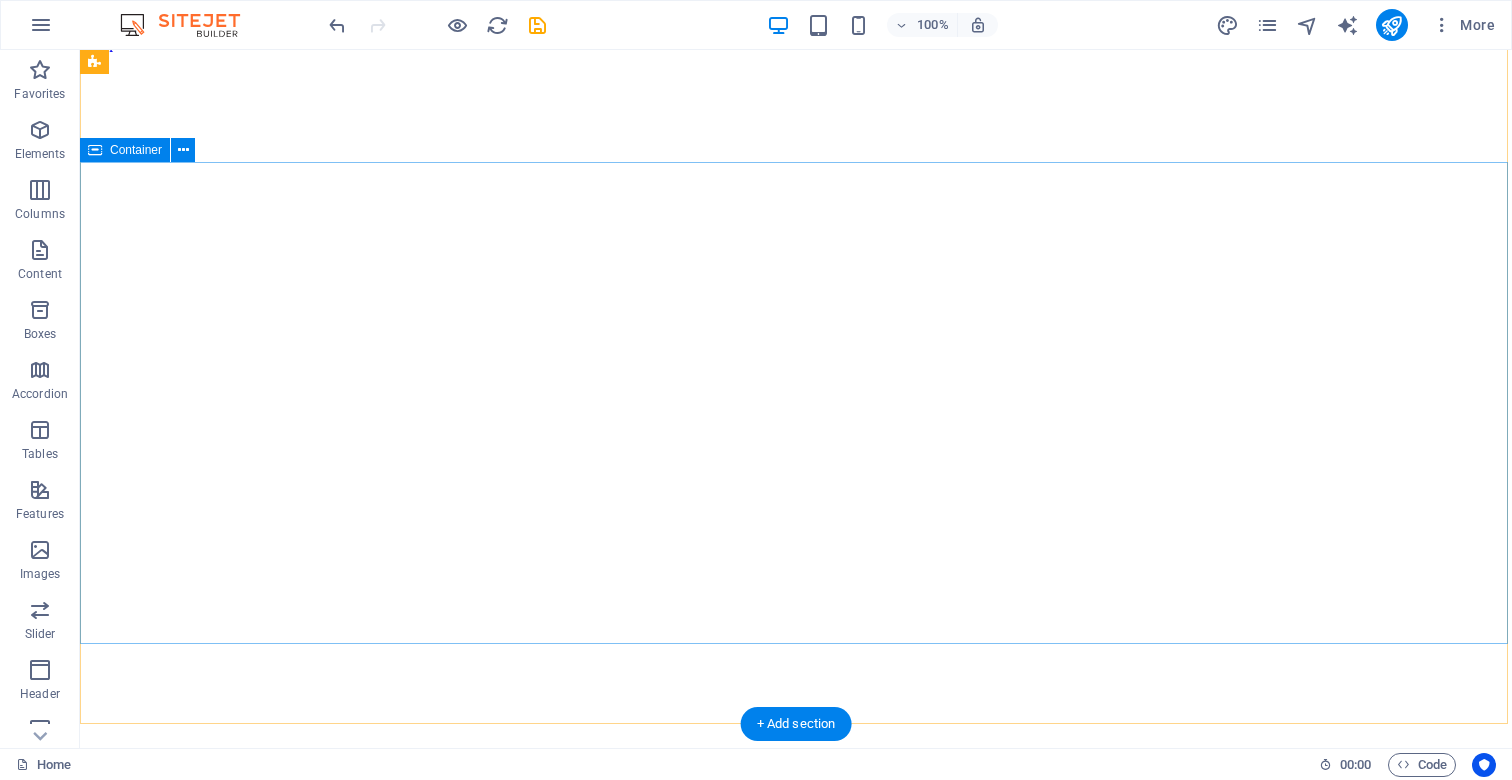 click on "Web development SEO Optimization cybersecurity basics Learn more" at bounding box center (796, 2959) 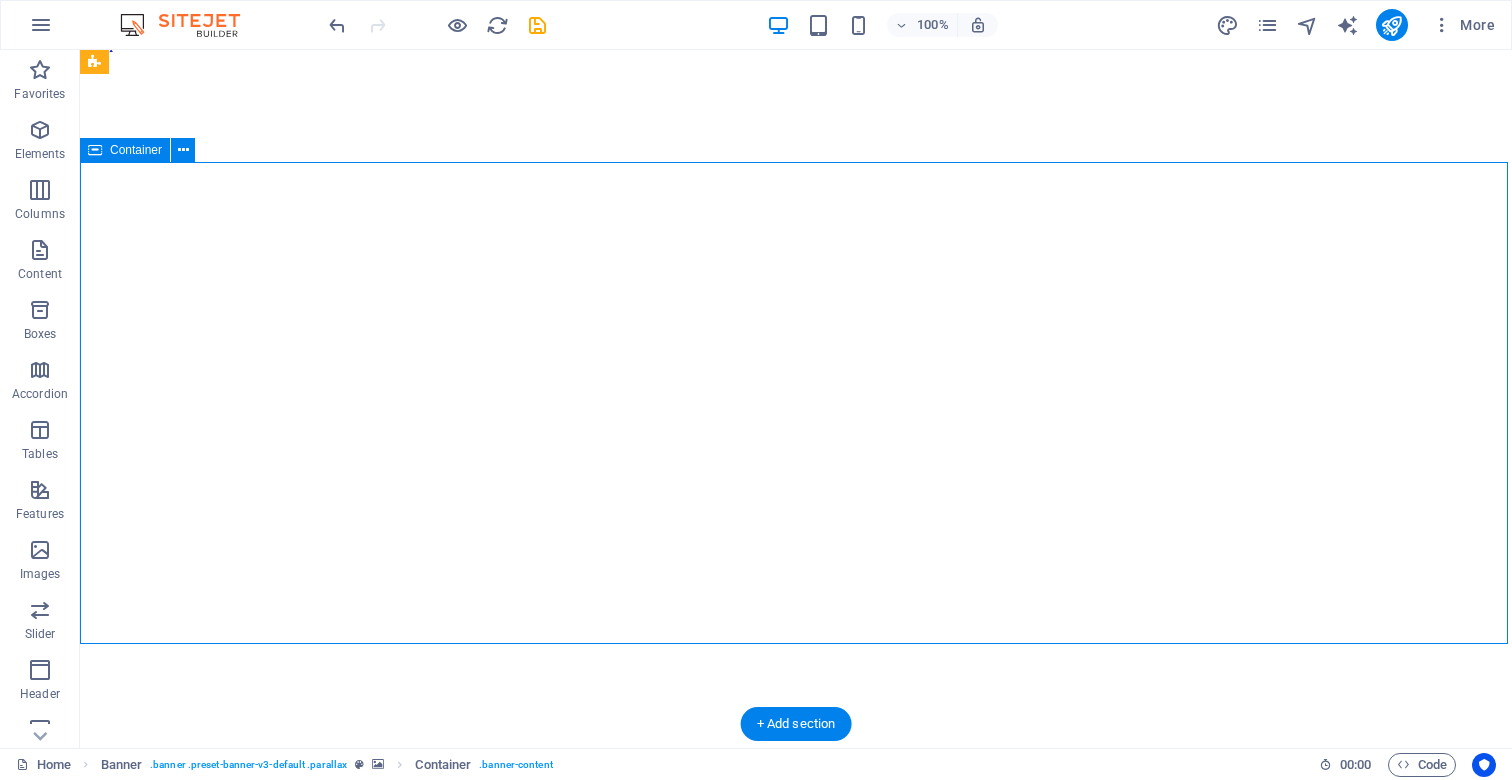 click on "Web development SEO Optimization cybersecurity basics Learn more" at bounding box center (796, 2959) 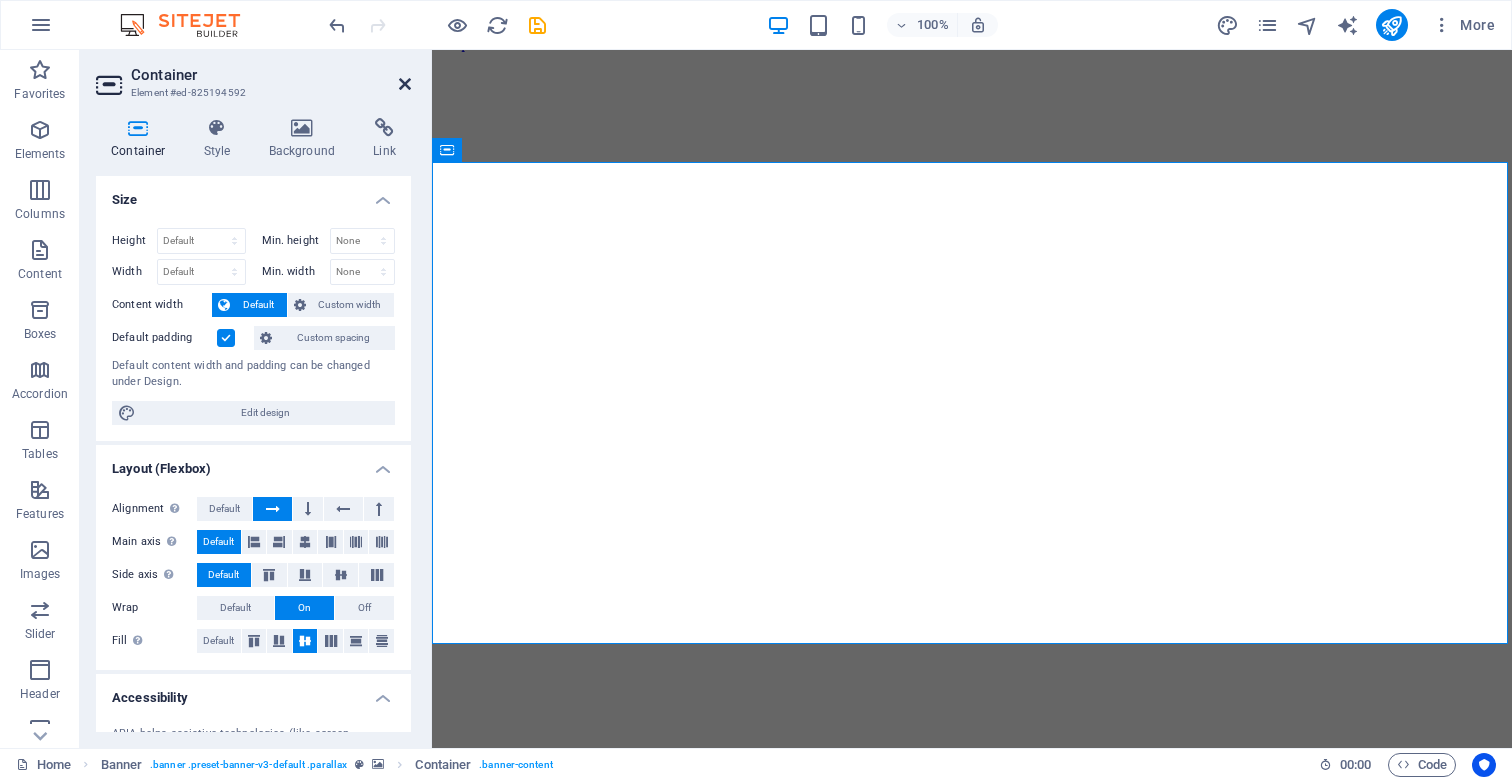 click on "Container Element #ed-825194592
Container Style Background Link Size Height Default px rem % vh vw Min. height None px rem % vh vw Width Default px rem % em vh vw Min. width None px rem % vh vw Content width Default Custom width Width Default px rem % em vh vw Min. width None px rem % vh vw Default padding Custom spacing Default content width and padding can be changed under Design. Edit design Layout (Flexbox) Alignment Determines the flex direction. Default Main axis Determine how elements should behave along the main axis inside this container (justify content). Default Side axis Control the vertical direction of the element inside of the container (align items). Default Wrap Default On Off Fill Controls the distances and direction of elements on the y-axis across several lines (align content). Default Accessibility ARIA helps assistive technologies (like screen readers) to understand the role, state, and behavior of web elements Role The ARIA role defines the purpose of an element.  None" at bounding box center (256, 399) 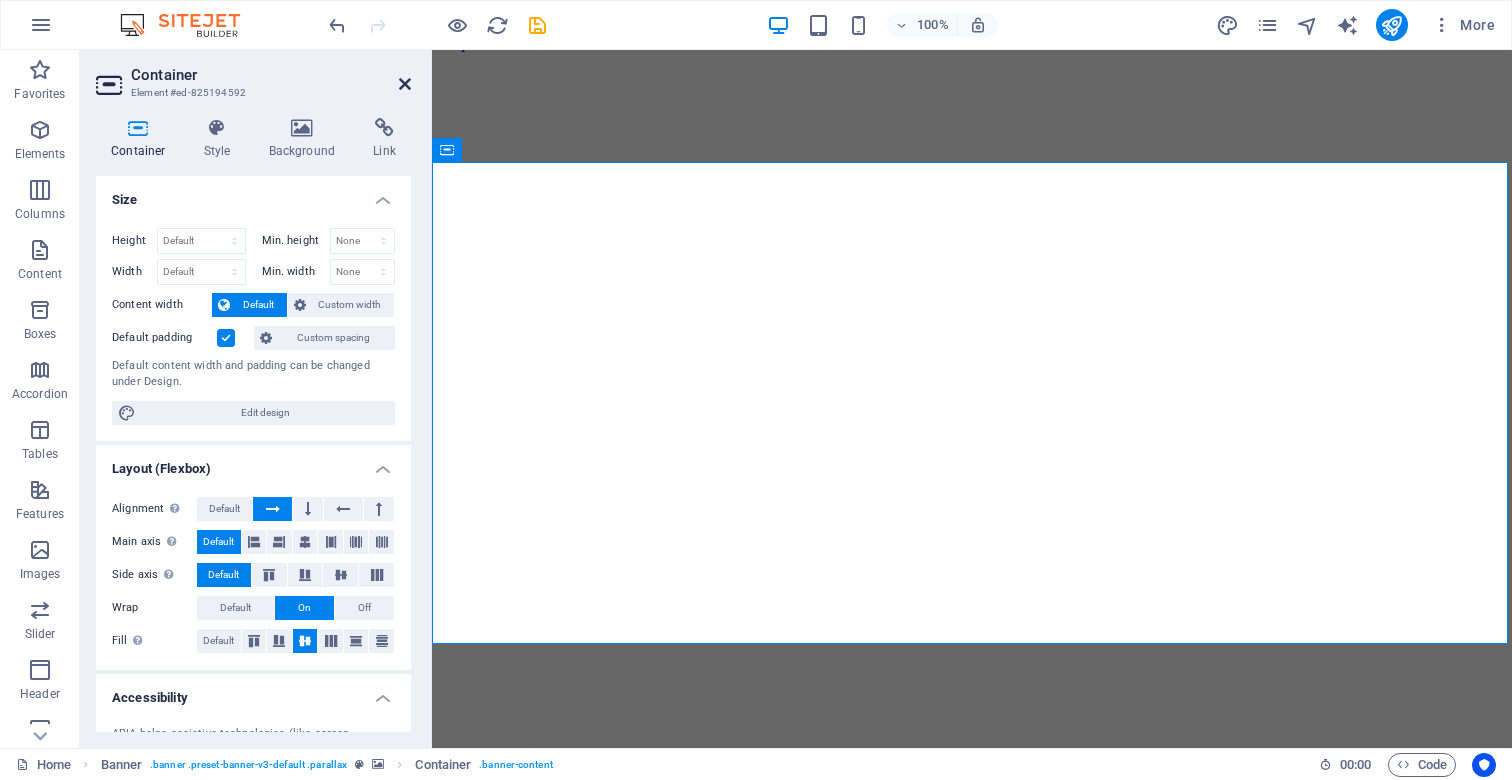 click at bounding box center [405, 84] 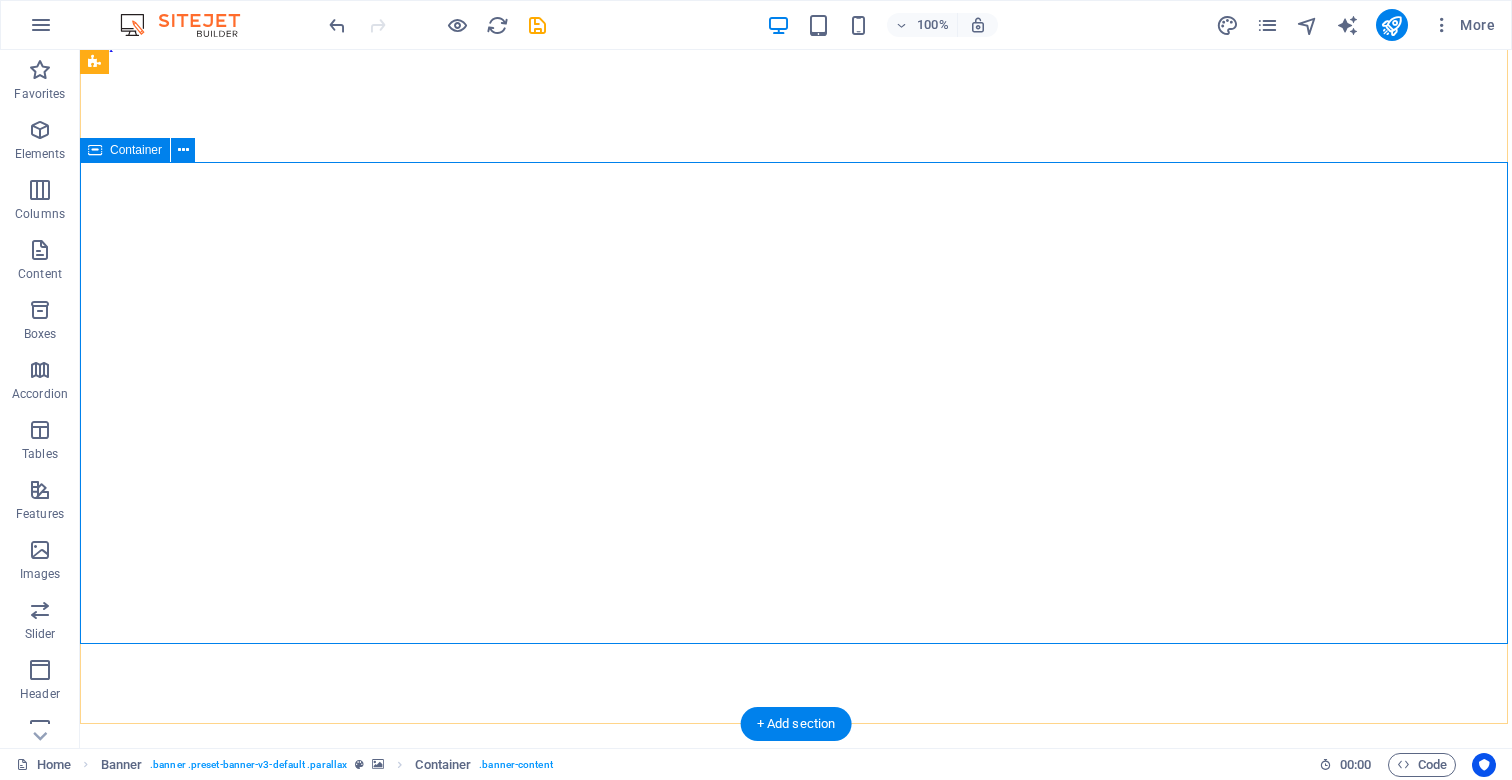 click on "Web development SEO Optimization cybersecurity basics Learn more" at bounding box center (796, 2959) 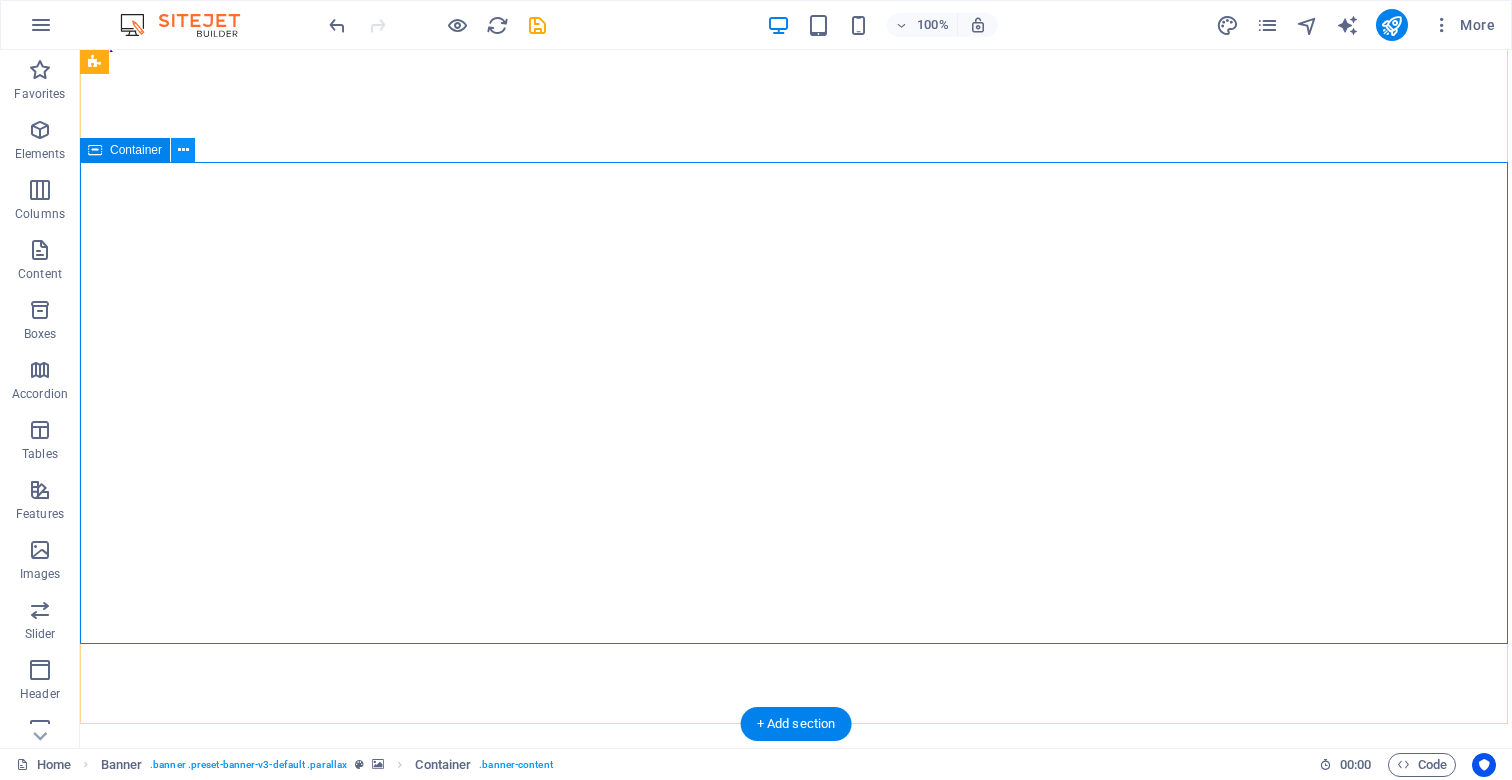 click at bounding box center [183, 150] 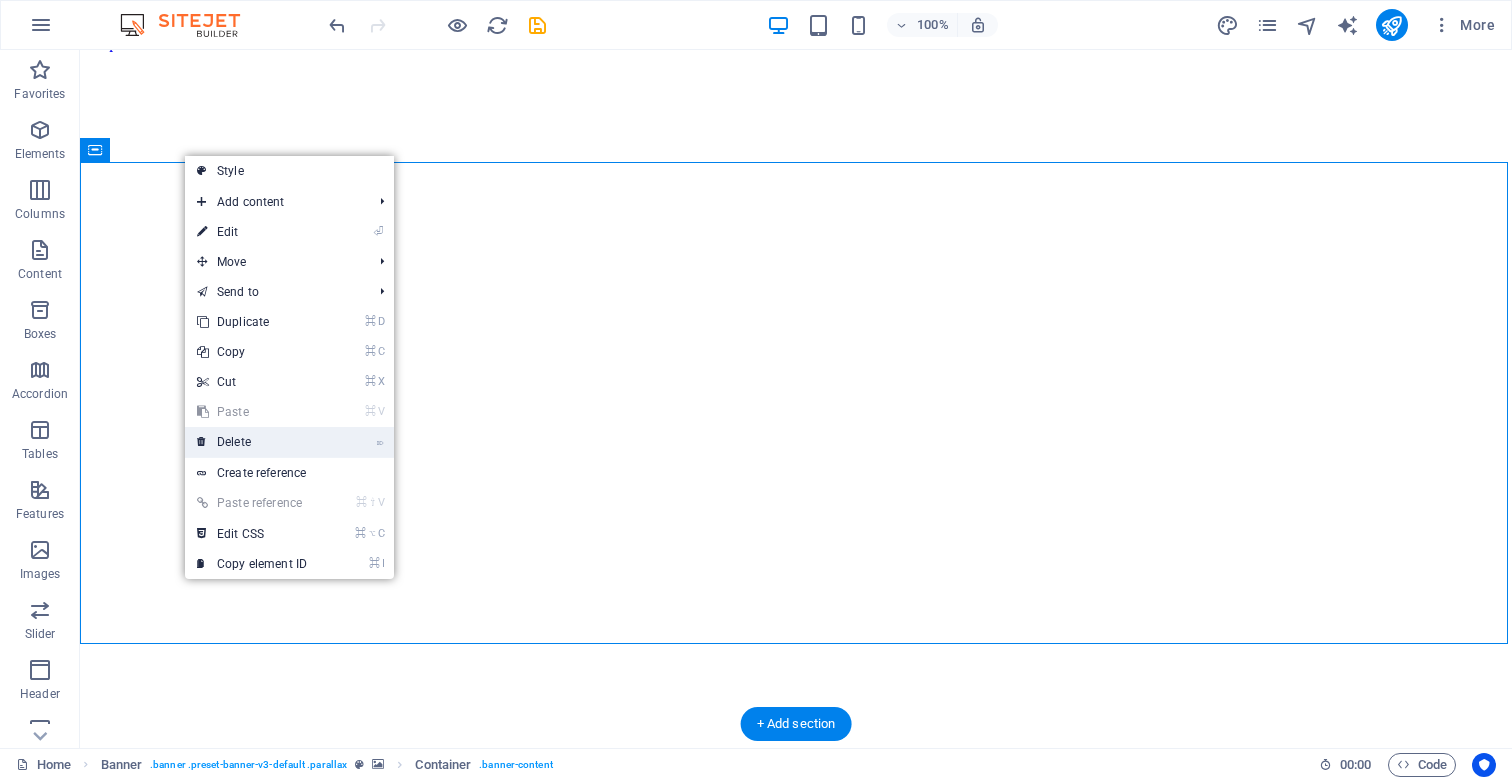 click on "⌦  Delete" at bounding box center (252, 442) 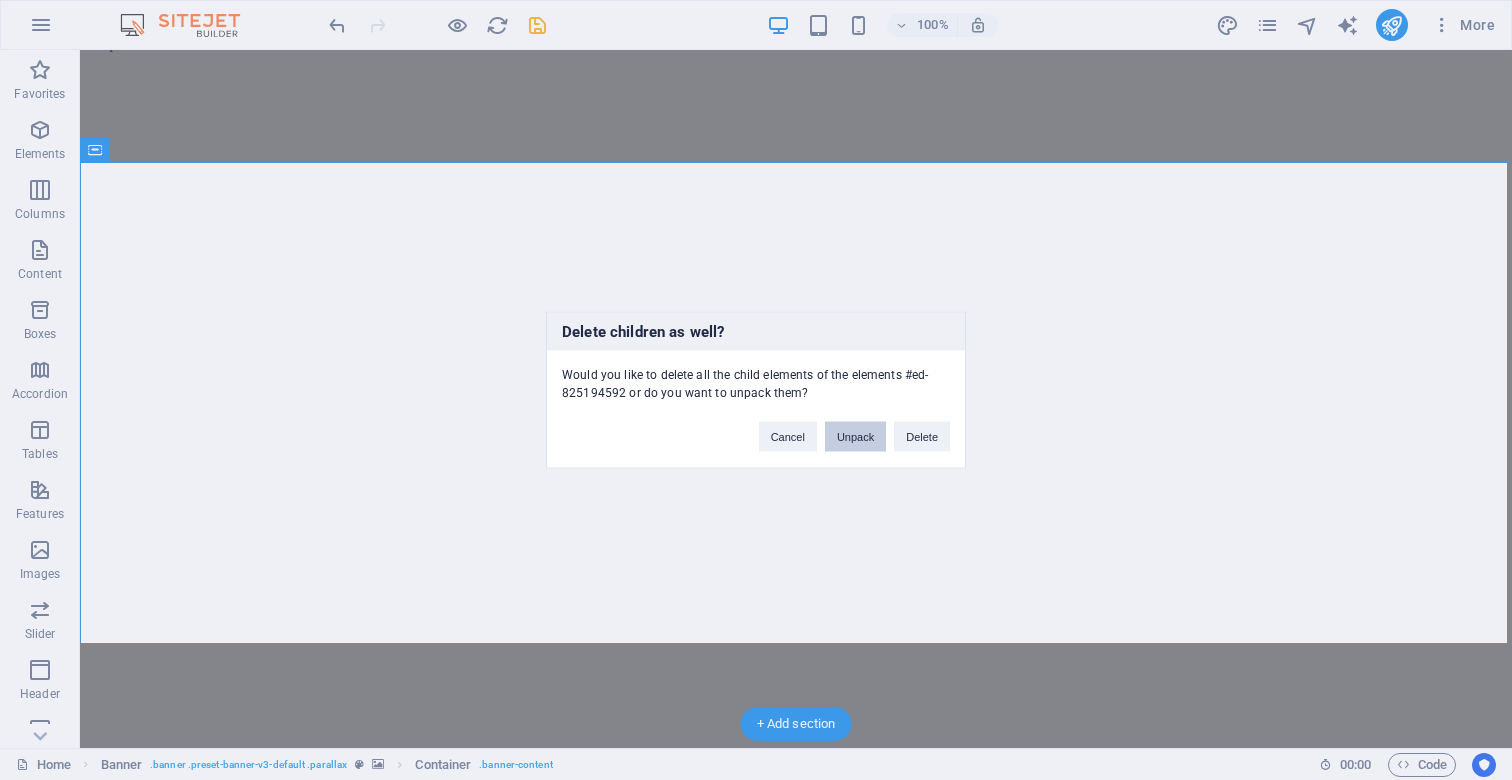 click on "Unpack" at bounding box center [855, 437] 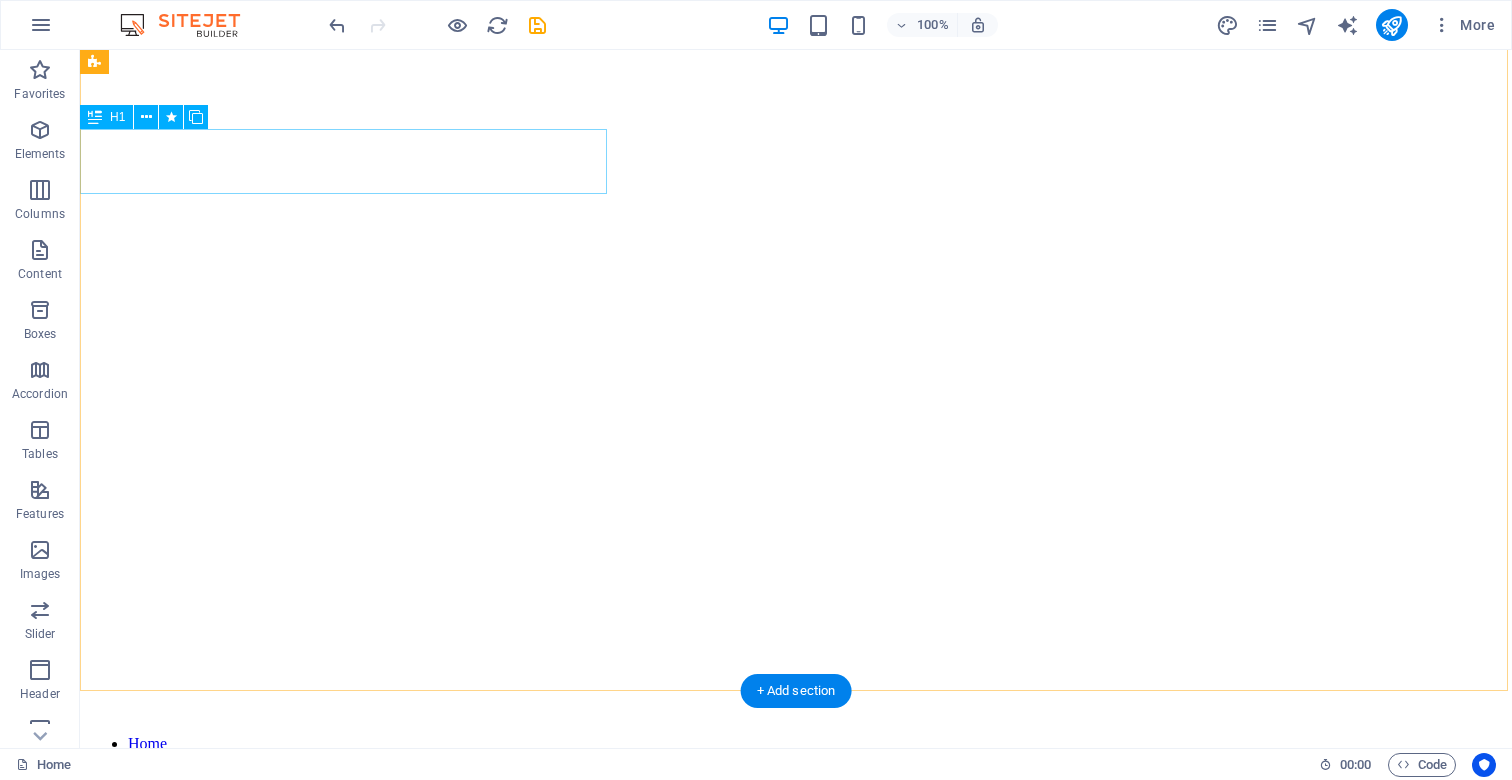 scroll, scrollTop: 57, scrollLeft: 0, axis: vertical 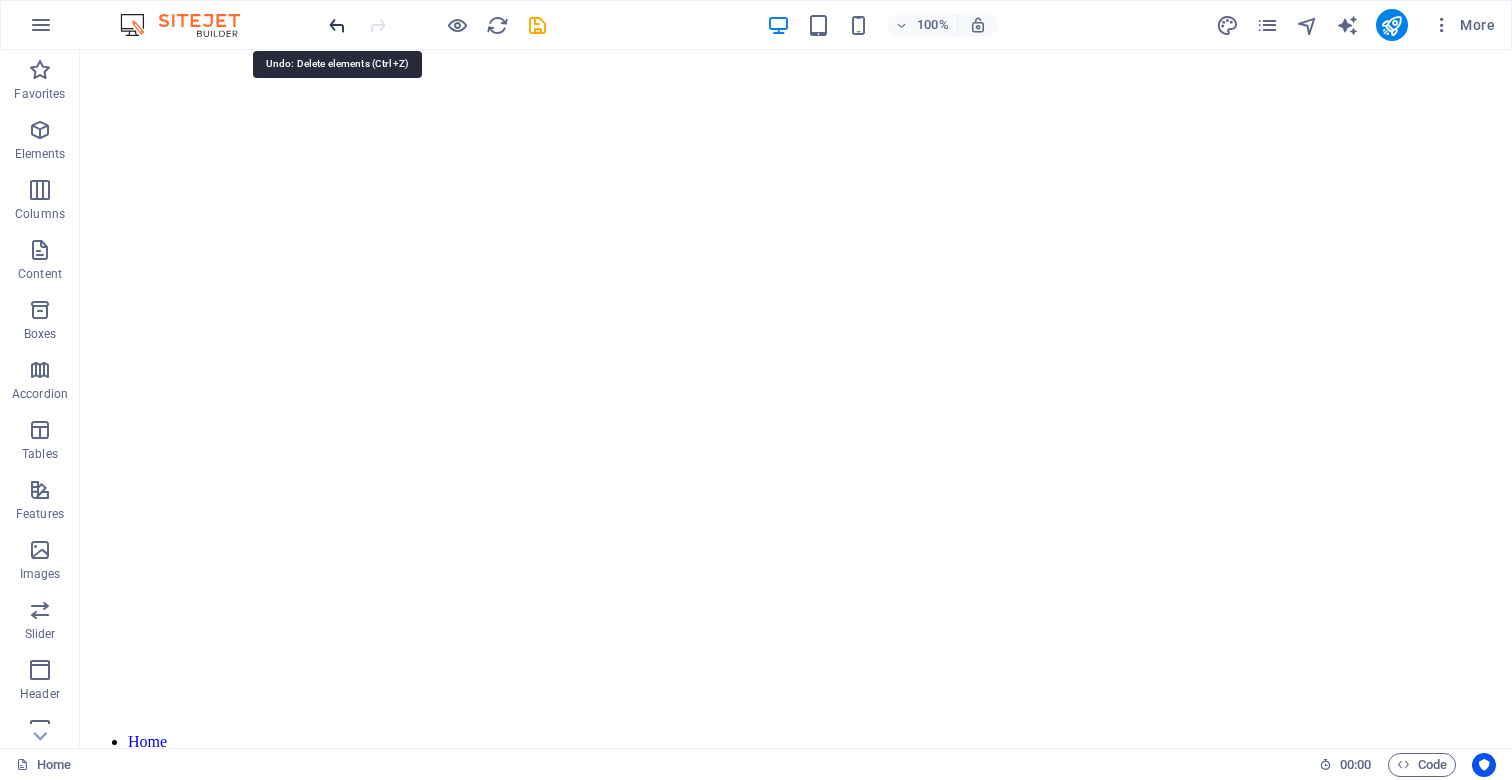 click at bounding box center [337, 25] 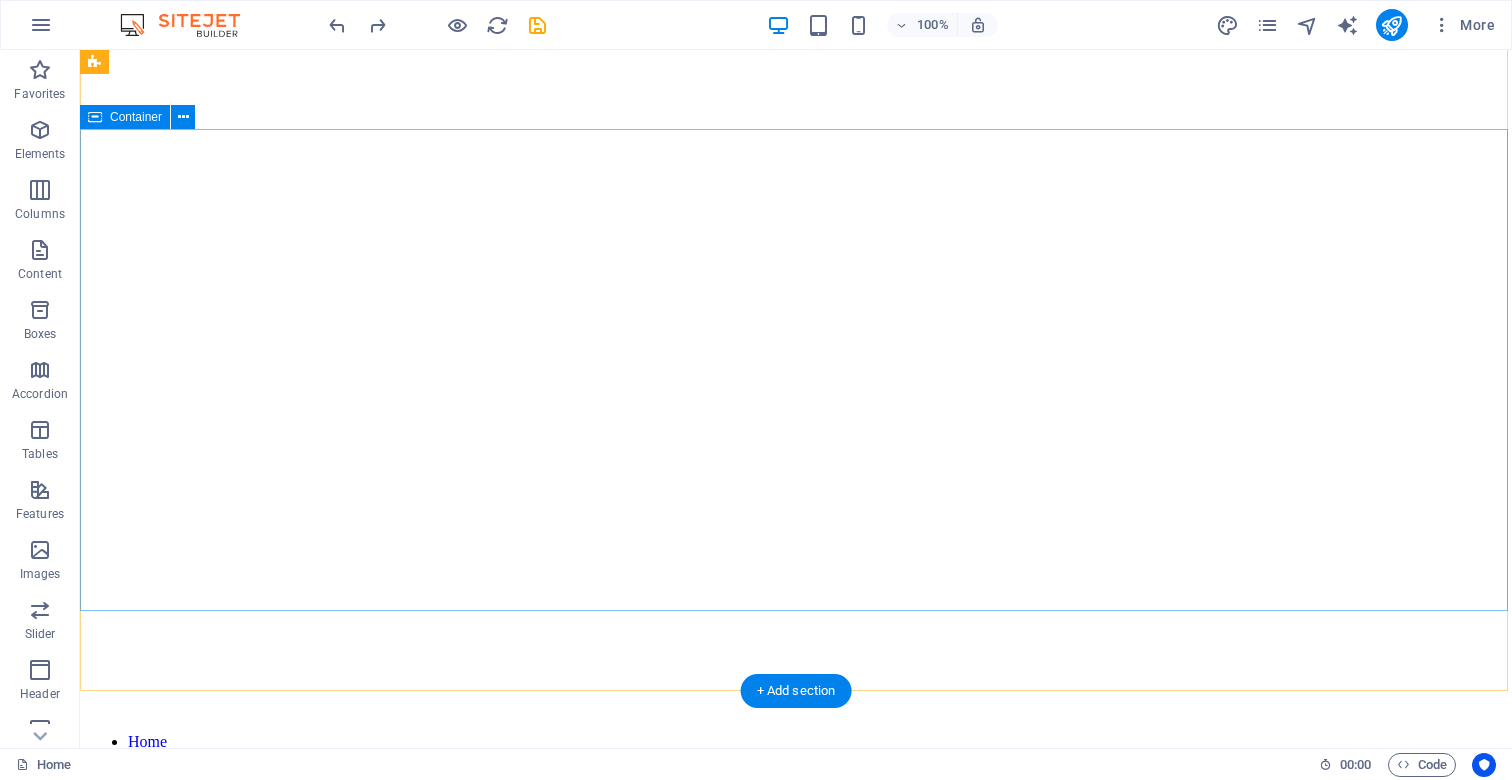 click on "Web development SEO Optimization cybersecurity basics Learn more" at bounding box center (796, 2926) 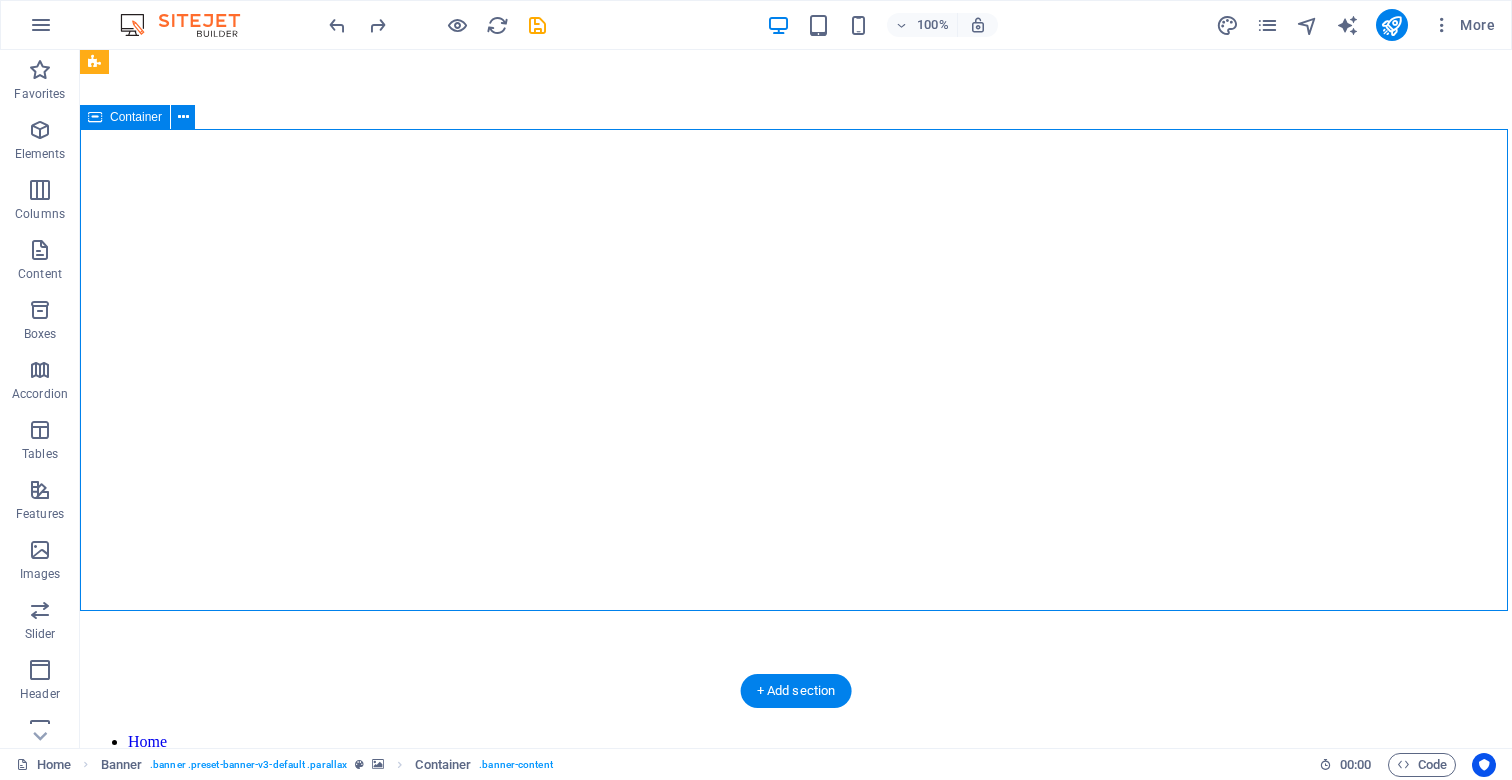 click on "Web development SEO Optimization cybersecurity basics Learn more" at bounding box center (796, 2926) 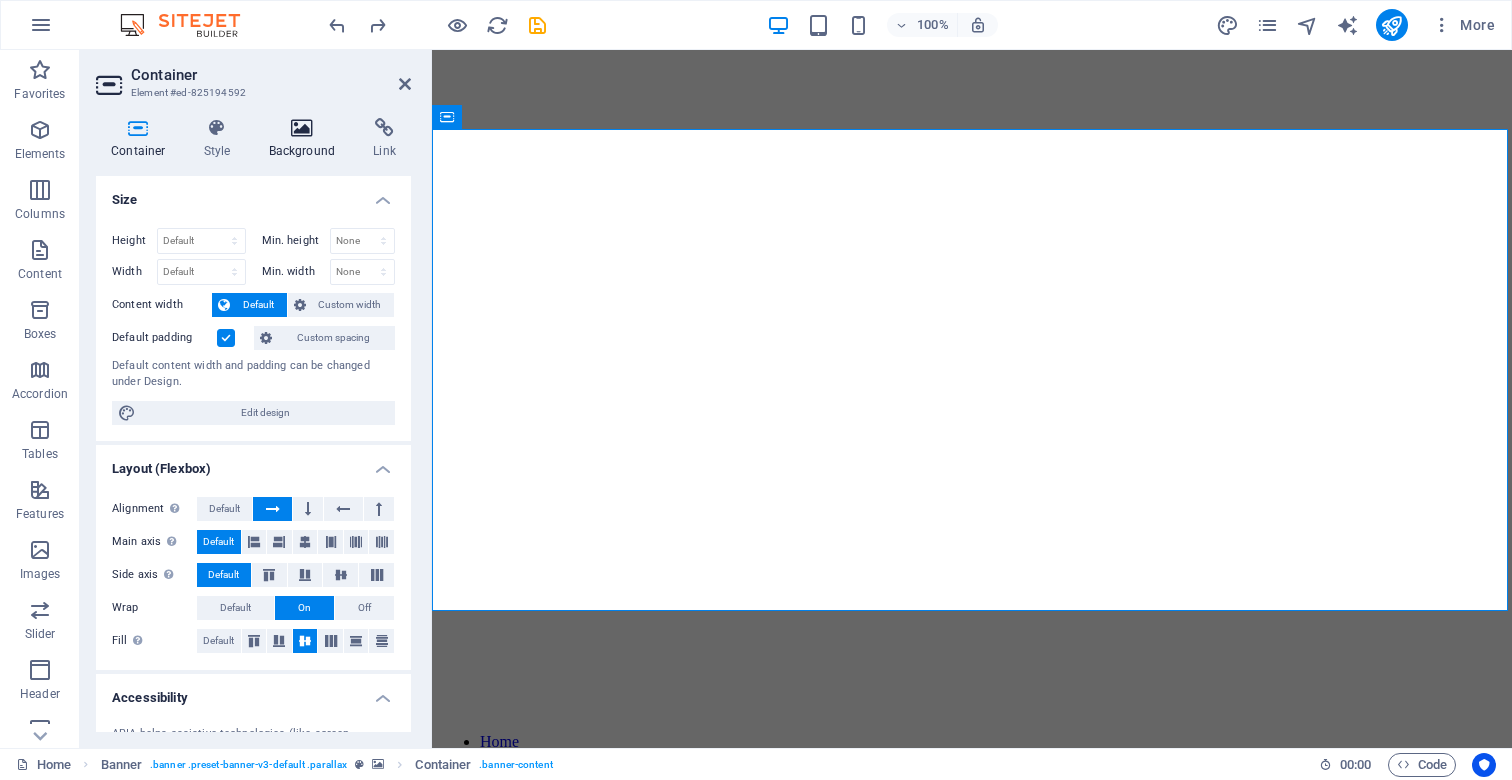 click at bounding box center (302, 128) 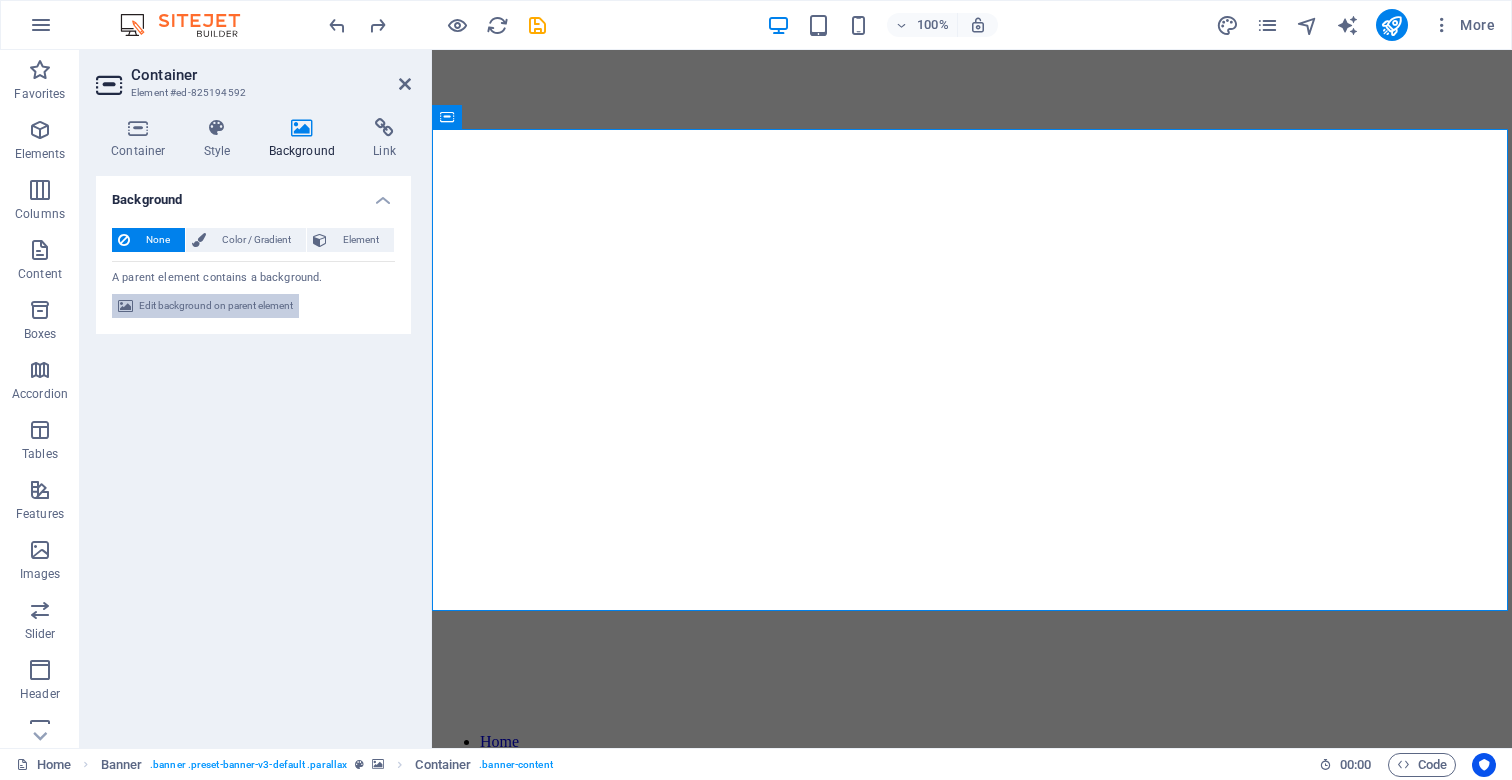 click on "Edit background on parent element" at bounding box center [216, 306] 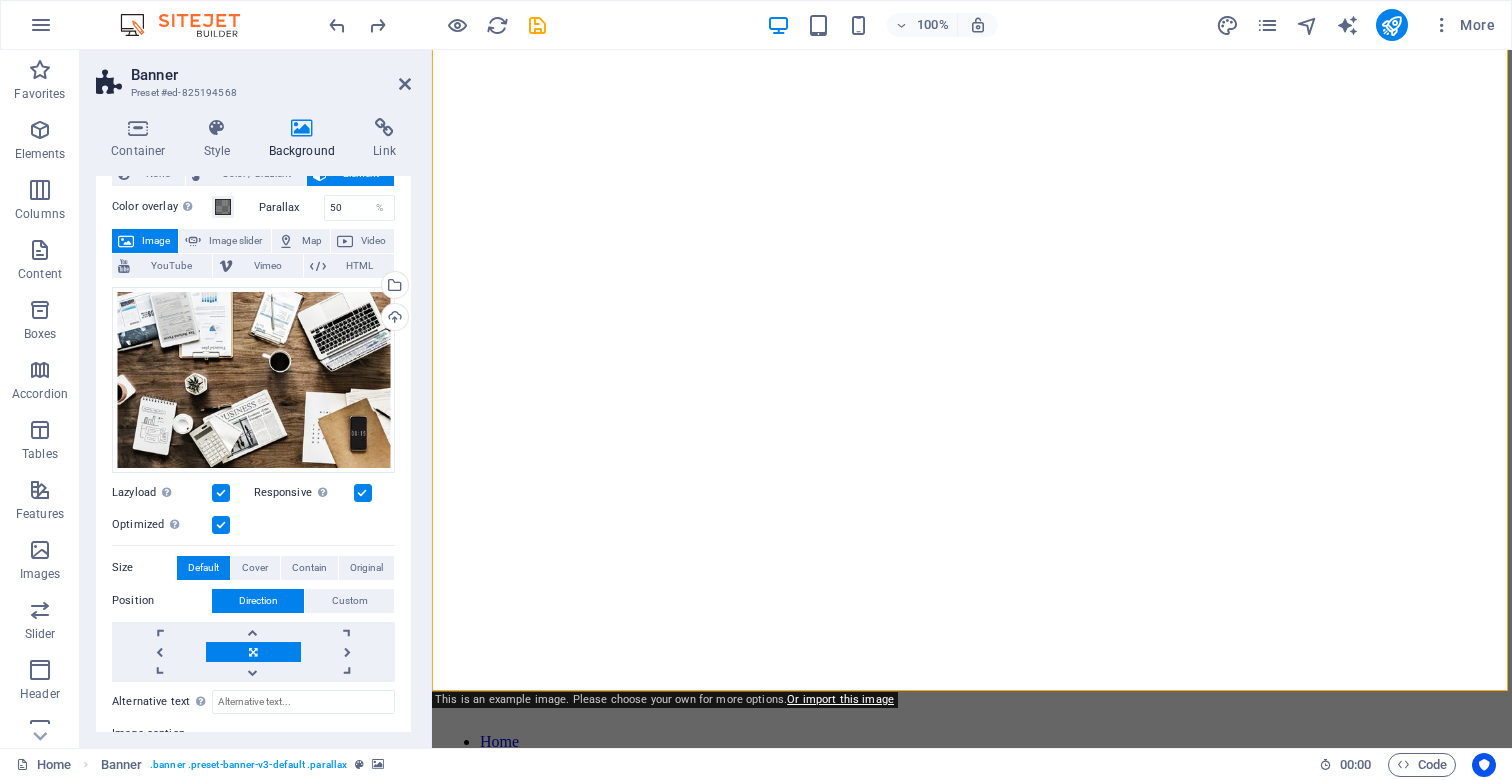 scroll, scrollTop: 74, scrollLeft: 0, axis: vertical 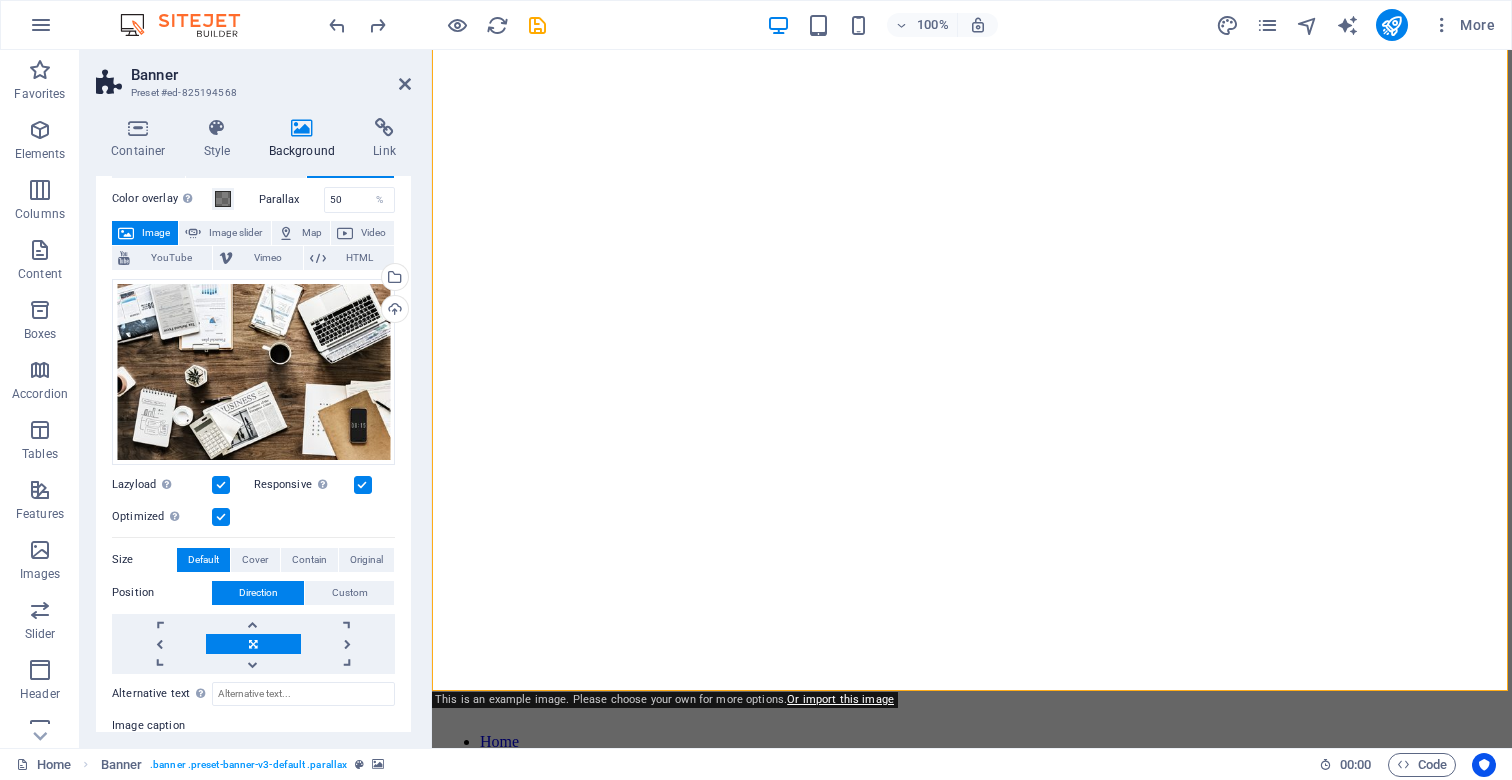 click on "Image" at bounding box center (156, 233) 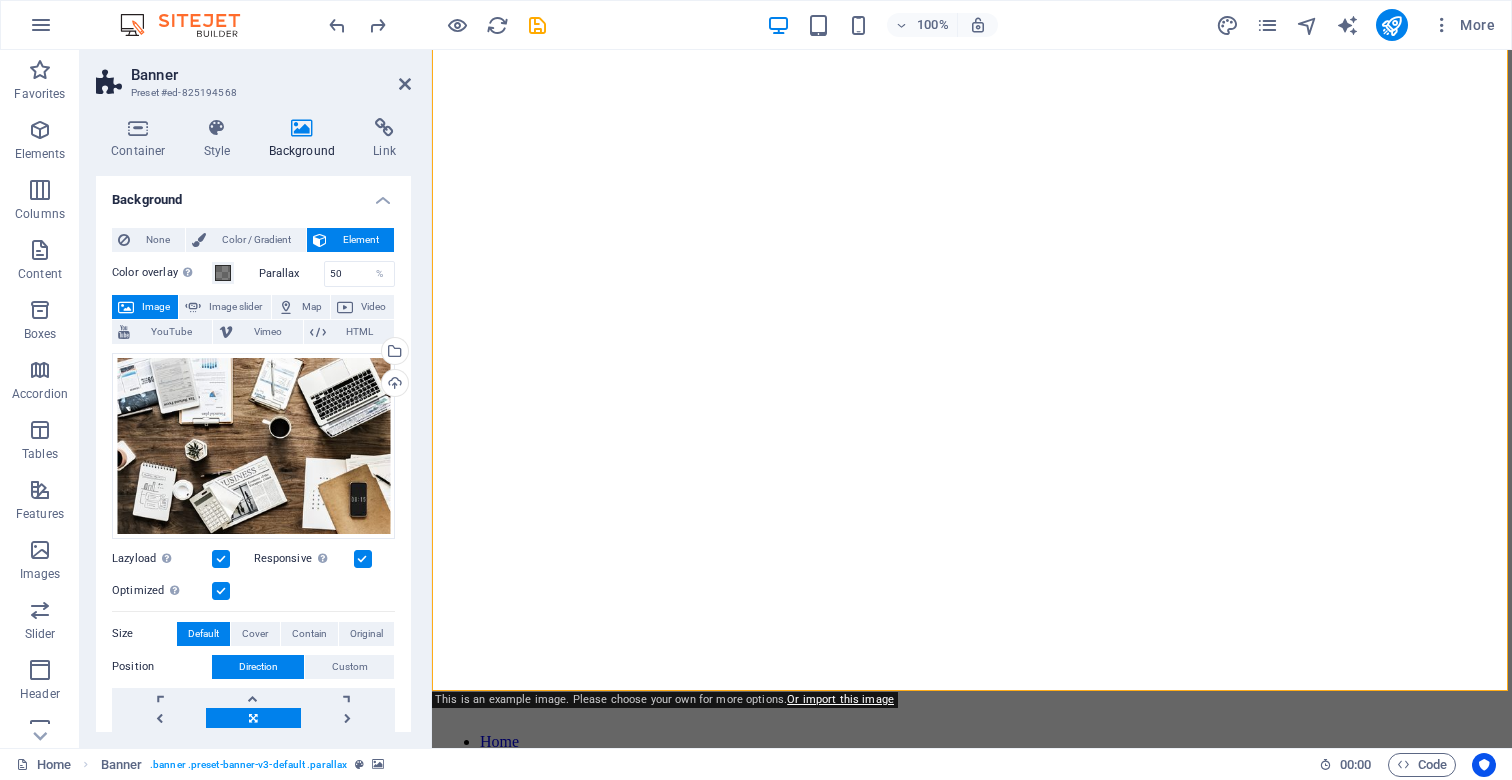 scroll, scrollTop: 0, scrollLeft: 0, axis: both 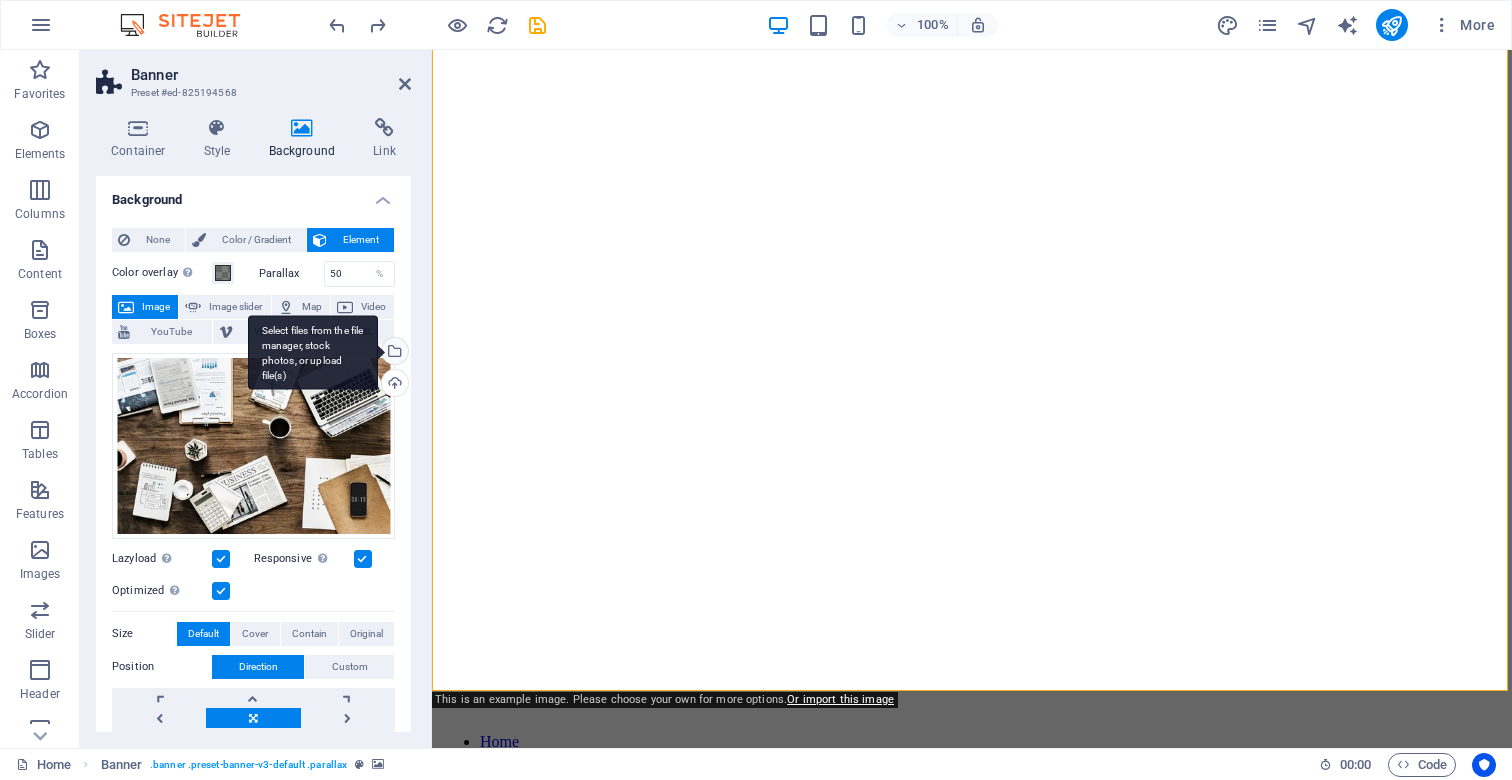 click on "Select files from the file manager, stock photos, or upload file(s)" at bounding box center [393, 353] 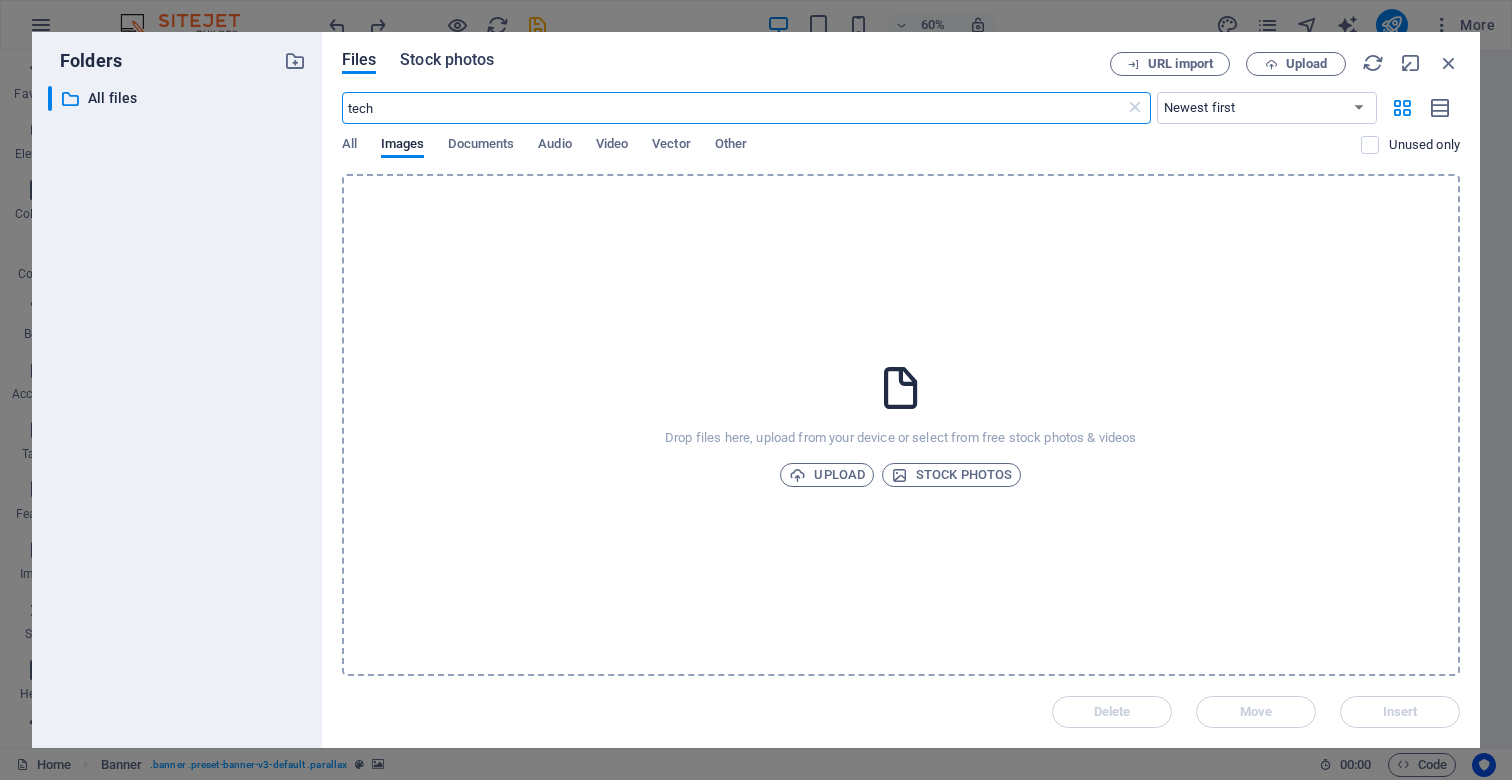 type on "tech" 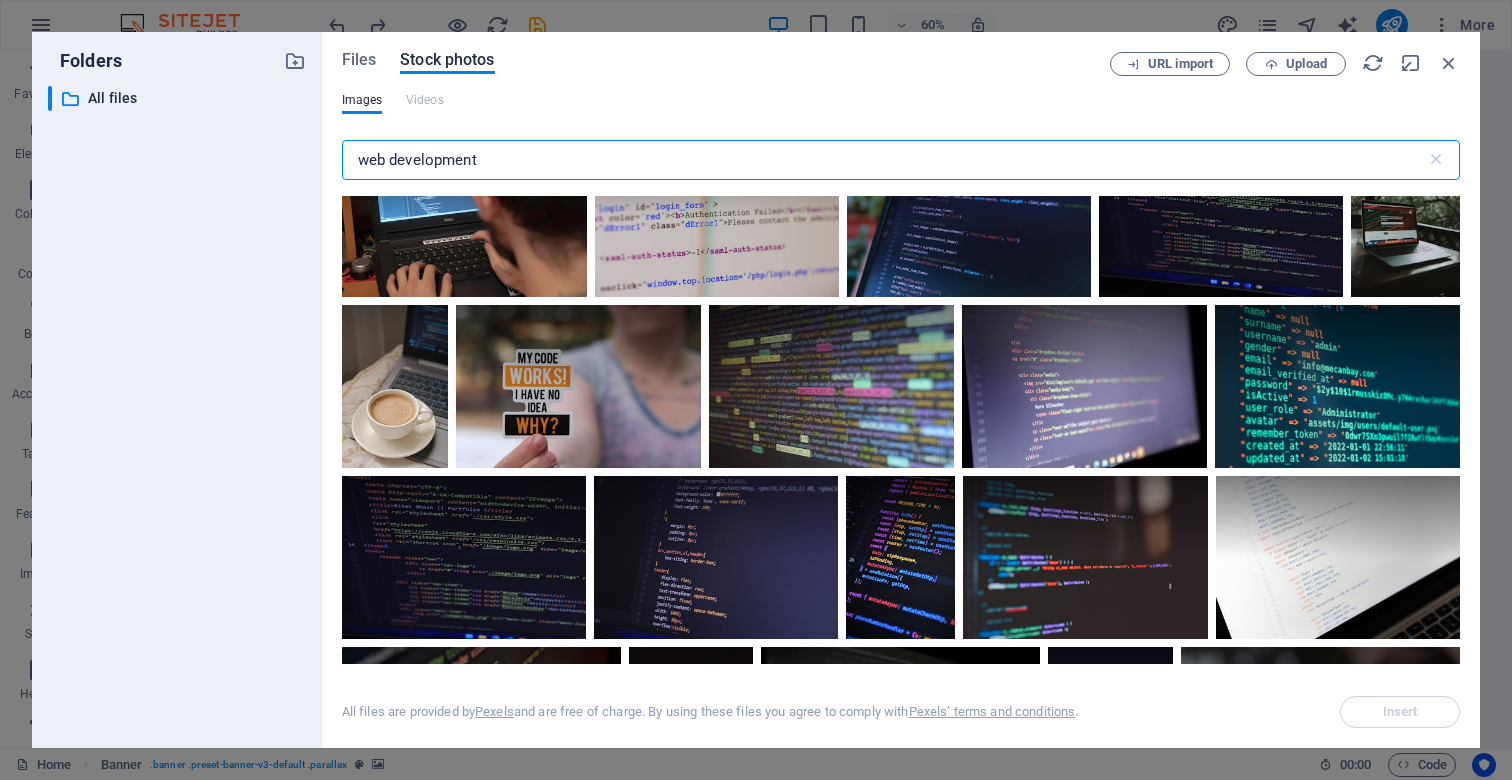 scroll, scrollTop: 6232, scrollLeft: 0, axis: vertical 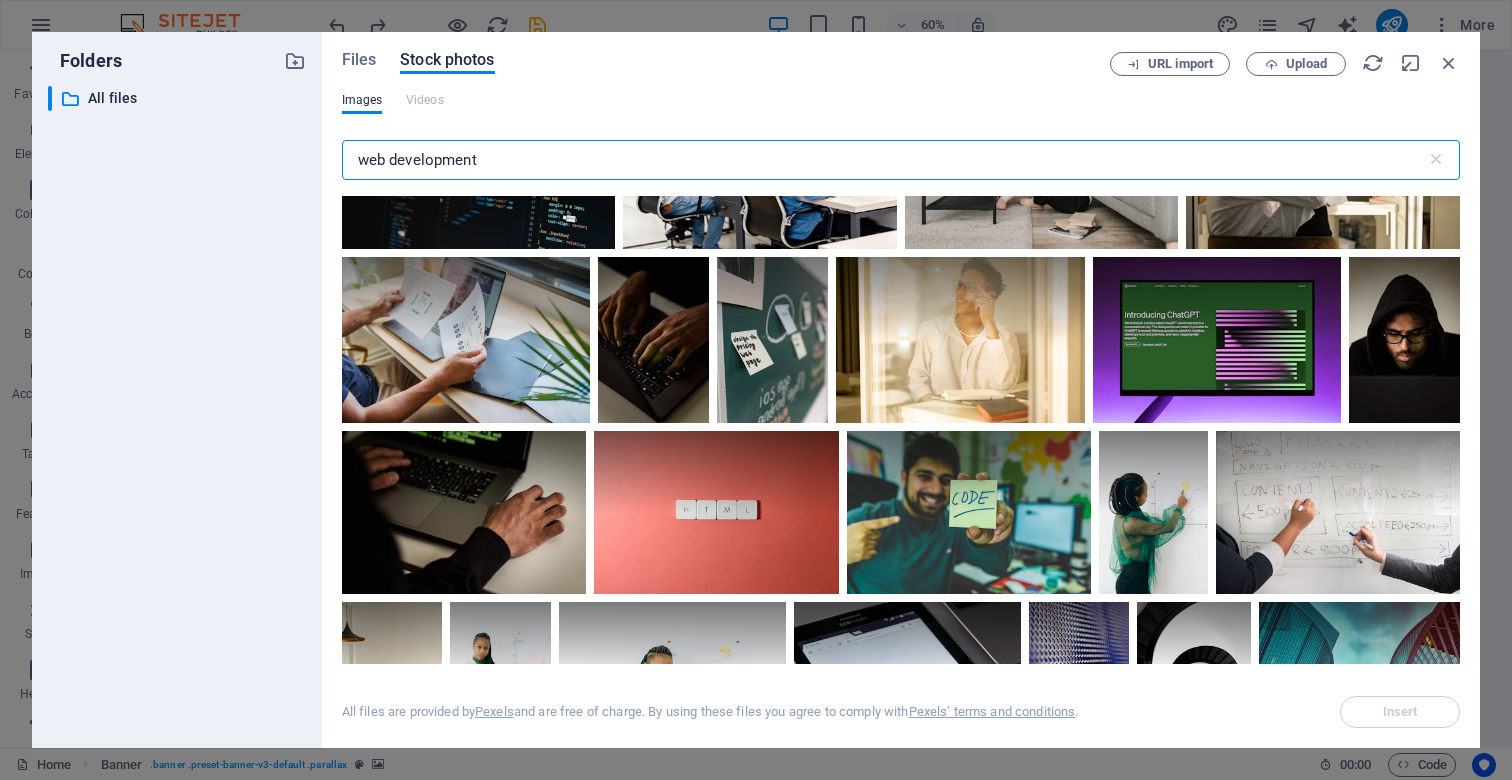 type on "web development" 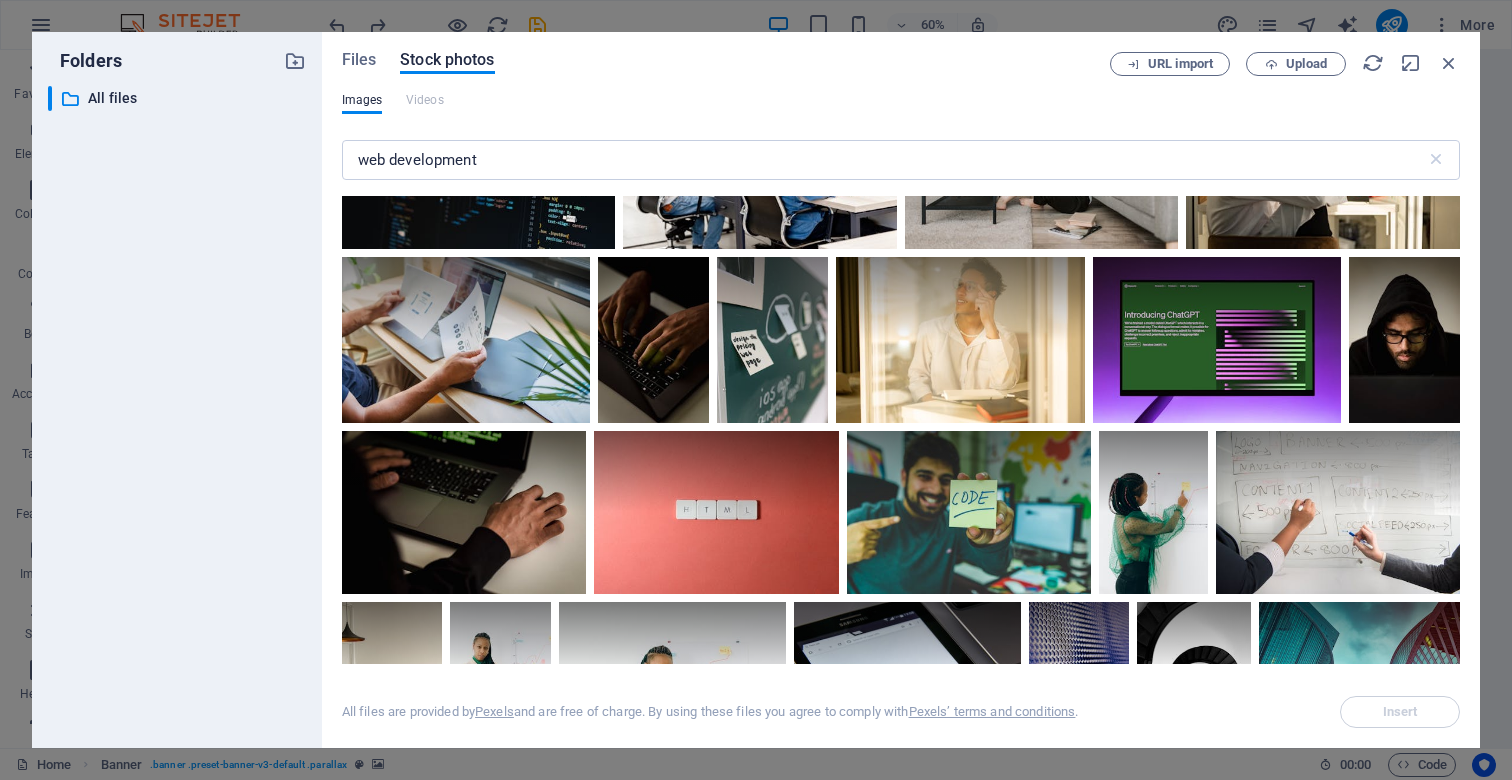 click at bounding box center (1060, -30) 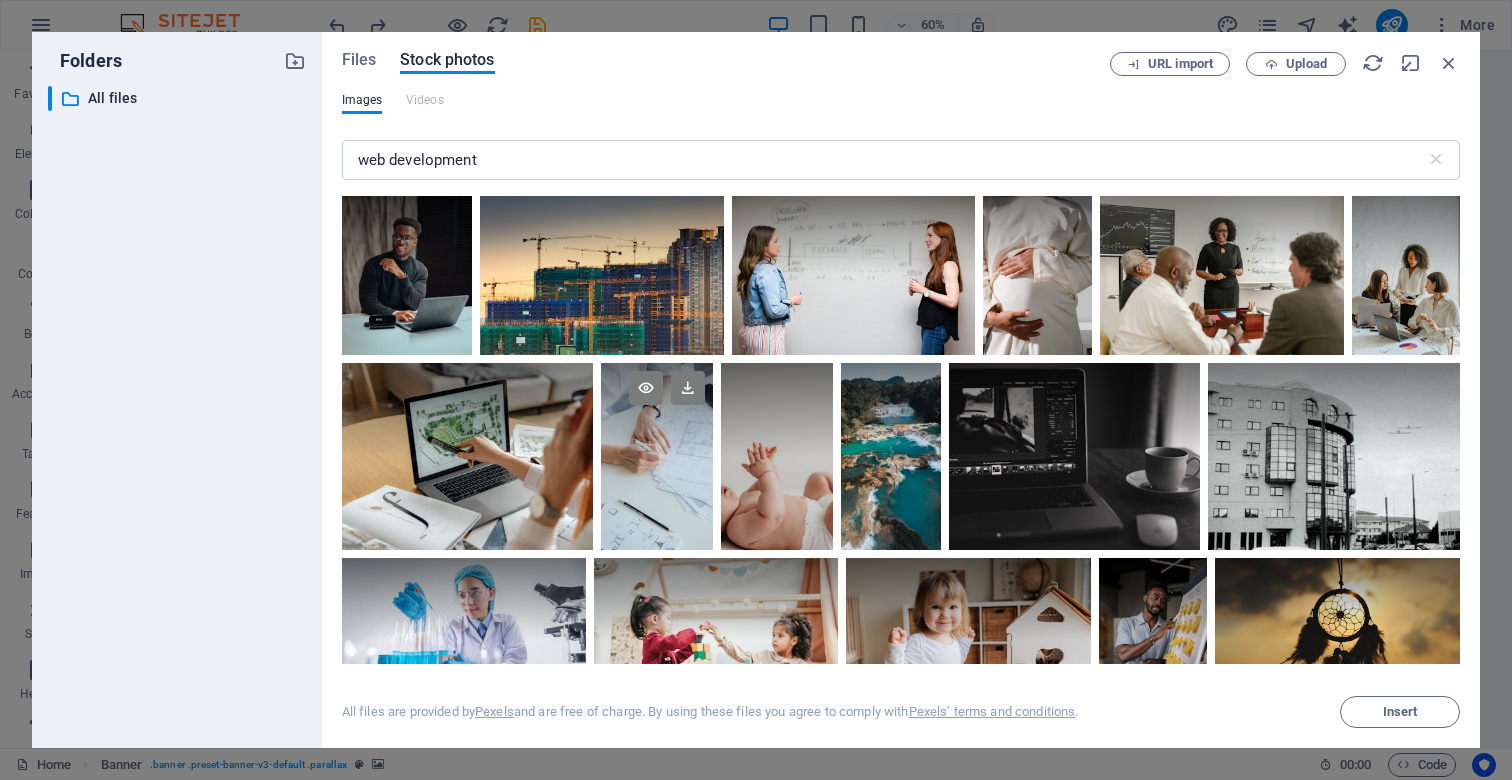 scroll, scrollTop: 13198, scrollLeft: 0, axis: vertical 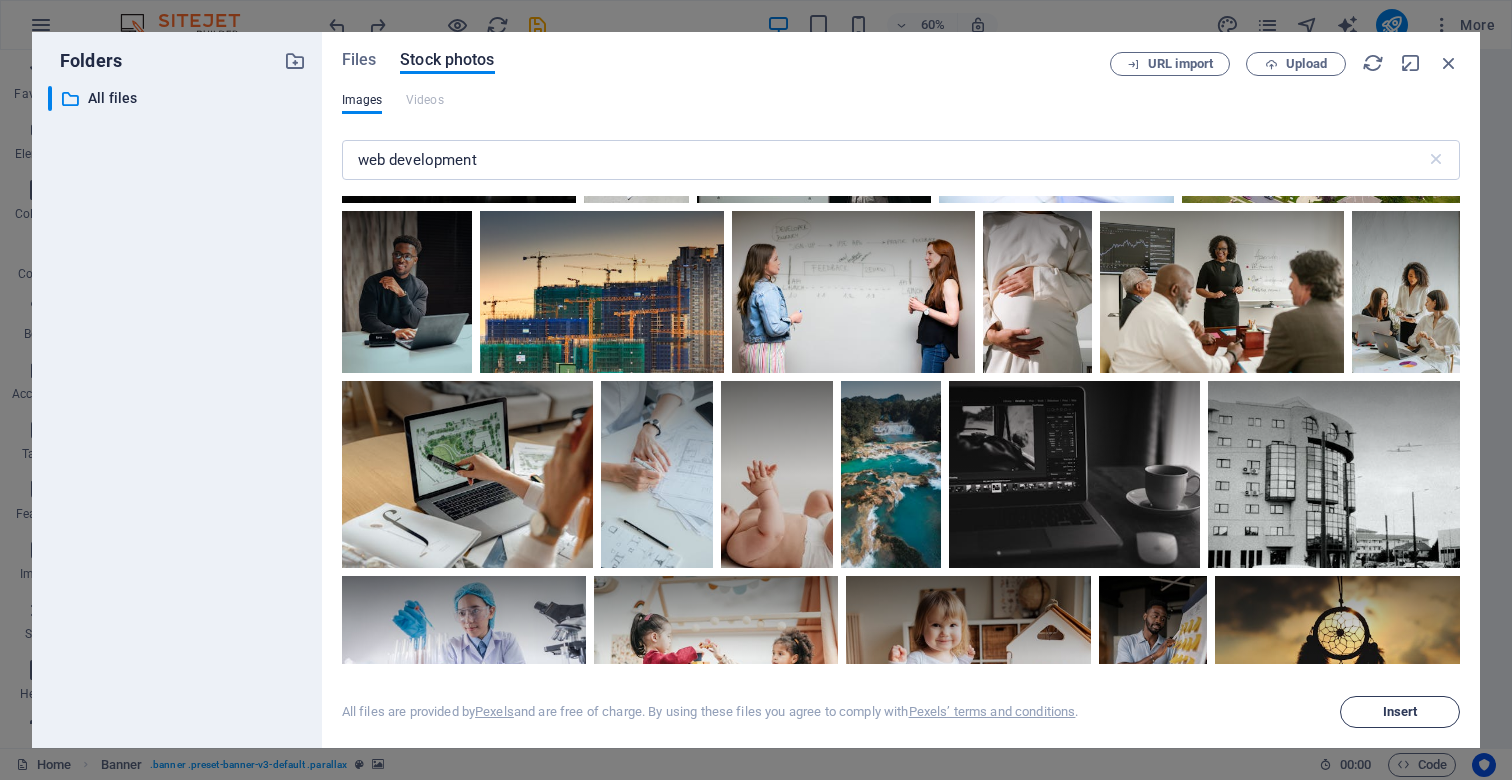 click on "Insert" at bounding box center (1400, 712) 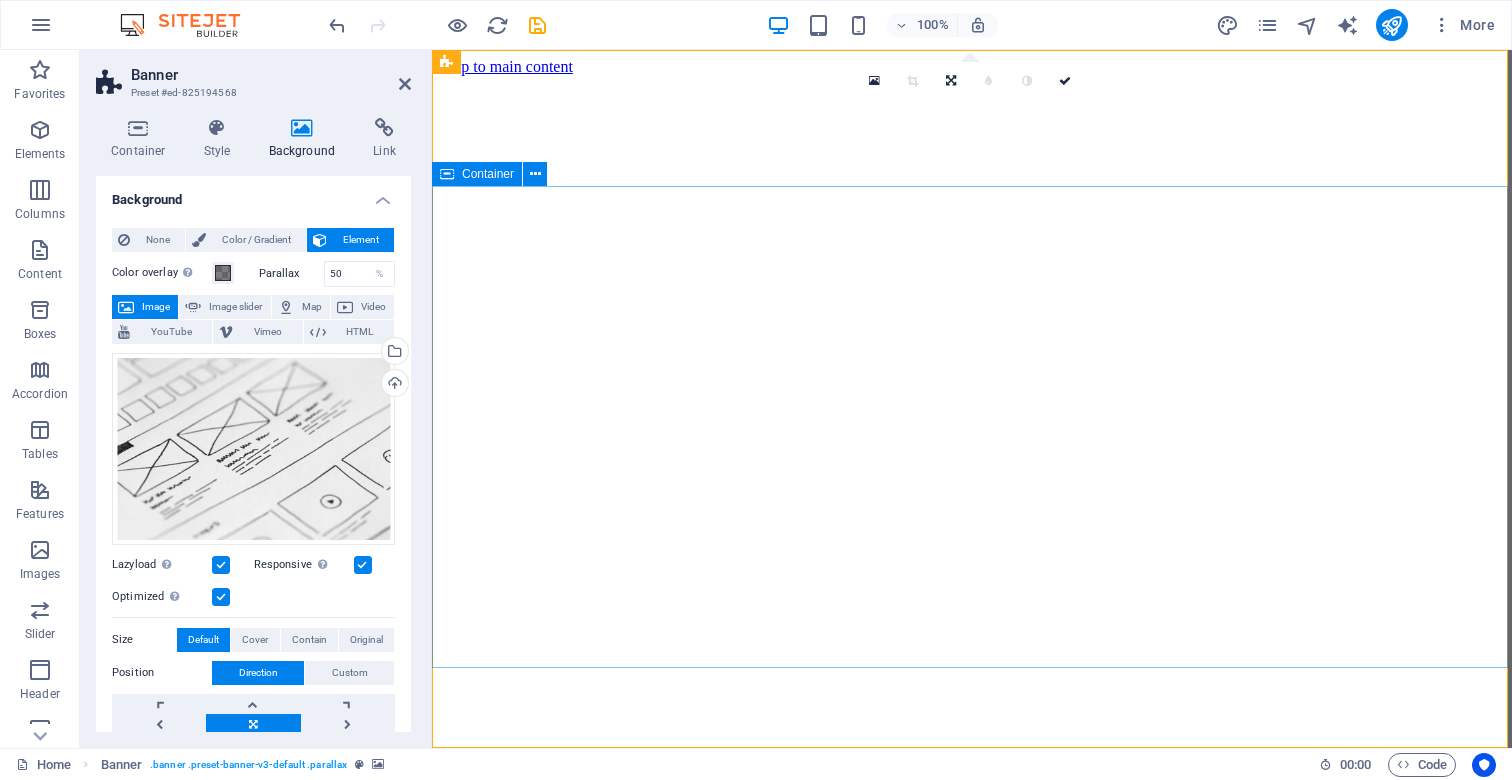 scroll, scrollTop: 0, scrollLeft: 0, axis: both 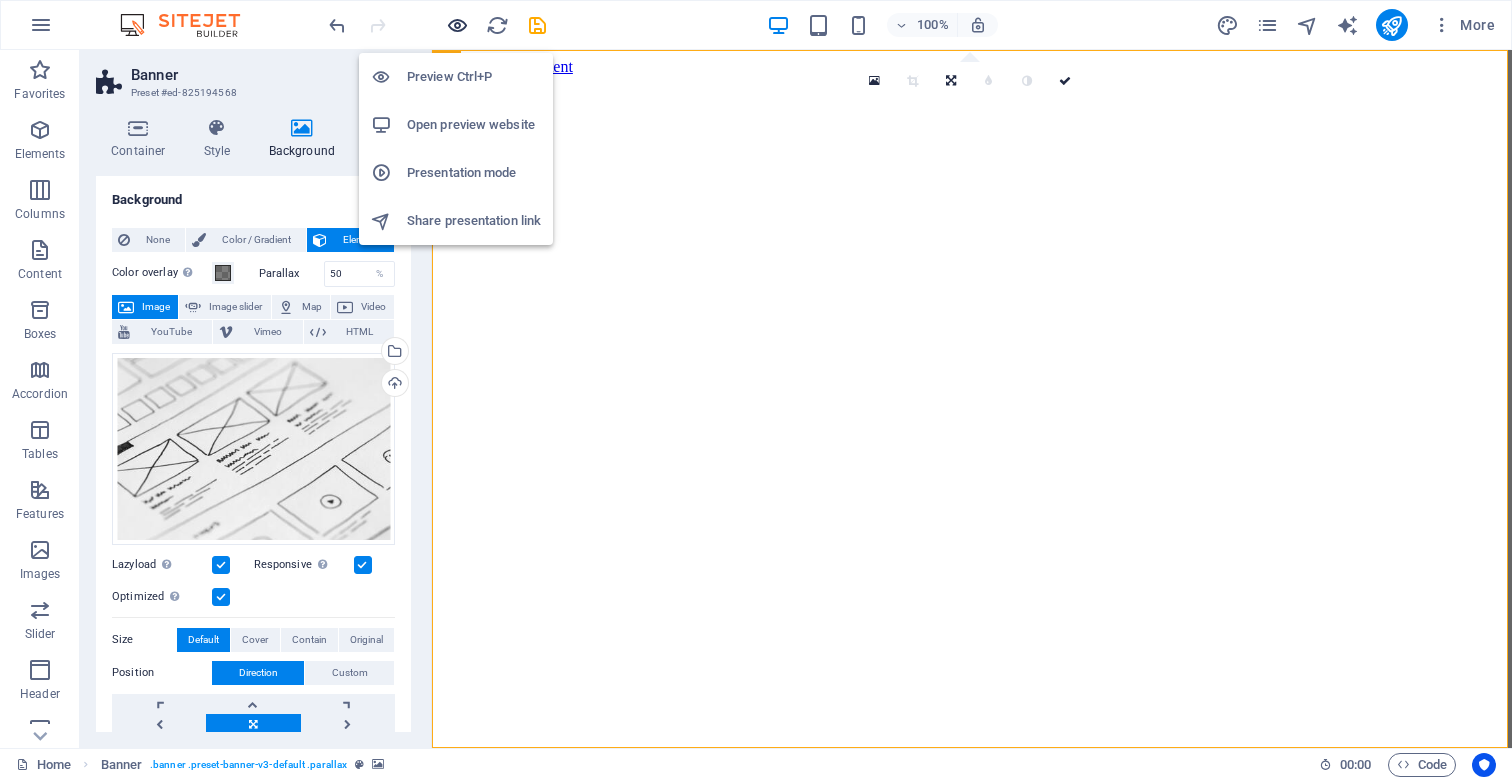 click at bounding box center (457, 25) 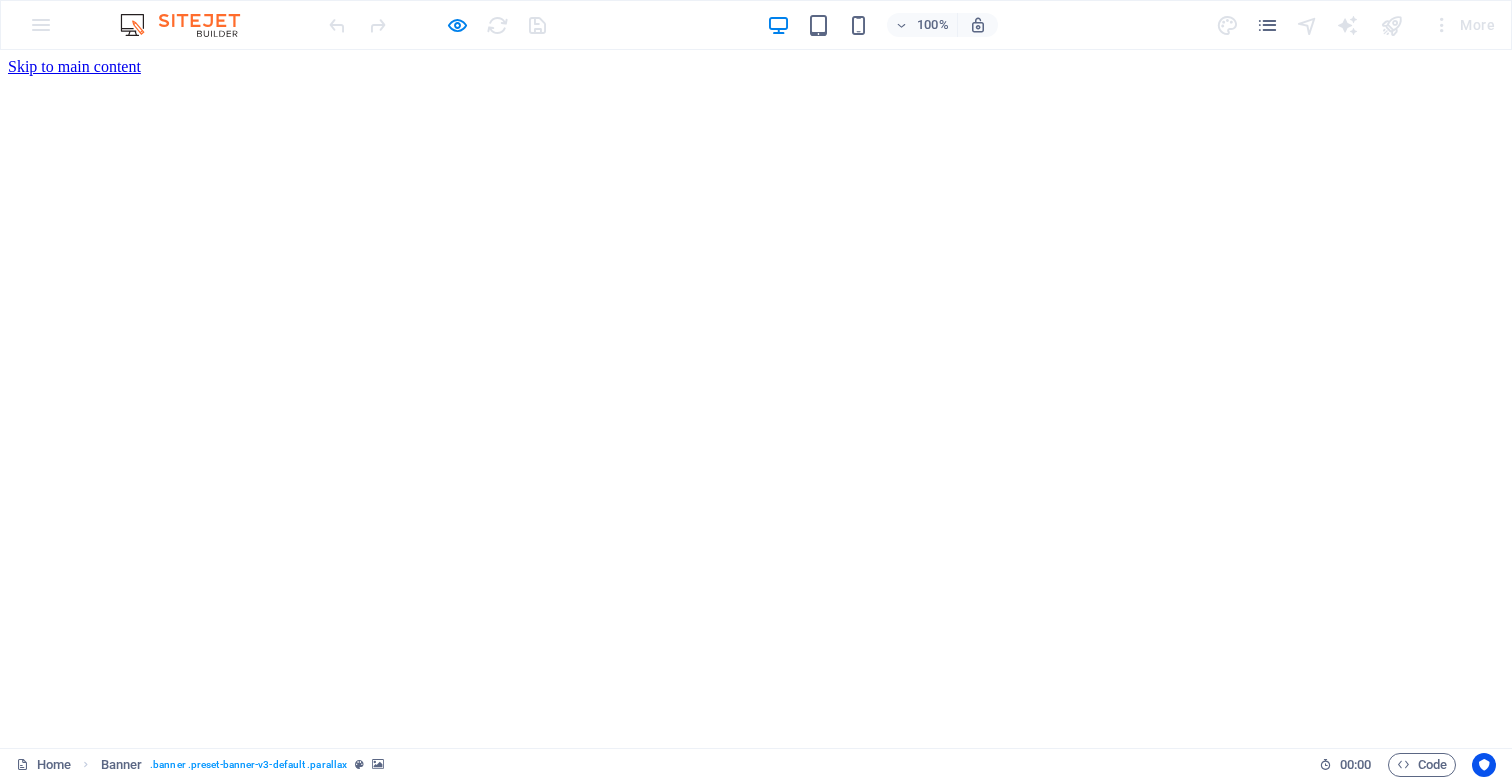 click on "About us" at bounding box center (77, 816) 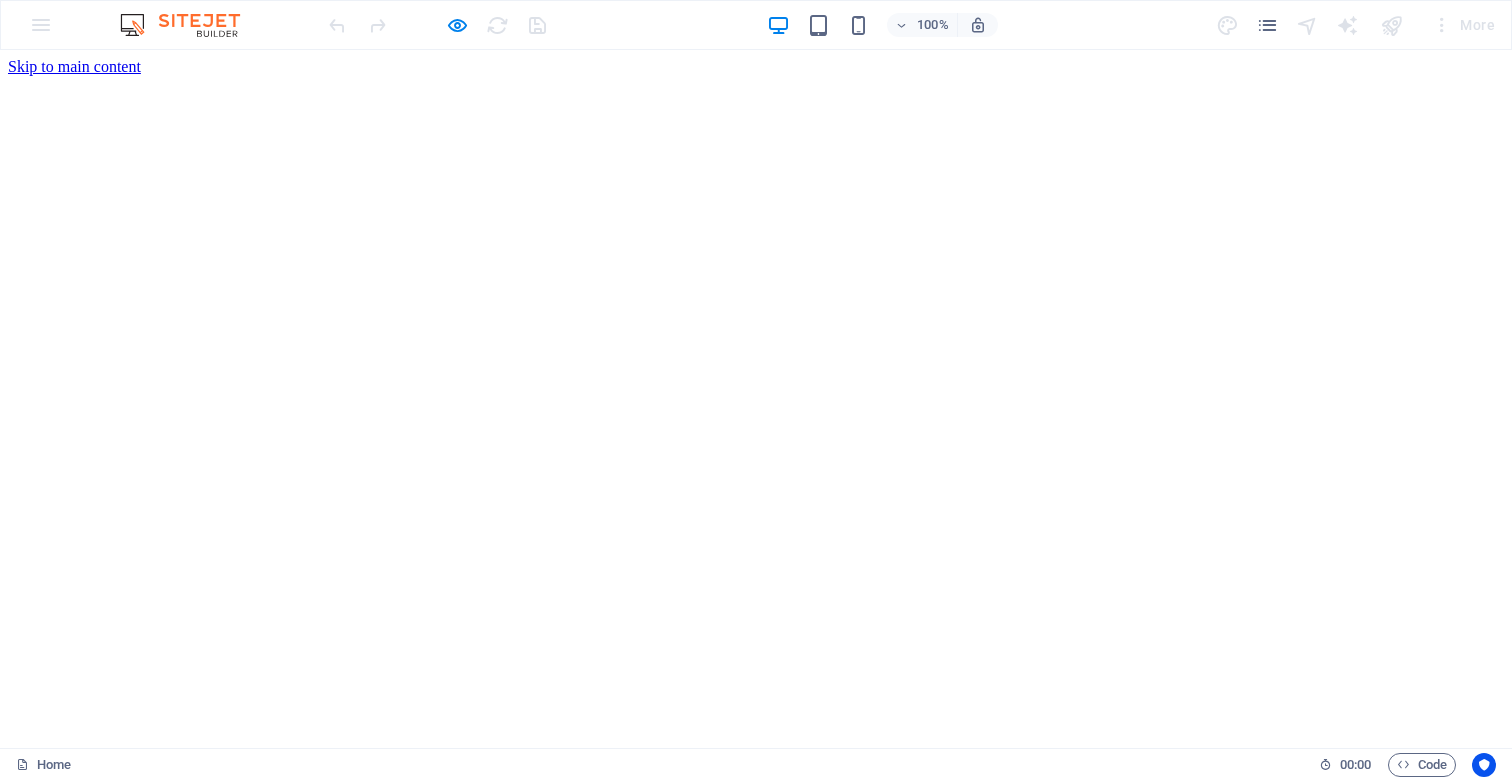 scroll, scrollTop: 0, scrollLeft: 0, axis: both 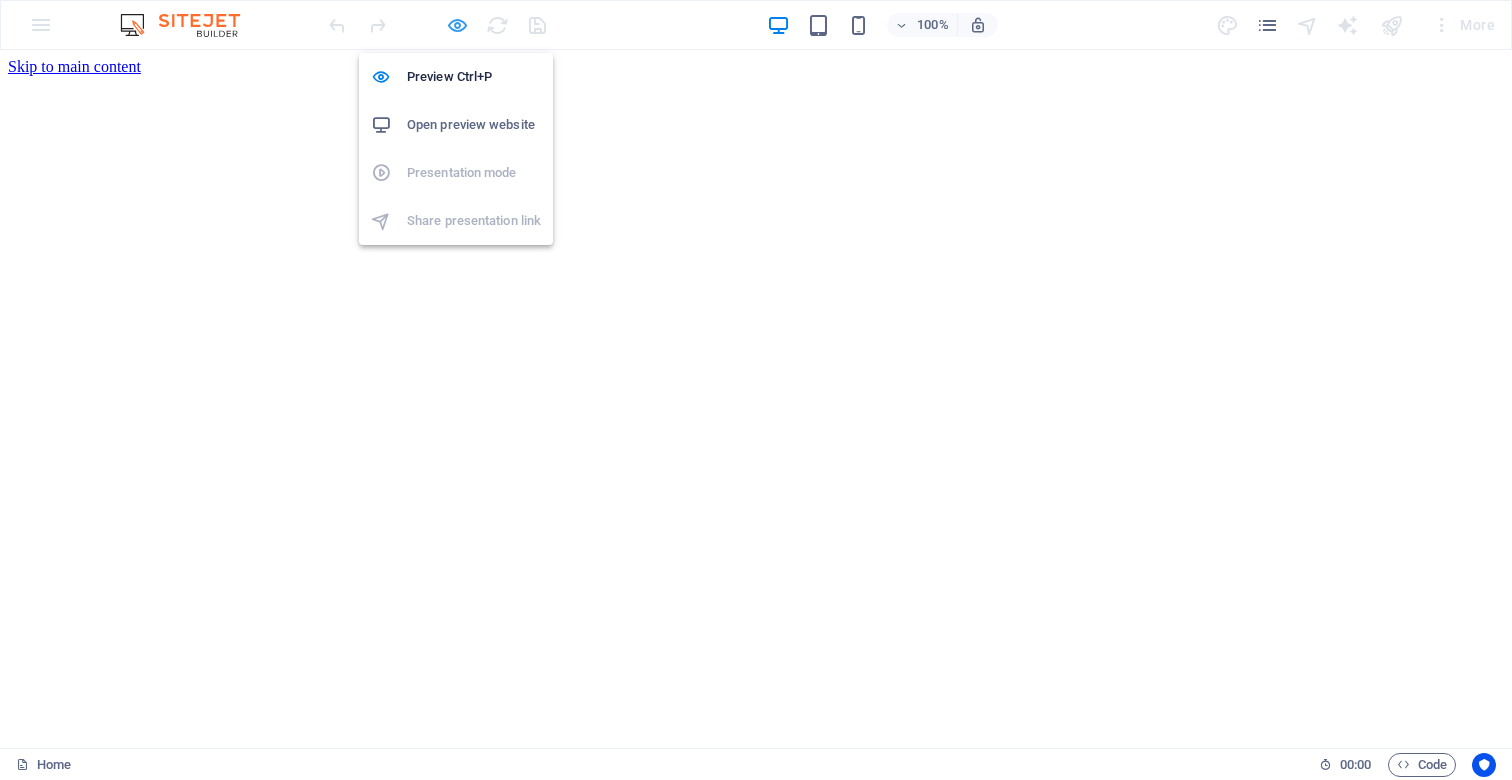 click at bounding box center [457, 25] 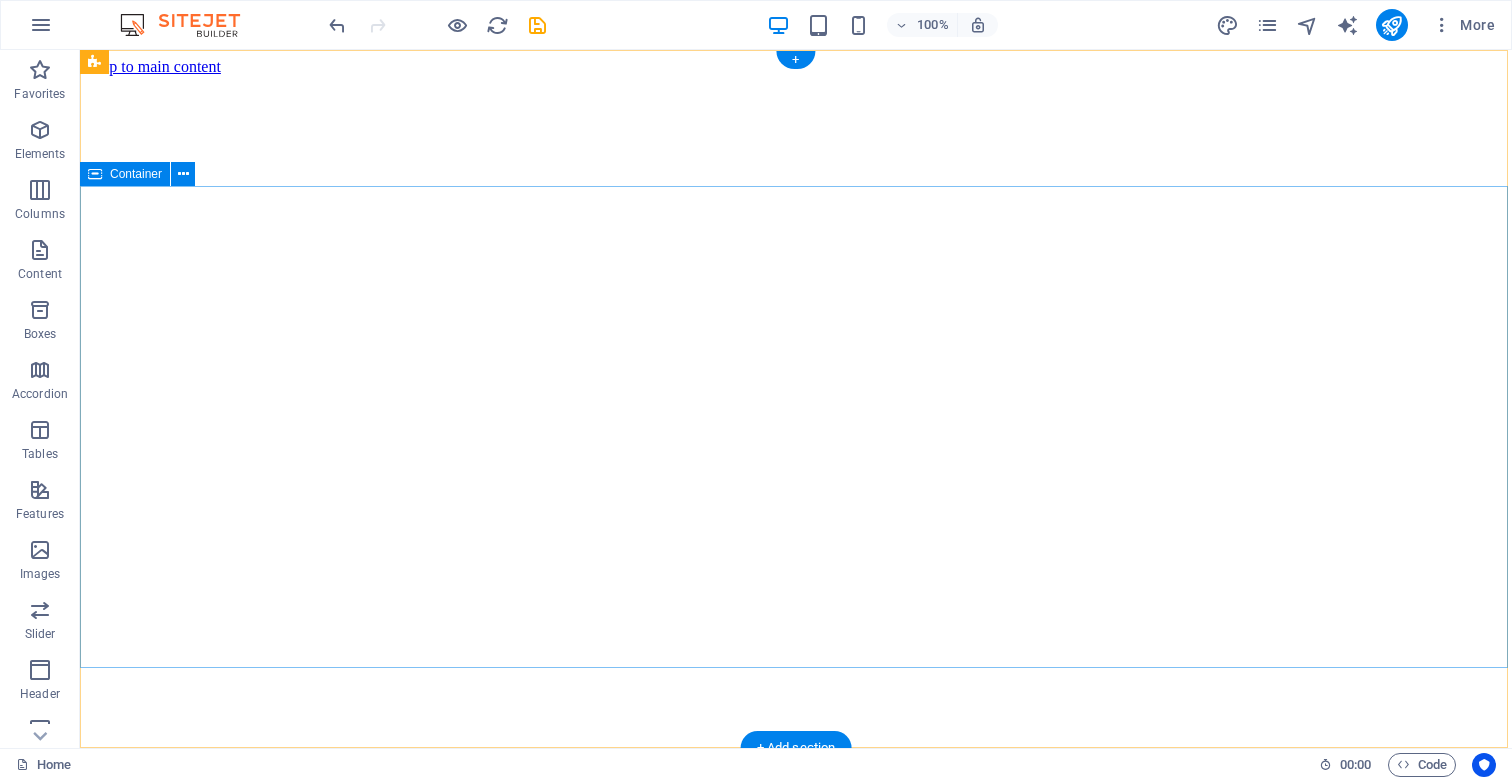 click on "Web development SEO Optimization cybersecurity basics Learn more" at bounding box center [796, 2983] 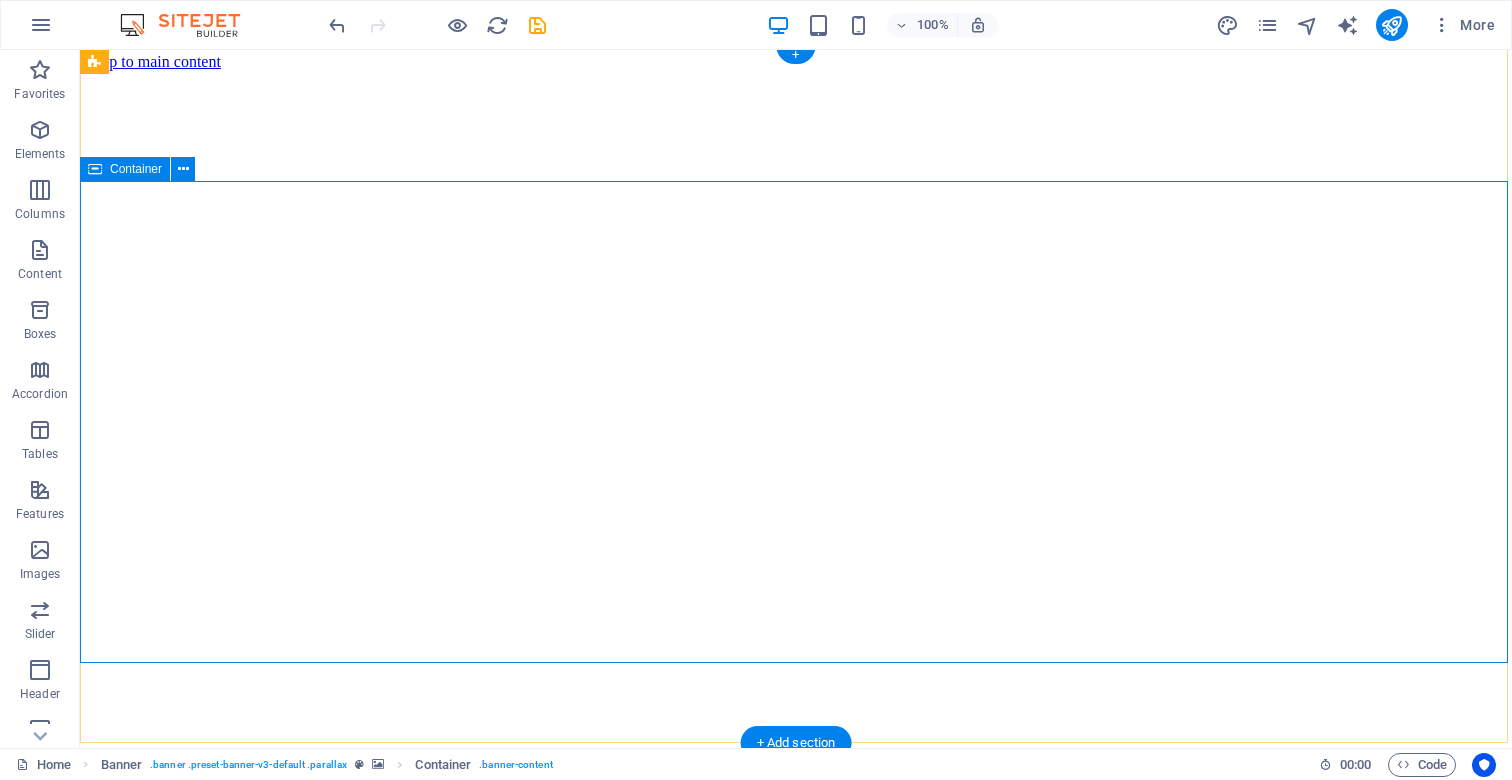 click on "Web development SEO Optimization cybersecurity basics Learn more" at bounding box center [796, 2978] 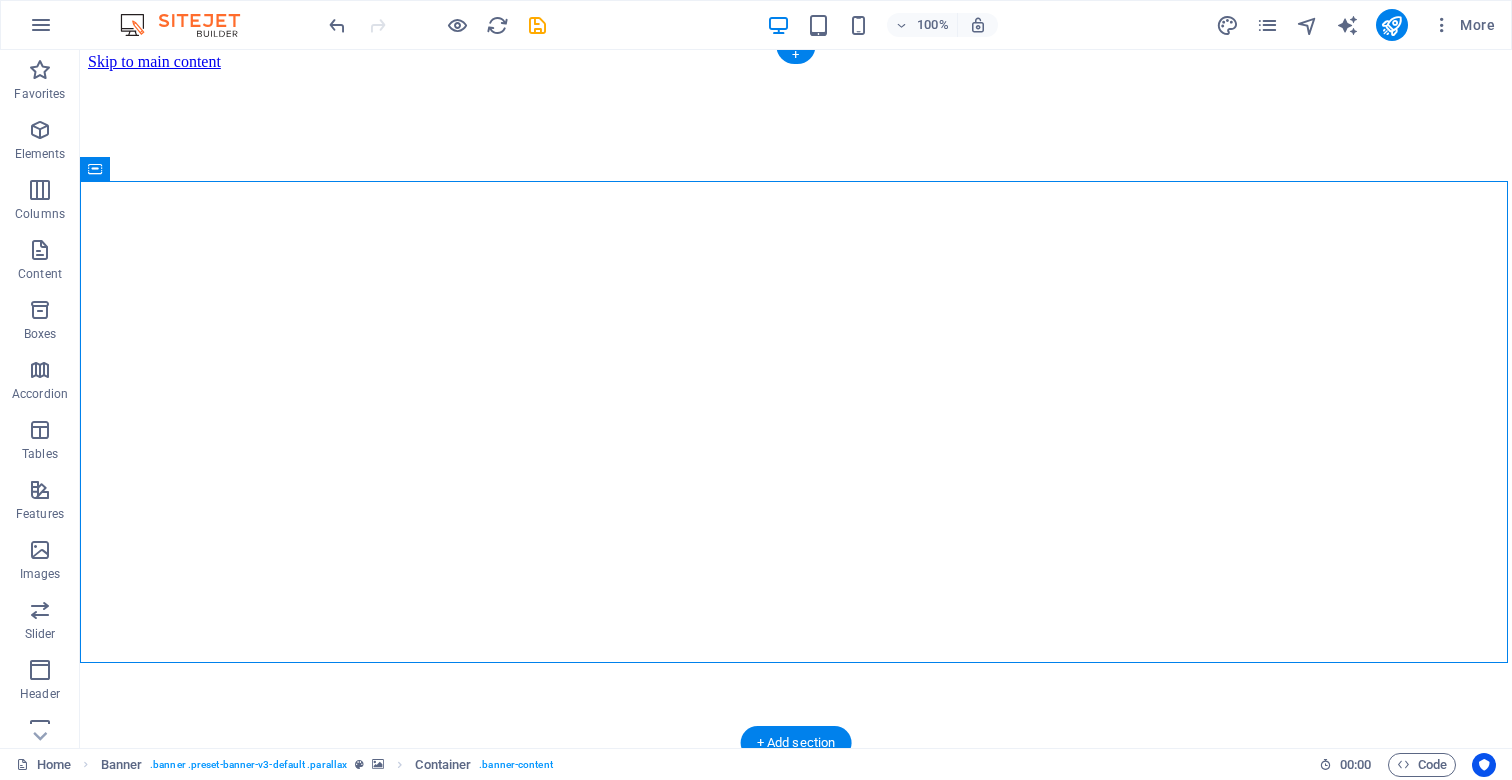 drag, startPoint x: 308, startPoint y: 288, endPoint x: 915, endPoint y: 485, distance: 638.16766 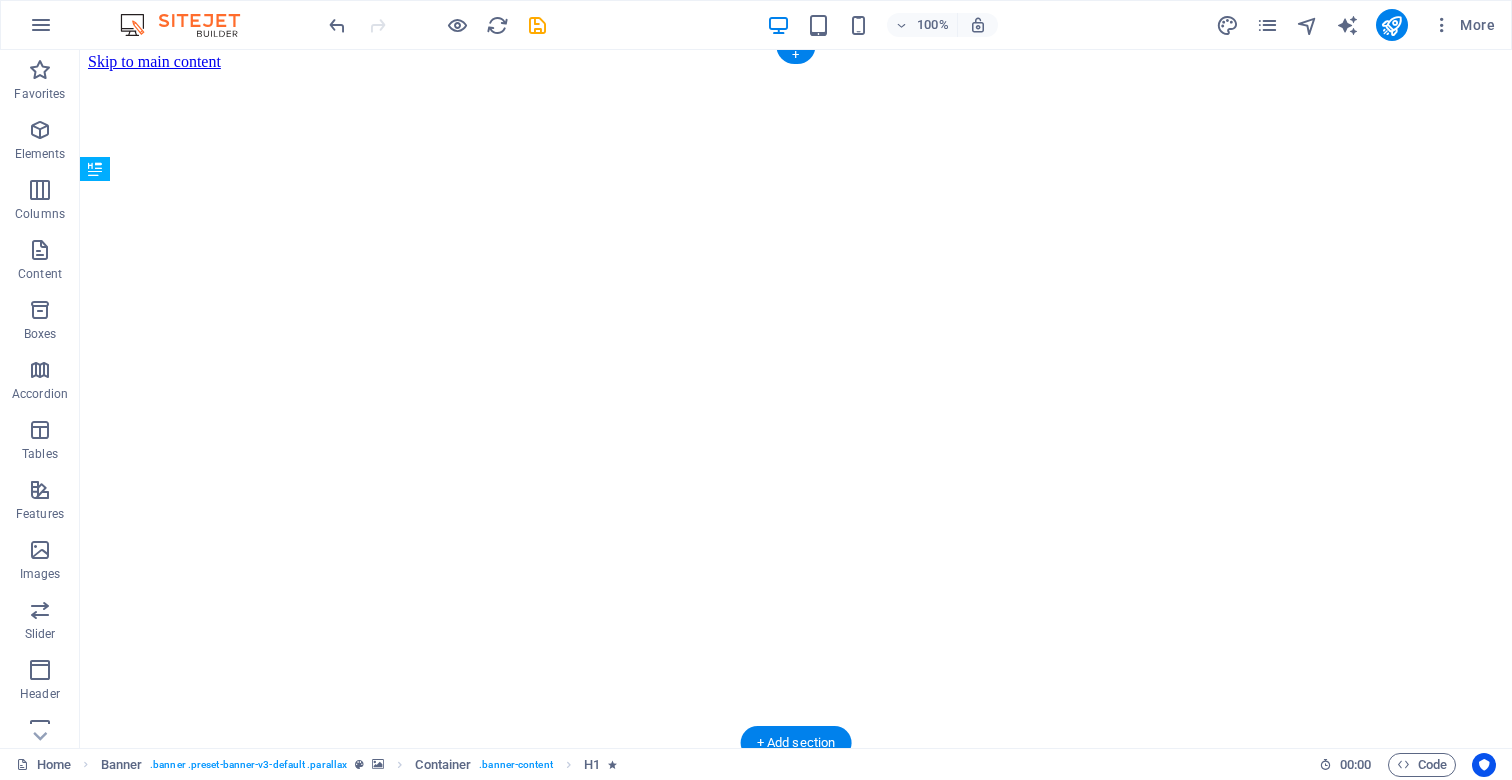 drag, startPoint x: 1045, startPoint y: 481, endPoint x: 715, endPoint y: 348, distance: 355.7935 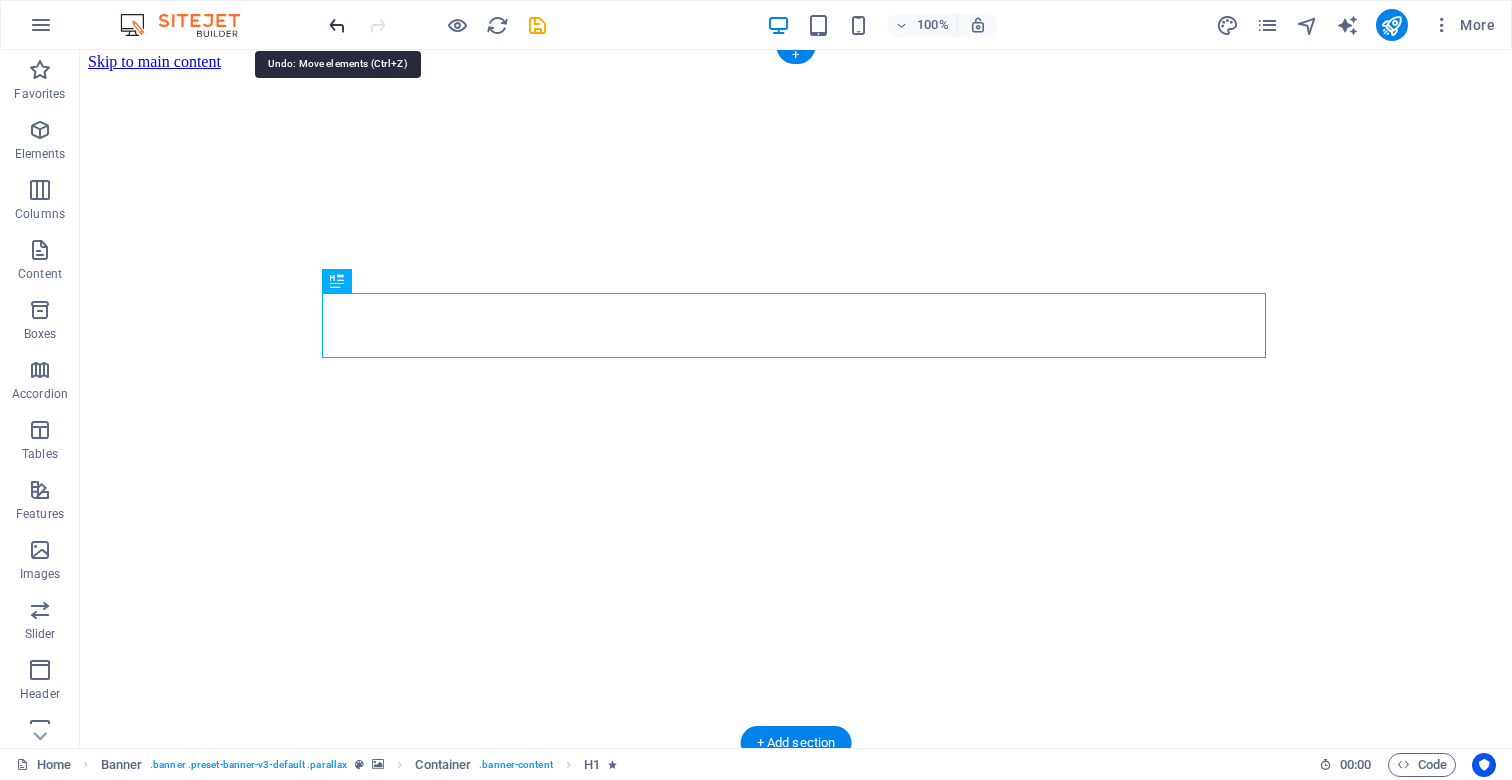 click at bounding box center [337, 25] 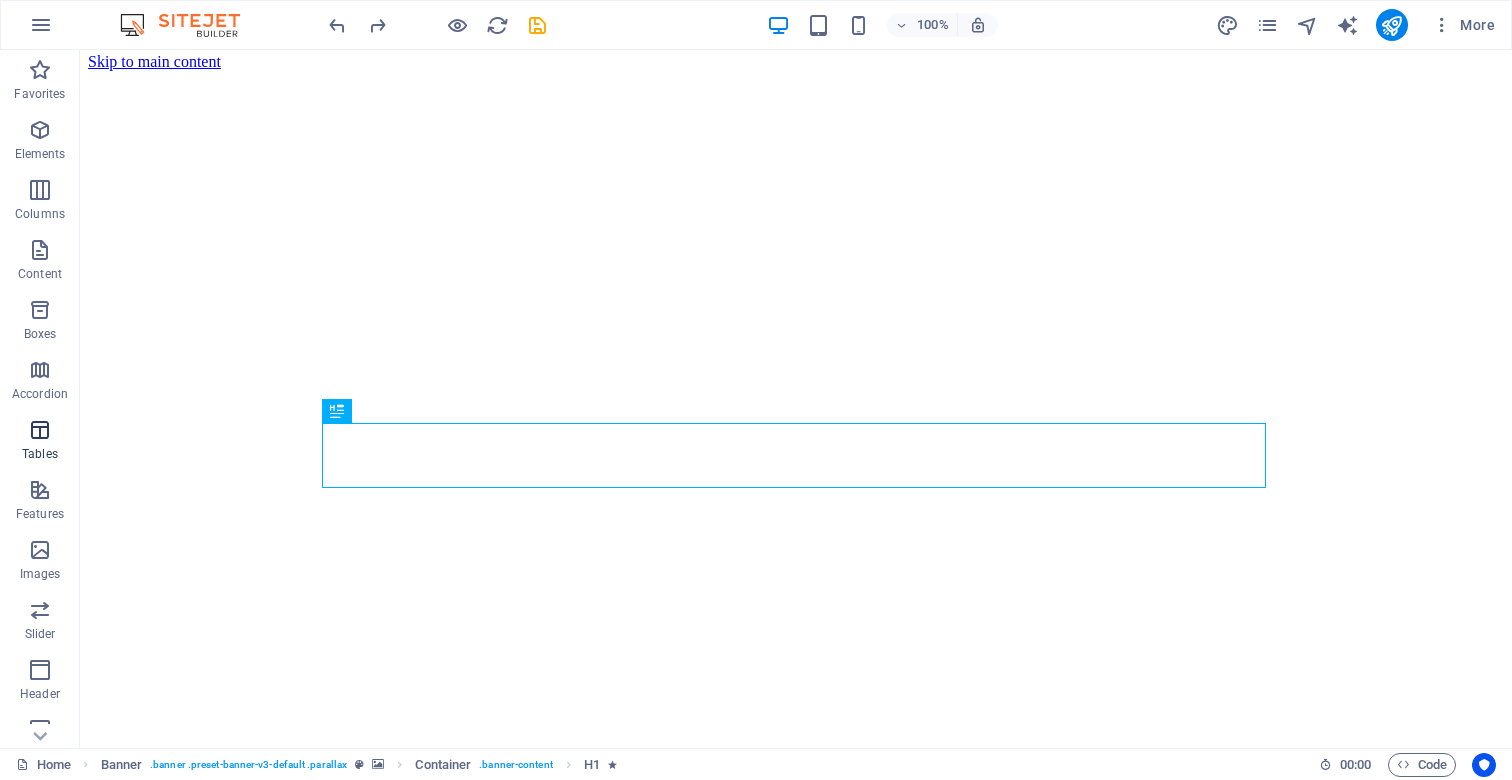 click on "Tables" at bounding box center [40, 442] 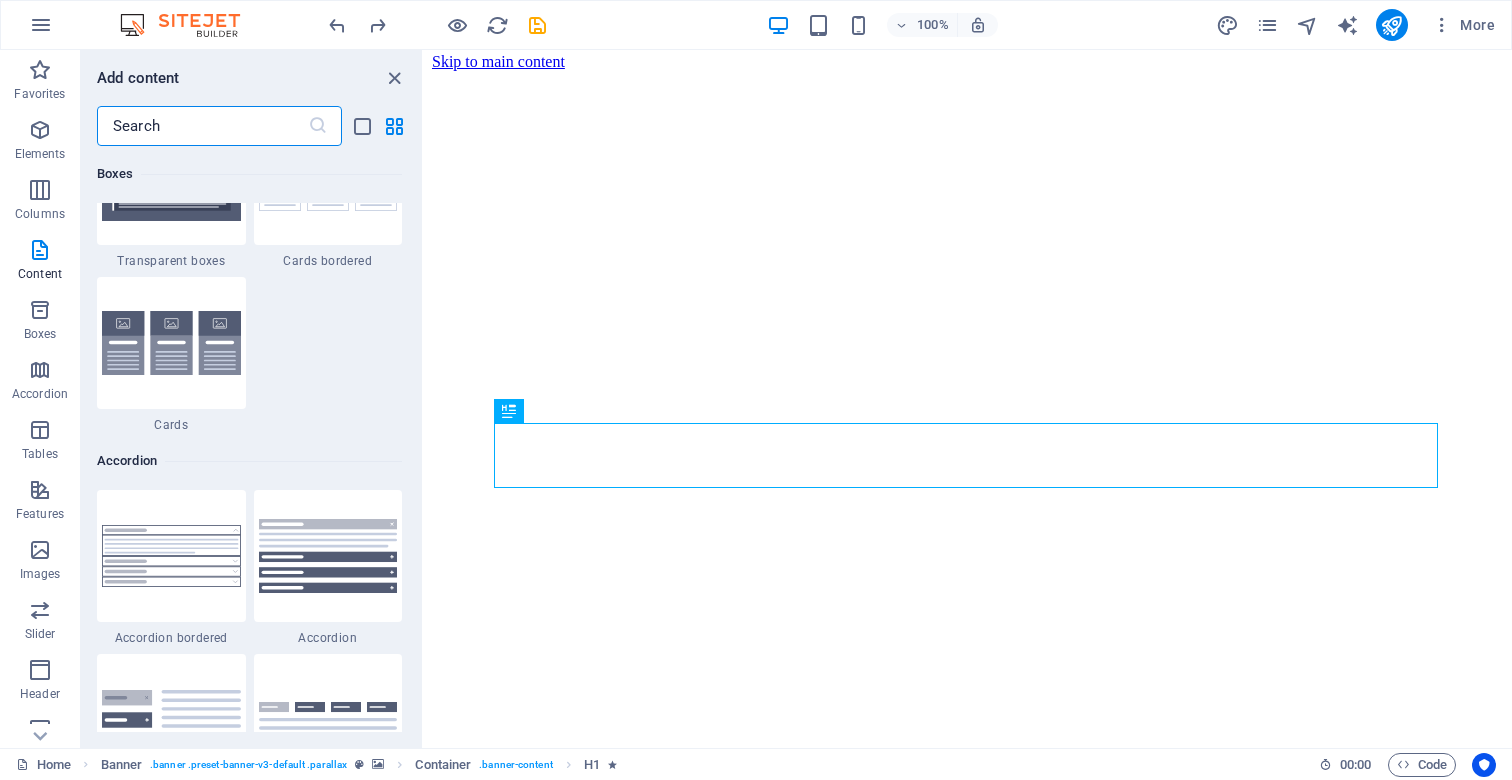 scroll, scrollTop: 6103, scrollLeft: 0, axis: vertical 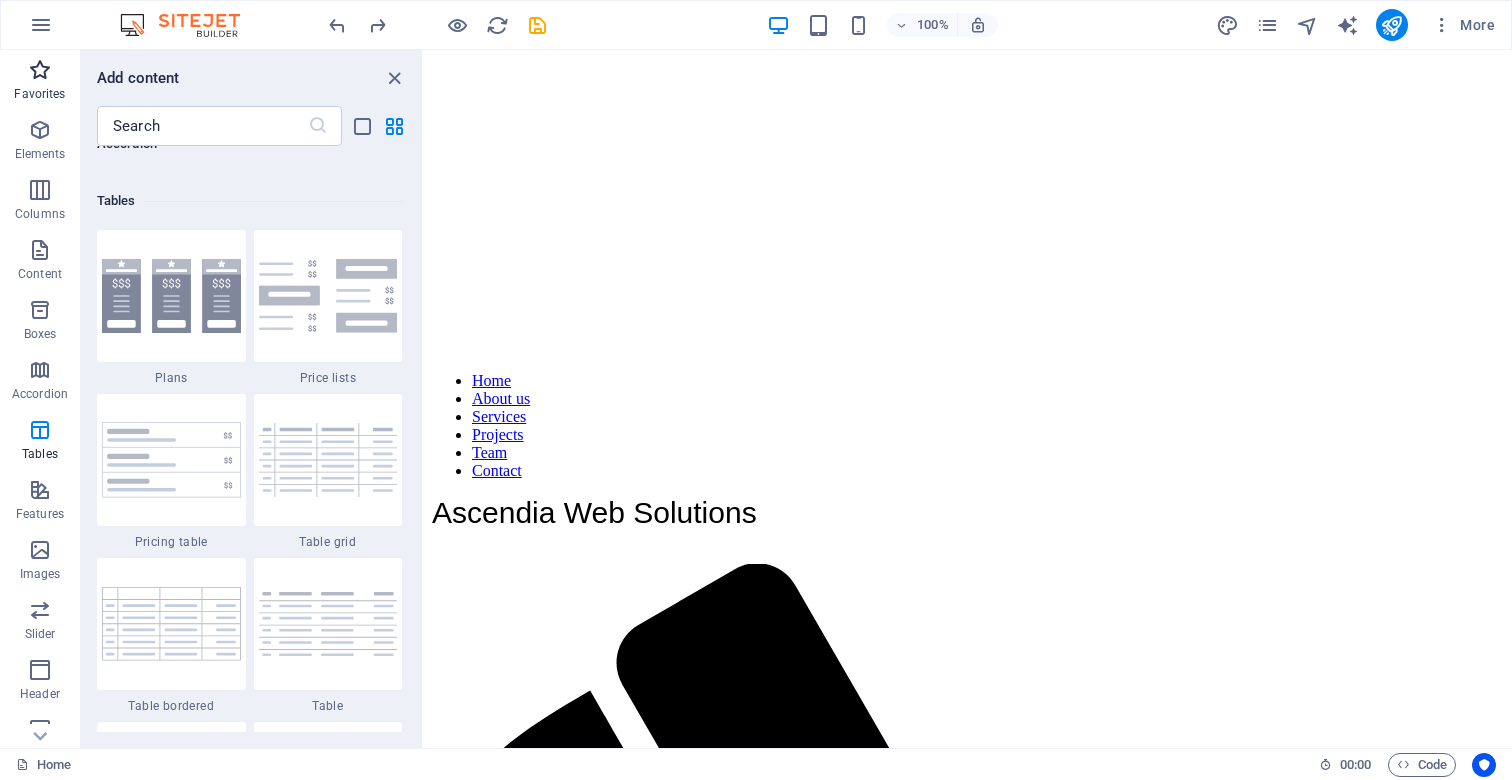 click at bounding box center [40, 70] 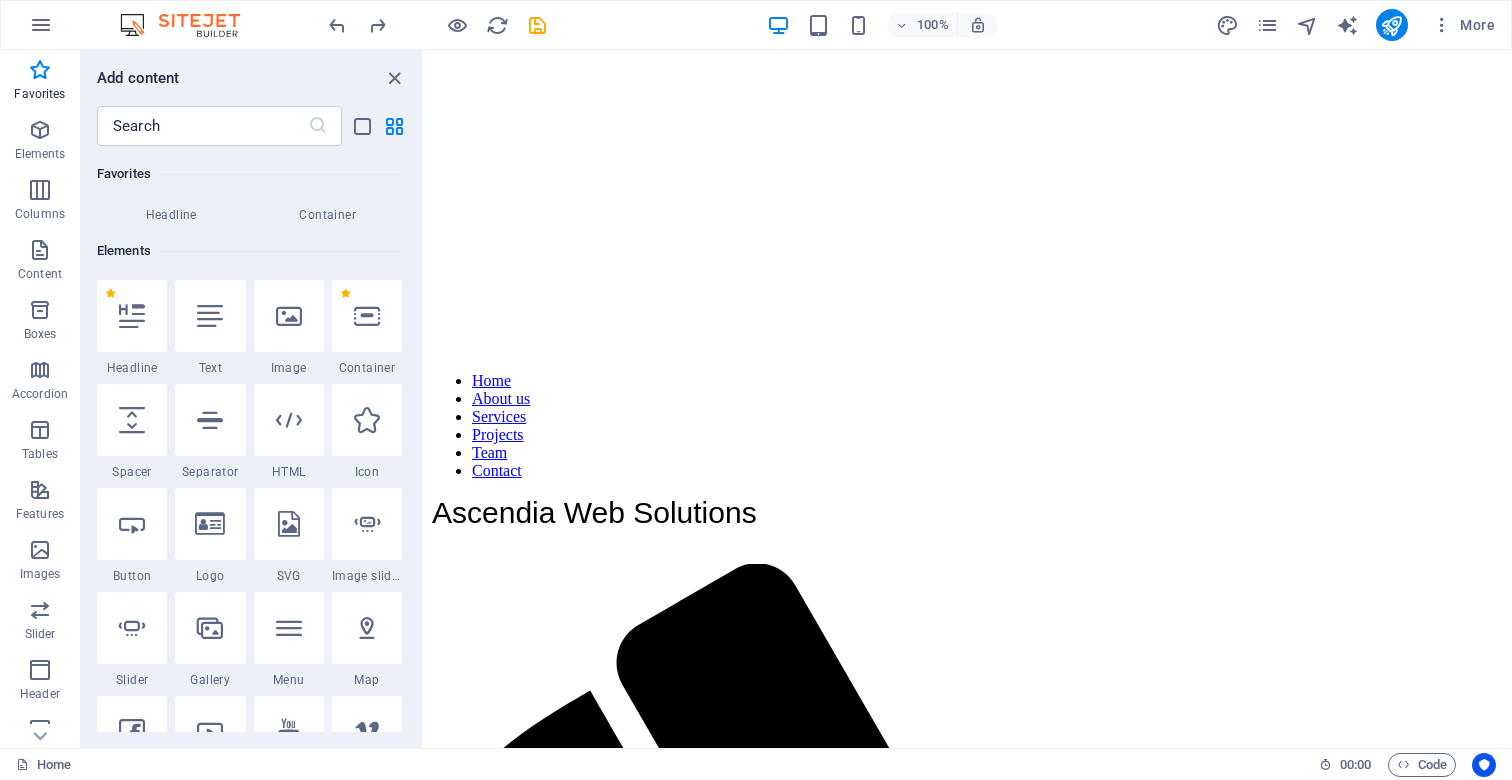 scroll, scrollTop: 151, scrollLeft: 0, axis: vertical 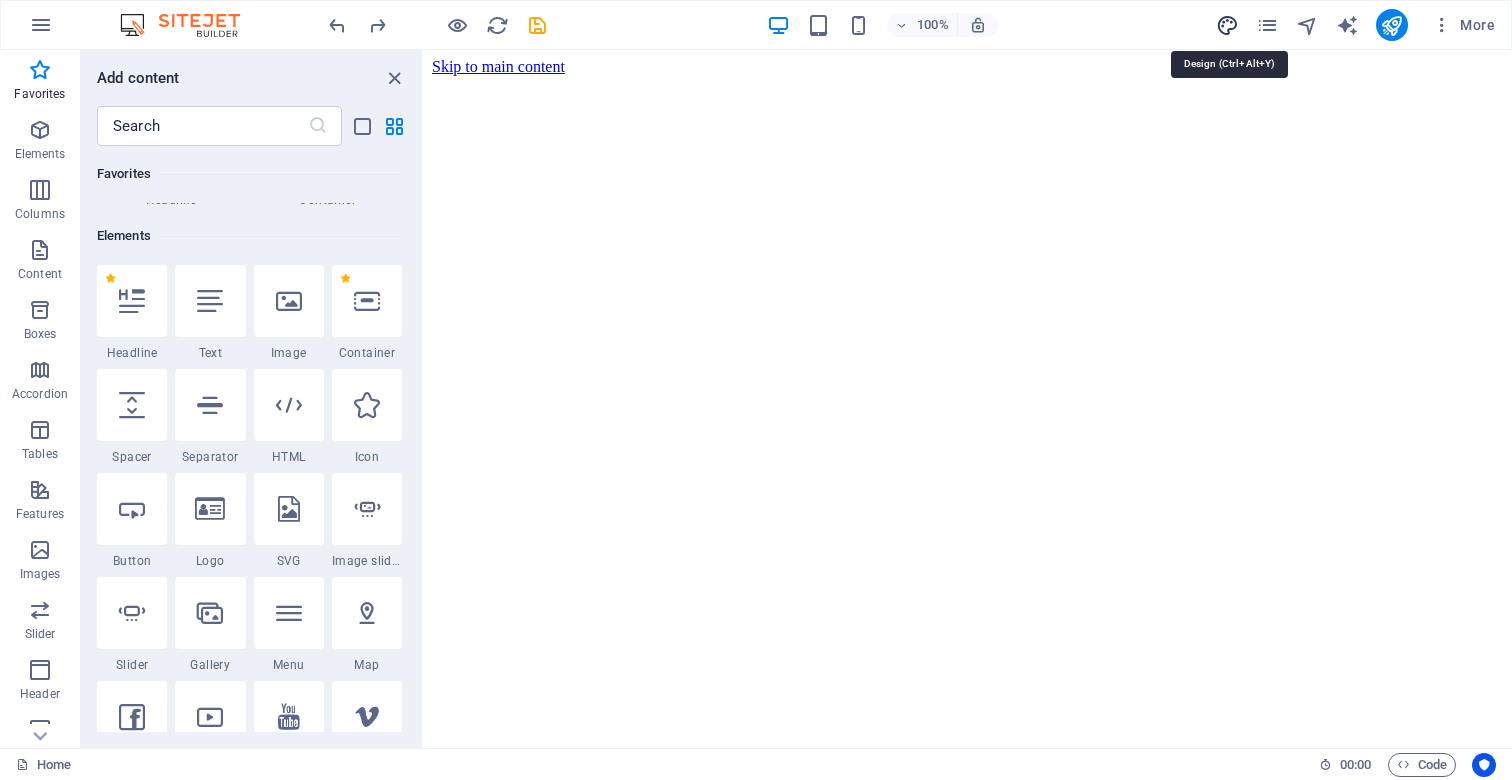 click at bounding box center (1227, 25) 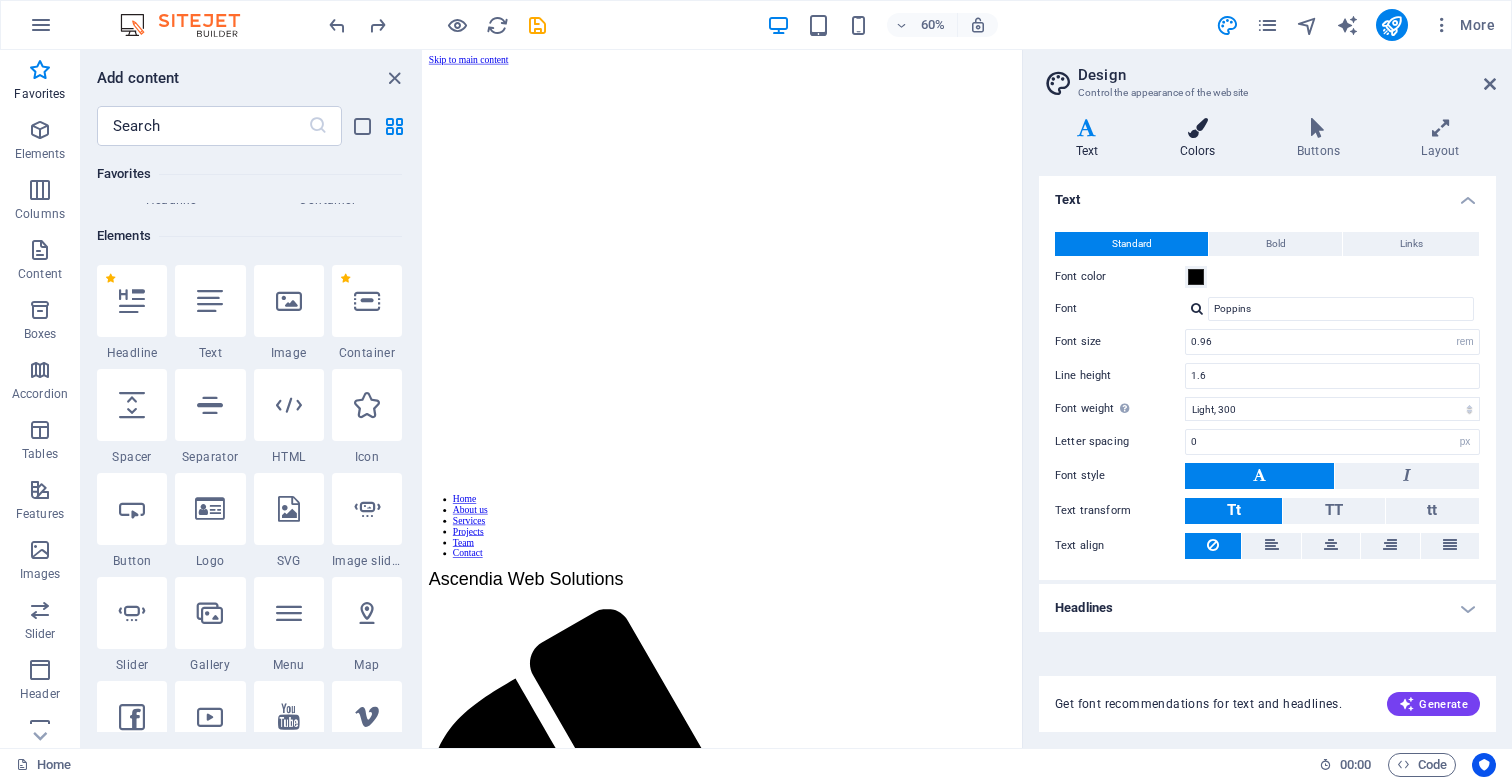 click on "Colors" at bounding box center [1201, 139] 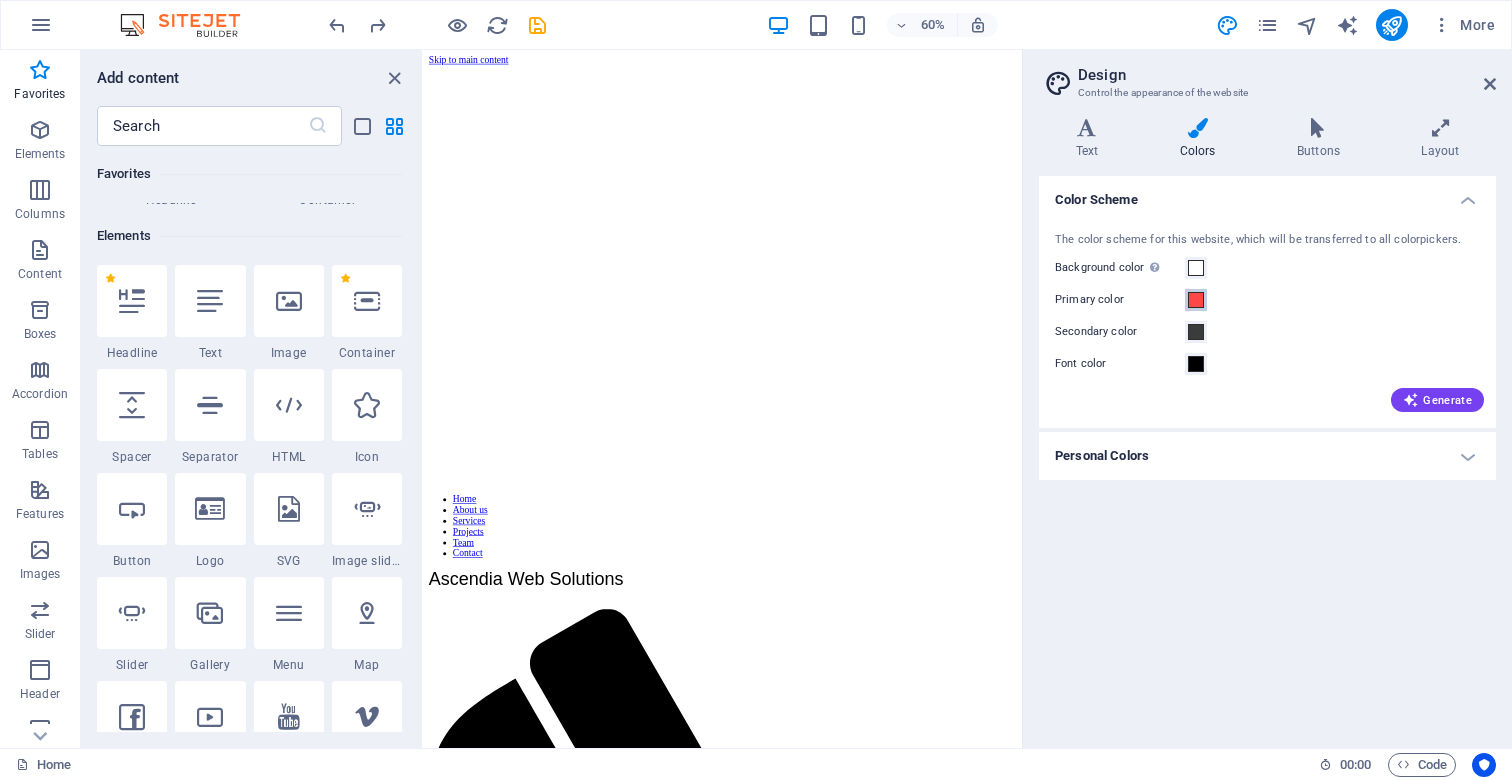 click at bounding box center (1196, 300) 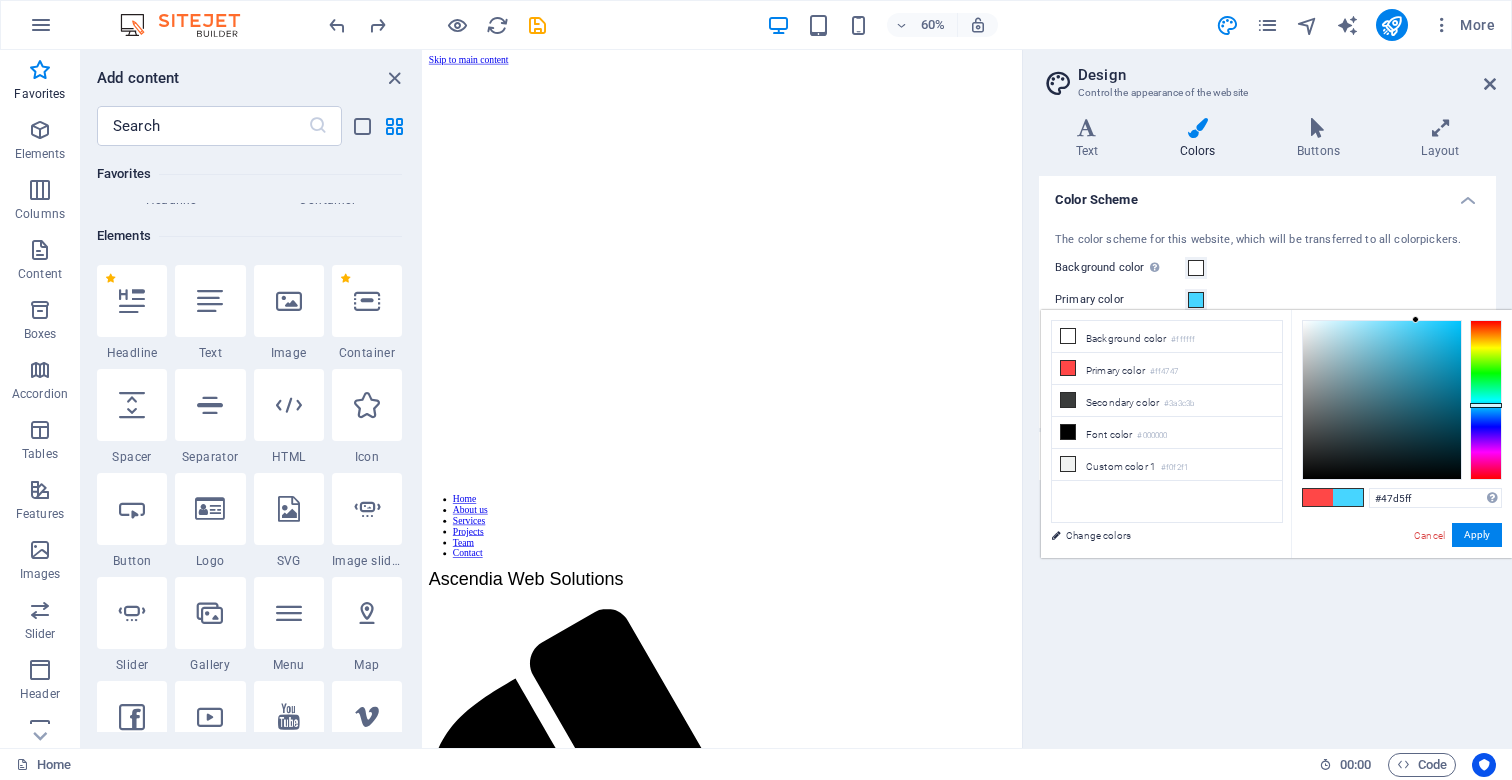 click at bounding box center [1486, 400] 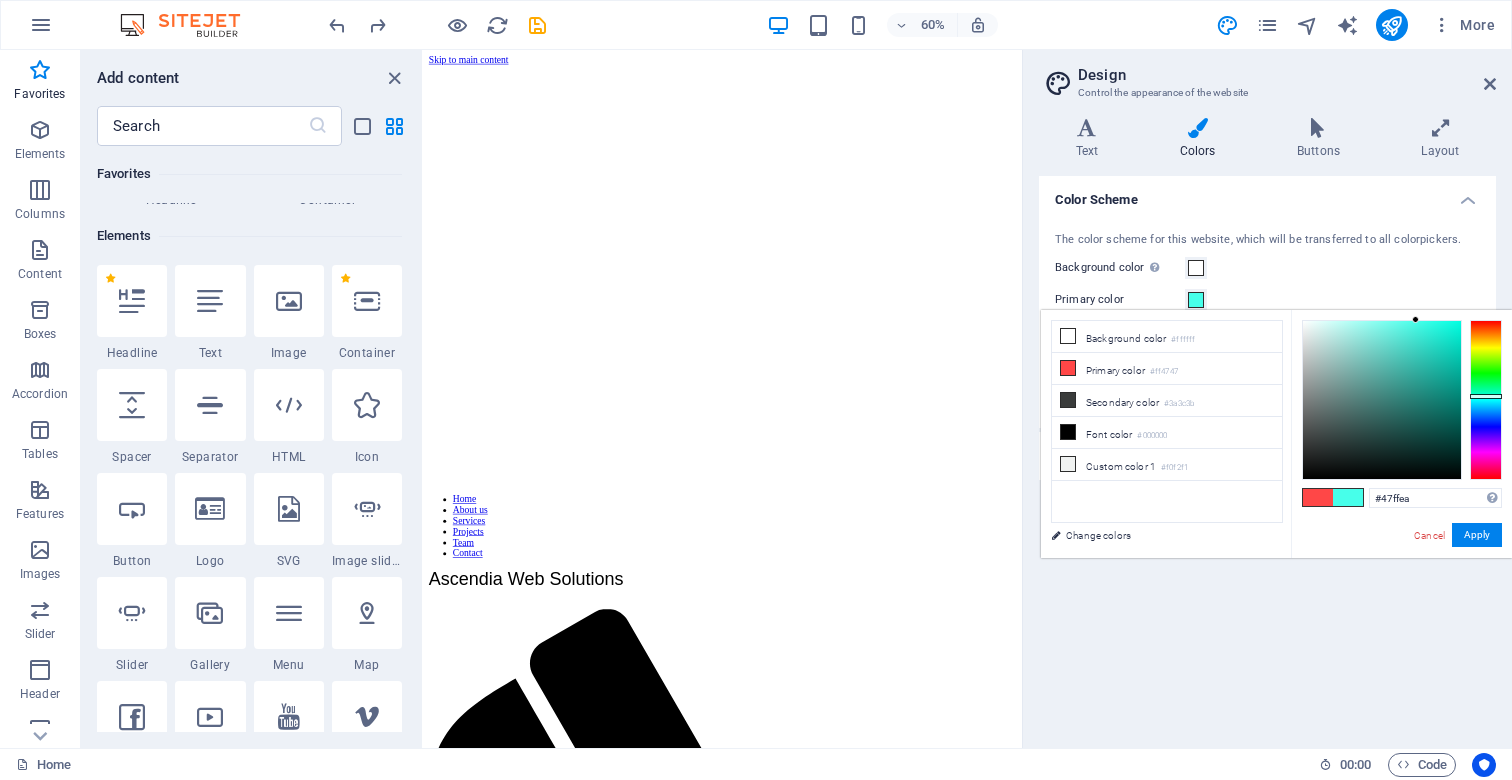 drag, startPoint x: 1493, startPoint y: 405, endPoint x: 1485, endPoint y: 396, distance: 12.0415945 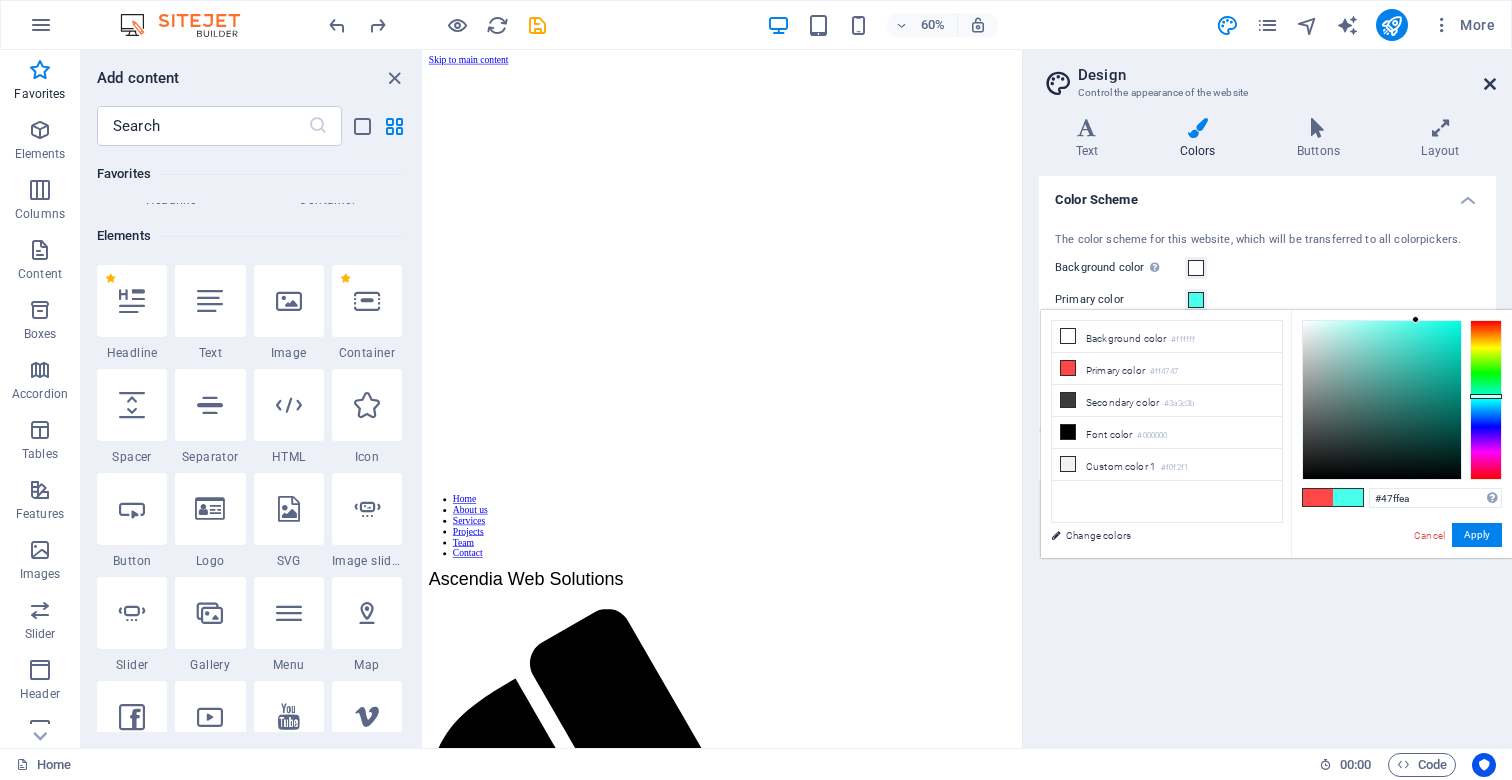 click at bounding box center (1490, 84) 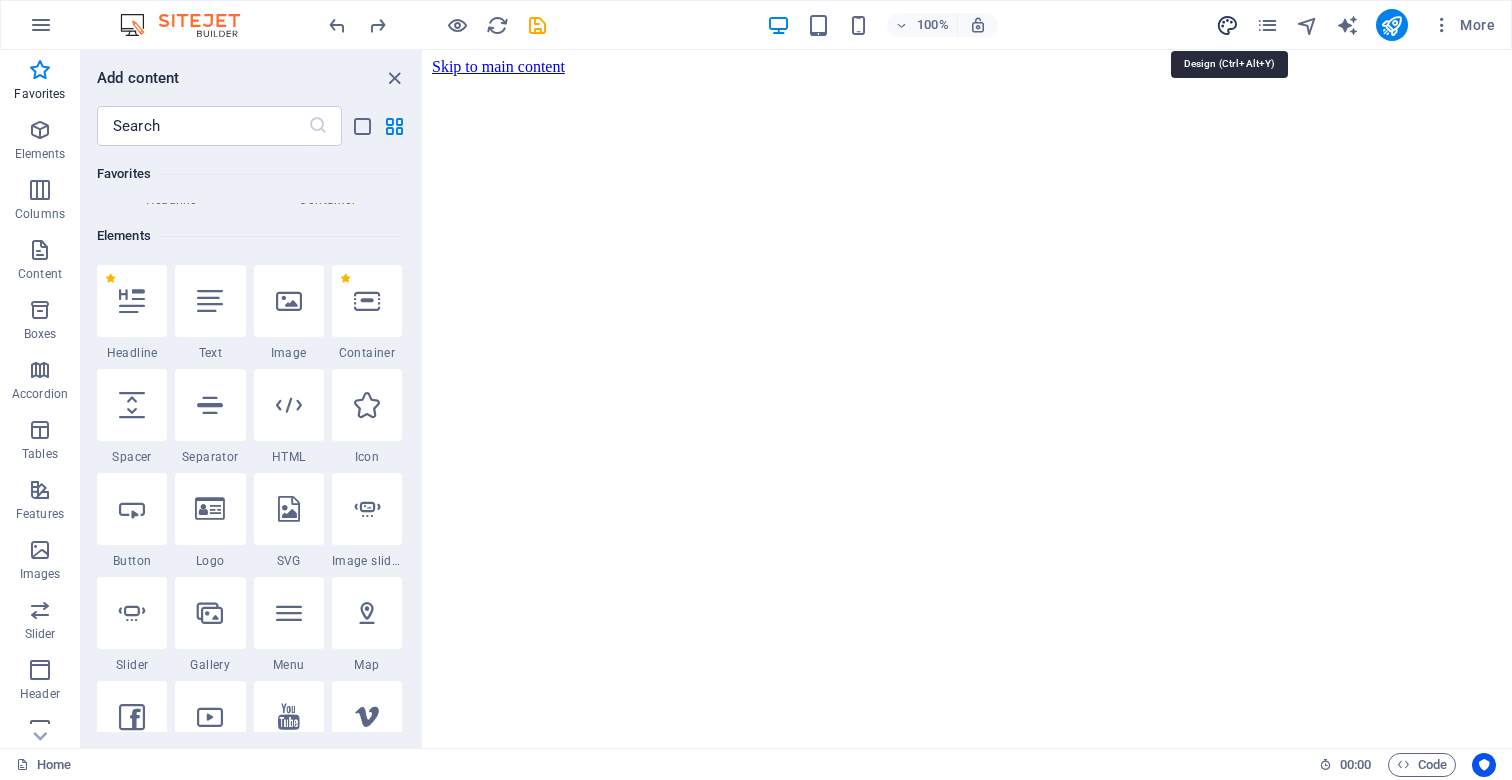 click at bounding box center (1227, 25) 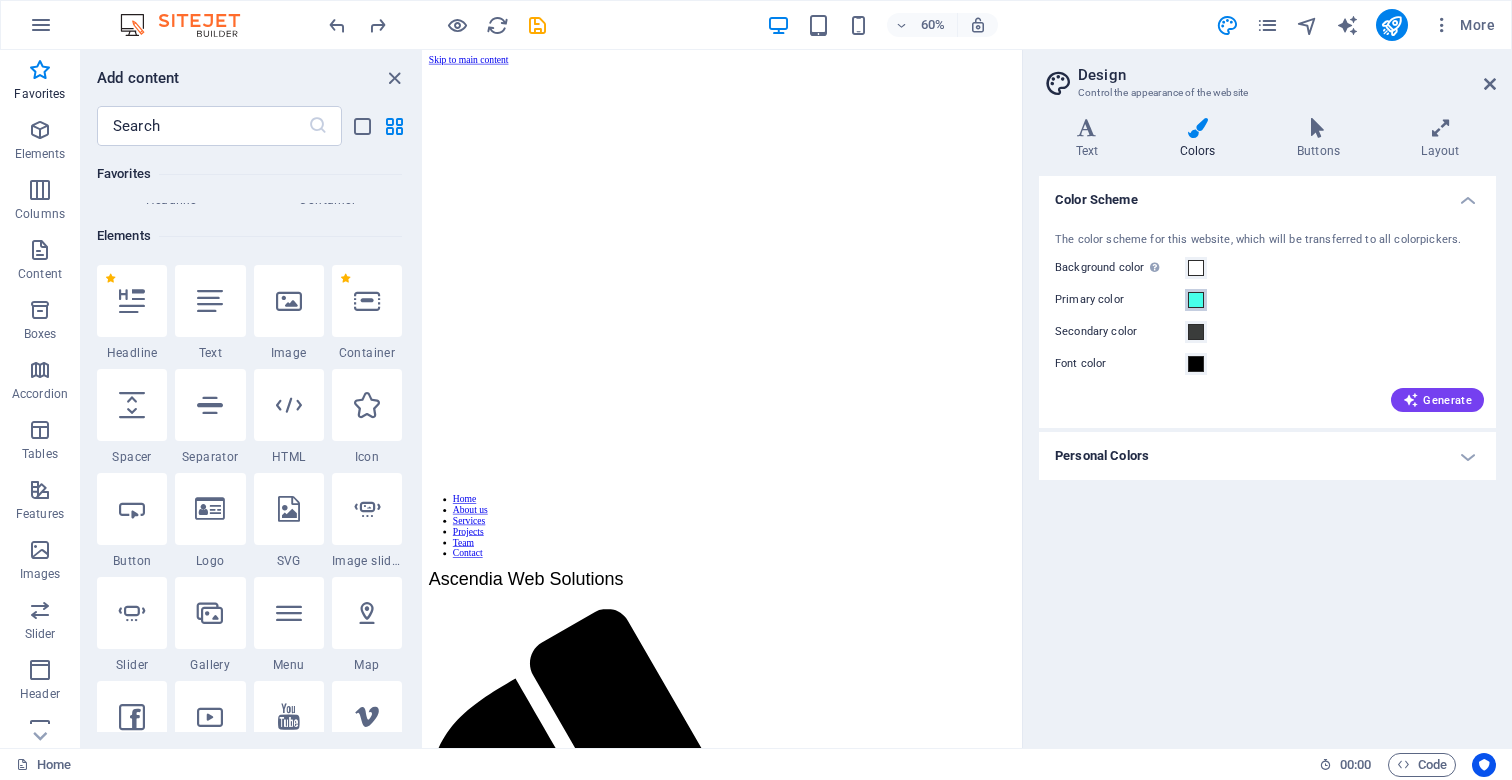 click at bounding box center (1196, 300) 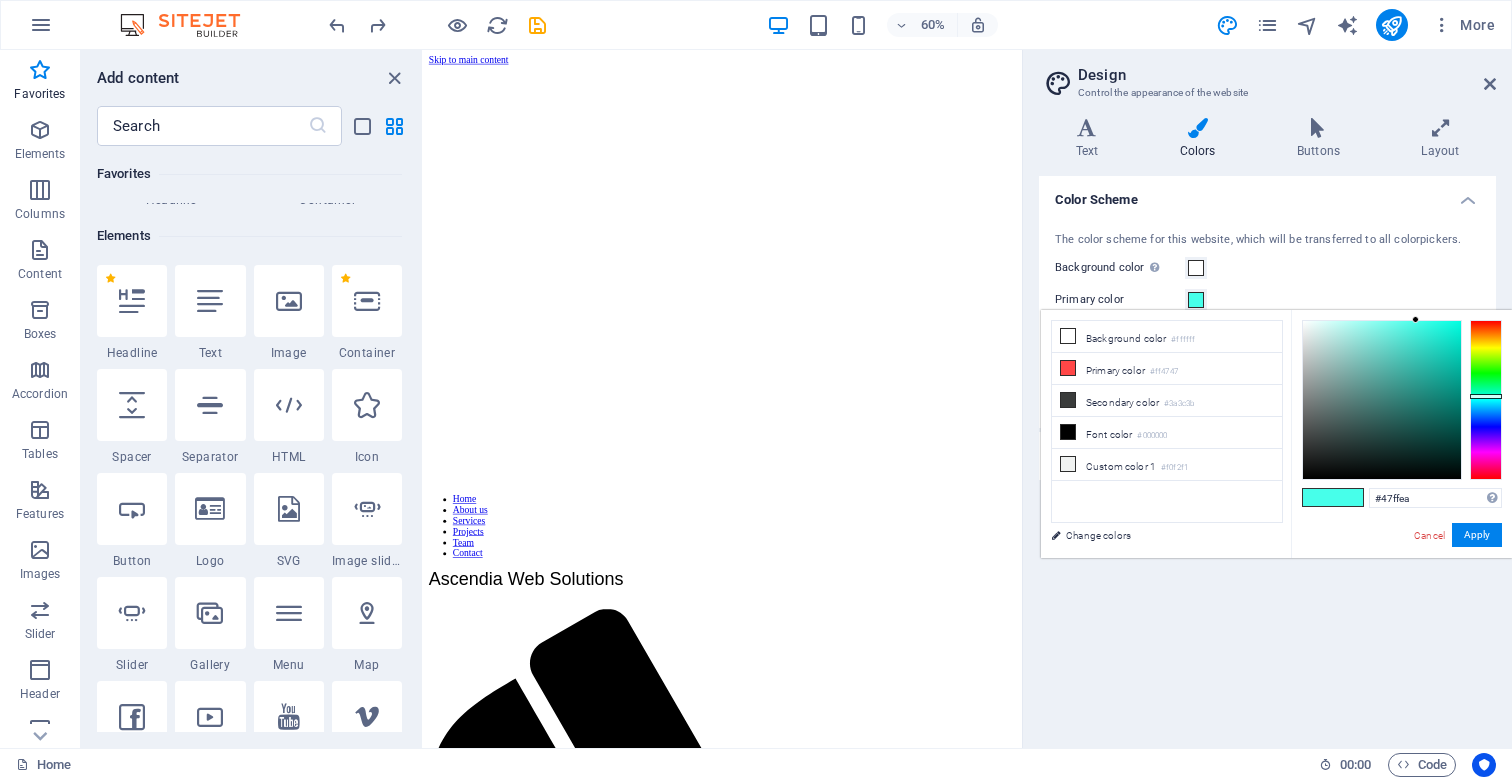 click at bounding box center (1348, 497) 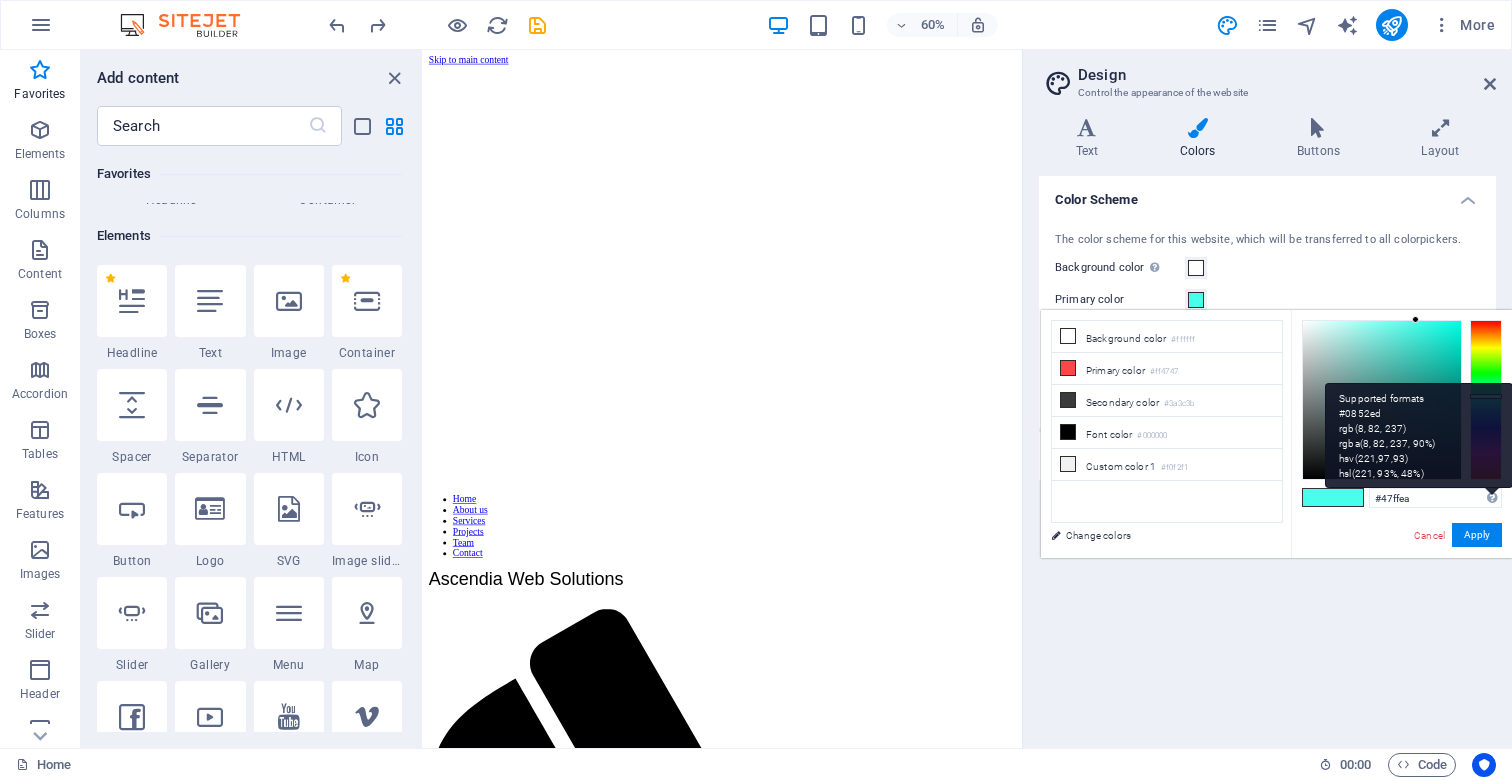click on "Supported formats #0852ed rgb(8, 82, 237) rgba(8, 82, 237, 90%) hsv(221,97,93) hsl(221, 93%, 48%)" at bounding box center (1419, 435) 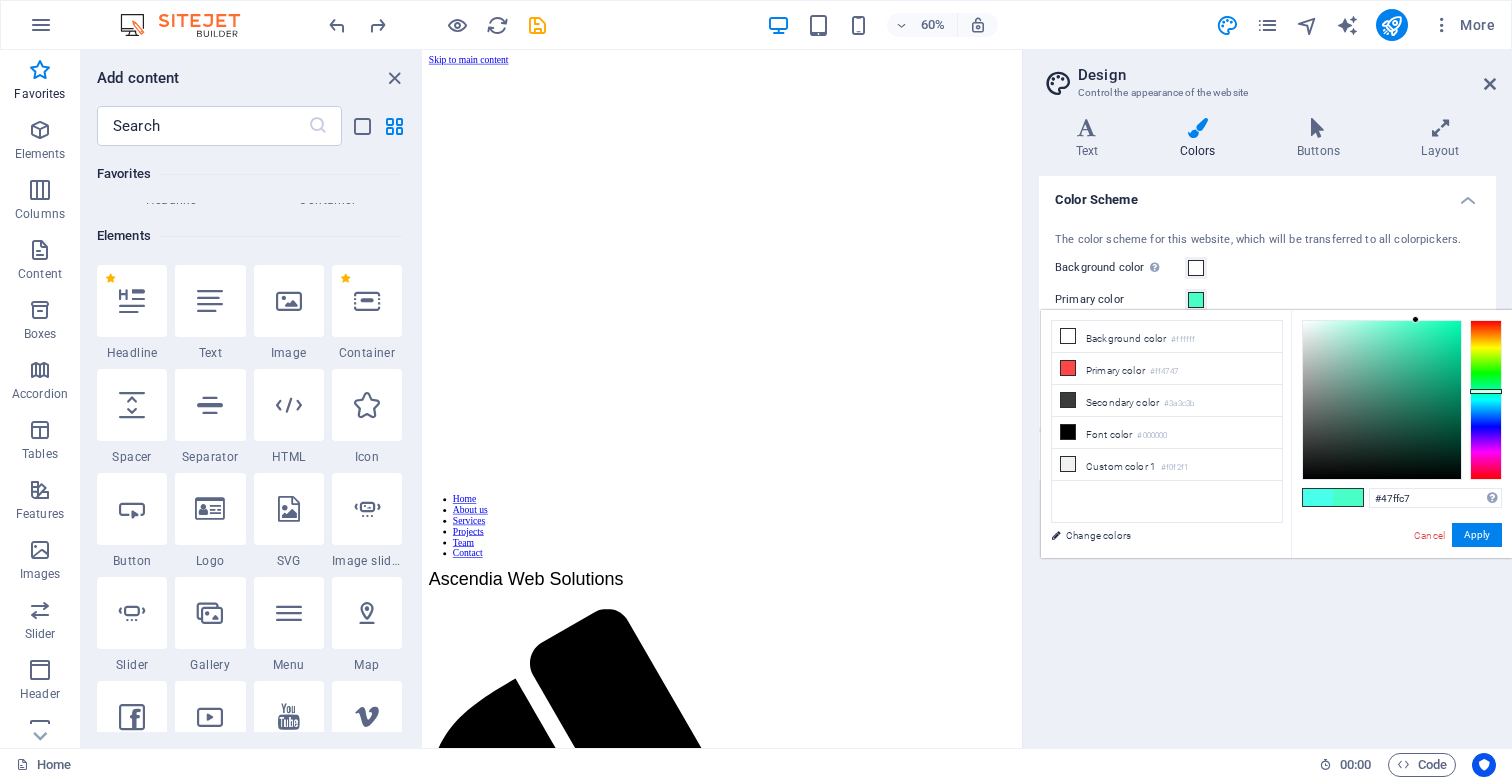 click at bounding box center (1486, 391) 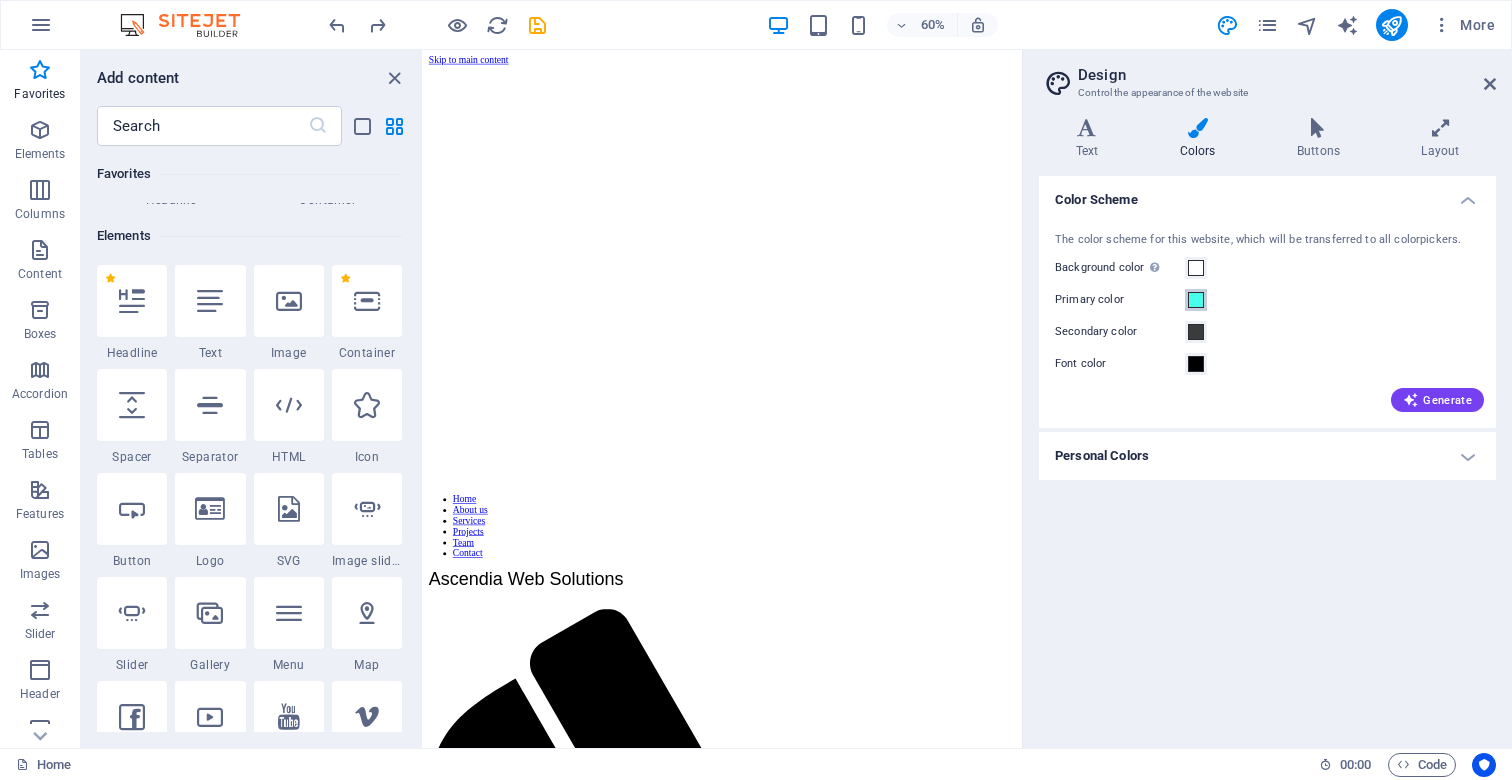 click at bounding box center [1196, 300] 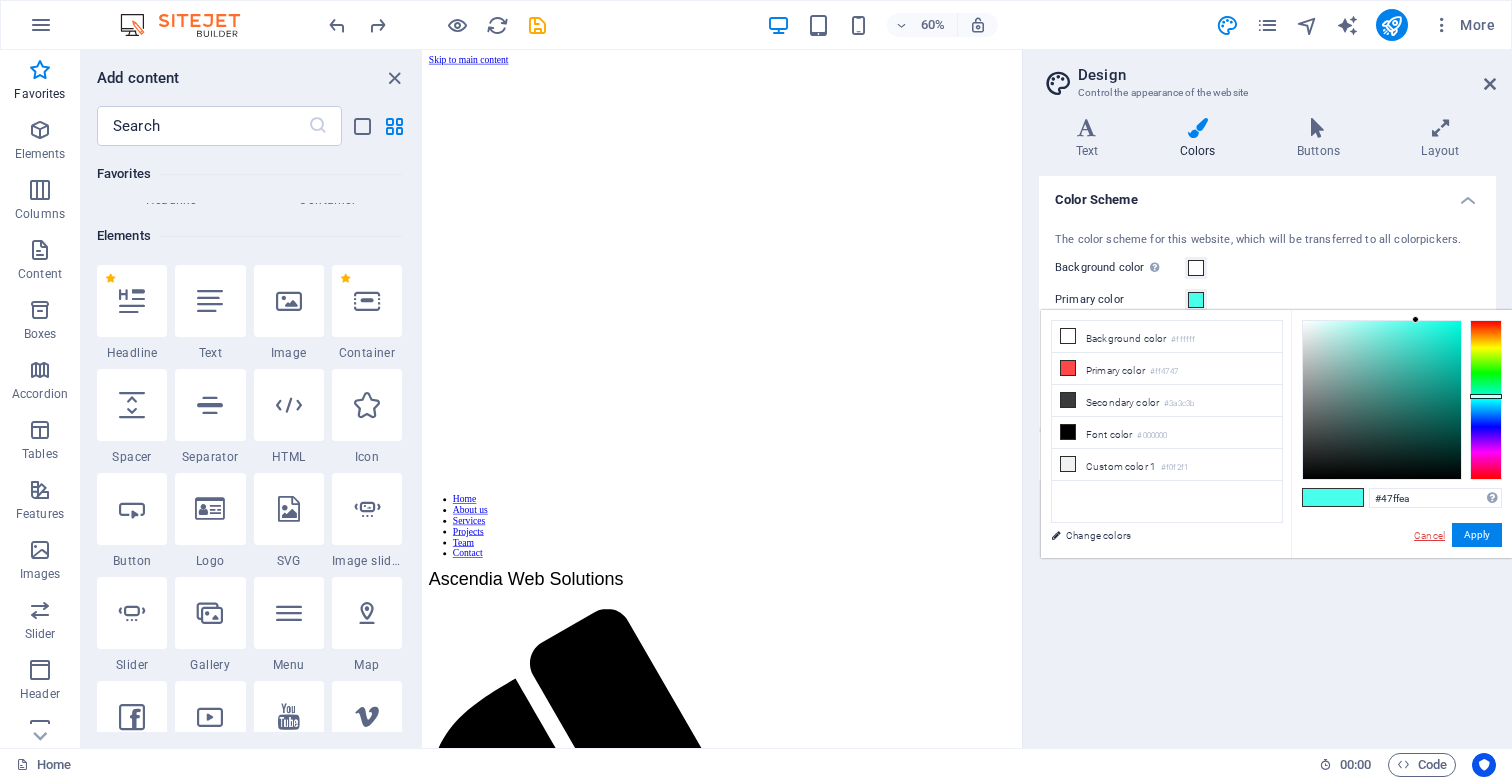 click on "Cancel" at bounding box center [1429, 535] 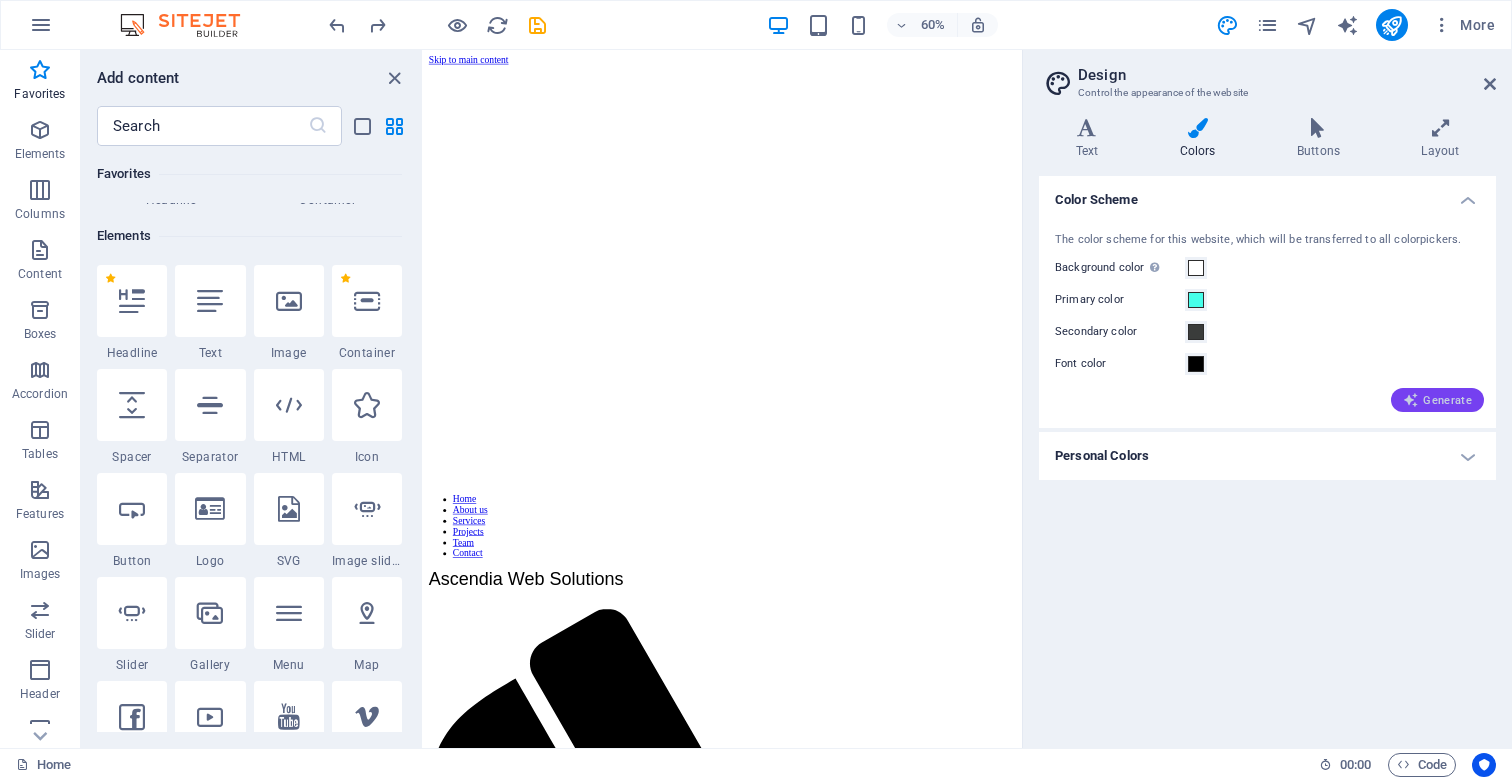 click on "Generate" at bounding box center (1437, 400) 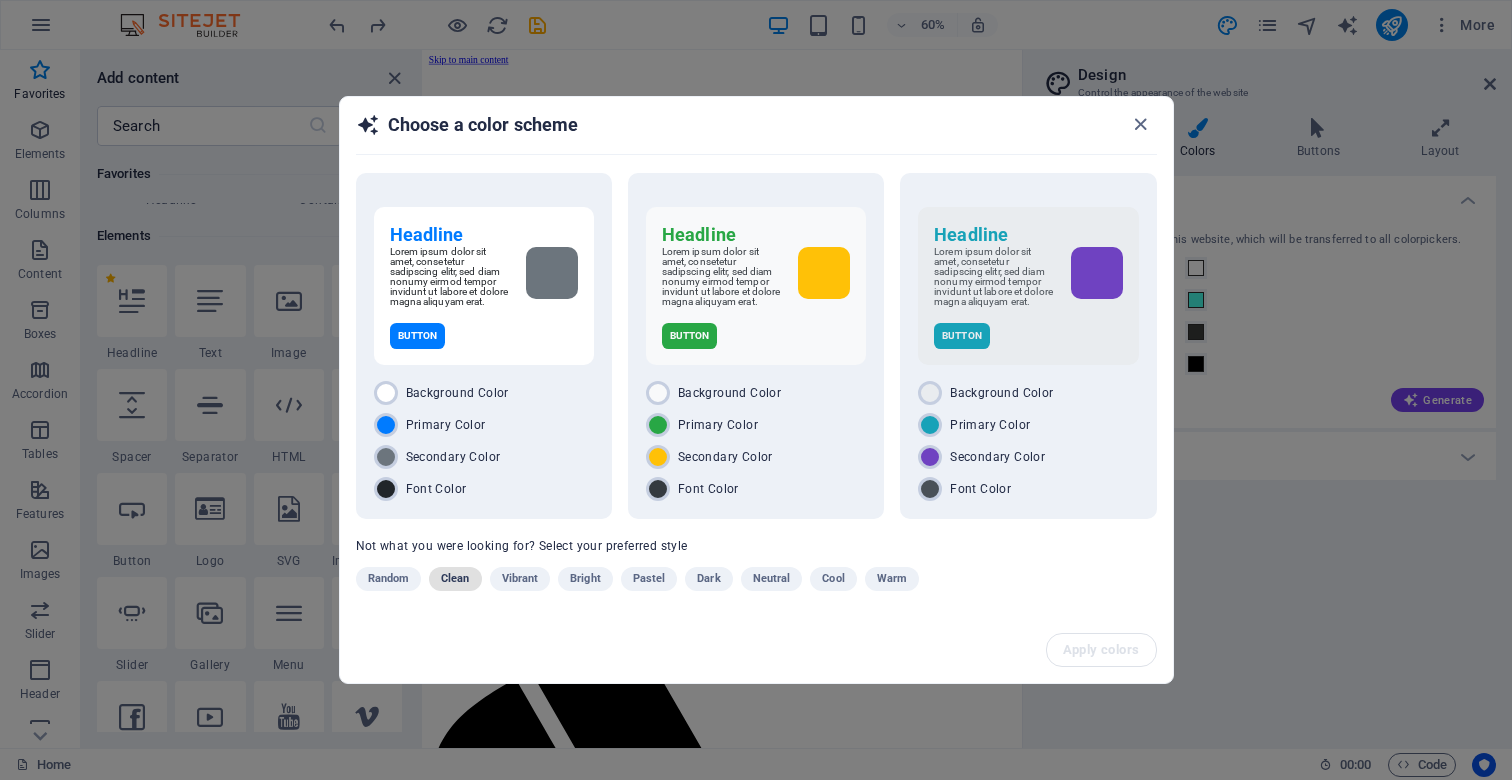 click on "Clean" at bounding box center (455, 579) 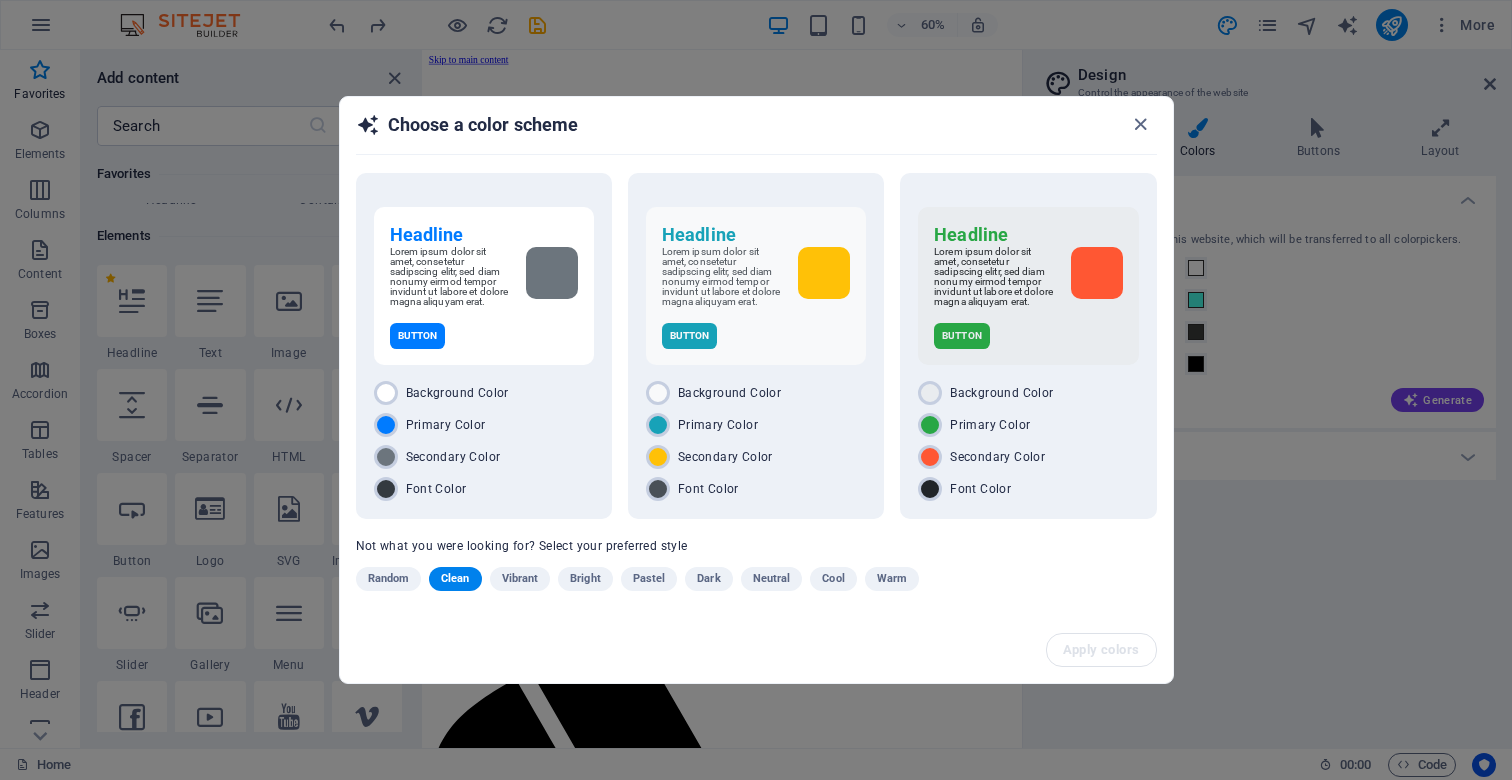 click on "Vibrant" at bounding box center [520, 579] 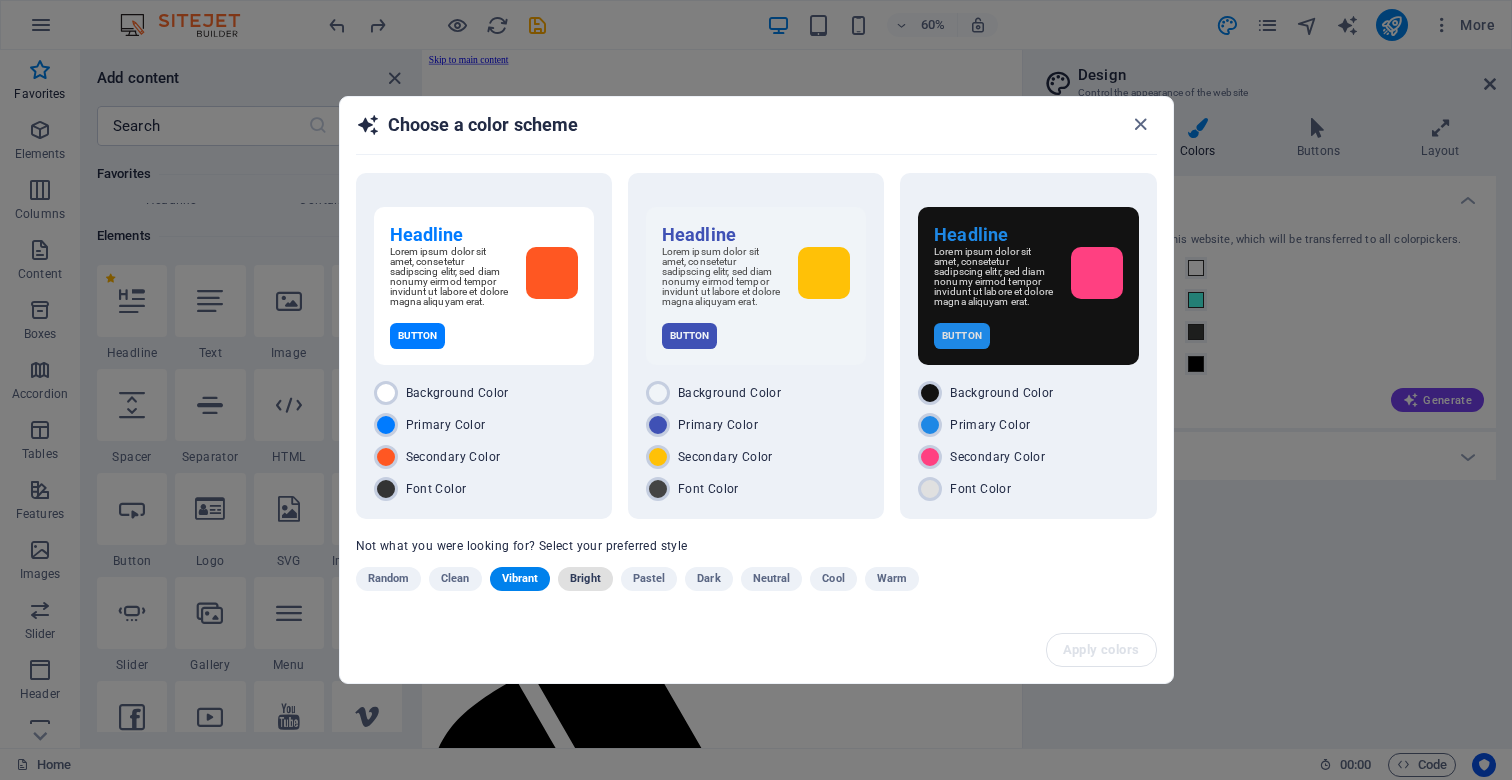 click on "Bright" at bounding box center (585, 579) 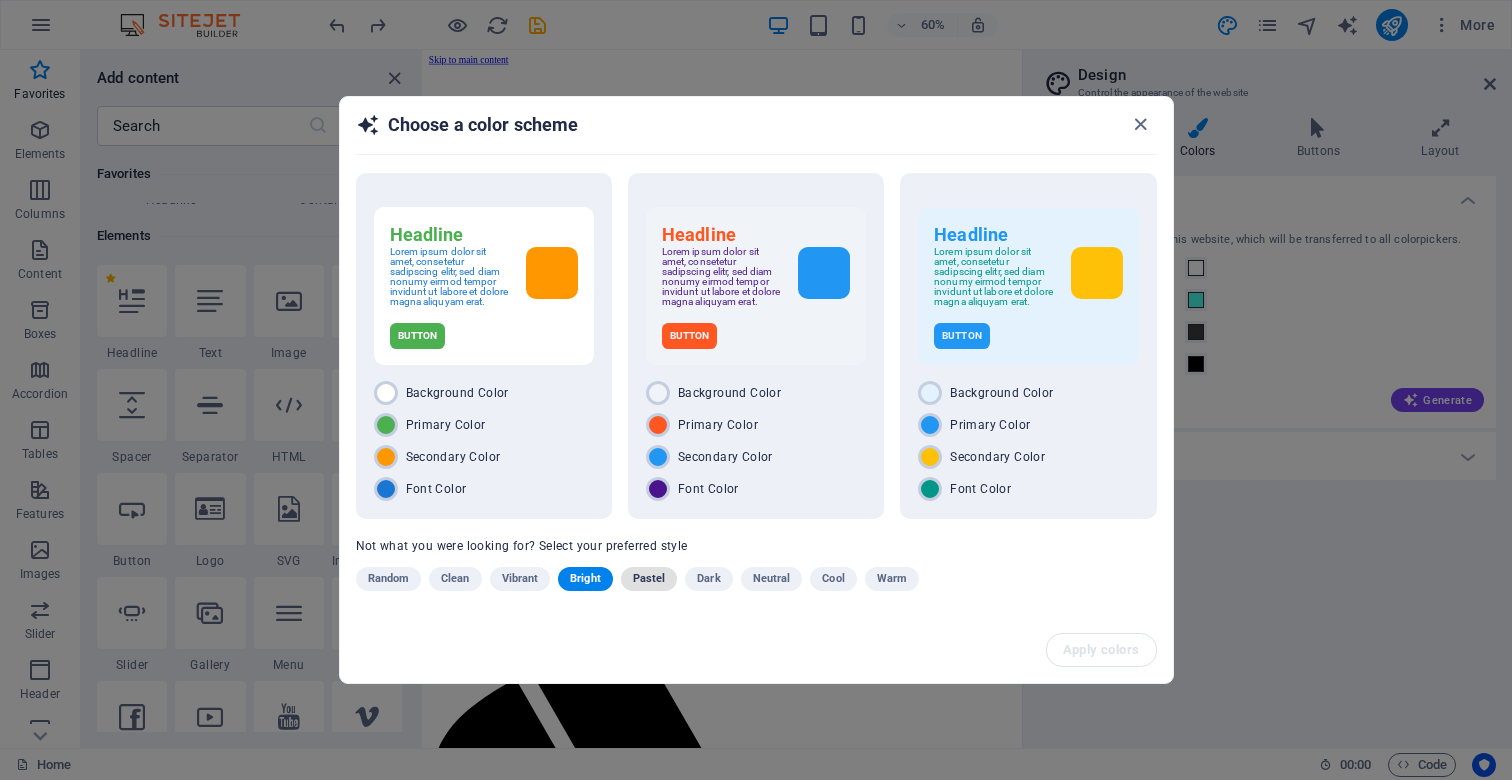 click on "Pastel" at bounding box center (649, 579) 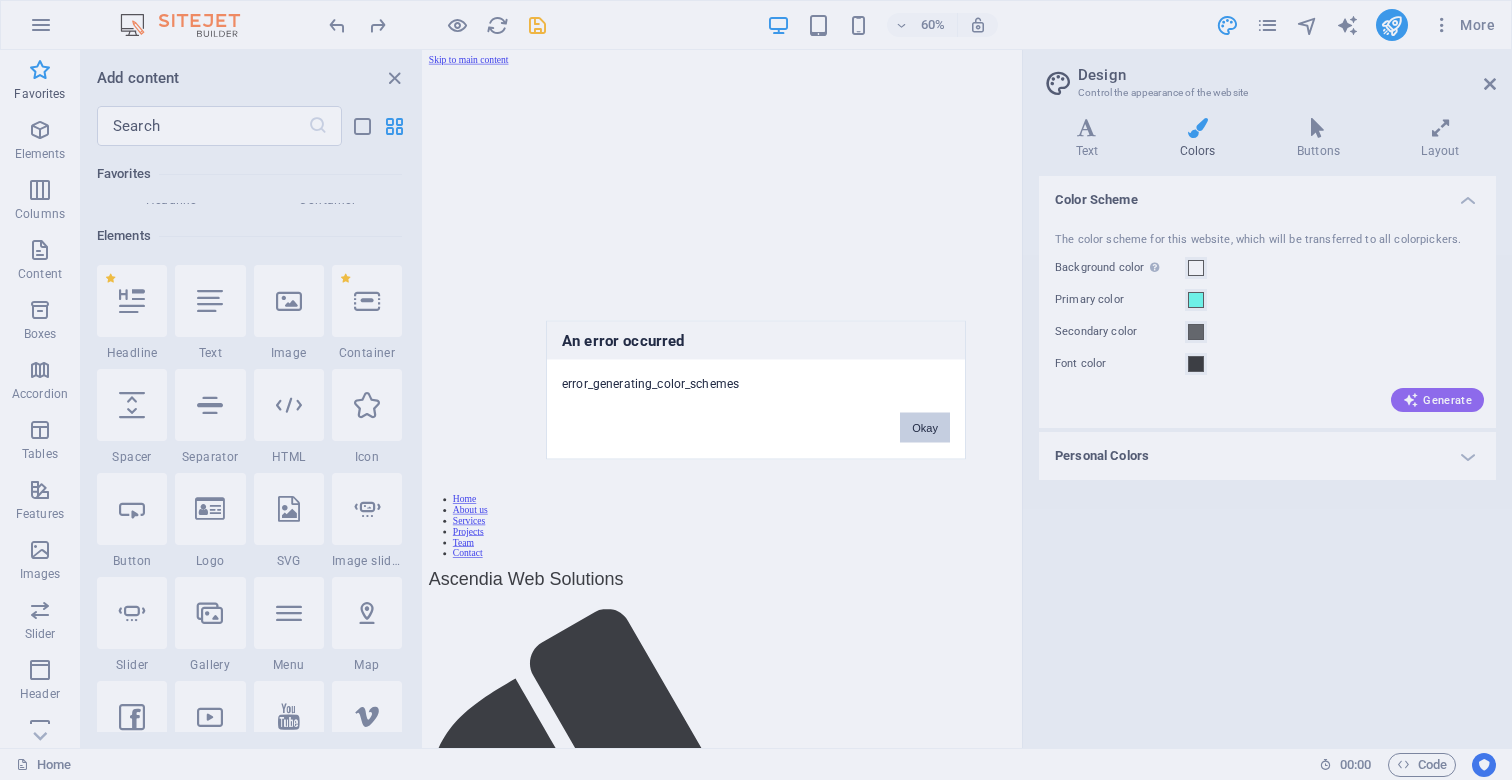 click on "Okay" at bounding box center [925, 428] 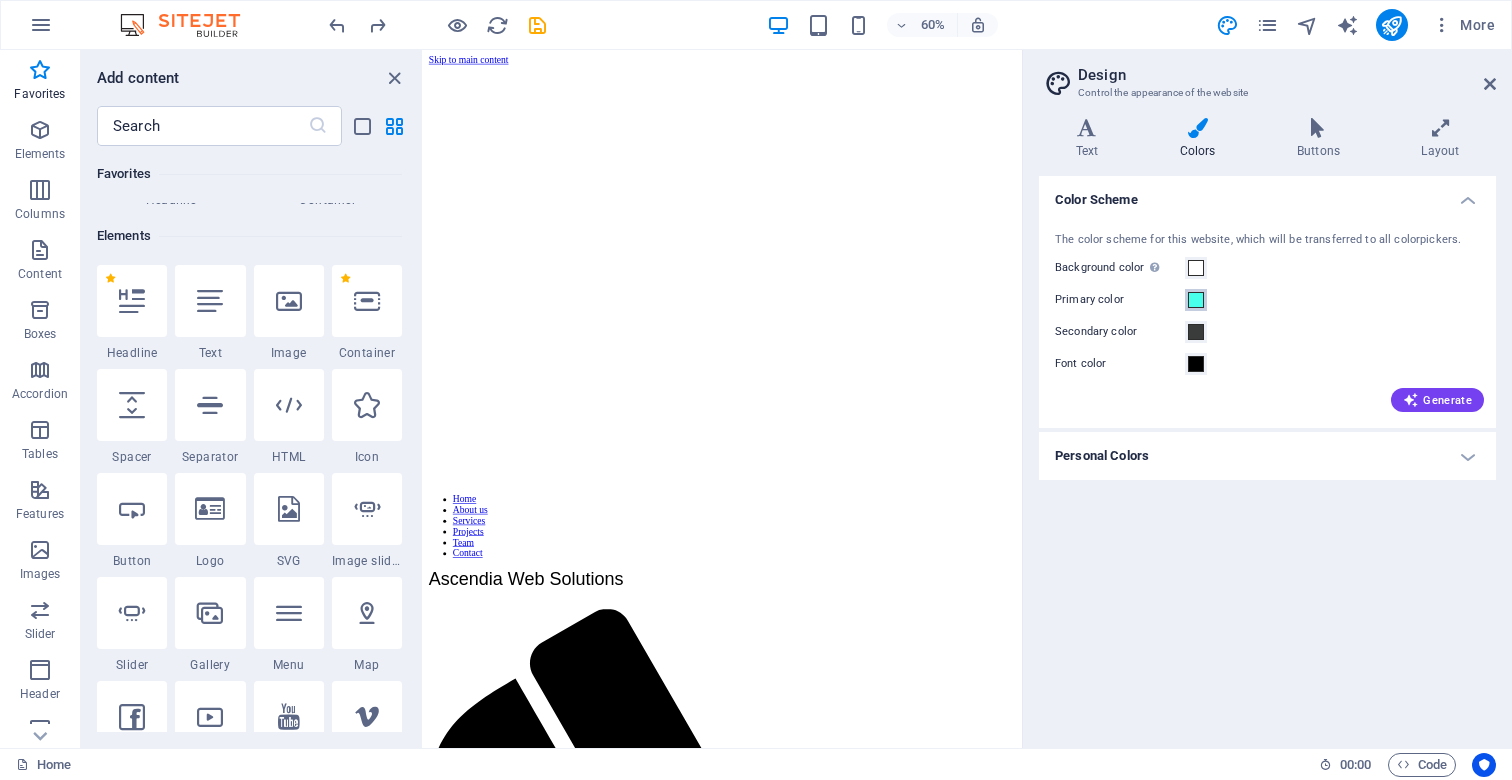 click at bounding box center [1196, 300] 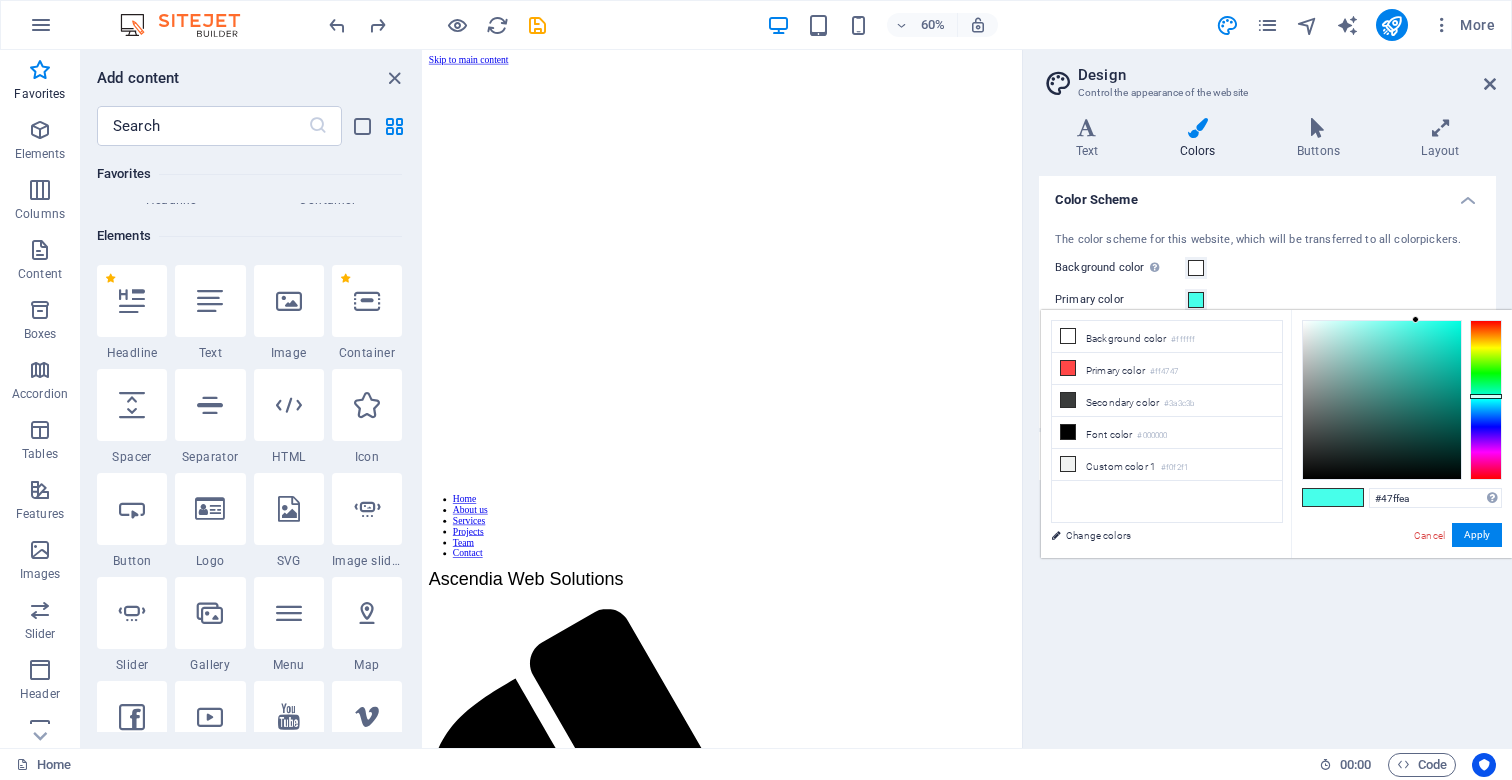 click on "Change colors" at bounding box center [1157, 535] 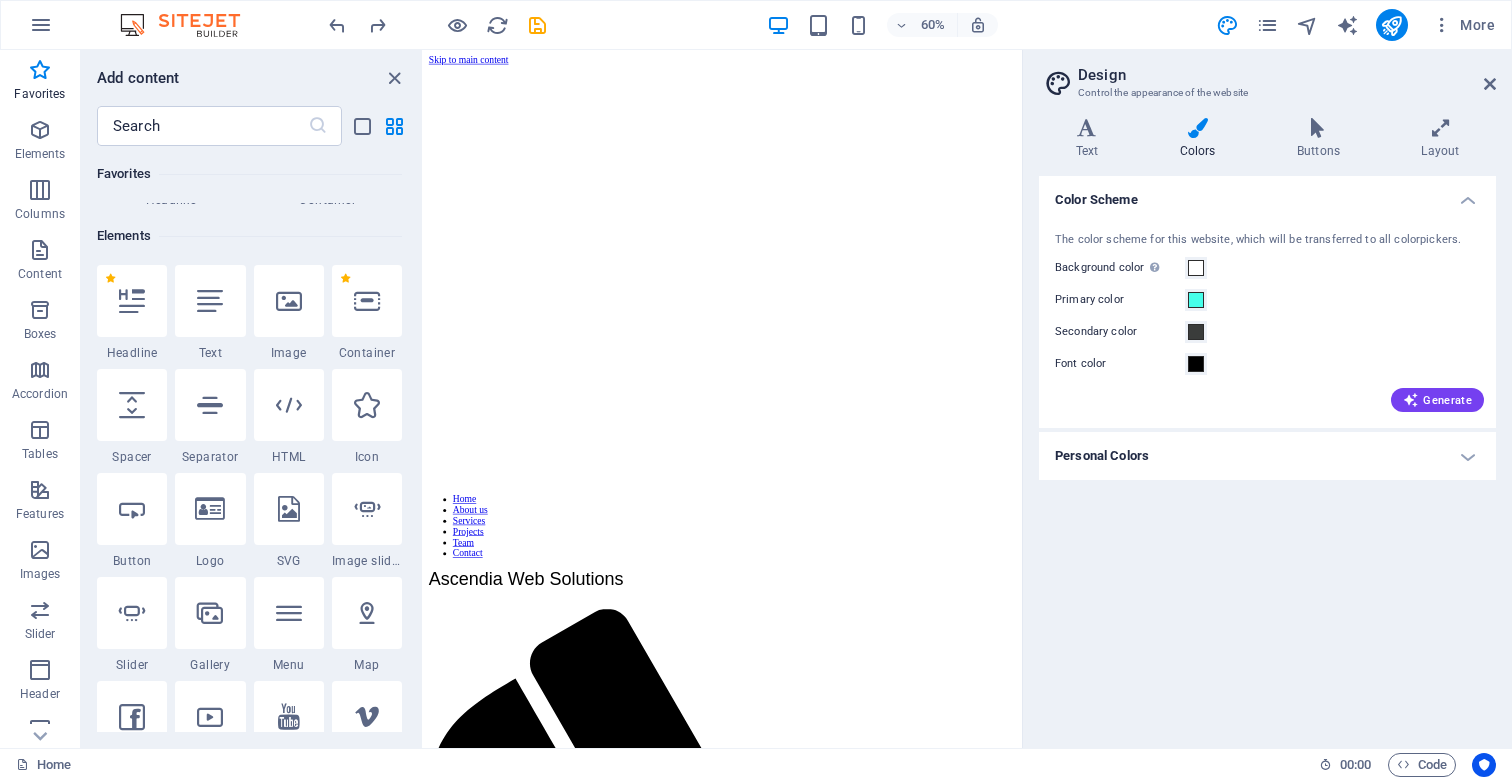 click on "Personal Colors" at bounding box center (1267, 456) 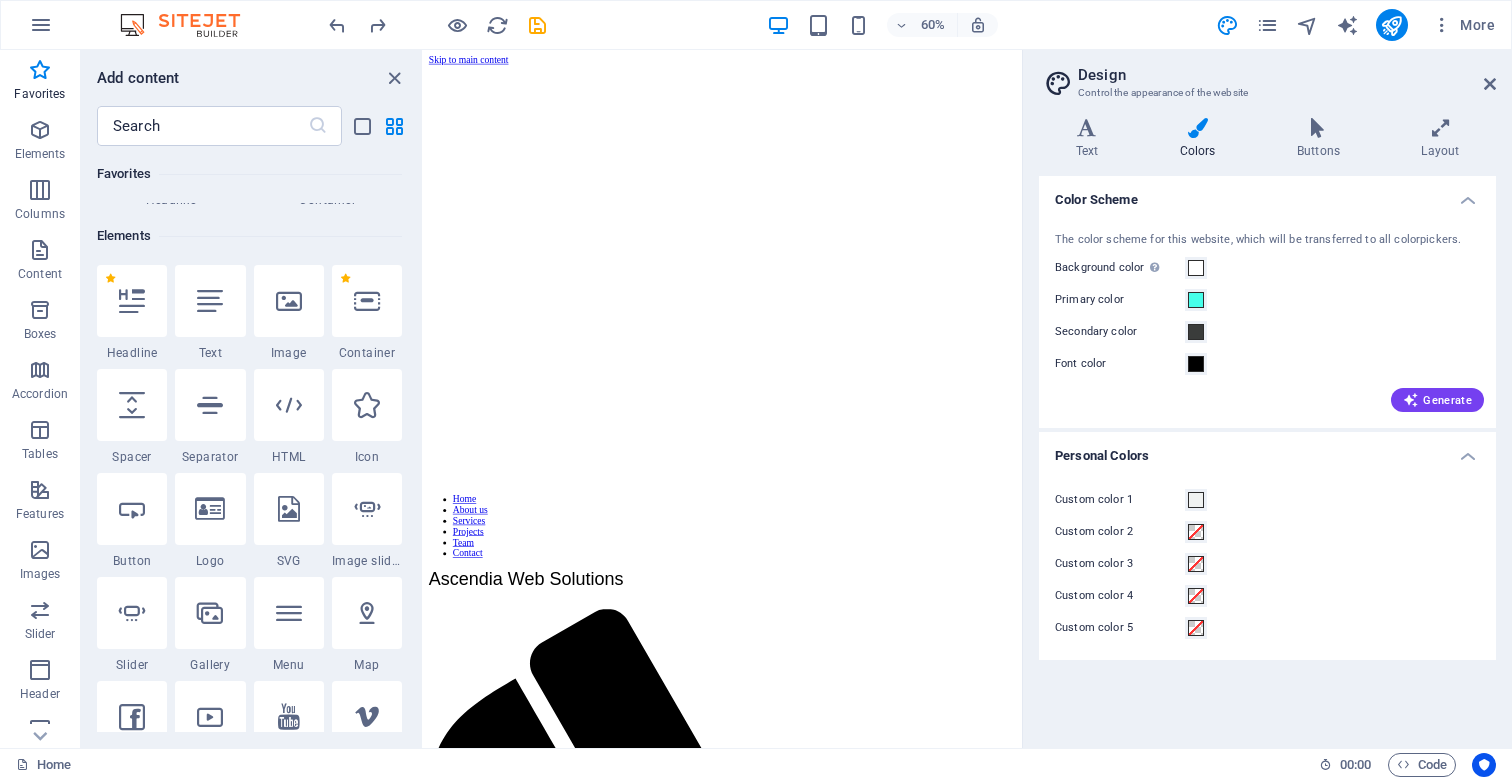 click on "The color scheme for this website, which will be transferred to all colorpickers. Background color Only visible if it is not covered by other backgrounds. Primary color Secondary color Font color Generate" at bounding box center (1267, 320) 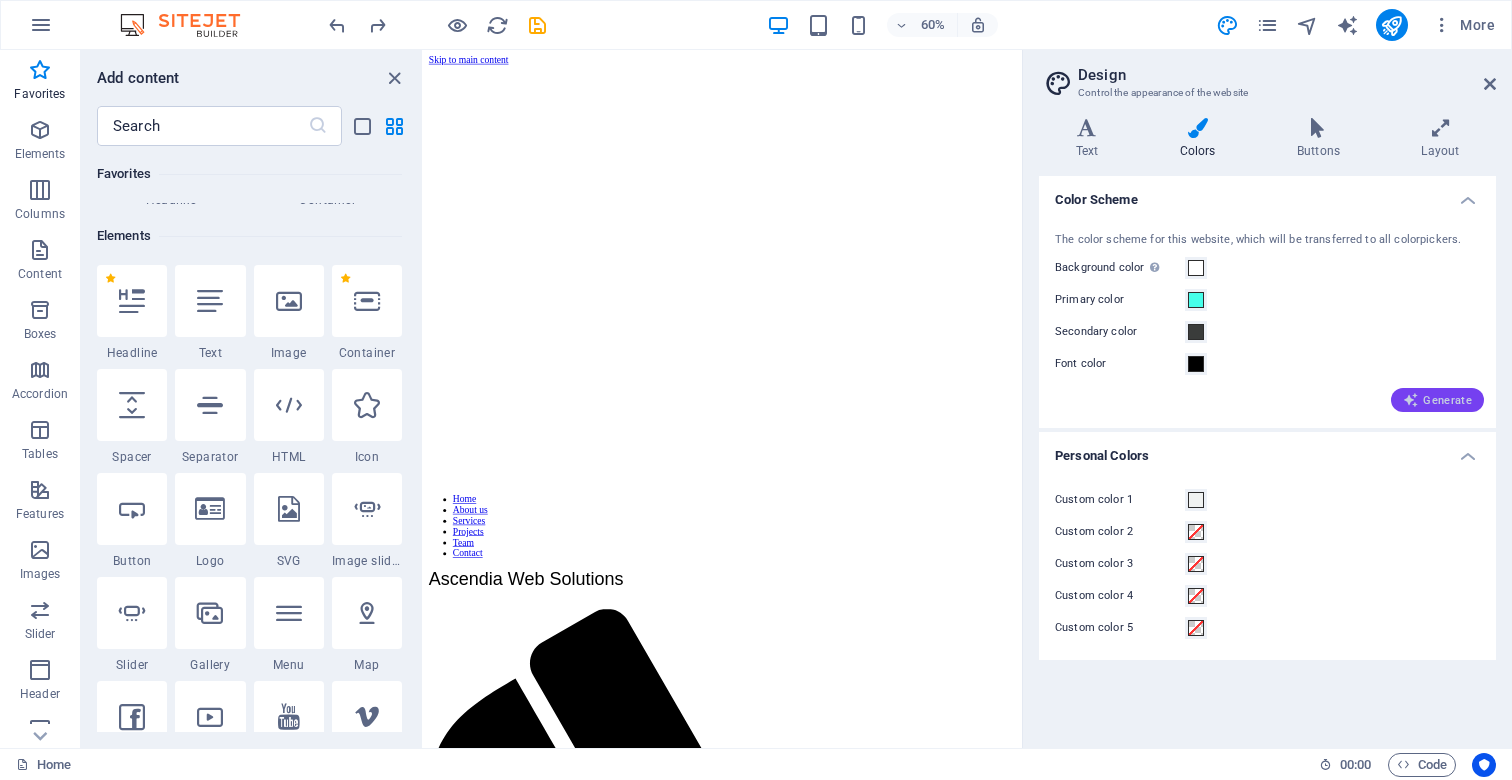 click on "Generate" at bounding box center [1437, 400] 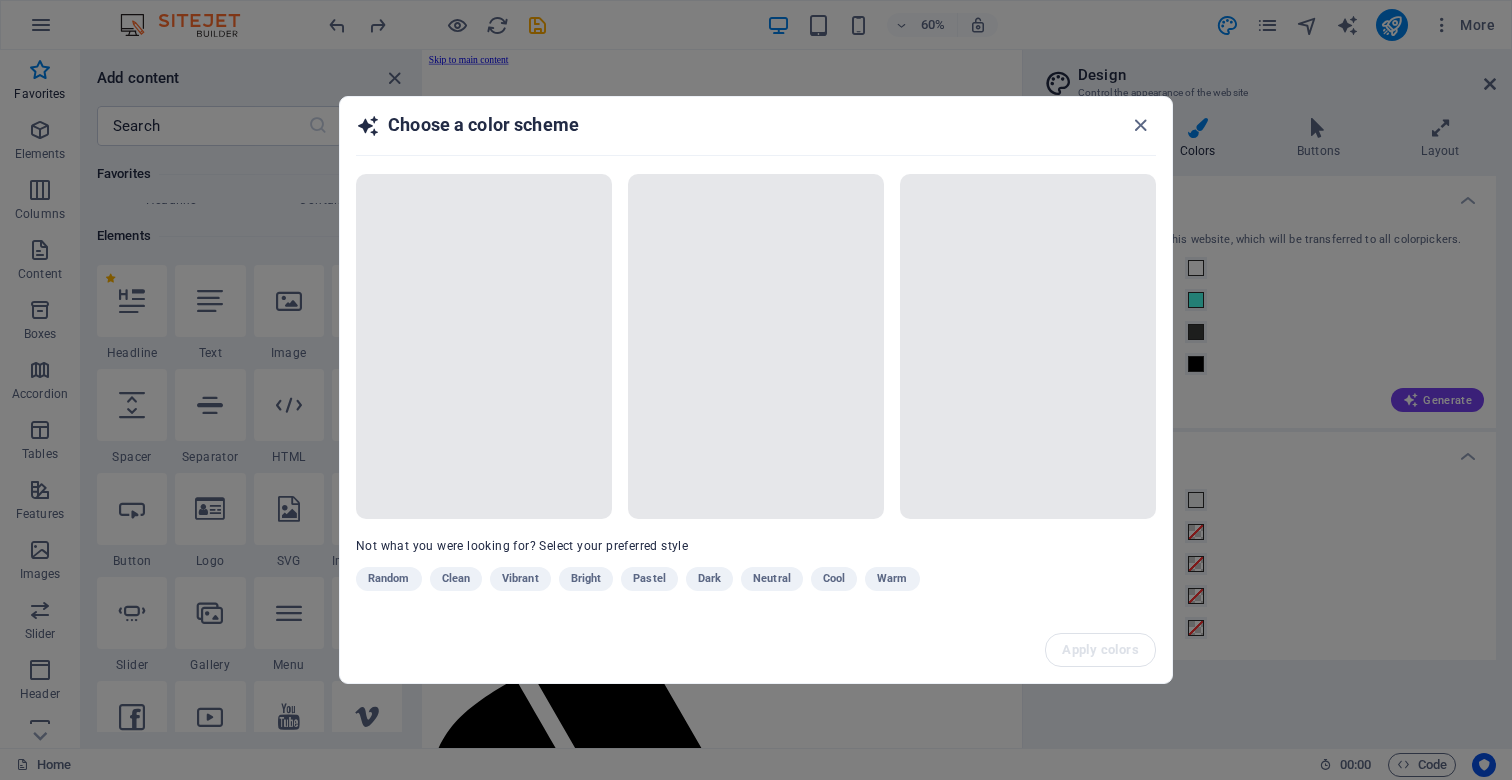 click on "Random Clean Vibrant Bright Pastel Dark Neutral Cool Warm" at bounding box center (706, 583) 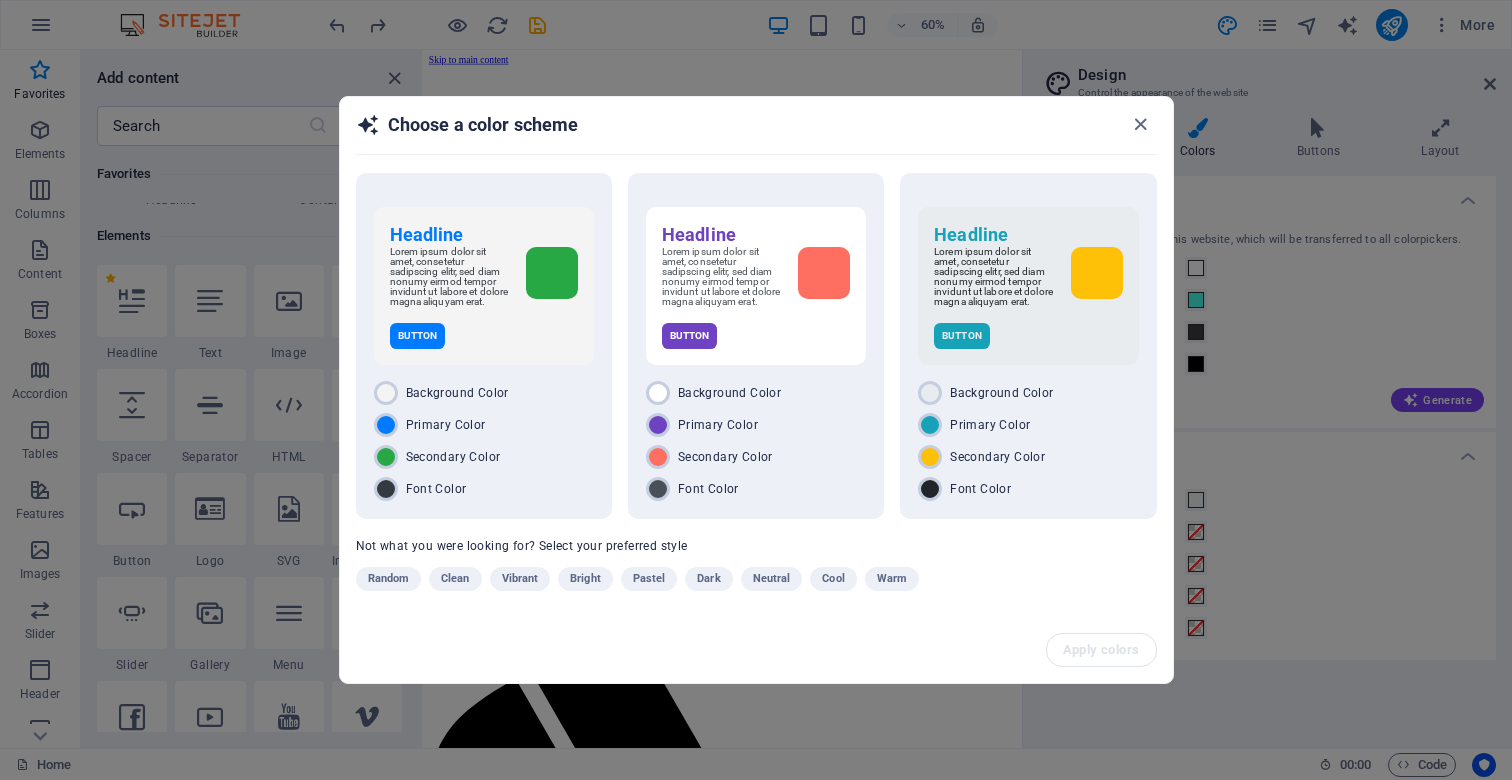click on "Pastel" at bounding box center (649, 579) 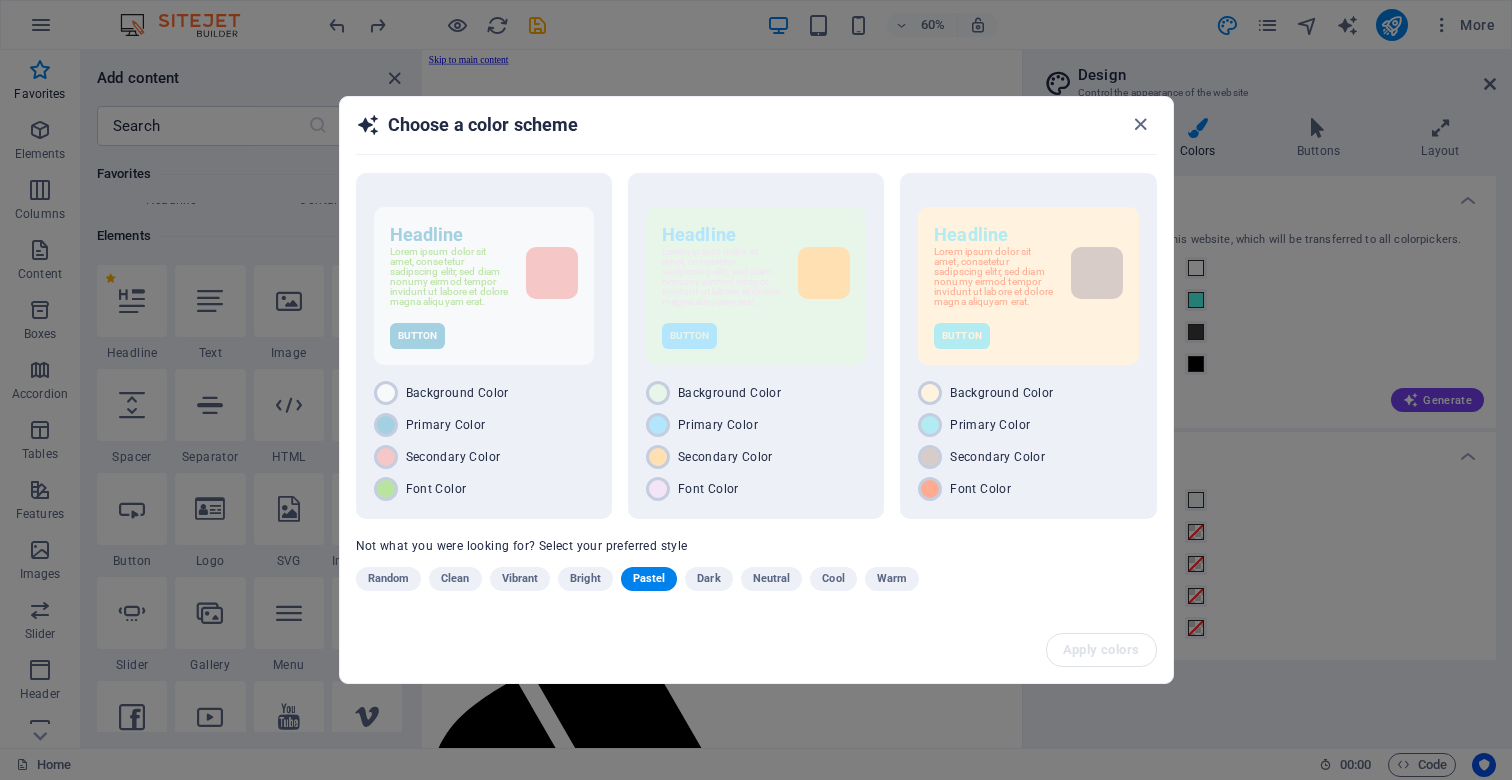 click on "Dark" at bounding box center [708, 579] 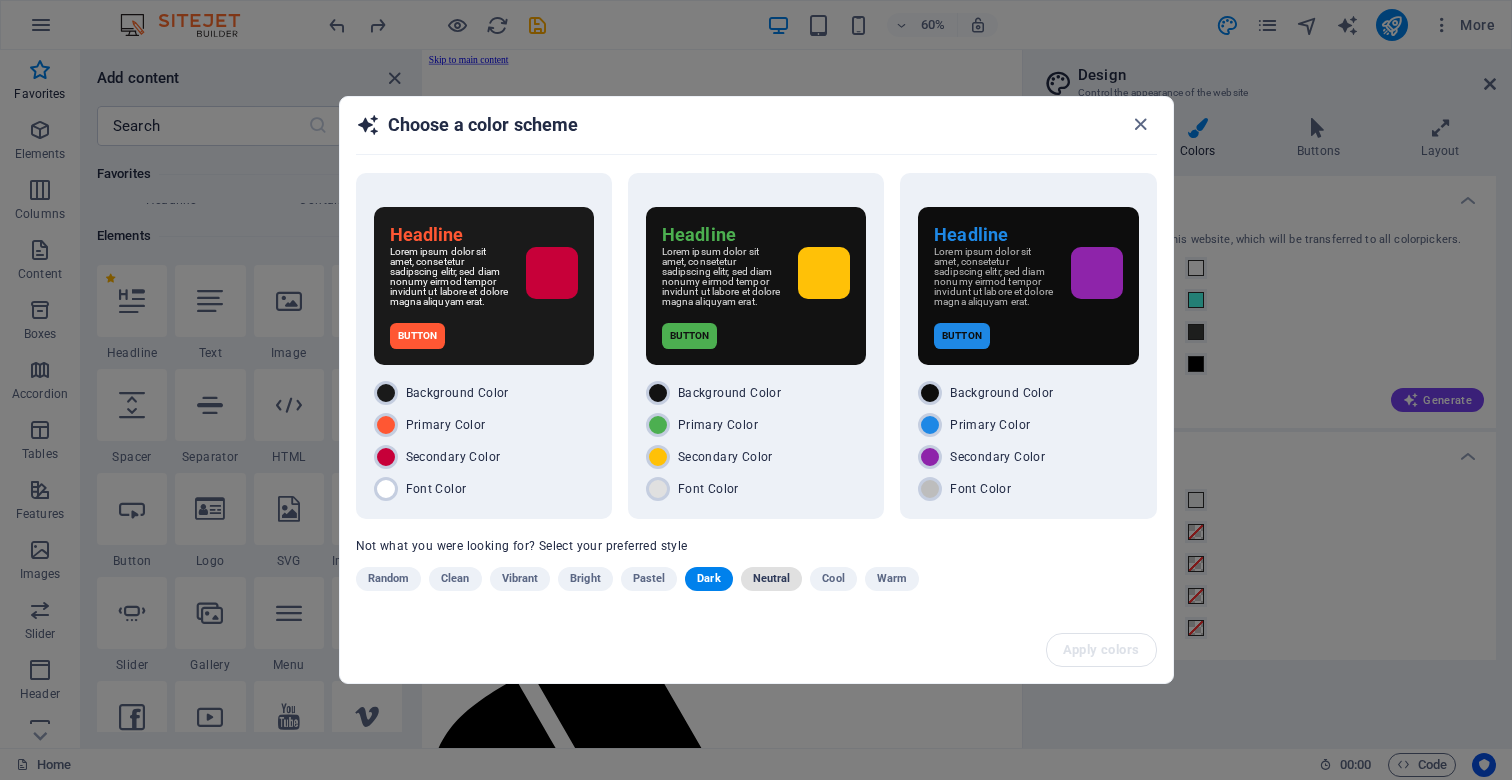 click on "Neutral" at bounding box center [772, 579] 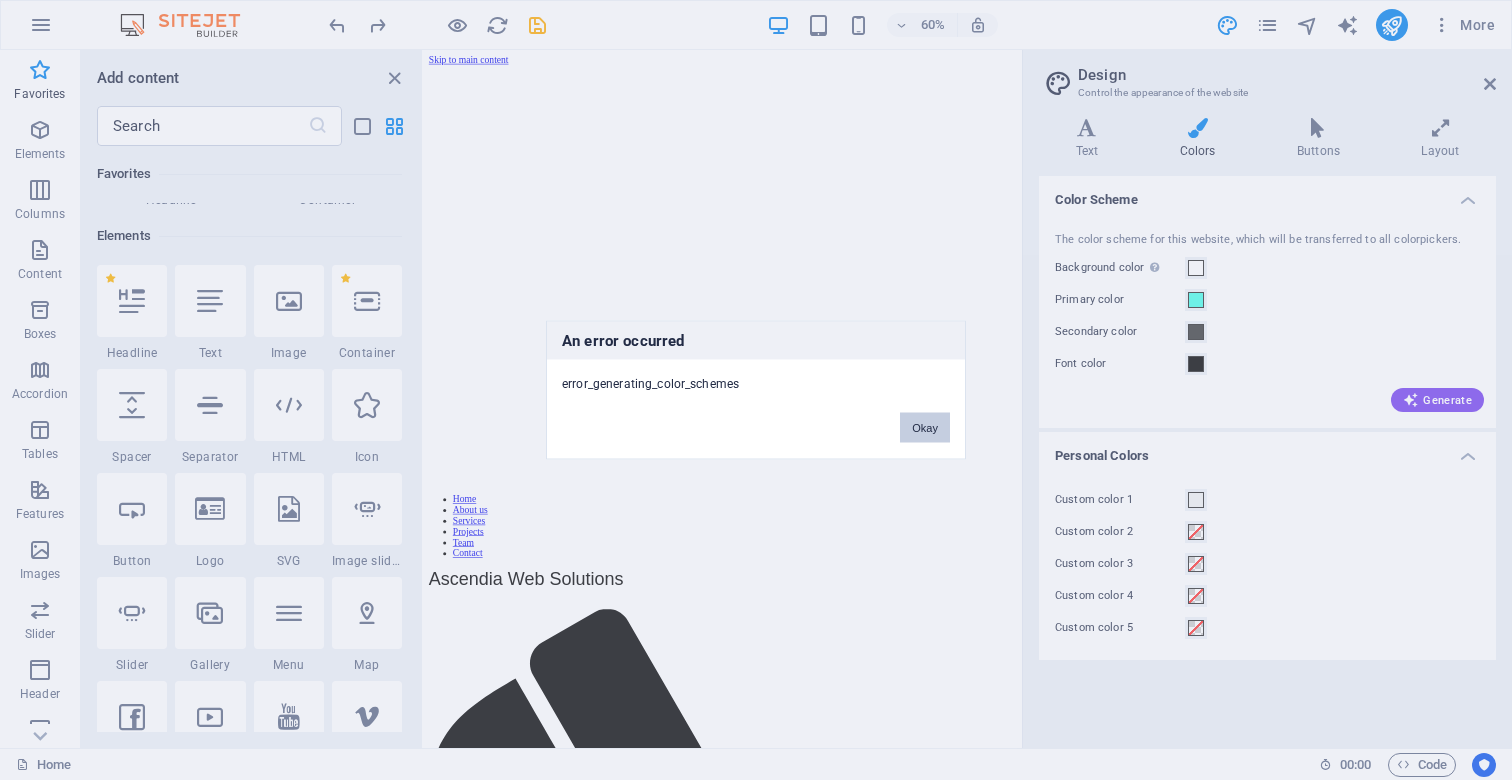 click on "Okay" at bounding box center (925, 428) 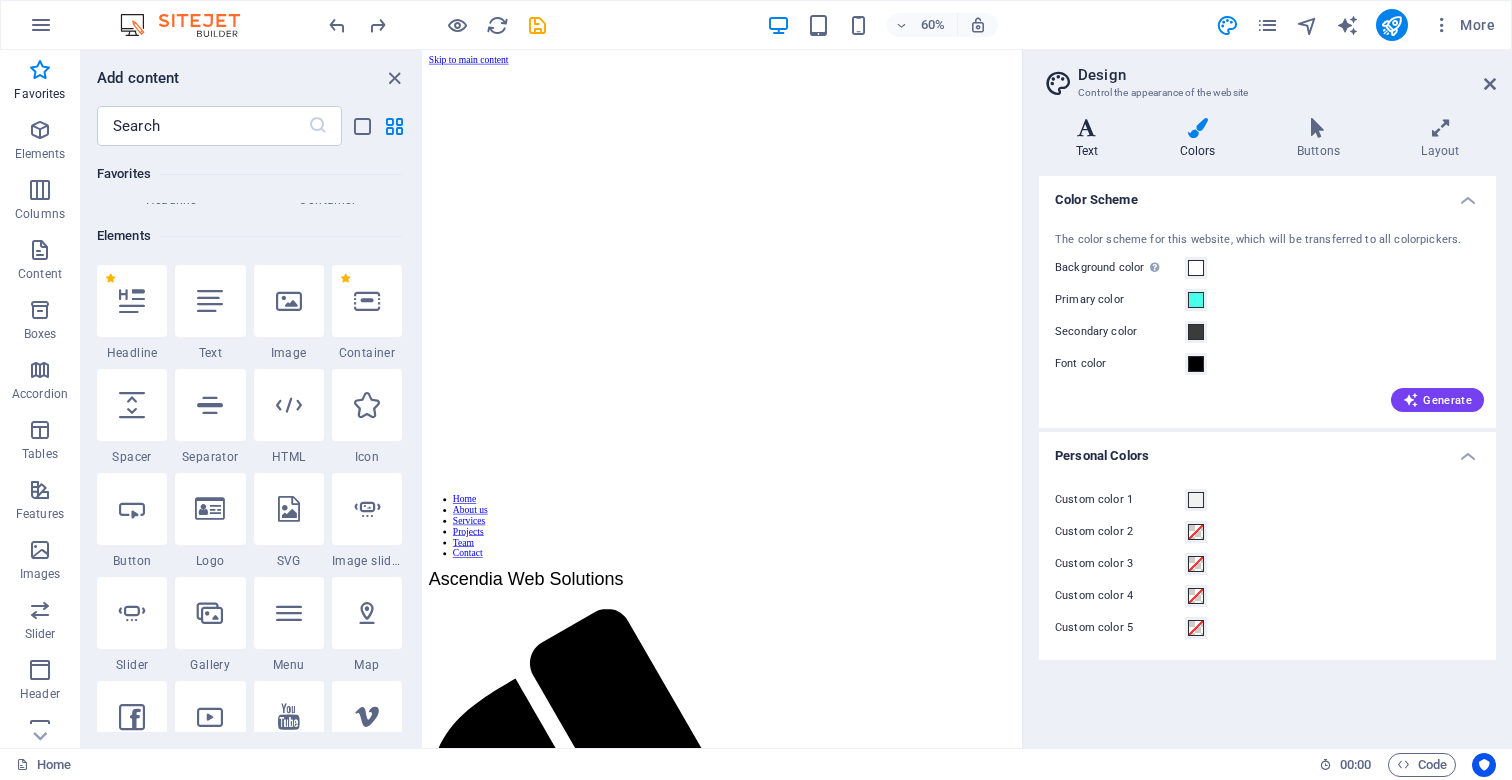 click at bounding box center (1087, 128) 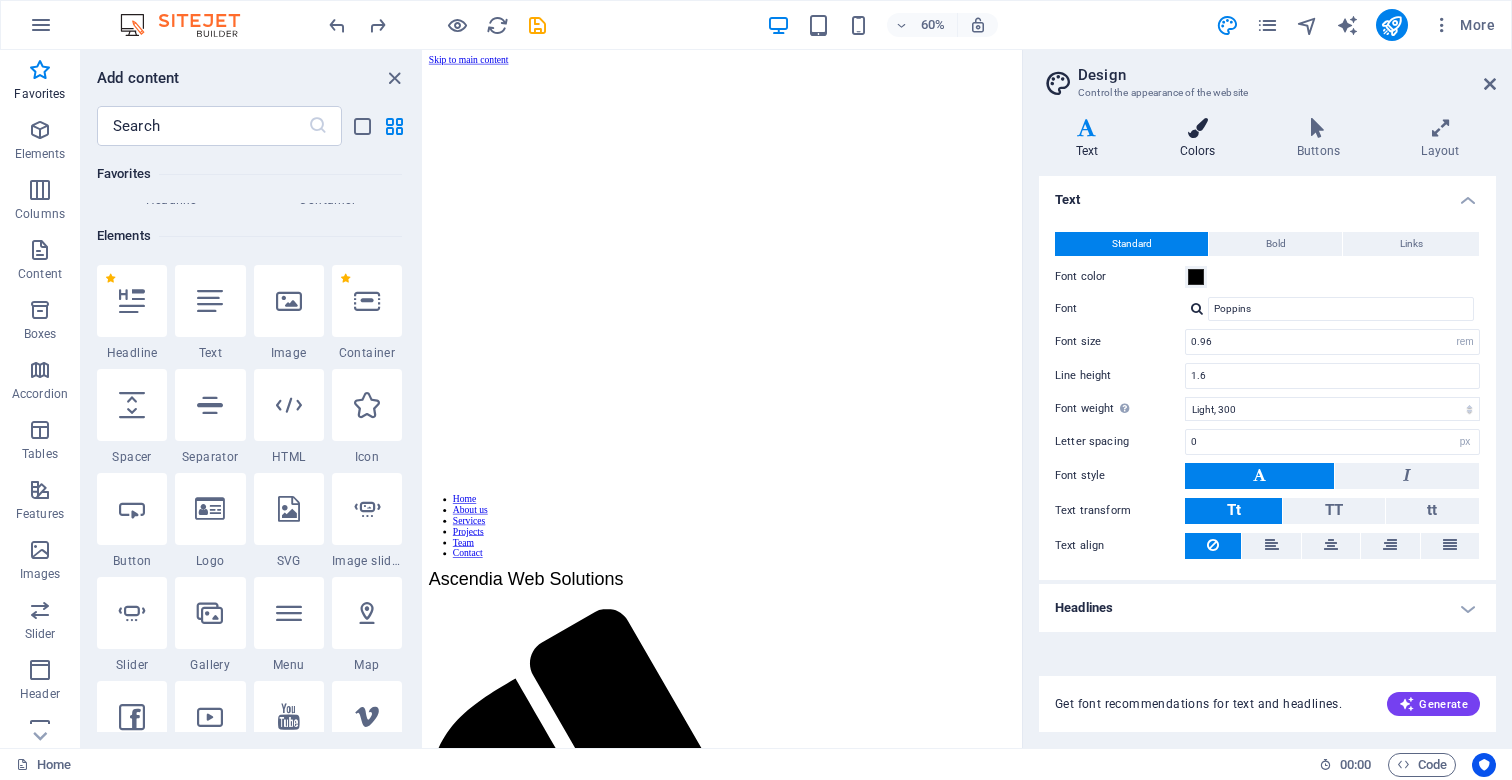 click at bounding box center (1197, 128) 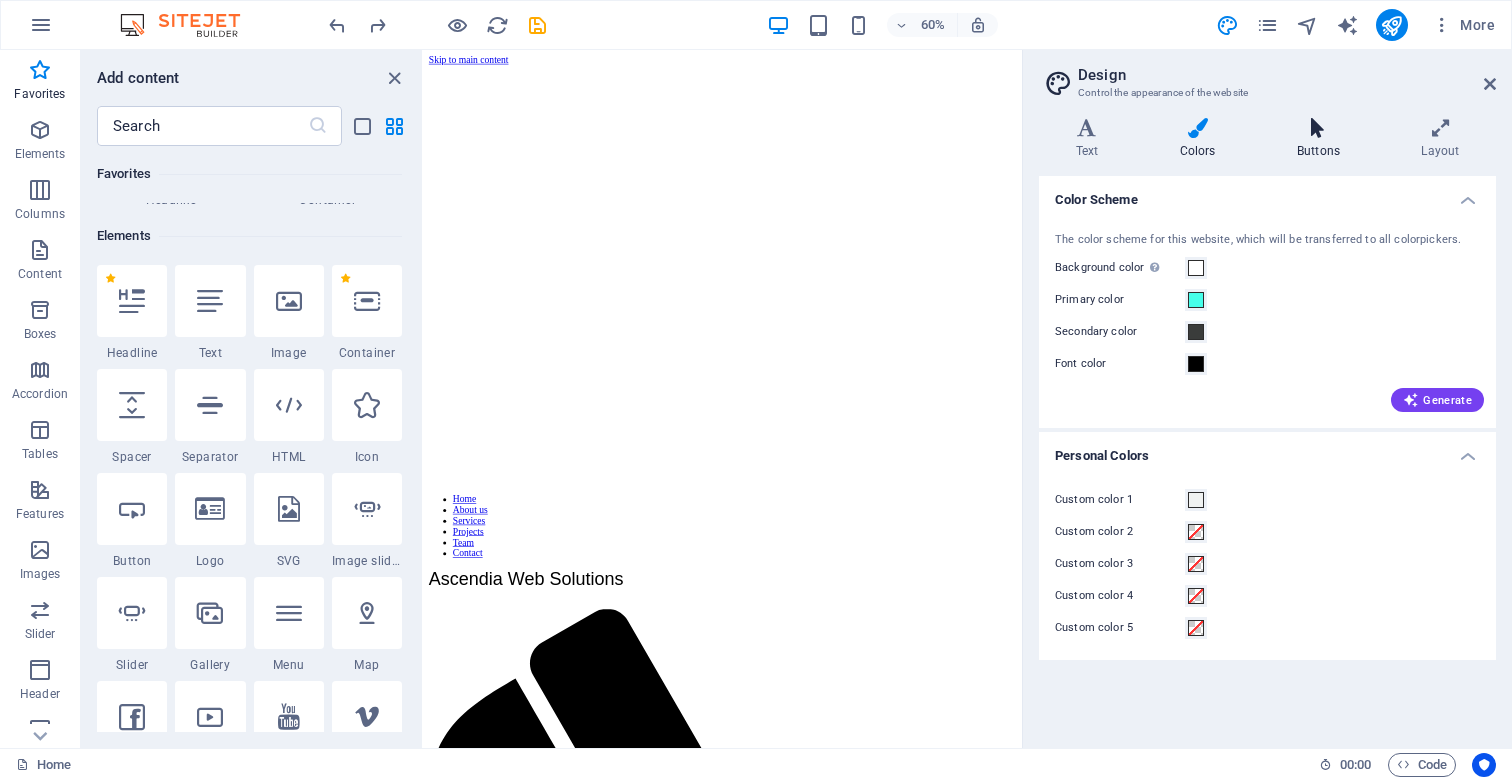click on "Buttons" at bounding box center [1322, 139] 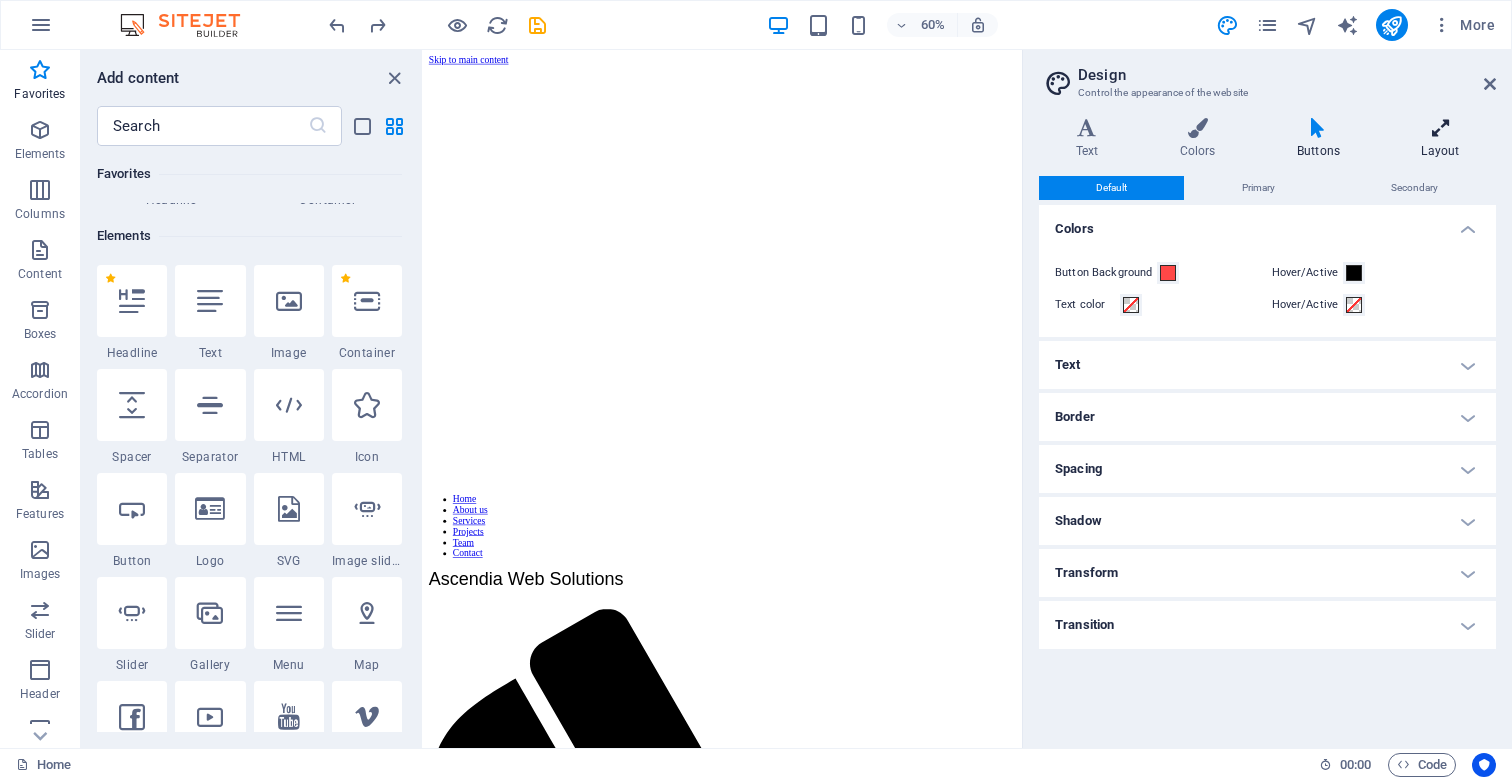 click at bounding box center [1440, 128] 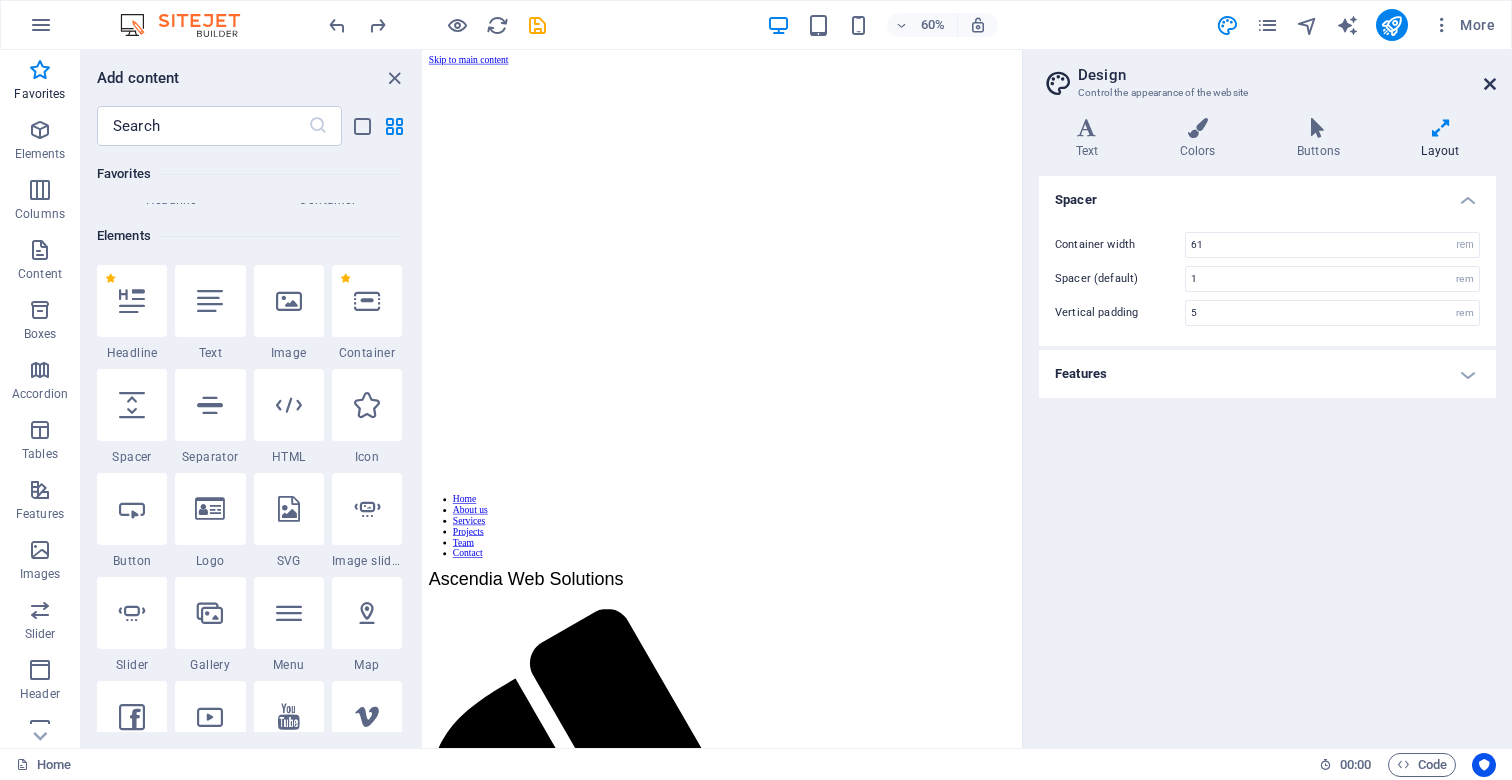 click at bounding box center [1490, 84] 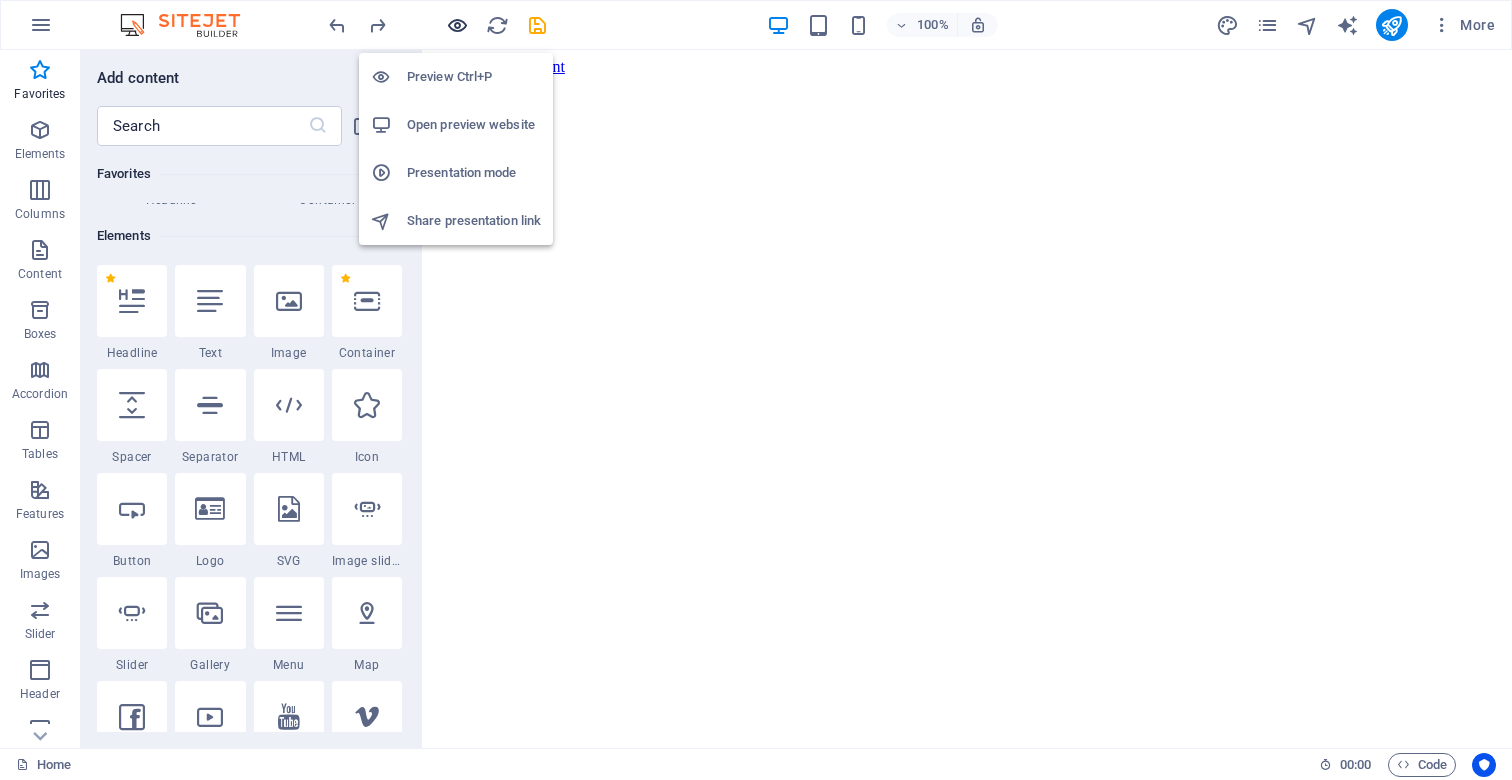 click at bounding box center [457, 25] 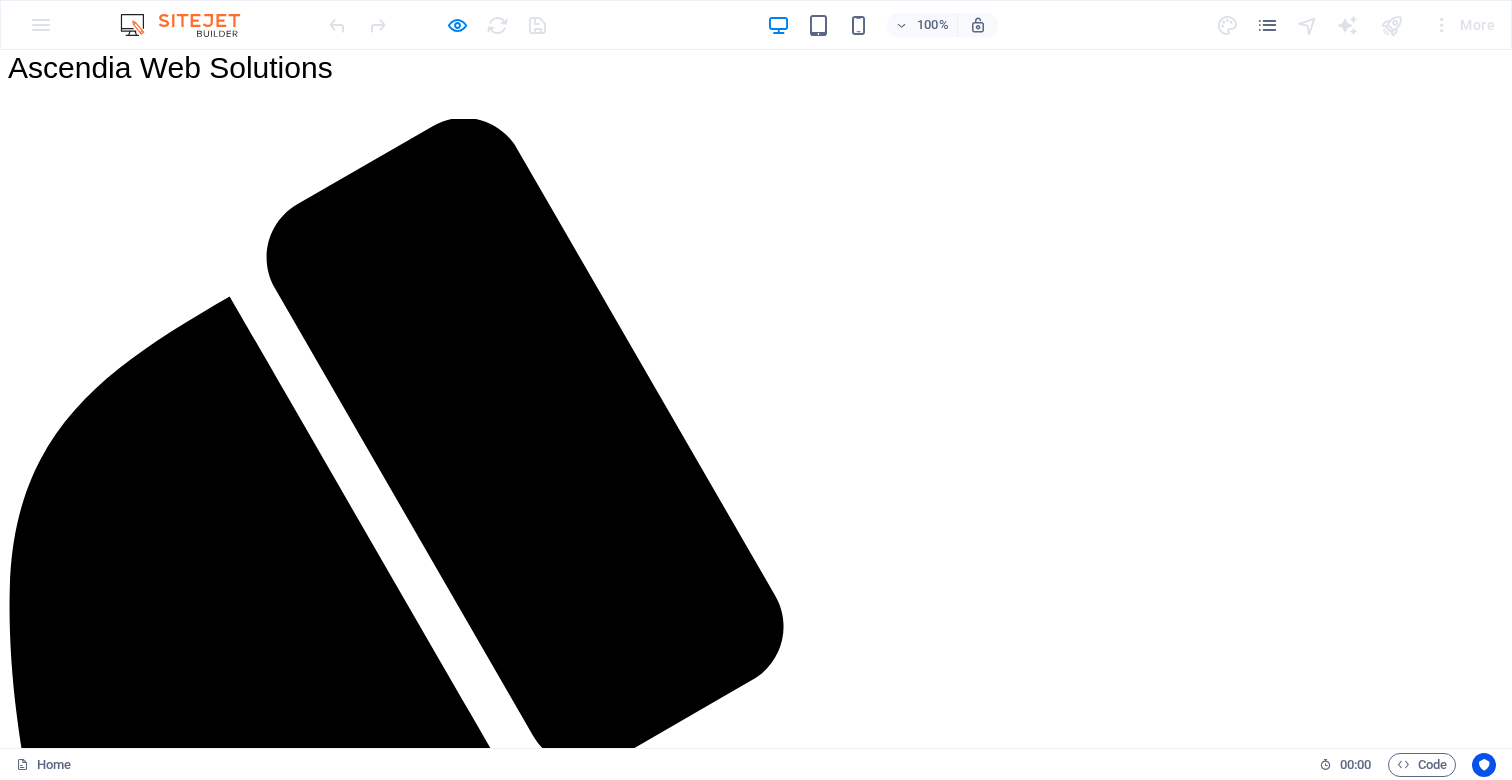 scroll, scrollTop: 896, scrollLeft: 0, axis: vertical 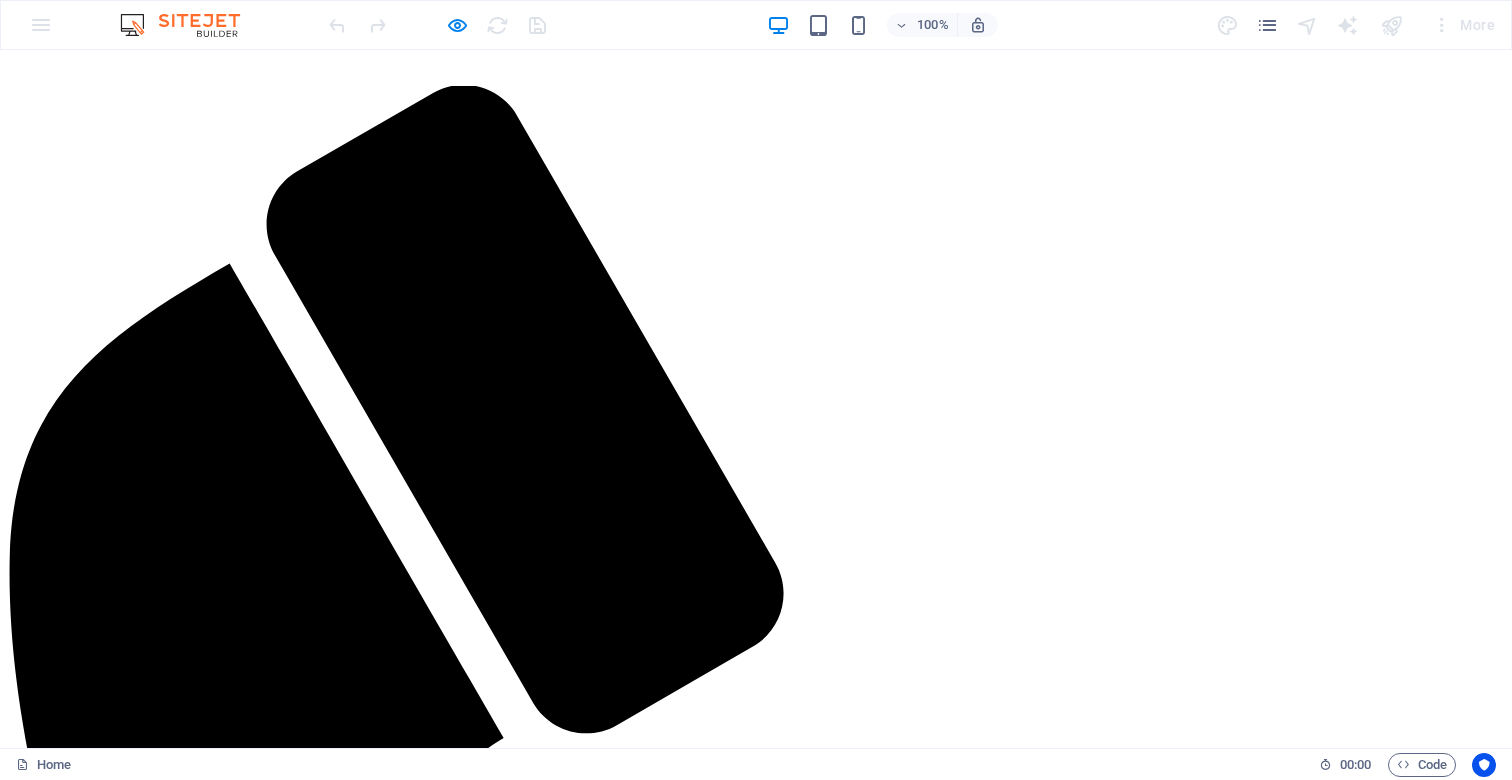 click on "O ur Services" at bounding box center [756, 3664] 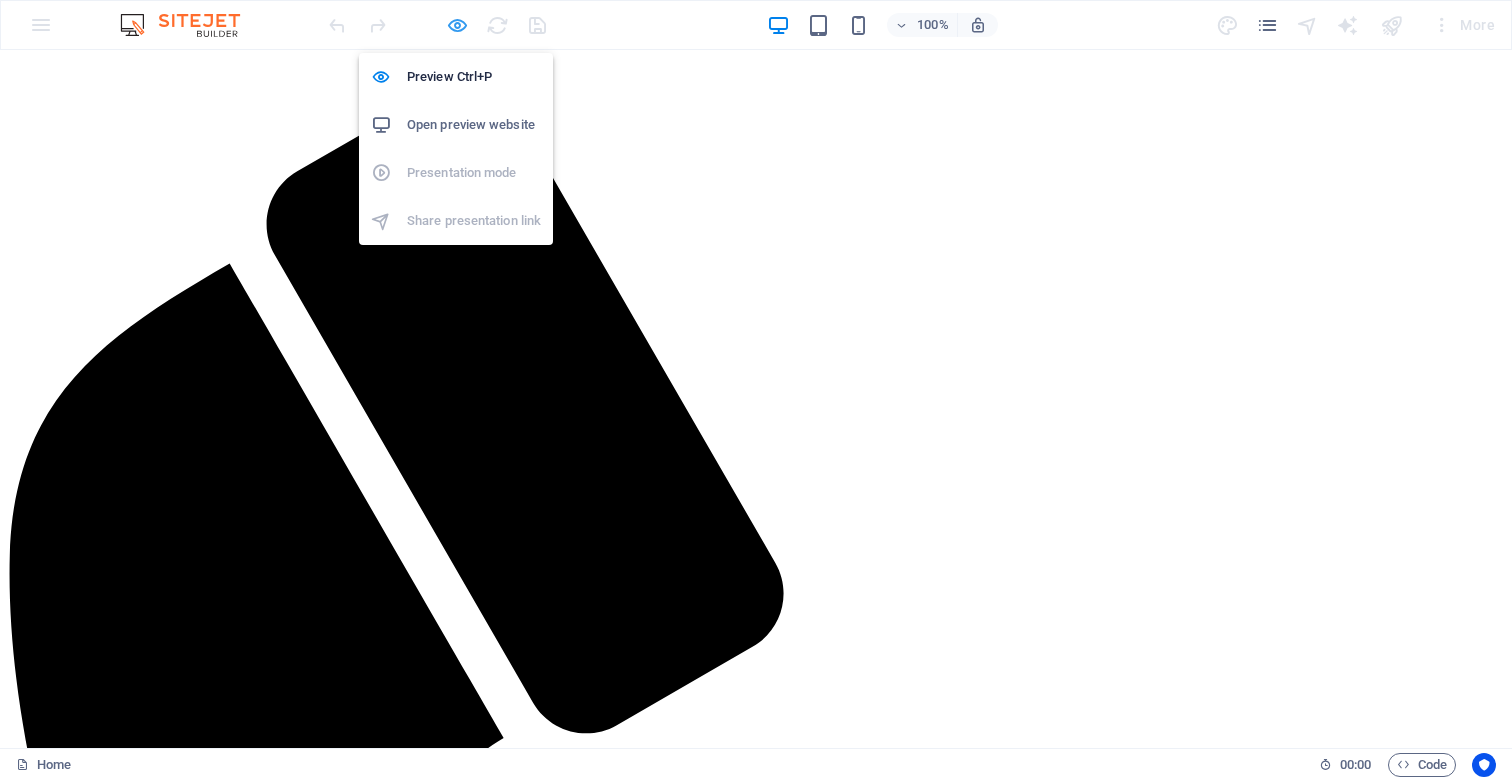 click at bounding box center (457, 25) 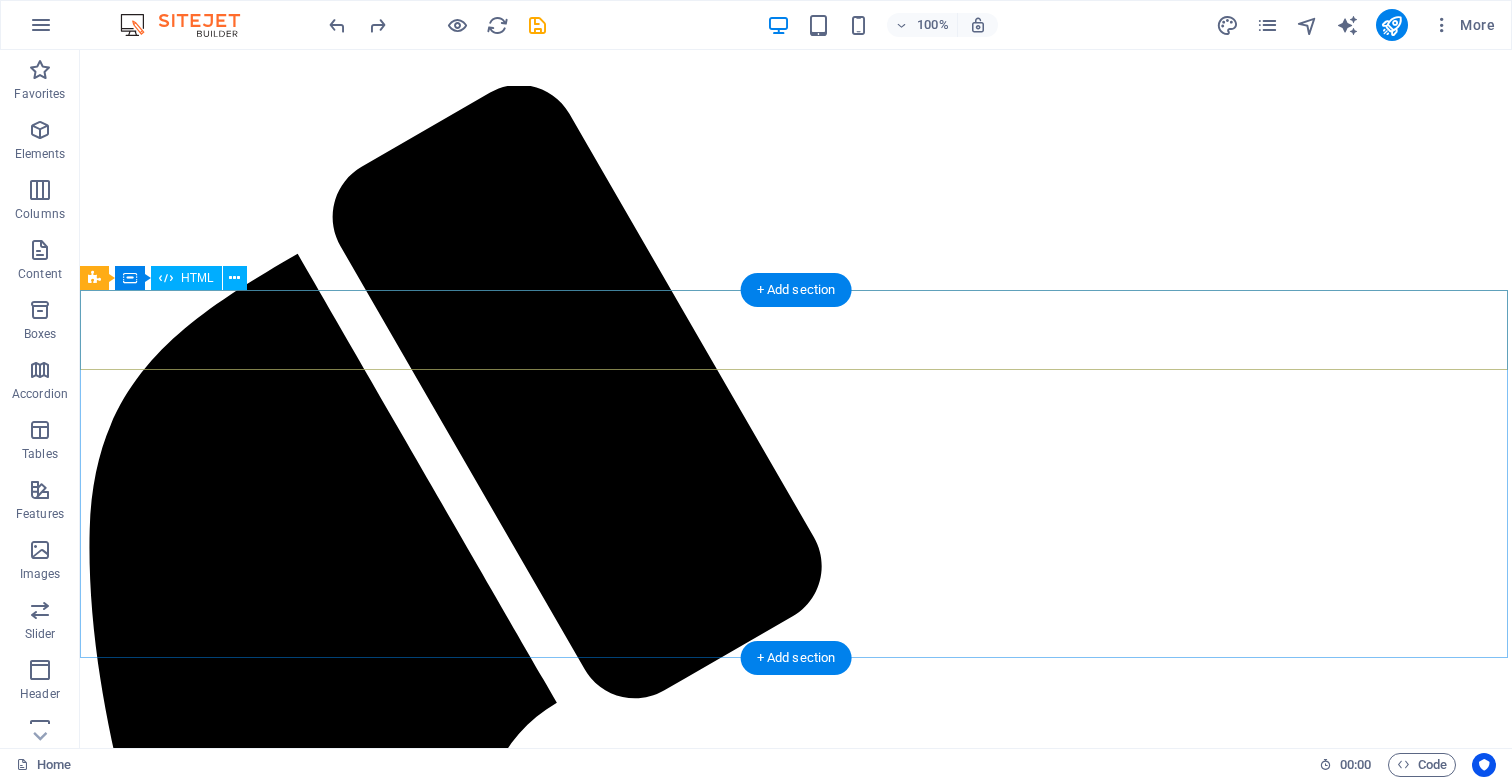 click at bounding box center [796, 3466] 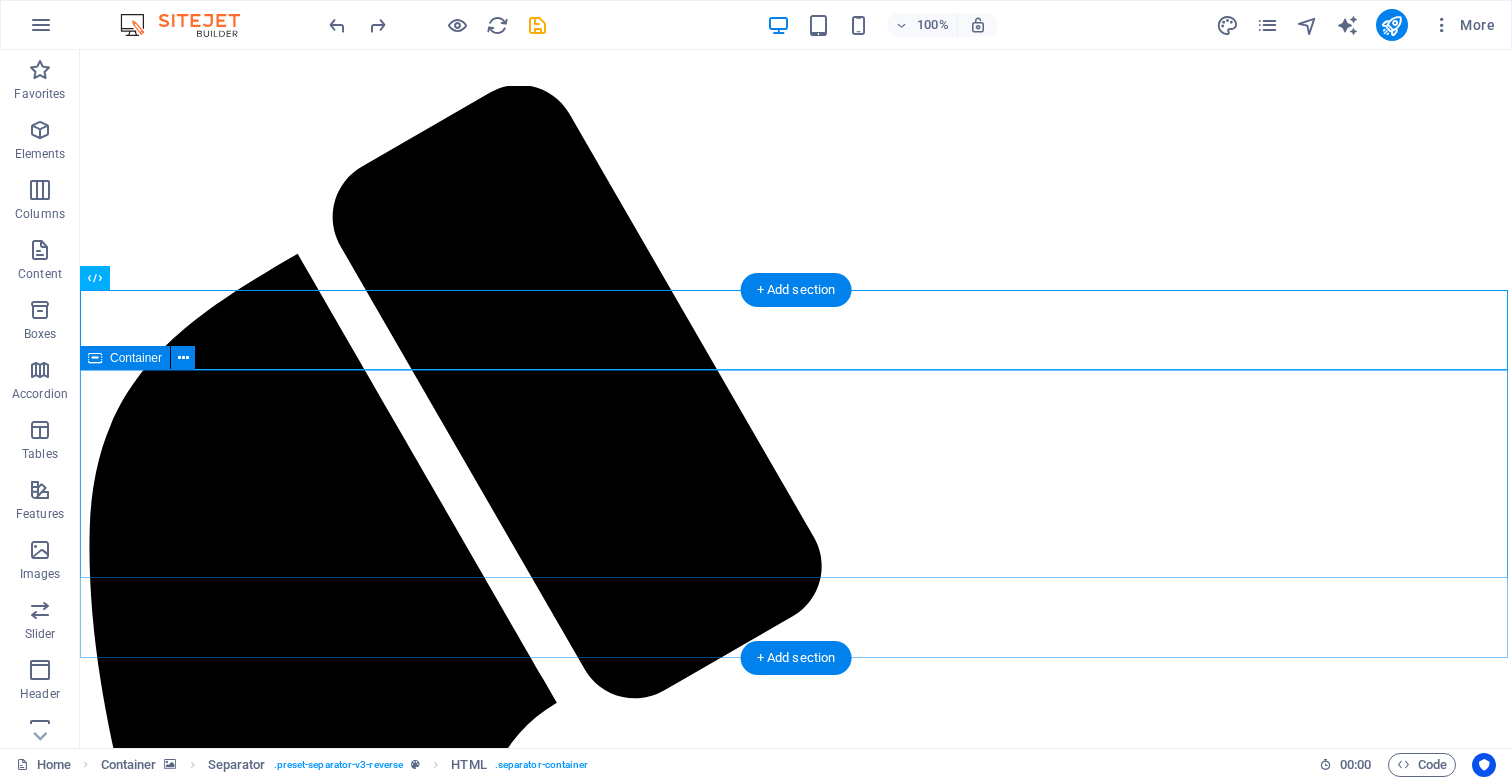 click on "O ur Services" at bounding box center (796, 3683) 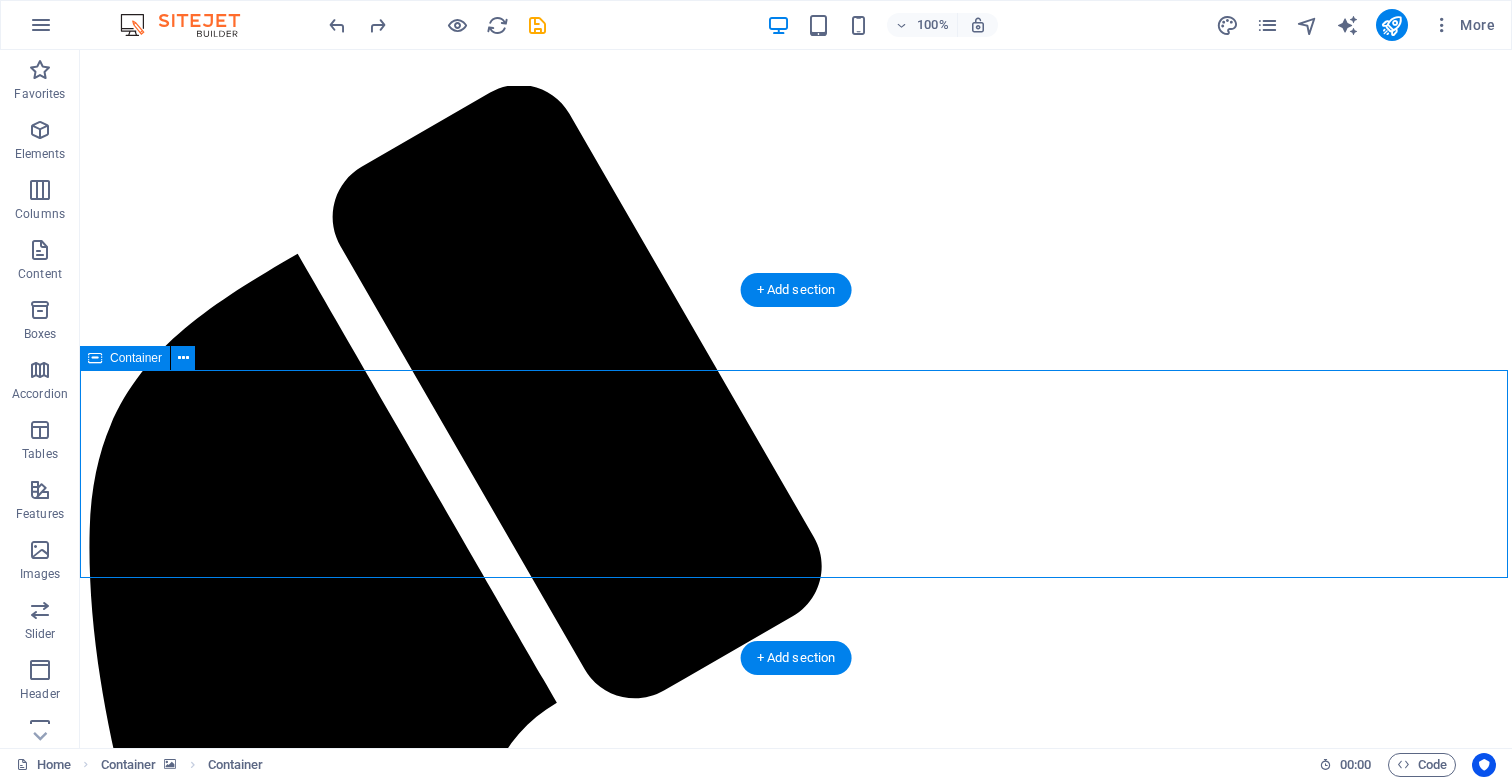click on "O ur Services" at bounding box center [796, 3683] 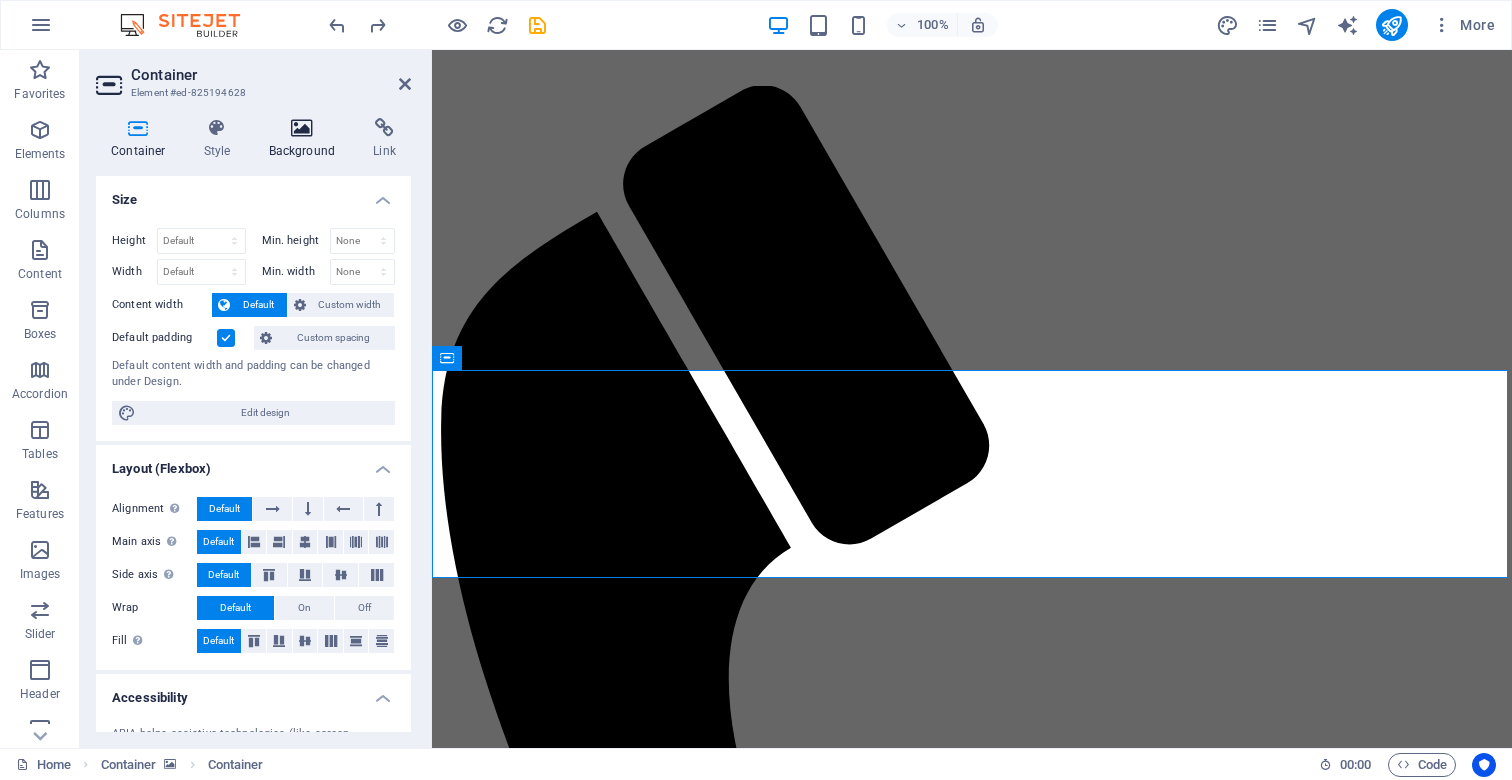 click at bounding box center (302, 128) 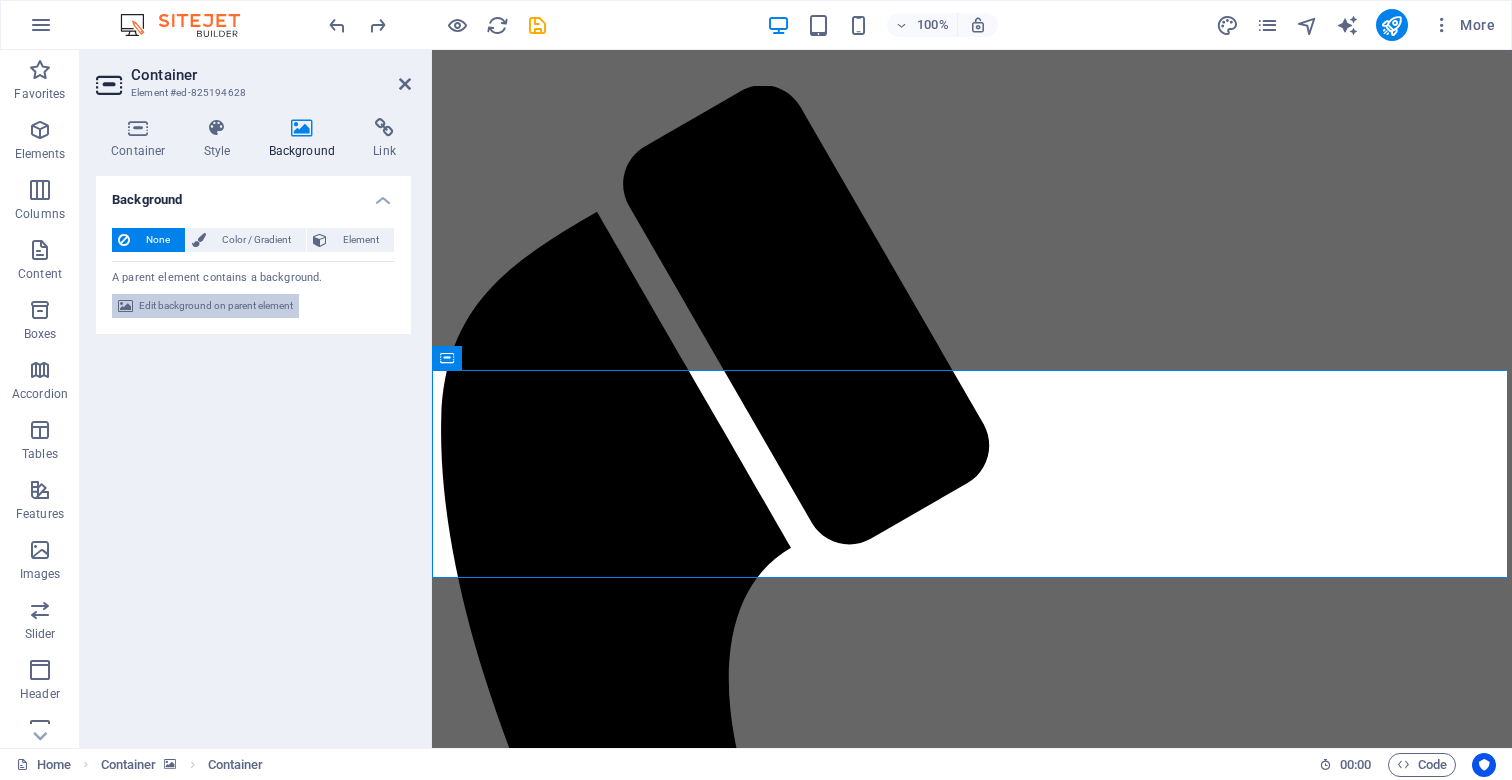 click on "Edit background on parent element" at bounding box center [216, 306] 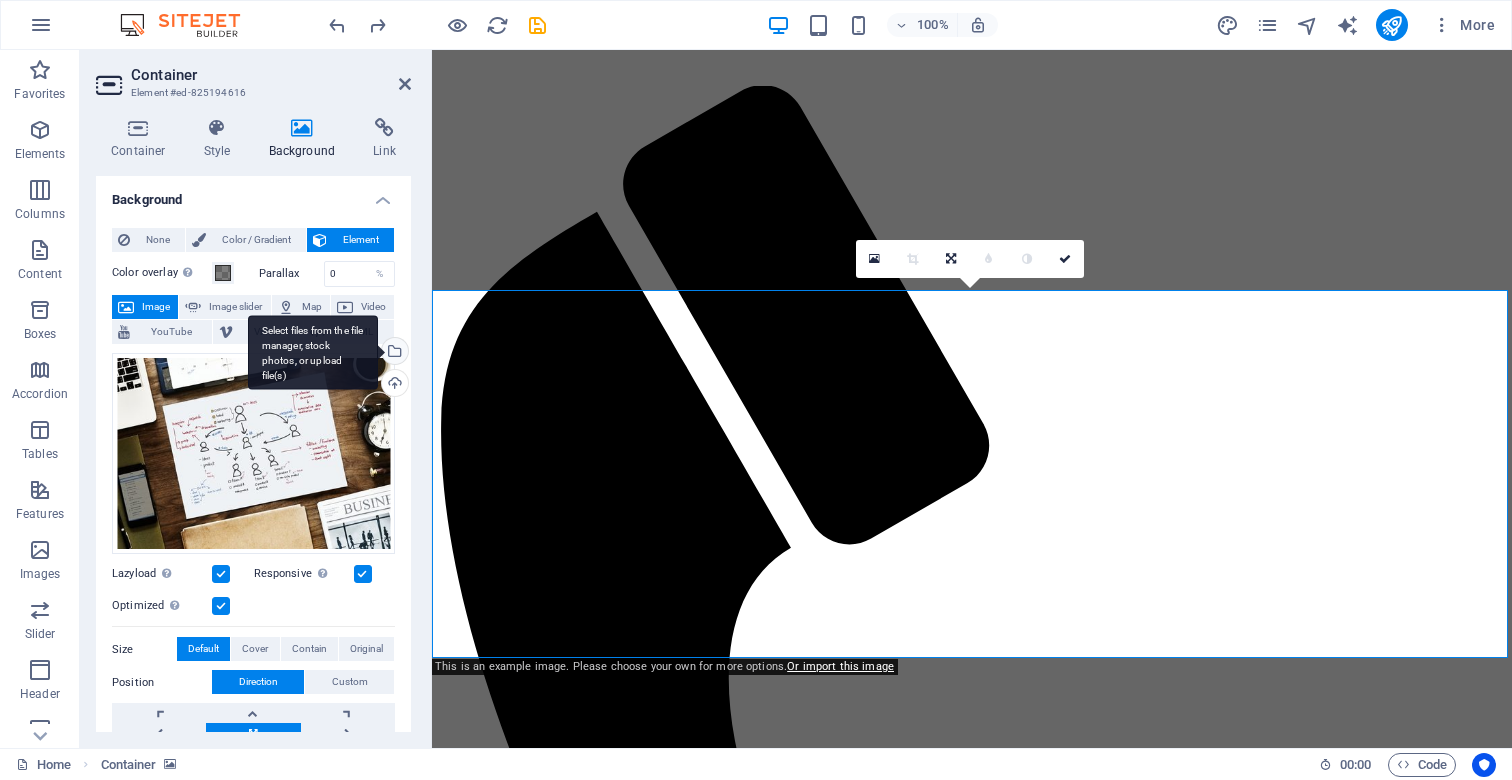 click on "Select files from the file manager, stock photos, or upload file(s)" at bounding box center [393, 353] 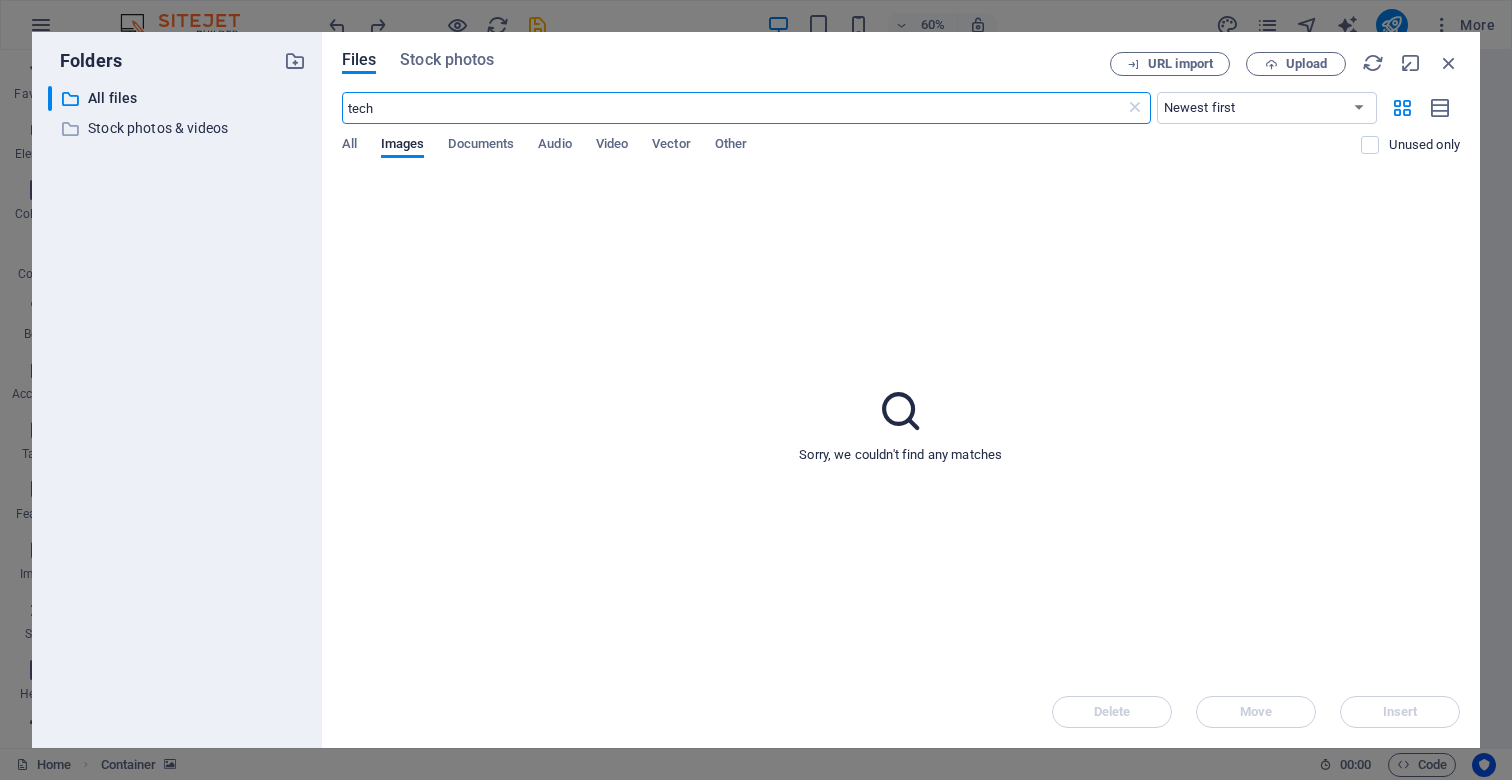 click on "Files Stock photos URL import Upload tech ​ Newest first Oldest first Name (A-Z) Name (Z-A) Size (0-9) Size (9-0) Resolution (0-9) Resolution (9-0) All Images Documents Audio Video Vector Other Unused only Sorry, we couldn't find any matches Delete Move Insert" at bounding box center (901, 390) 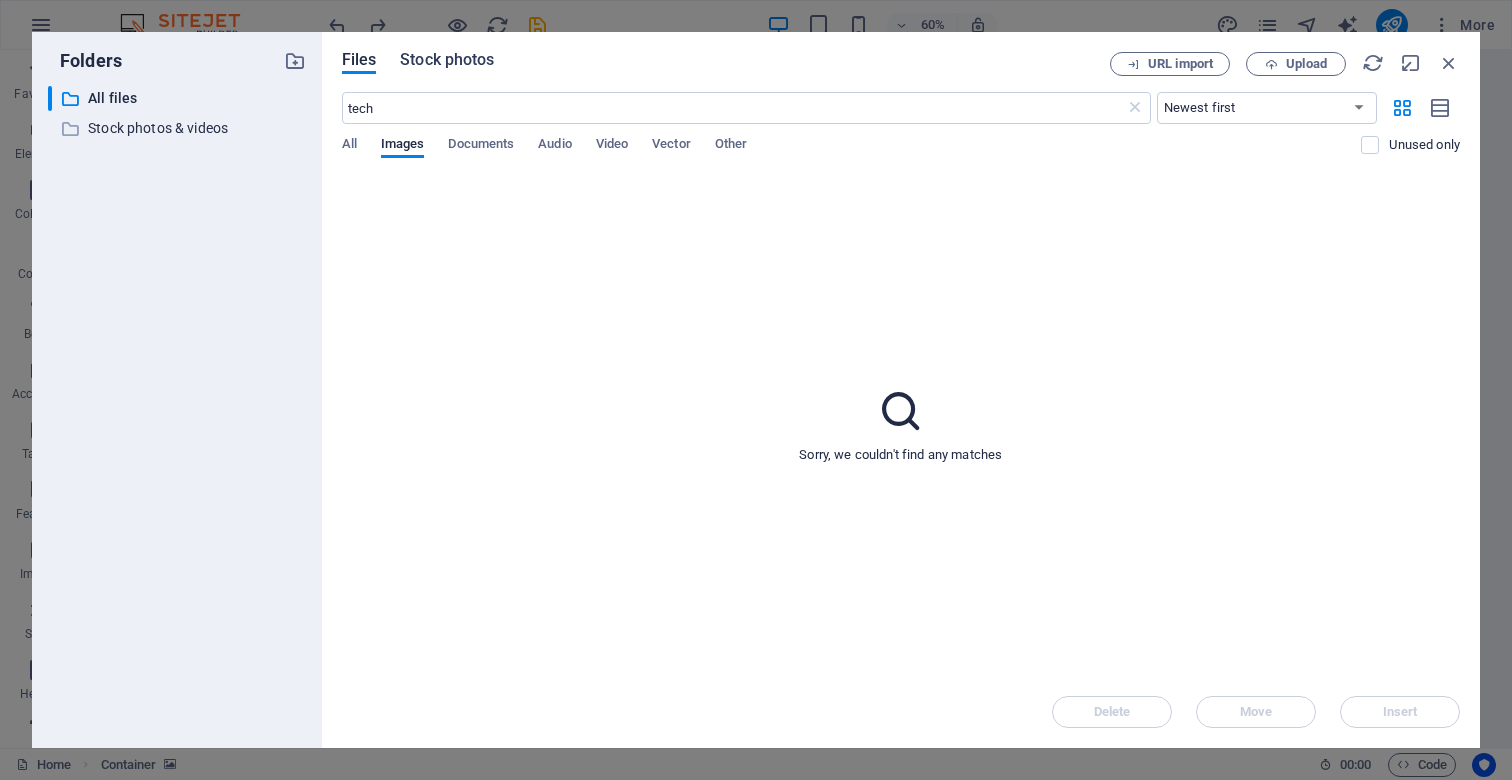 click on "Stock photos" at bounding box center [447, 60] 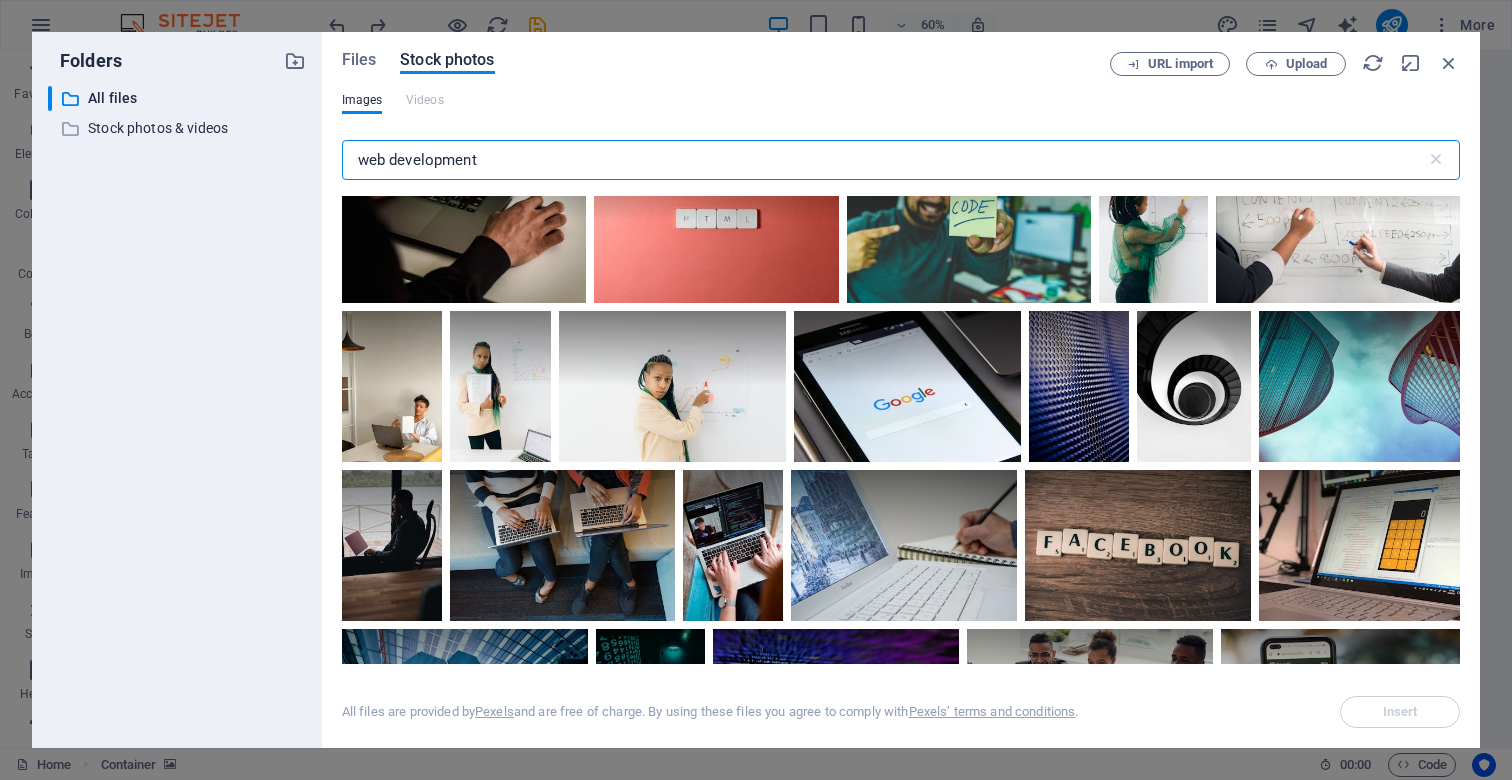 scroll, scrollTop: 8358, scrollLeft: 0, axis: vertical 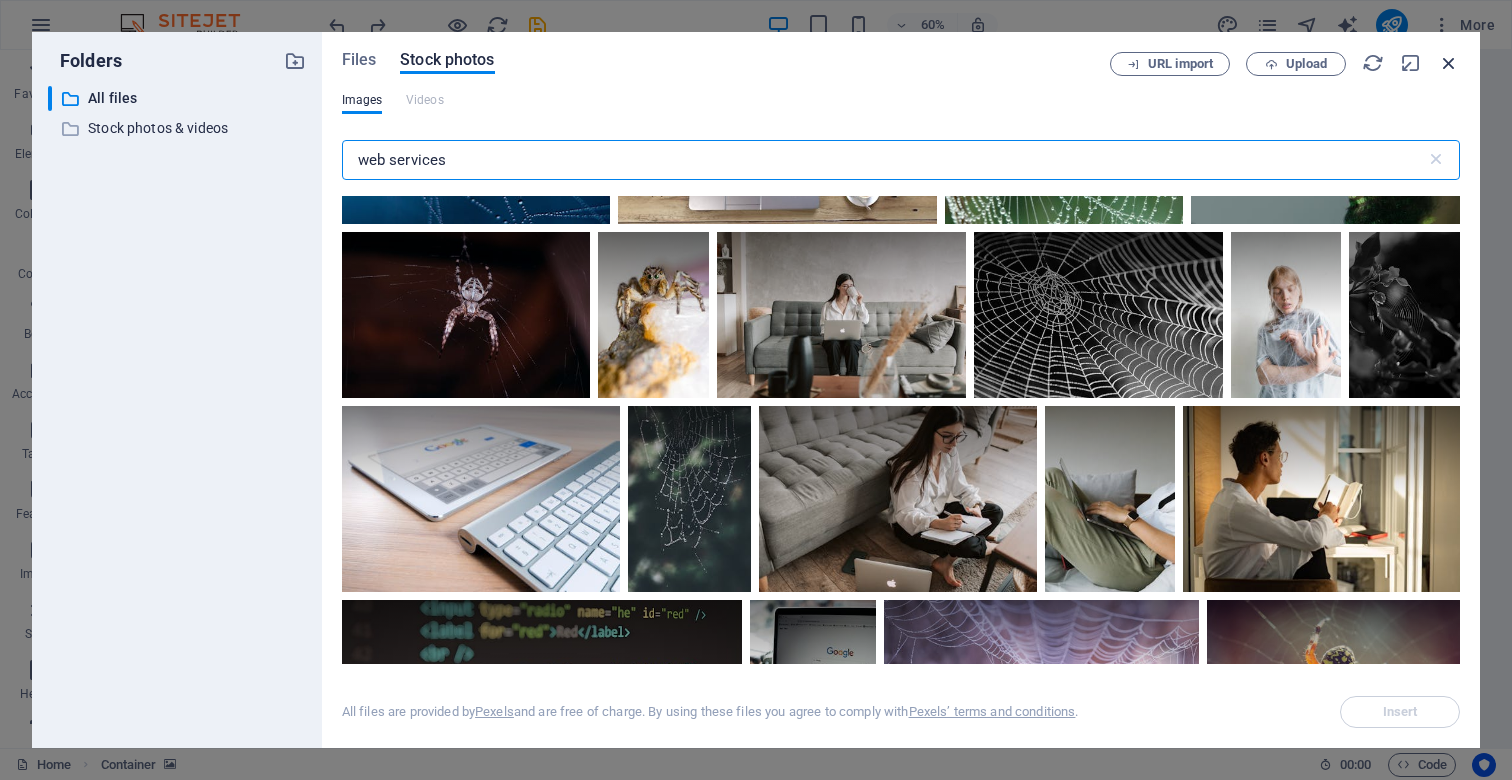 type on "web services" 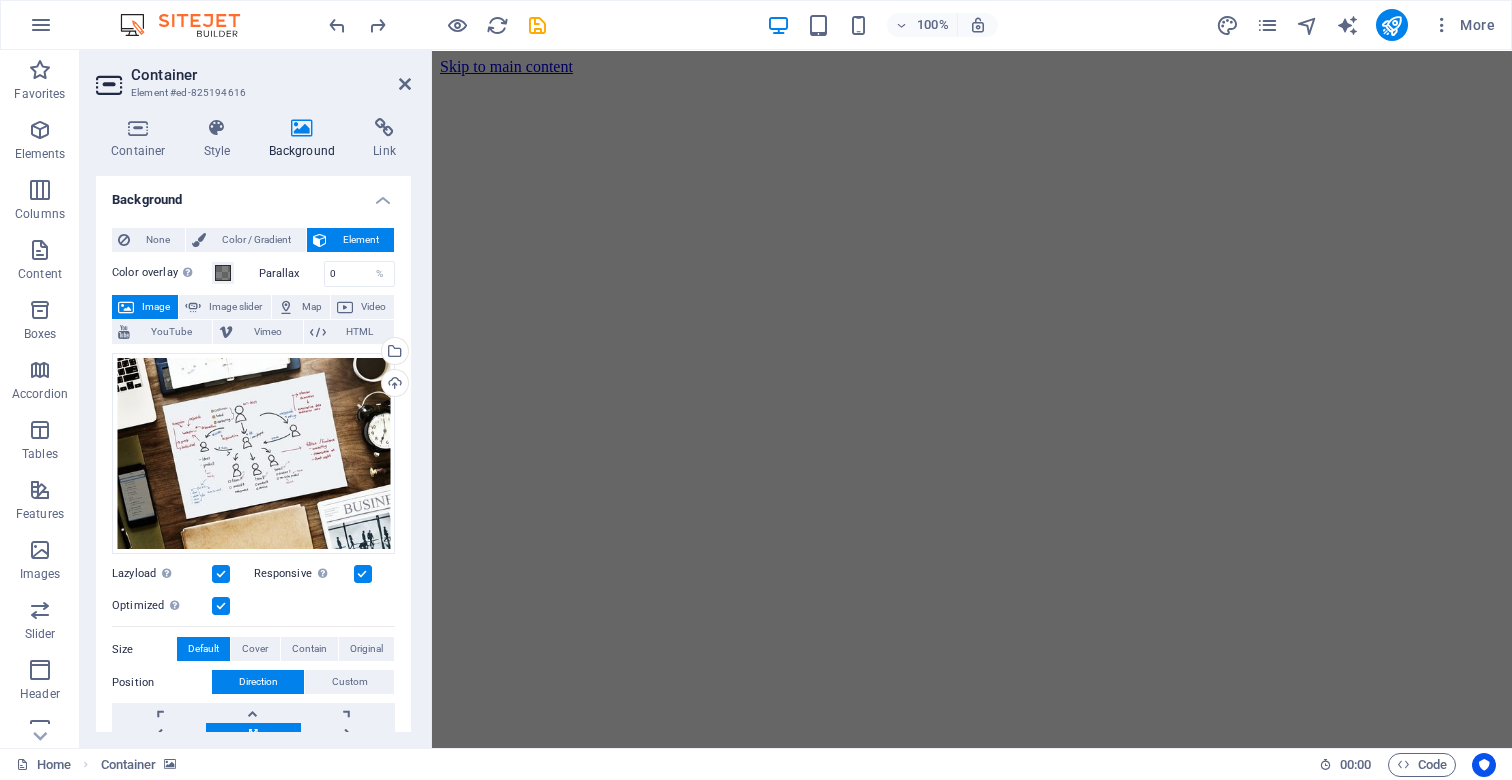 scroll, scrollTop: 0, scrollLeft: 0, axis: both 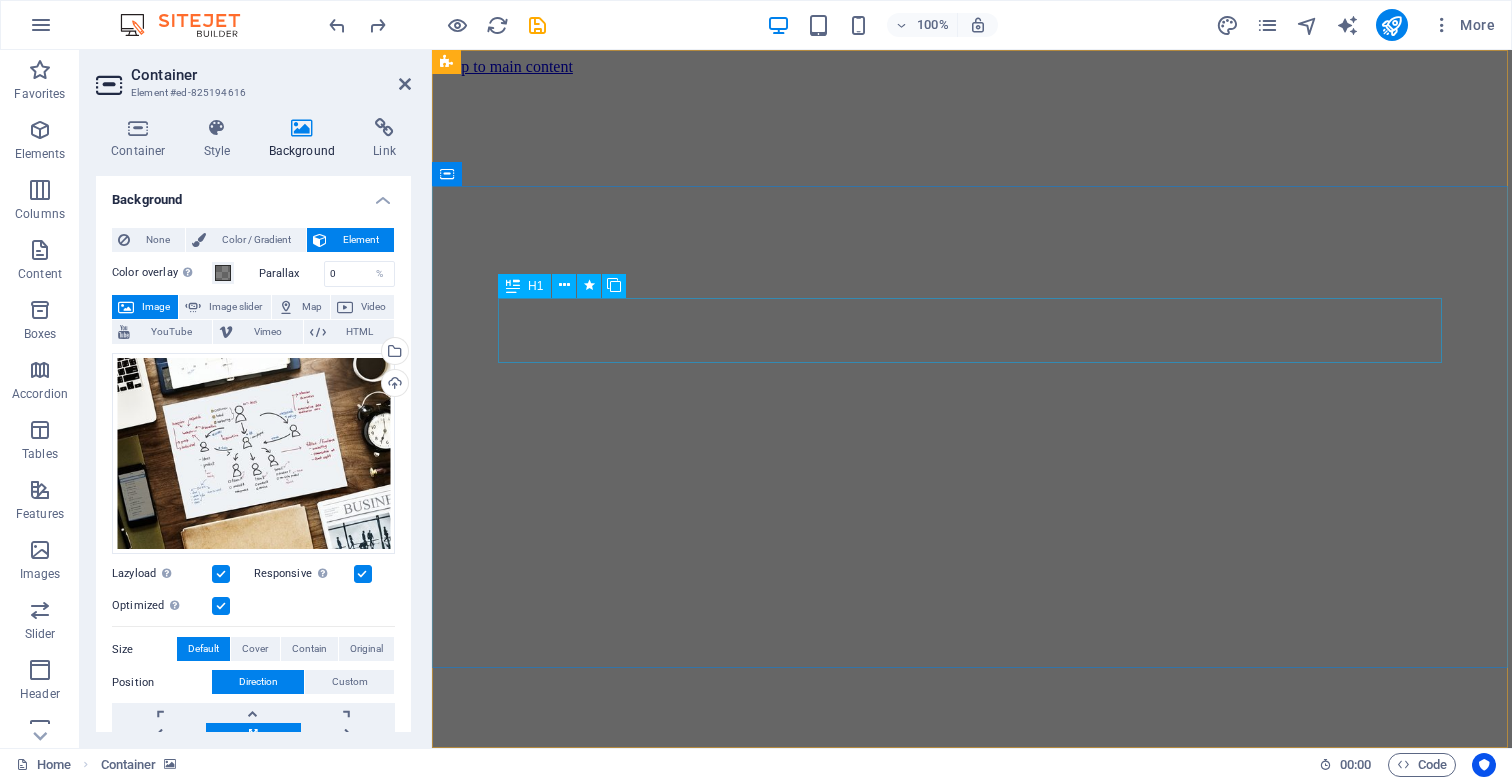 click on "Web development" at bounding box center (972, 2435) 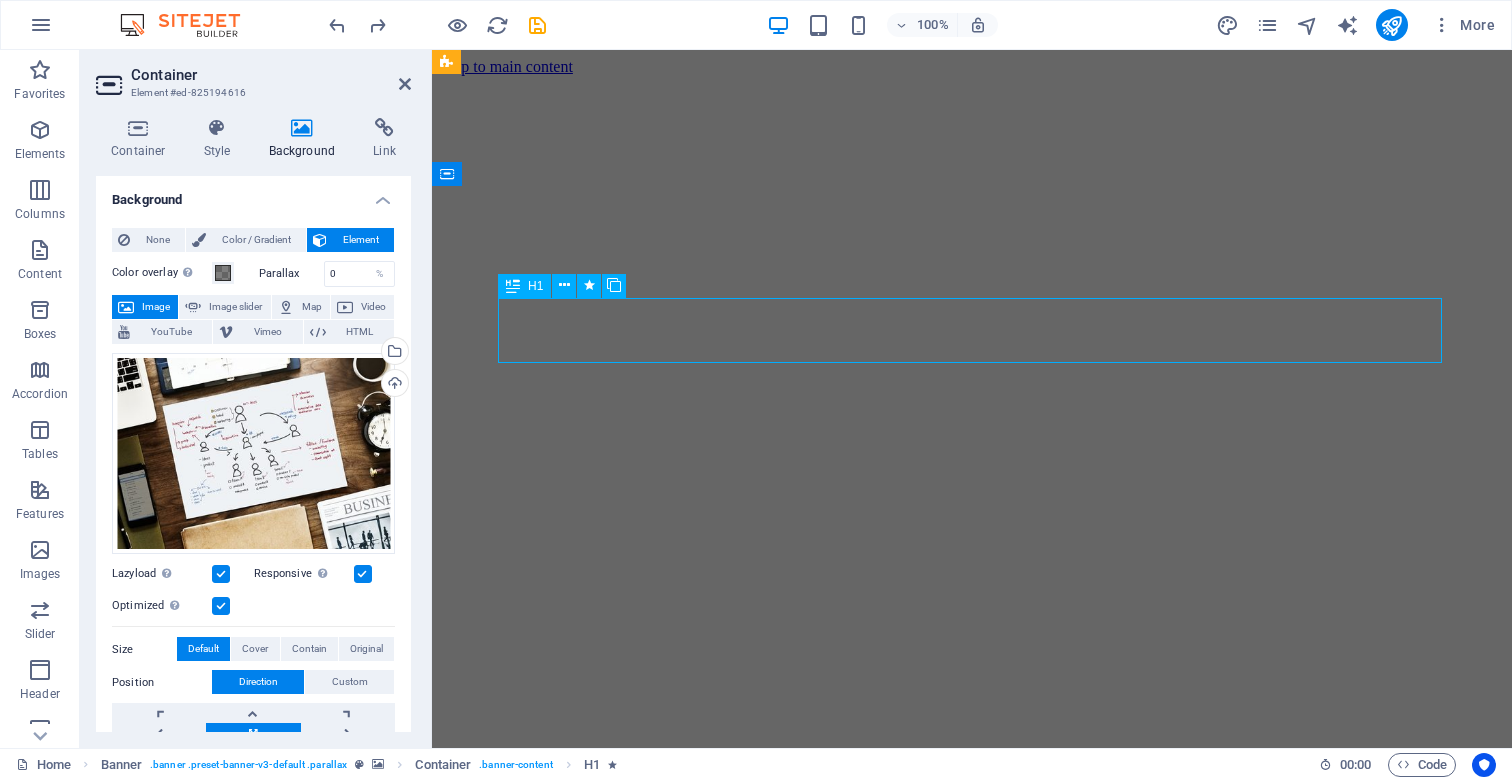 click on "Web development" at bounding box center [972, 2435] 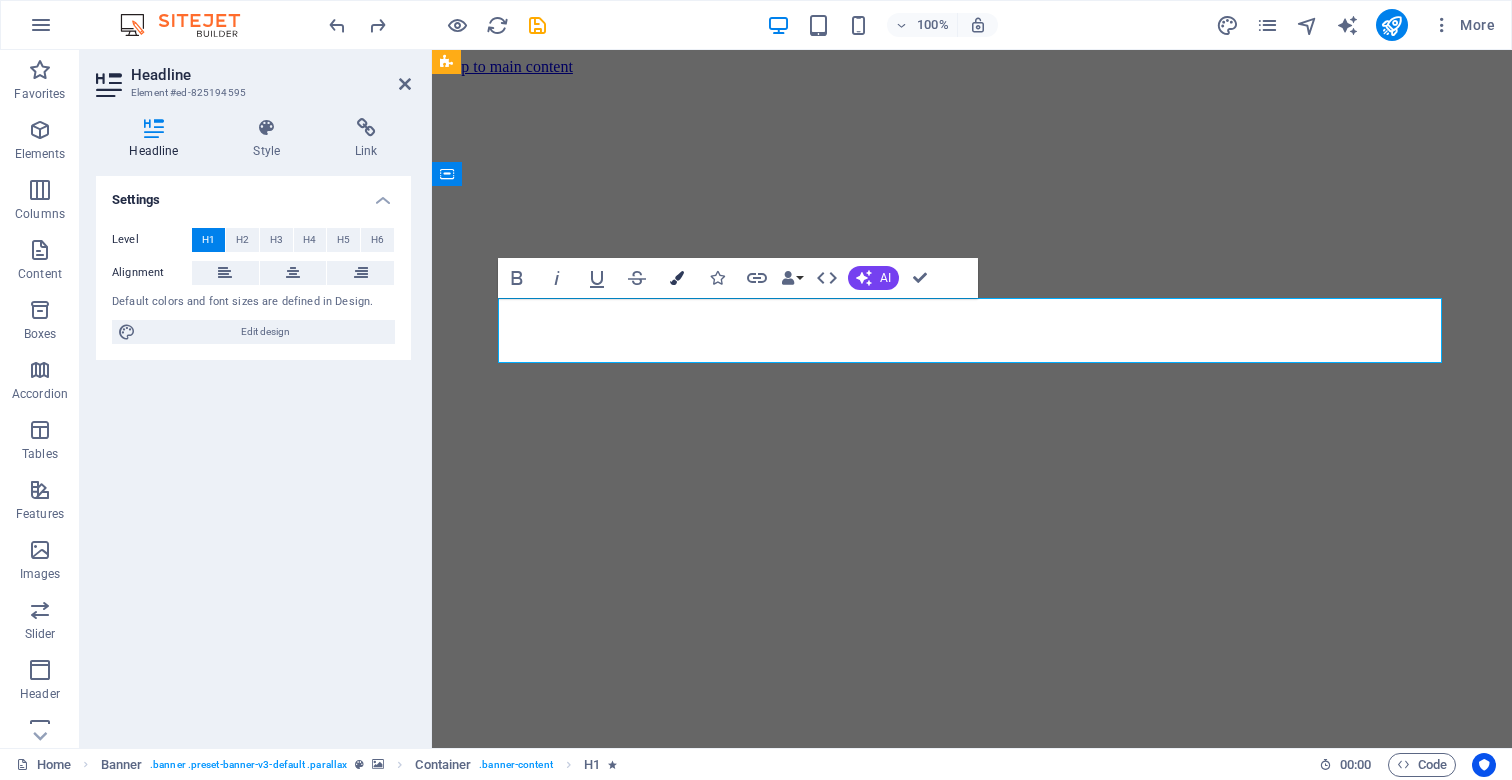 click on "Colors" at bounding box center (677, 278) 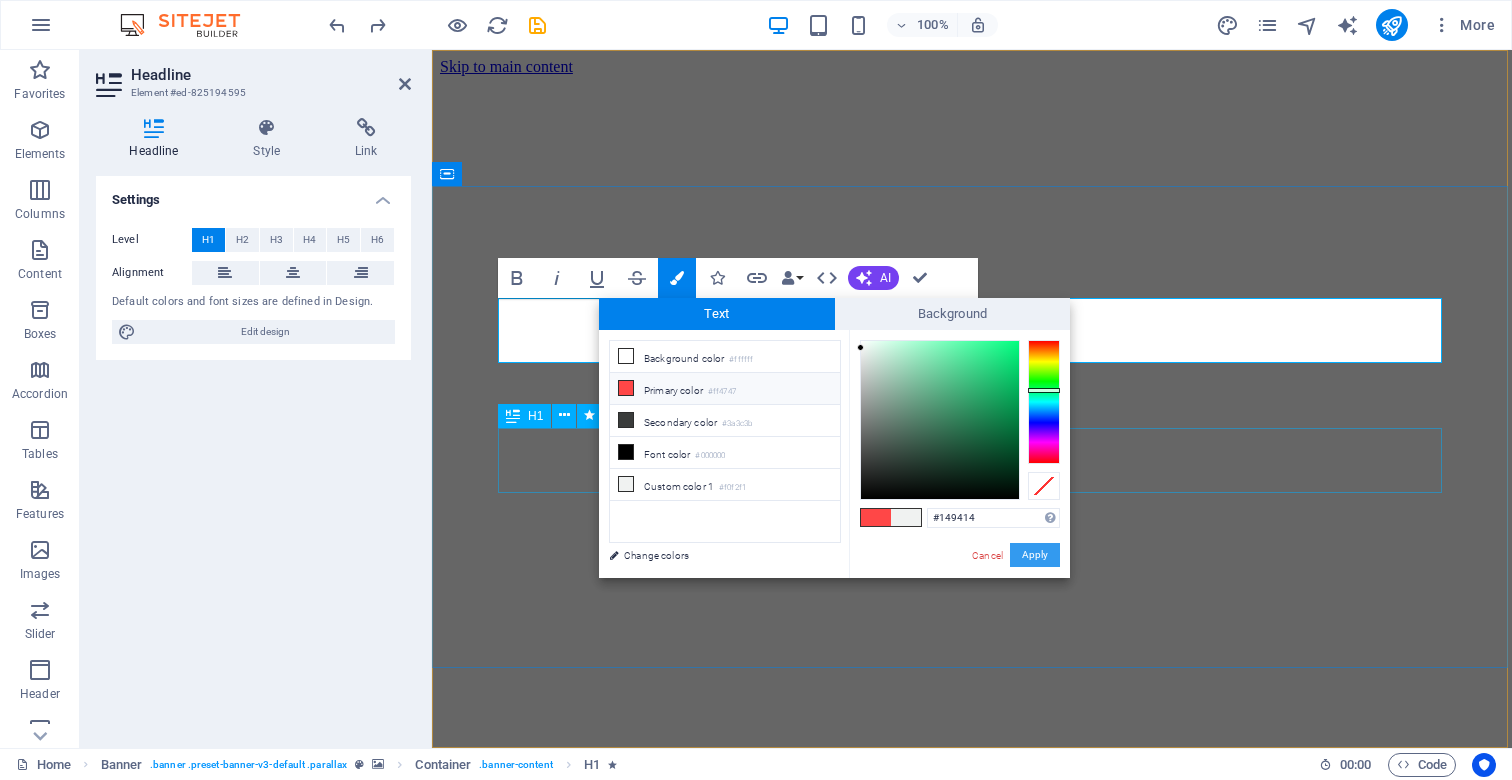 click on "Apply" at bounding box center [1035, 555] 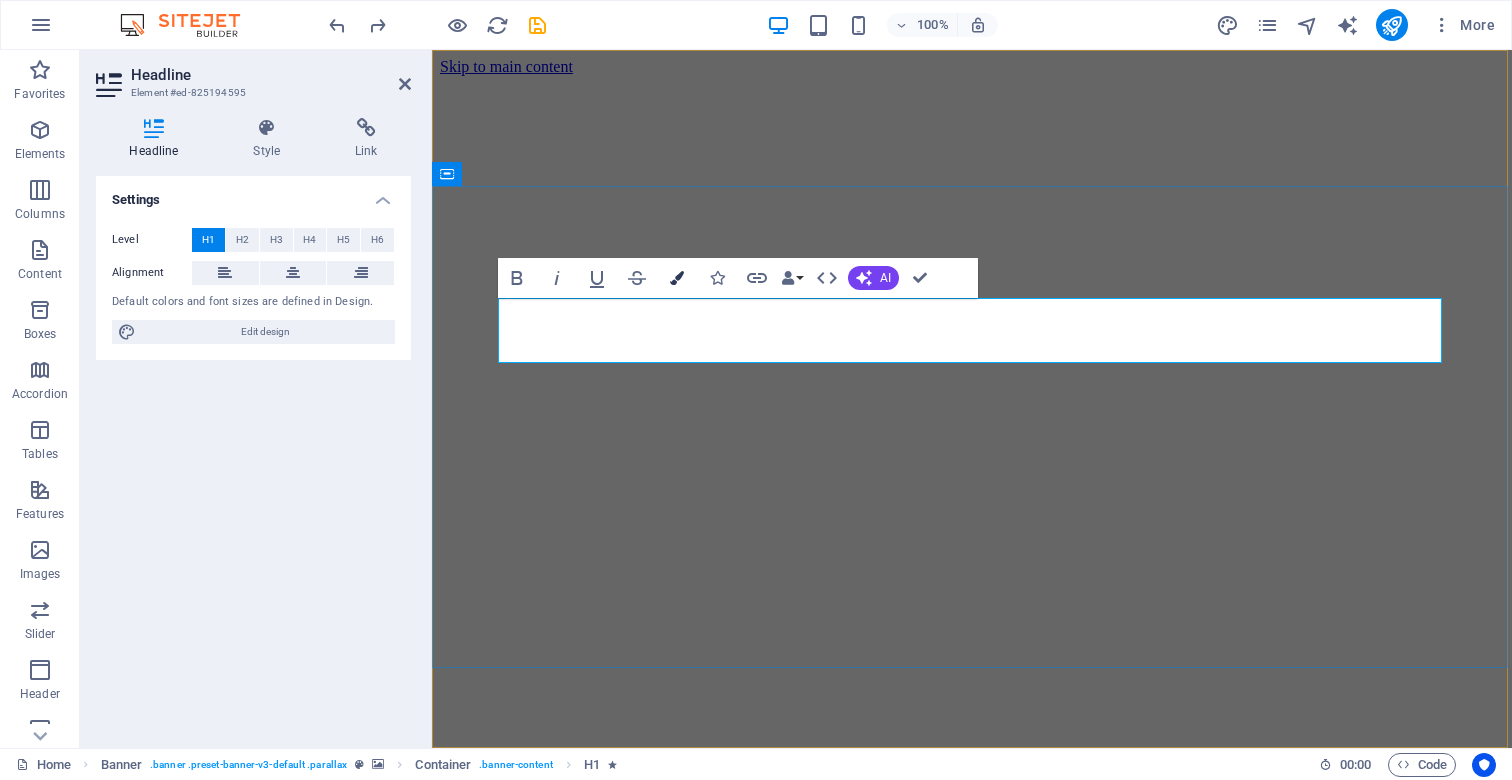 click at bounding box center (677, 278) 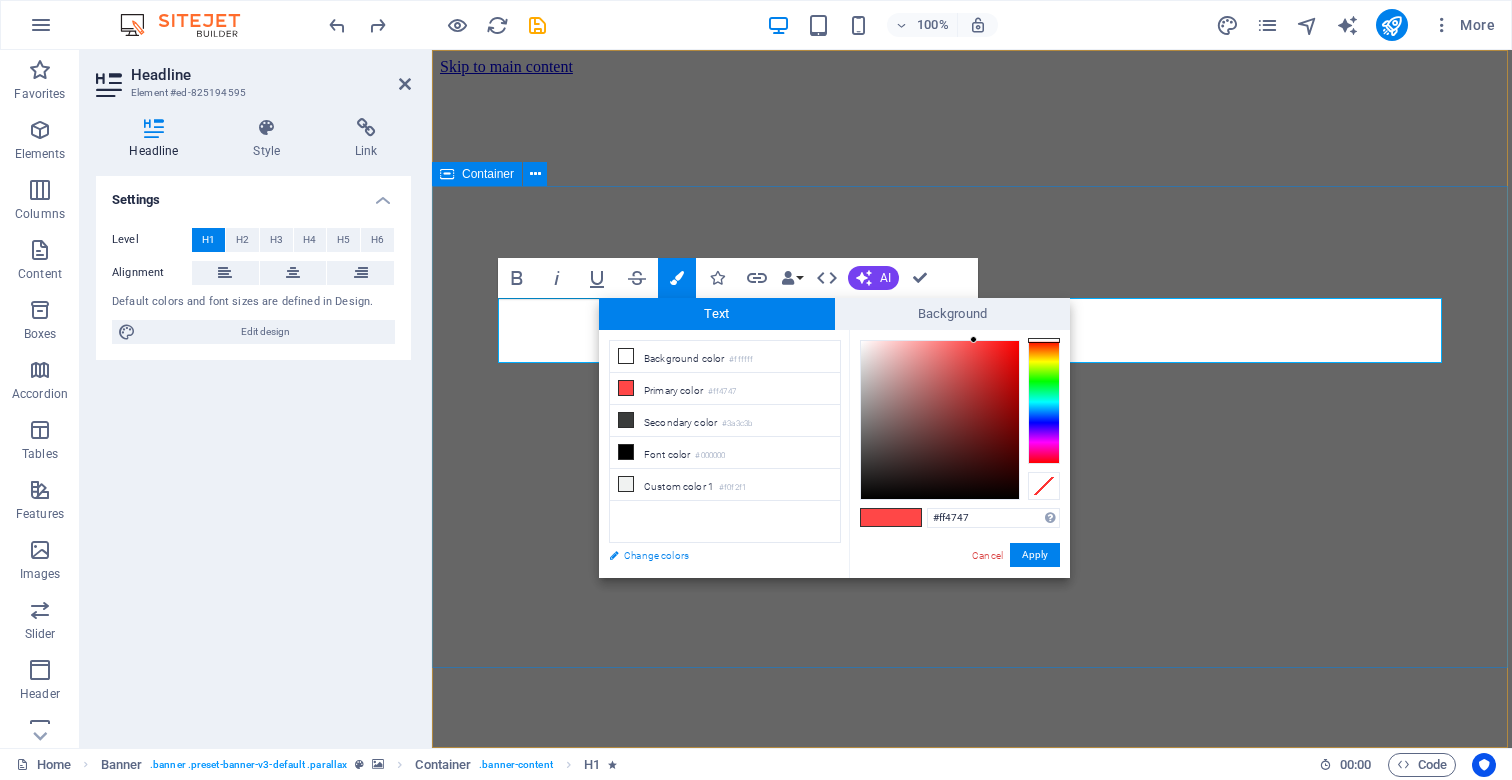 click on "Change colors" at bounding box center (715, 555) 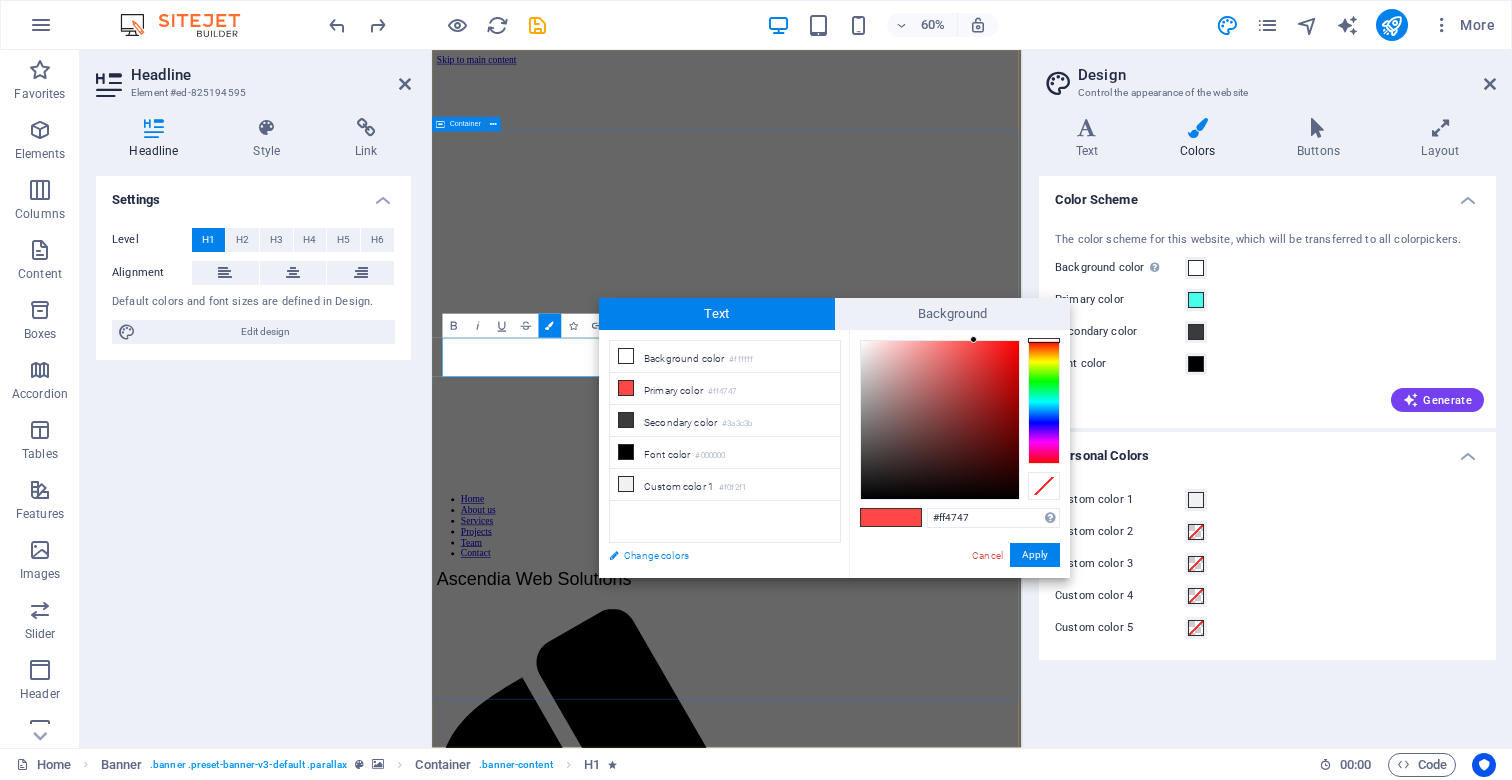 click on "Change colors" at bounding box center (715, 555) 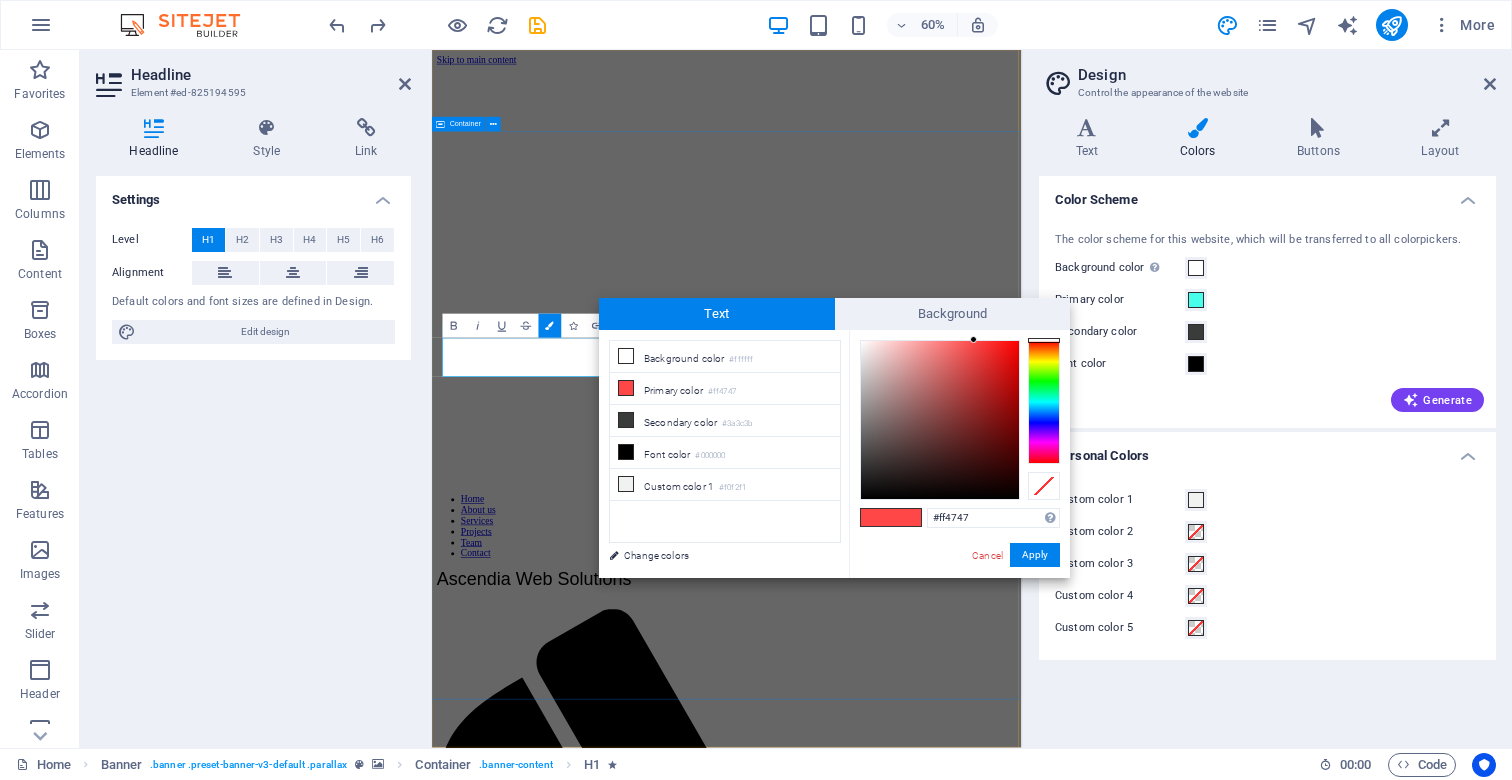 click on "Secondary color" at bounding box center (1267, 332) 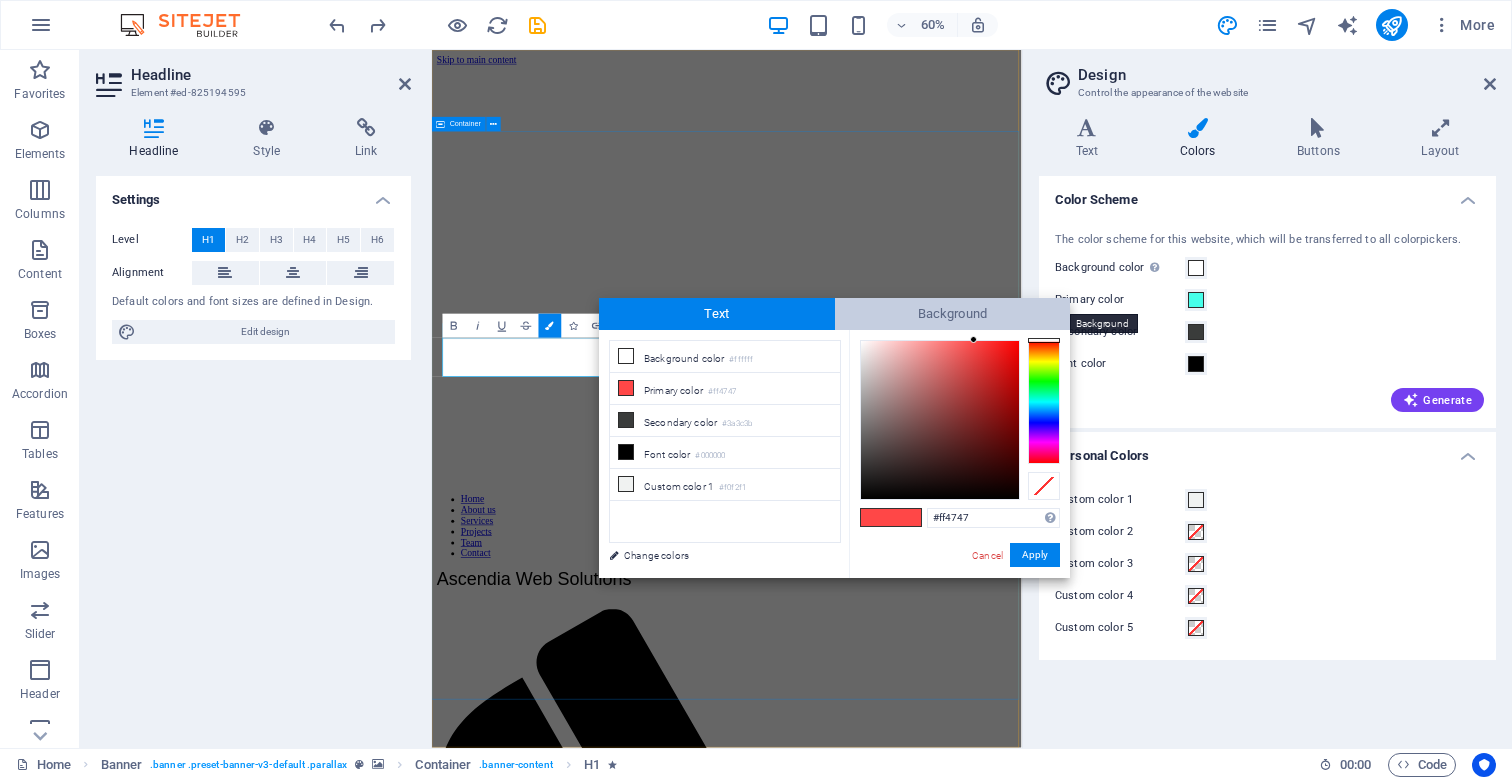 click on "Background" at bounding box center [953, 314] 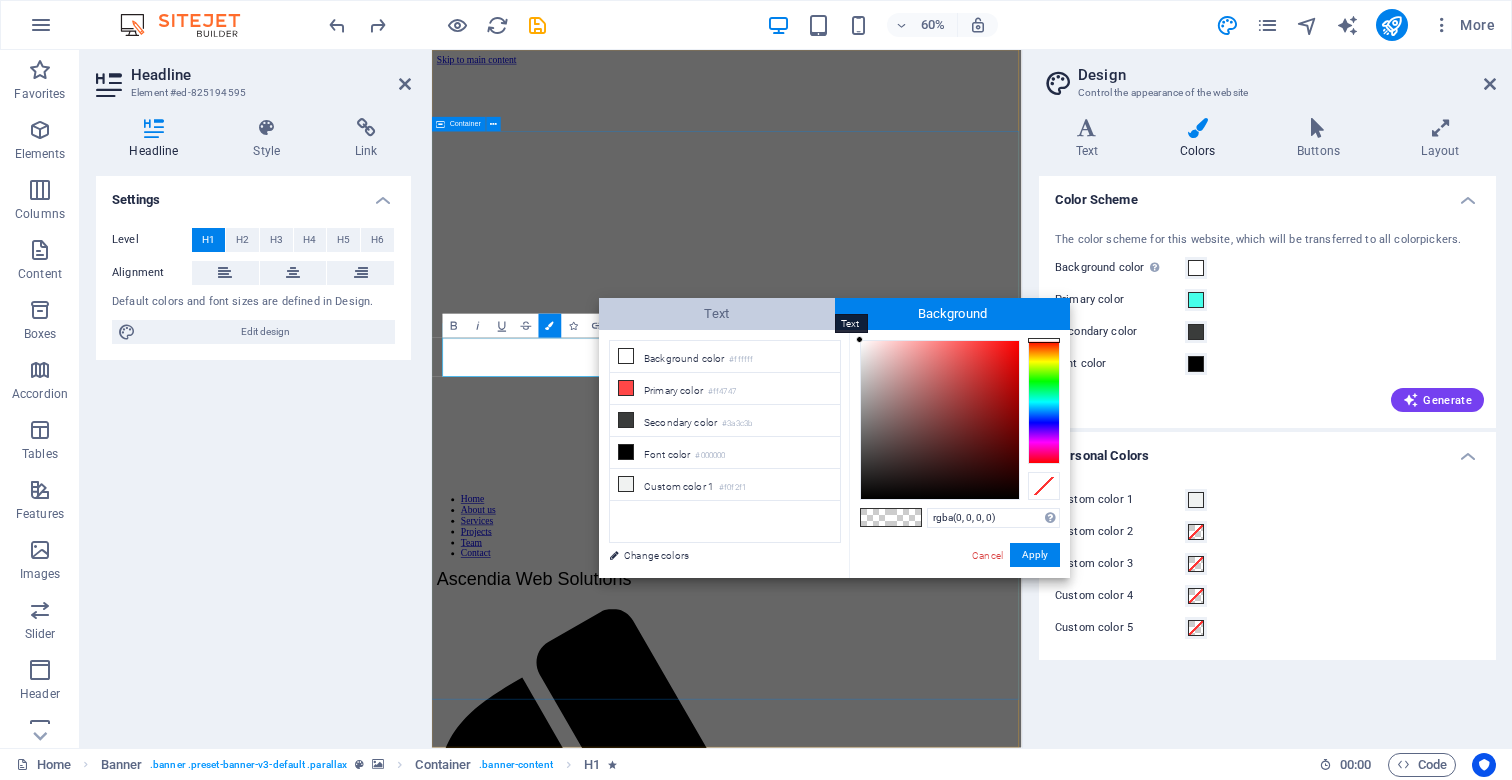 click on "Text" at bounding box center [717, 314] 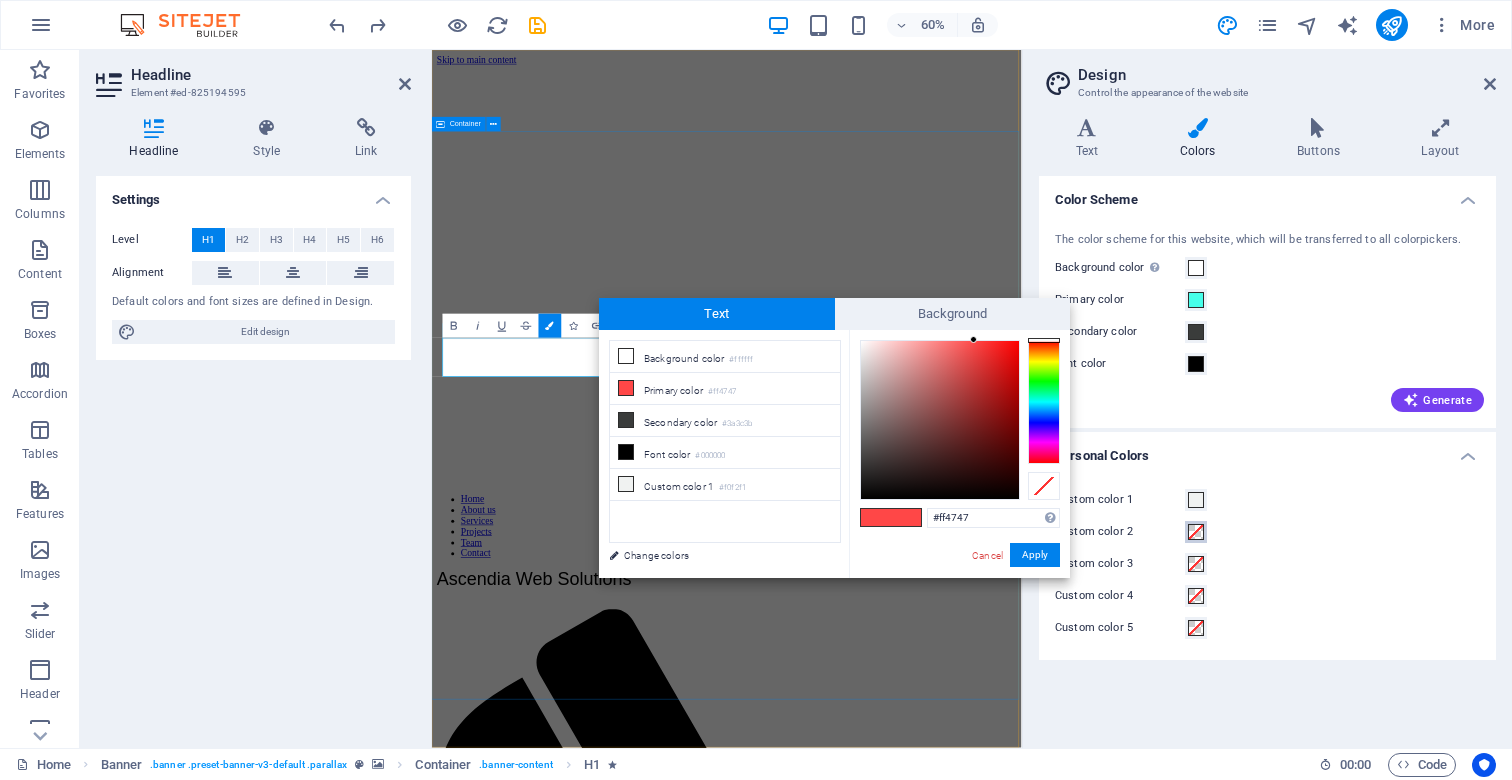 click at bounding box center (1196, 532) 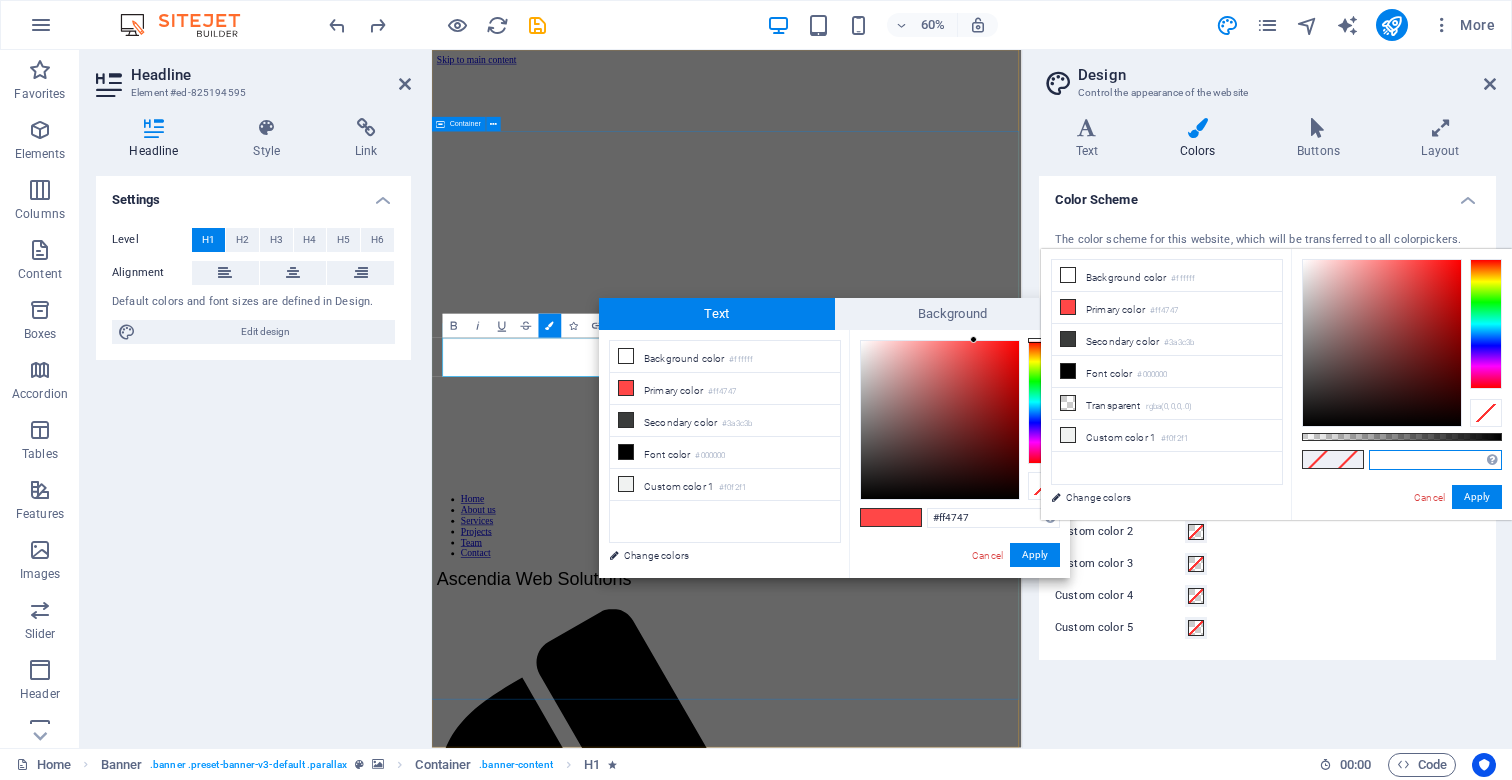 click at bounding box center (1435, 460) 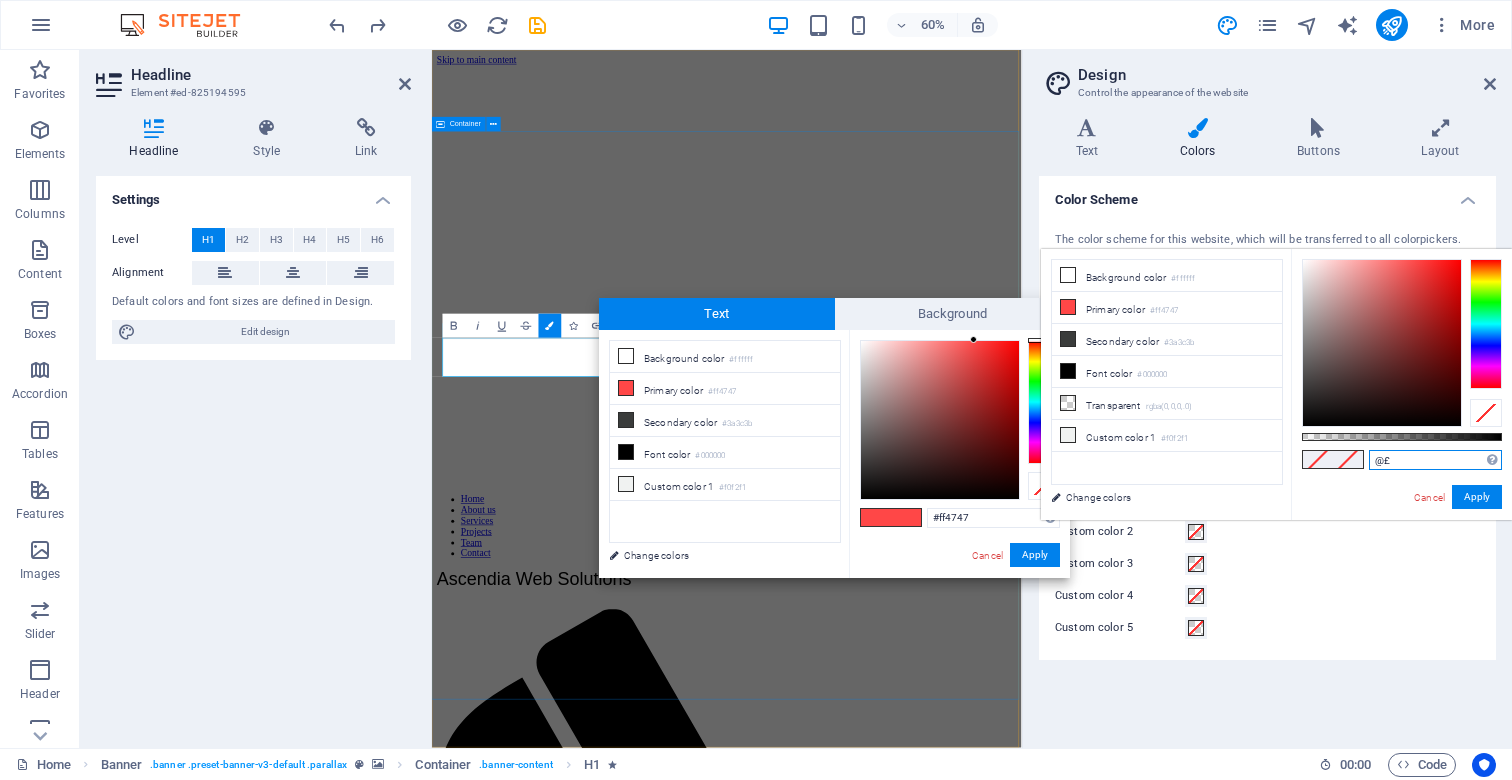 type on "@" 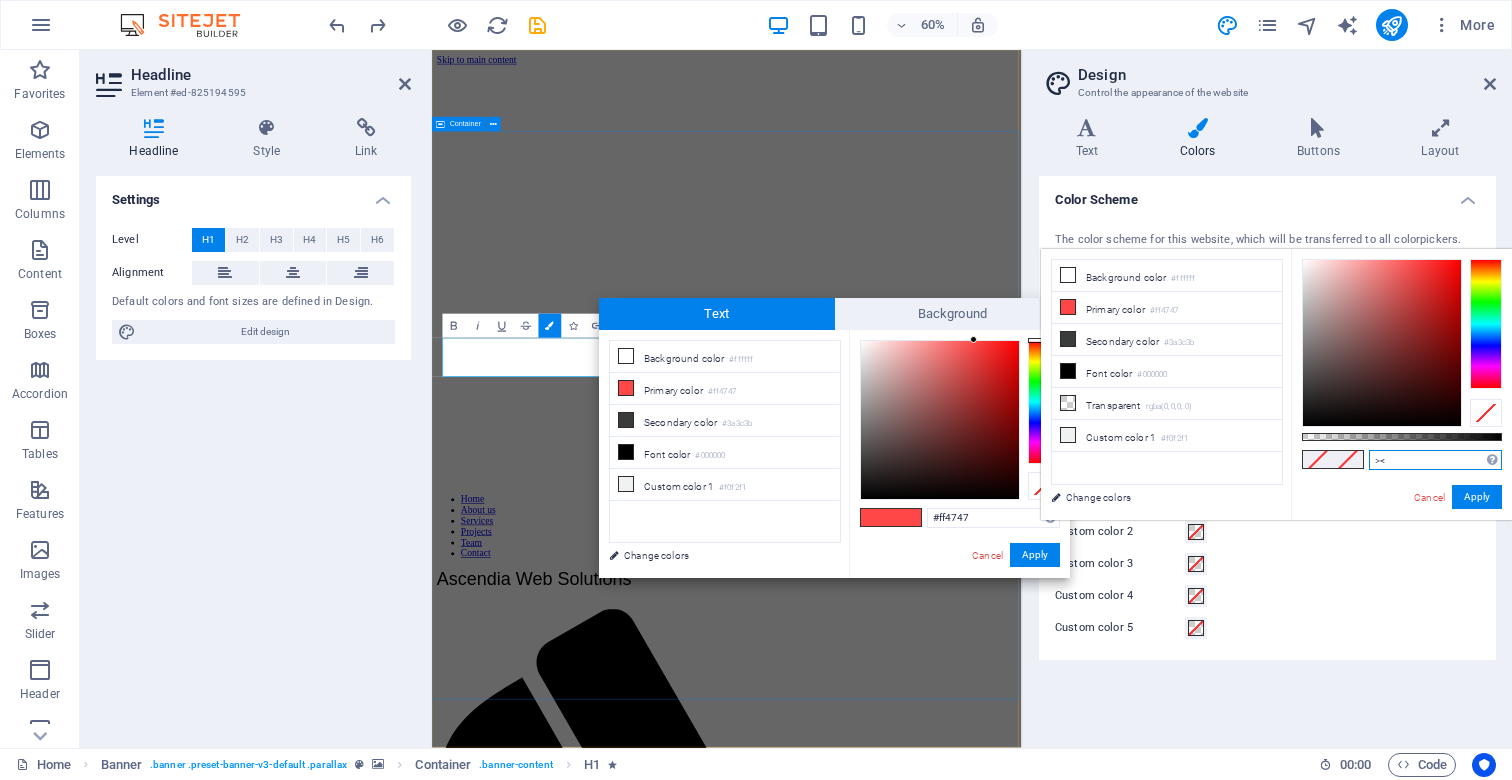 type on ">" 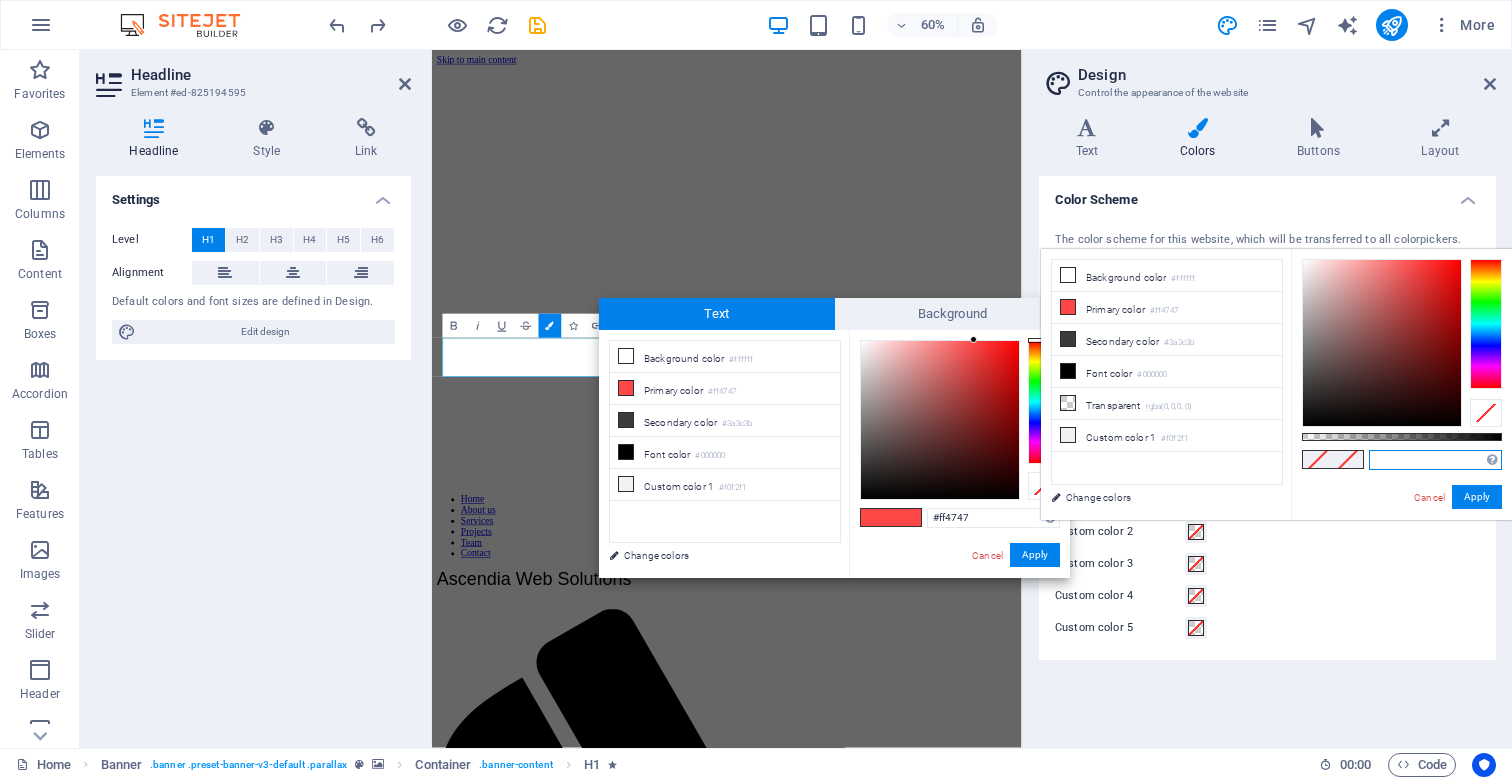 click at bounding box center [1435, 460] 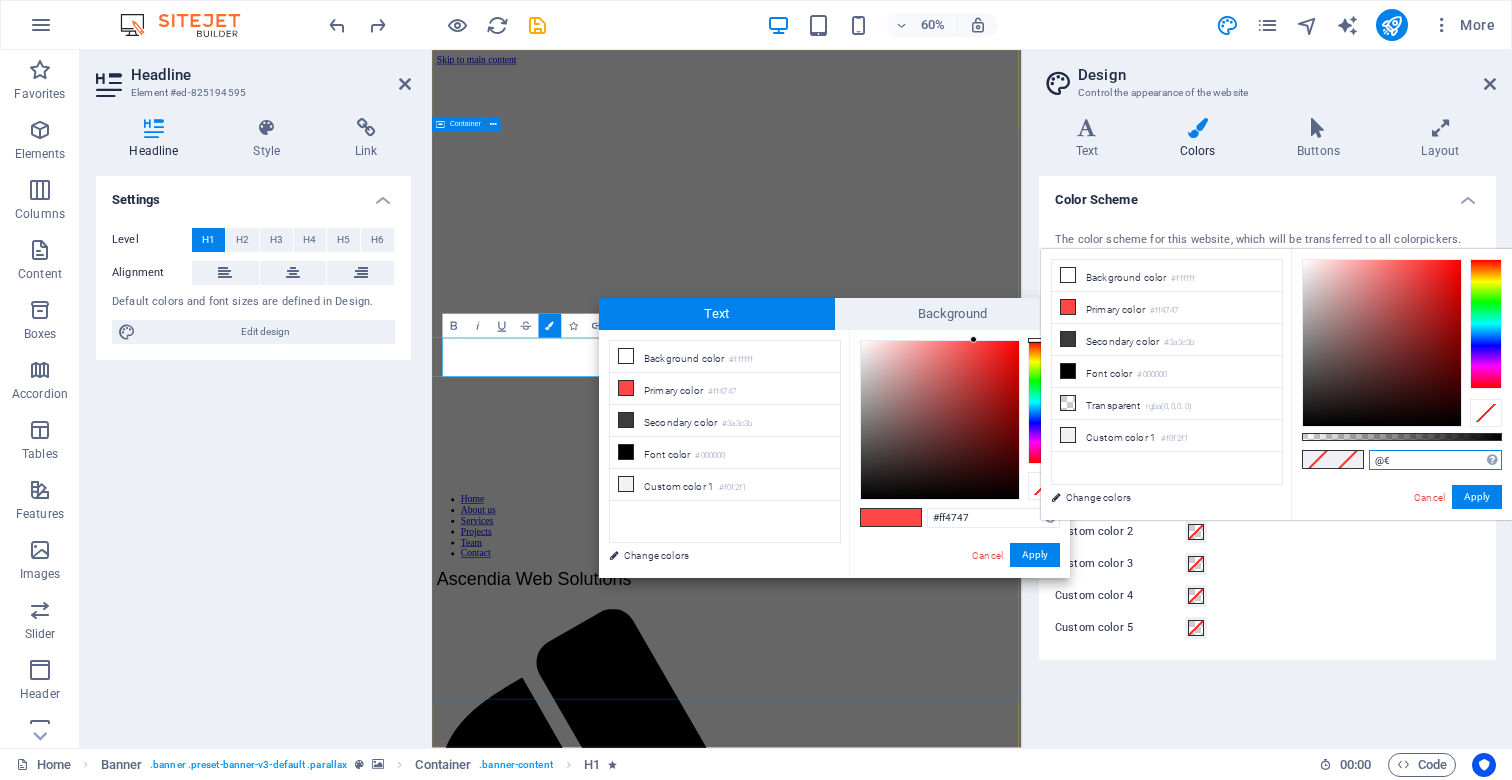type on "@" 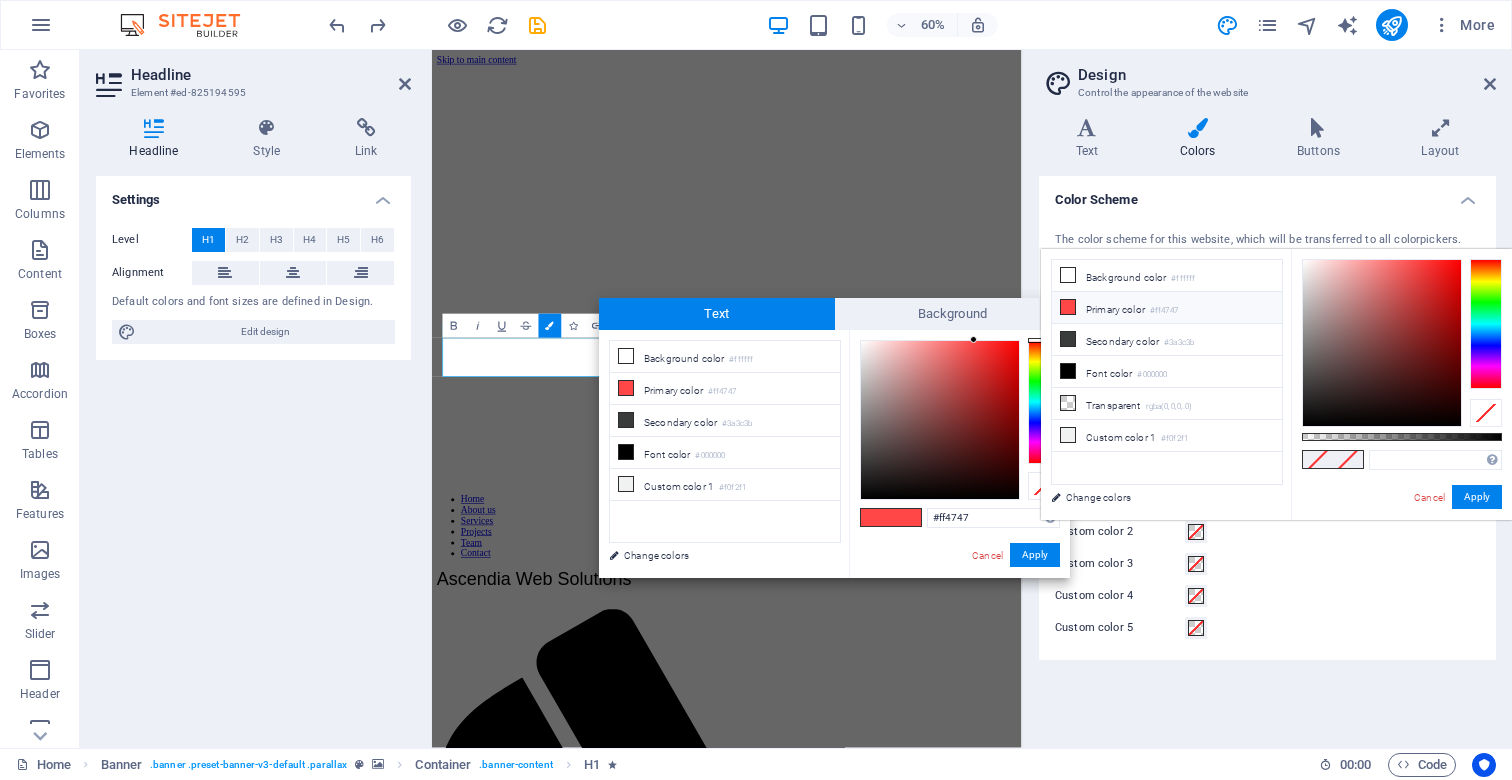 click on "#ff4747" at bounding box center (1164, 311) 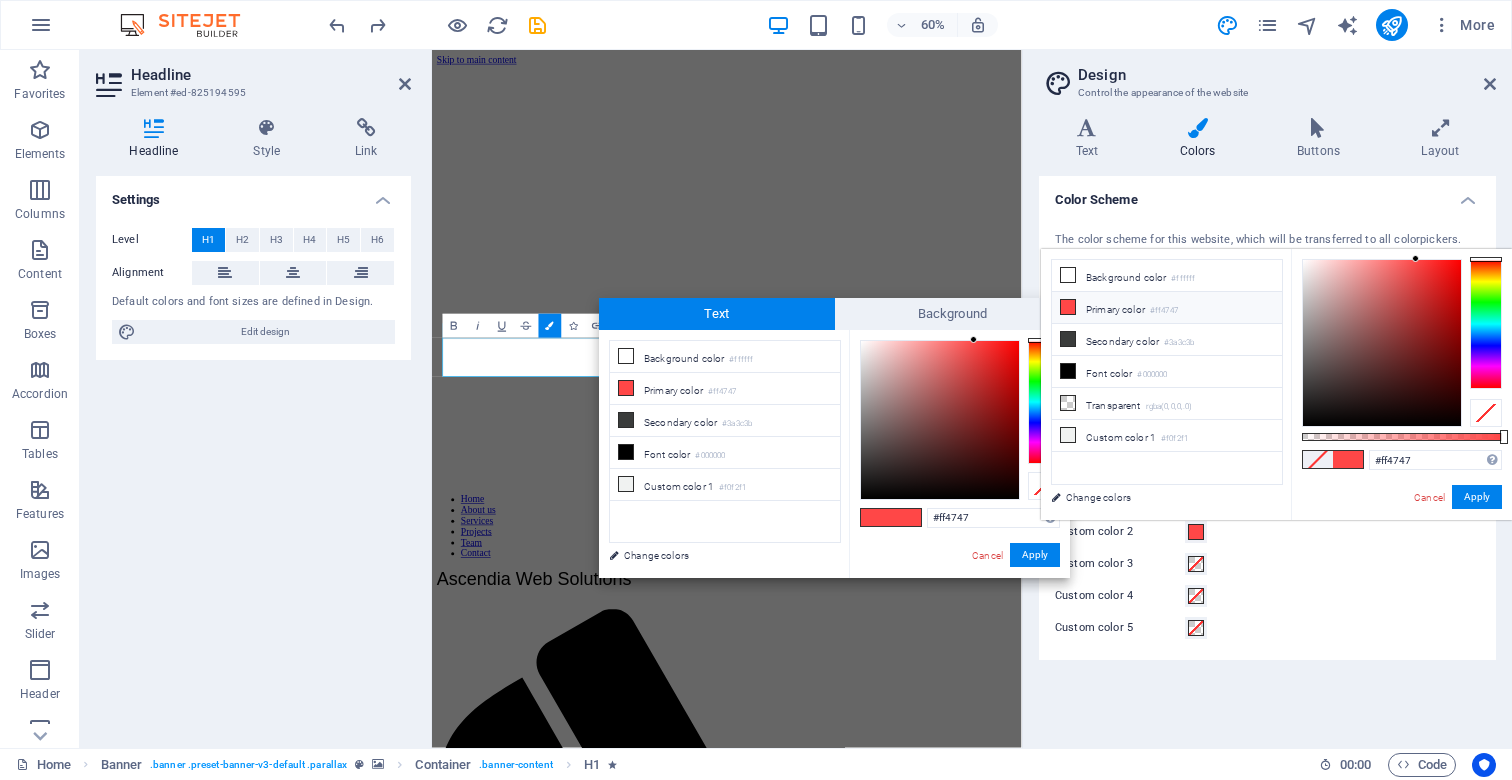 type on "#149414" 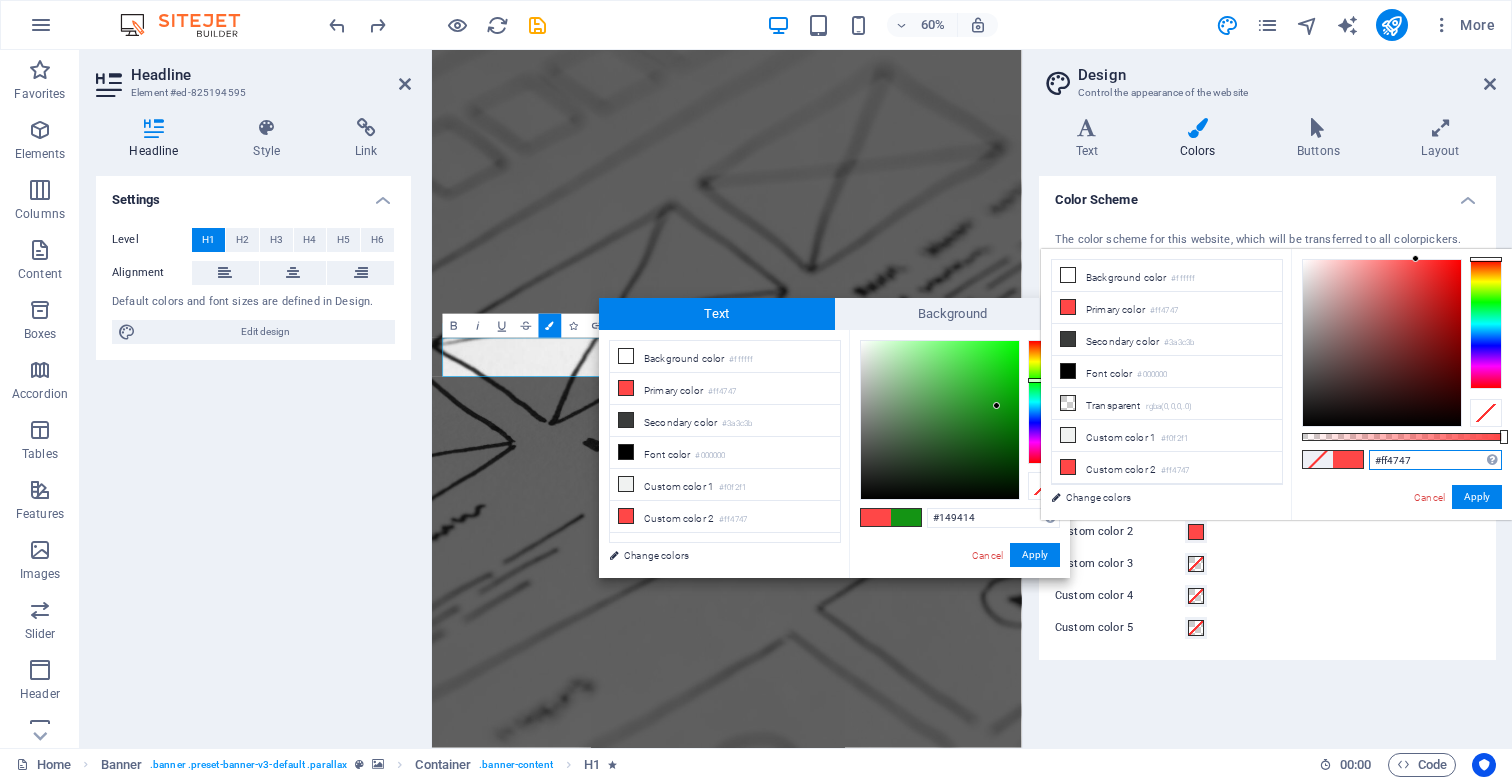 click on "#ff4747" at bounding box center [1435, 460] 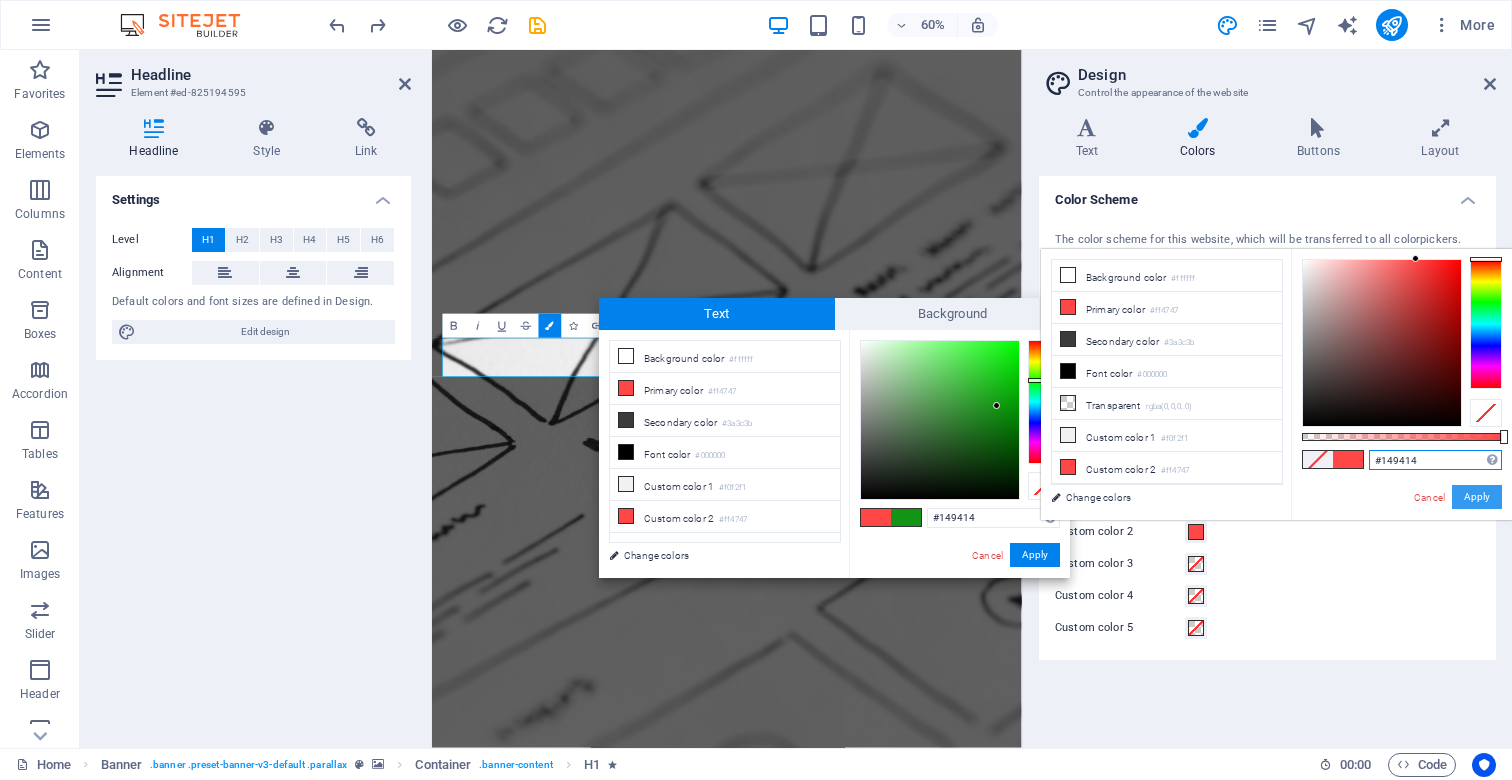 type on "#149414" 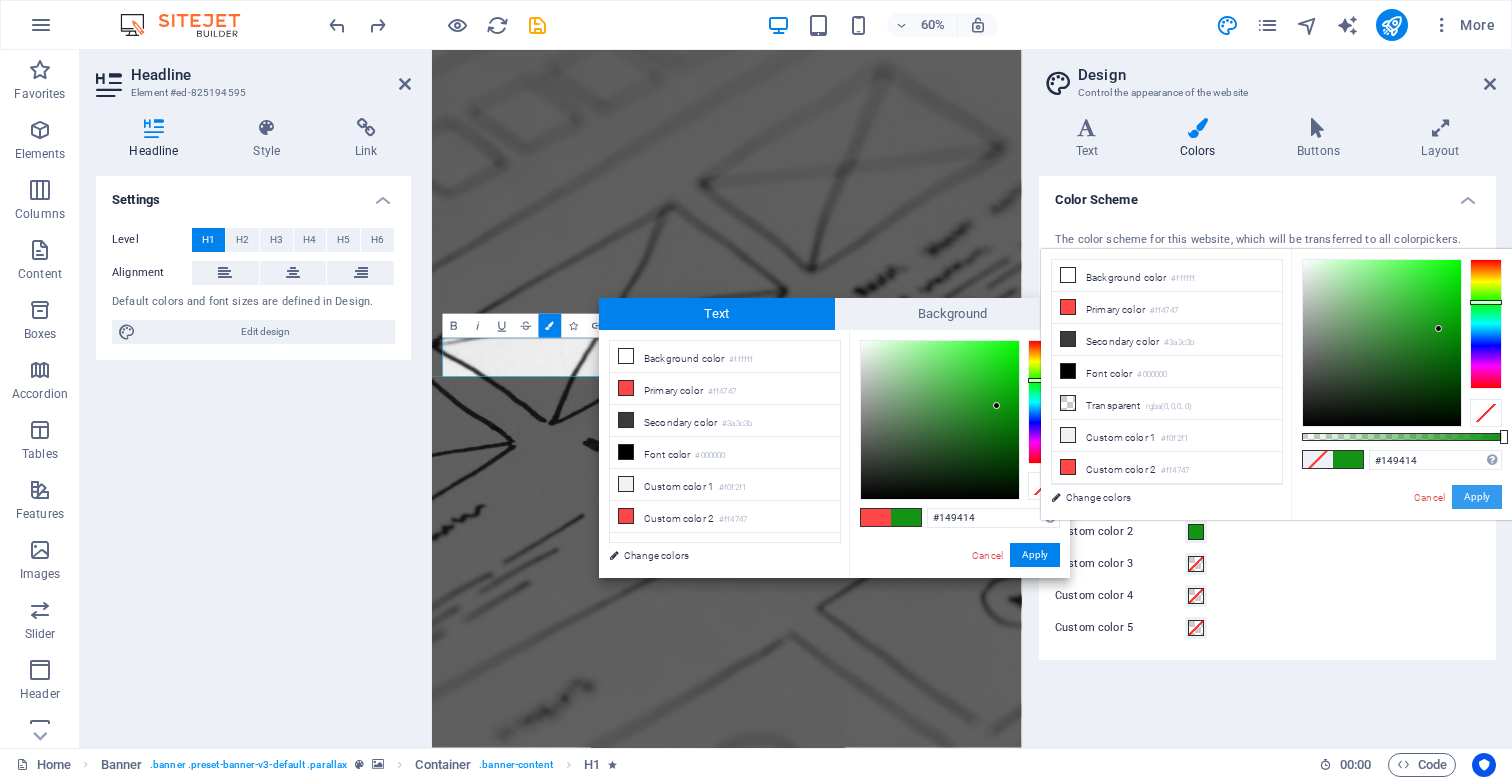click on "Apply" at bounding box center (1477, 497) 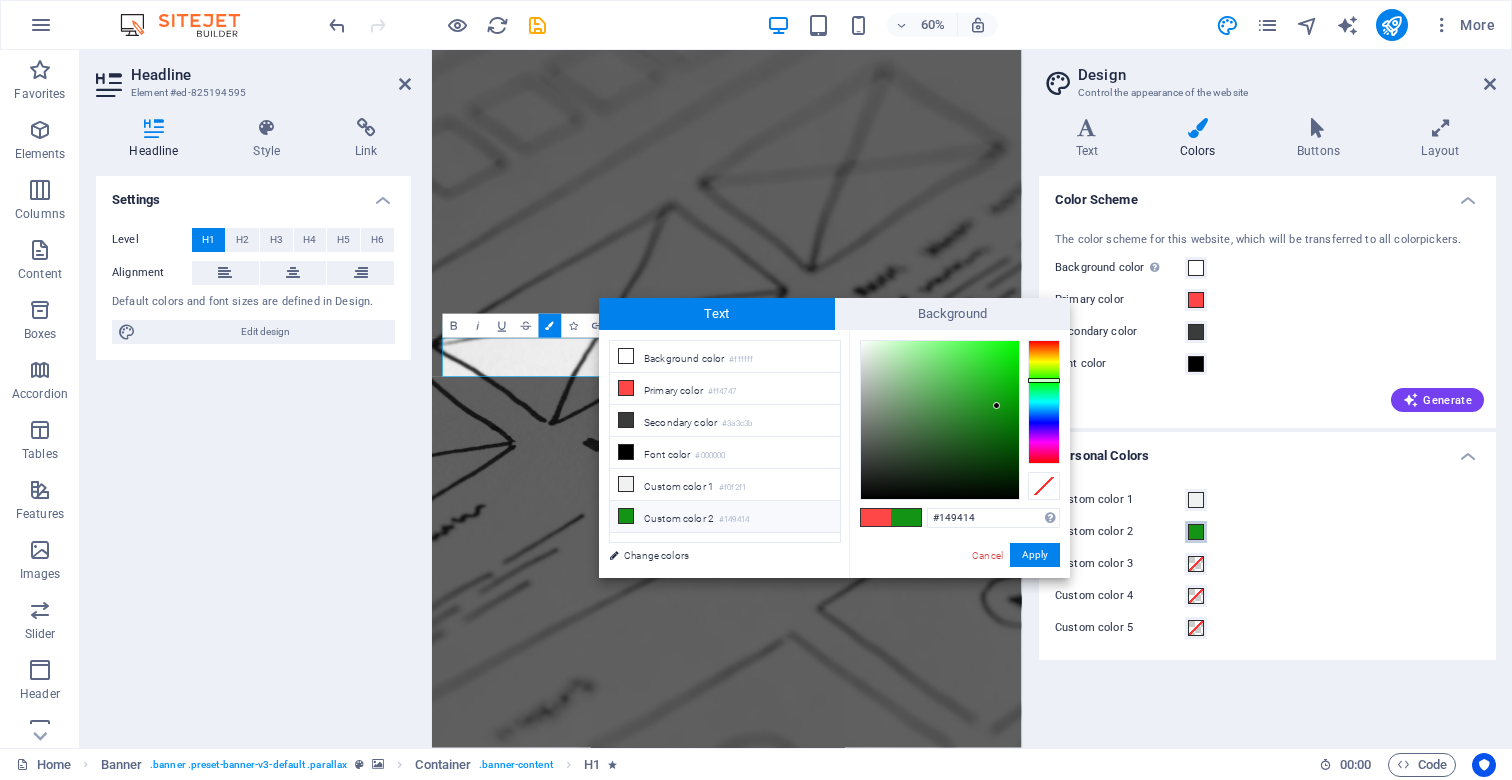 click at bounding box center [1196, 532] 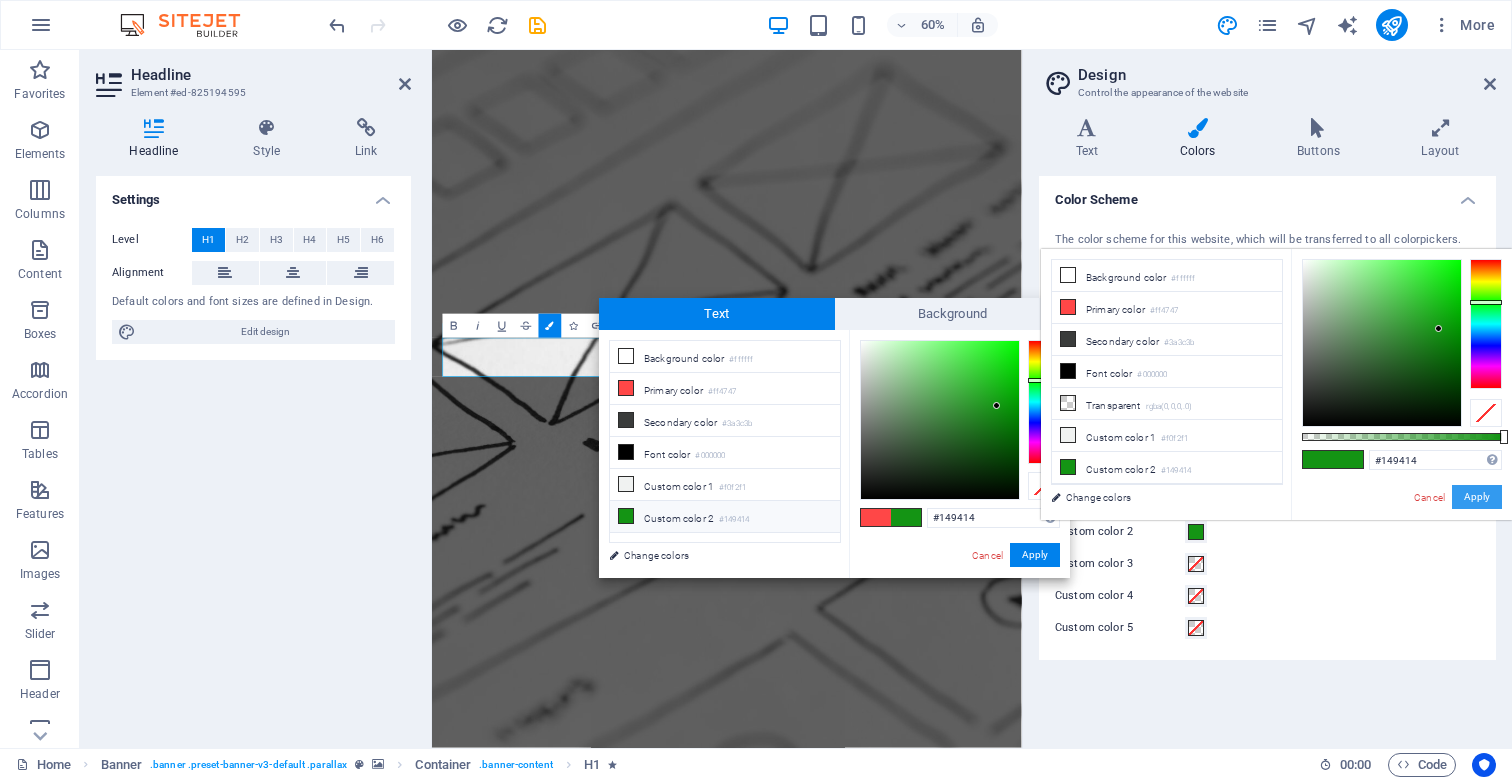 click on "Apply" at bounding box center (1477, 497) 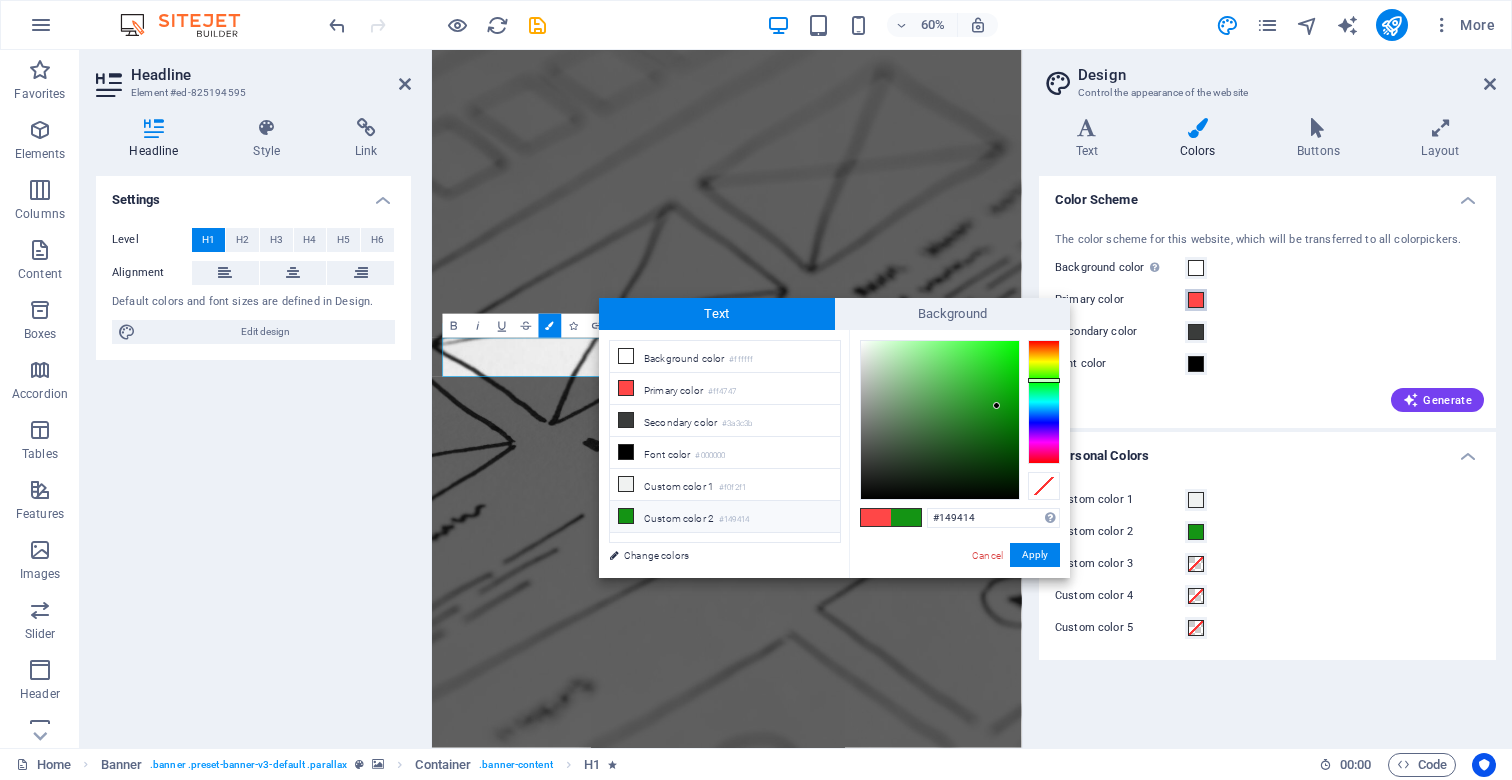 click at bounding box center (1196, 300) 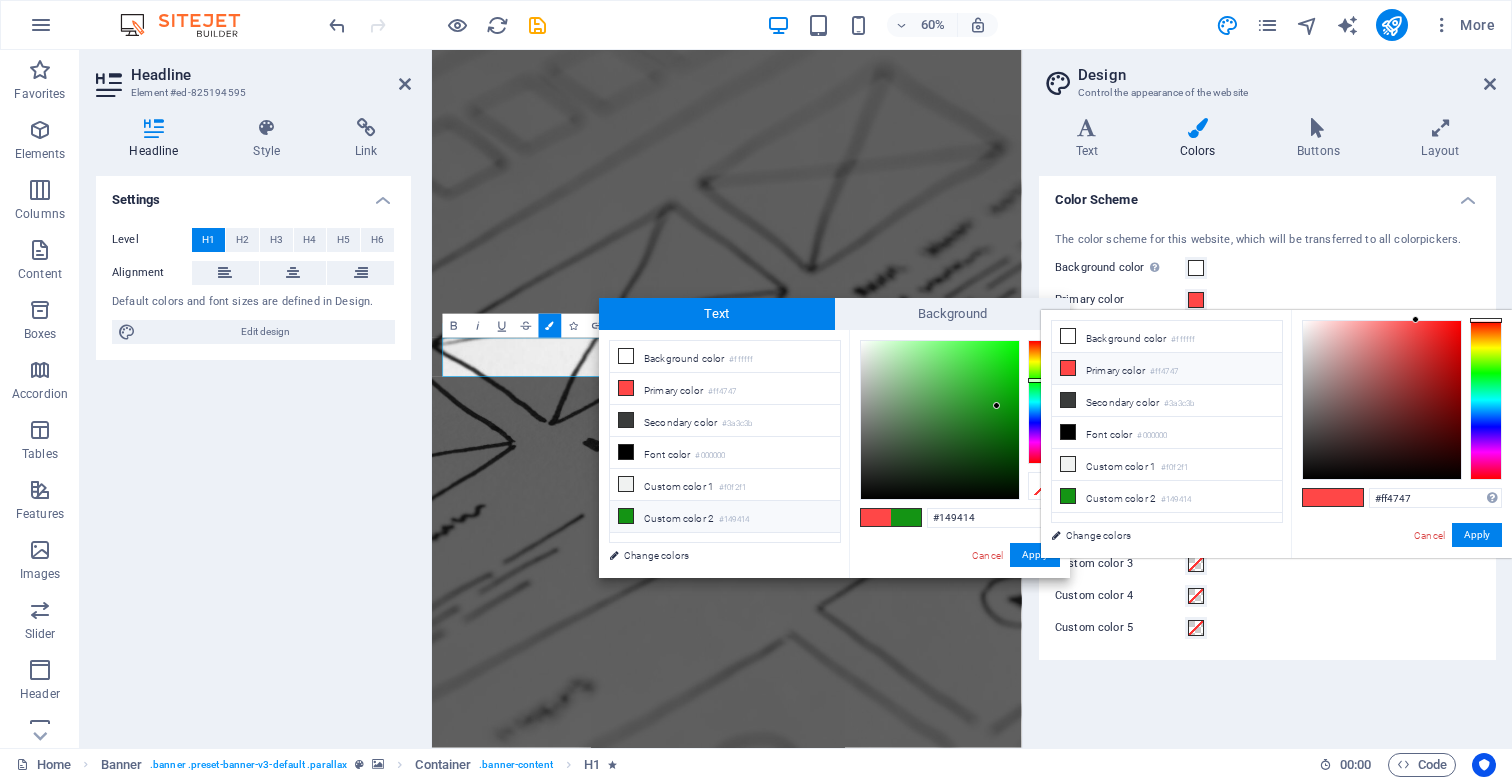 click at bounding box center (1068, 368) 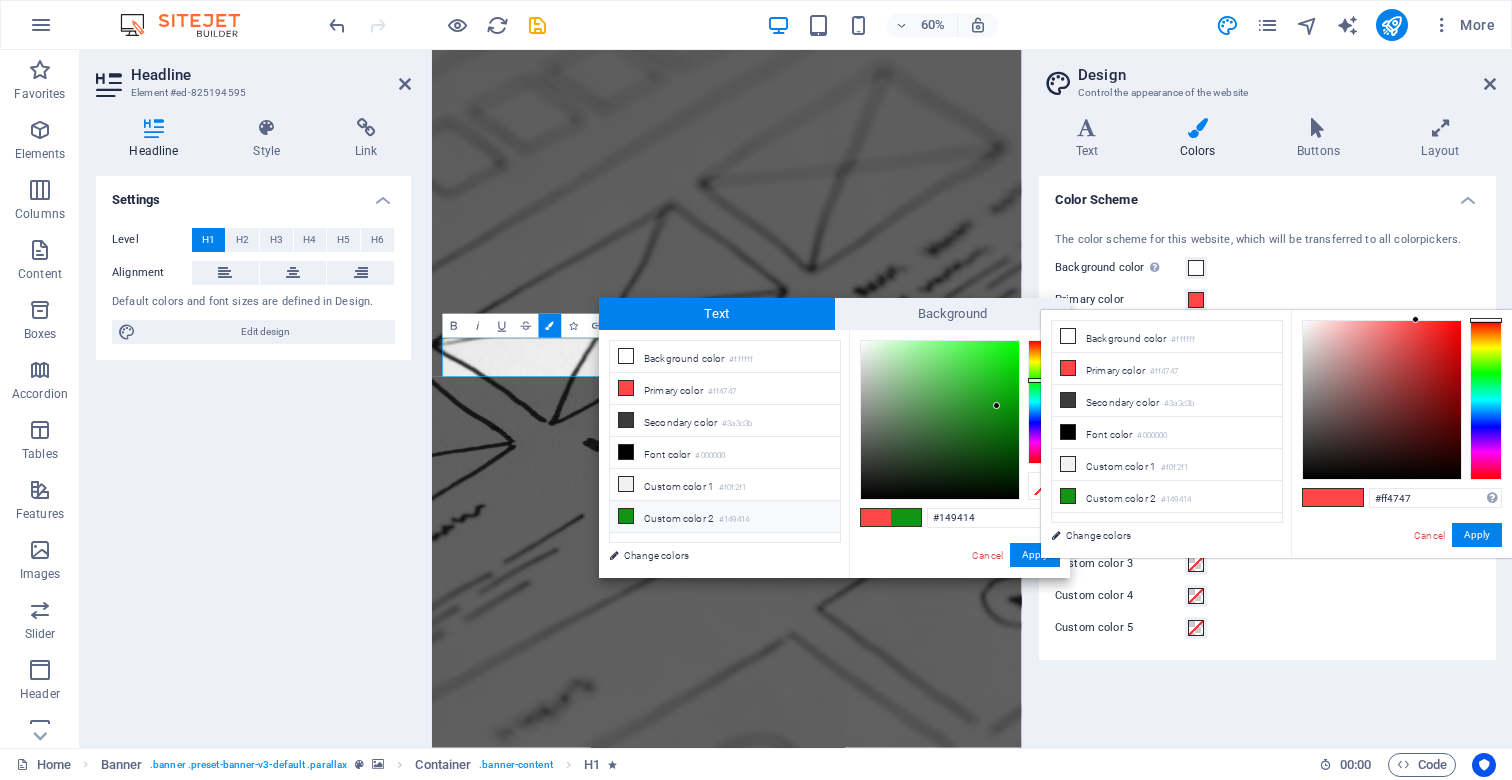 click on "Custom color 4" at bounding box center (1267, 596) 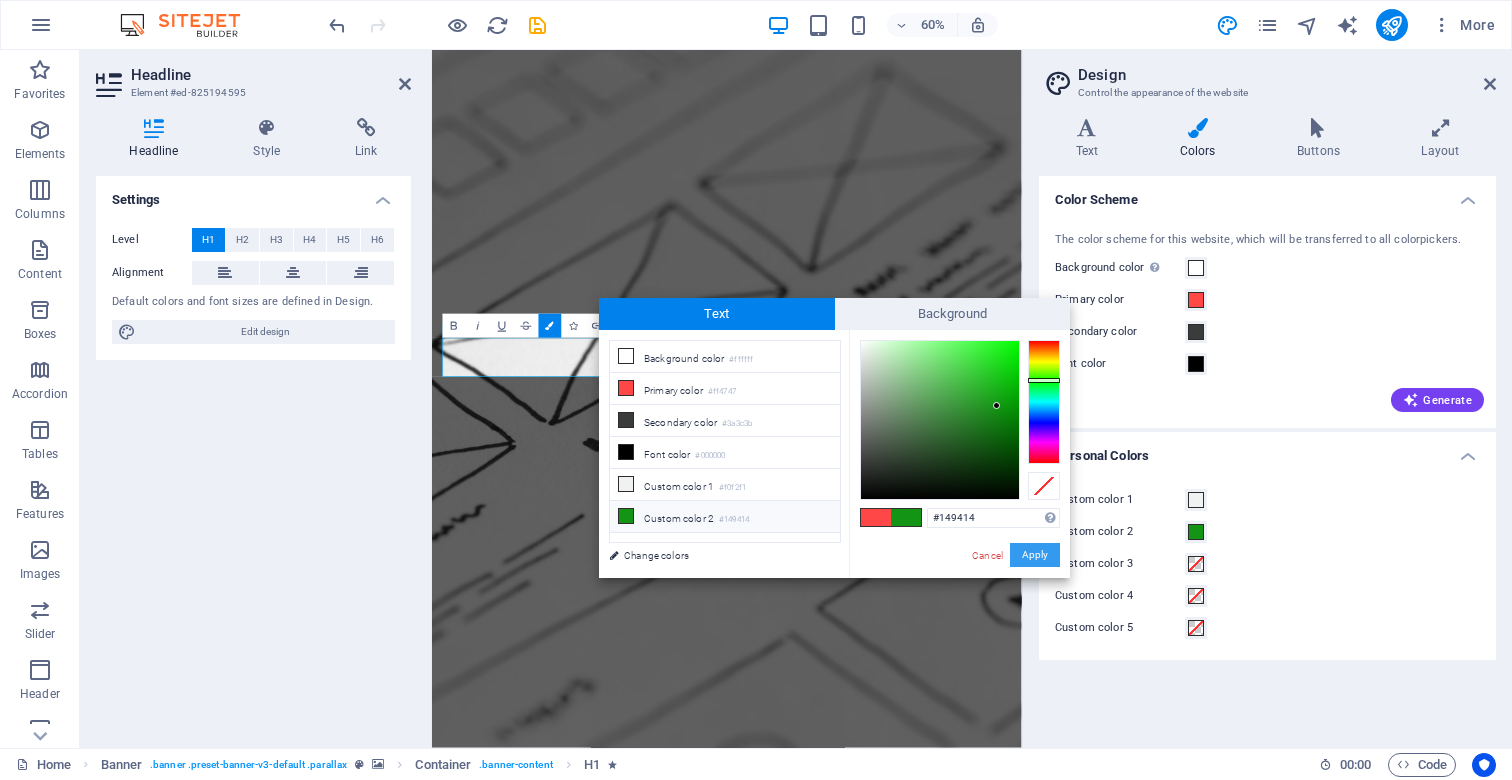 click on "Apply" at bounding box center (1035, 555) 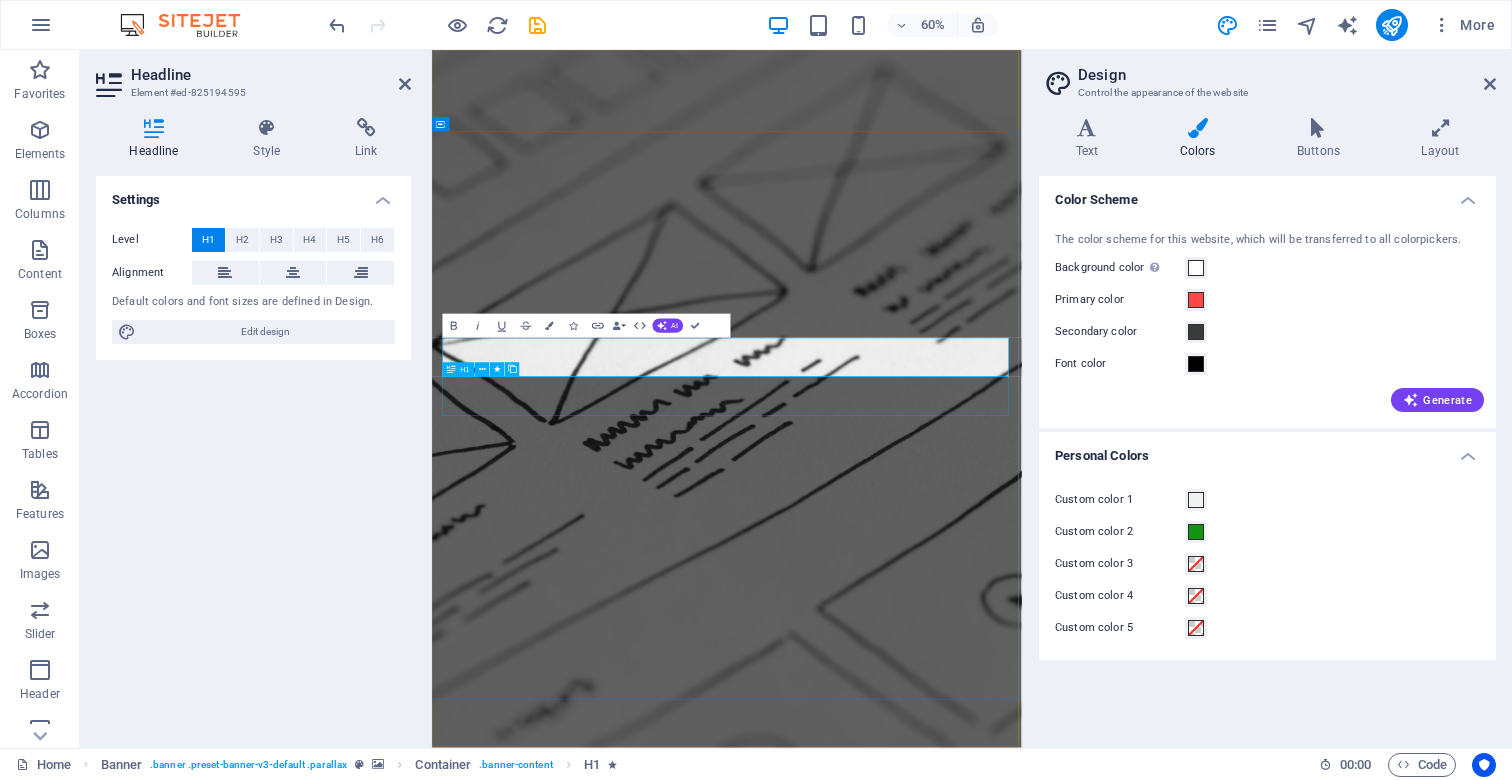 click on "SEO Optimization" at bounding box center (924, 1527) 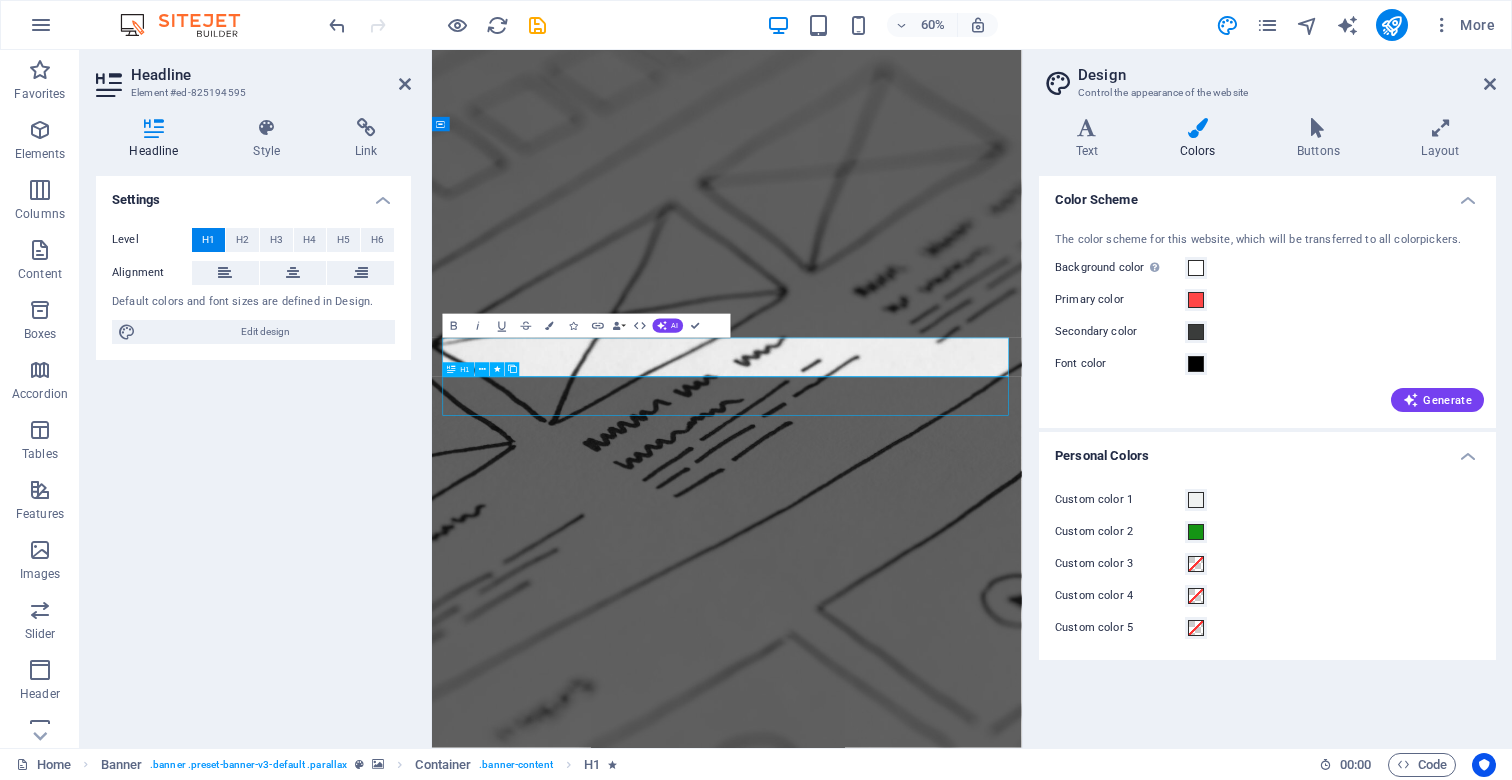 click on "SEO Optimization" at bounding box center [924, 1527] 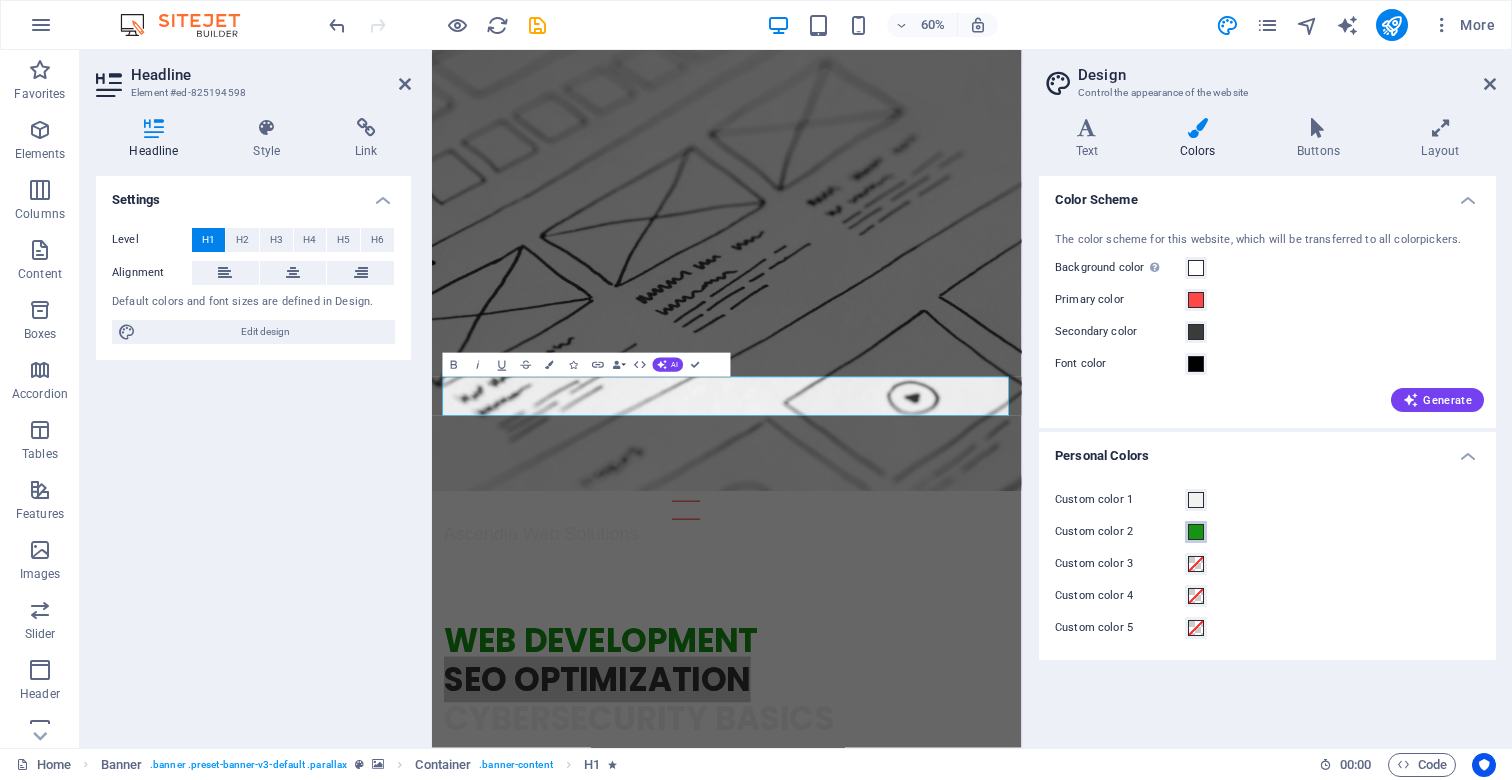 click at bounding box center [1196, 532] 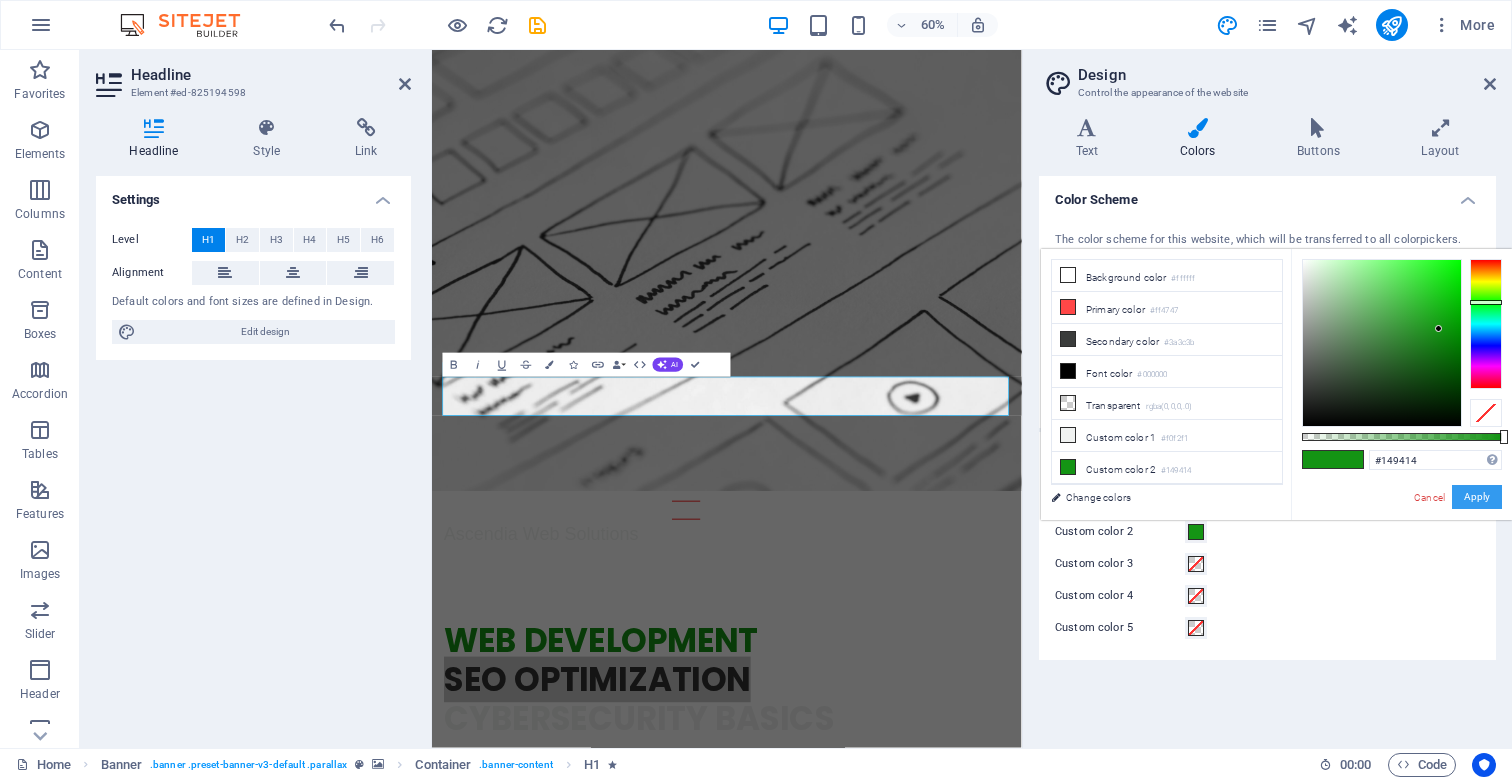 click on "Apply" at bounding box center (1477, 497) 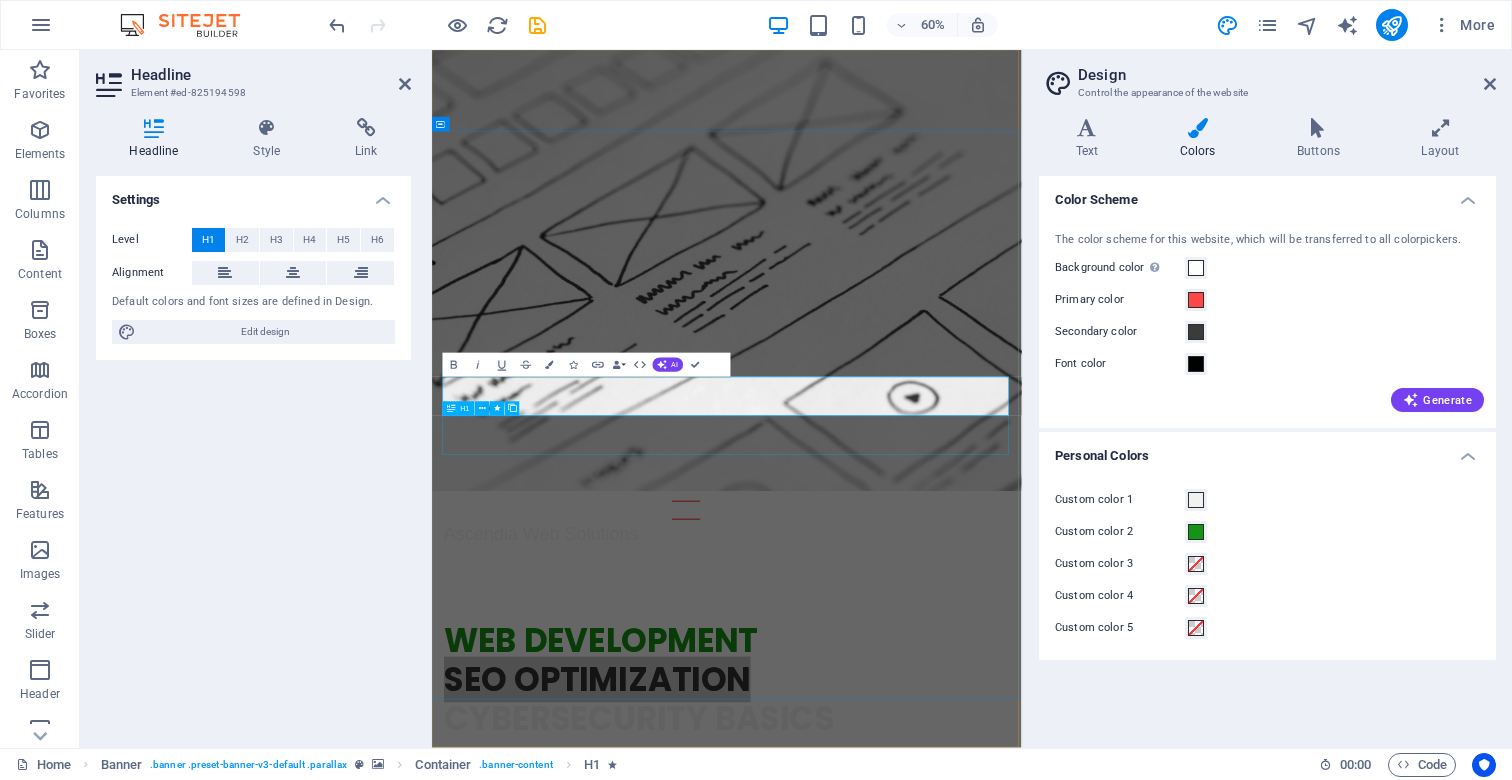 click on "cybersecurity basics" at bounding box center [924, 1164] 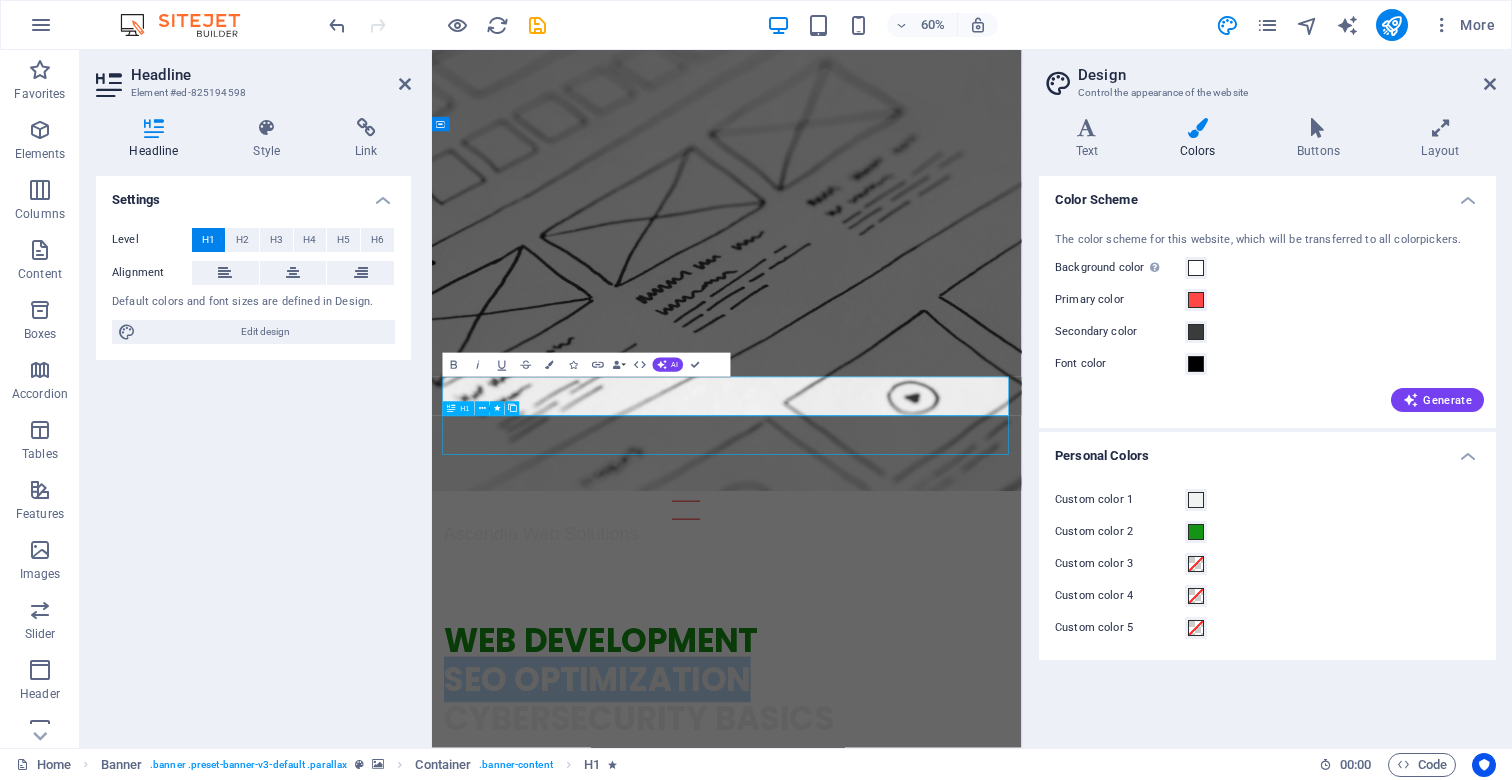 click on "cybersecurity basics" at bounding box center [924, 1164] 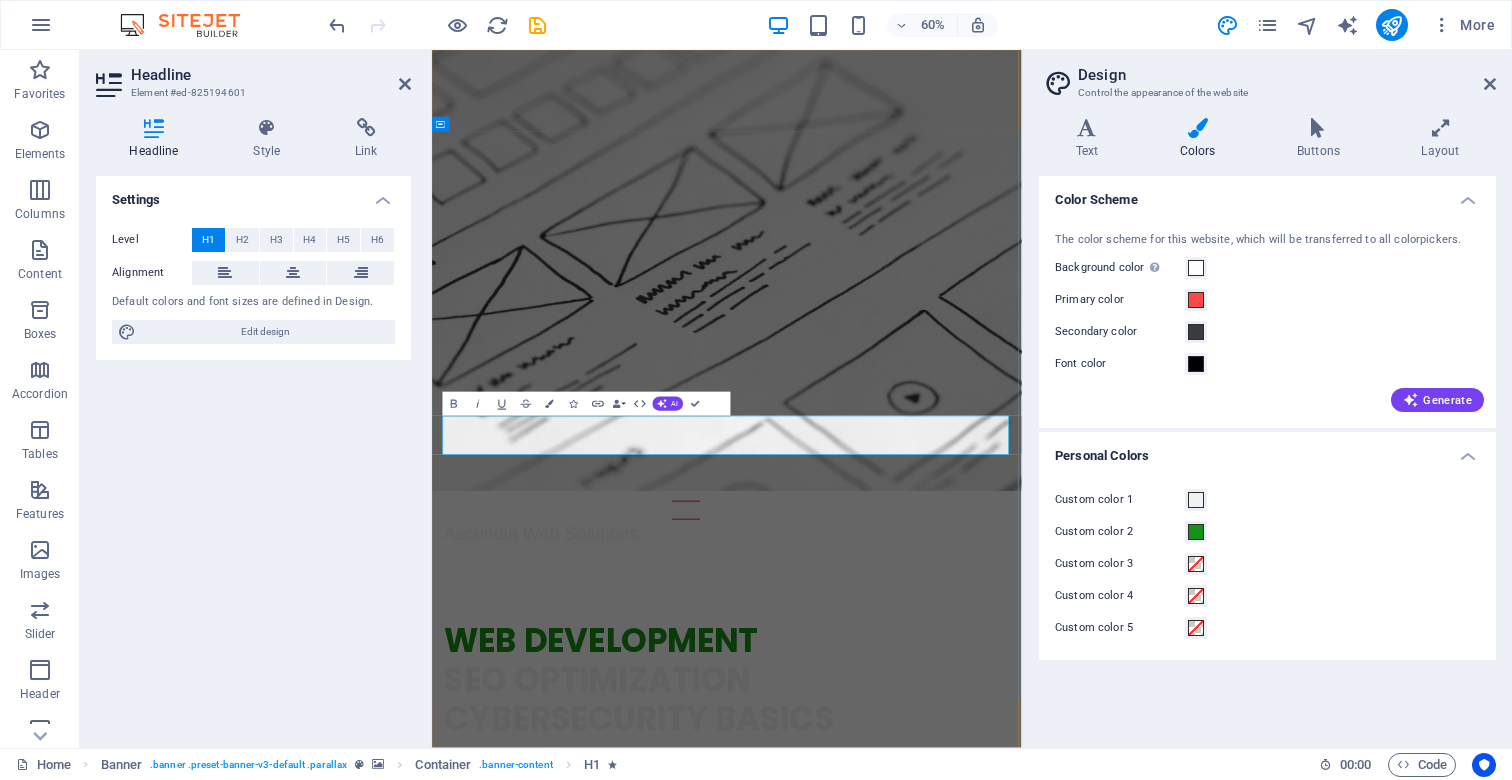 click on "cybersecurity basics" at bounding box center (777, 1164) 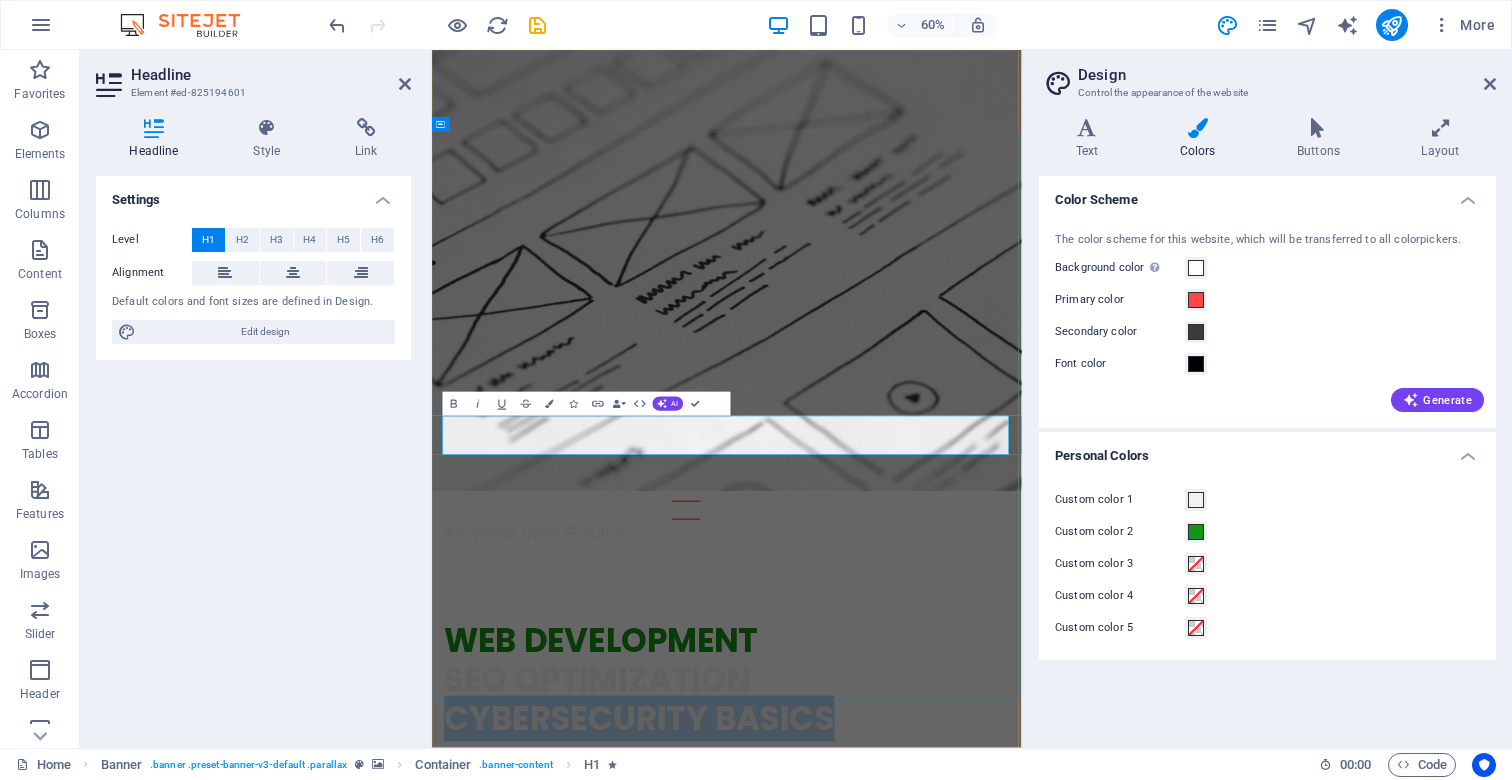 click on "cybersecurity basics" at bounding box center [777, 1164] 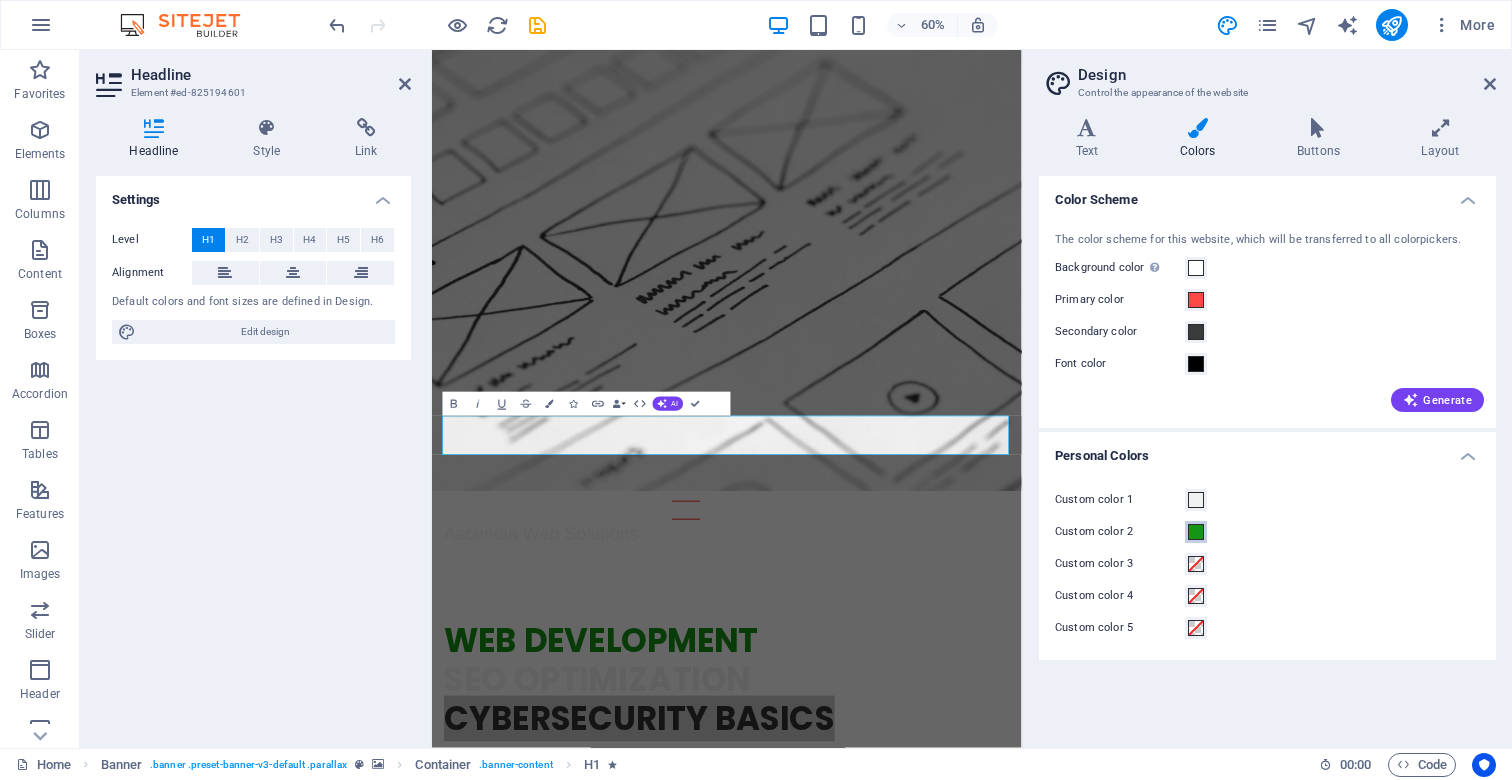 click at bounding box center [1196, 532] 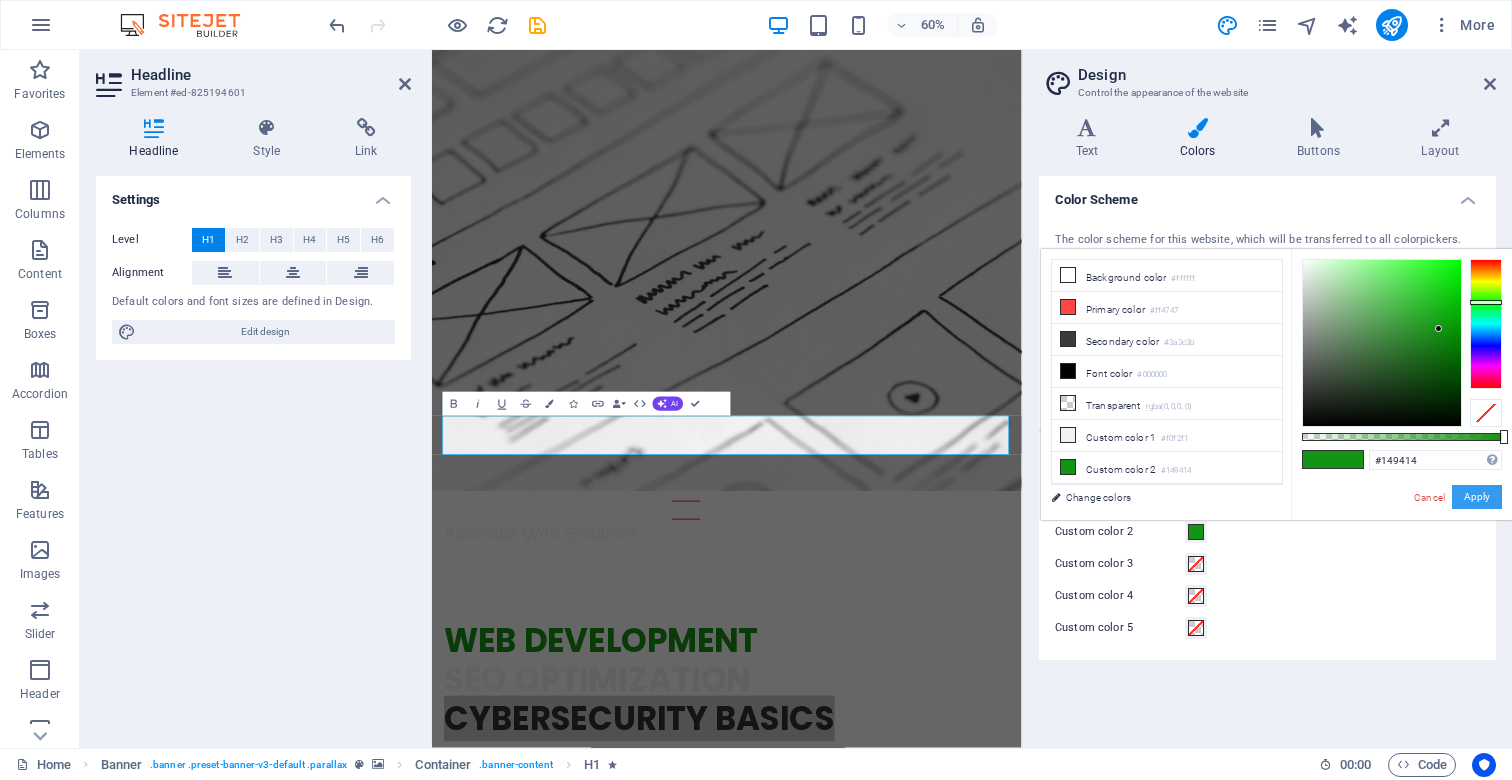 click on "Apply" at bounding box center [1477, 497] 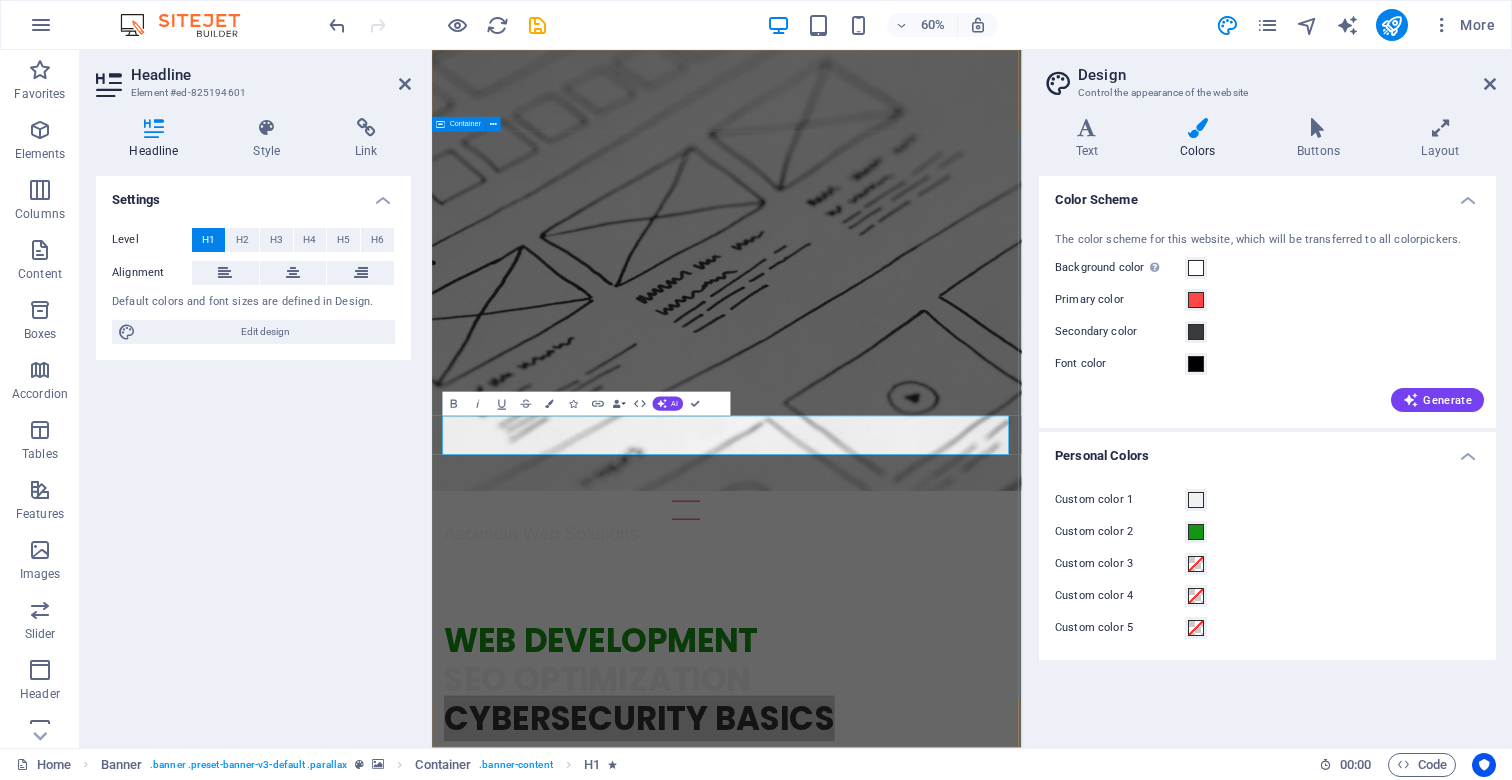 click on "Web development SEO Optimization cybersecurity basics Learn more" at bounding box center [923, 1132] 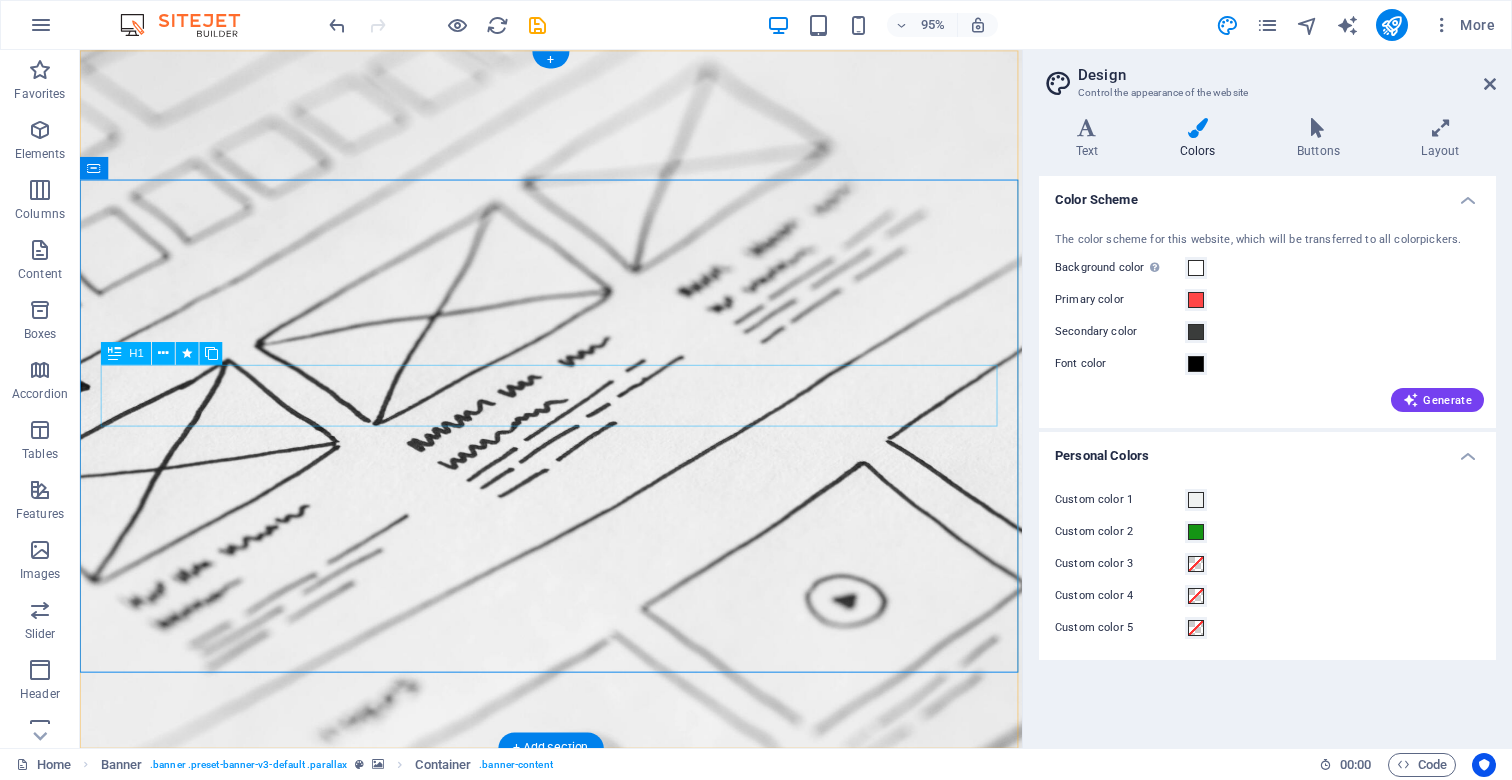 click on "SEO Optimization" at bounding box center [576, 1099] 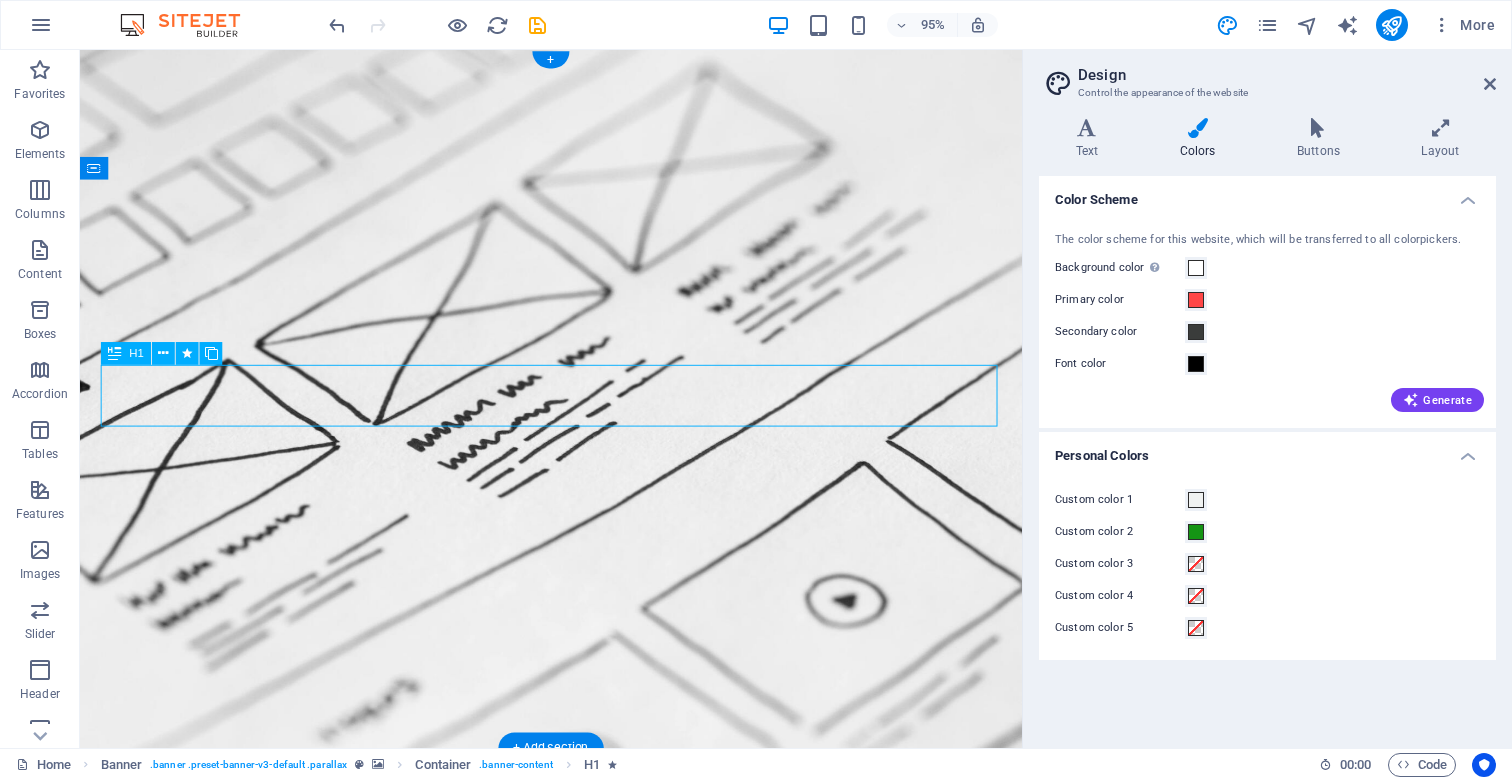 click on "SEO Optimization" at bounding box center (576, 1099) 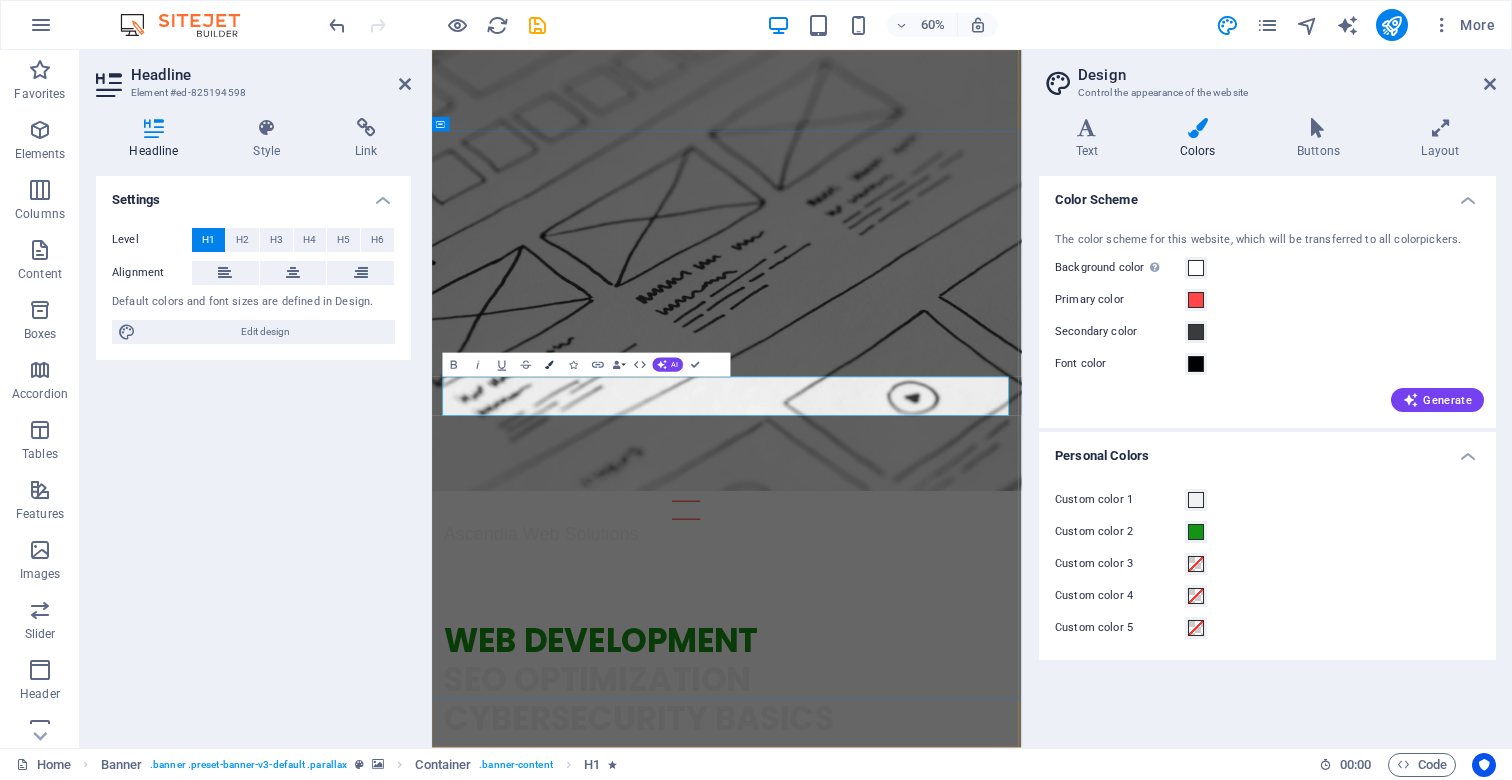 click on "Colors" at bounding box center (550, 365) 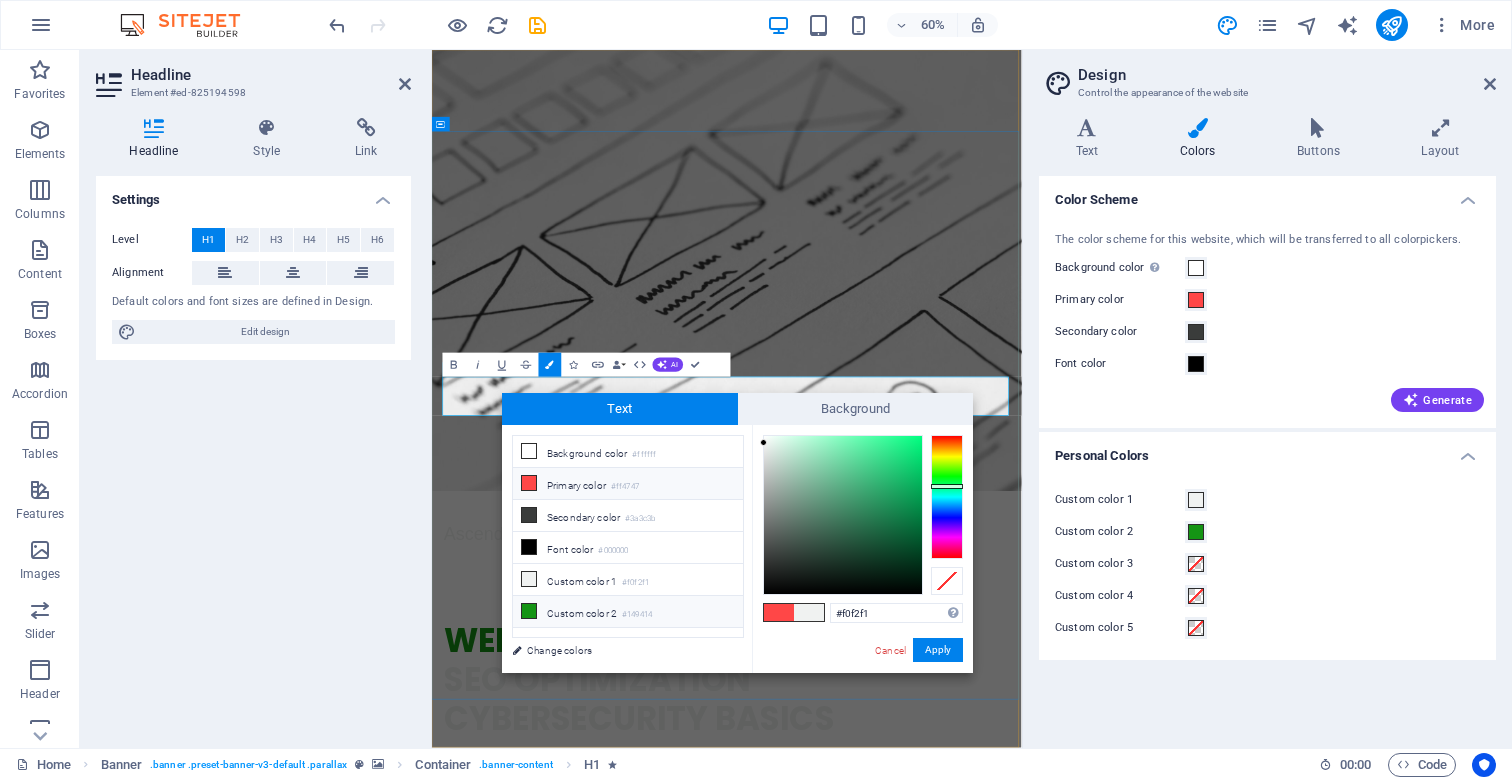 drag, startPoint x: 594, startPoint y: 615, endPoint x: 839, endPoint y: 628, distance: 245.34465 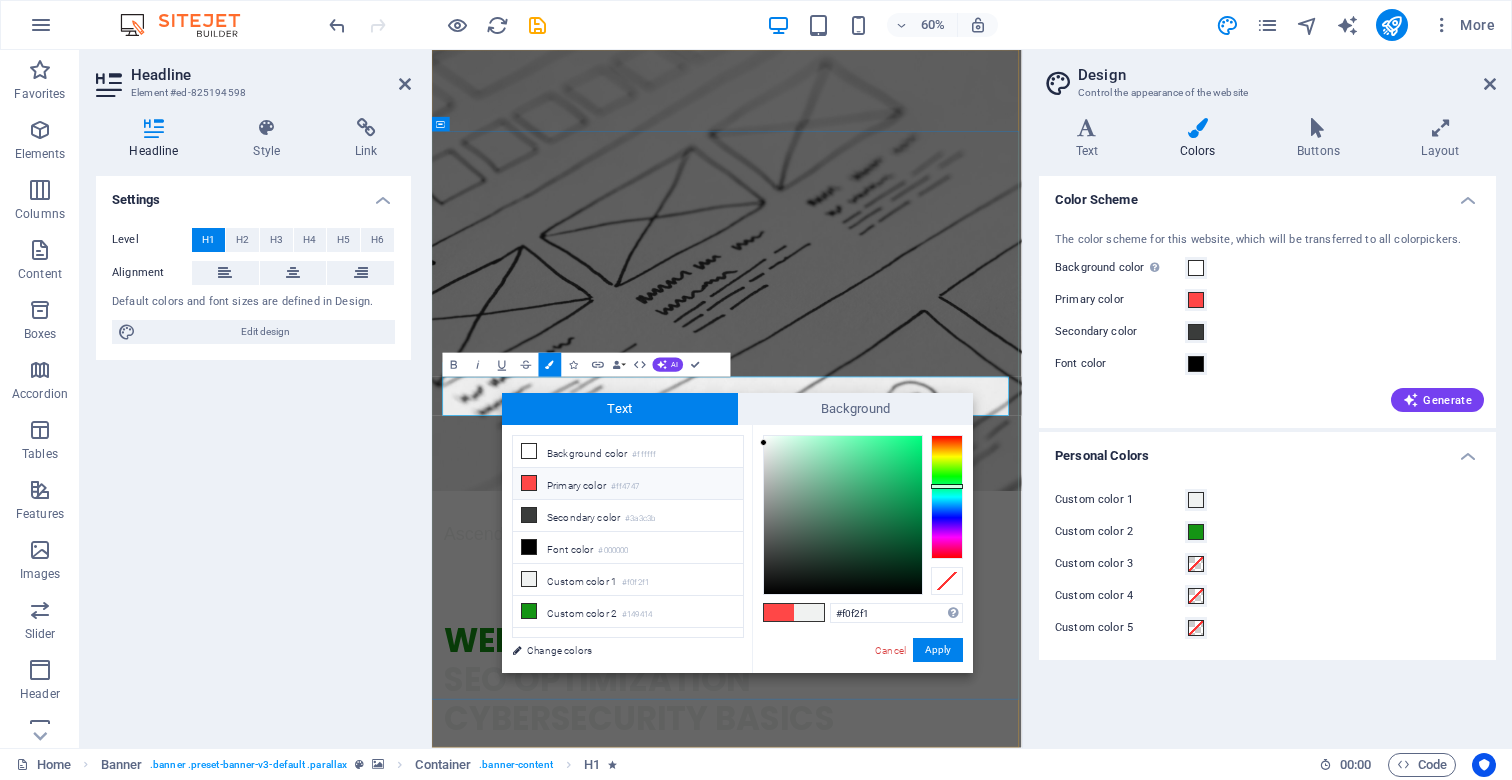 click on "Custom color 2
#149414" at bounding box center [628, 612] 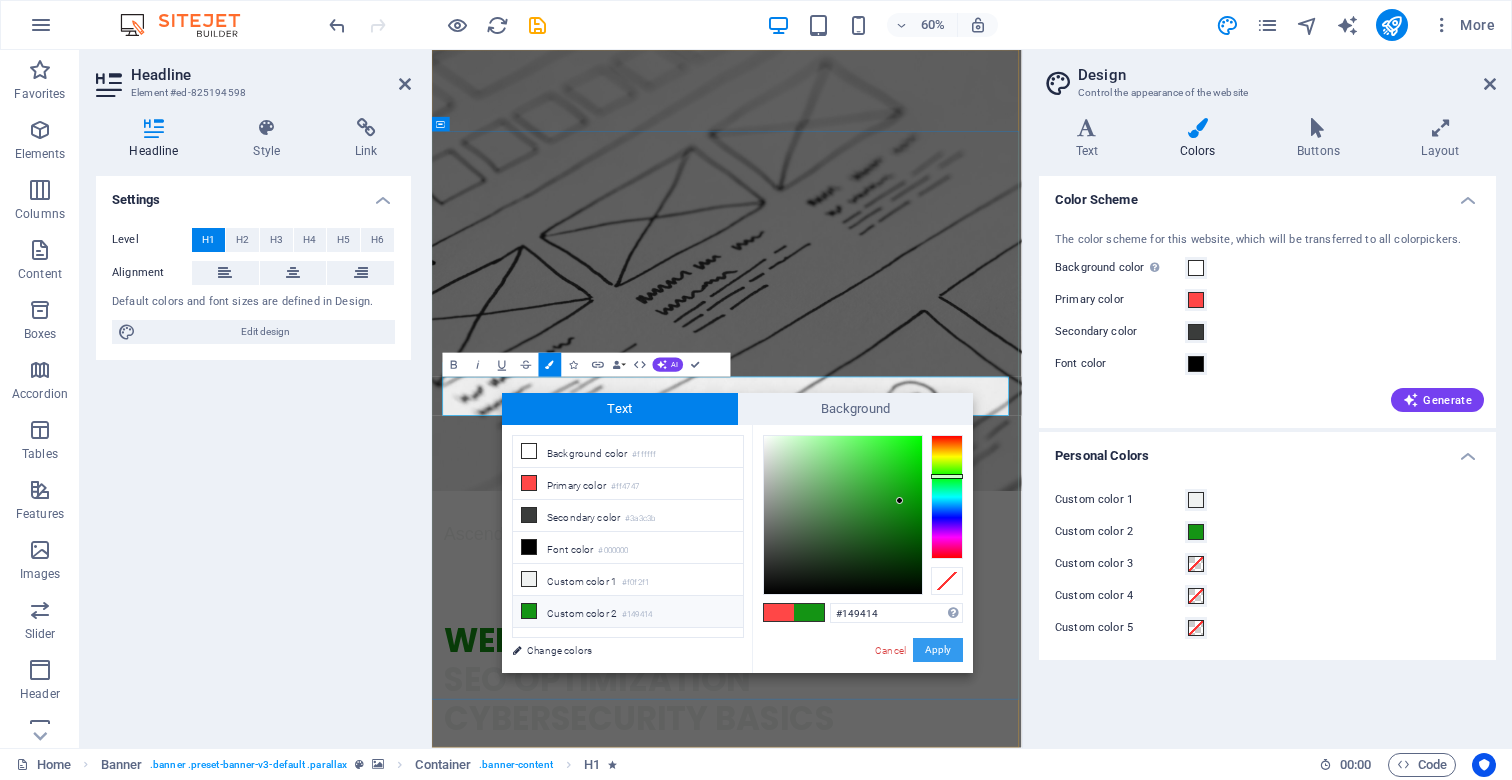 click on "Apply" at bounding box center [938, 650] 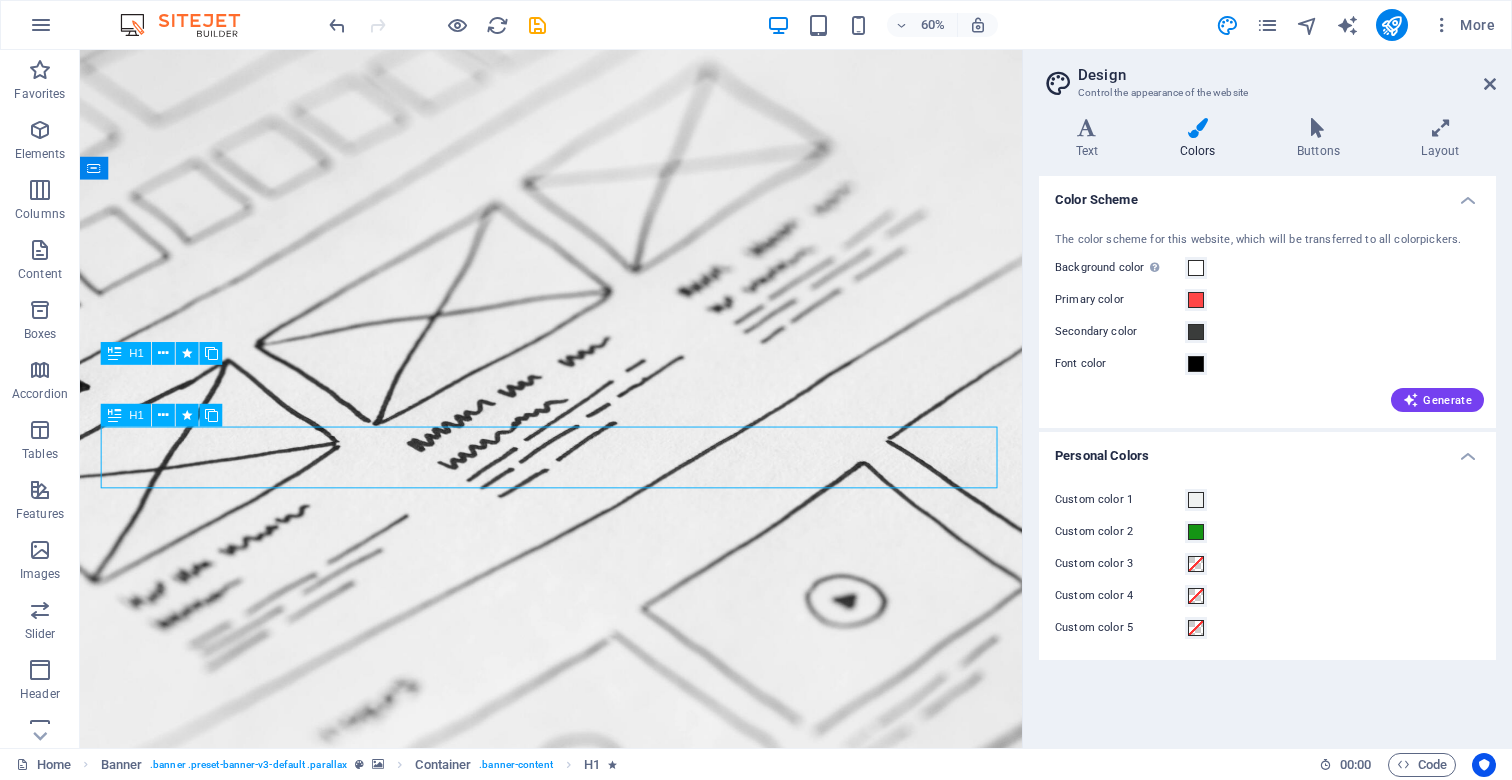 click on "cybersecurity basics" at bounding box center (576, 1164) 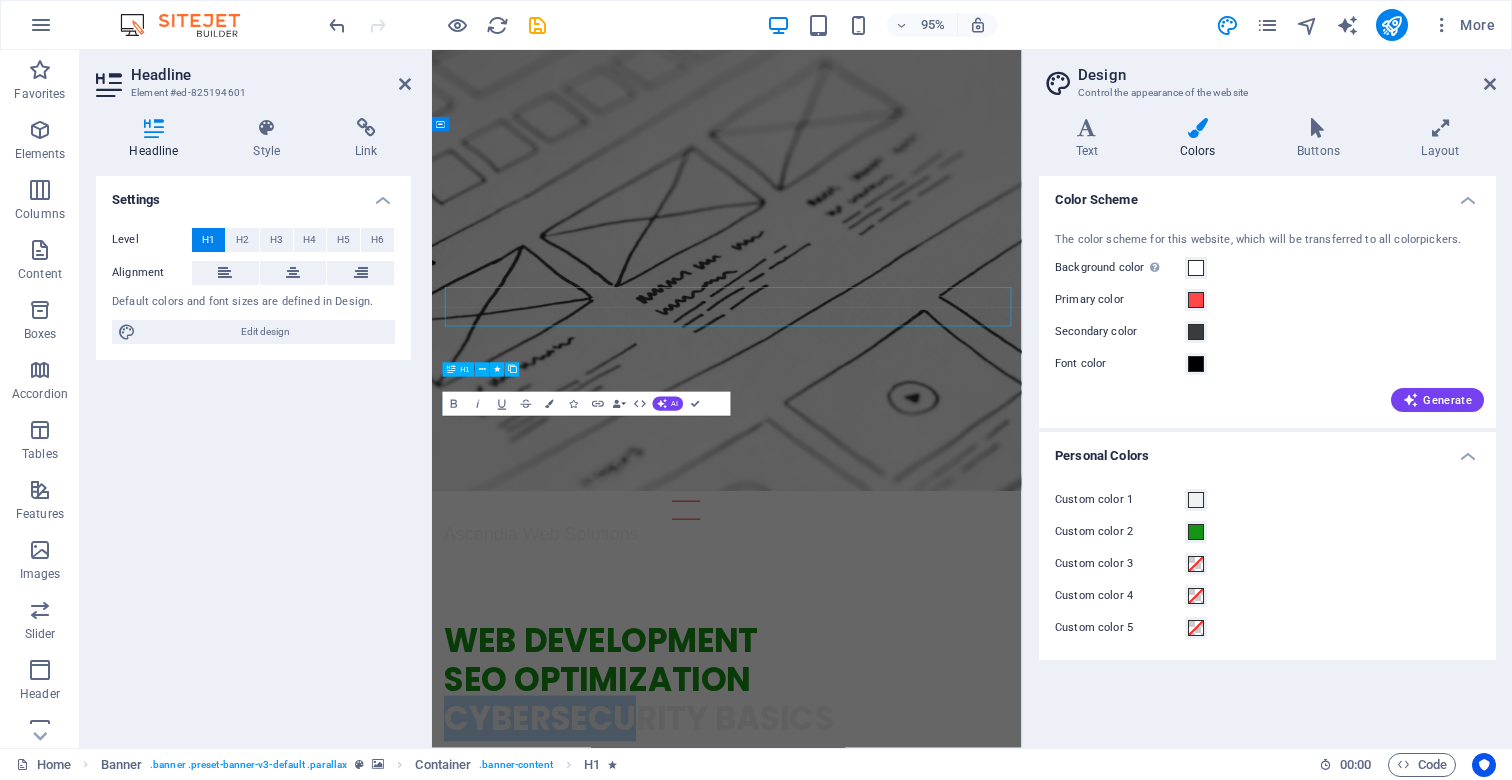 click on "cybersecurity basics" at bounding box center [777, 1164] 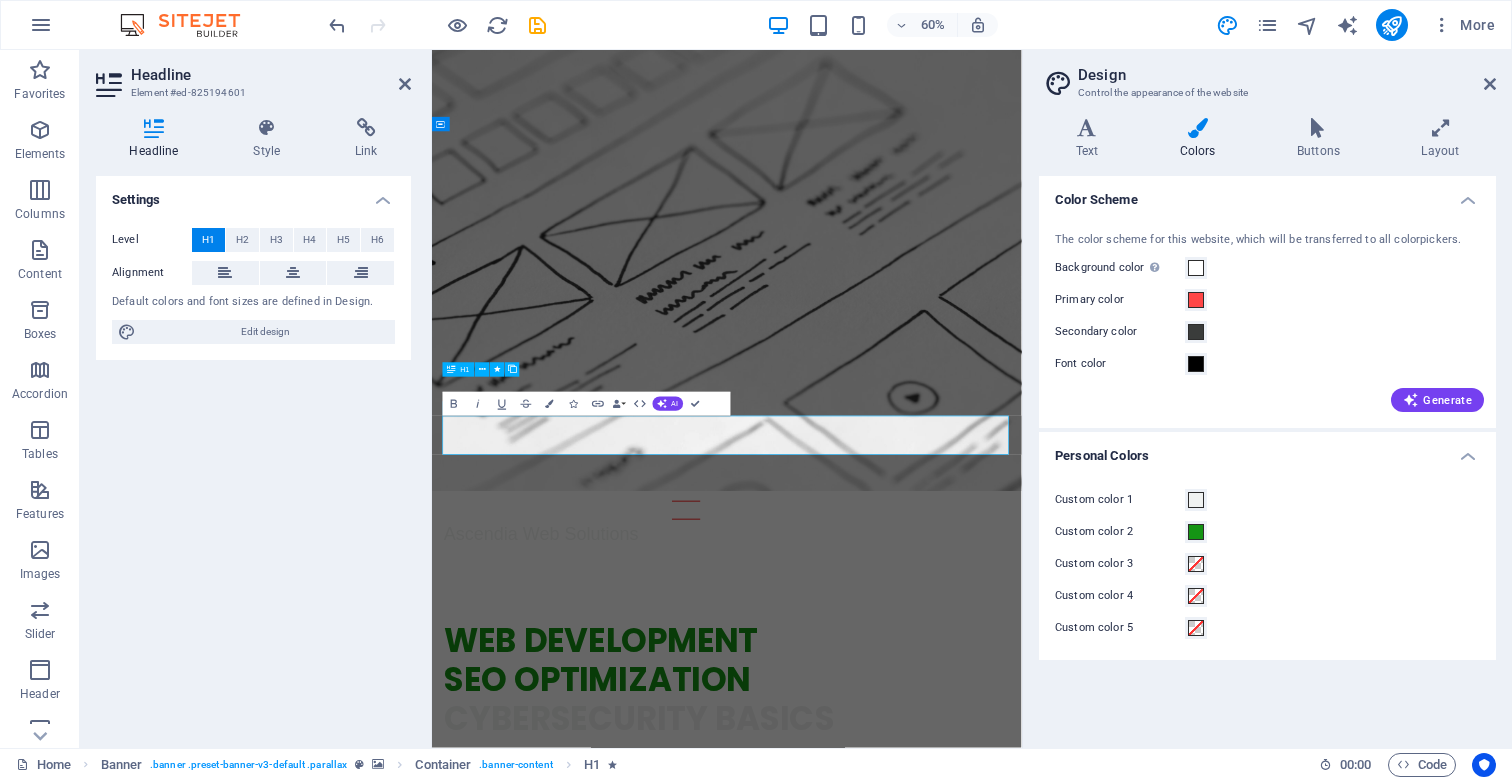 click on "cybersecurity basics" at bounding box center (777, 1164) 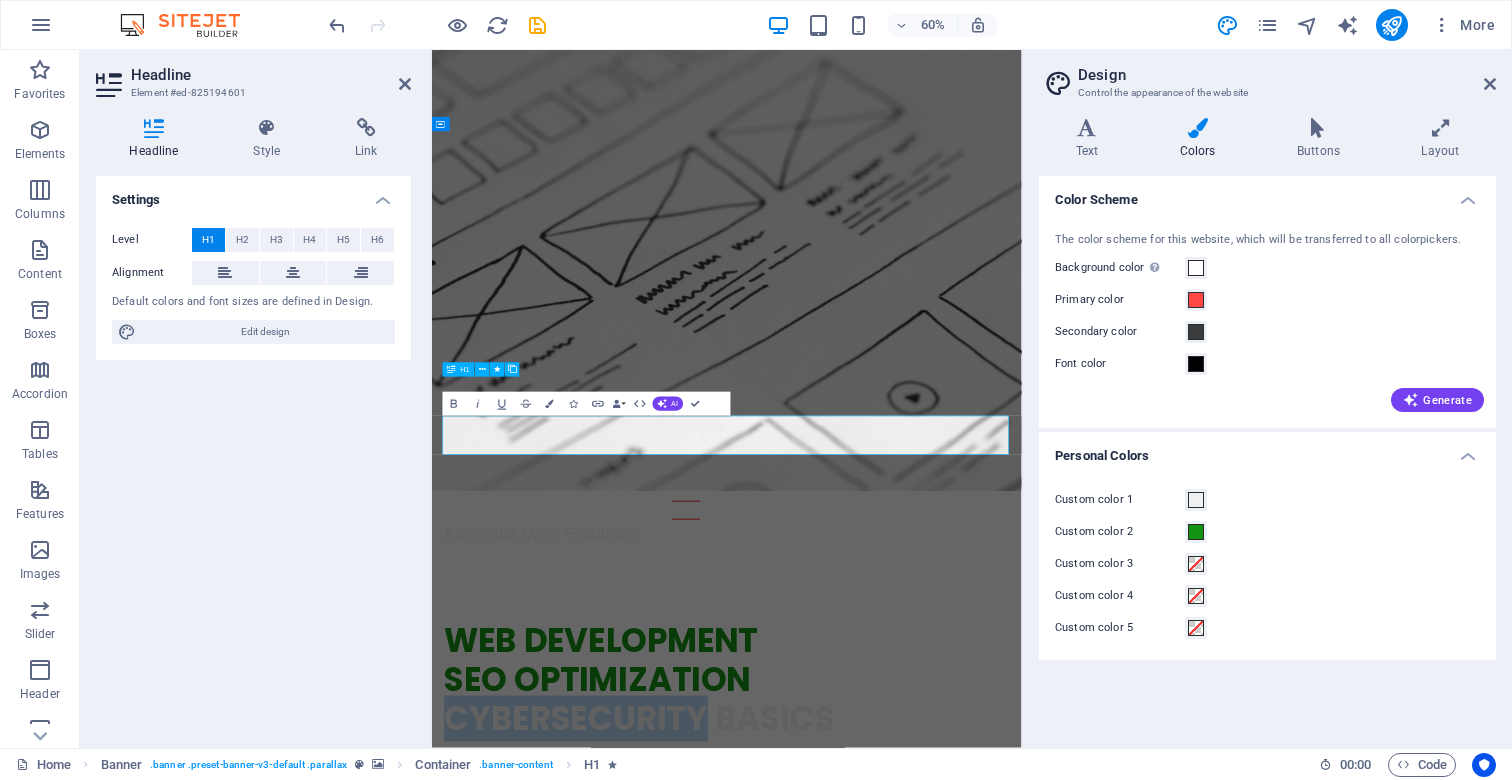 click on "cybersecurity basics" at bounding box center (777, 1164) 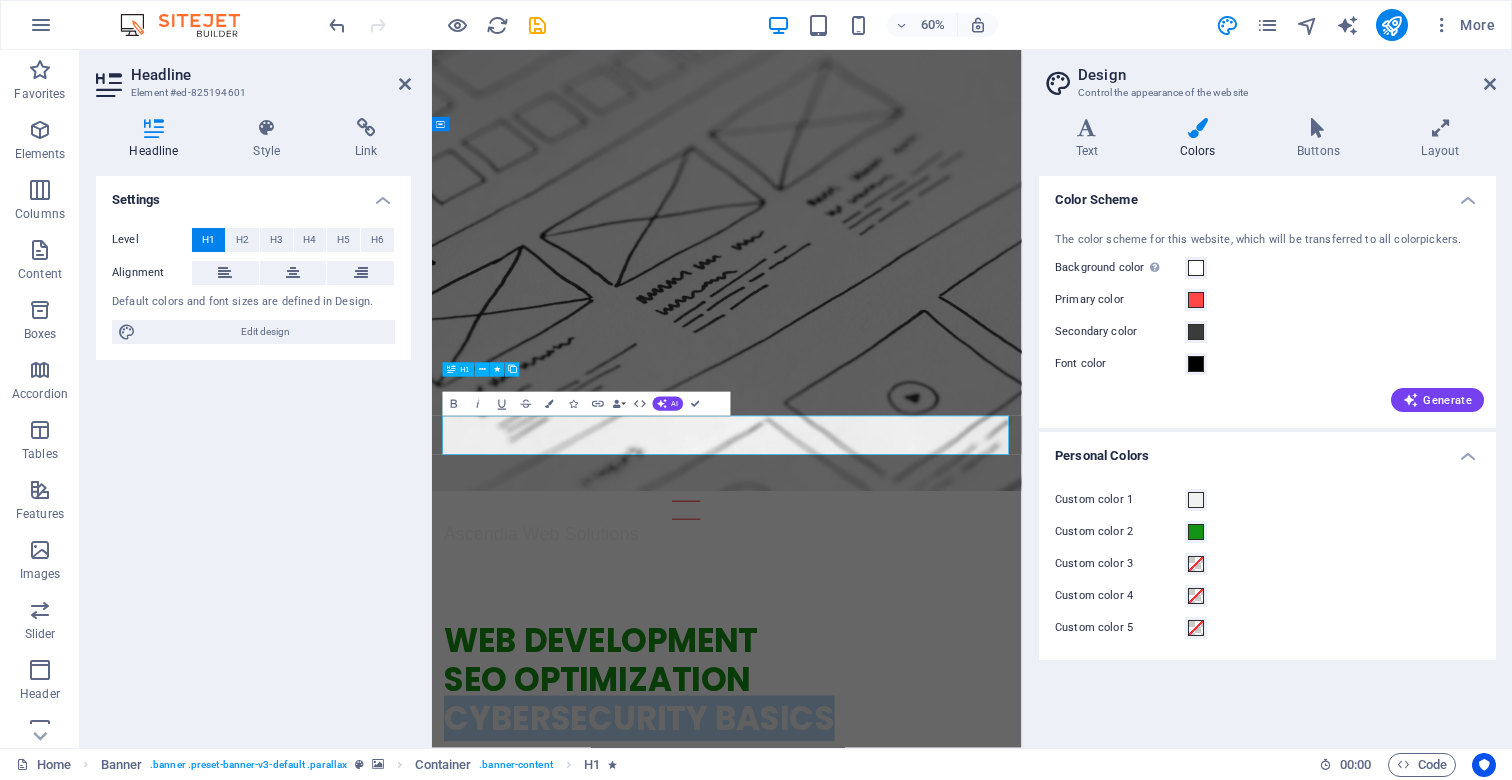 click on "cybersecurity basics" at bounding box center (777, 1164) 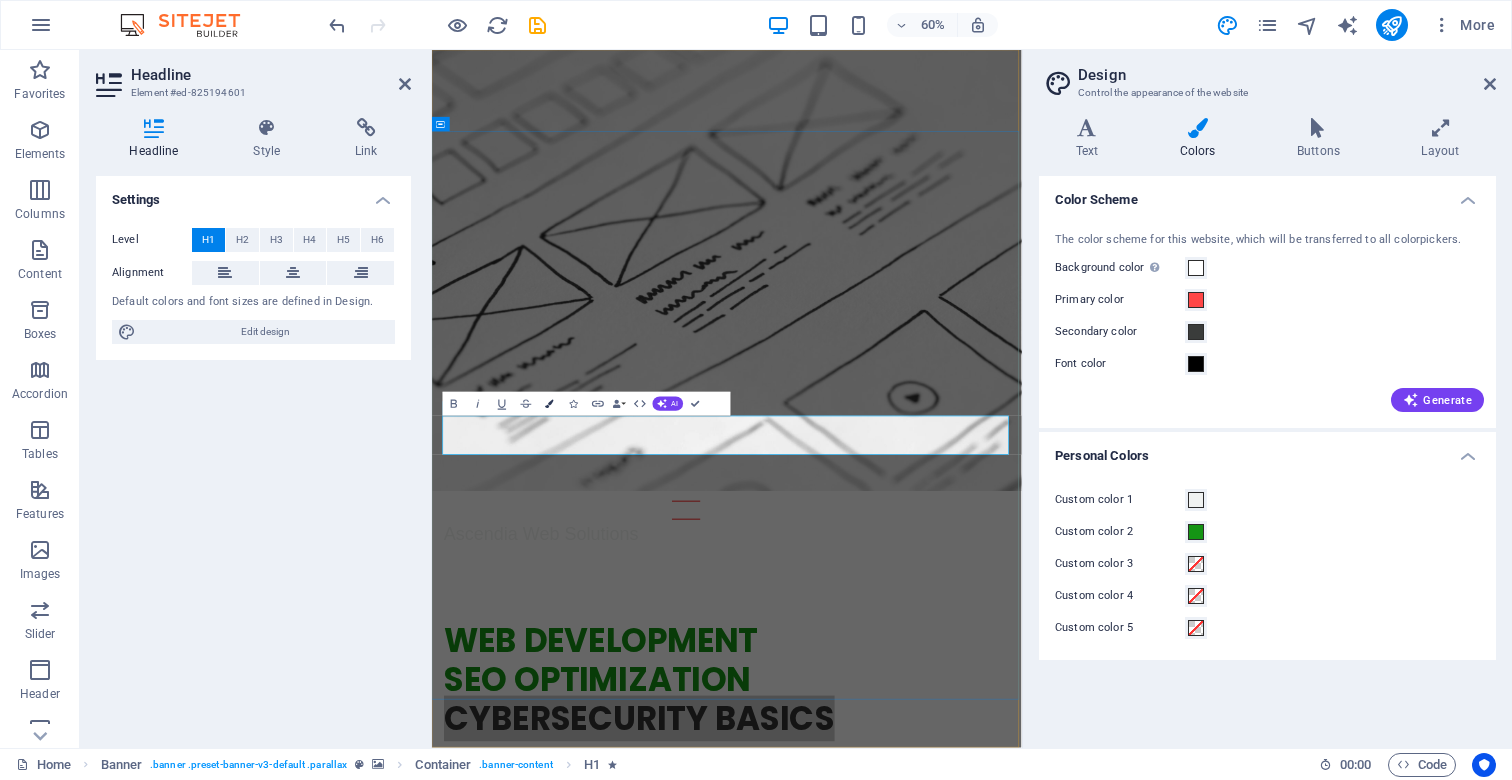 click at bounding box center [550, 404] 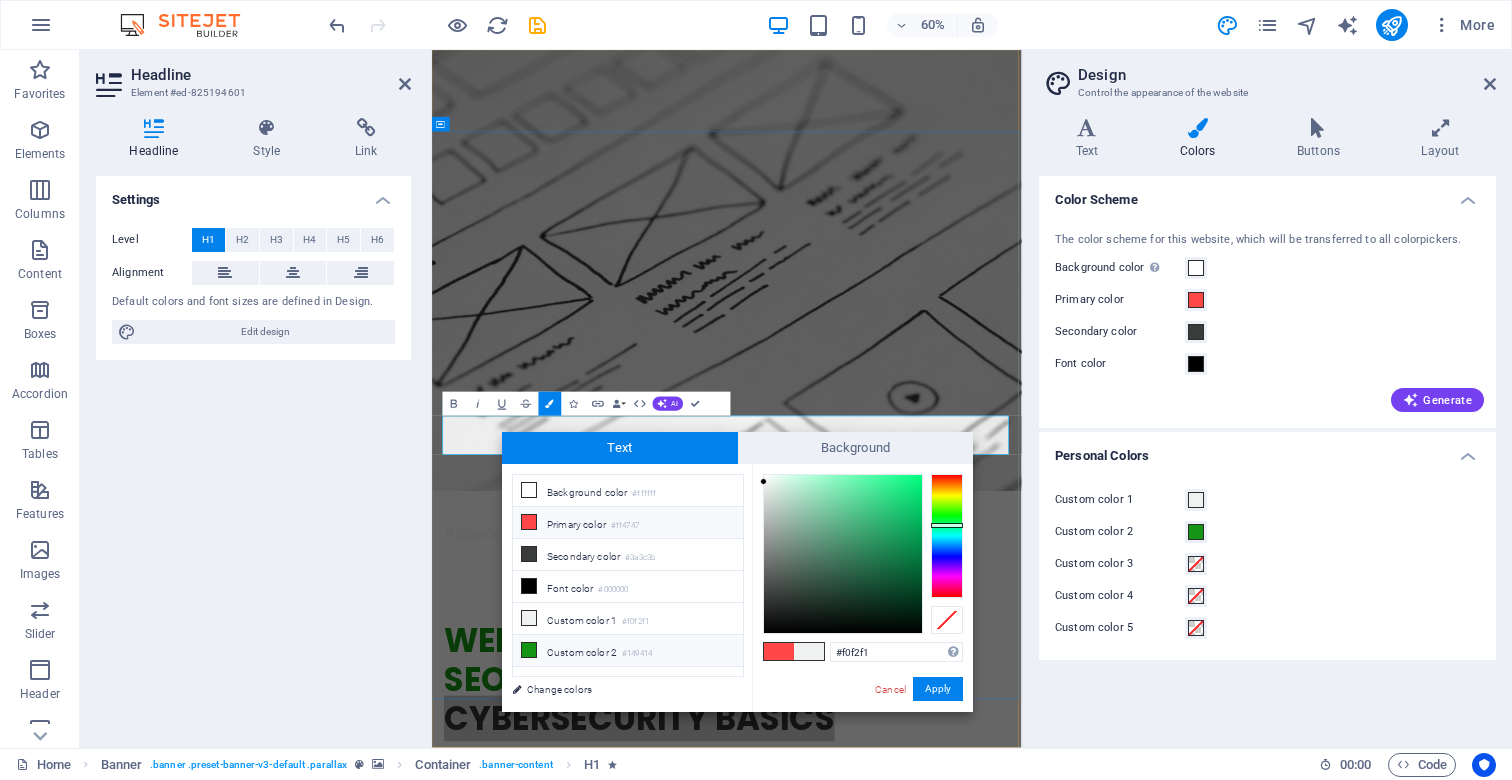 drag, startPoint x: 591, startPoint y: 653, endPoint x: 603, endPoint y: 654, distance: 12.0415945 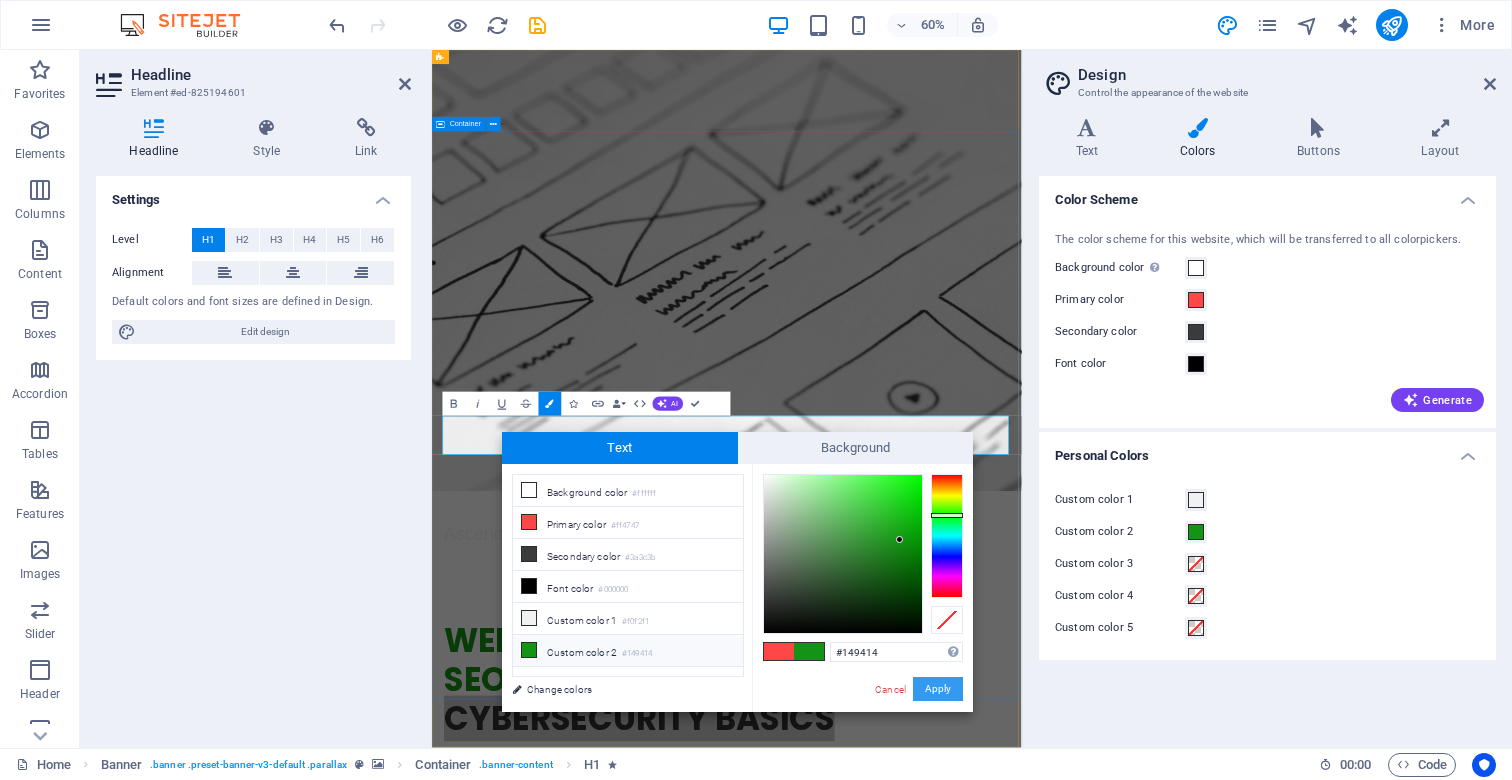 click on "Apply" at bounding box center [938, 689] 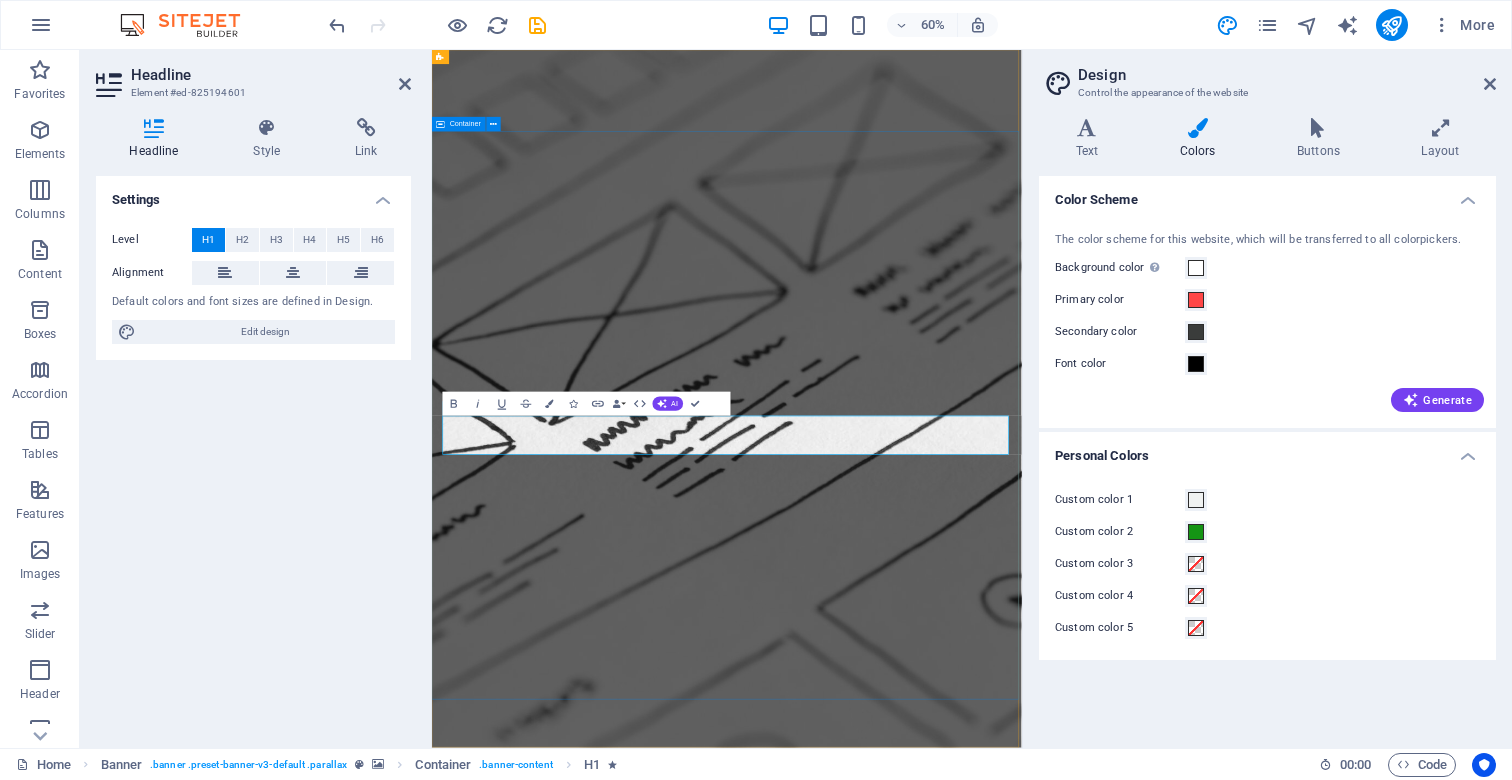 click on "Web development SEO Optimization cybersecurity basics Learn more" at bounding box center (923, 1560) 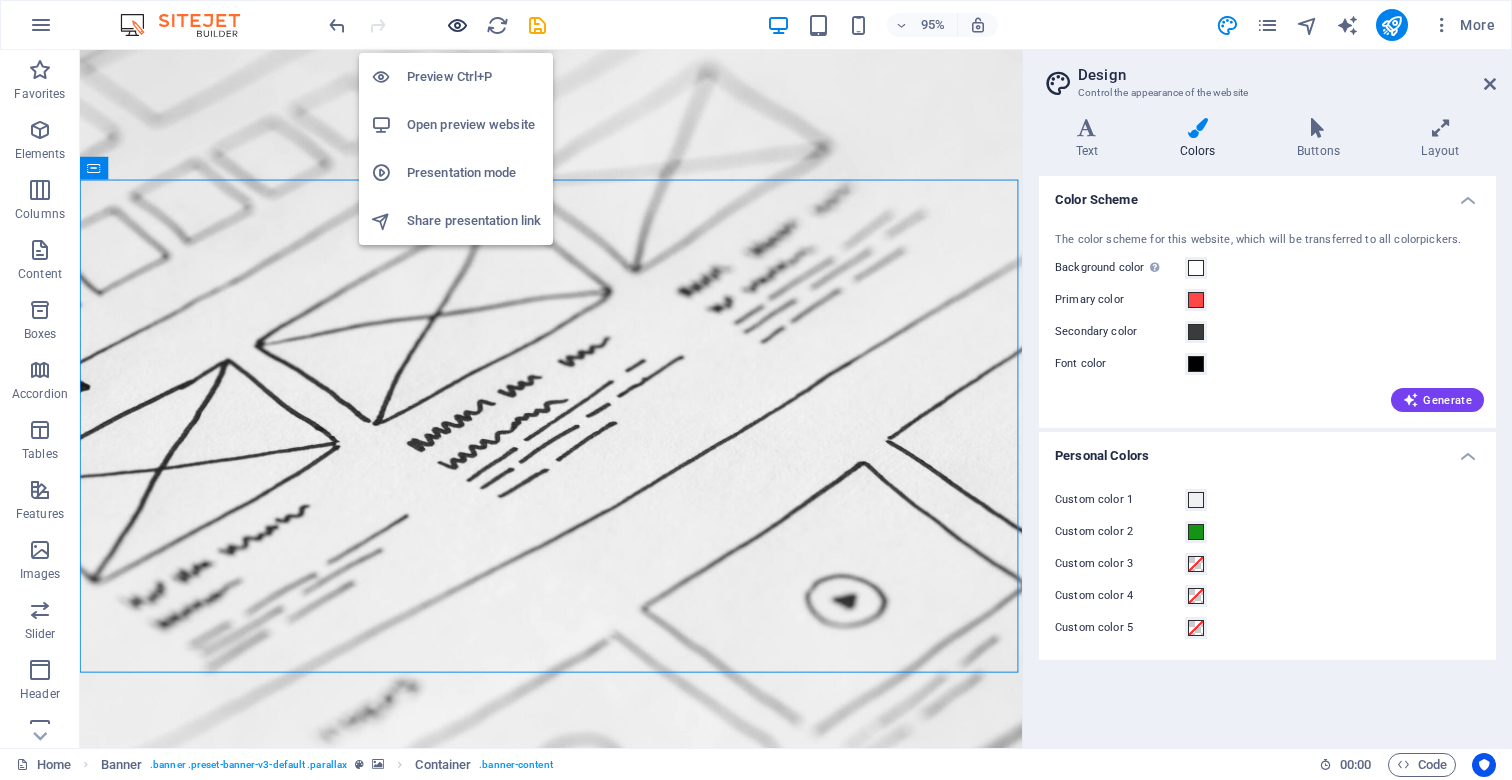 click at bounding box center [457, 25] 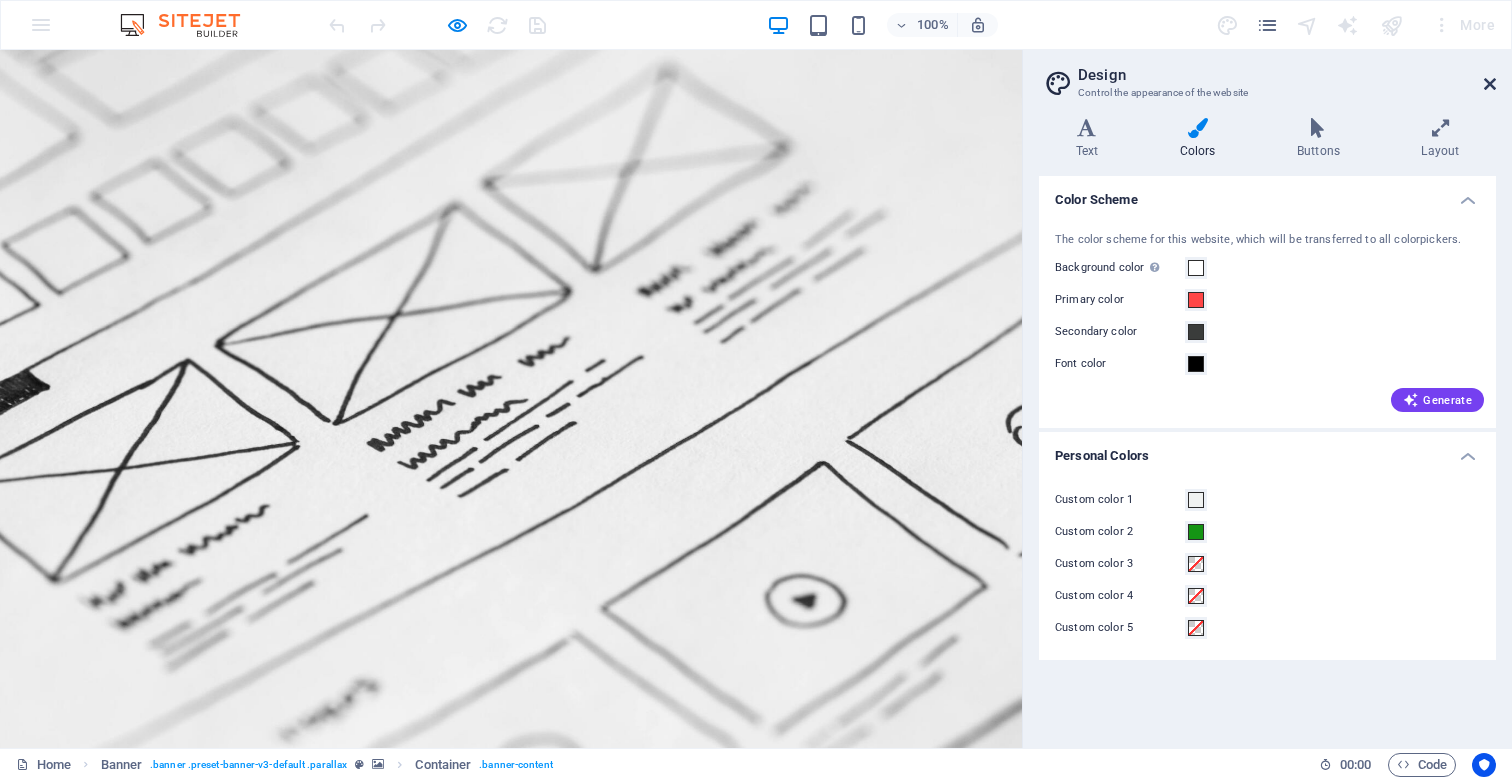 click at bounding box center (1490, 84) 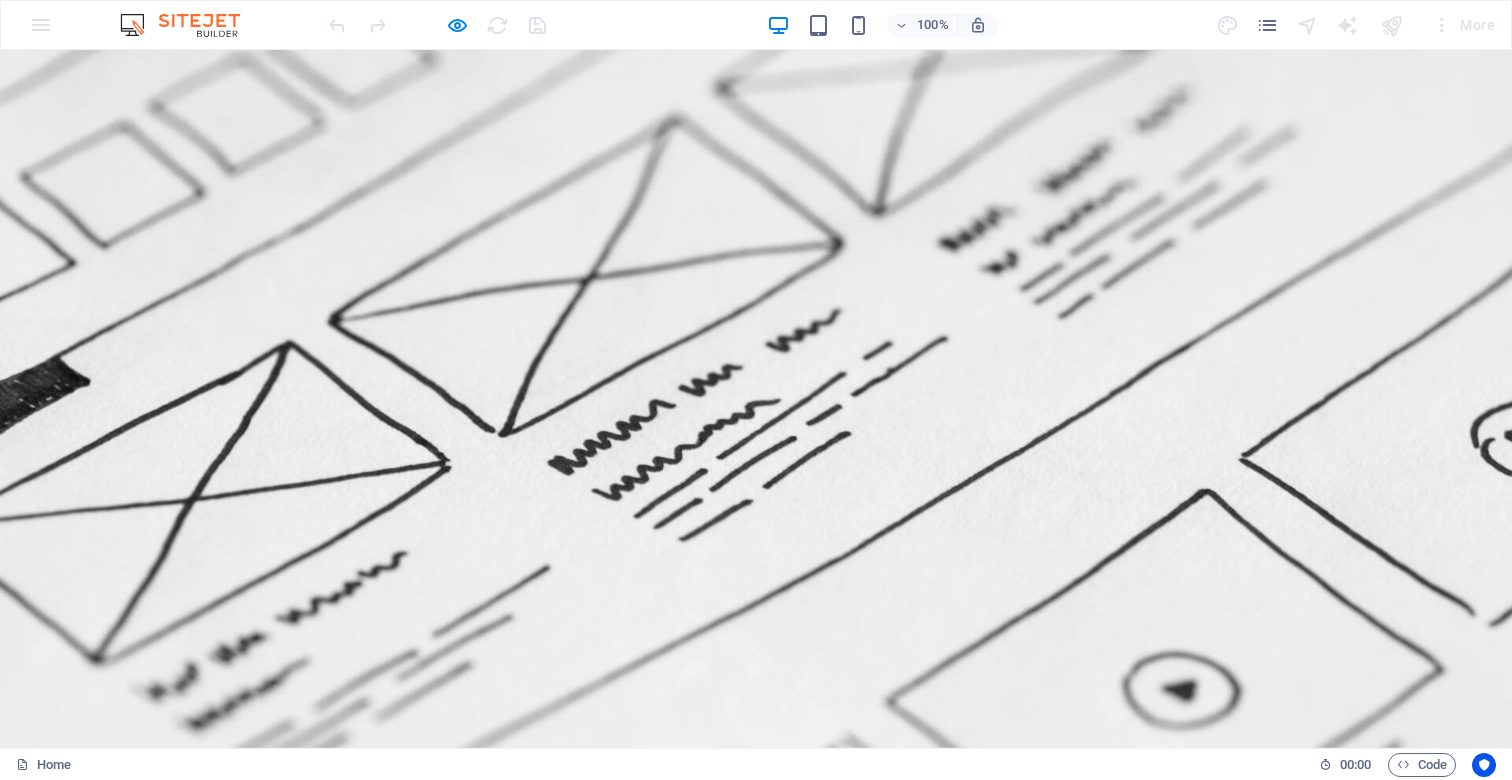 scroll, scrollTop: 0, scrollLeft: 0, axis: both 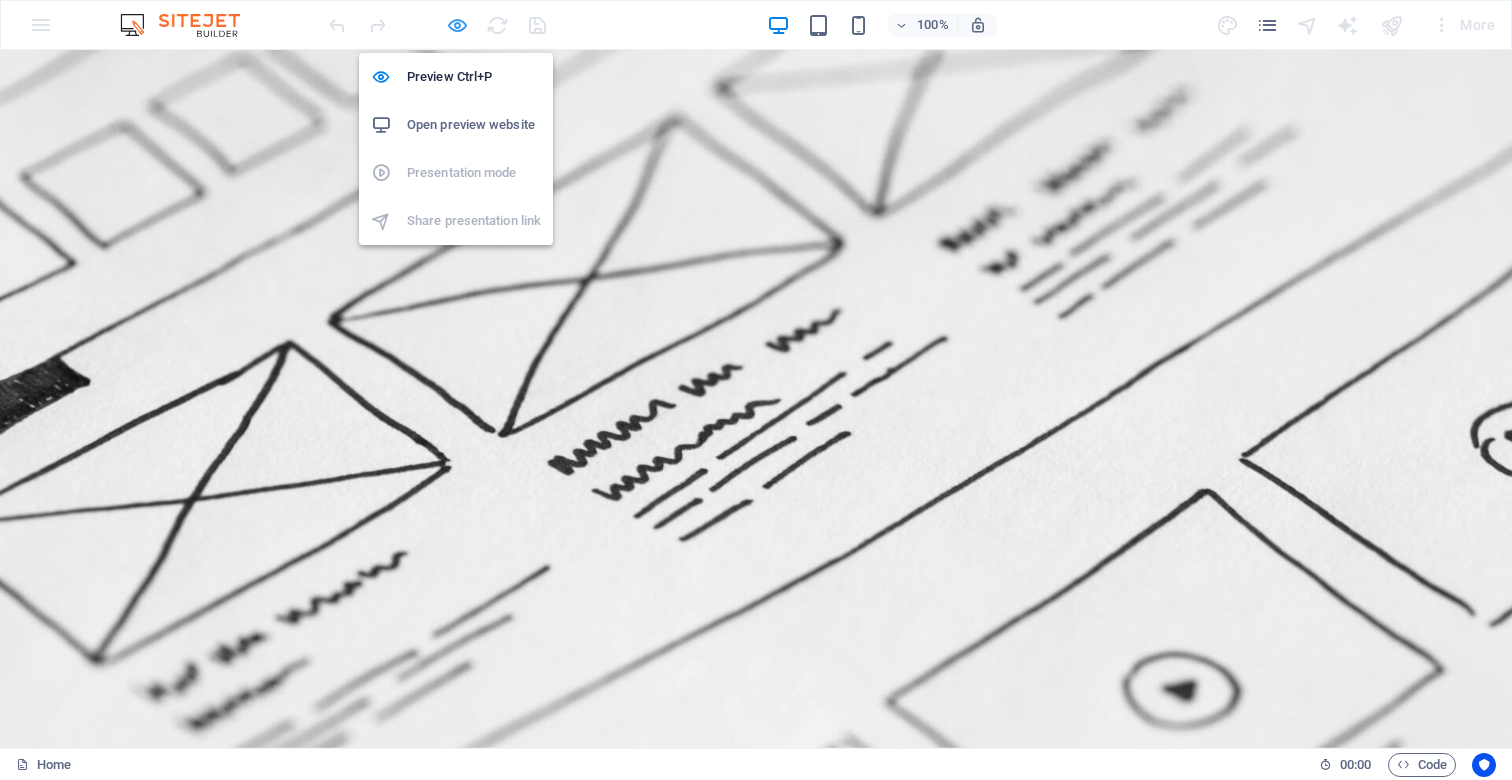 click at bounding box center (457, 25) 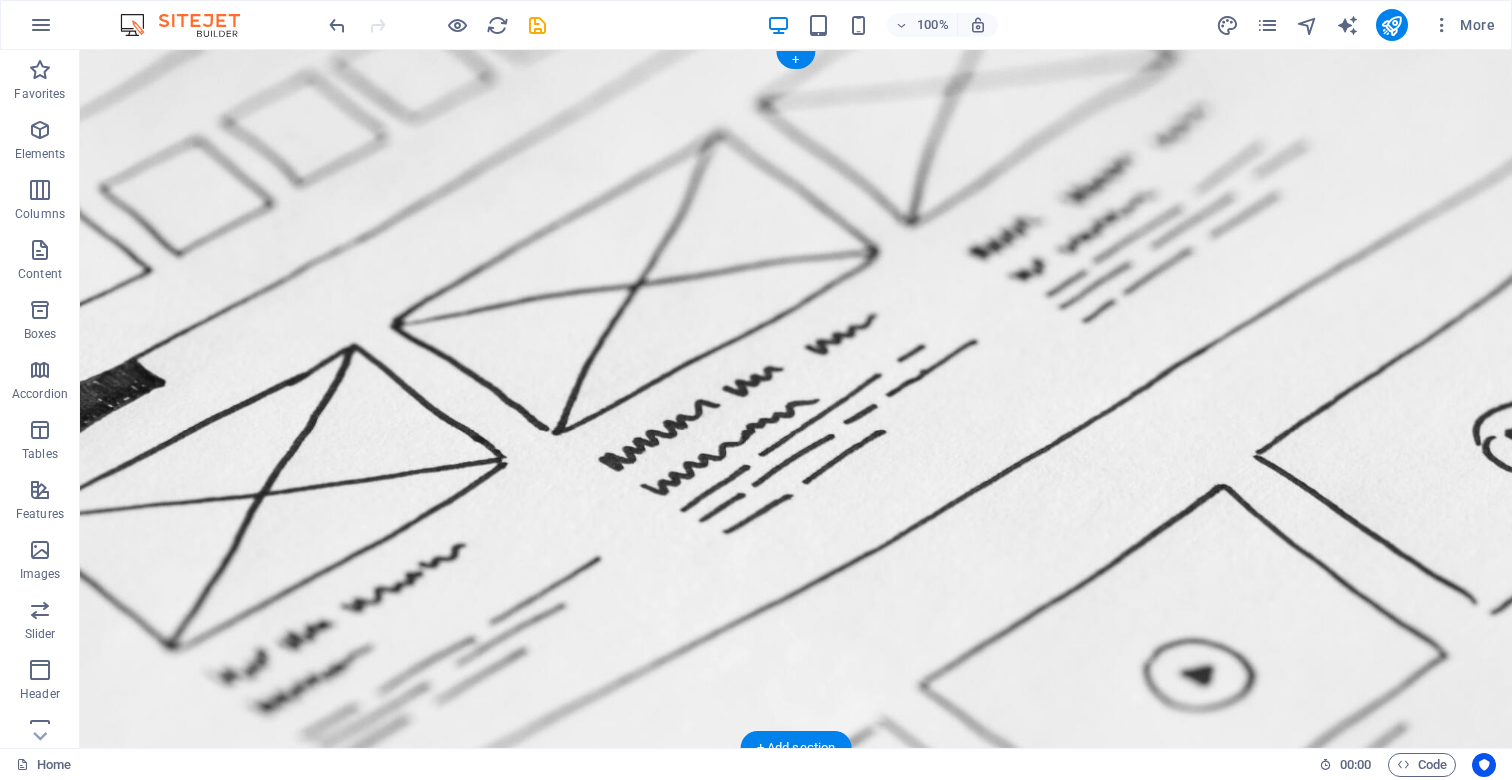 click on "Web development" at bounding box center (796, 997) 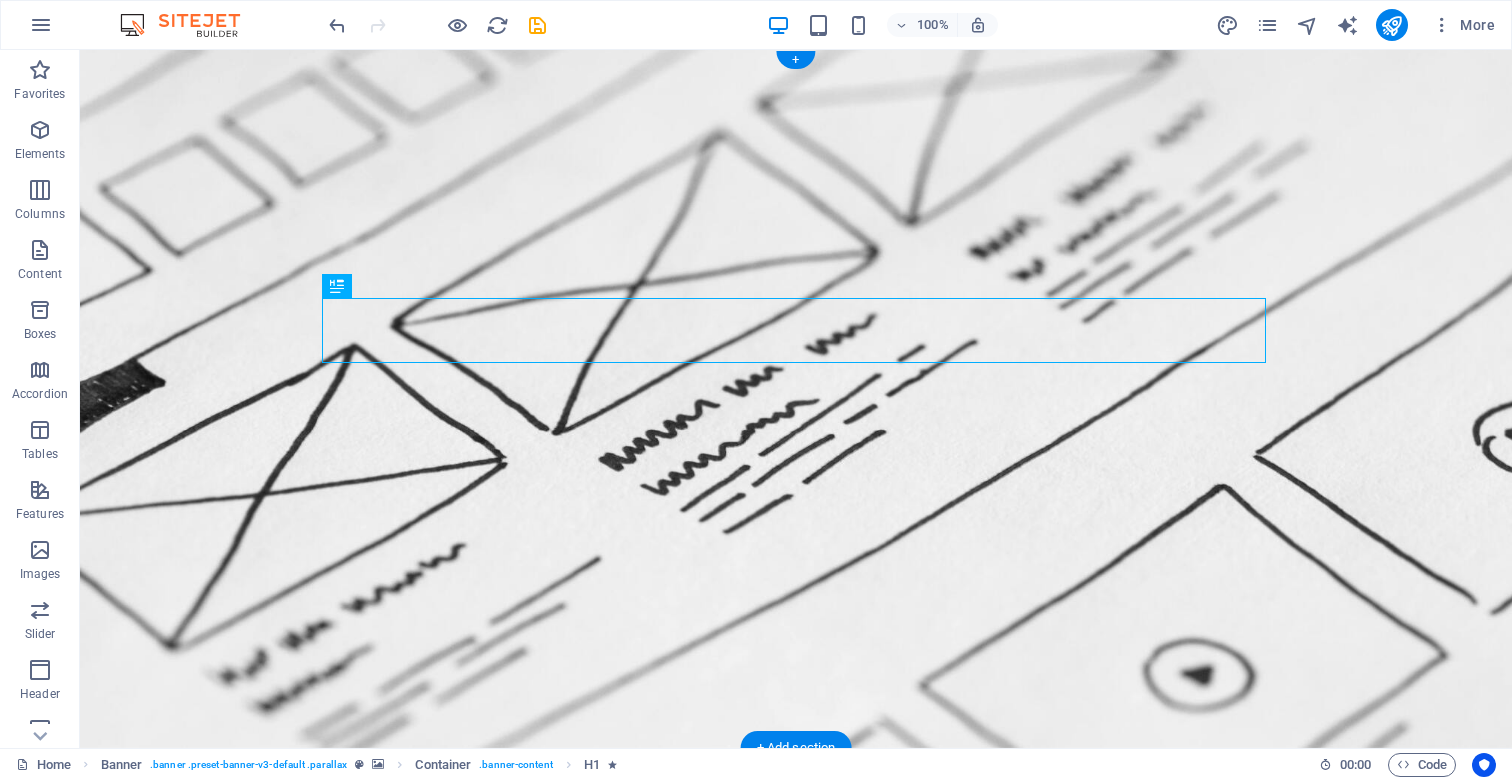 click on "Web development" at bounding box center [796, 997] 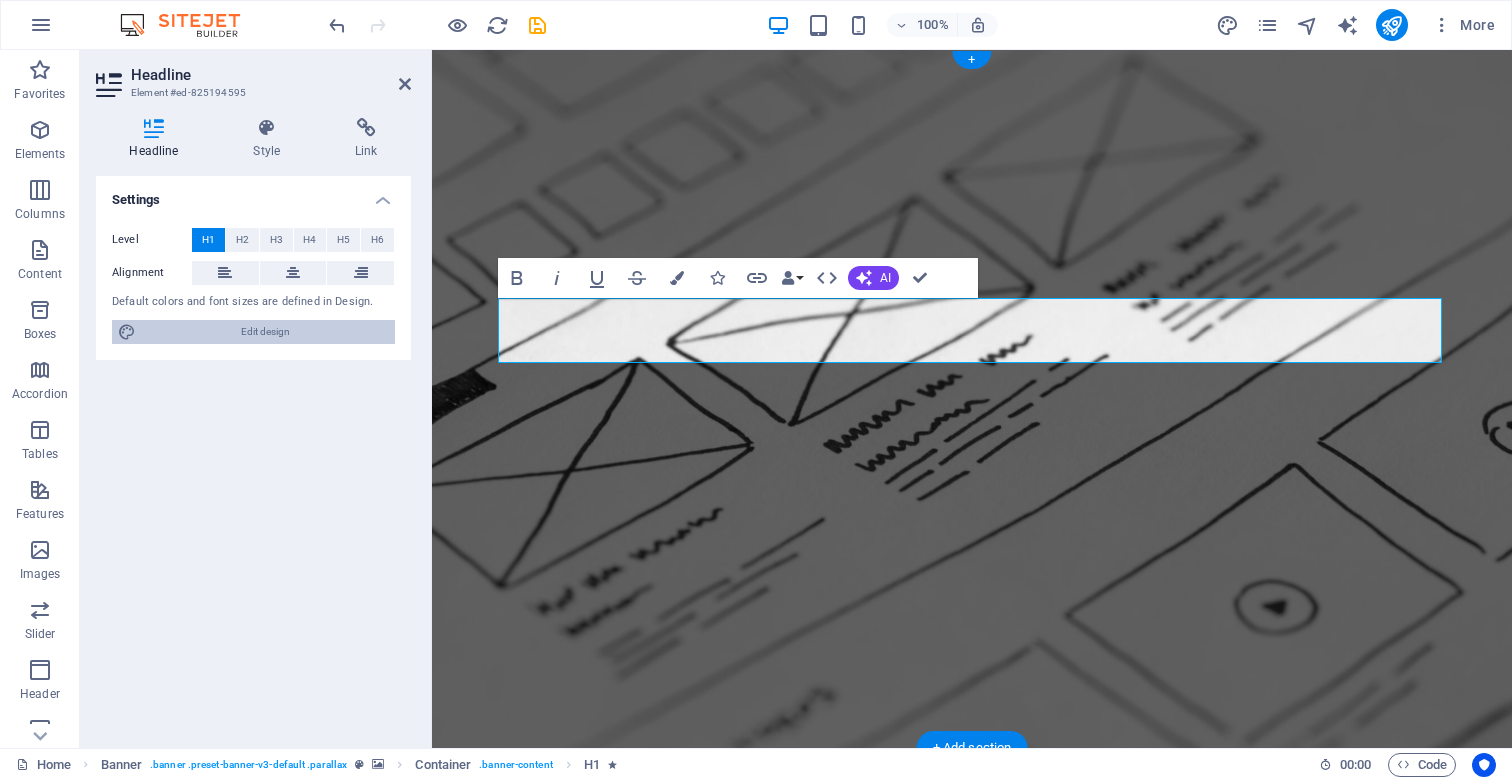 click on "Edit design" at bounding box center (265, 332) 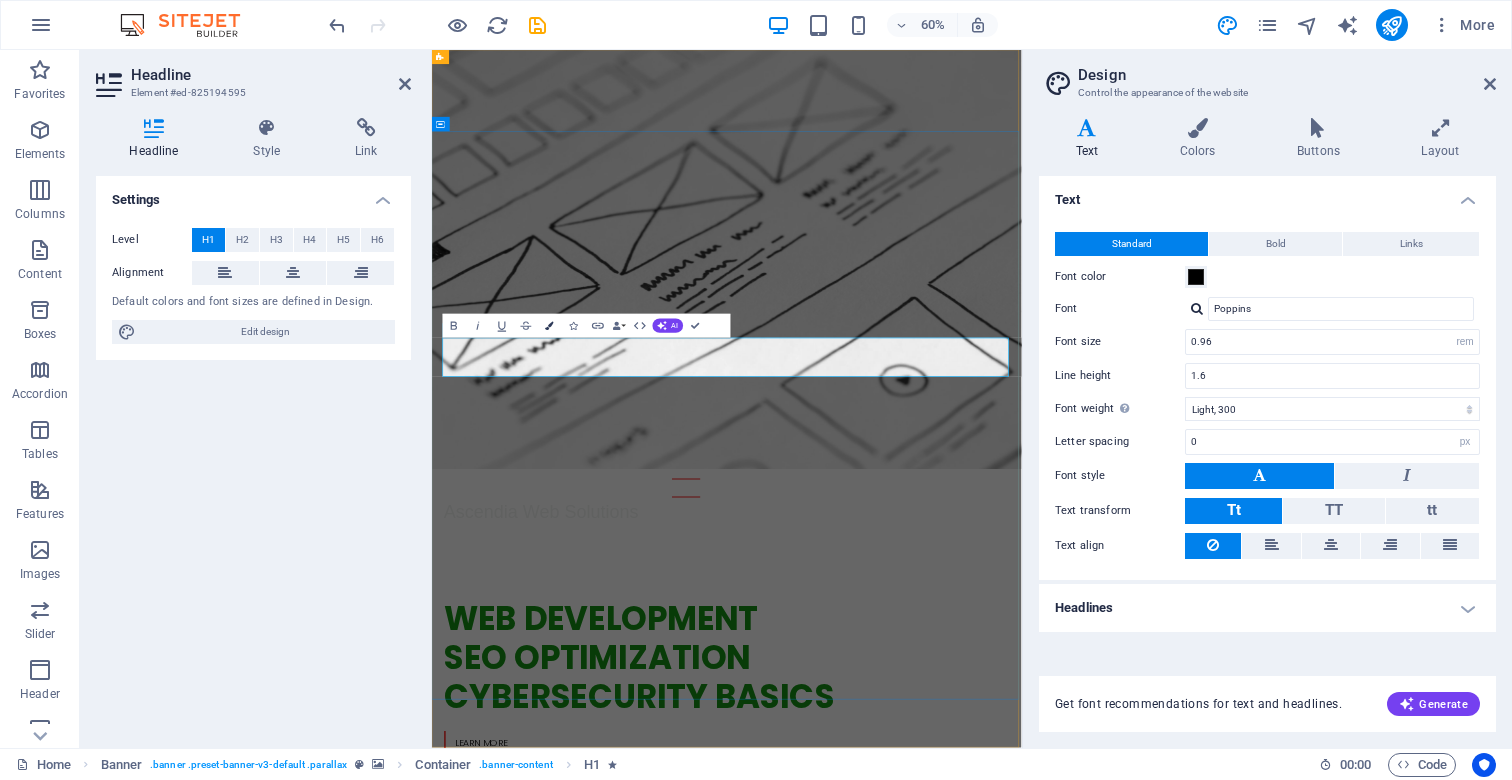 click on "Colors" at bounding box center (550, 326) 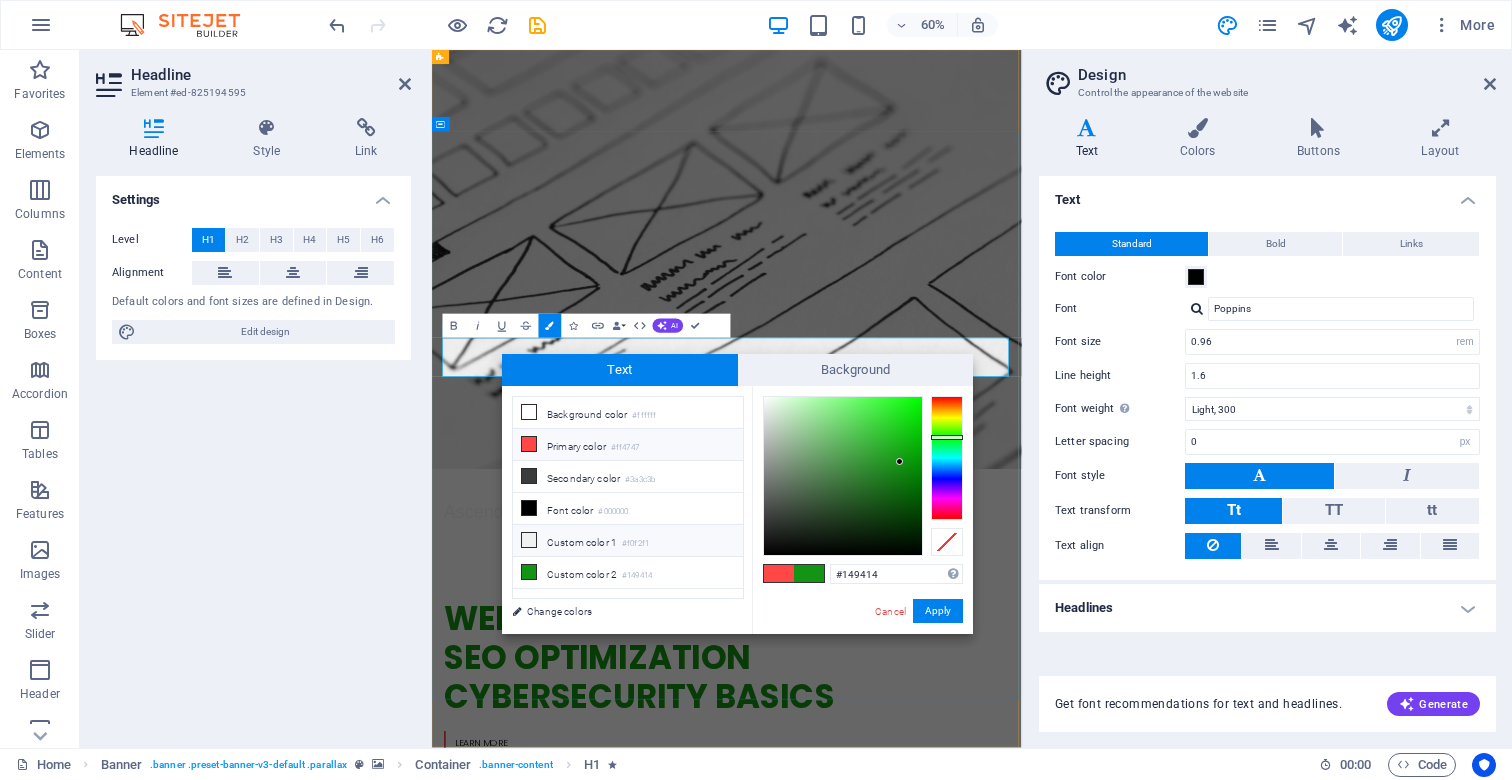 click on "Custom color 1
#f0f2f1" at bounding box center (628, 541) 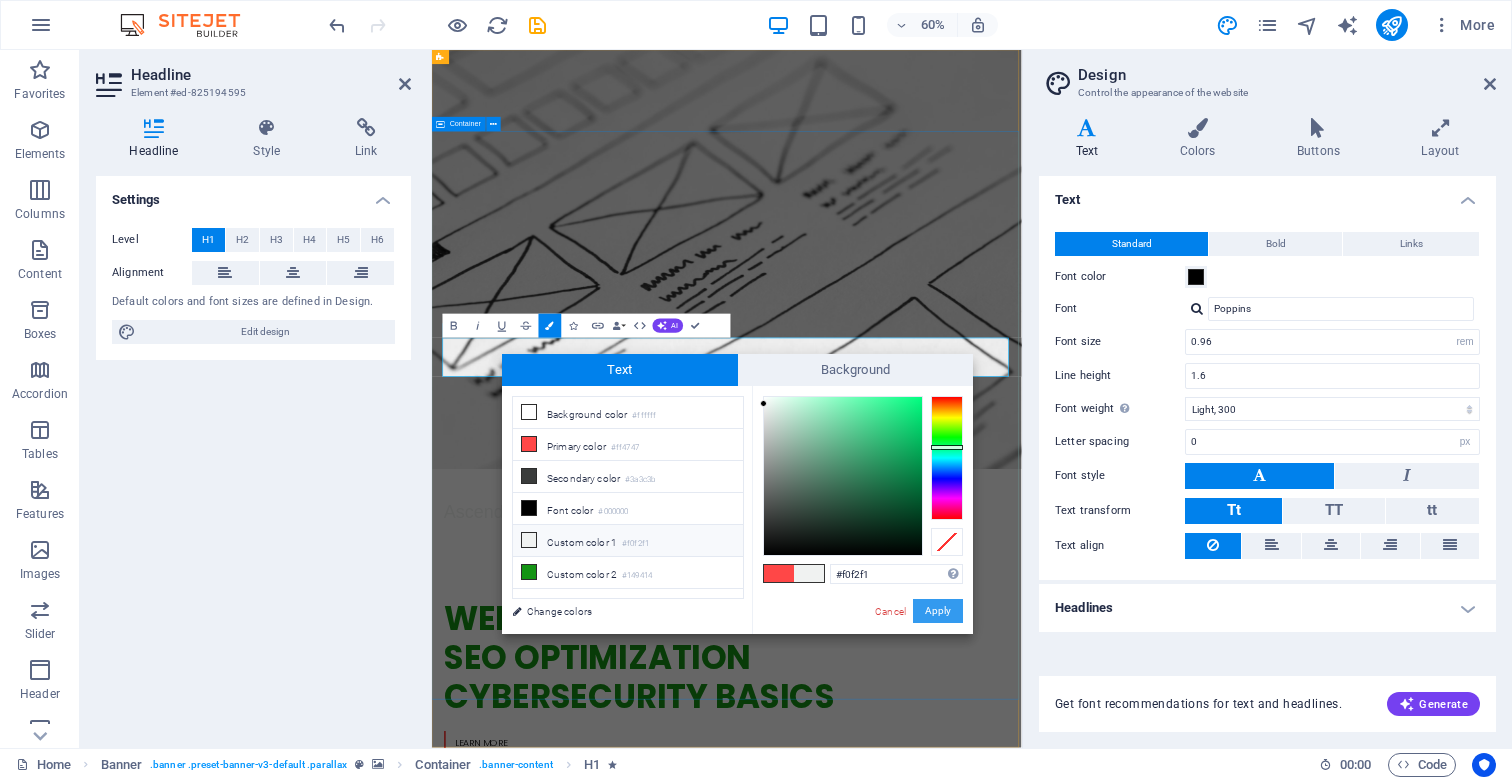 click on "Apply" at bounding box center [938, 611] 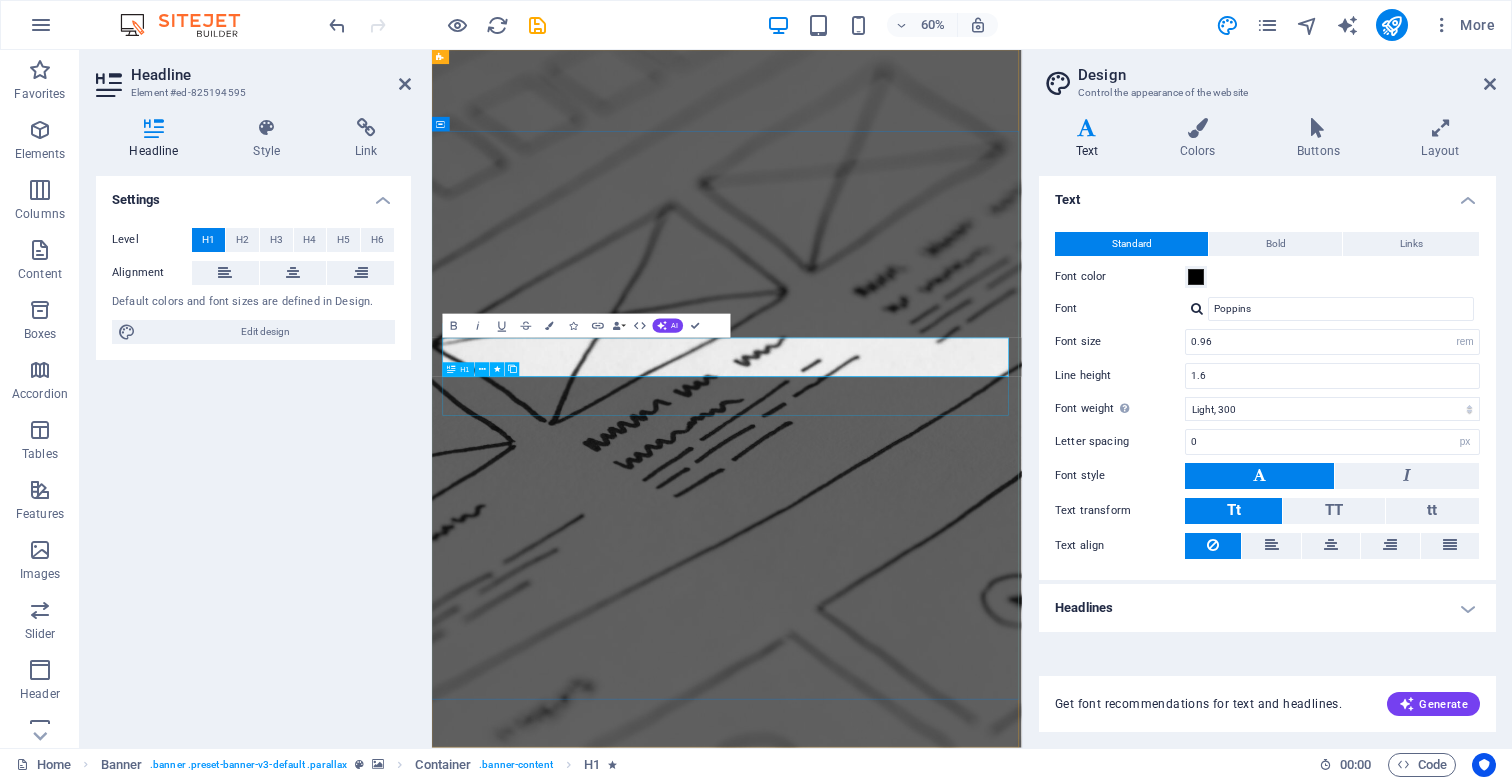 click on "SEO Optimization" at bounding box center (924, 1527) 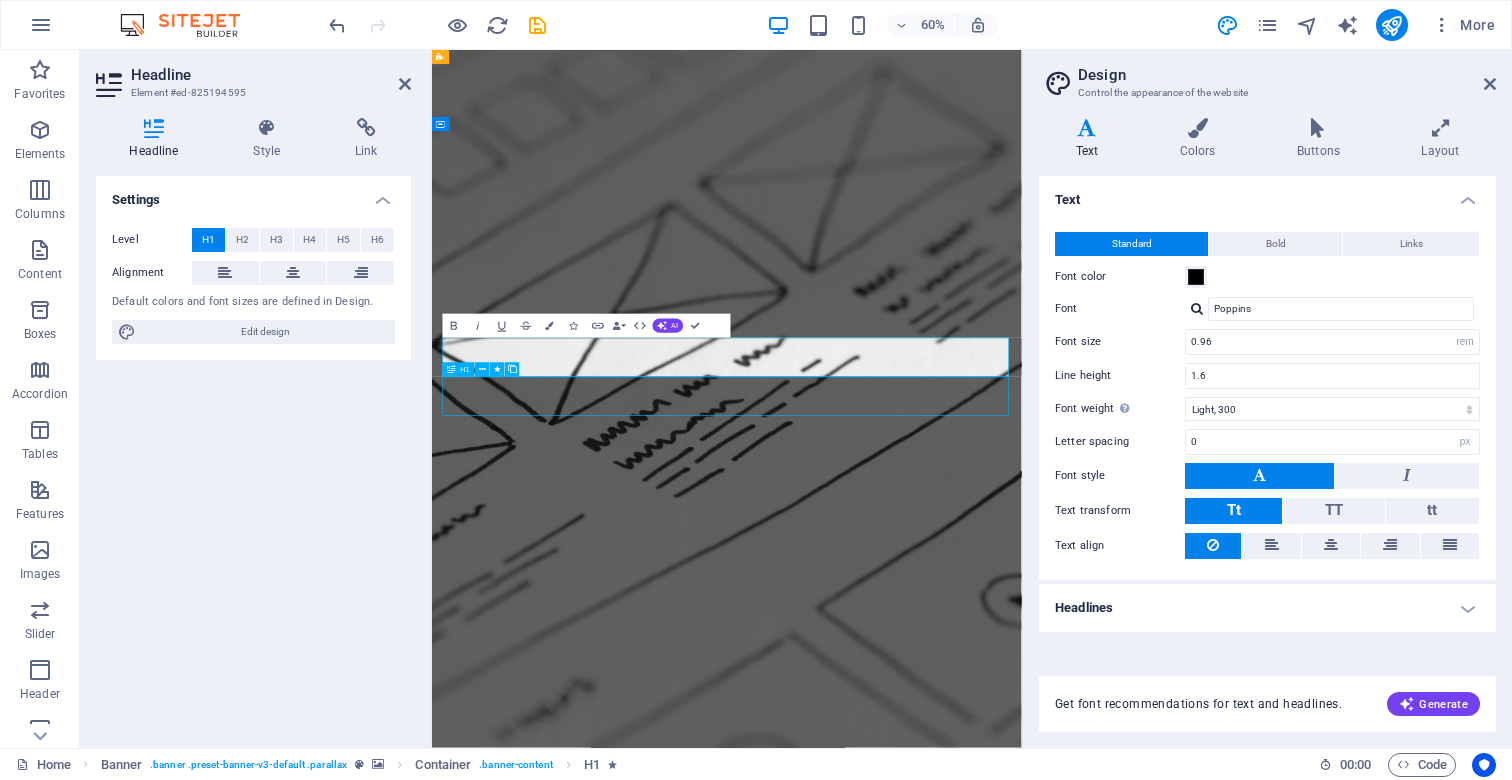 click on "SEO Optimization" at bounding box center (924, 1527) 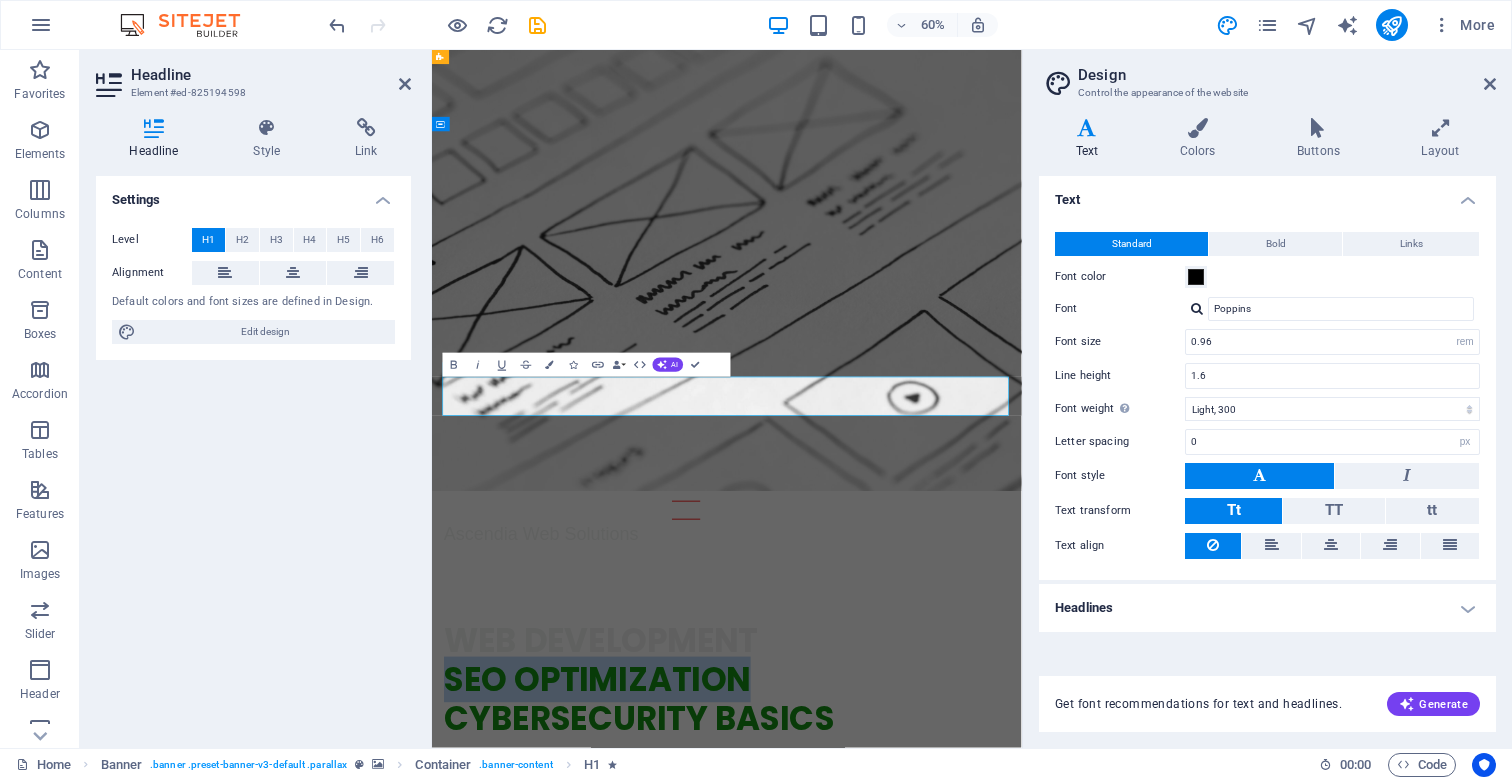 click on "SEO Optimization" at bounding box center (707, 1099) 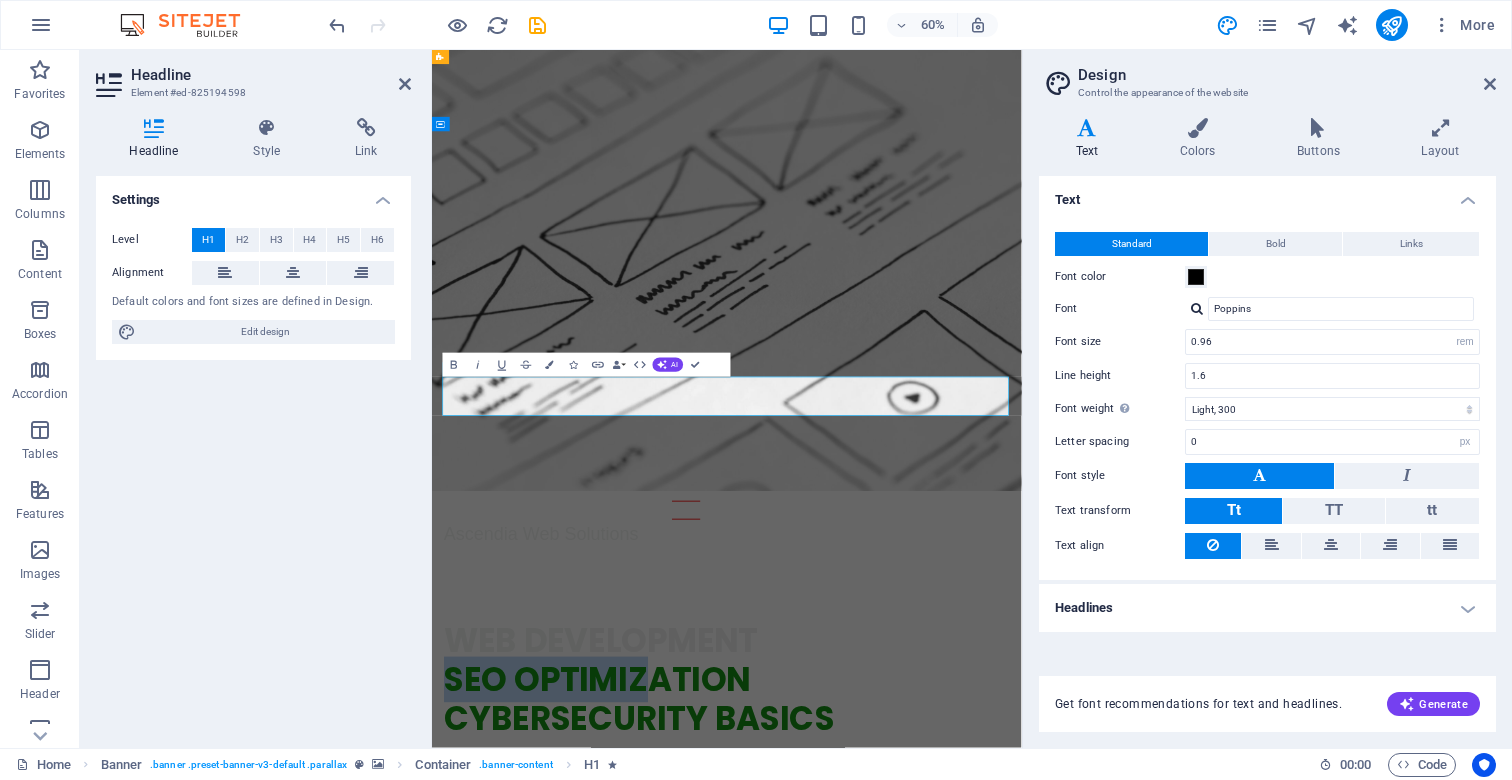 click on "SEO Optimization" at bounding box center [707, 1099] 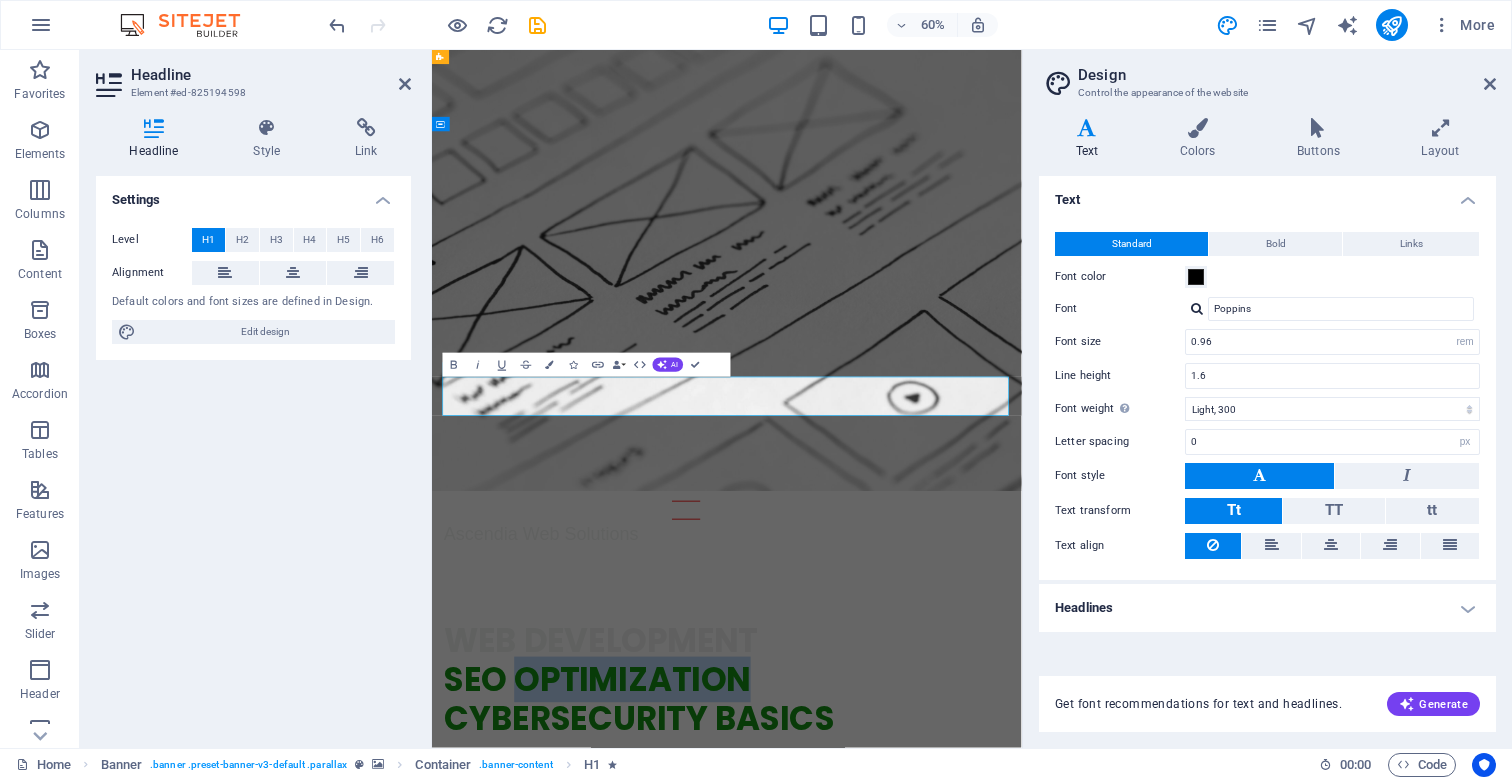 click on "SEO Optimization" at bounding box center (707, 1099) 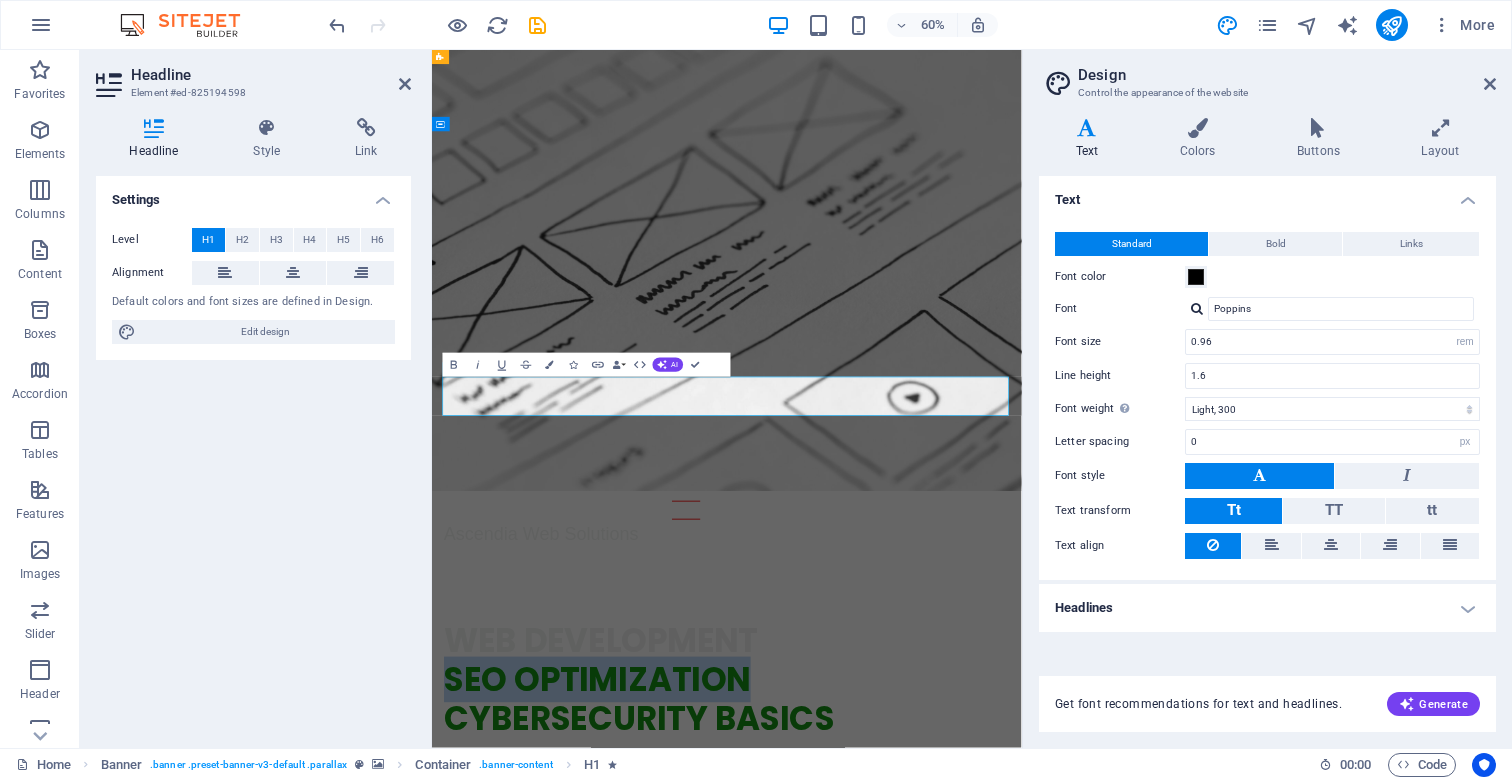 click on "SEO Optimization" at bounding box center (707, 1099) 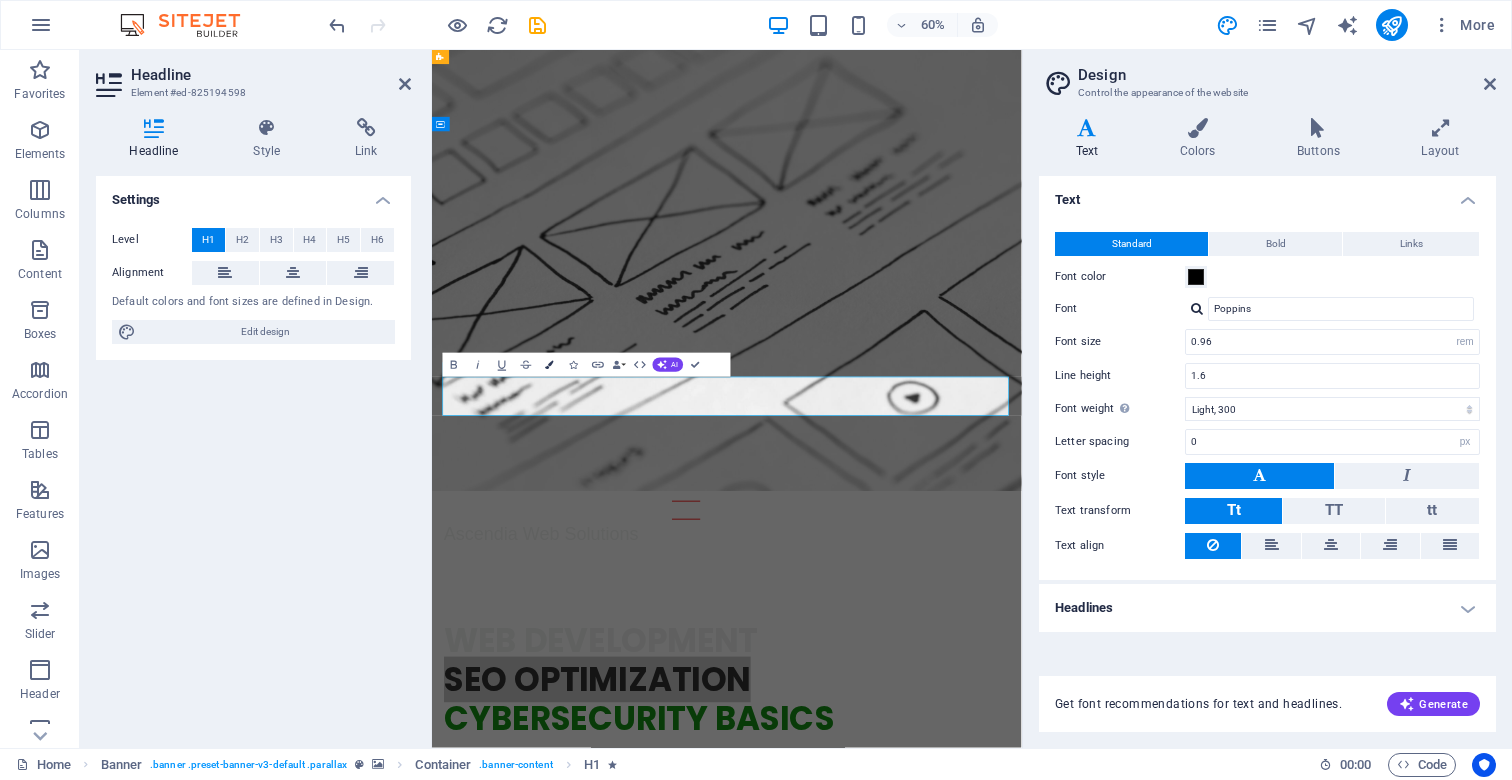 click on "Colors" at bounding box center (550, 365) 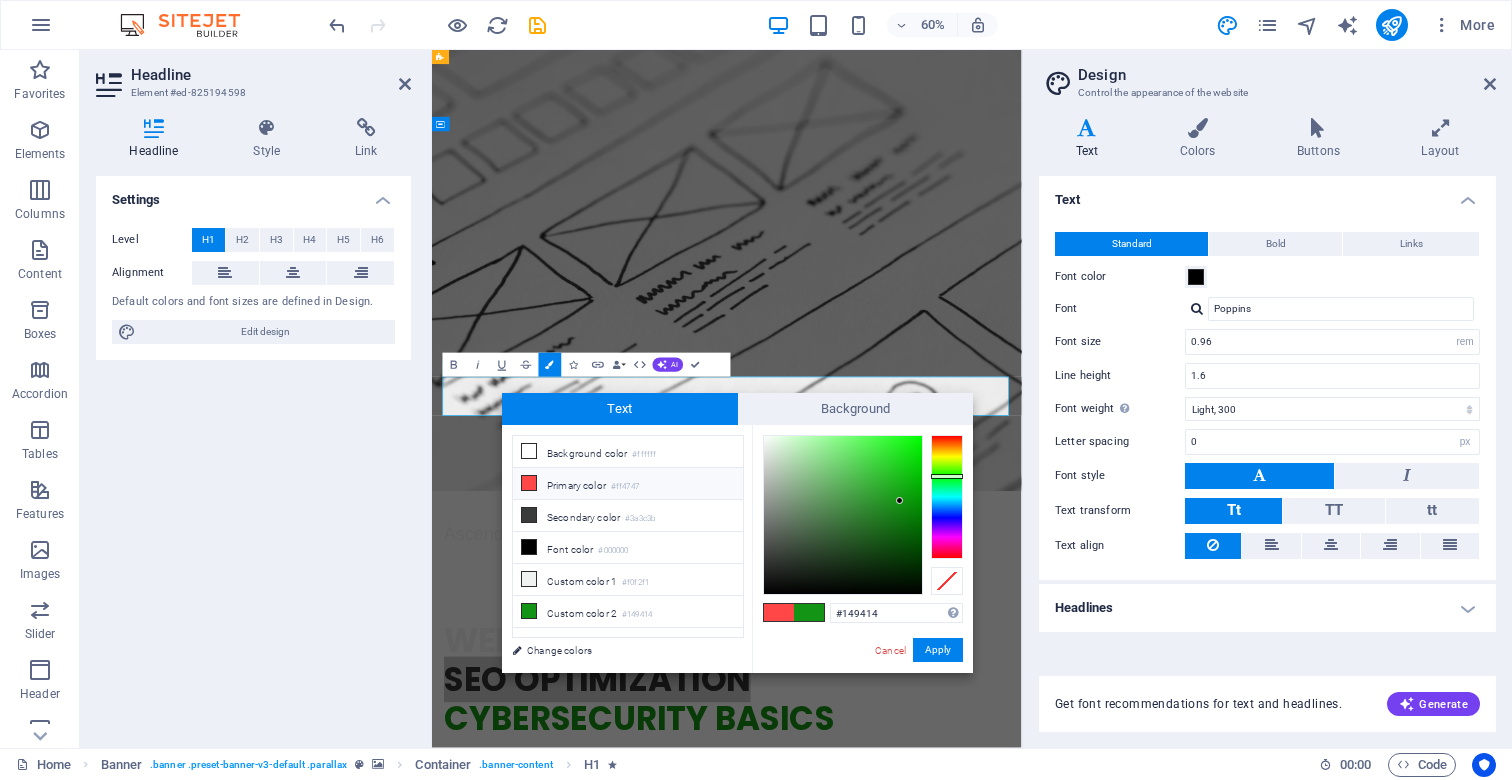 drag, startPoint x: 619, startPoint y: 574, endPoint x: 952, endPoint y: 664, distance: 344.9478 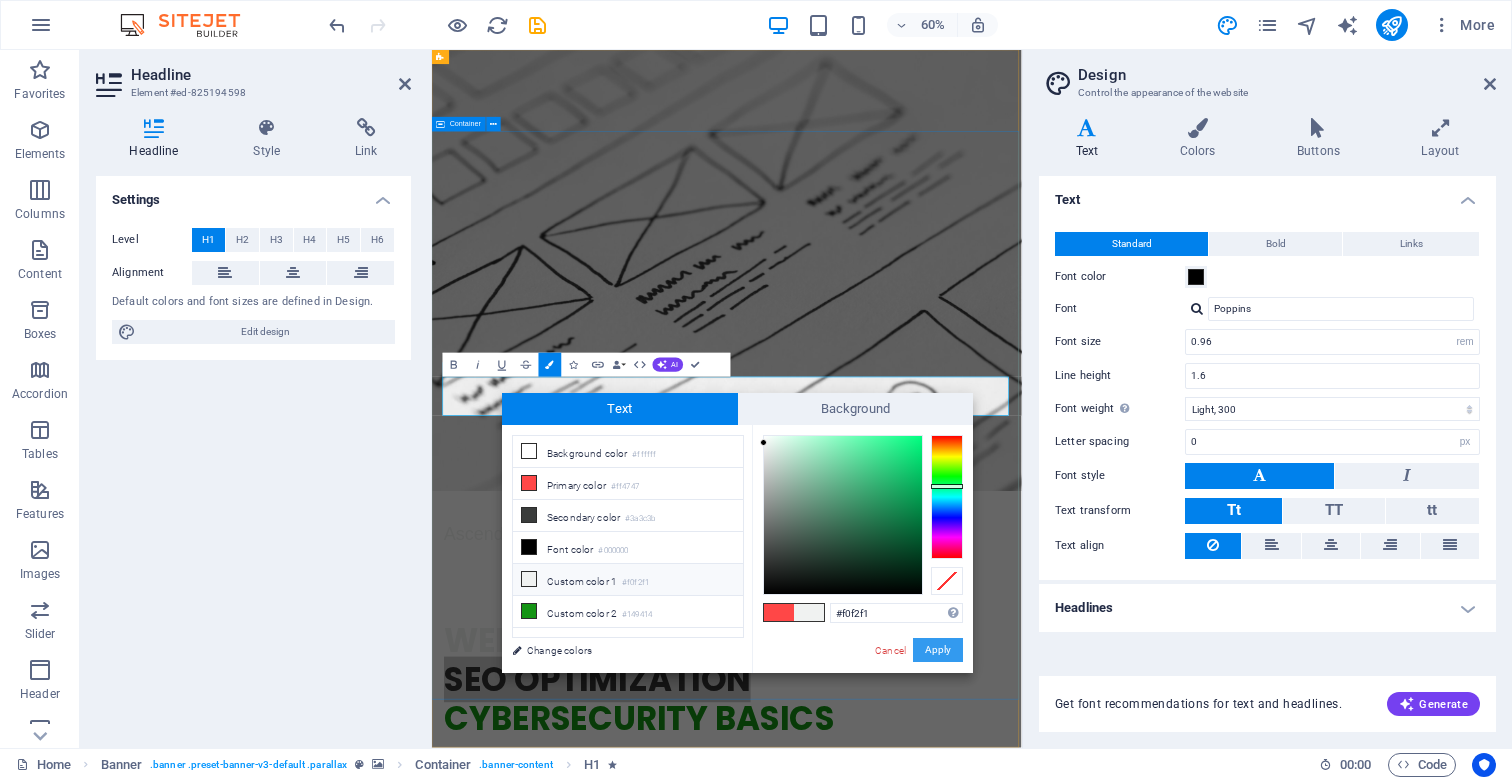 click on "Apply" at bounding box center [938, 650] 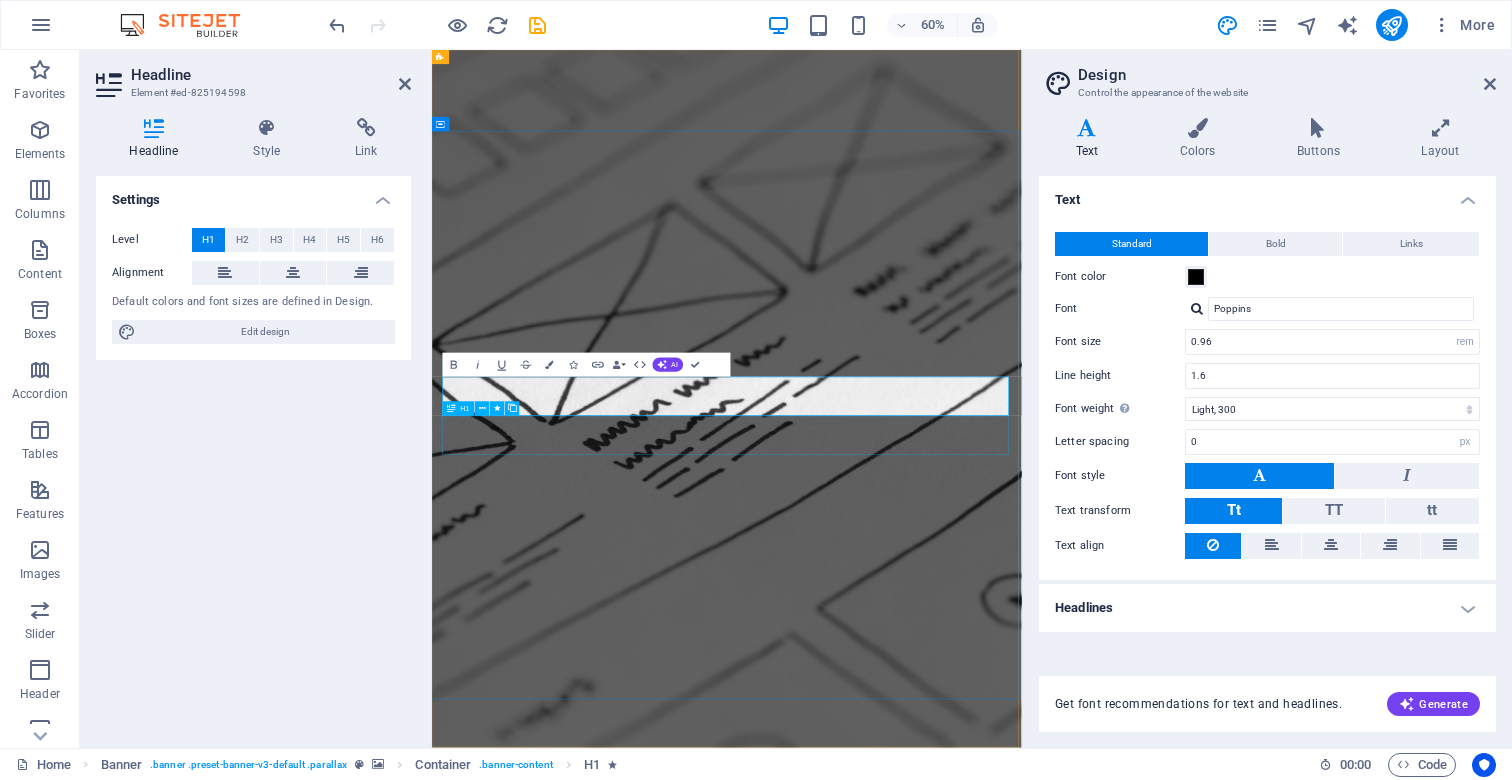 click on "cybersecurity basics" at bounding box center [924, 1592] 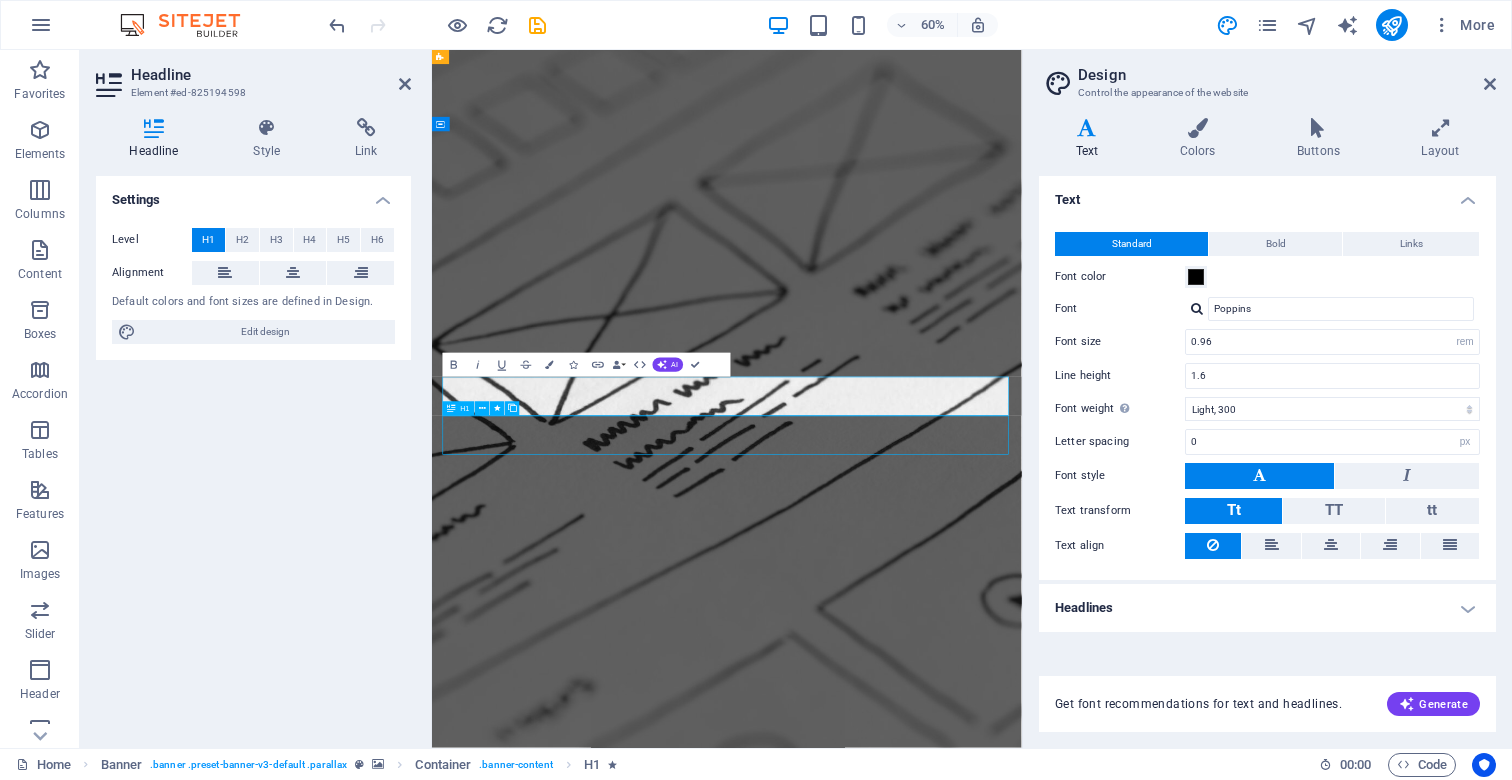 click on "cybersecurity basics" at bounding box center (924, 1592) 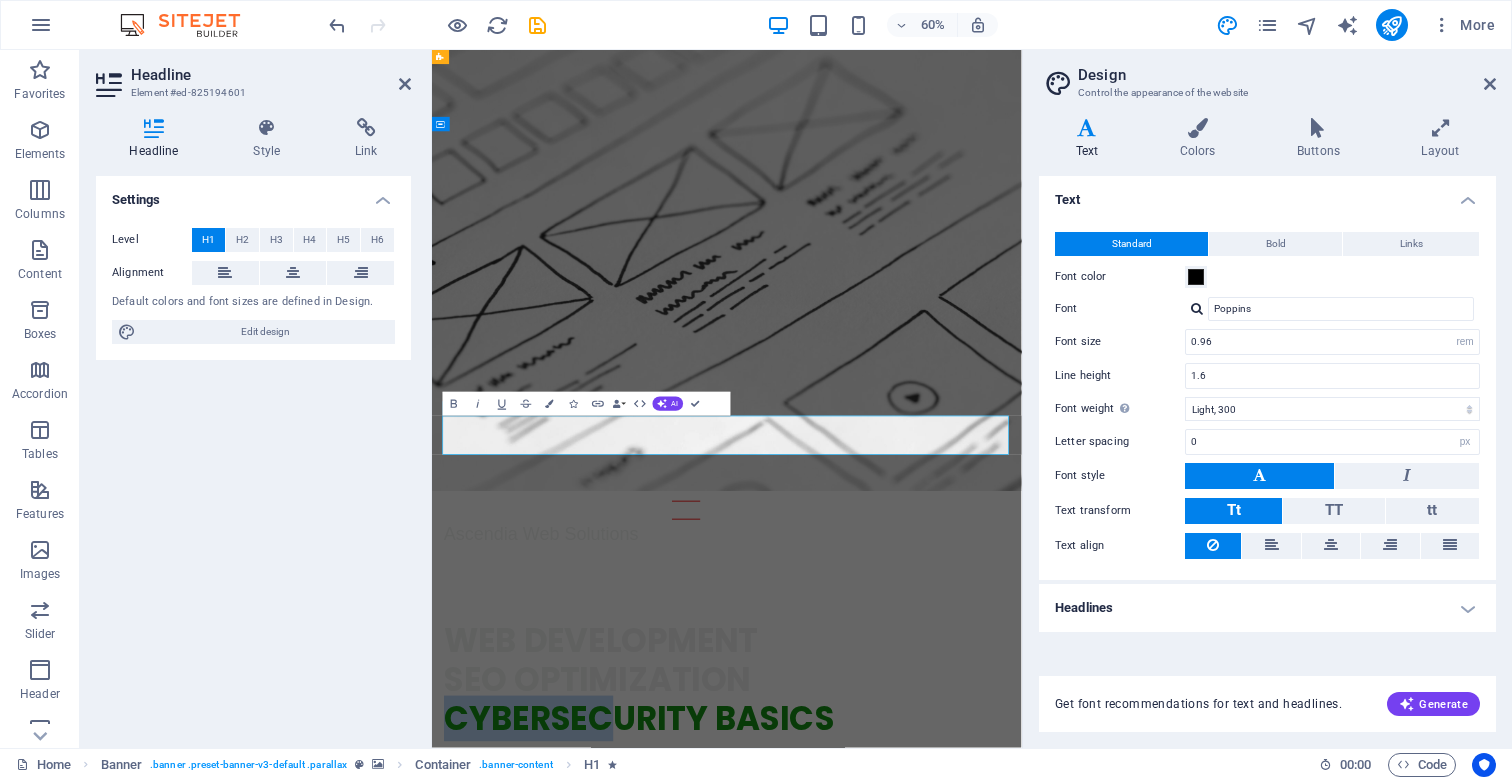 click on "cybersecurity basics" at bounding box center [777, 1164] 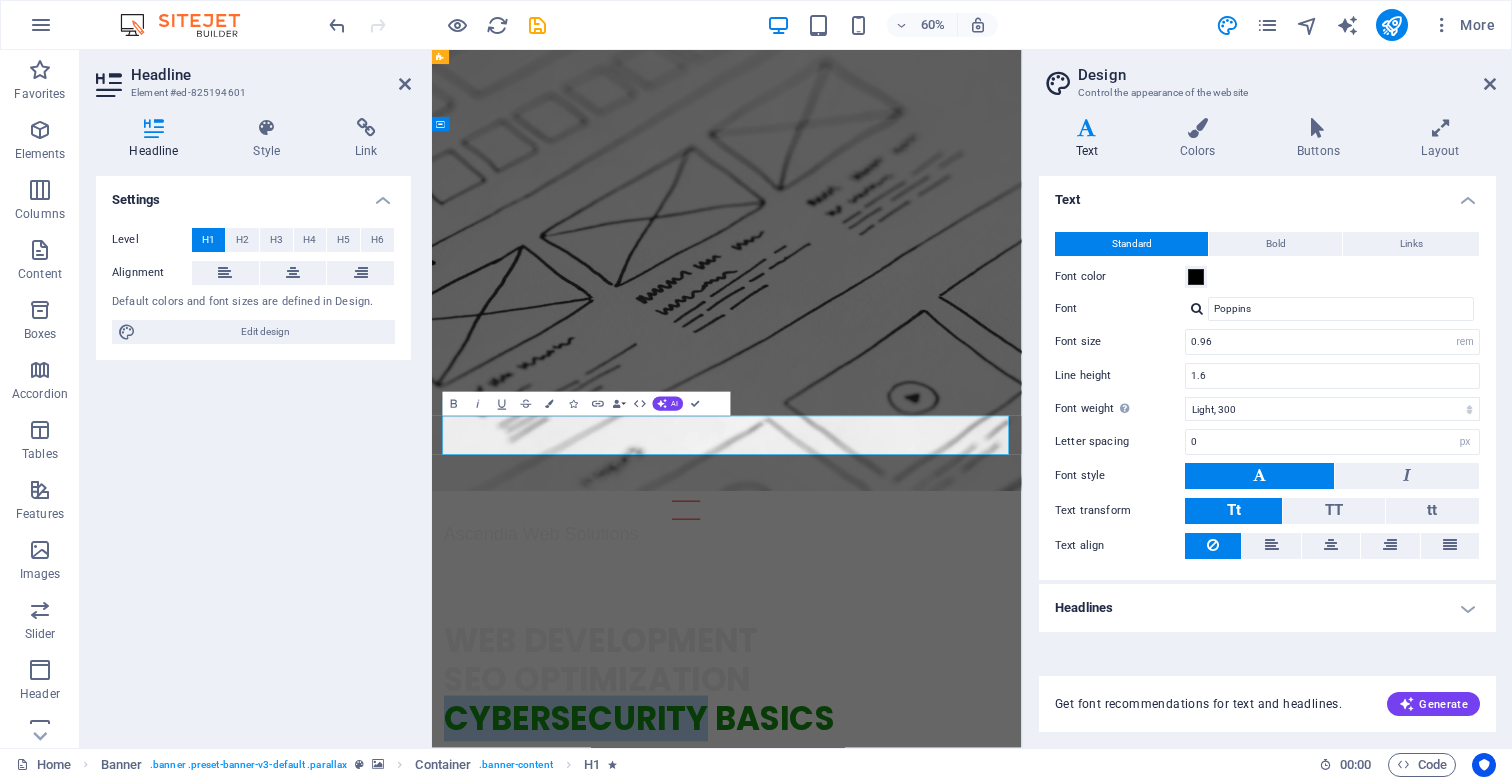 click on "cybersecurity basics" at bounding box center (777, 1164) 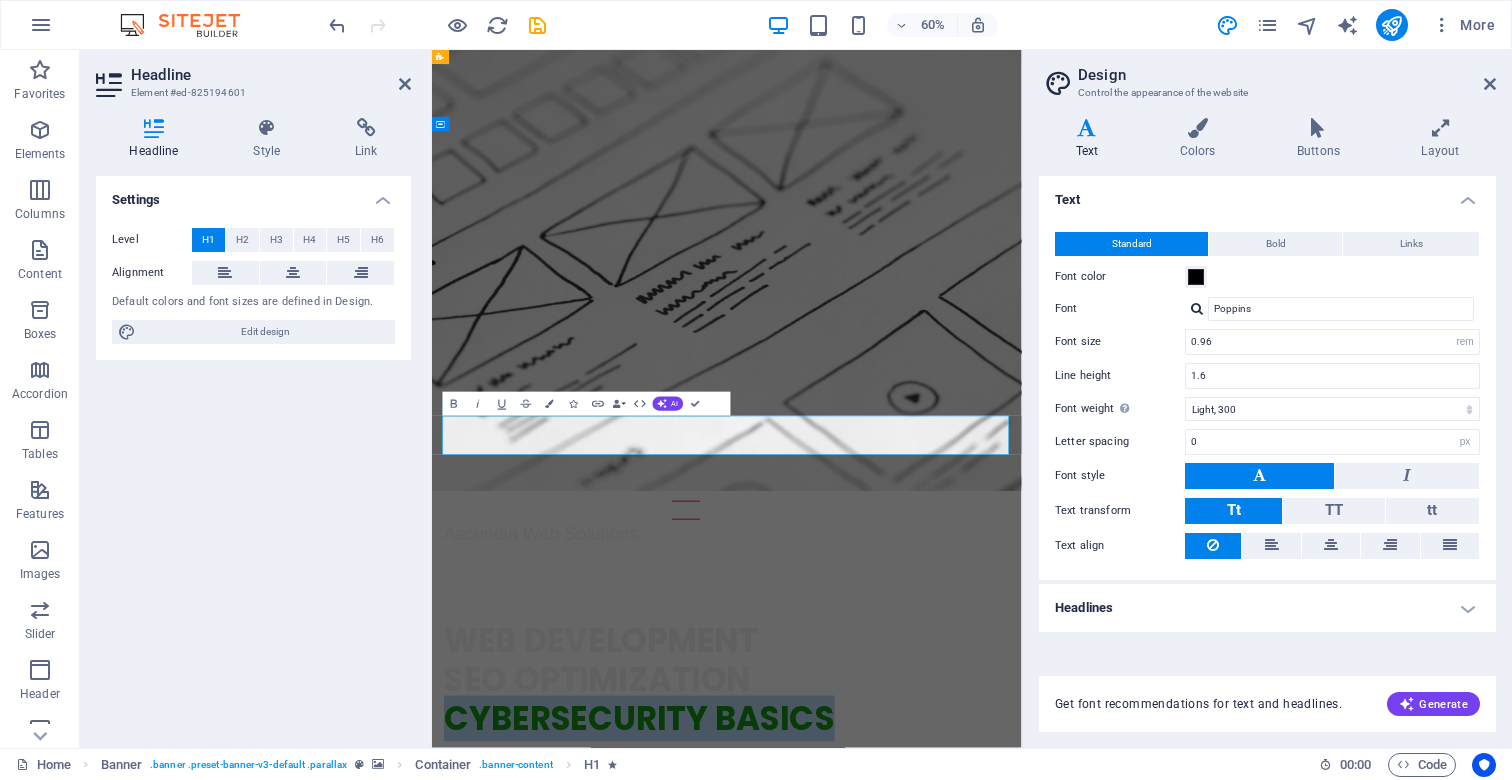 click on "cybersecurity basics" at bounding box center [777, 1164] 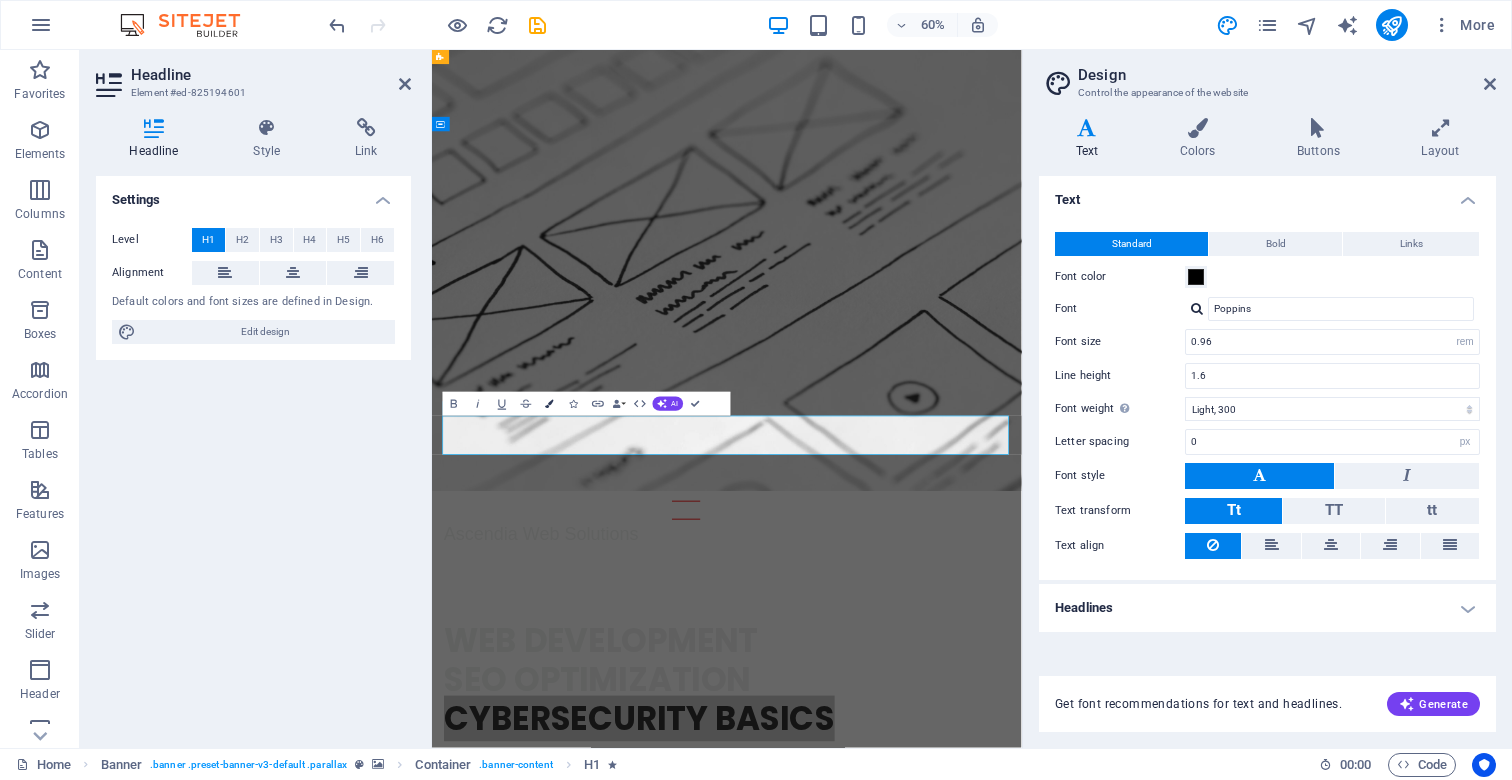 click at bounding box center (550, 404) 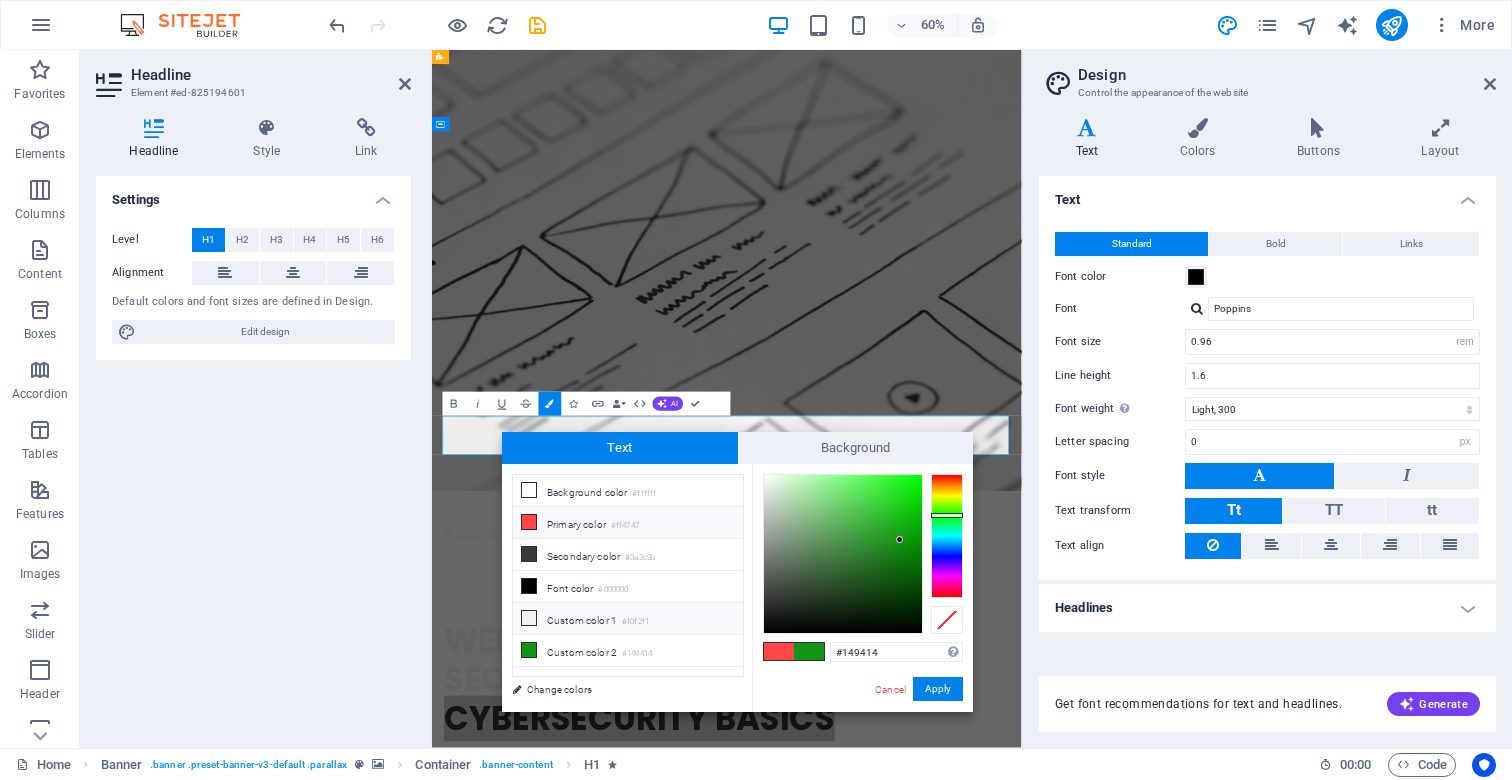 drag, startPoint x: 586, startPoint y: 621, endPoint x: 675, endPoint y: 630, distance: 89.453896 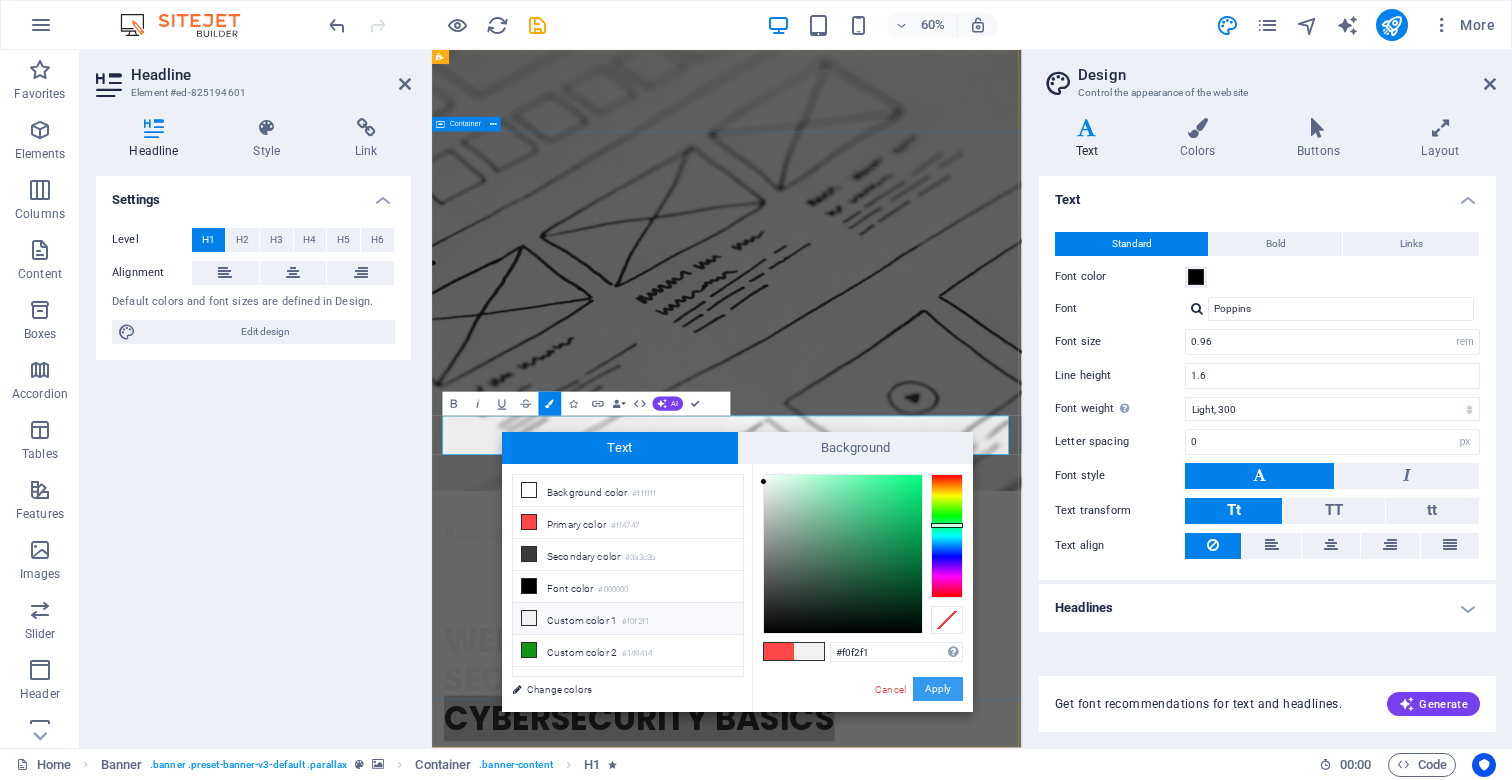 click on "Apply" at bounding box center [938, 689] 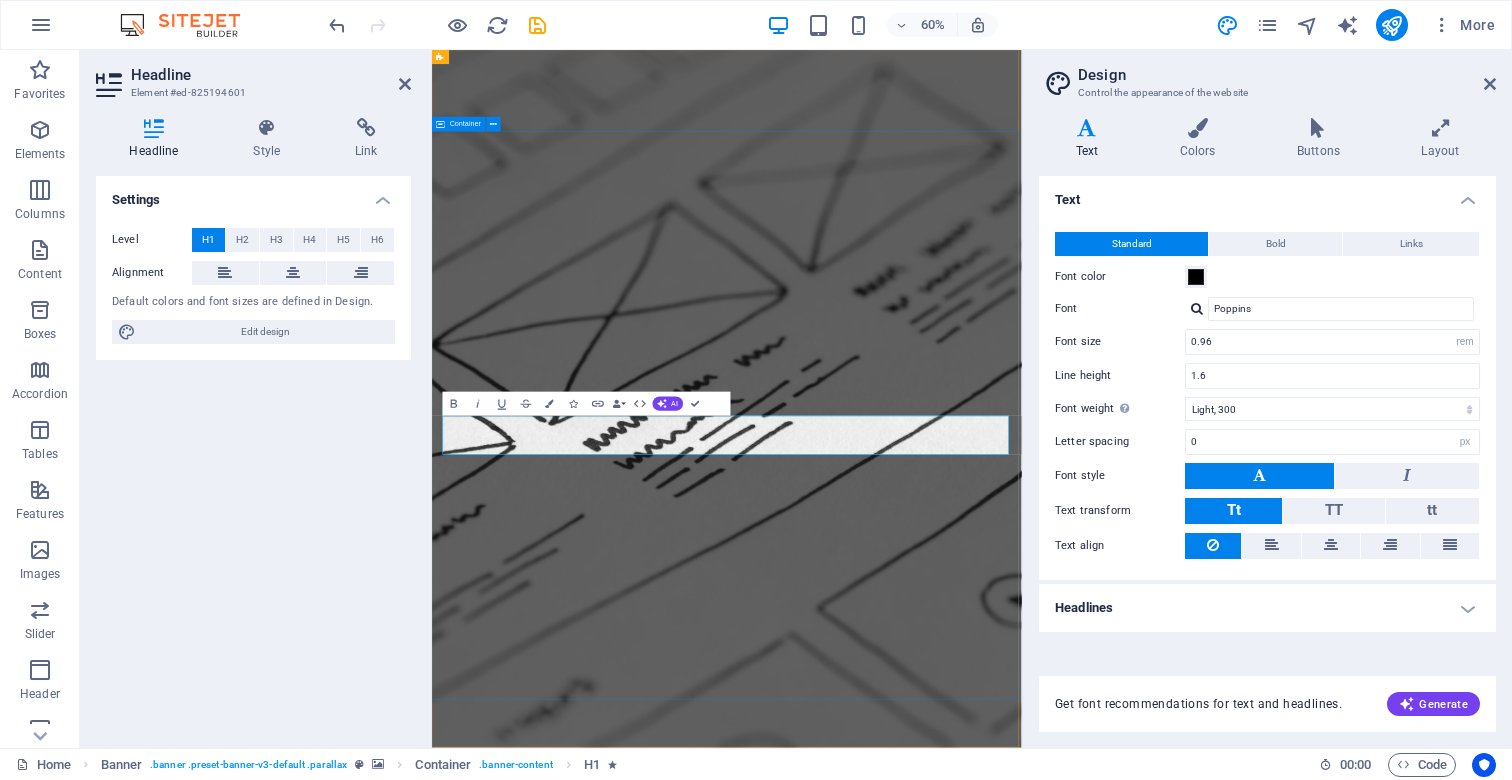 click on "Web development SEO Optimization cybersecurity basics Learn more" at bounding box center [923, 1560] 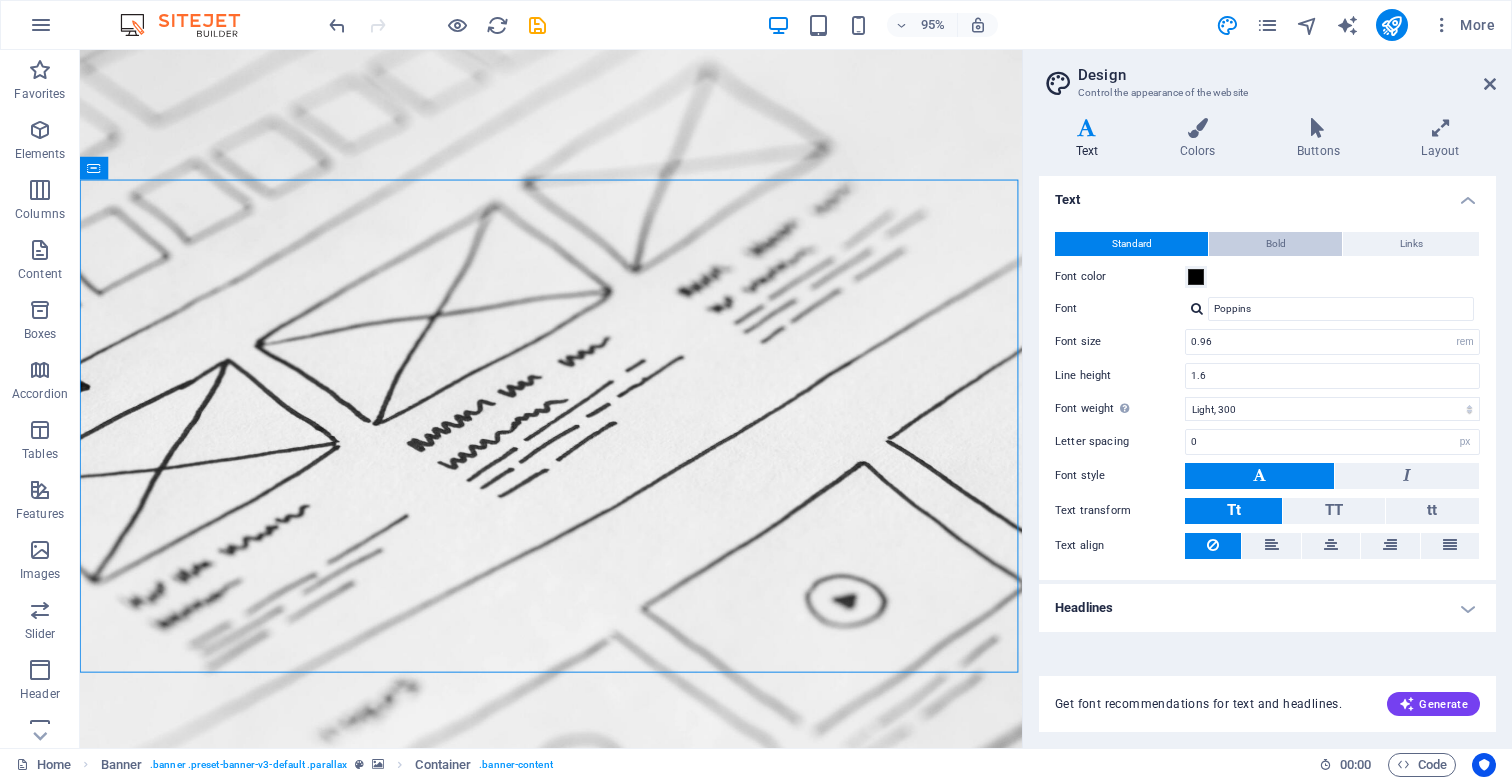 click on "Bold" at bounding box center [1275, 244] 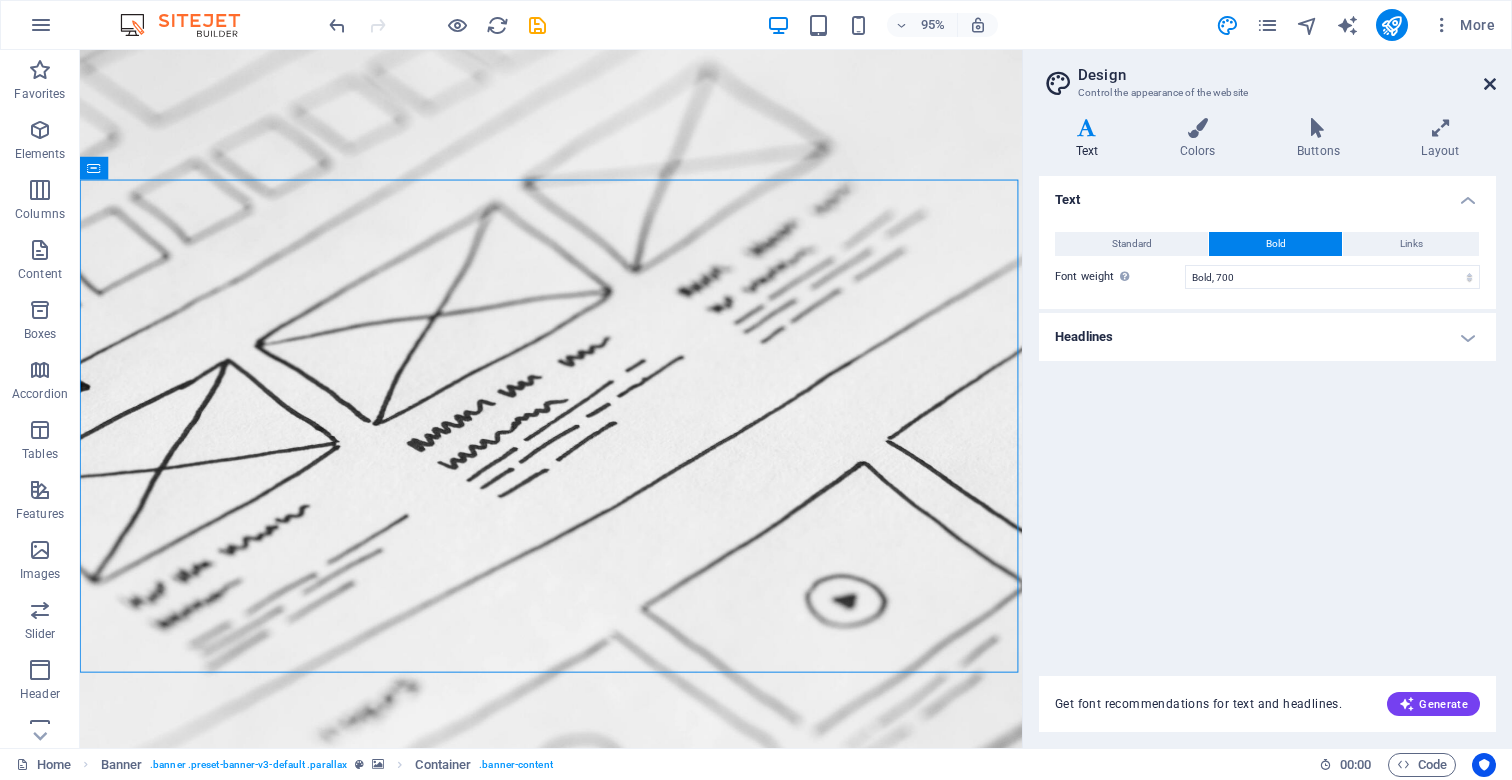 click at bounding box center [1490, 84] 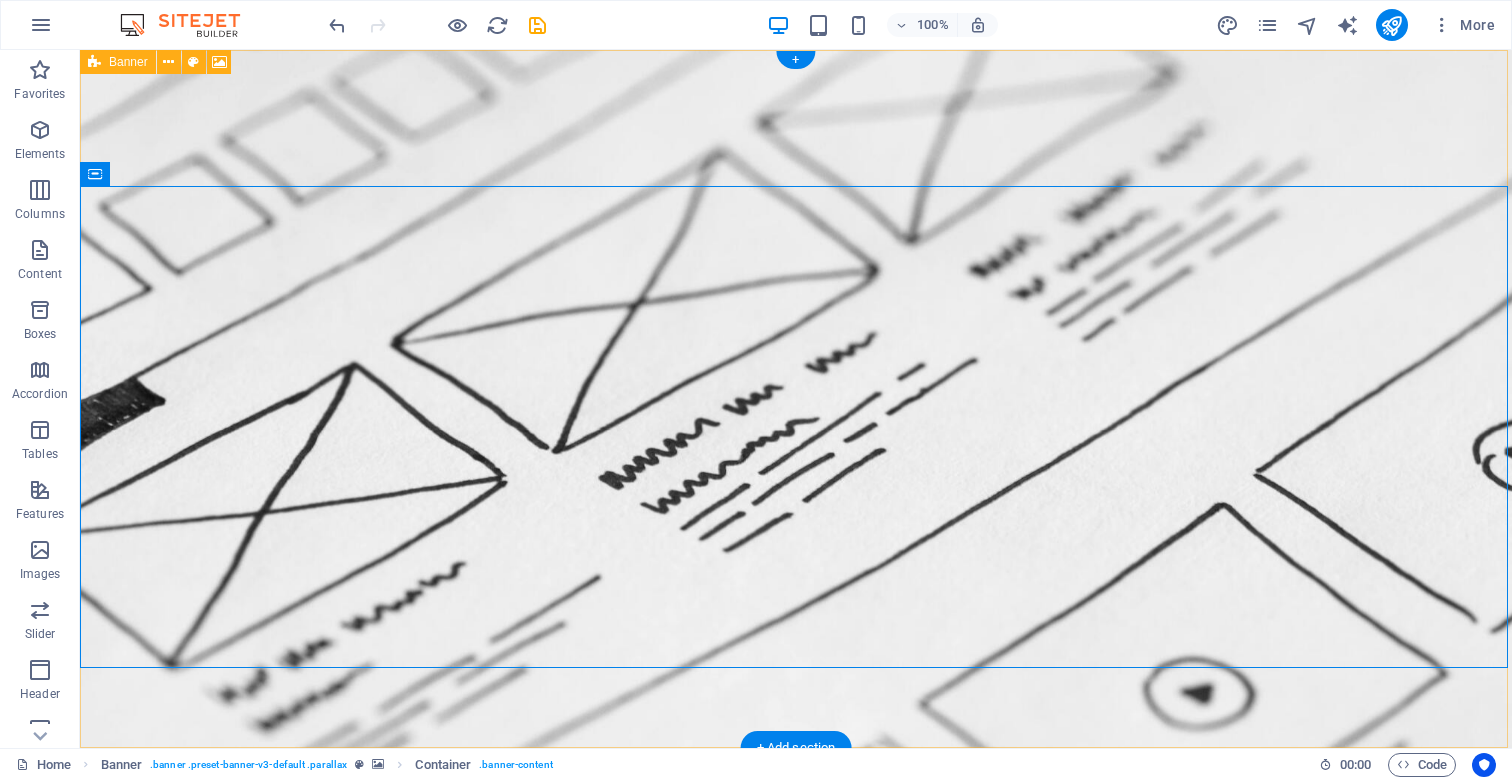 click at bounding box center [94, 62] 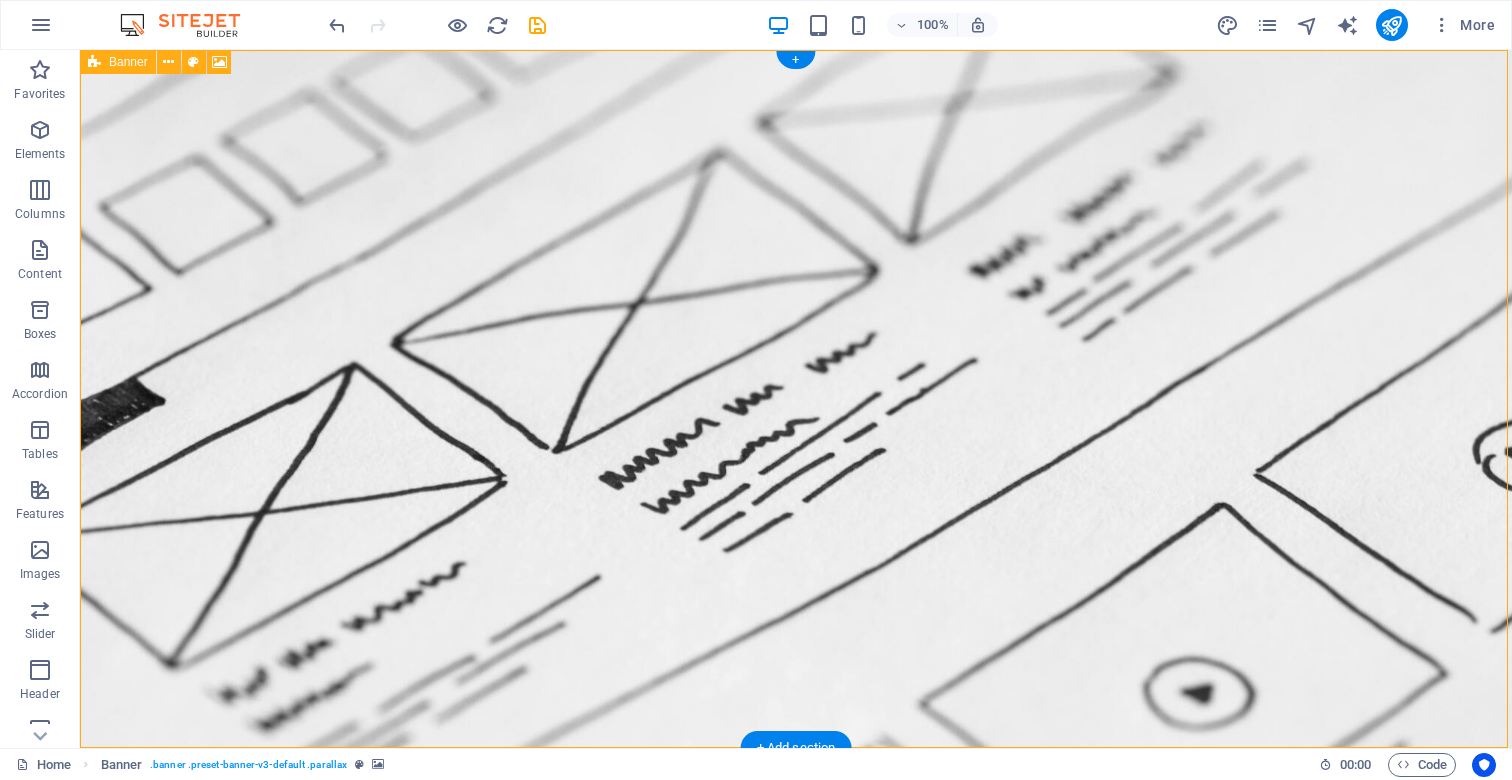 click on "Banner" at bounding box center (118, 62) 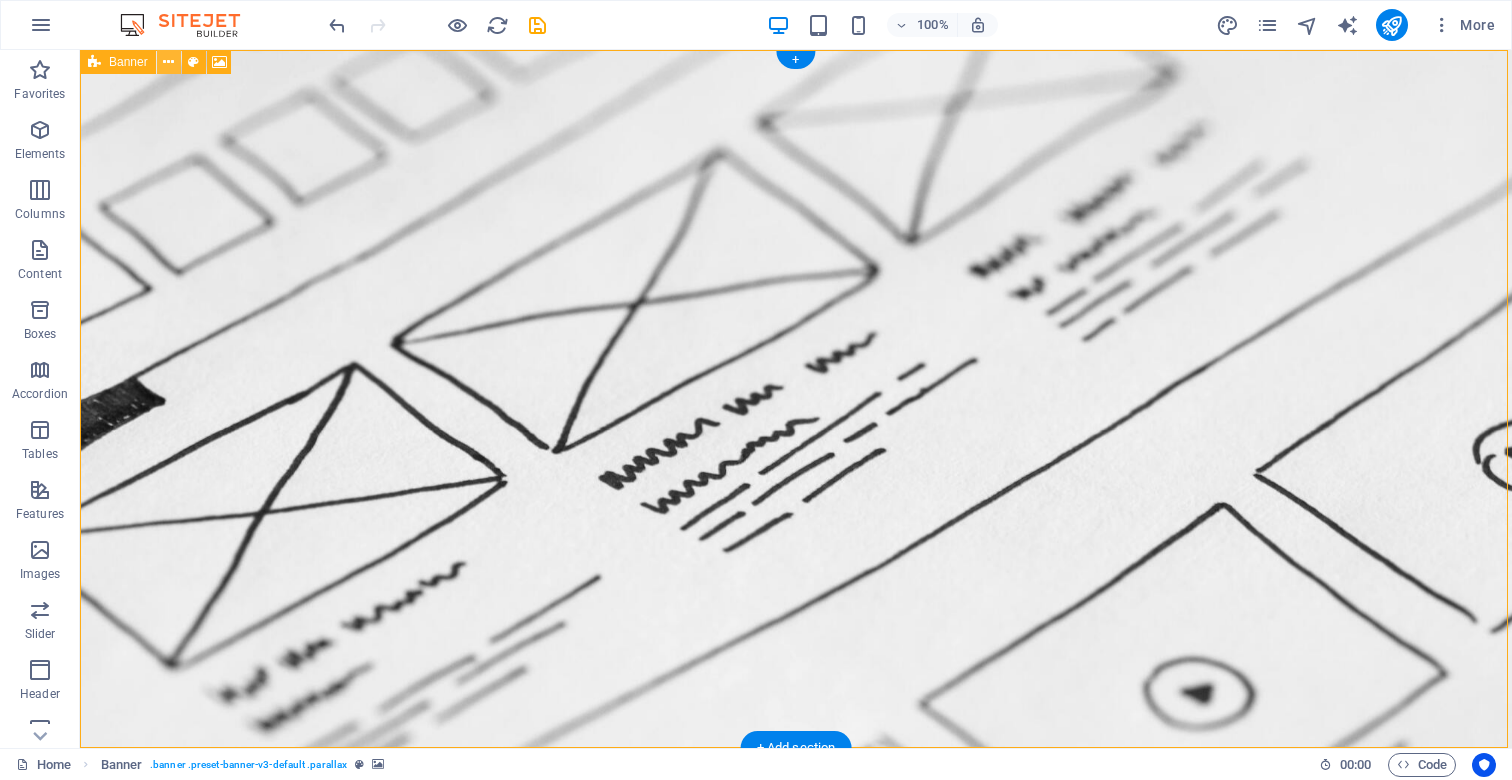 click at bounding box center (168, 62) 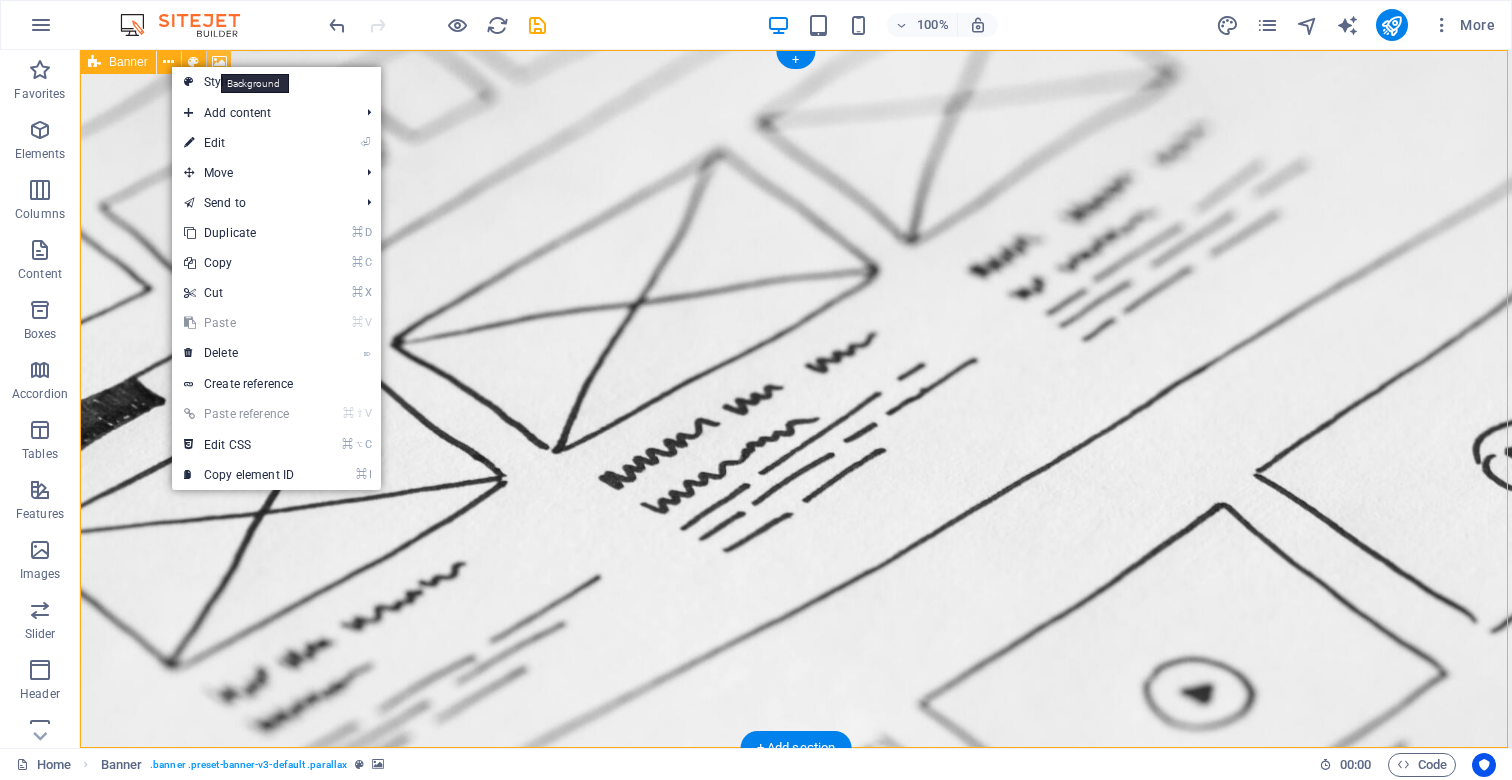 click at bounding box center (219, 62) 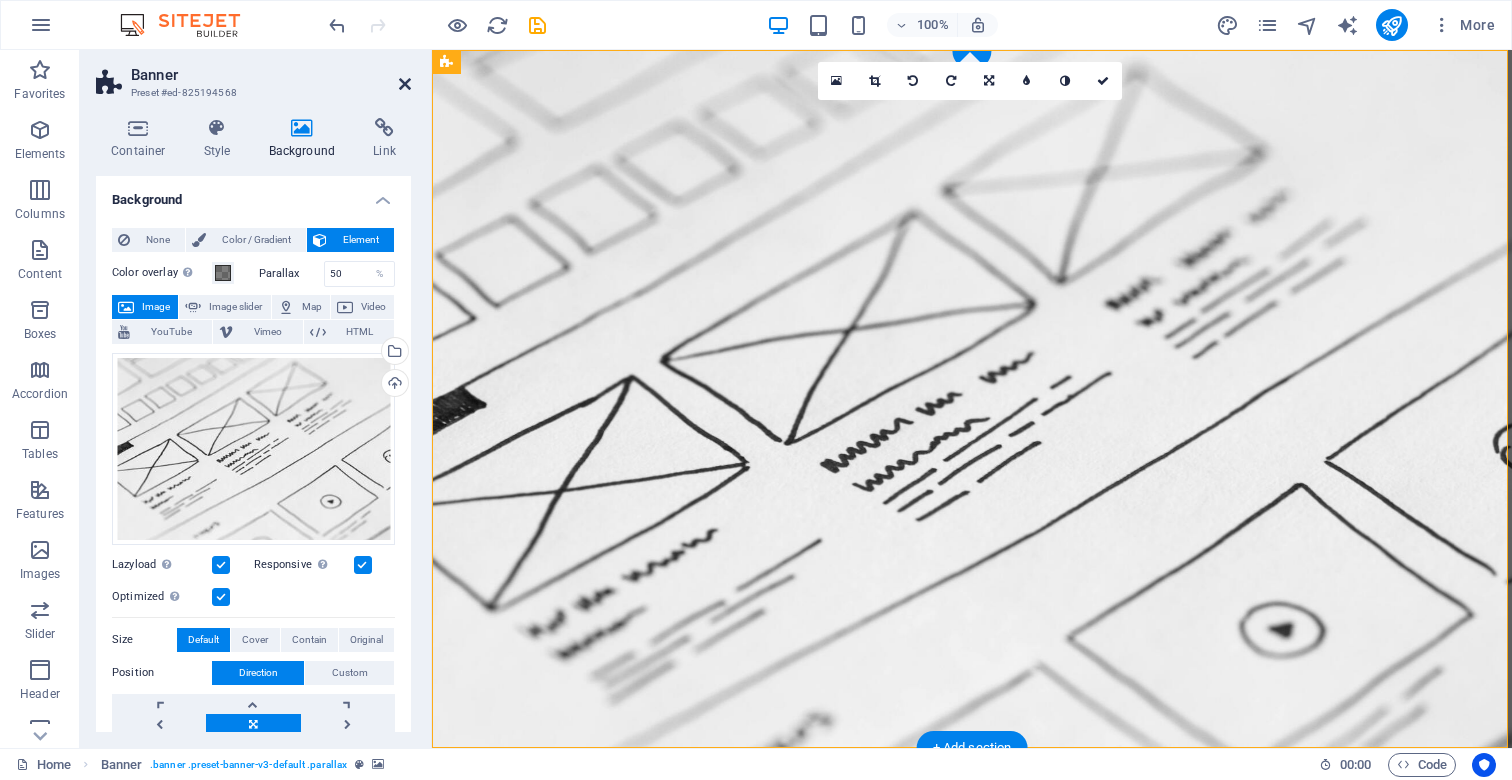 click at bounding box center (405, 84) 